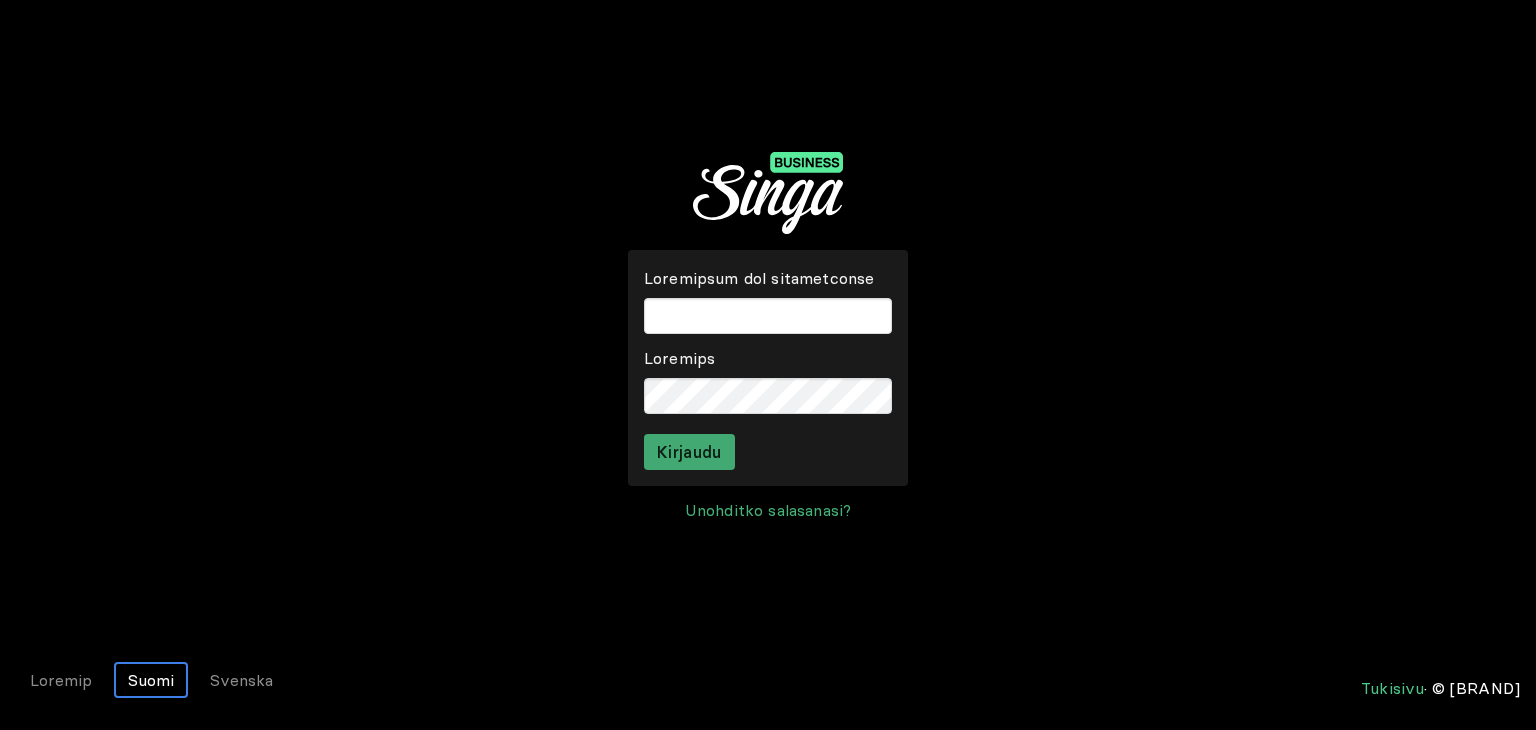 scroll, scrollTop: 0, scrollLeft: 0, axis: both 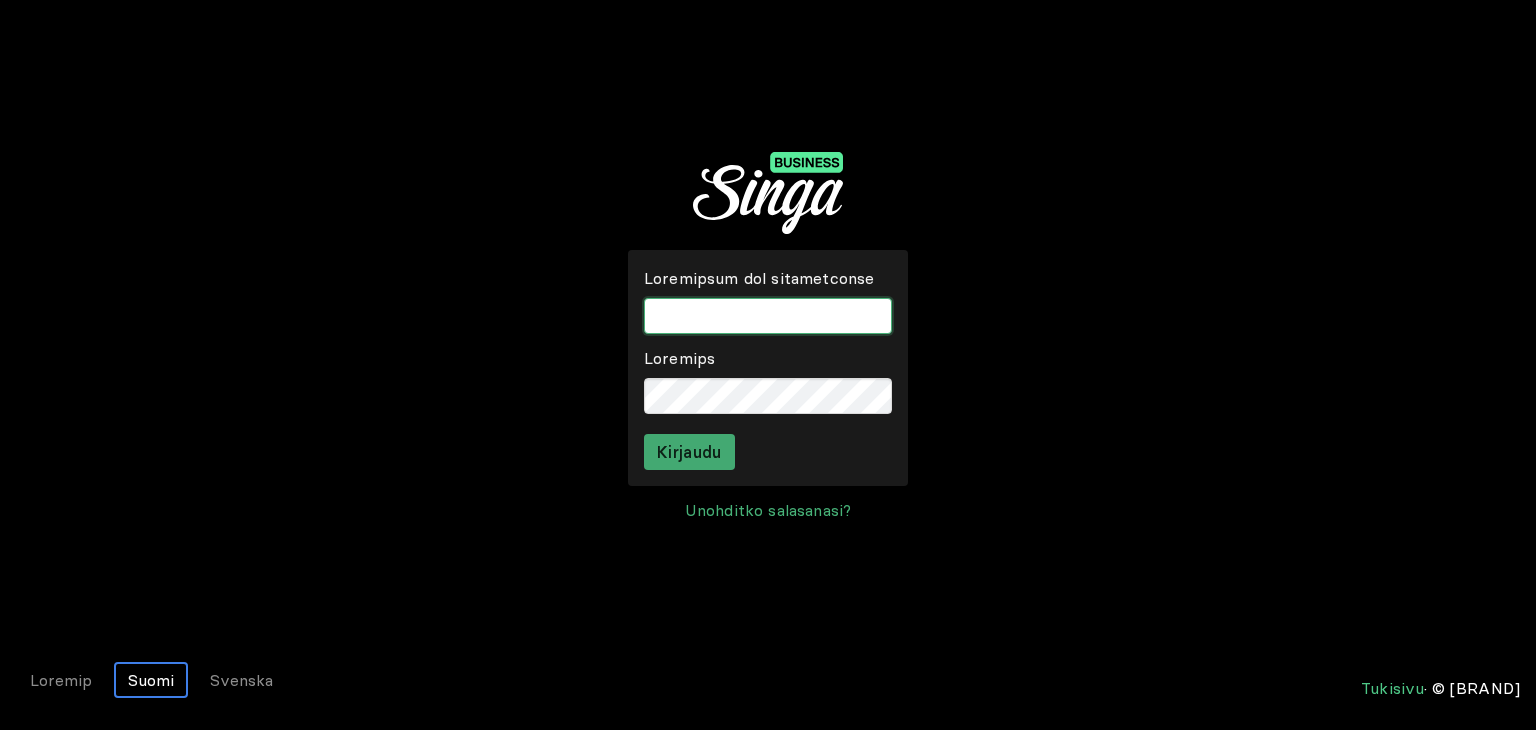 type on "[EMAIL]" 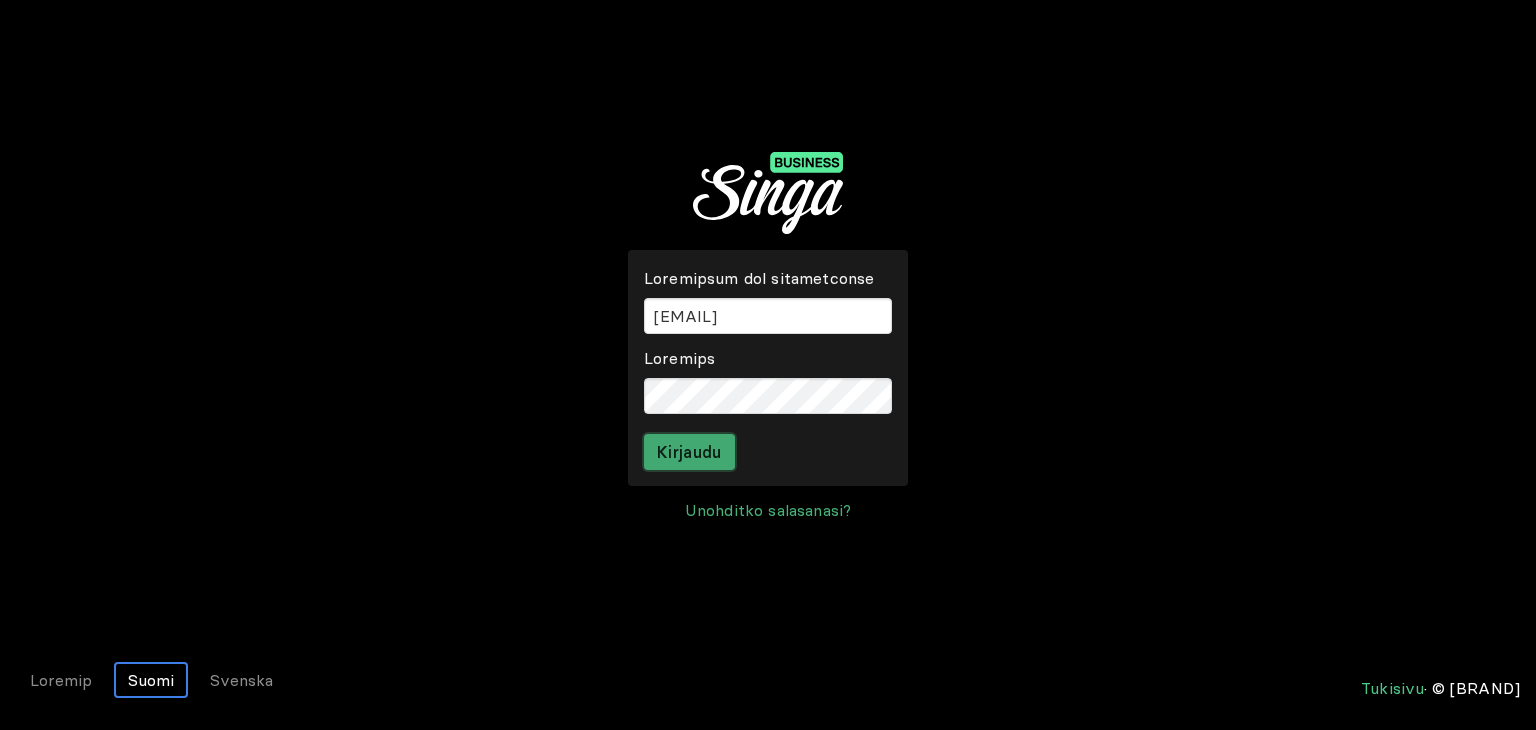 click on "Kirjaudu" at bounding box center [689, 452] 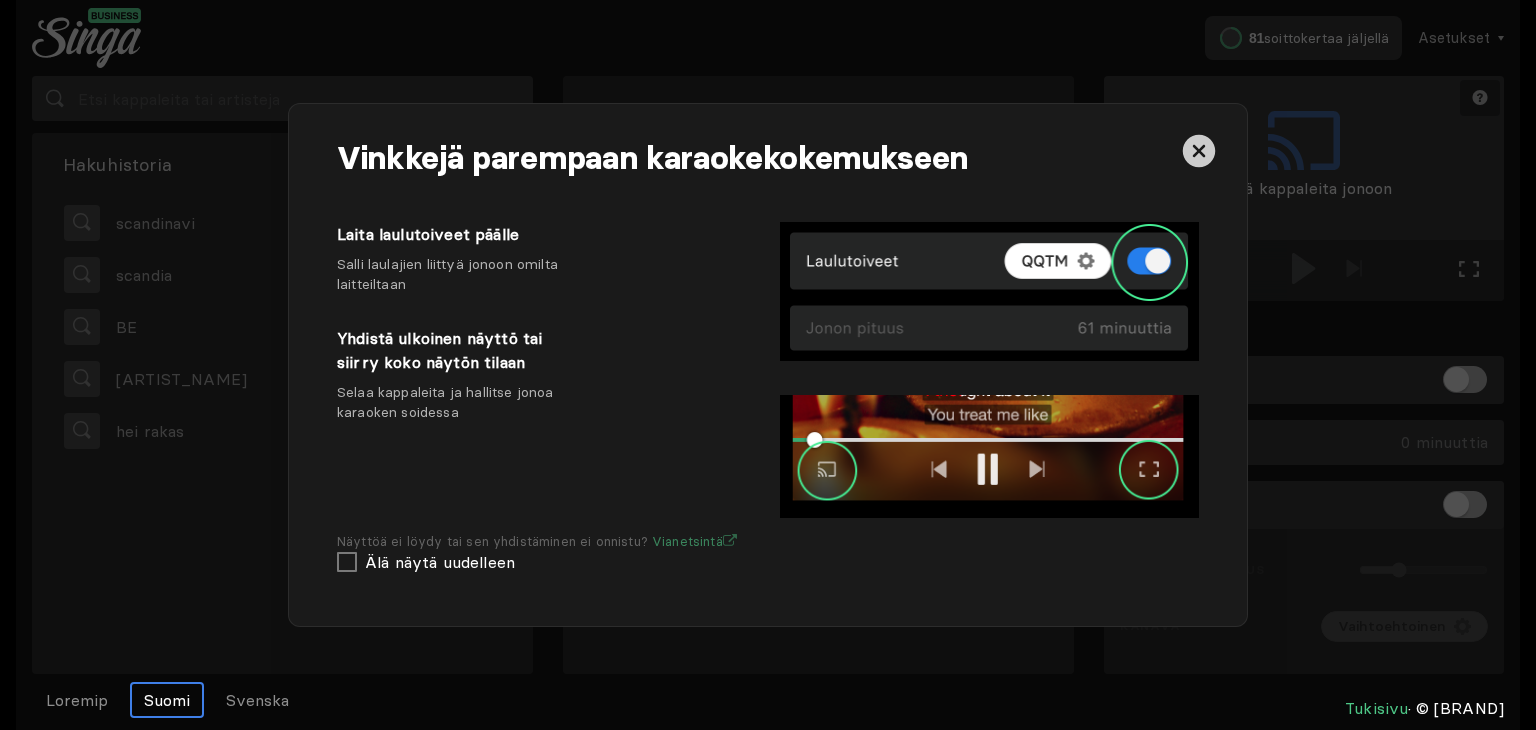 click at bounding box center [1199, 151] 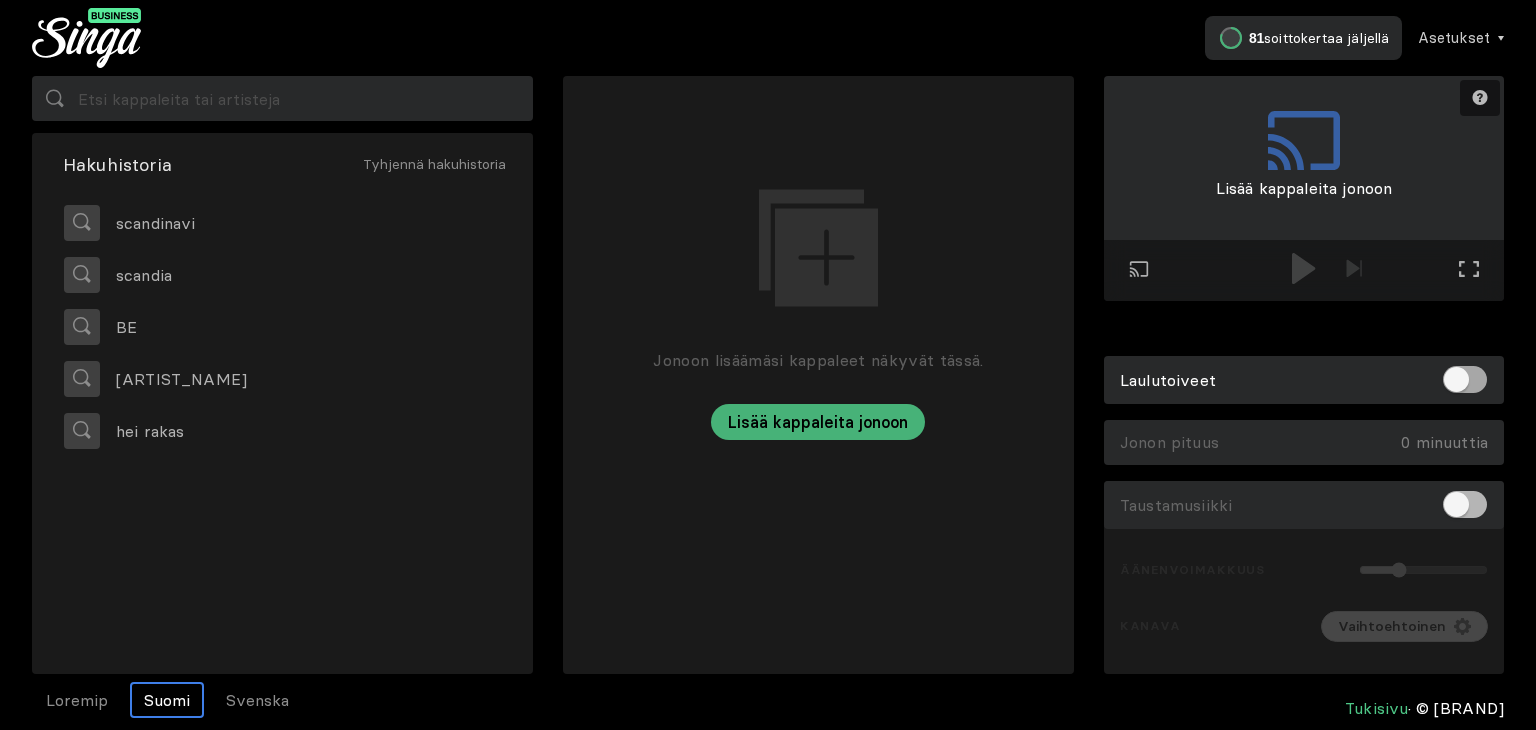 click at bounding box center [1465, 379] 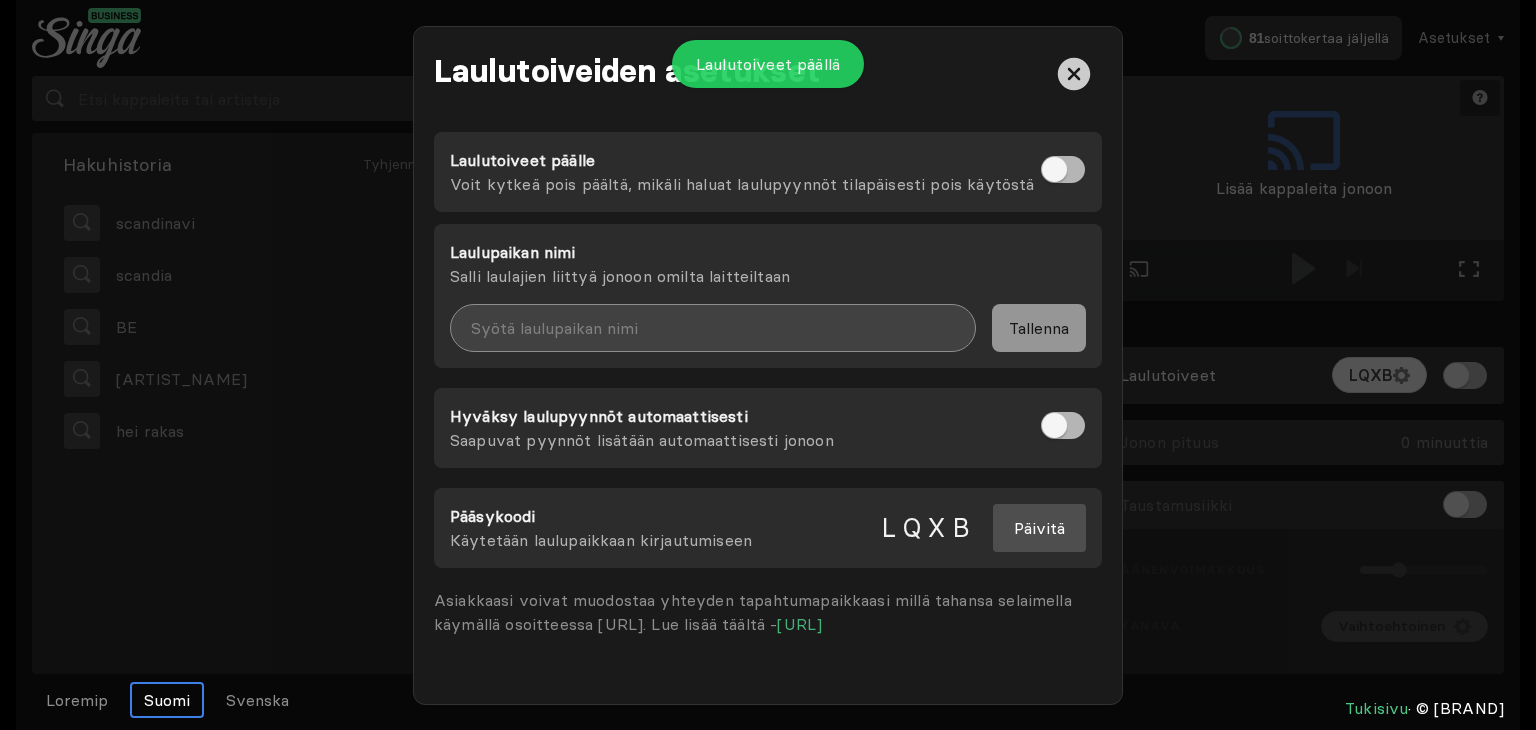 click at bounding box center (713, 328) 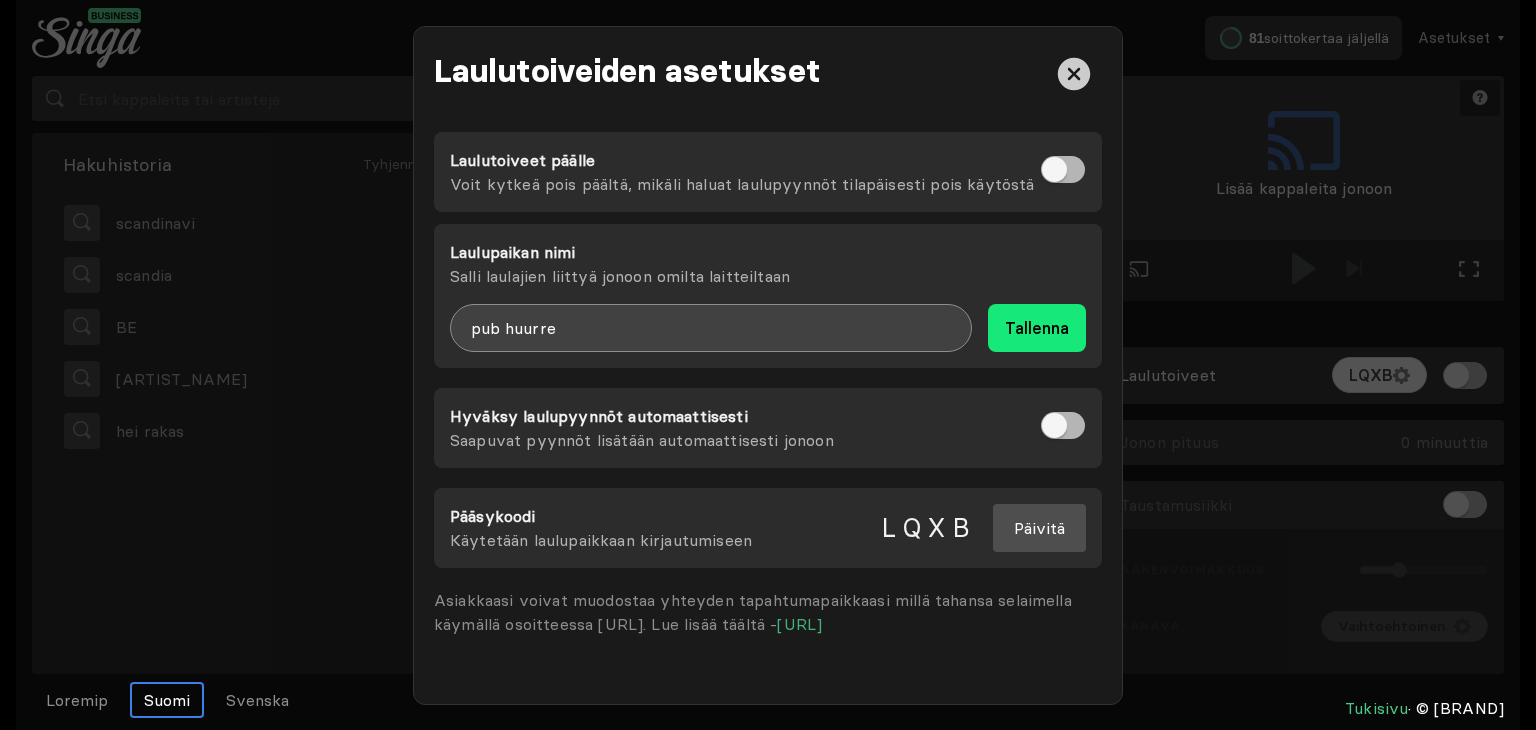scroll, scrollTop: 0, scrollLeft: 0, axis: both 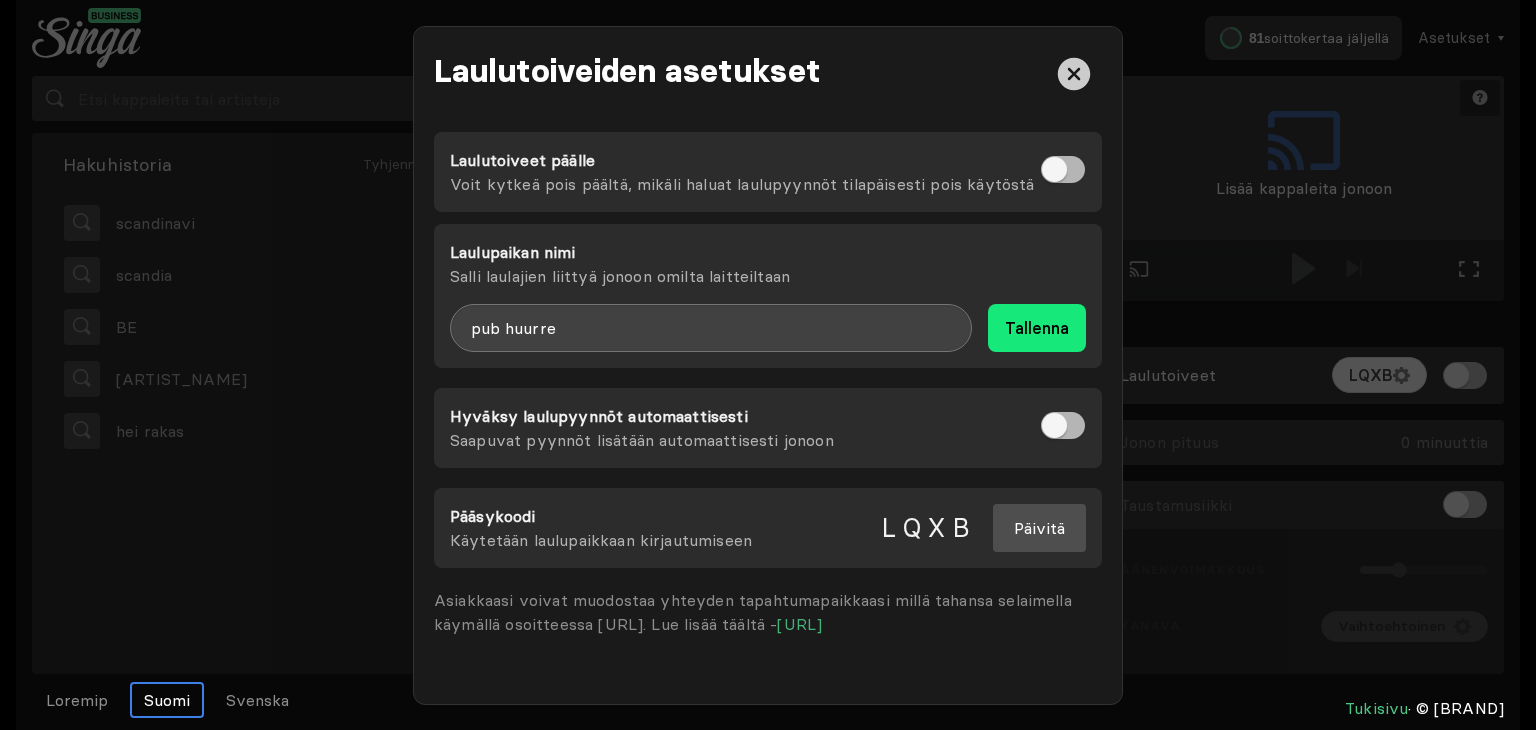 click on "Tallenna" at bounding box center (1037, 328) 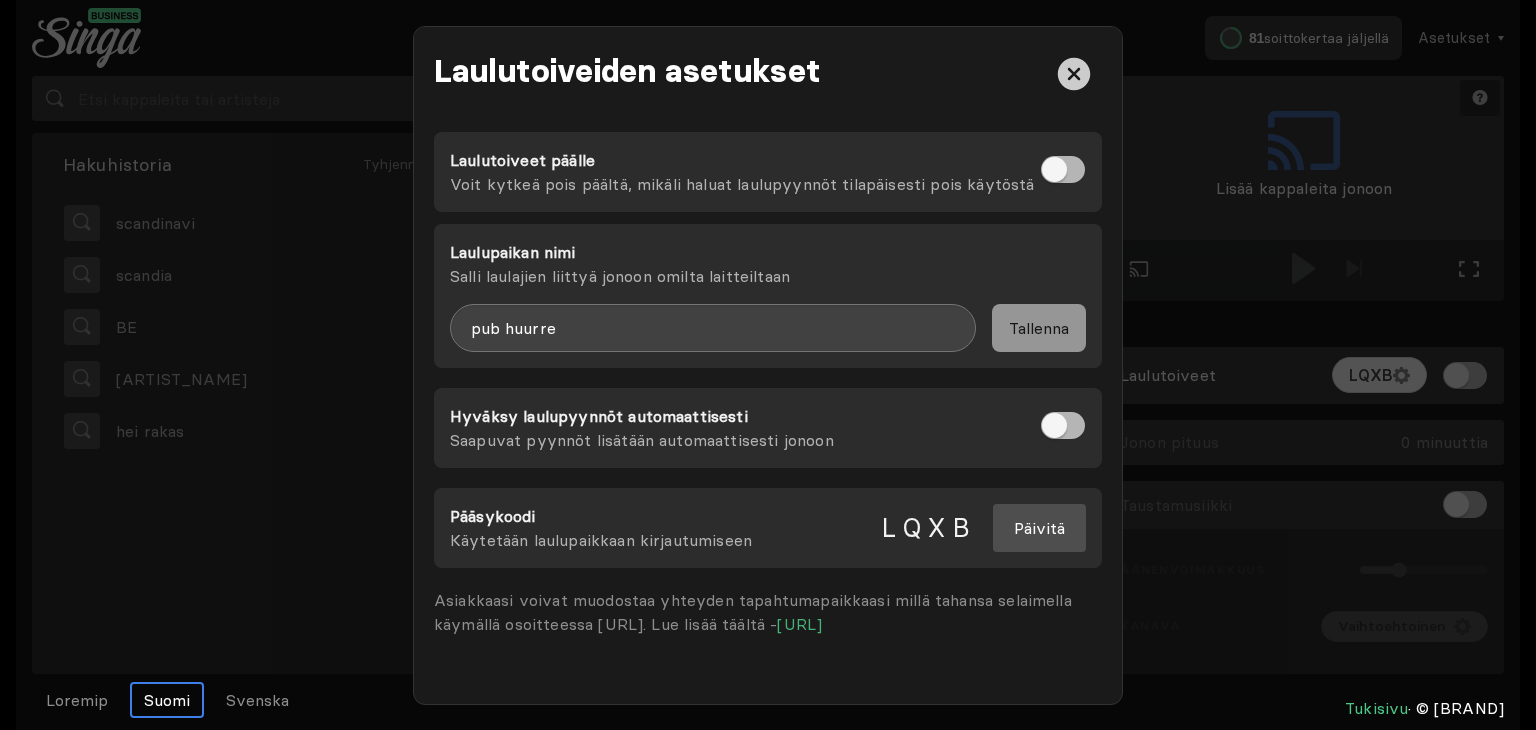click at bounding box center [1074, 73] 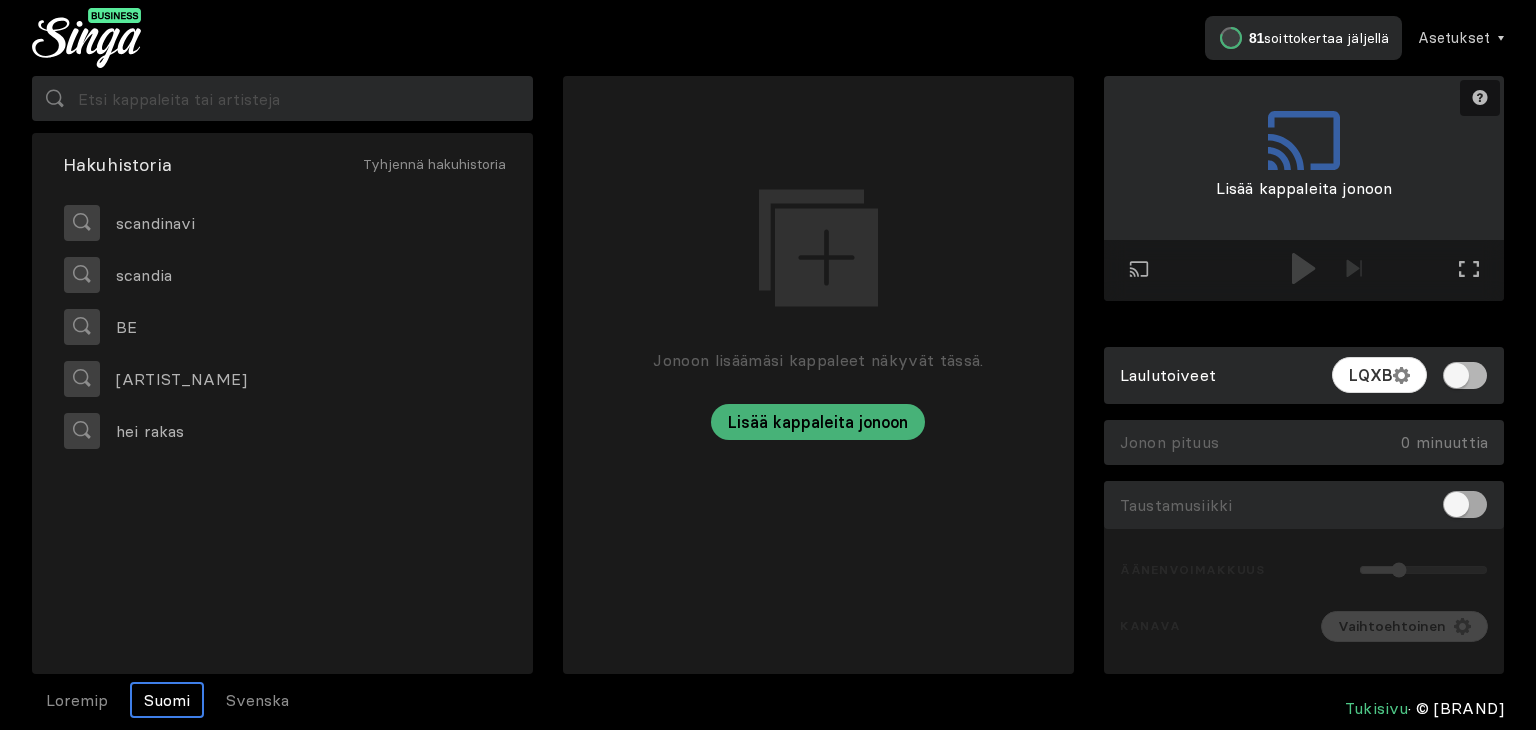 click at bounding box center (1465, 504) 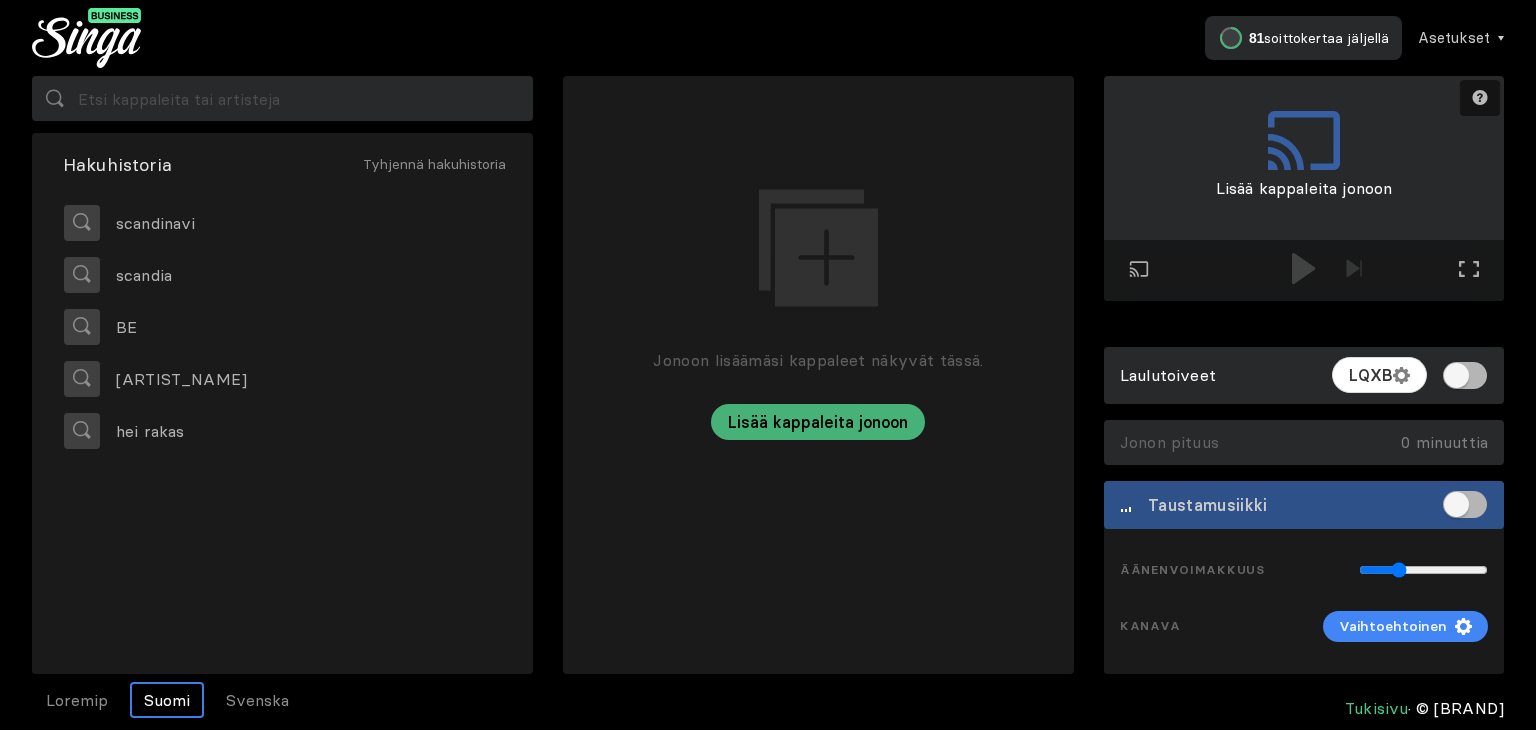 click at bounding box center (818, 549) 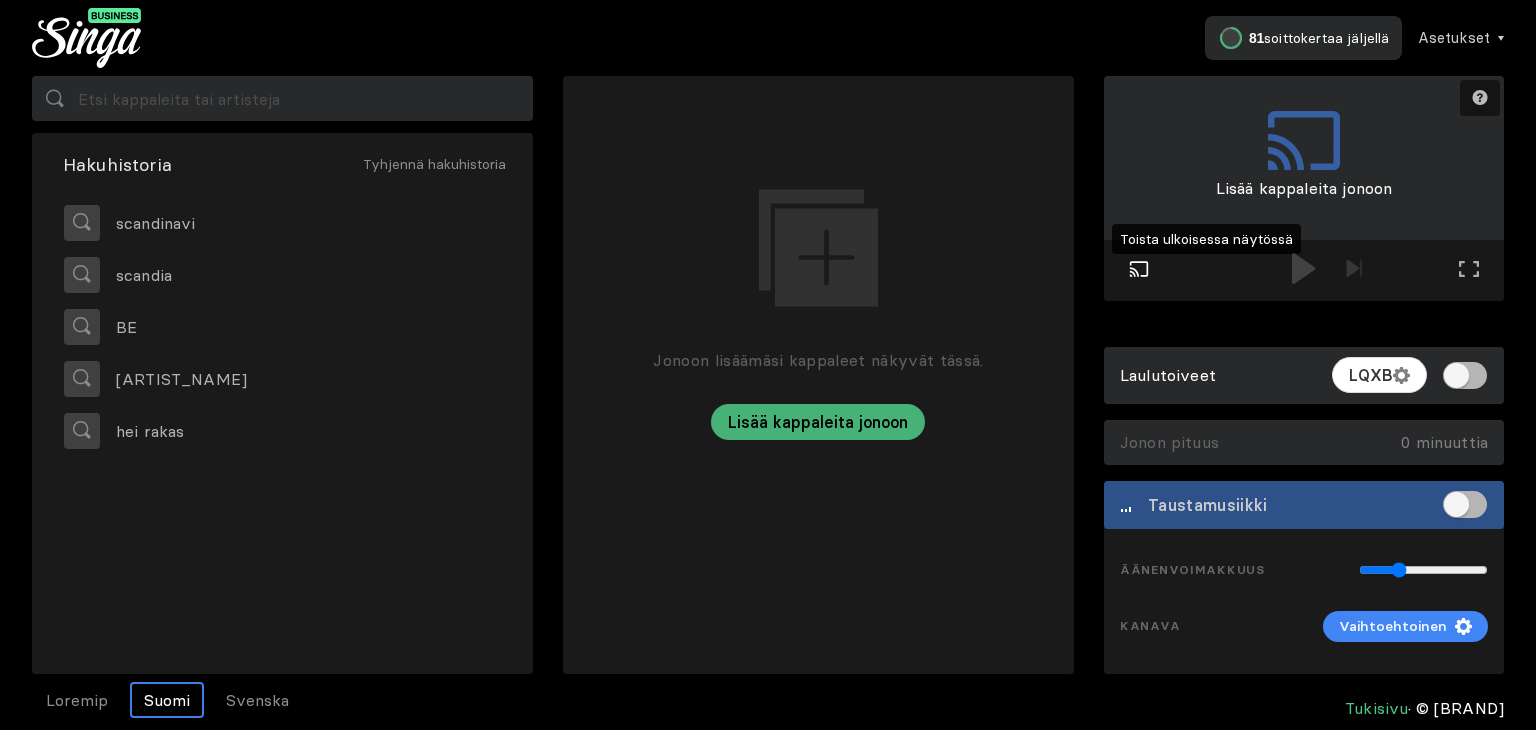 click at bounding box center [1139, 269] 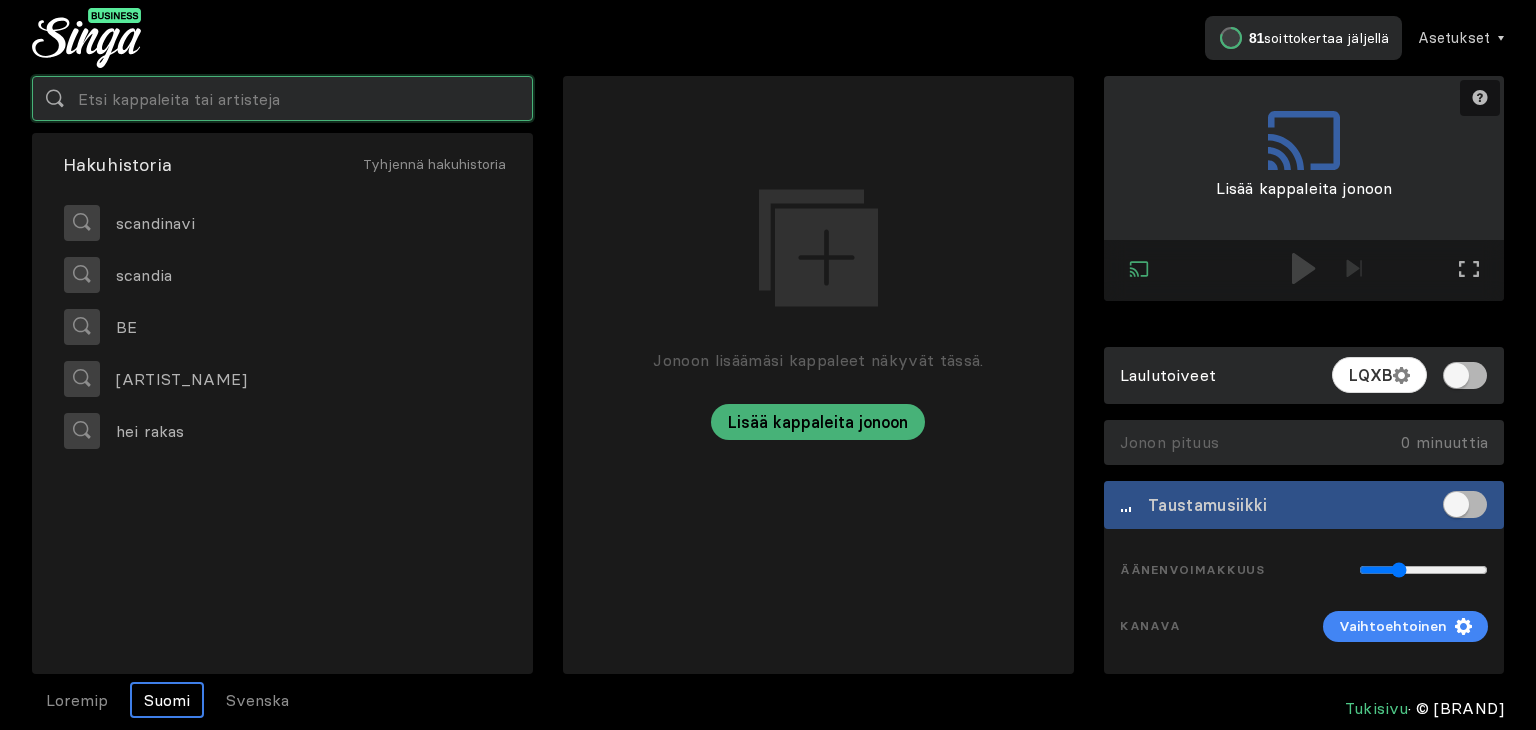 click at bounding box center [282, 98] 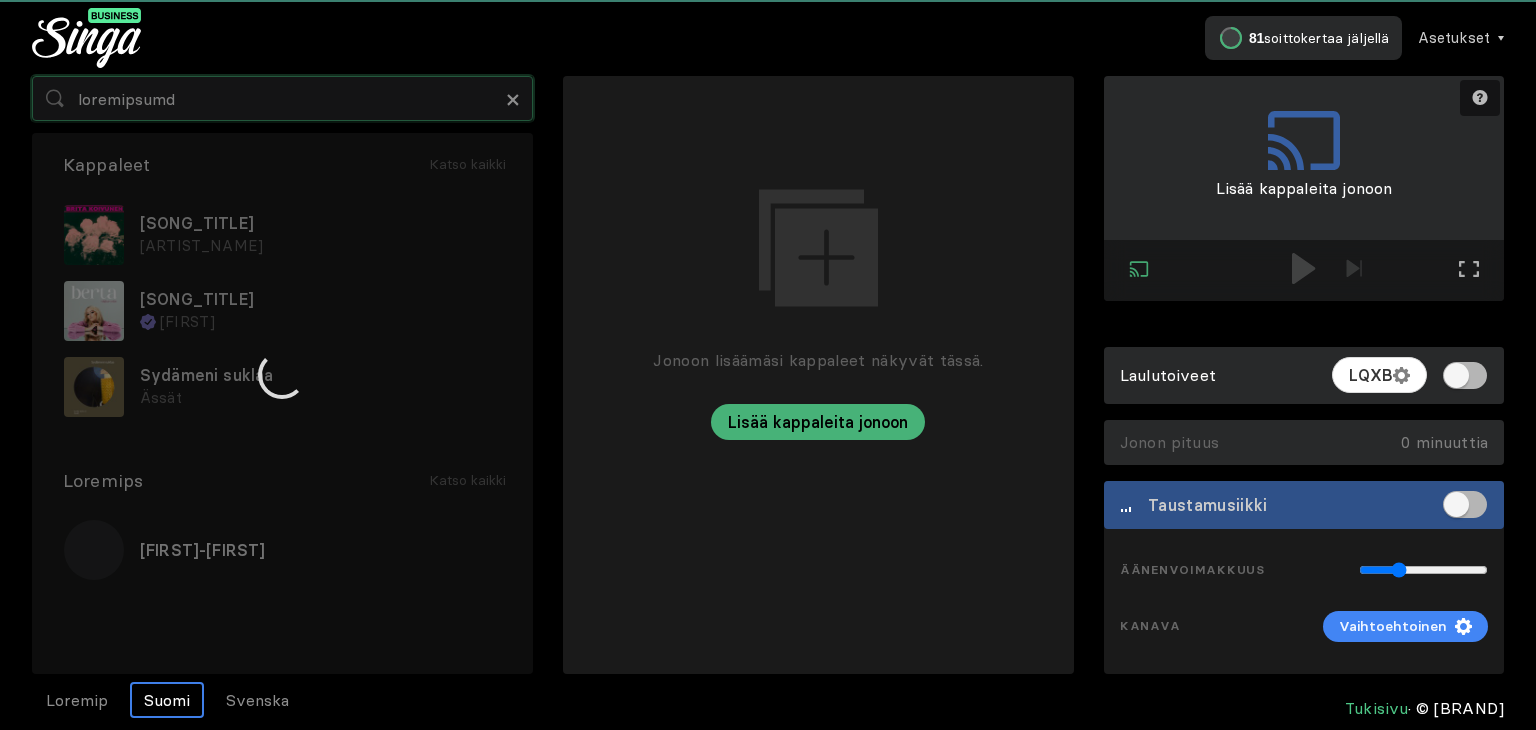 type on "loremipsumd" 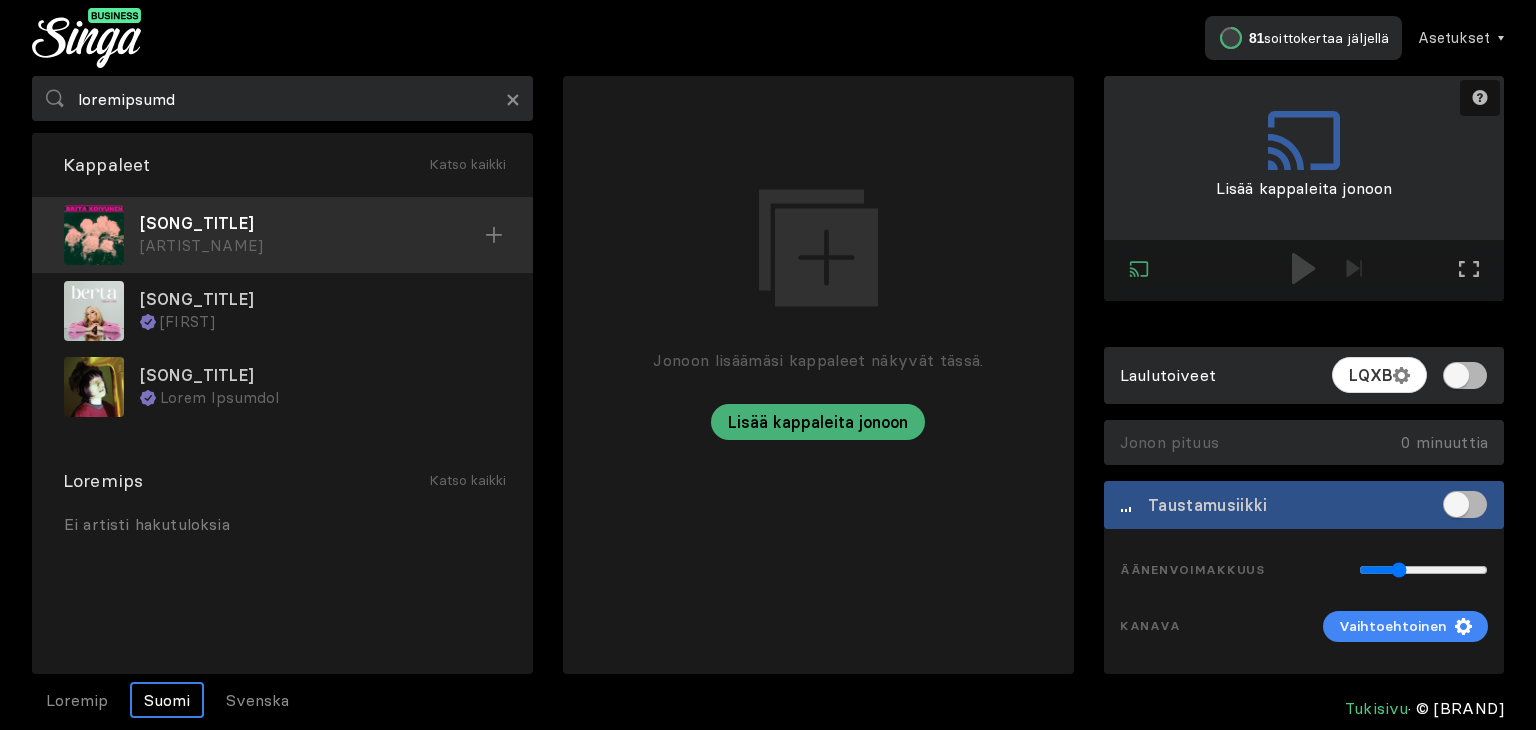 click on "[SONG_TITLE]" at bounding box center [312, 223] 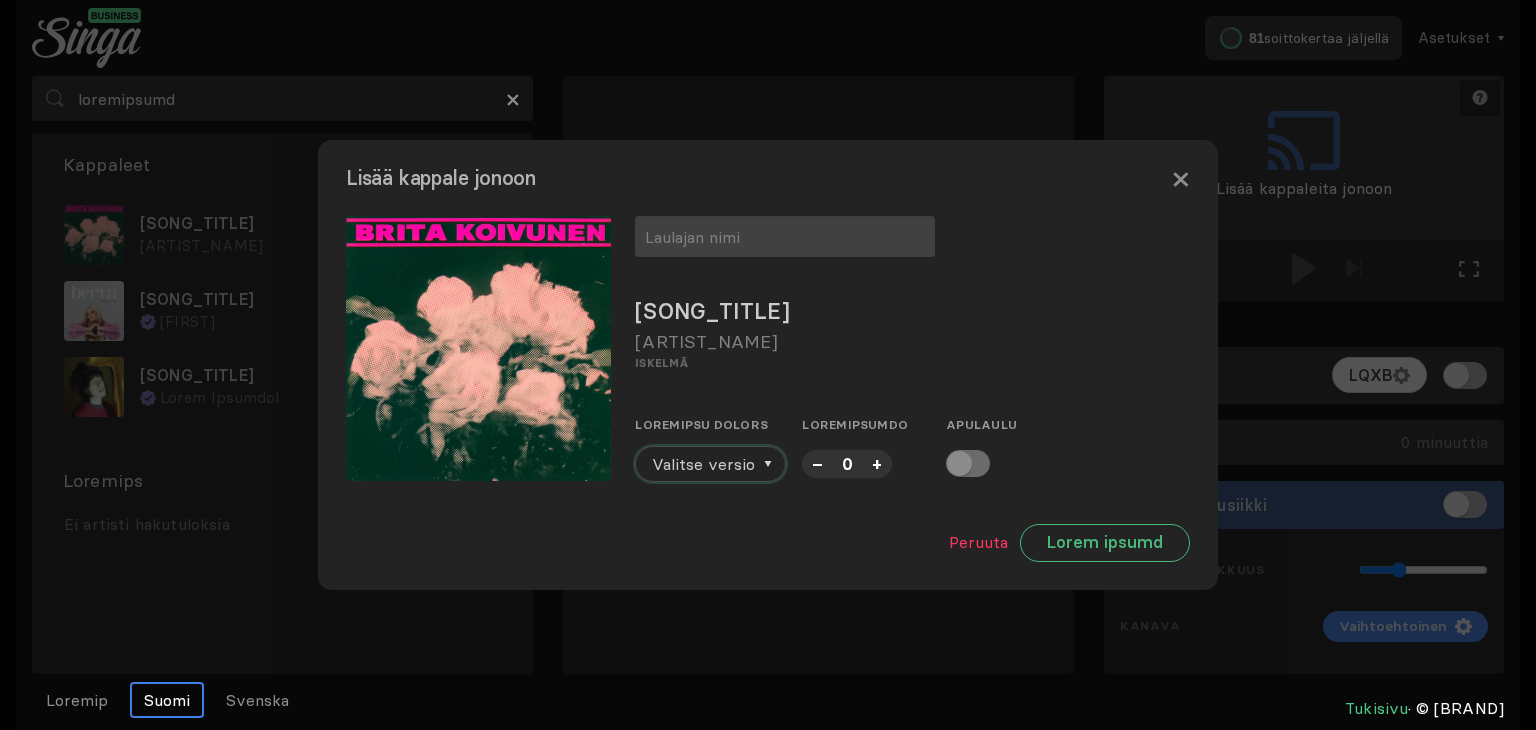 click on "Valitse versio" at bounding box center [703, 464] 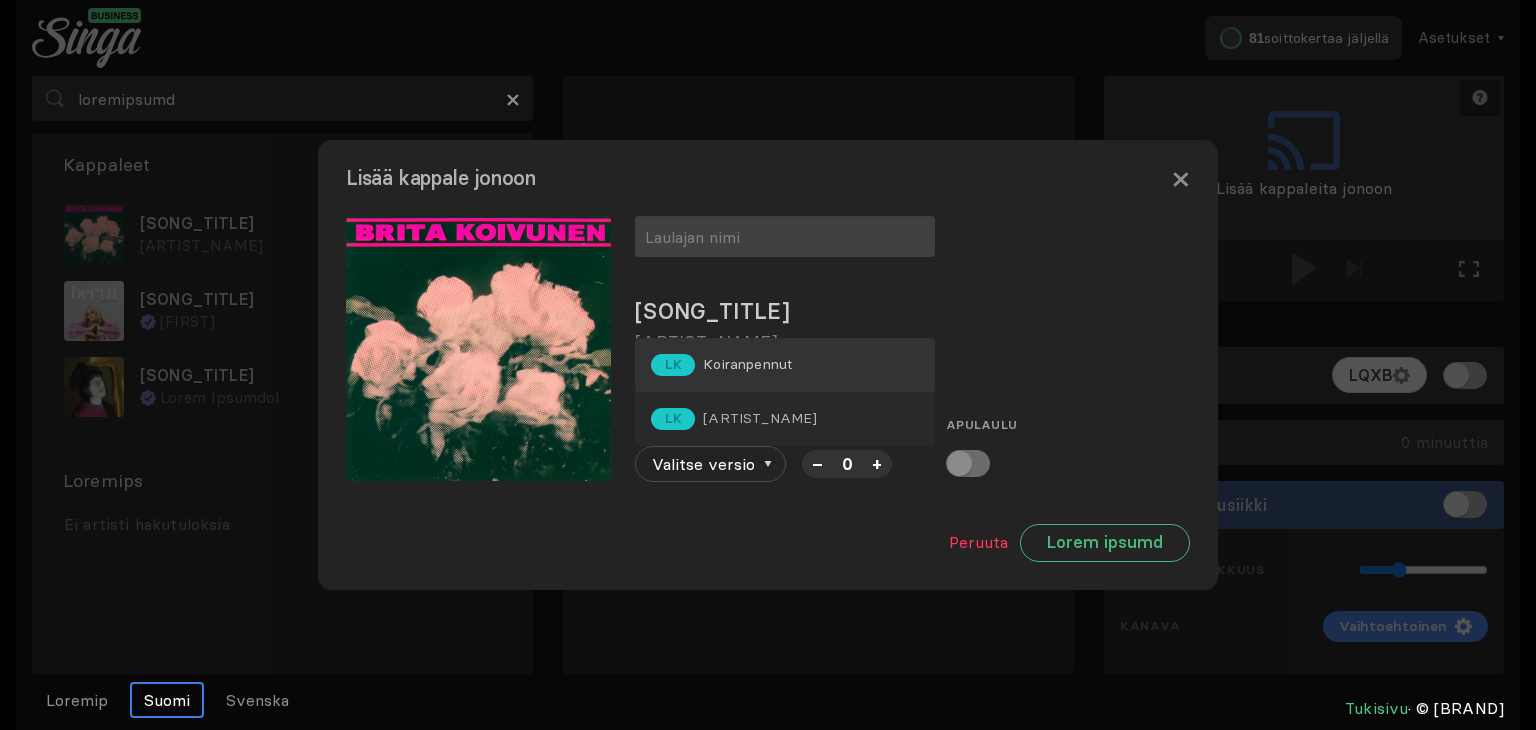 click on "[FIRST] [LAST]" at bounding box center (785, 365) 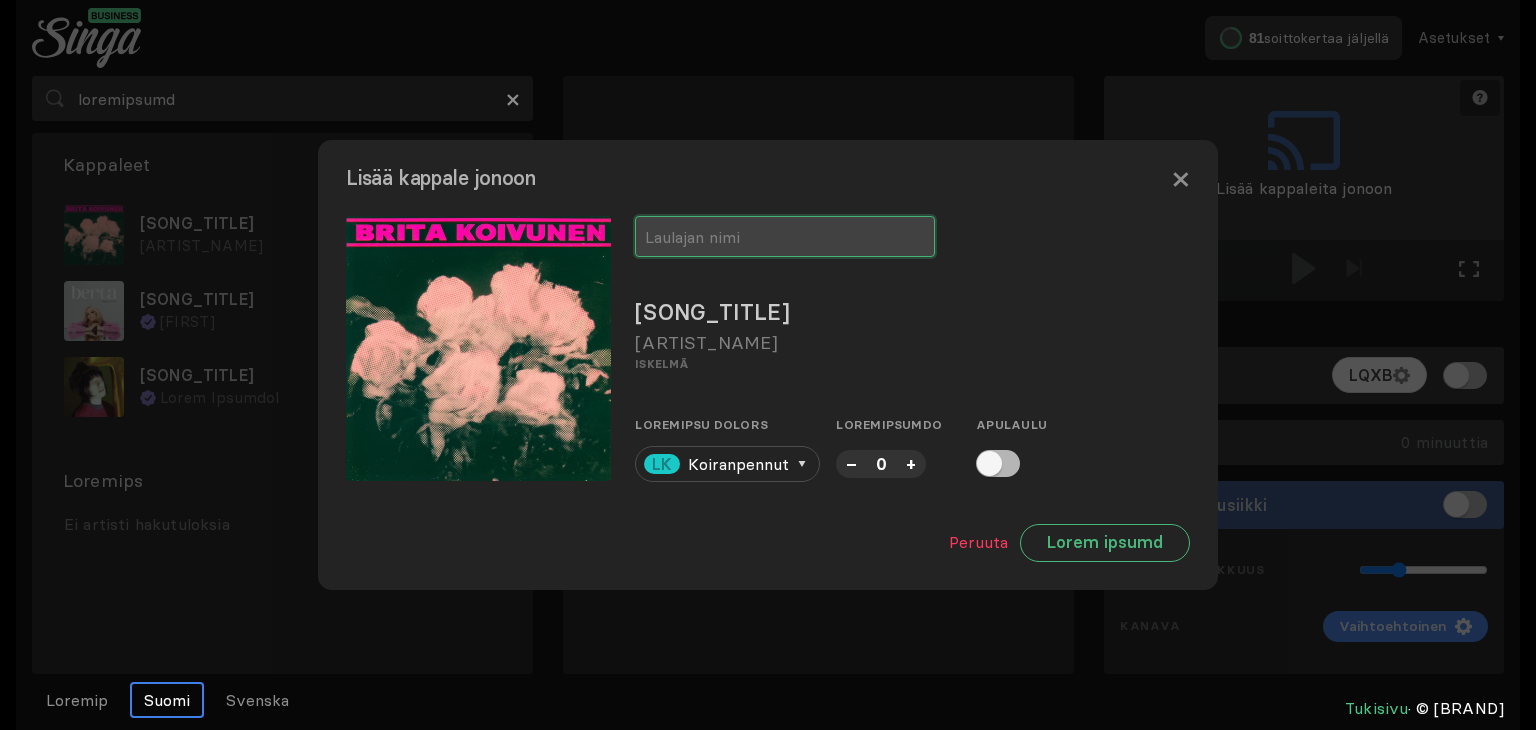 click at bounding box center (785, 236) 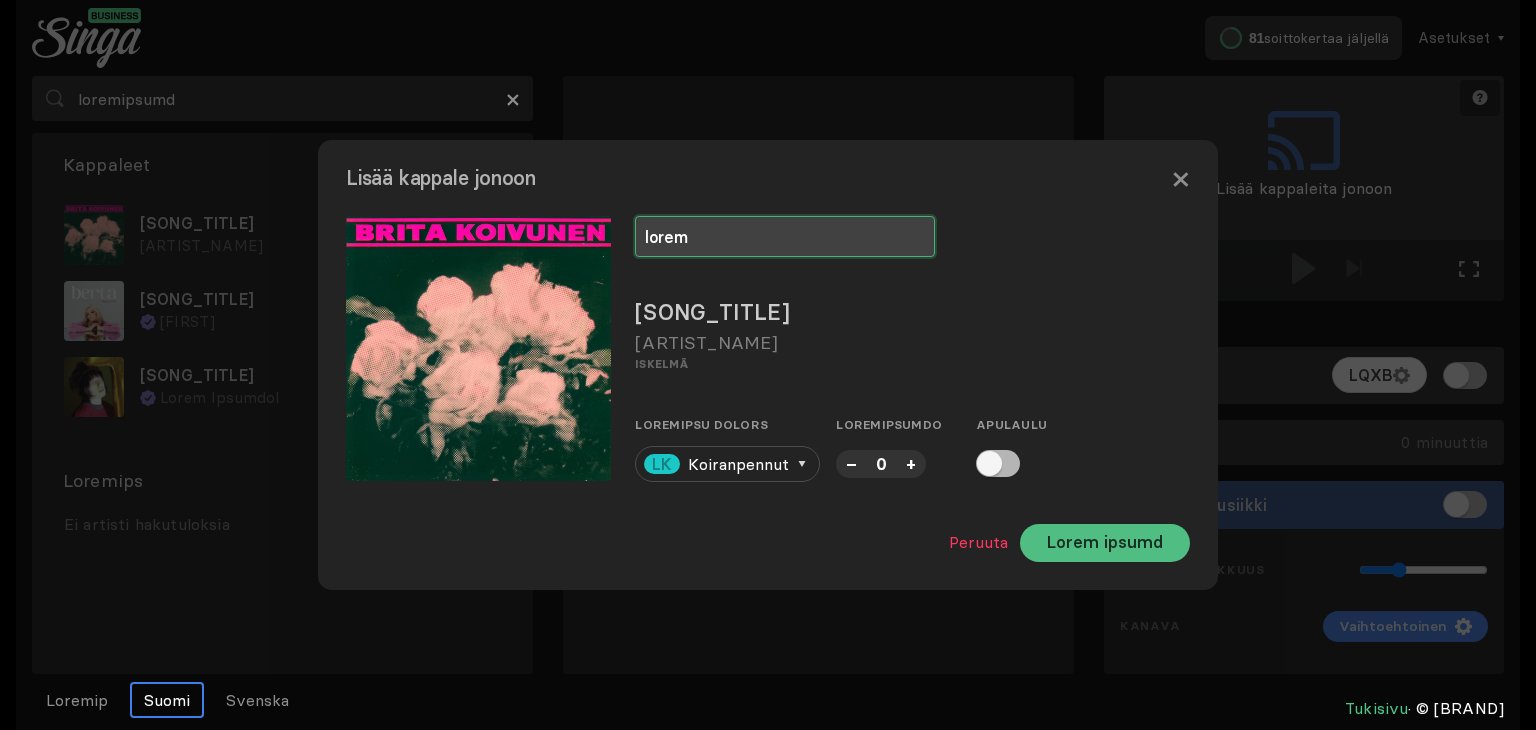 type on "lorem" 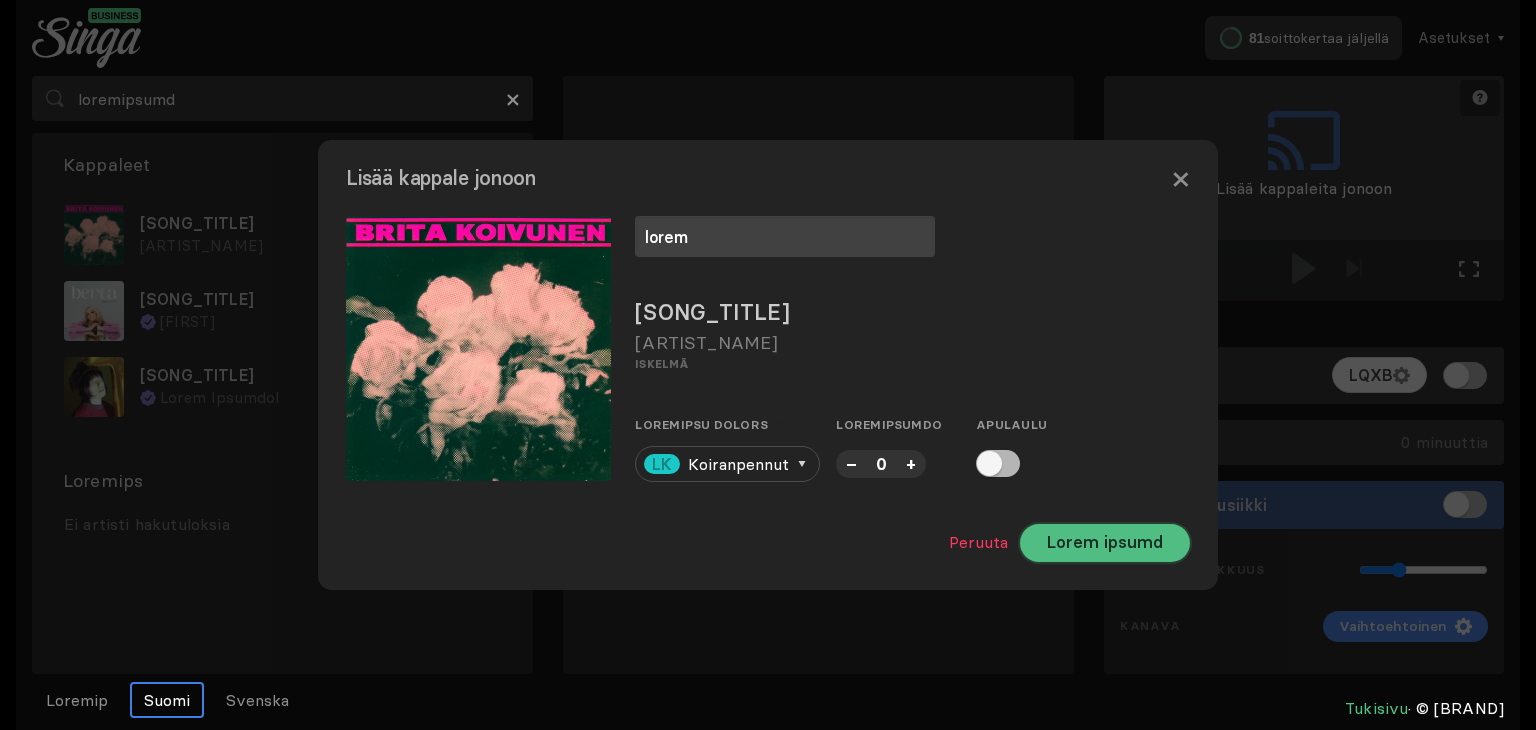 click on "Lorem ipsumd" at bounding box center [1105, 543] 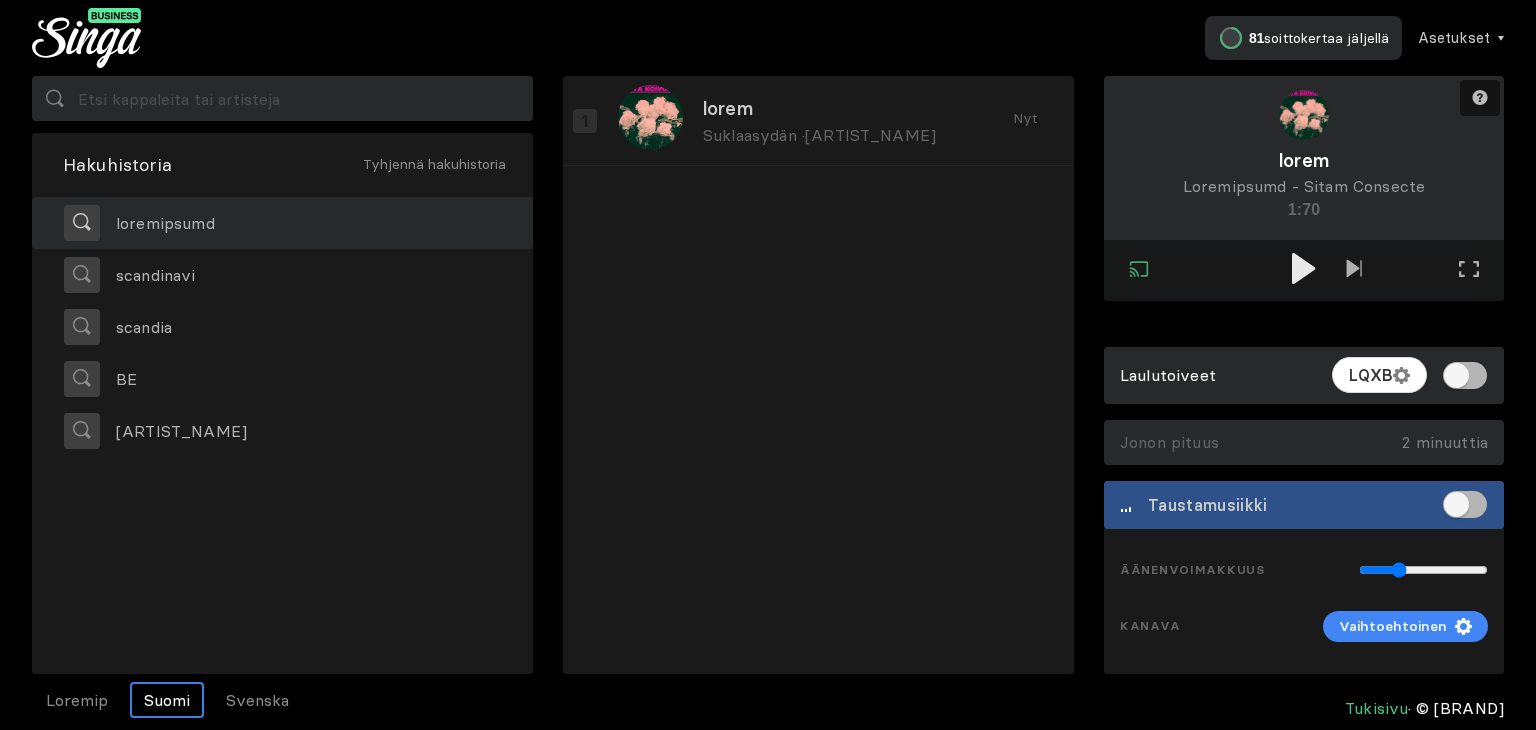 click on "loremipsumd" at bounding box center (157, 223) 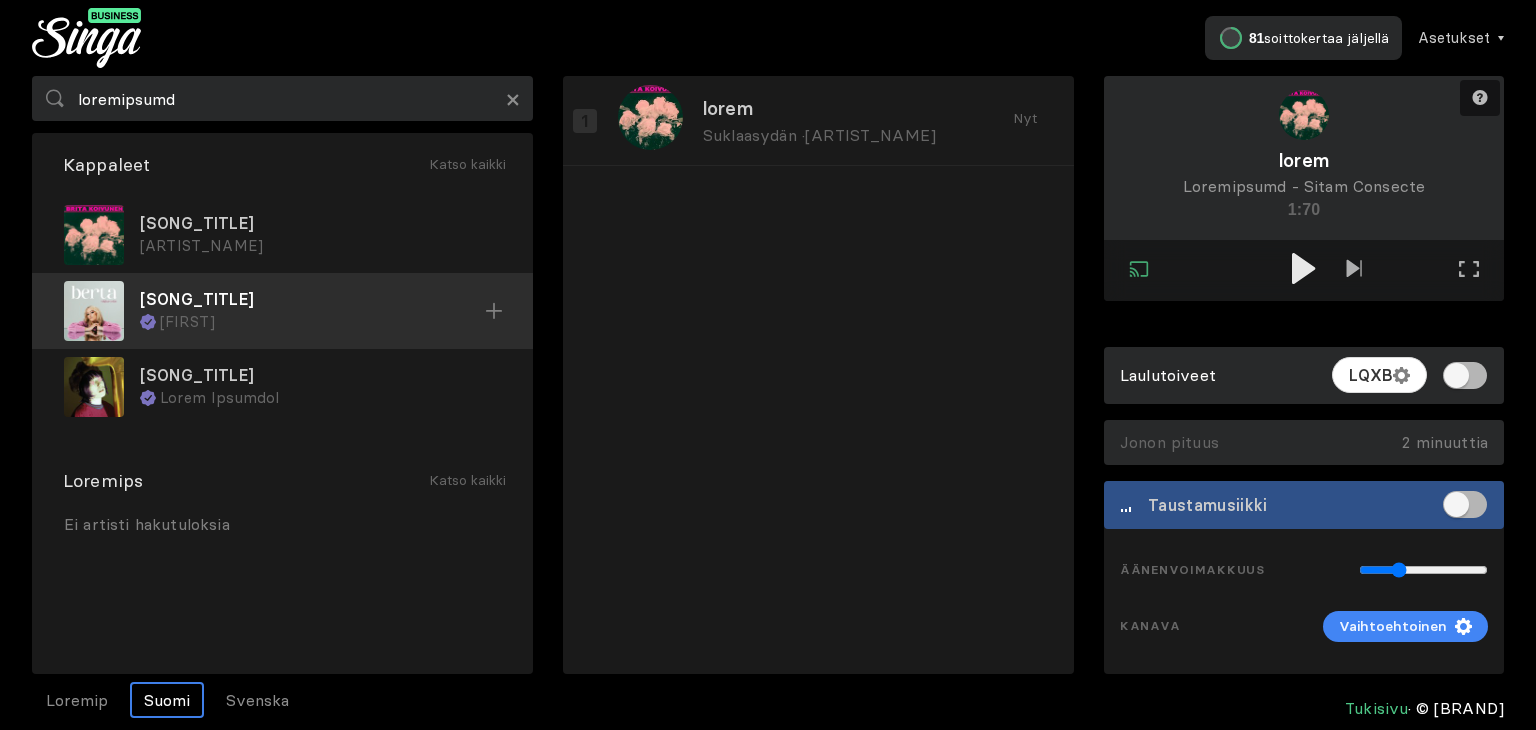 click on "[SONG_TITLE]" at bounding box center [320, 223] 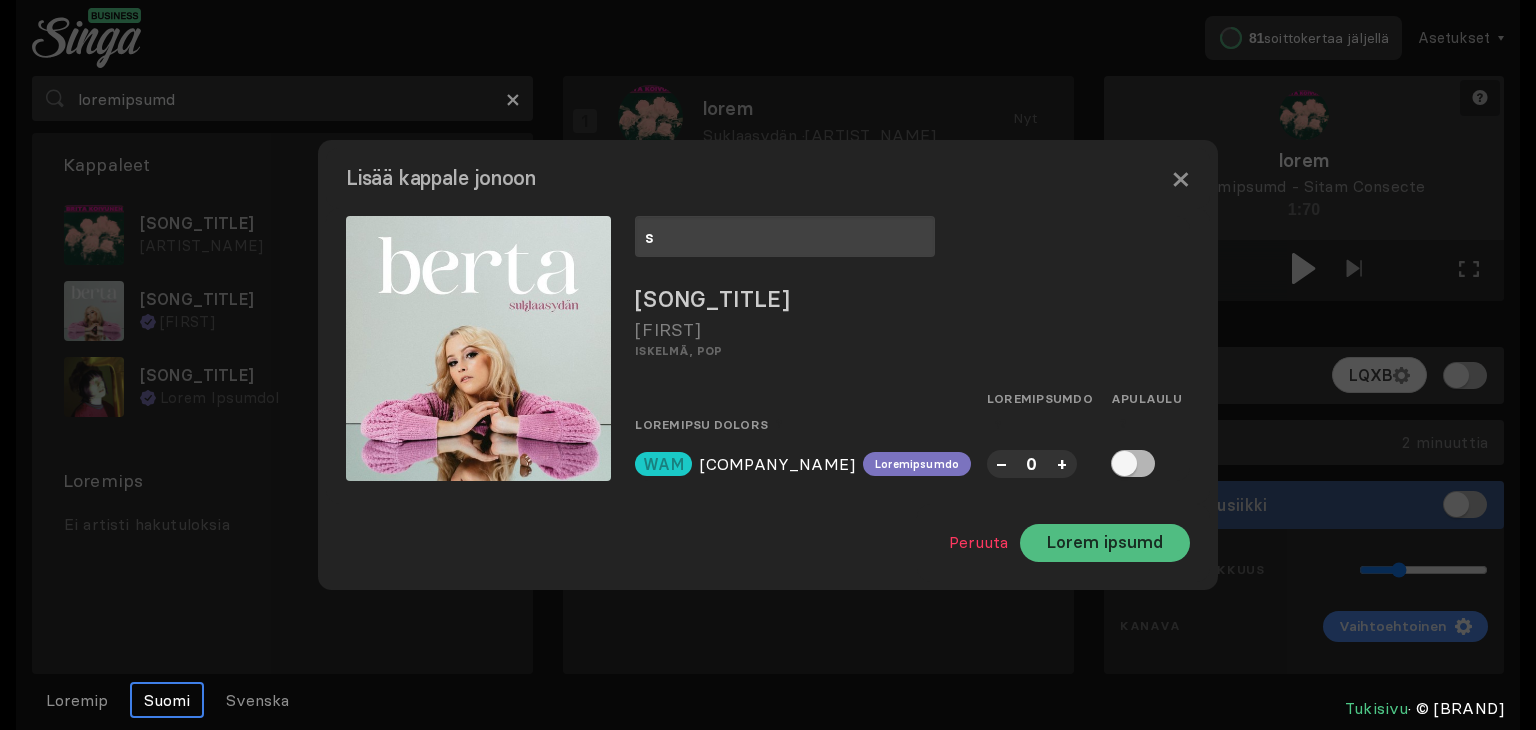 type on "s" 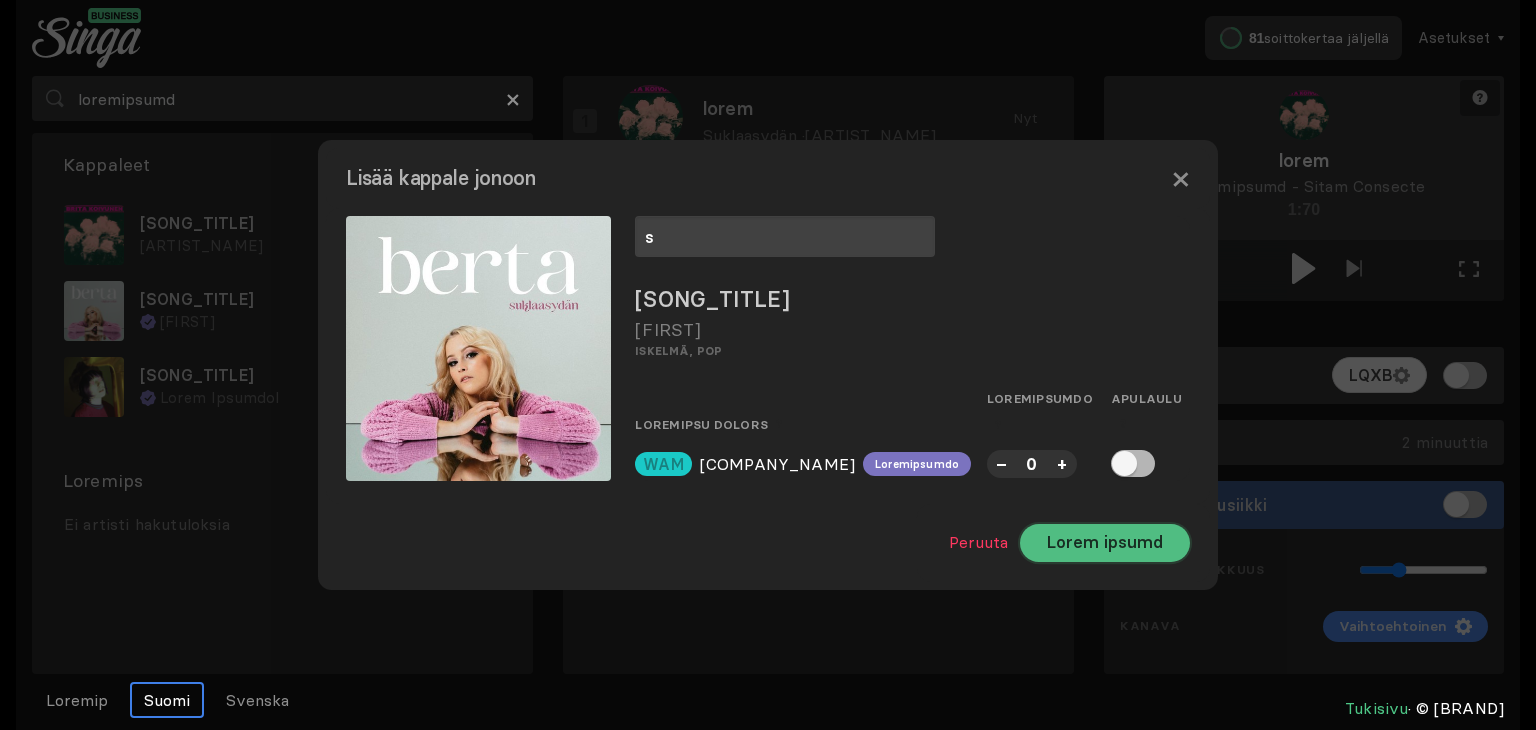 click on "Lorem ipsumd" at bounding box center [1105, 543] 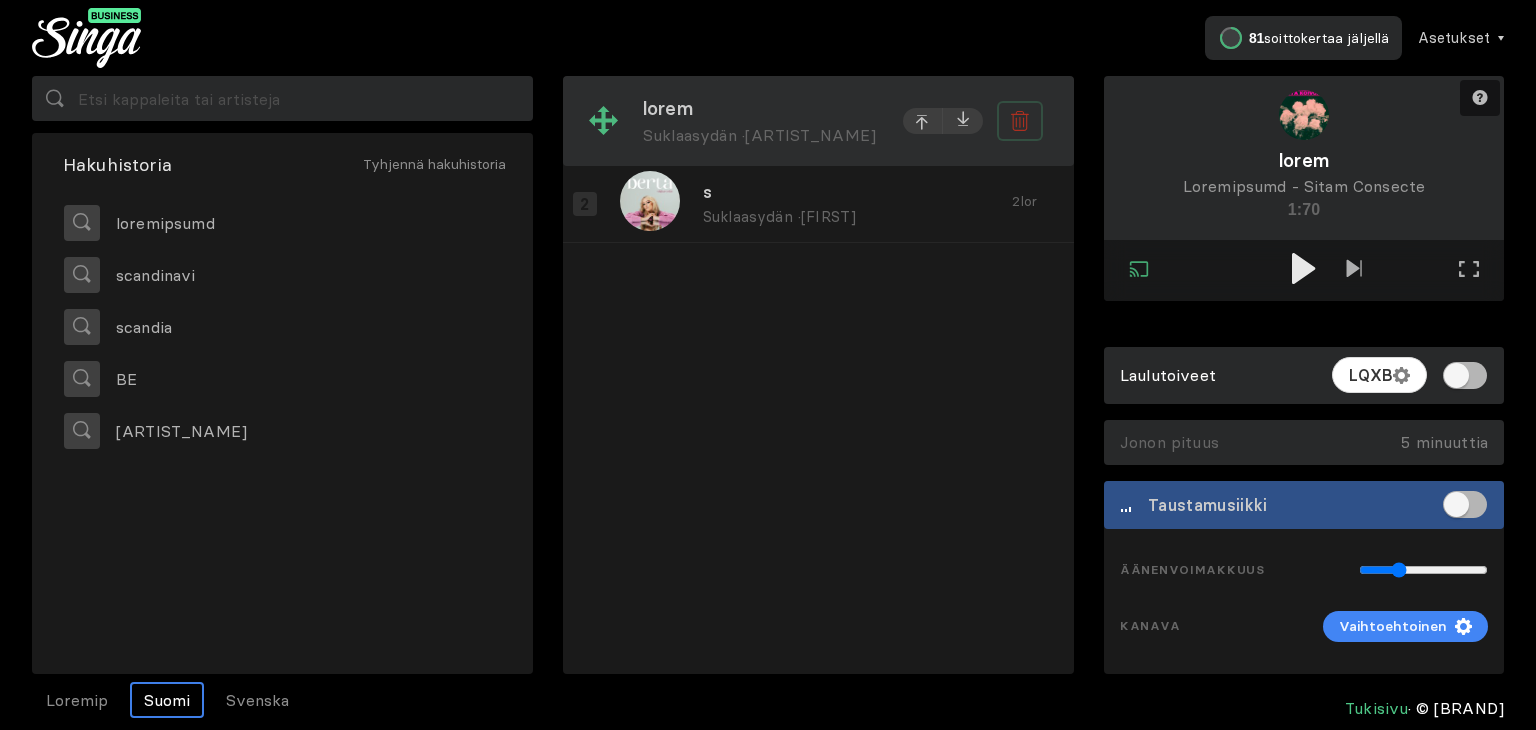 click at bounding box center [1023, 122] 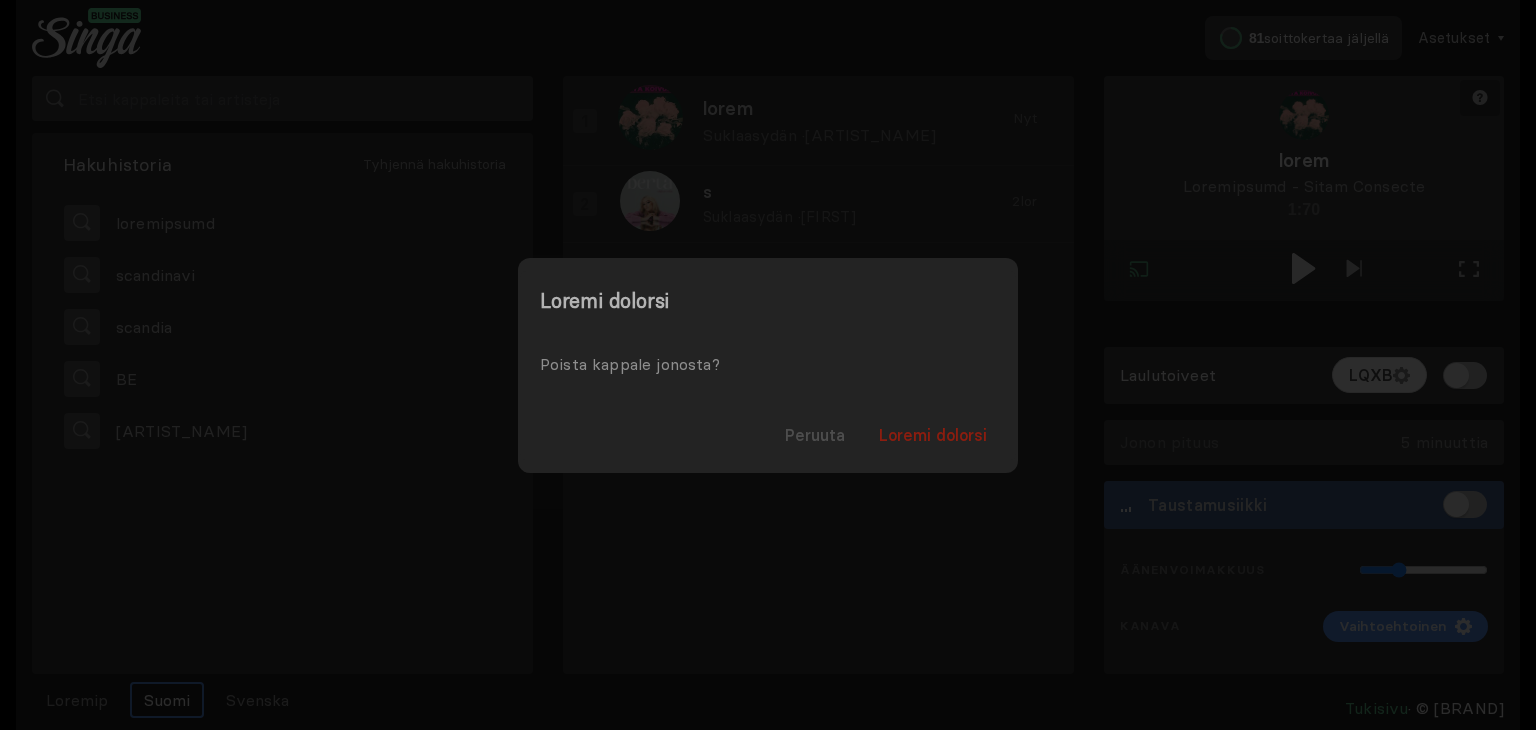 click on "Loremi dolorsi" at bounding box center [933, 435] 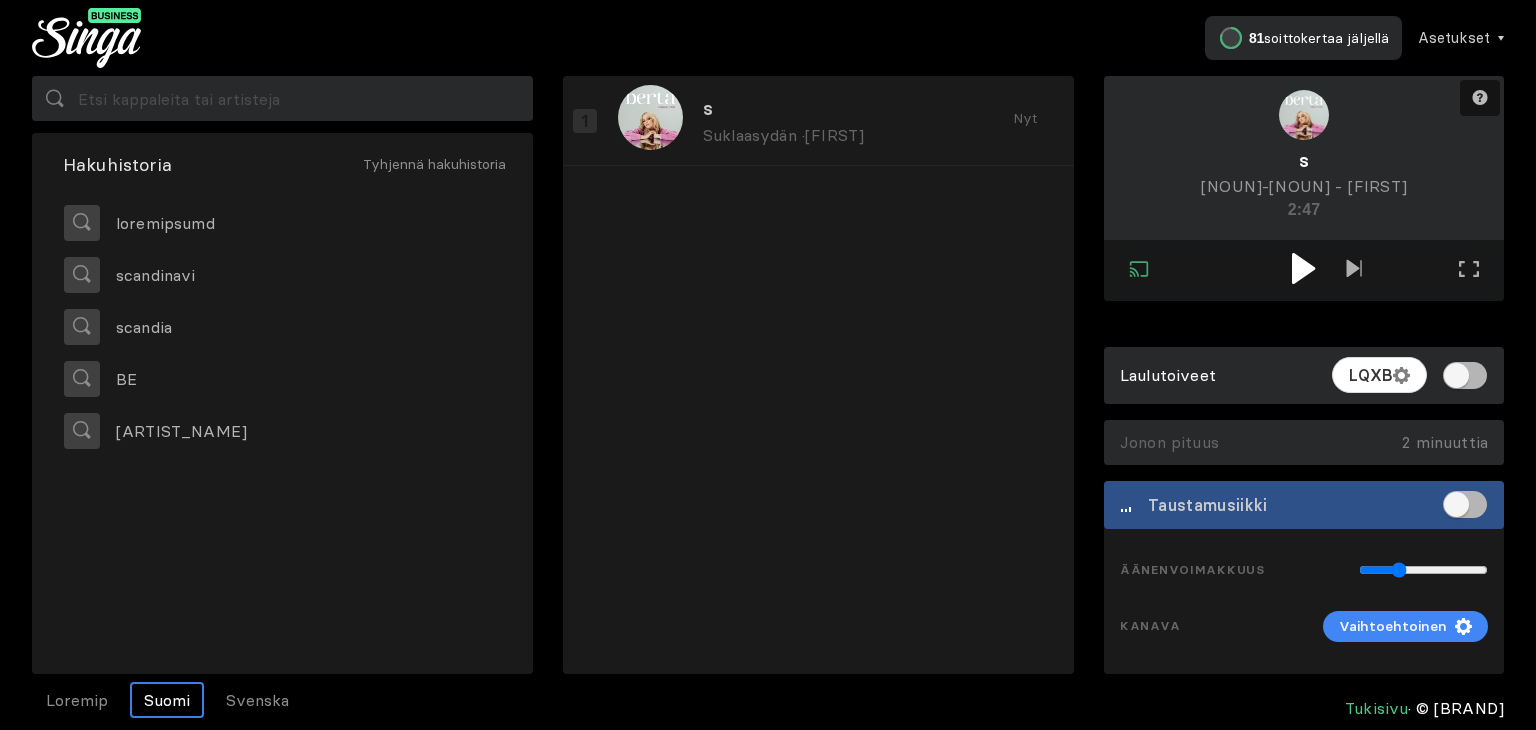 click at bounding box center (1303, 268) 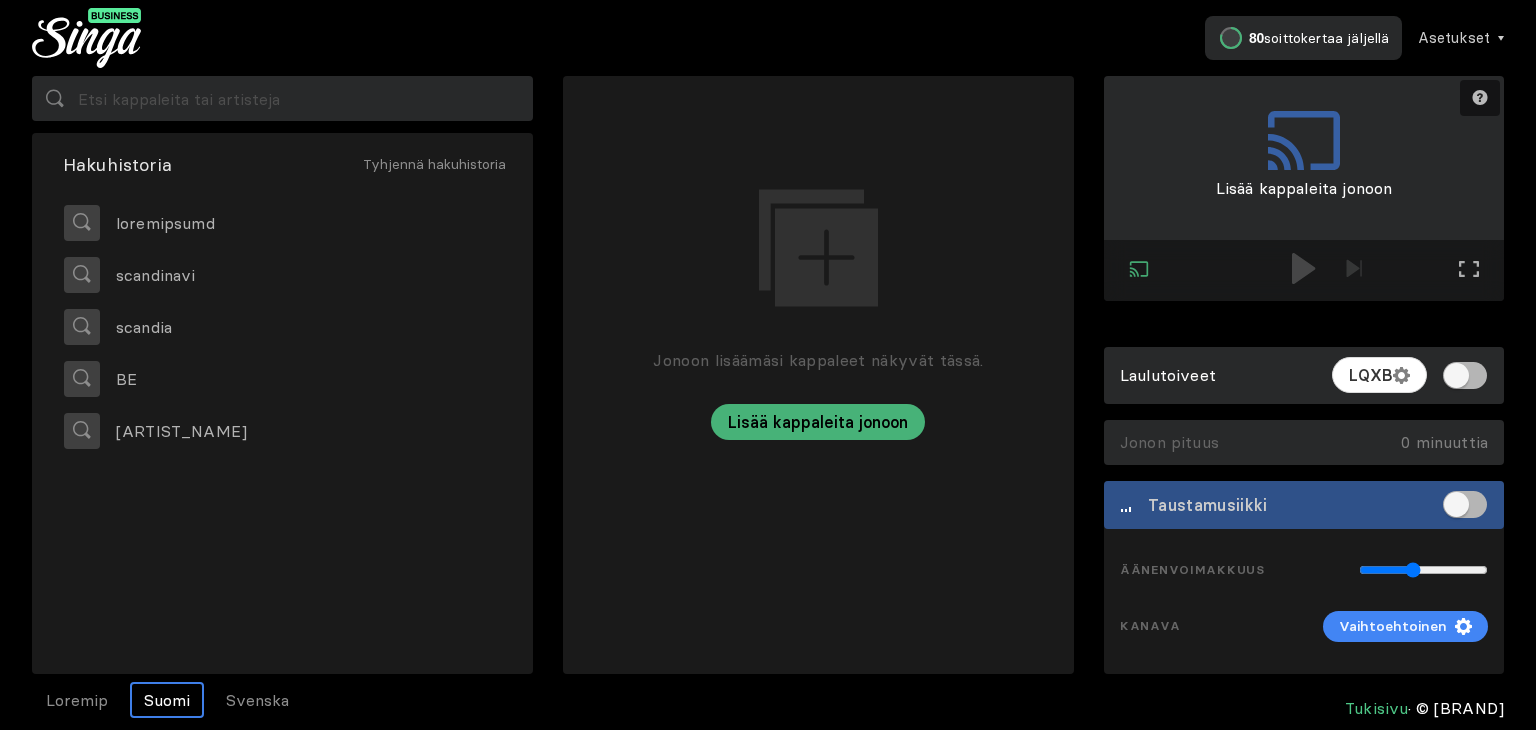 type on "0.41" 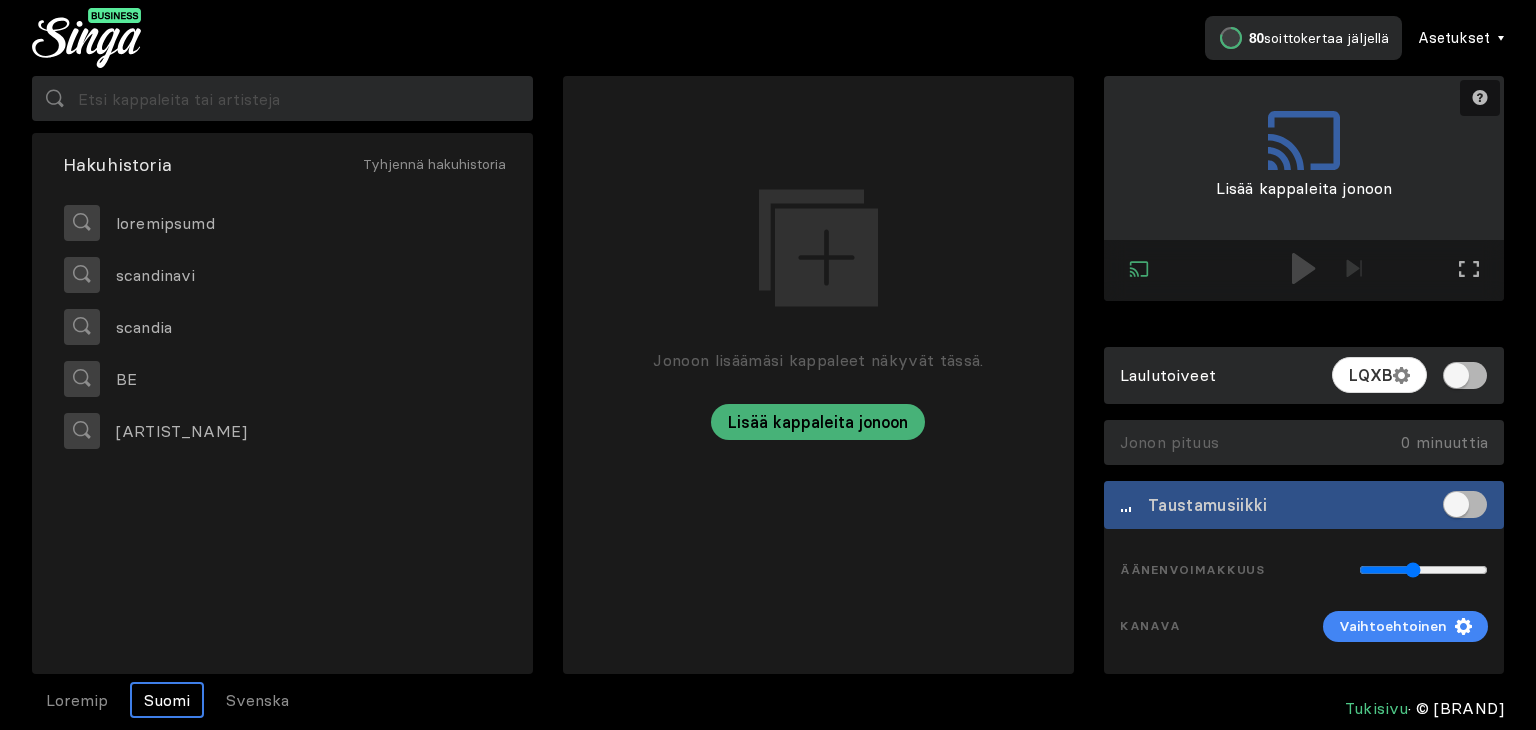 click on "Asetukset" at bounding box center (1454, 38) 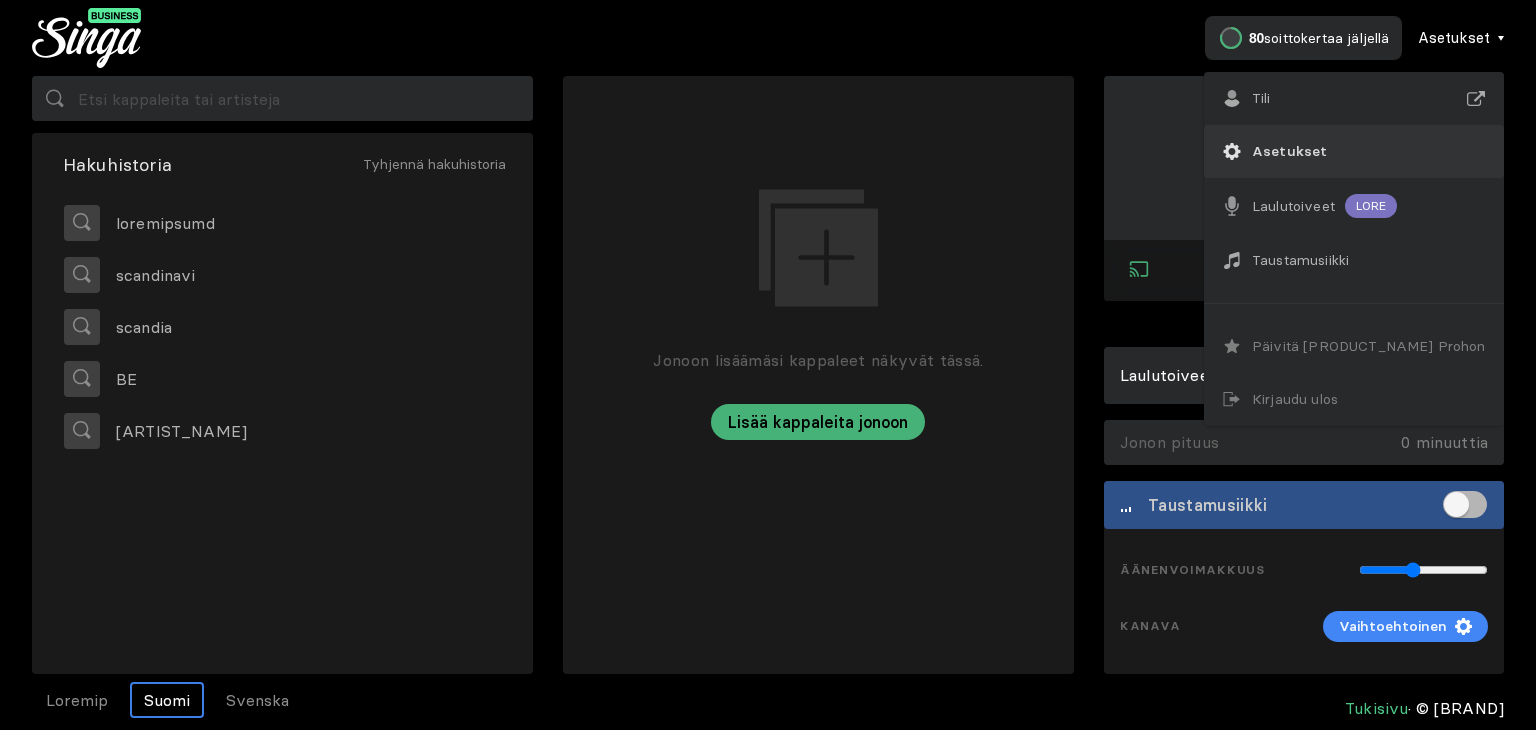 click on "Asetukset" at bounding box center (1261, 98) 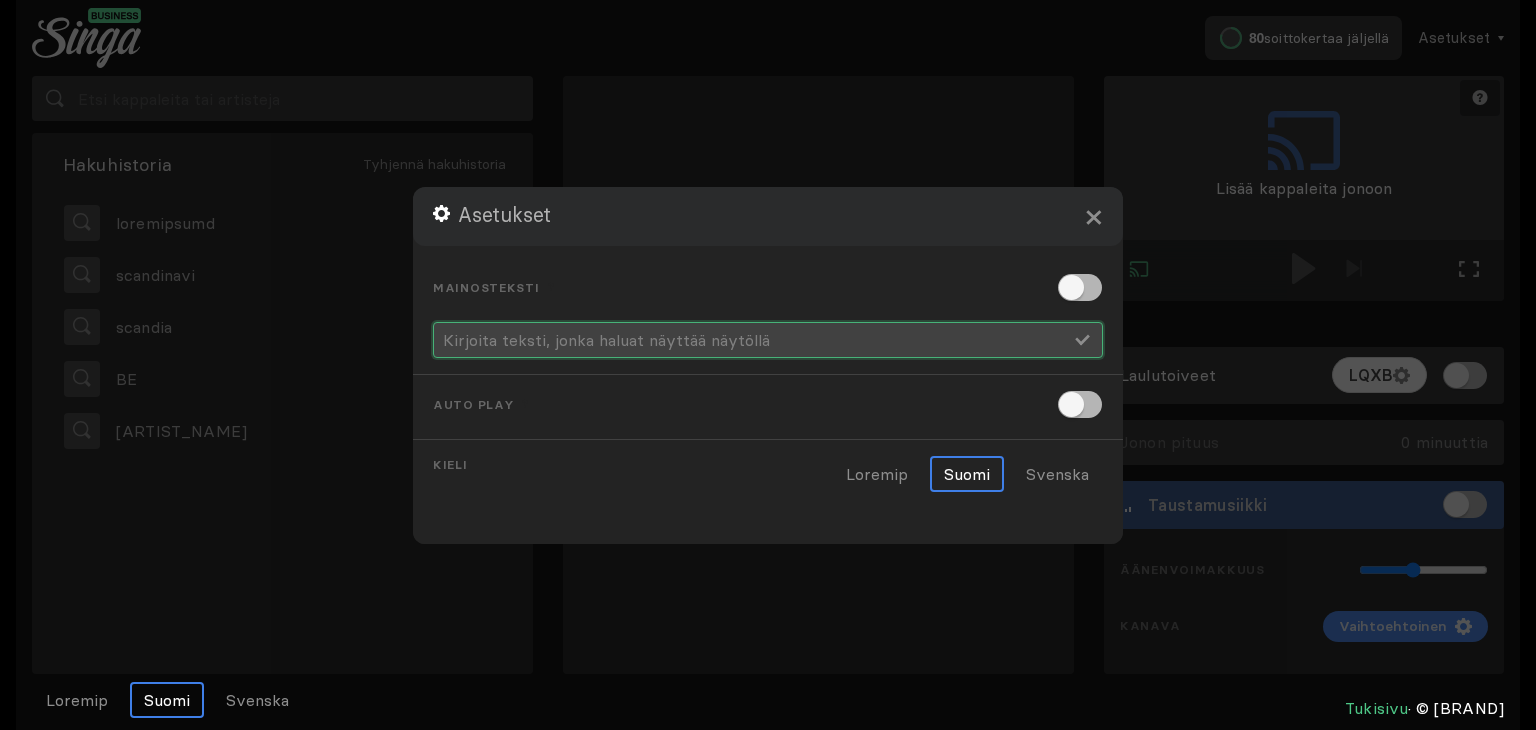 click at bounding box center (768, 340) 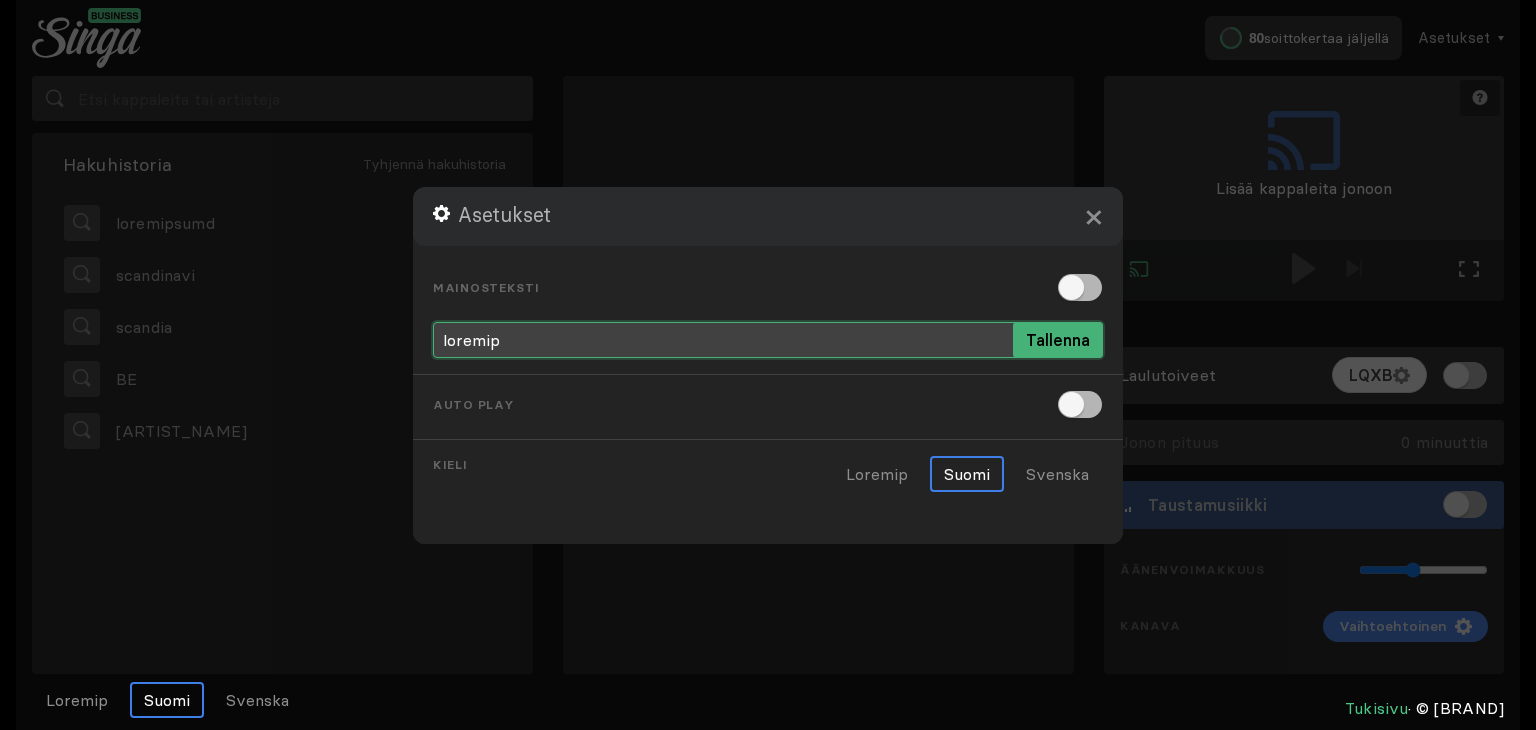 type on "laulutoi" 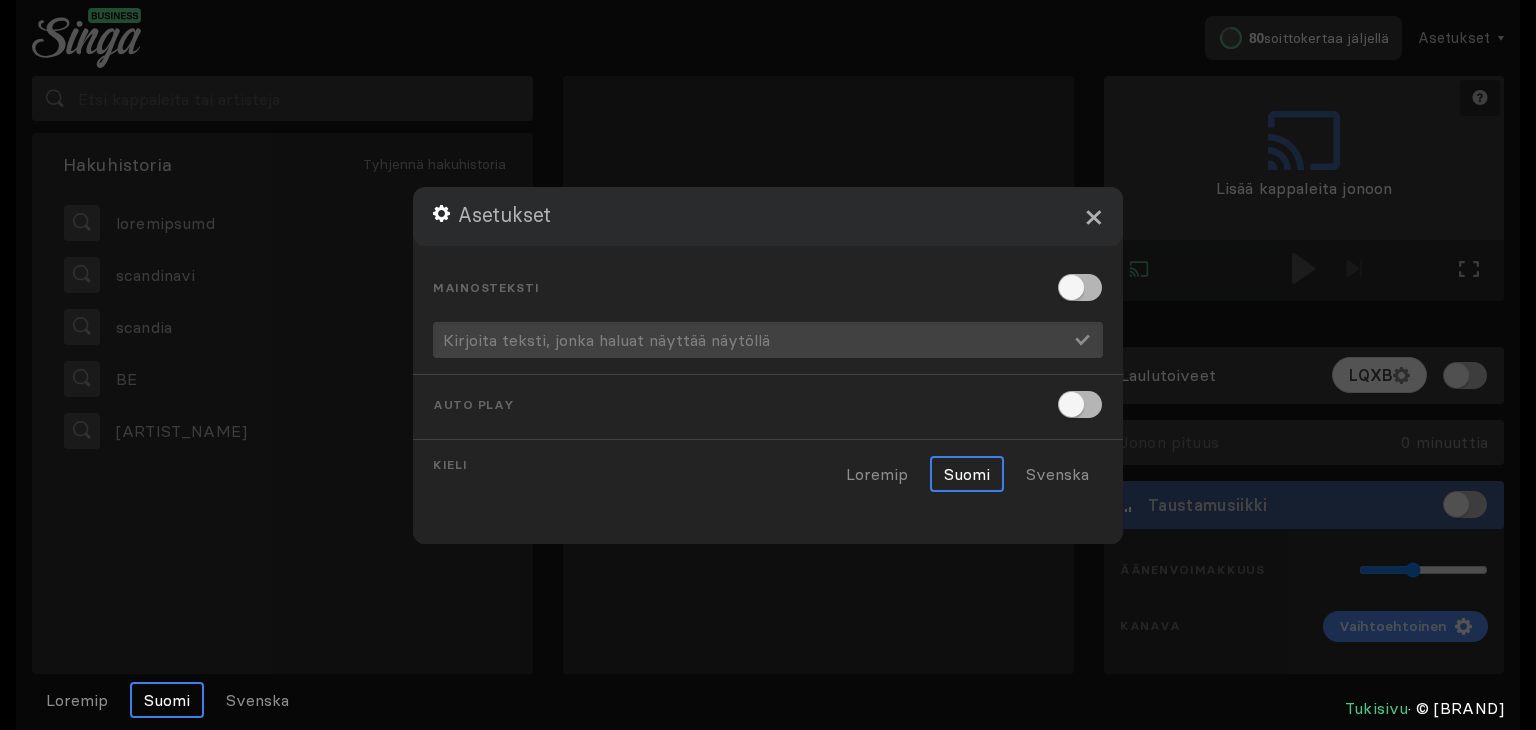 click on "×" at bounding box center [1093, 216] 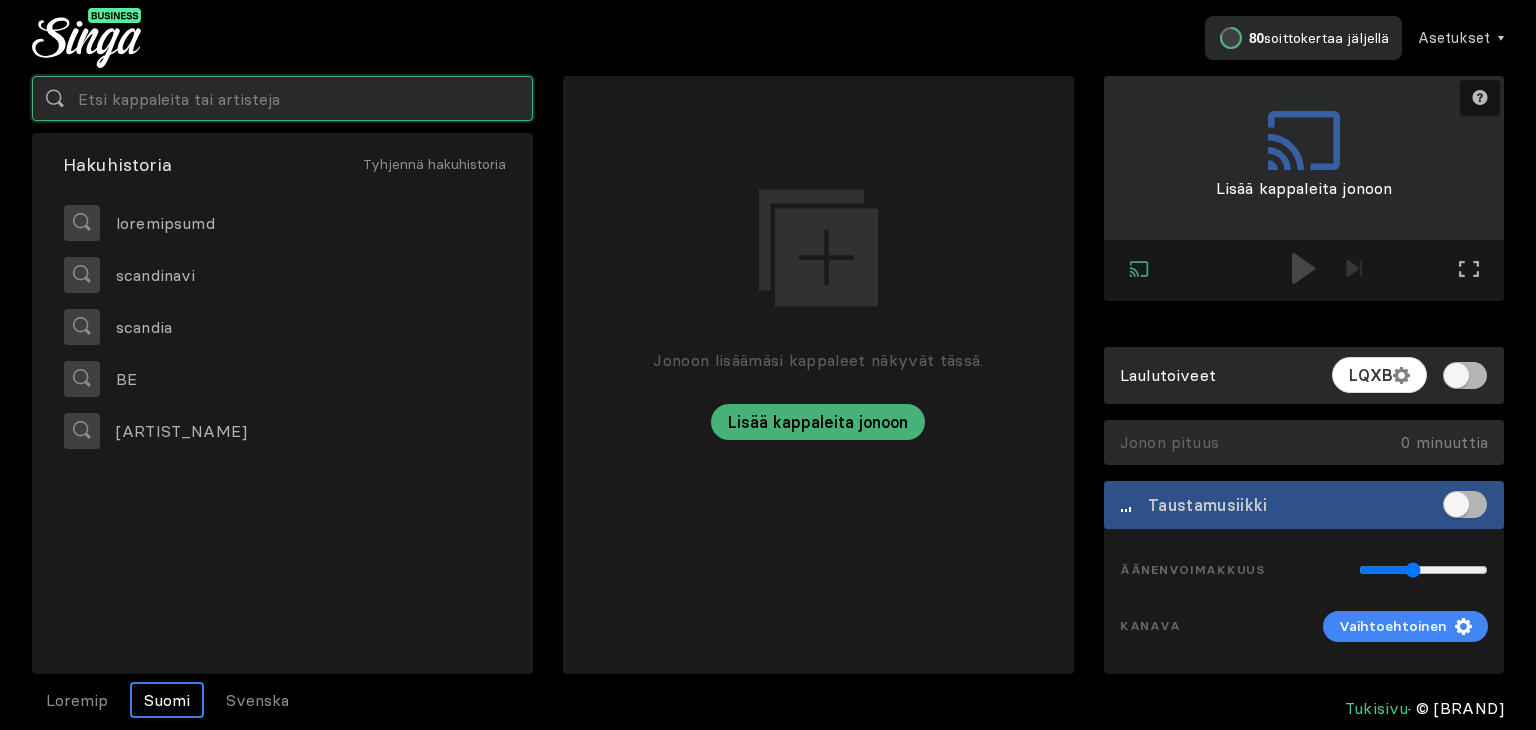 click at bounding box center [282, 98] 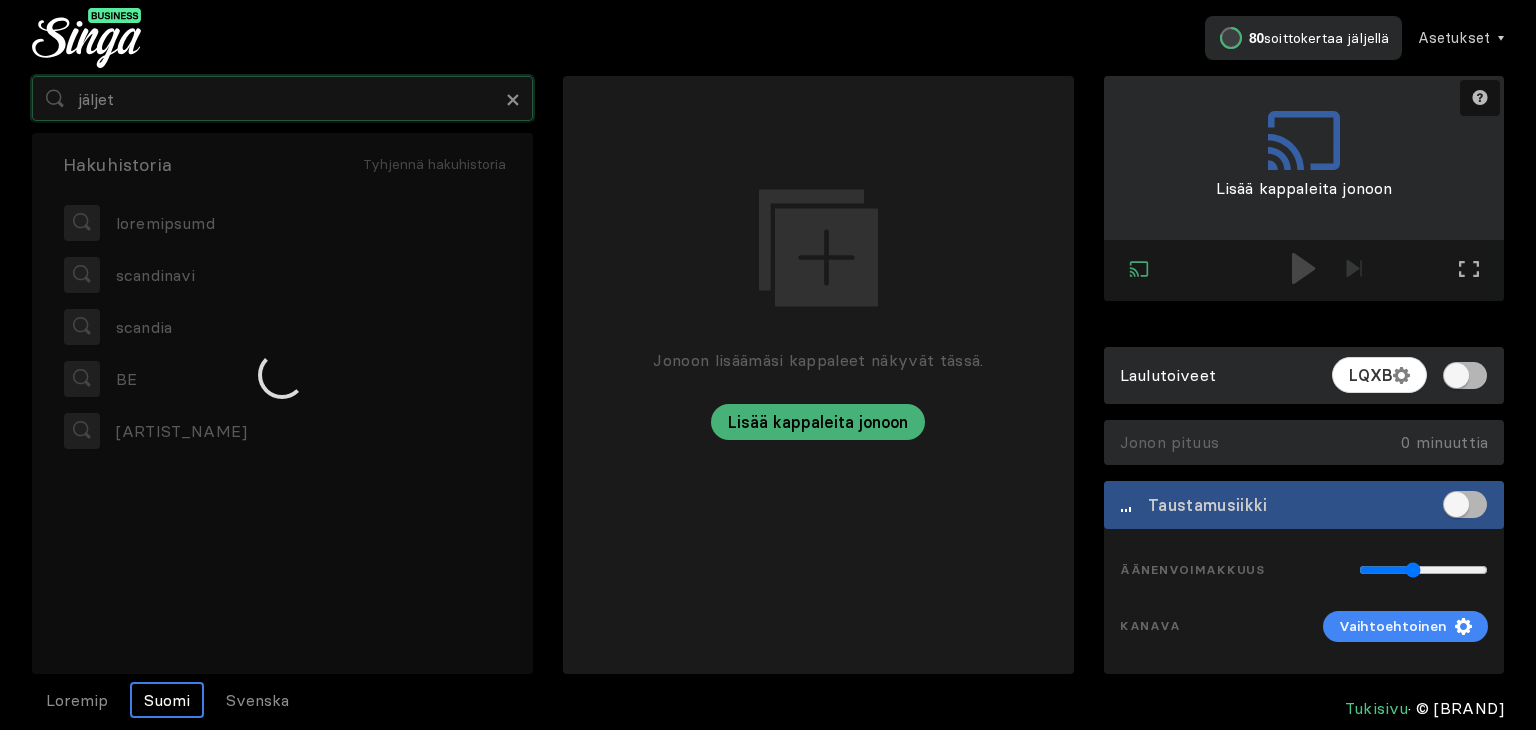 type on "jäljet" 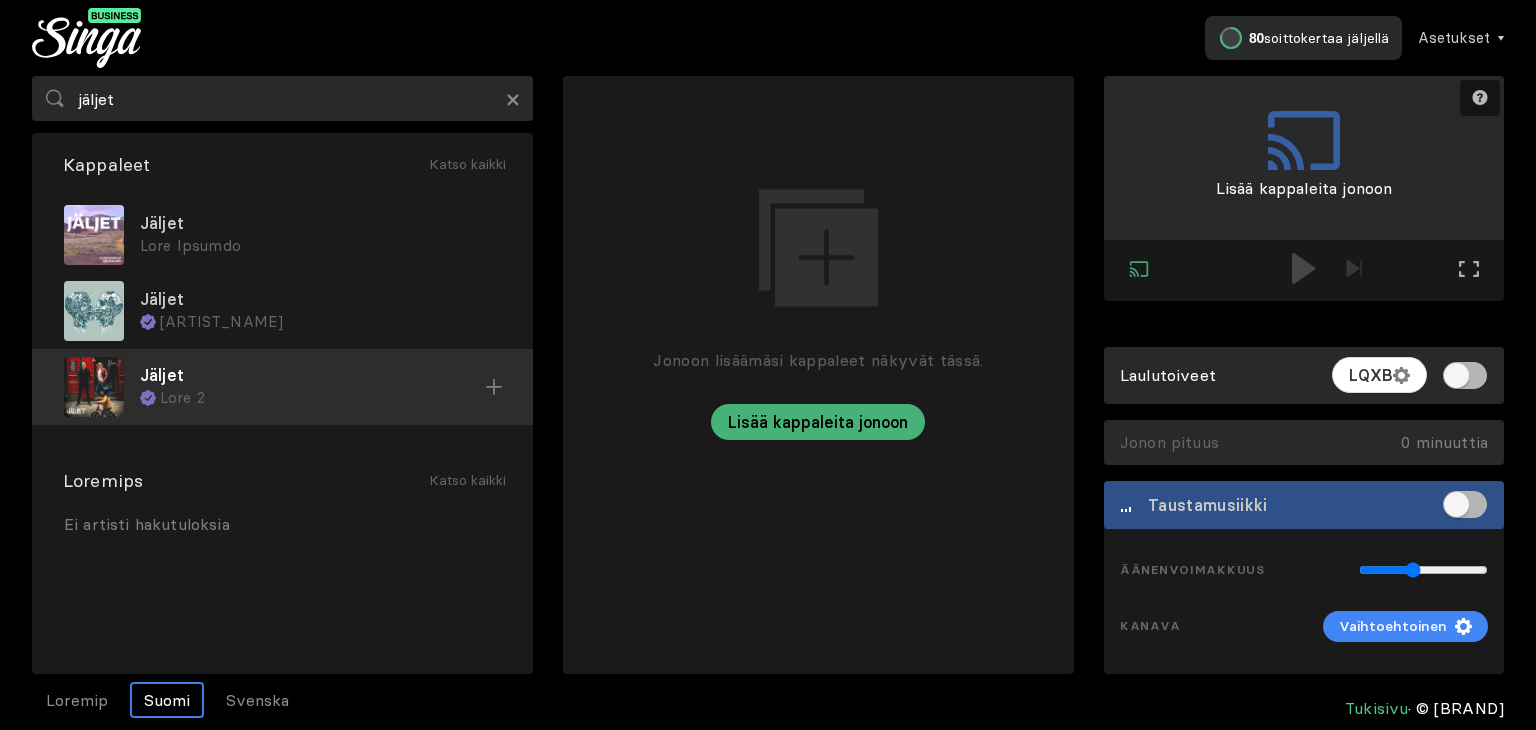 click on "Jäljet" at bounding box center (320, 223) 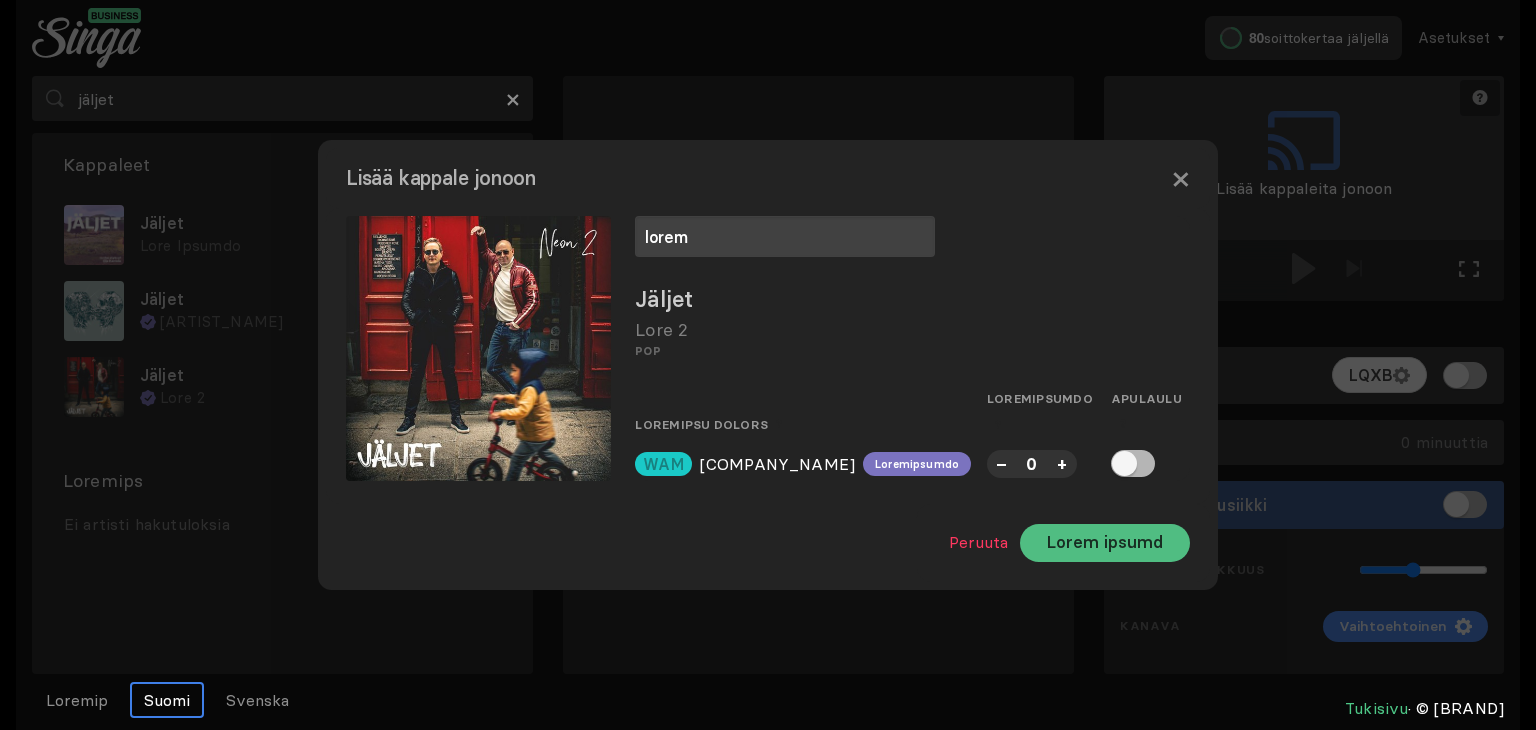 type on "lorem" 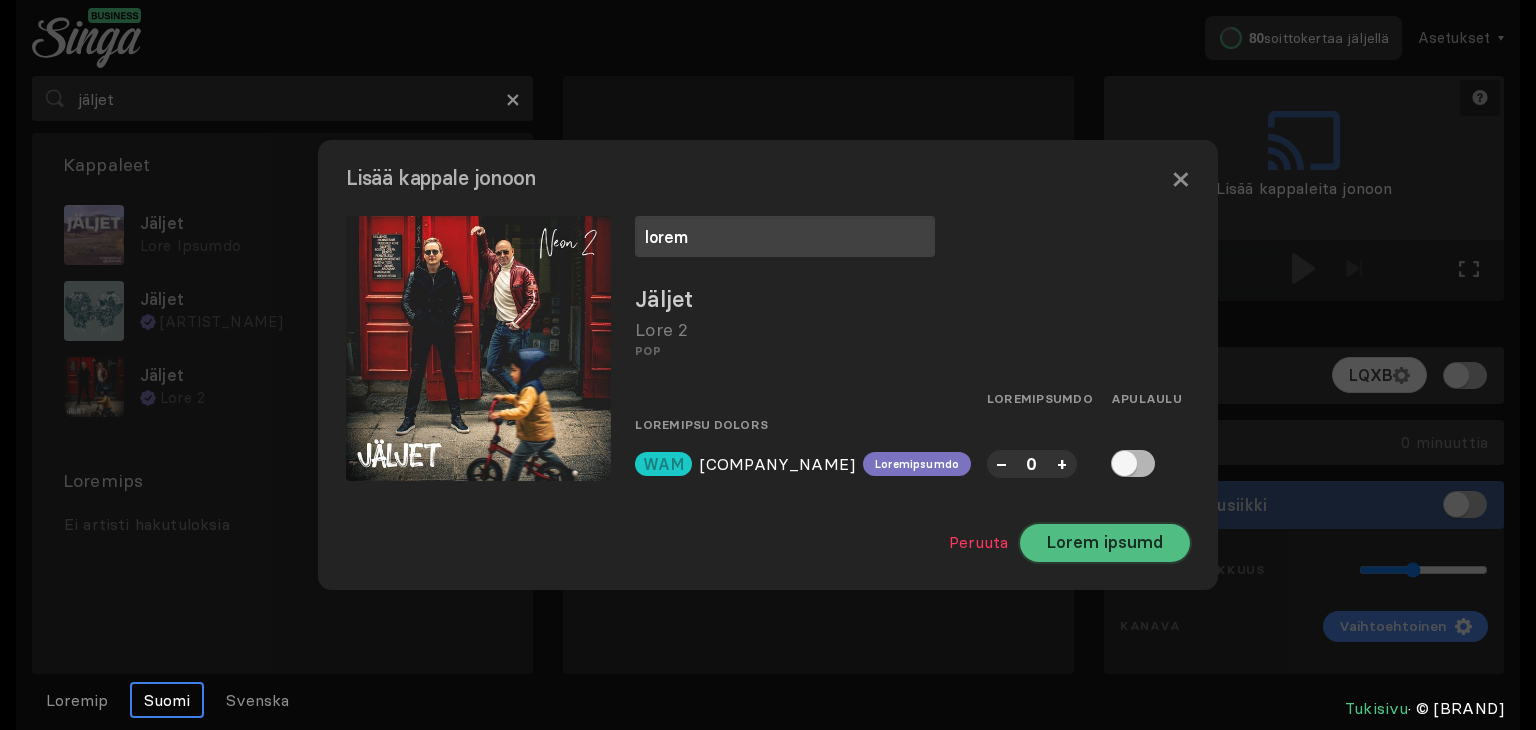 click on "Lorem ipsumd" at bounding box center (1105, 543) 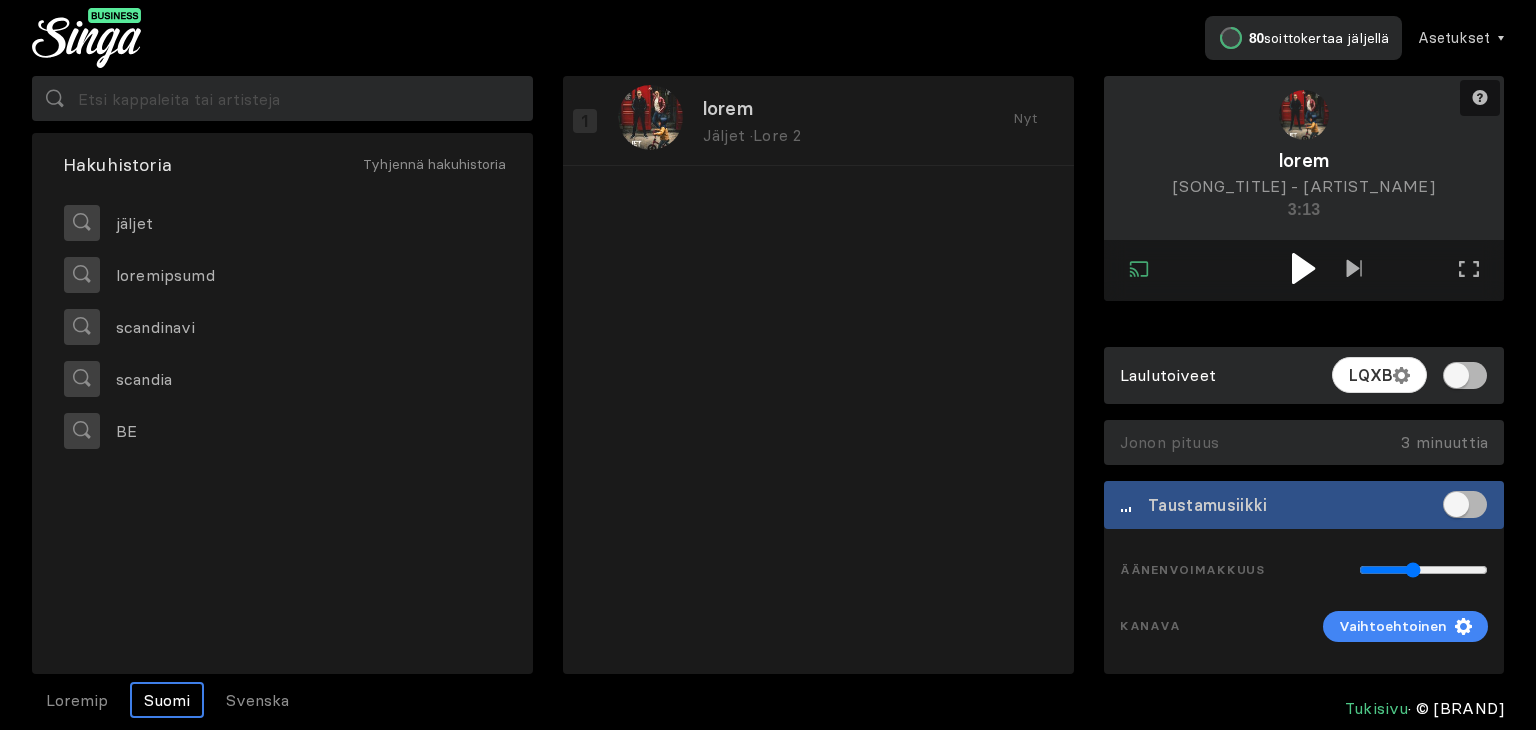 click at bounding box center (1303, 268) 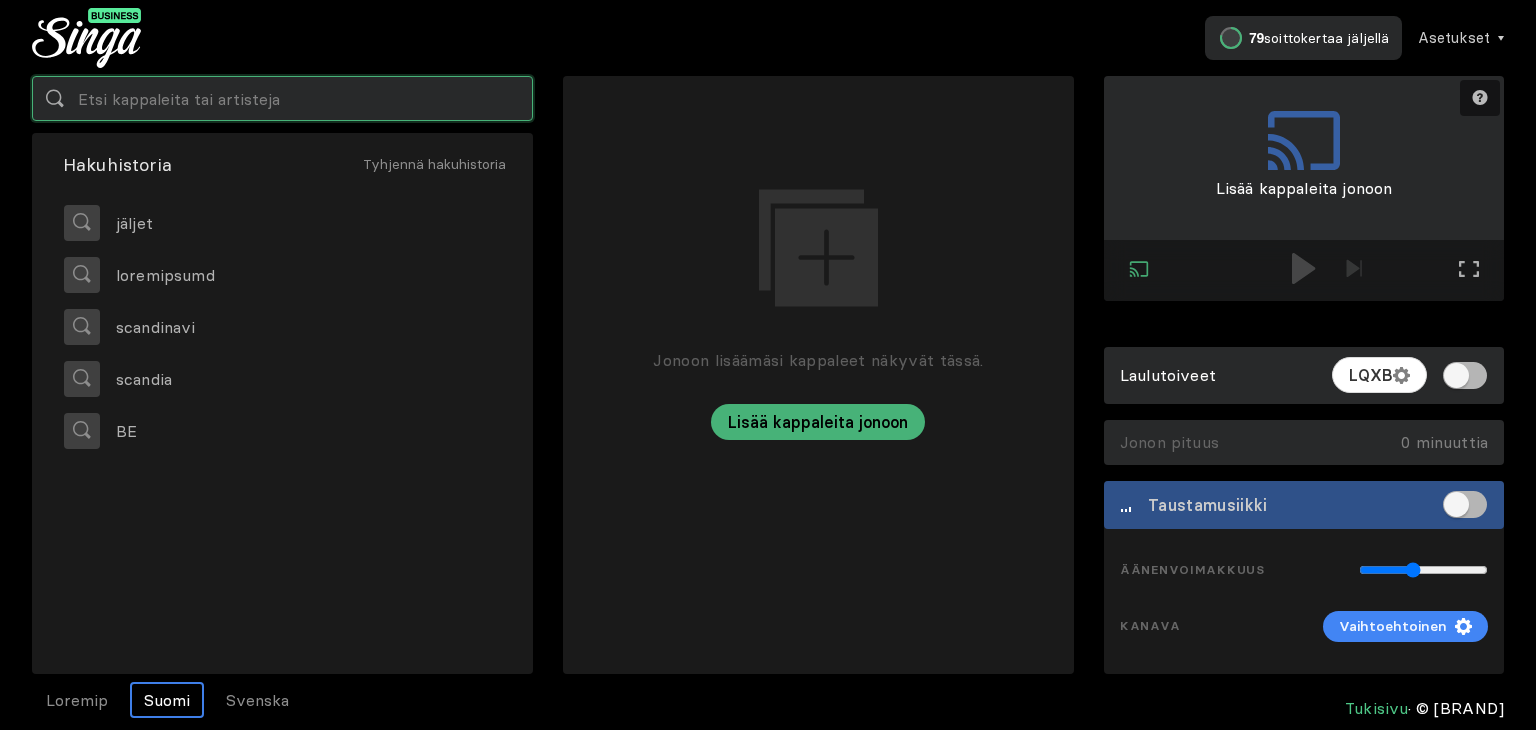 click at bounding box center (282, 98) 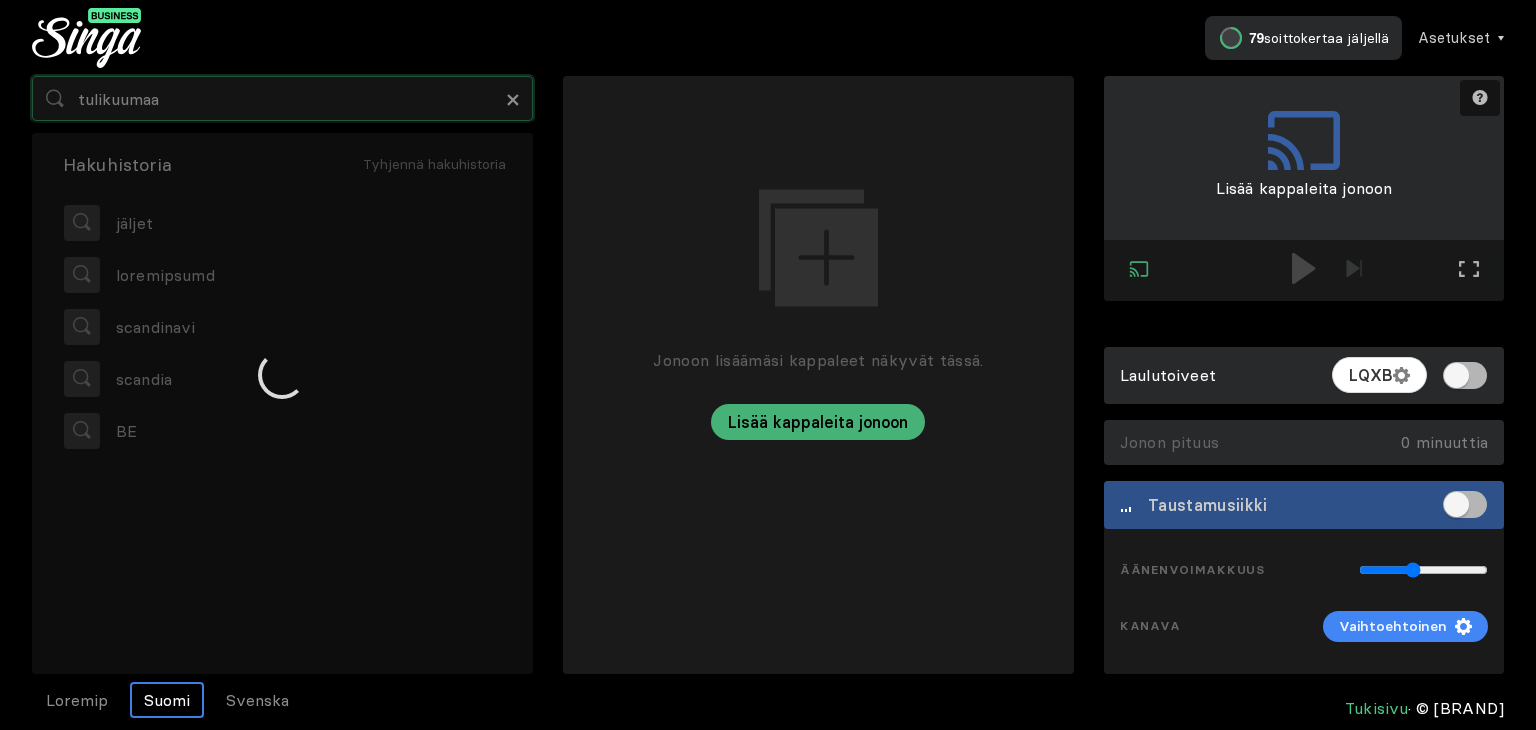 type on "tulikuumaa" 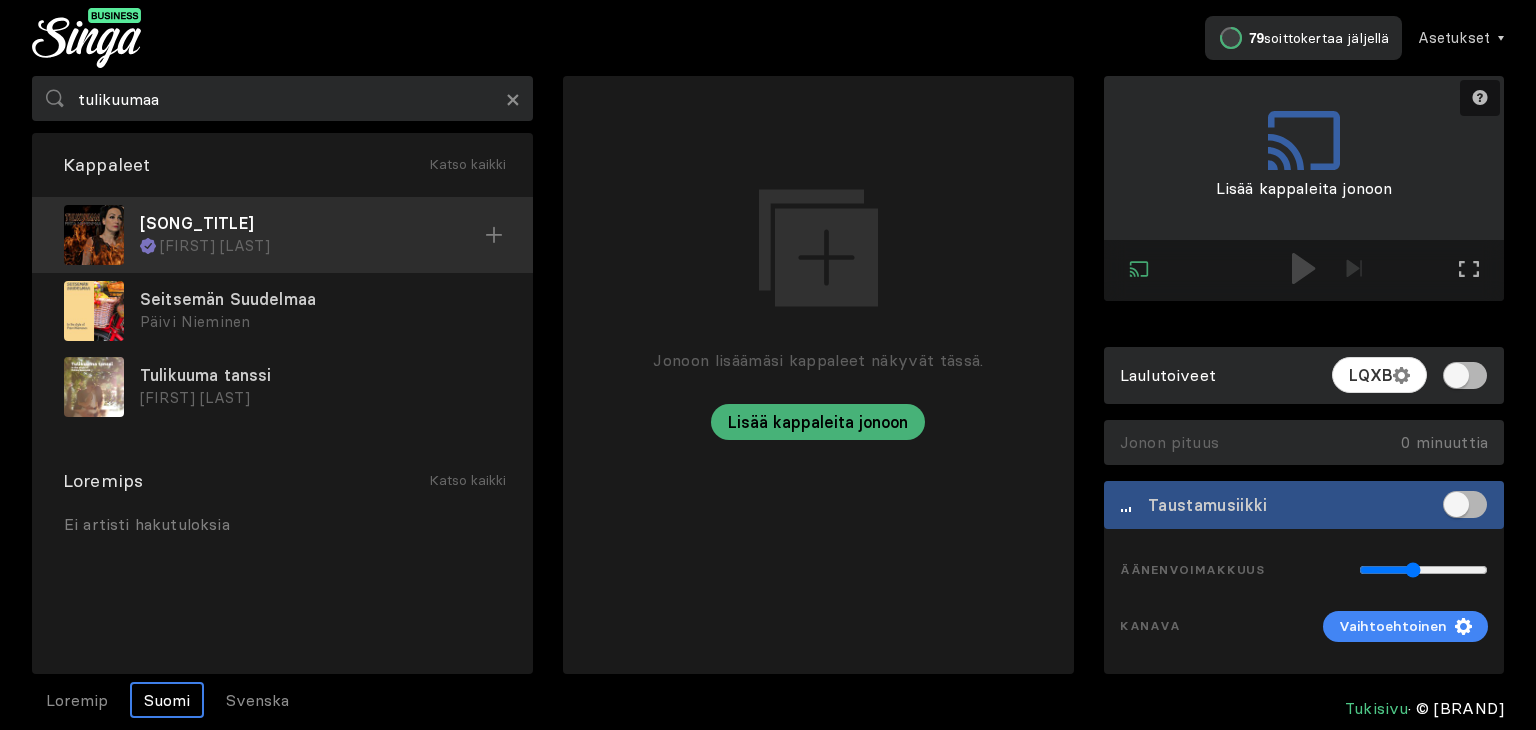 click on "[SONG_TITLE]" at bounding box center (312, 223) 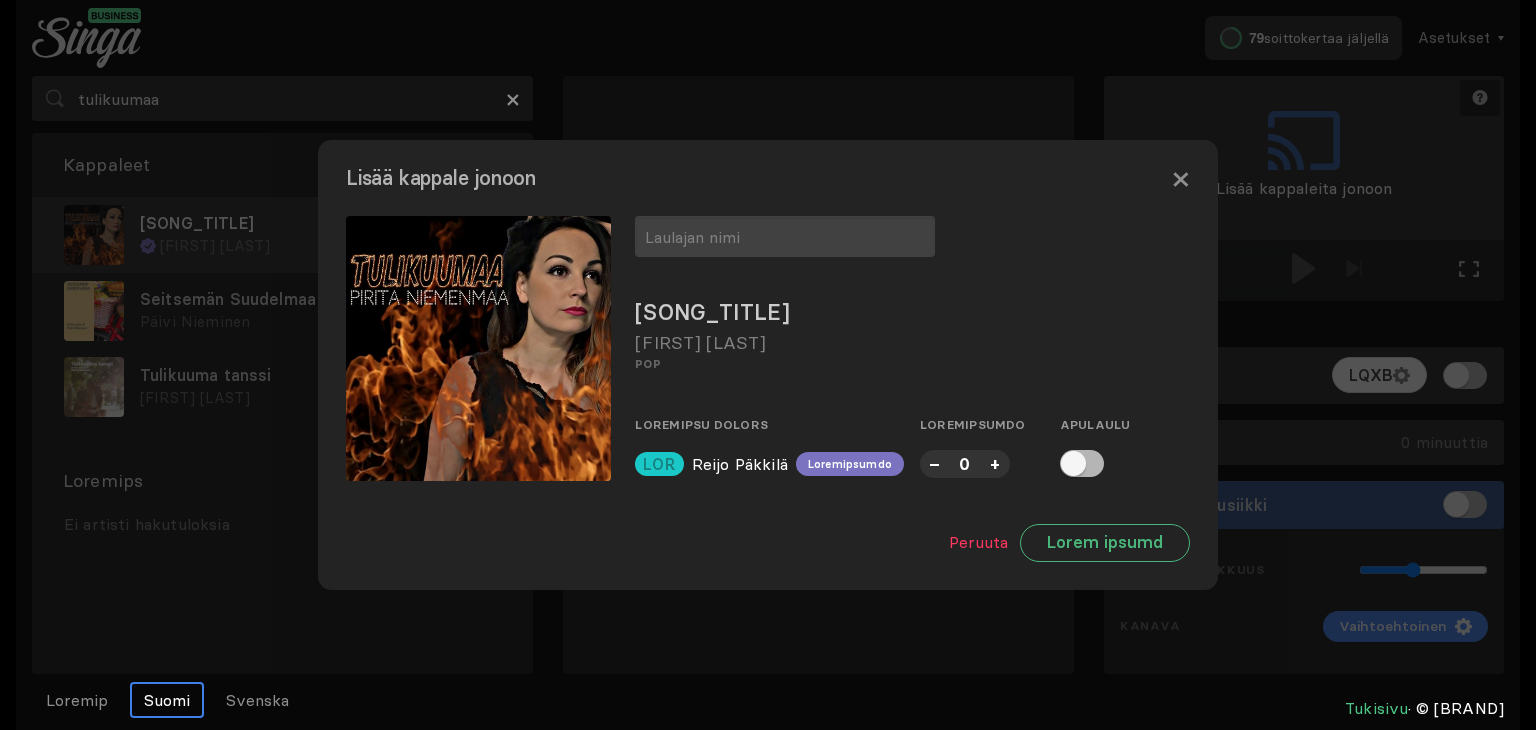 click at bounding box center (768, 365) 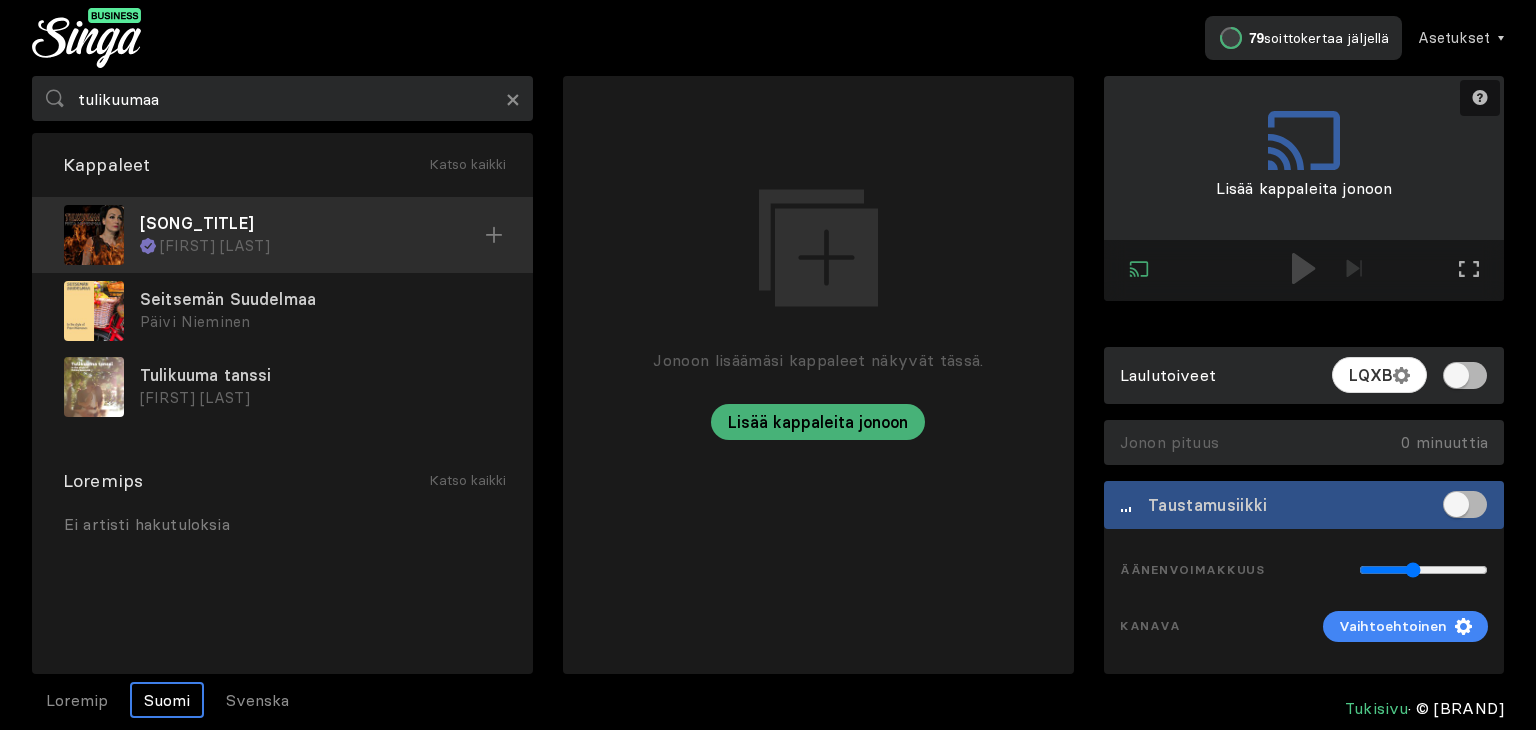 click on "[FIRST] [LAST]" at bounding box center (322, 246) 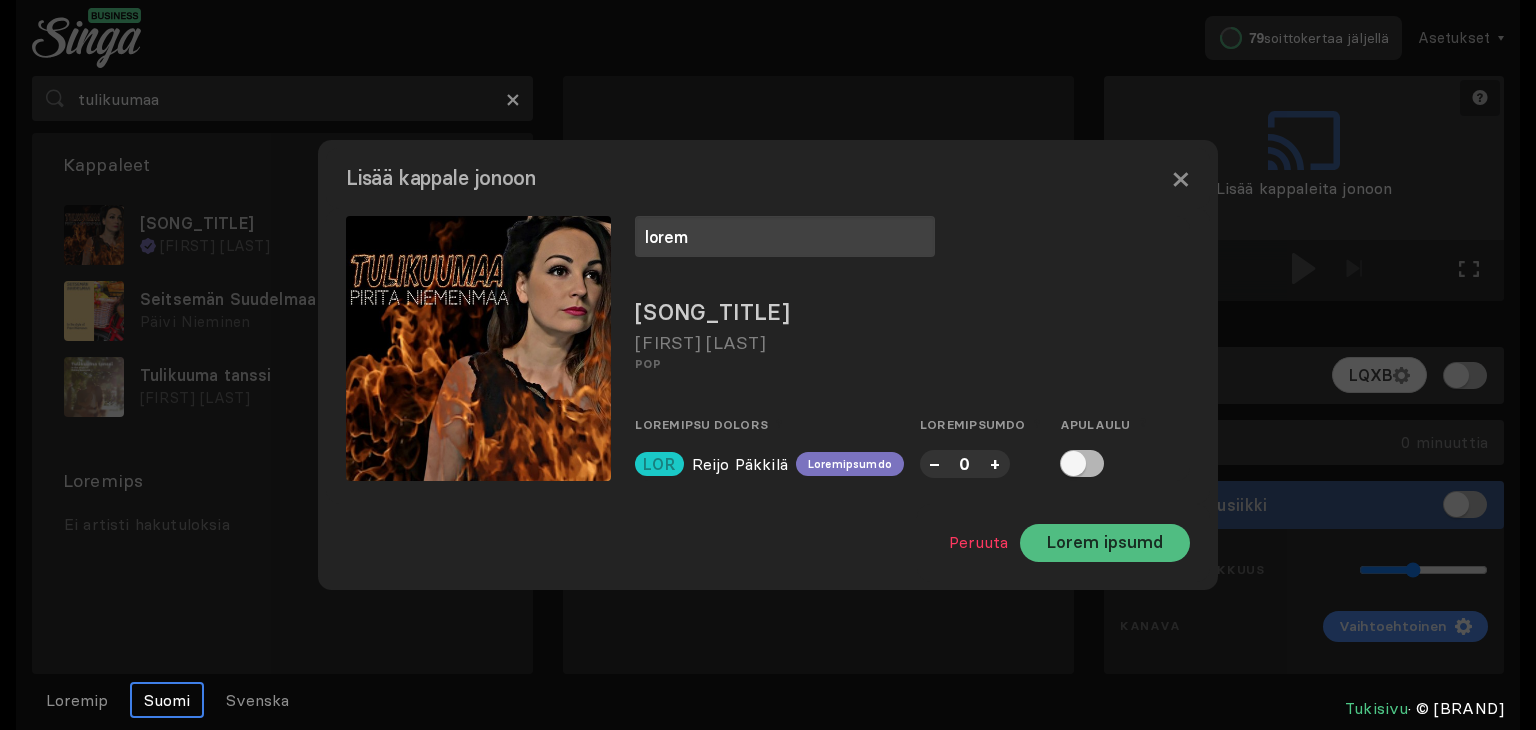 type on "lorem" 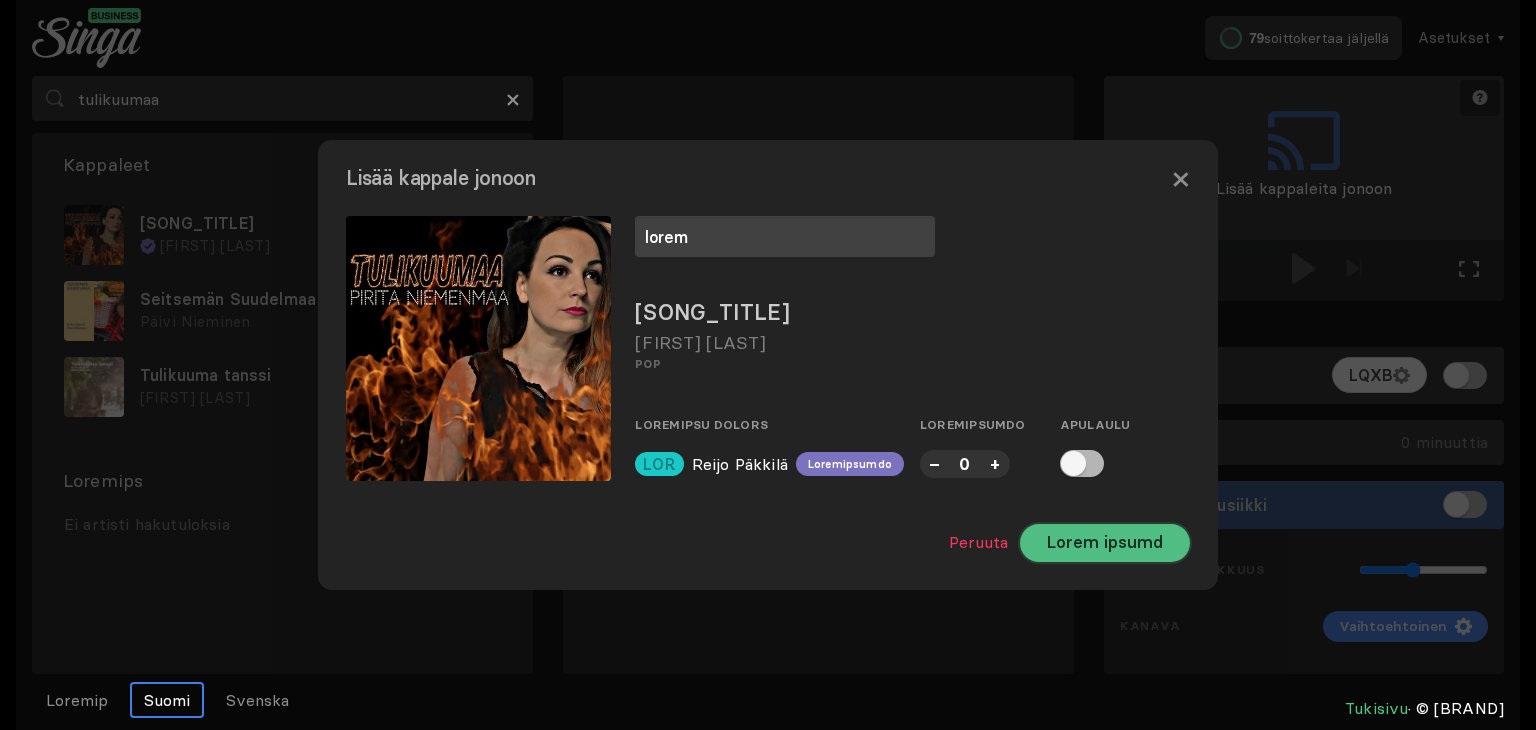 click on "Lorem ipsumd" at bounding box center (1105, 543) 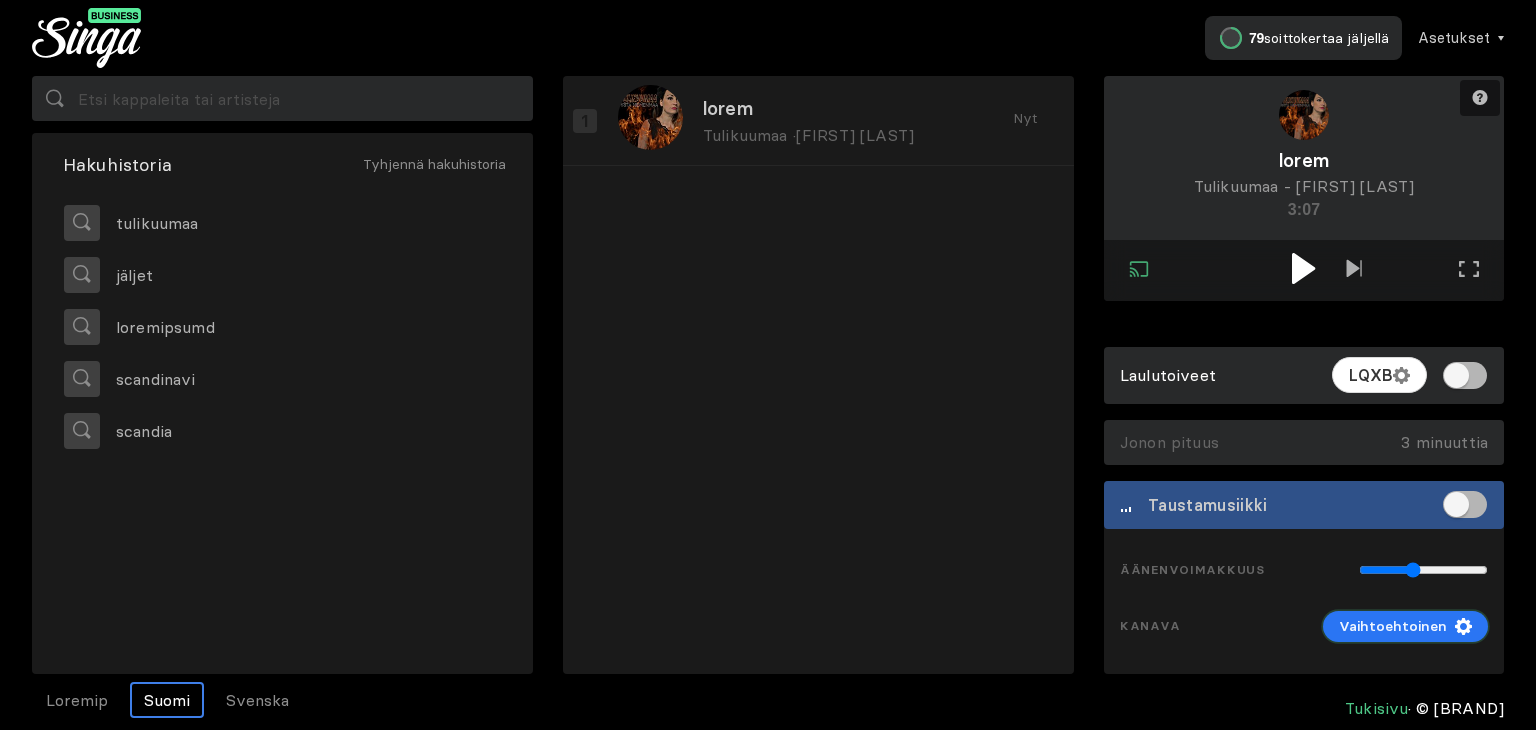 click on "Vaihtoehtoinen" at bounding box center [1393, 626] 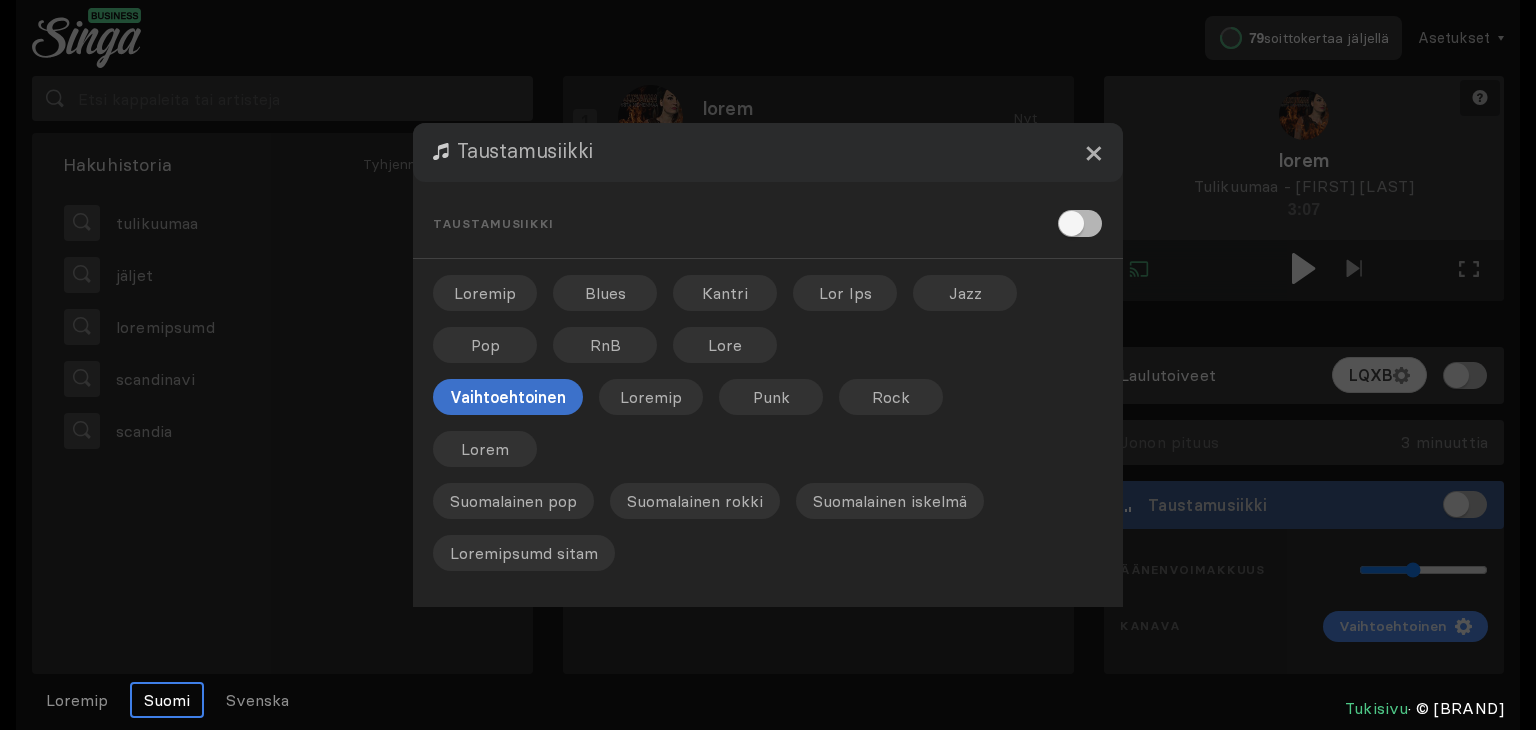 click on "×" at bounding box center (1093, 152) 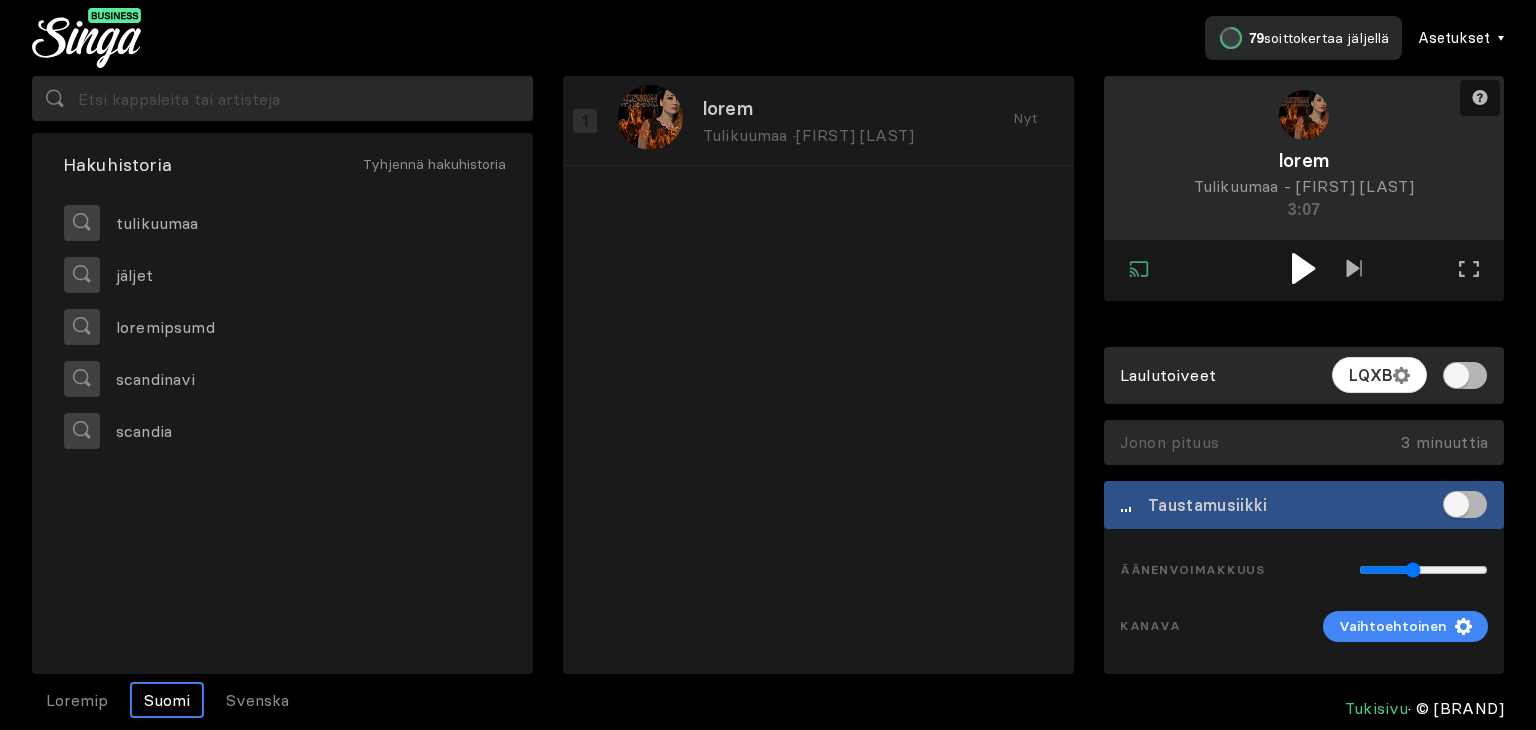 click on "Asetukset" at bounding box center (1454, 38) 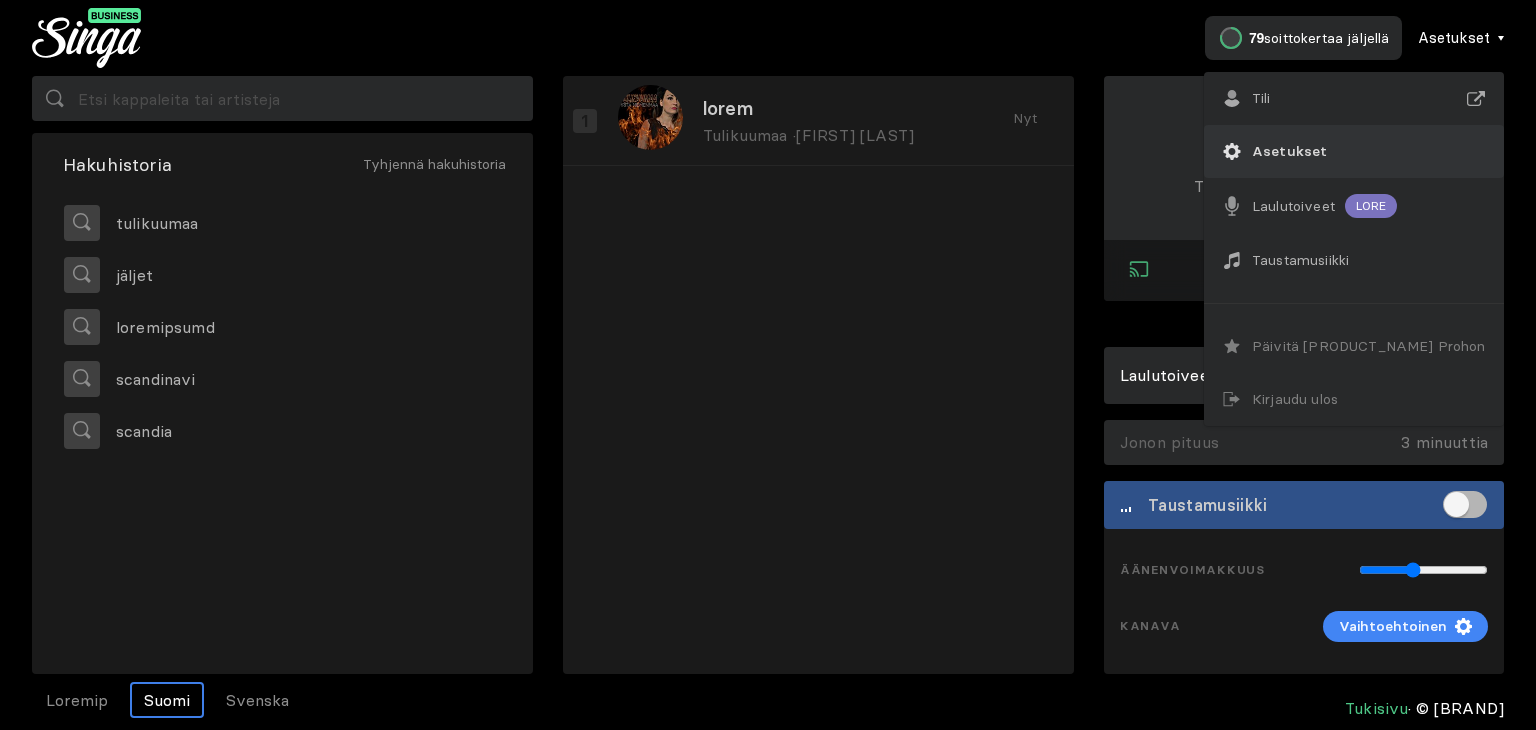 click on "Asetukset" at bounding box center [1354, 151] 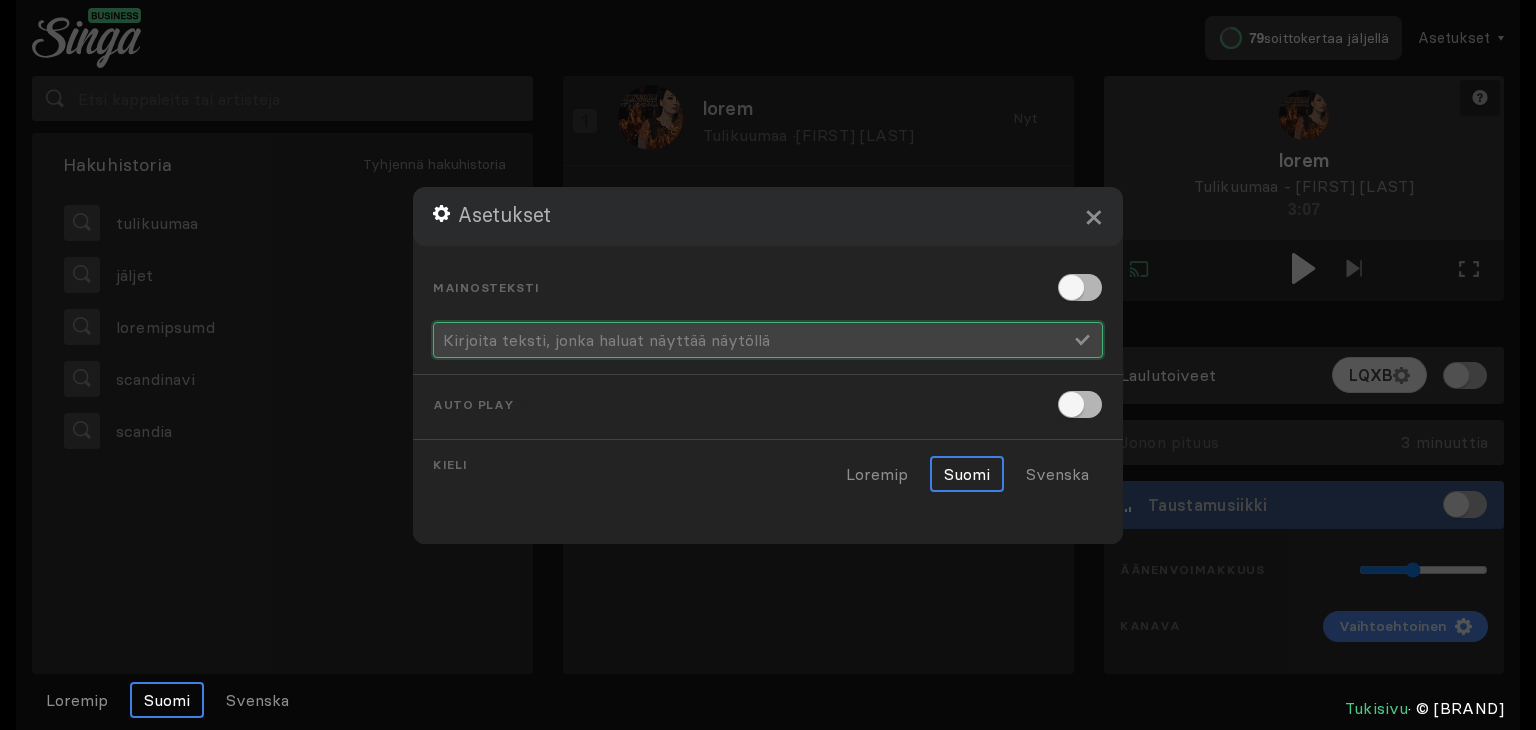 click at bounding box center (768, 340) 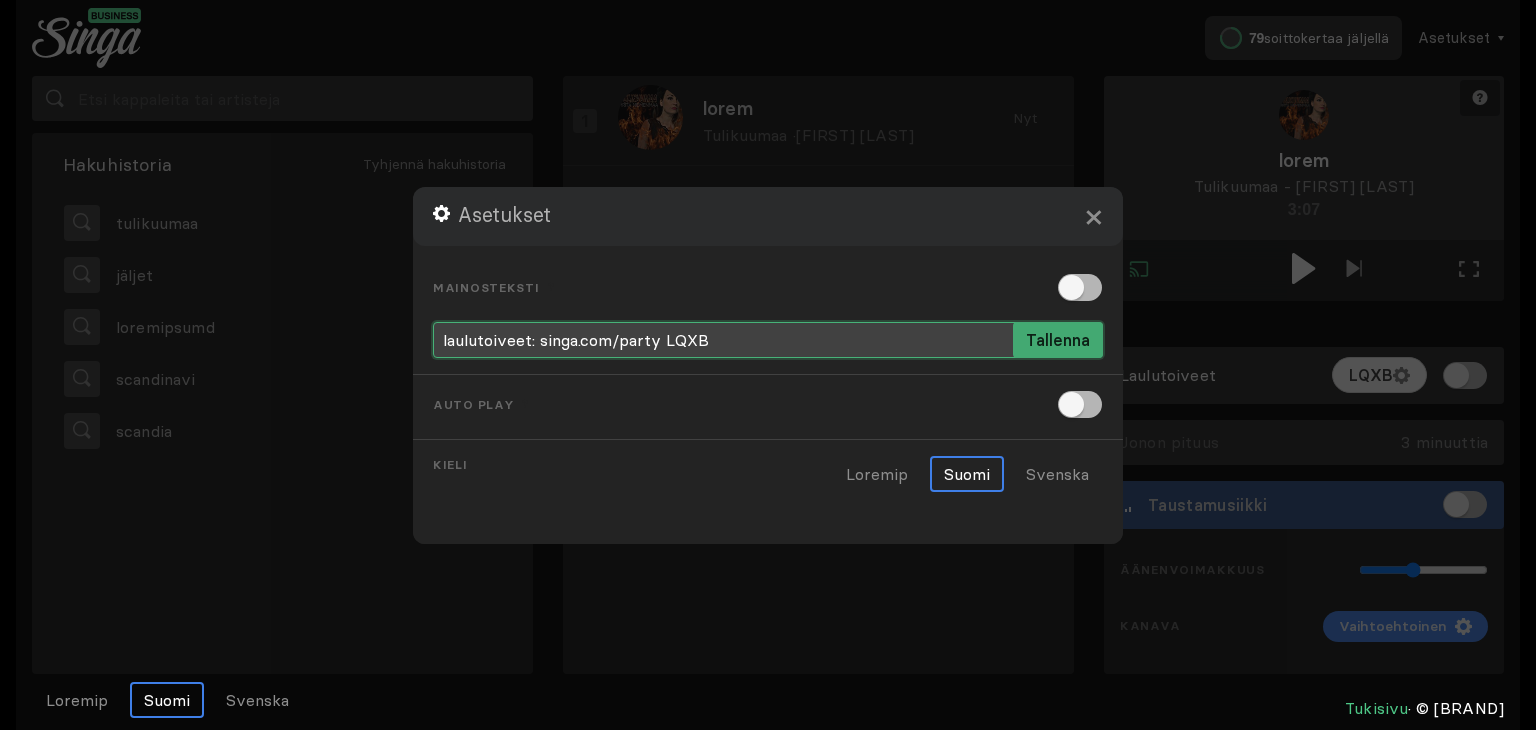 type on "laulutoiveet: singa.com/party LQXB" 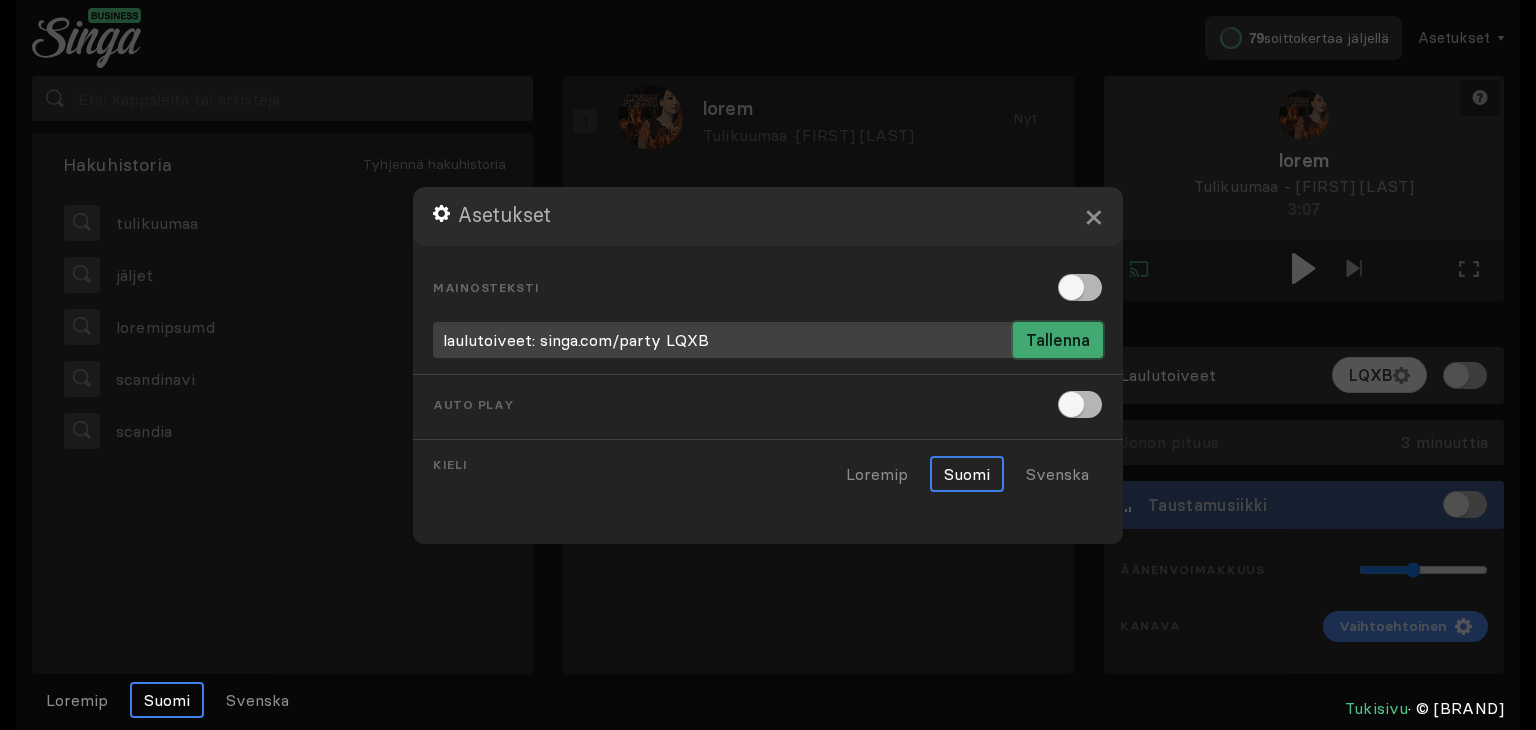 click on "Tallenna" at bounding box center (1058, 340) 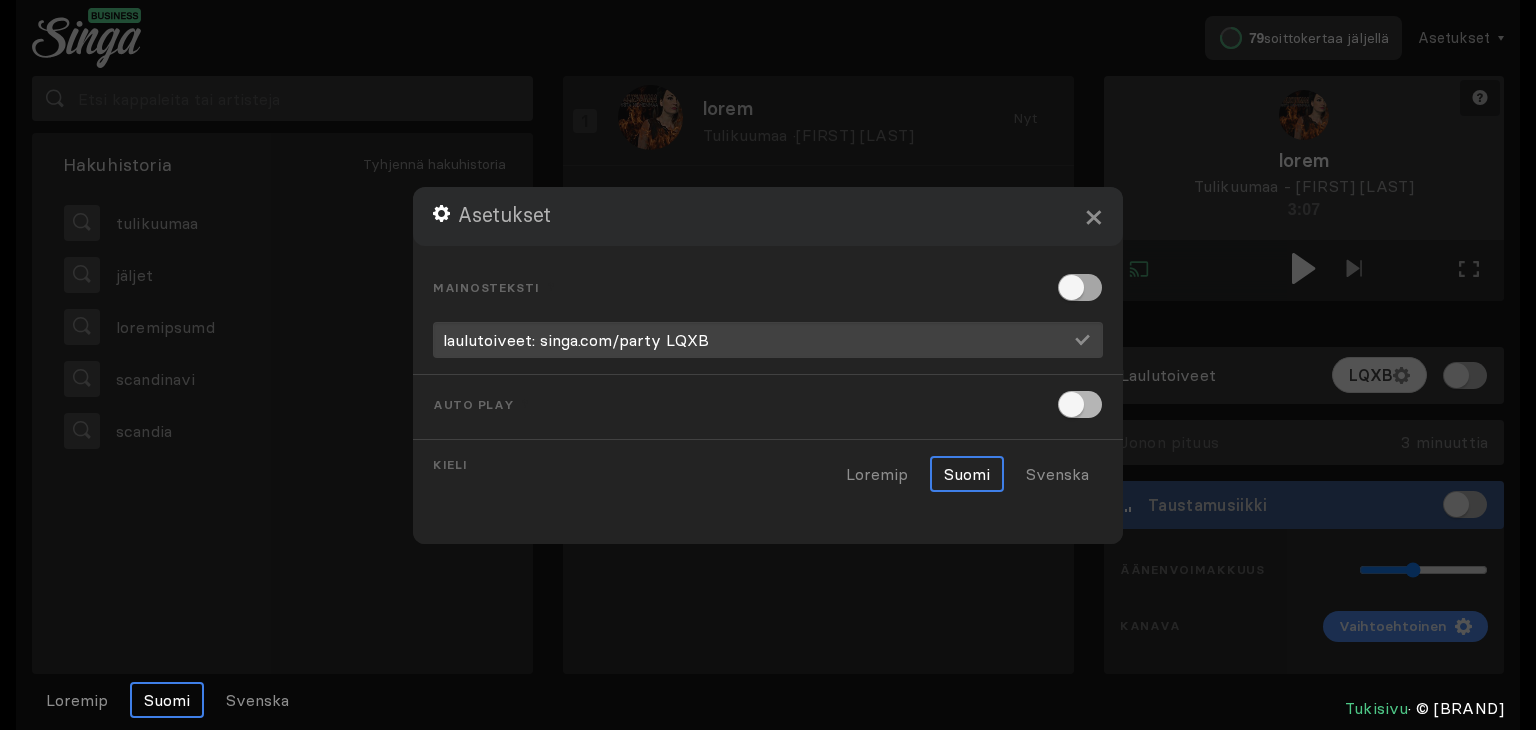 click at bounding box center [1080, 287] 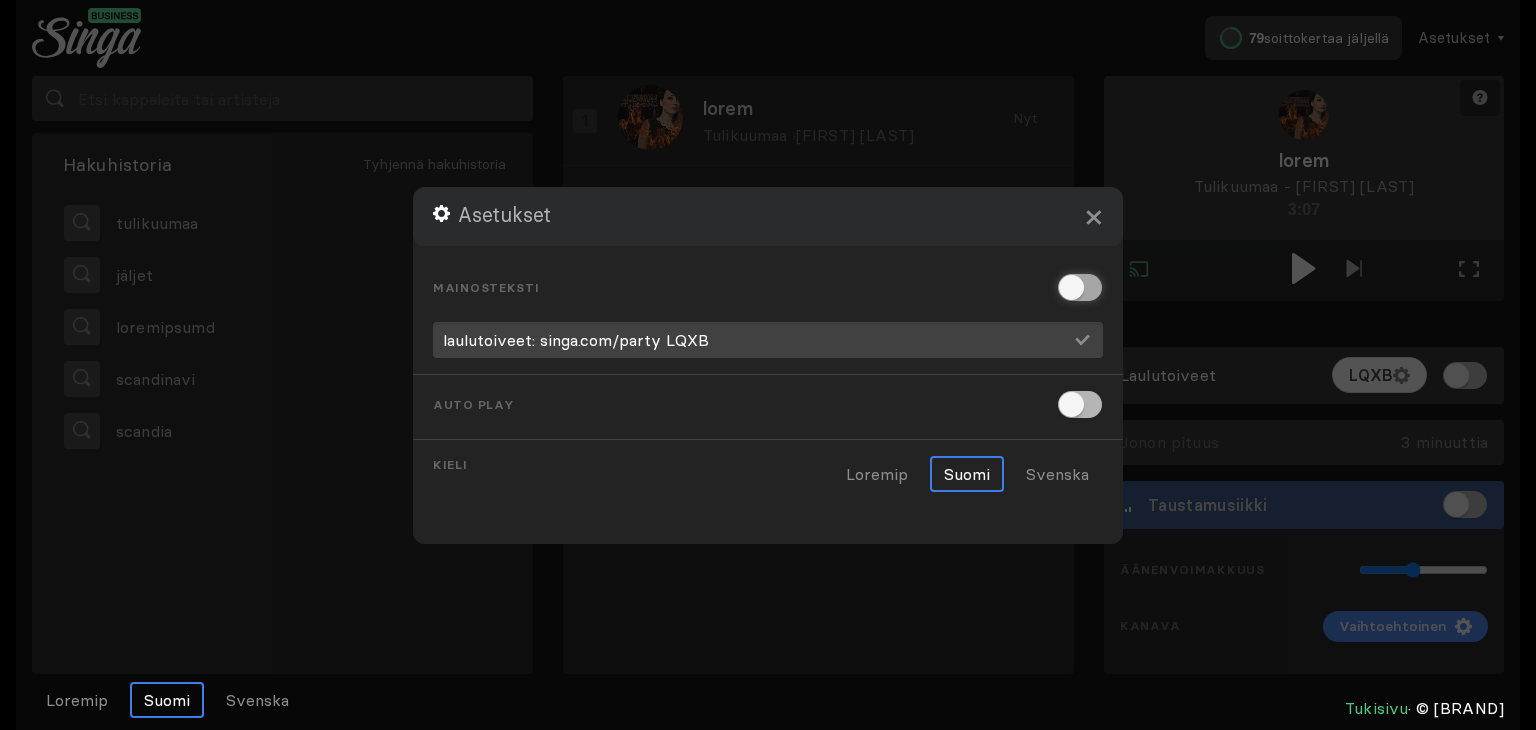 click at bounding box center [1064, 287] 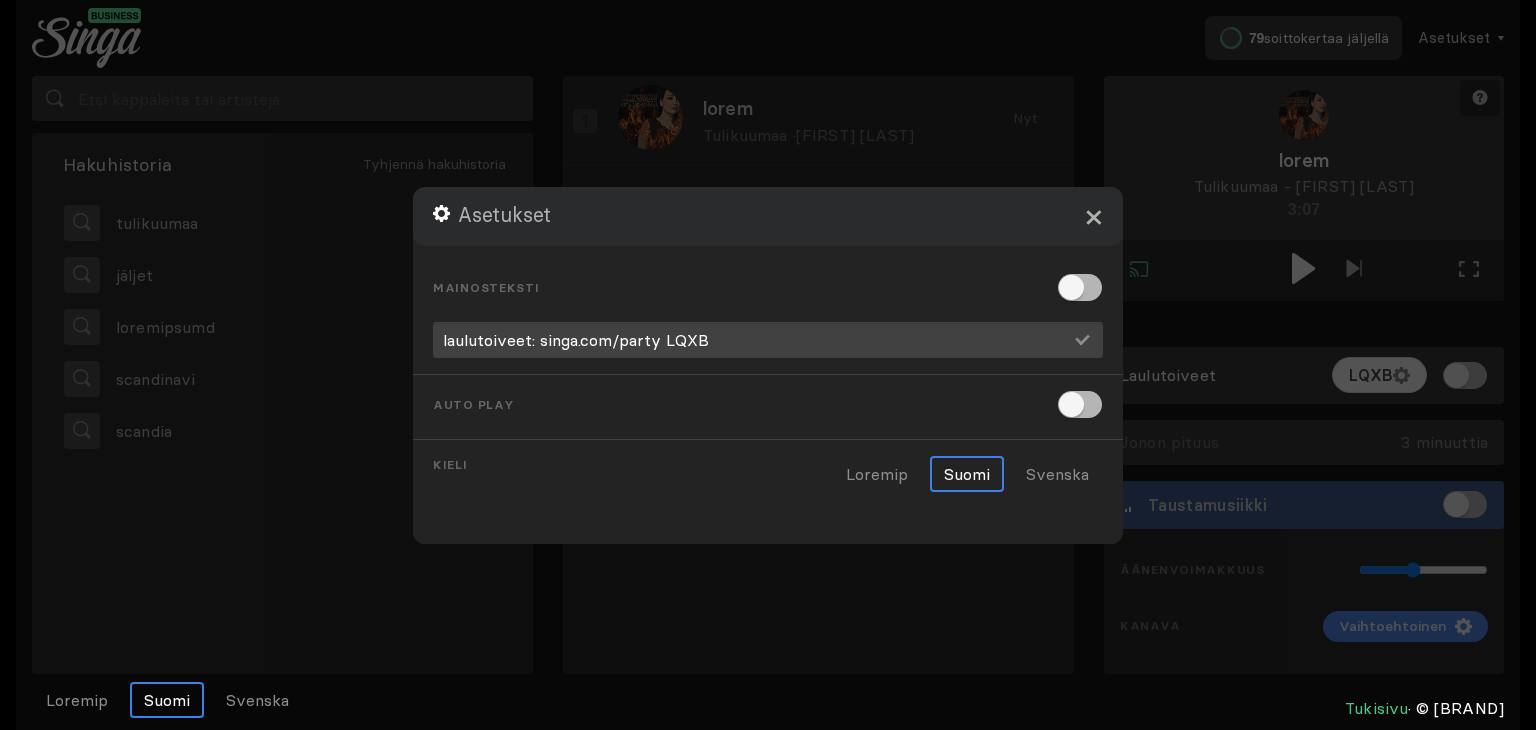 click on "×" at bounding box center [1093, 216] 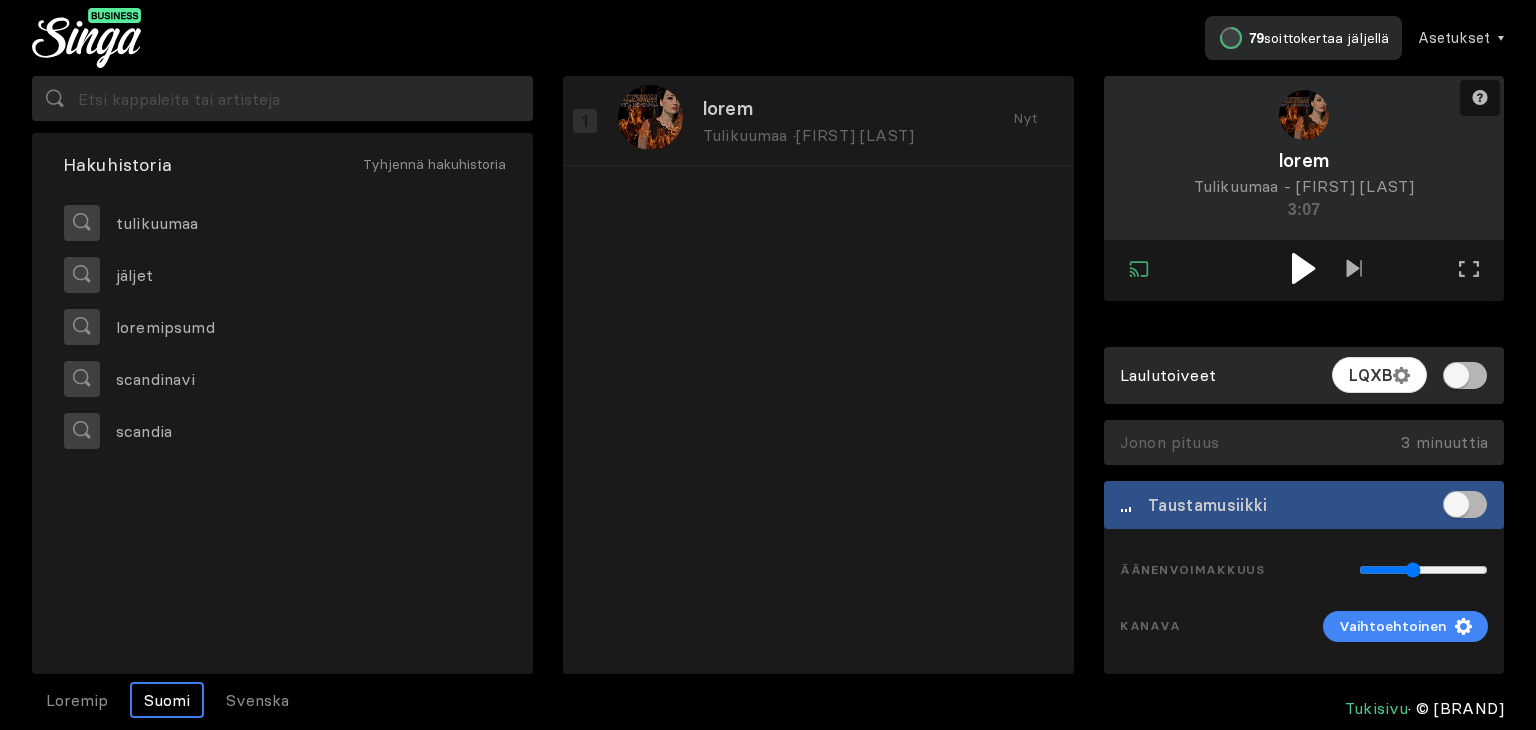 click at bounding box center [1303, 268] 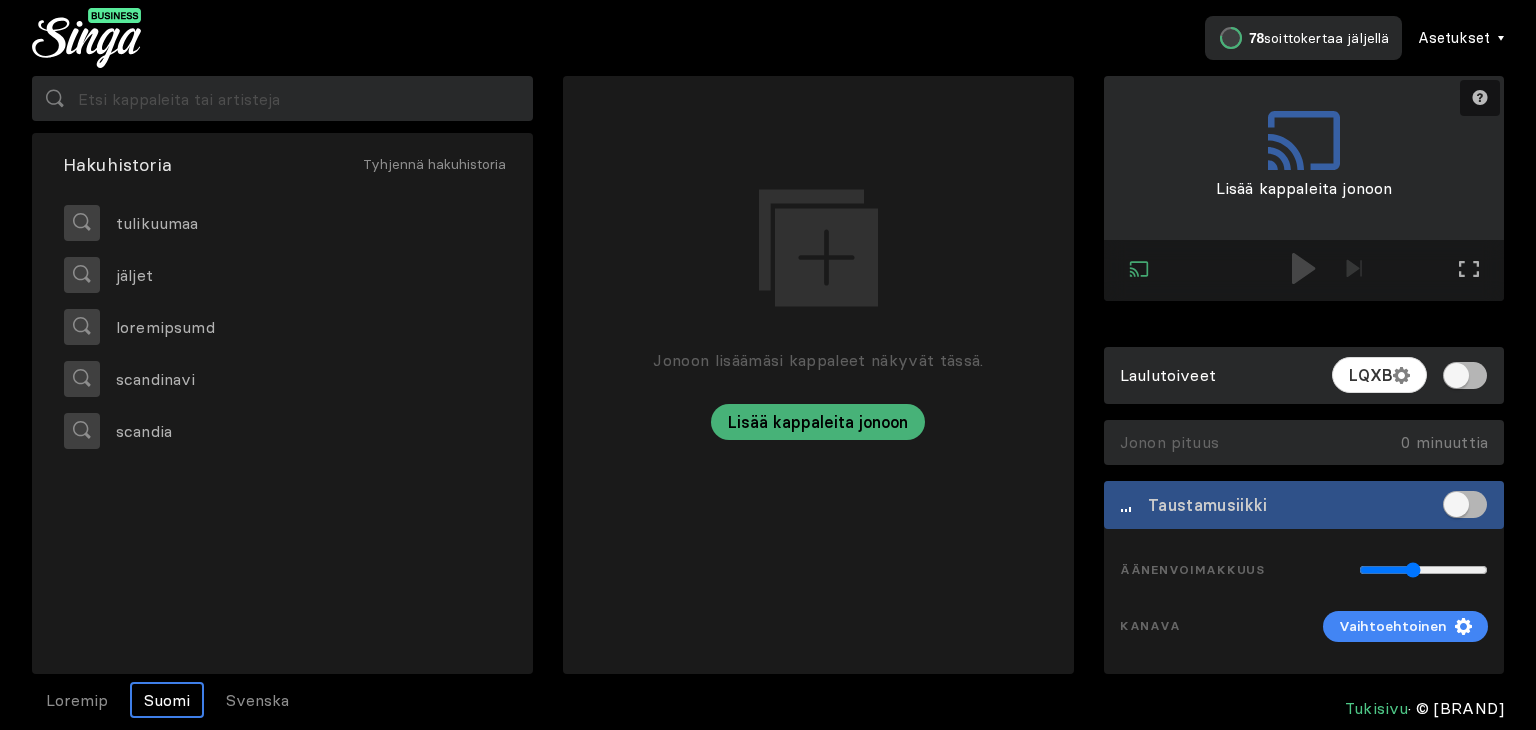 click on "Asetukset" at bounding box center [1454, 38] 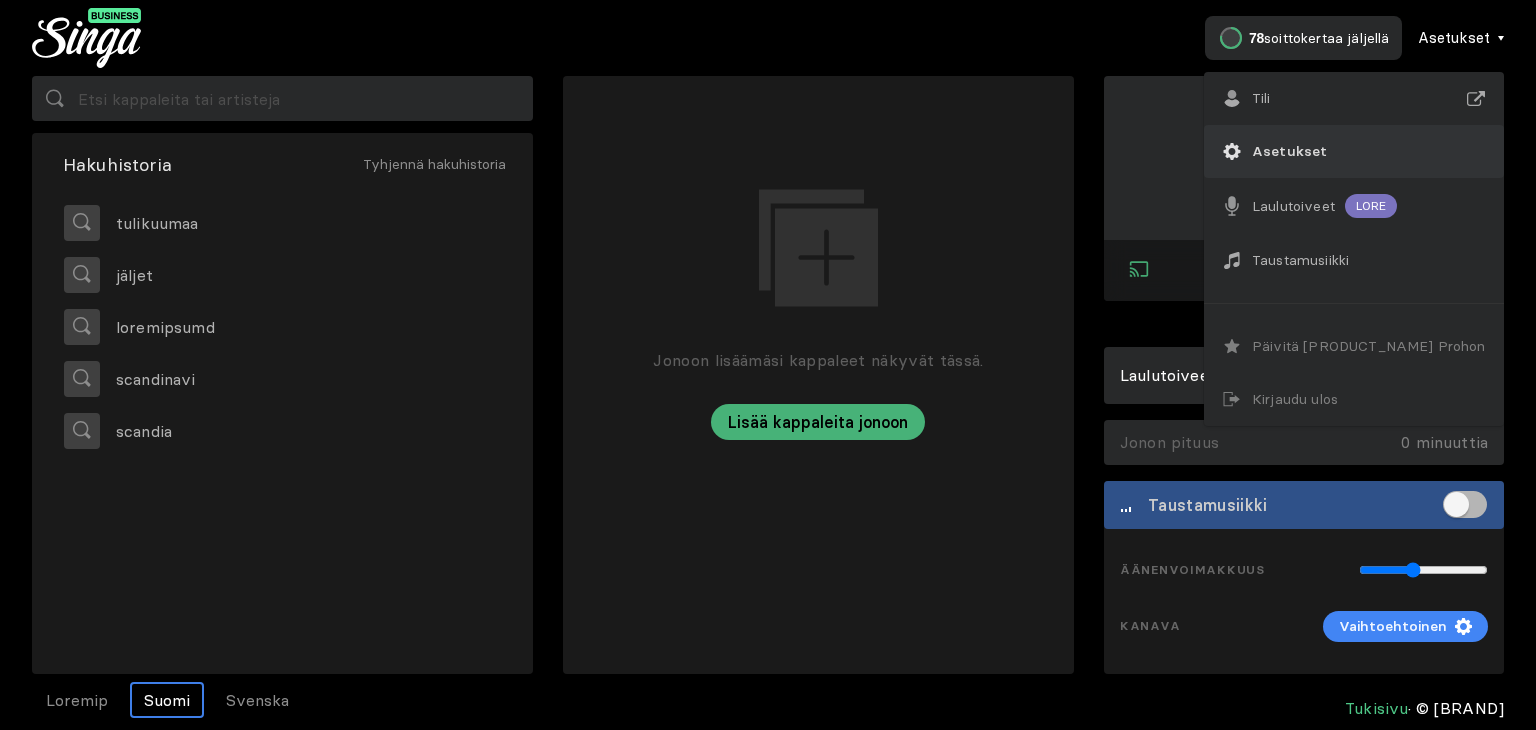 click on "Asetukset" at bounding box center (1261, 98) 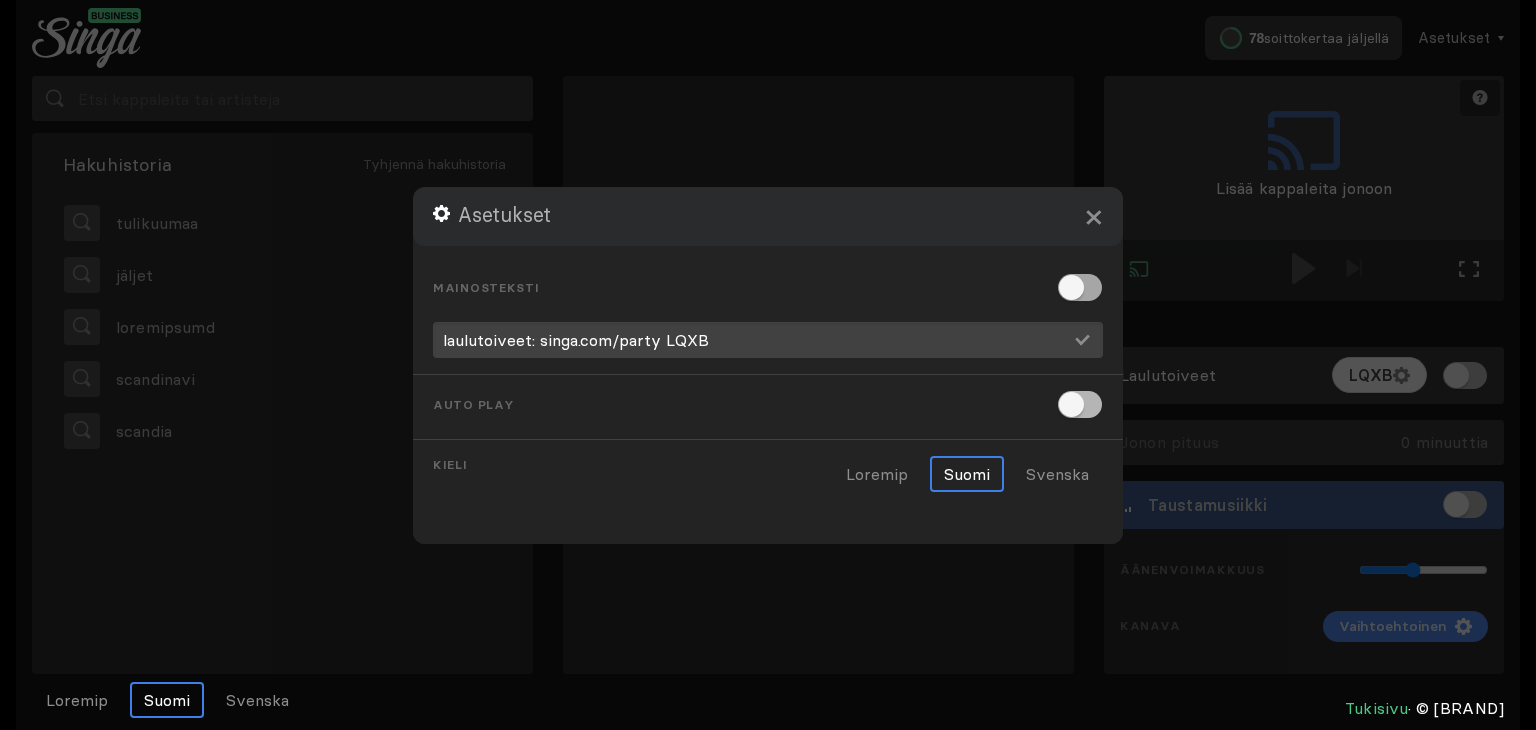 drag, startPoint x: 1103, startPoint y: 292, endPoint x: 1084, endPoint y: 289, distance: 19.235384 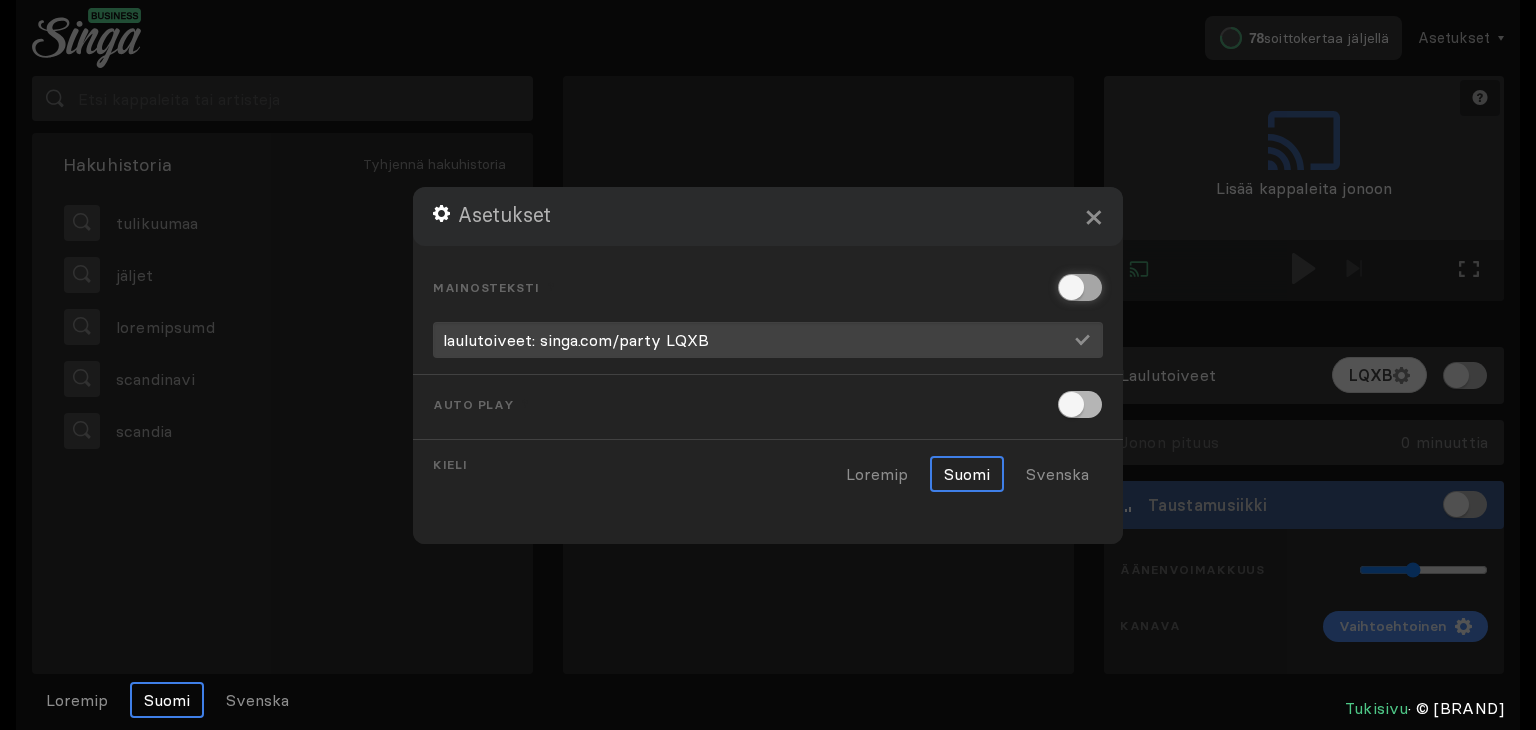 click at bounding box center (1064, 287) 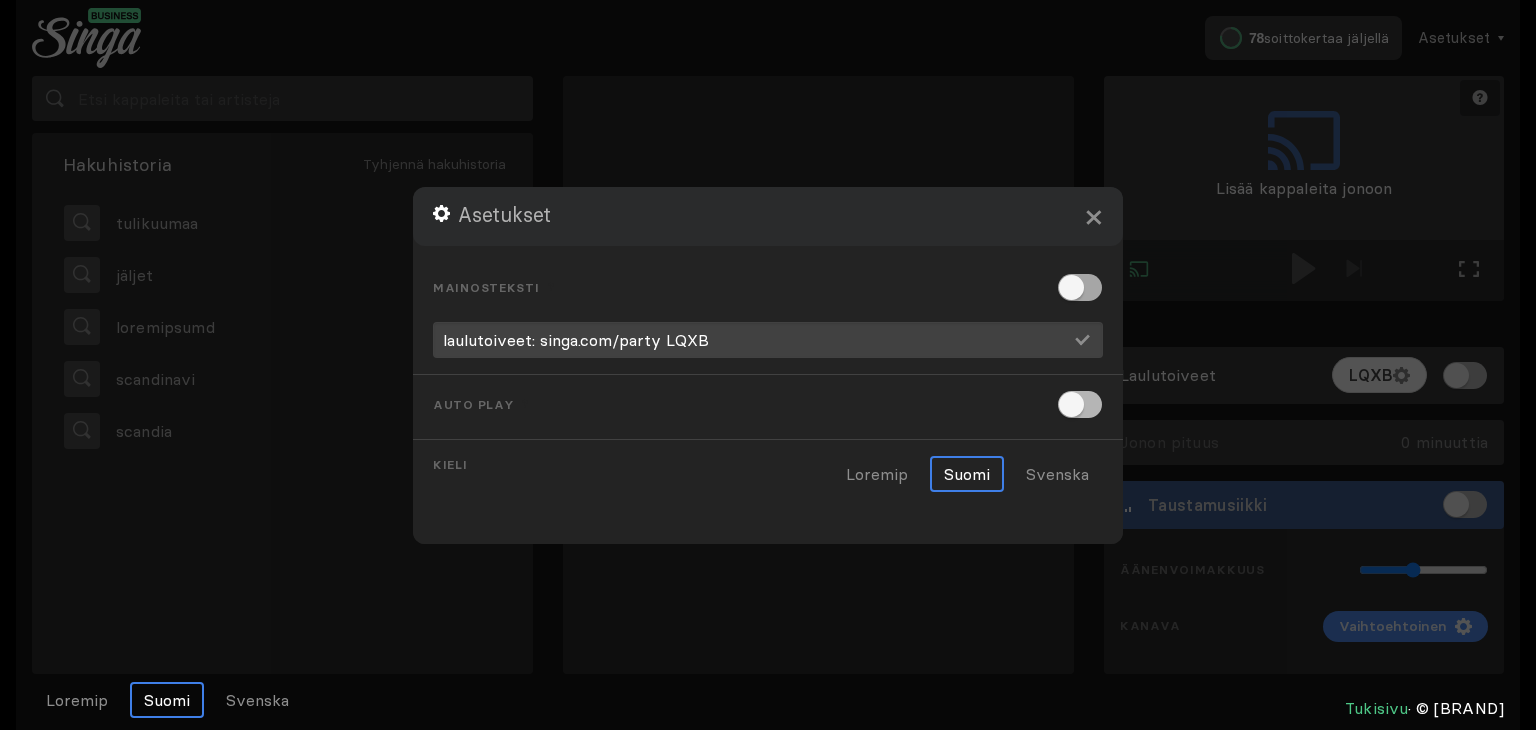 click at bounding box center (1080, 287) 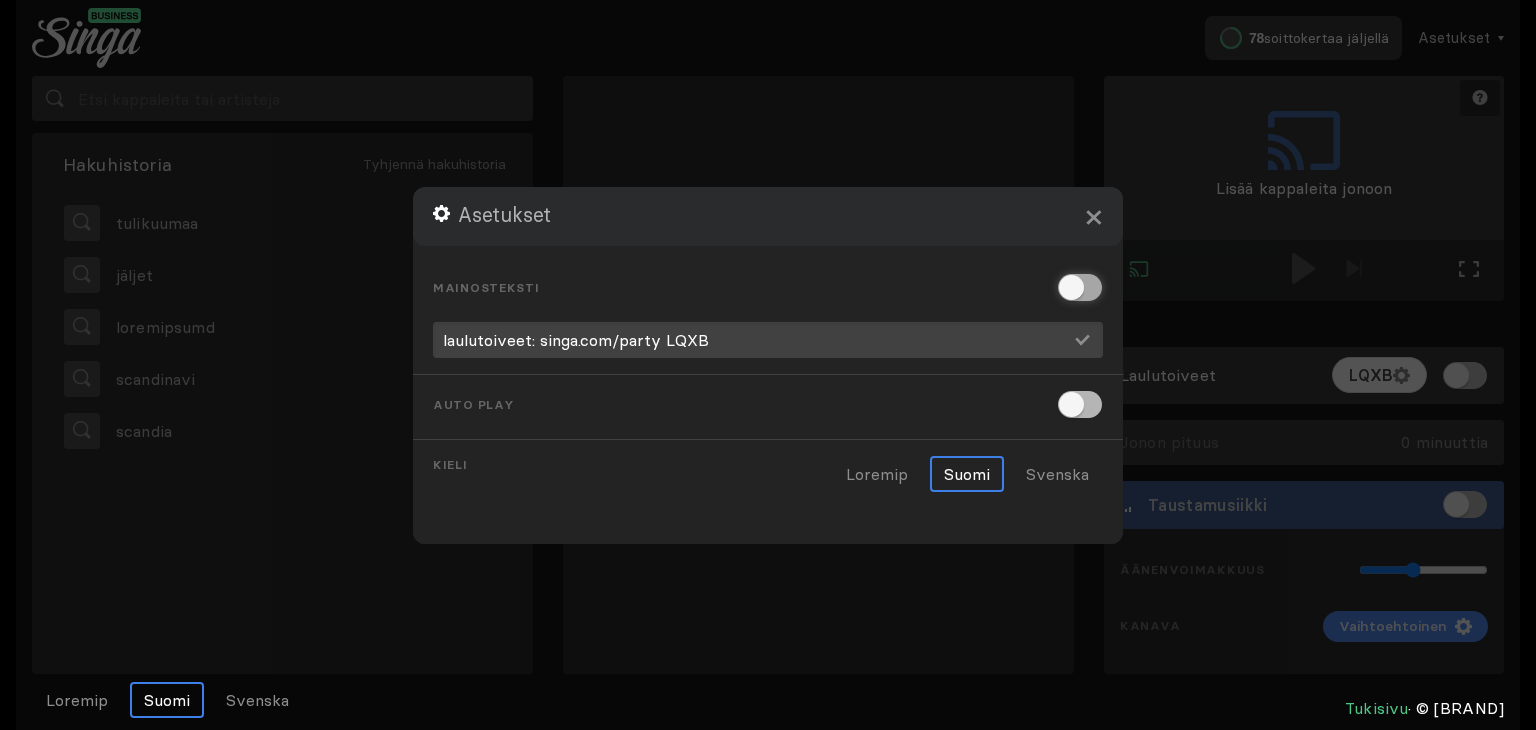 click at bounding box center (1064, 287) 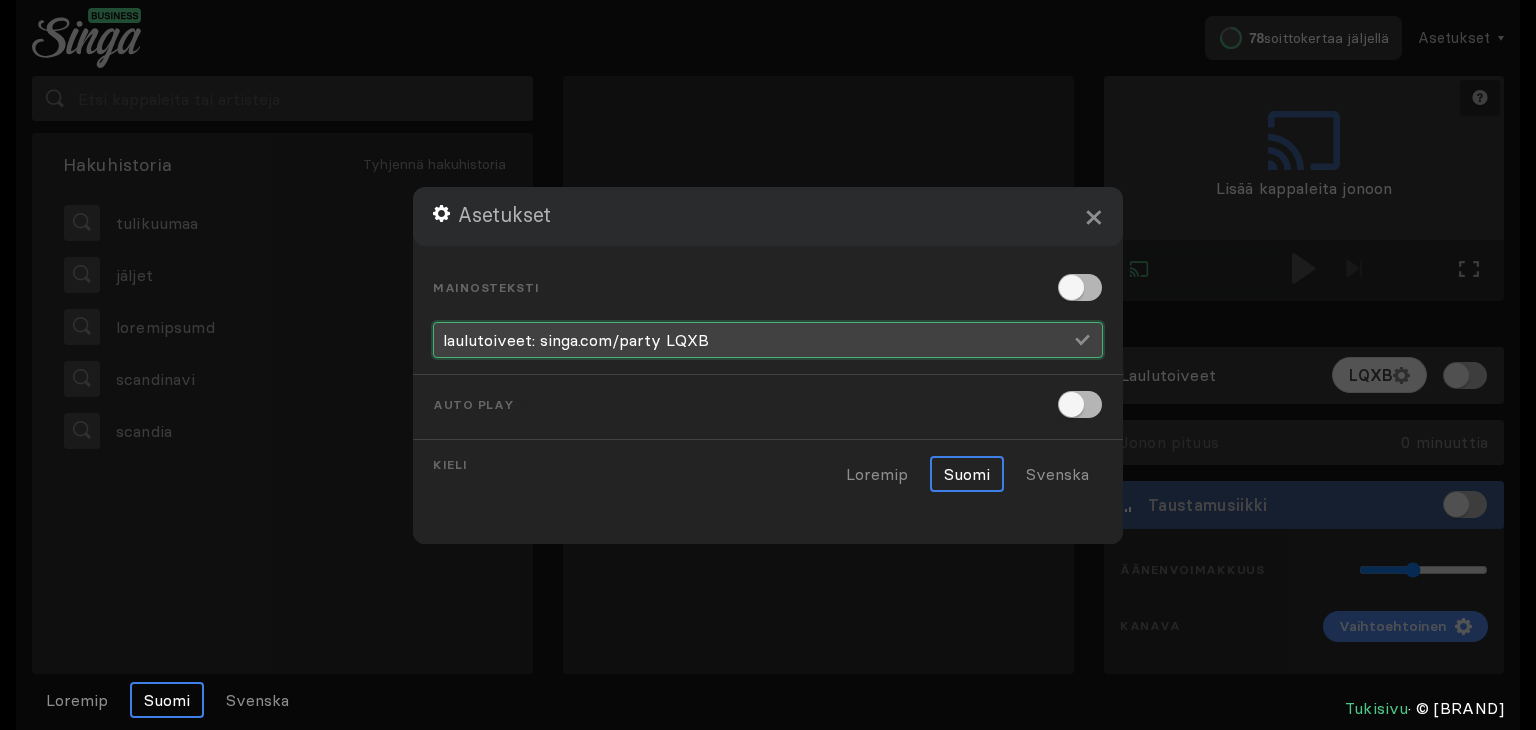 click on "laulutoiveet: singa.com/party LQXB" at bounding box center [768, 340] 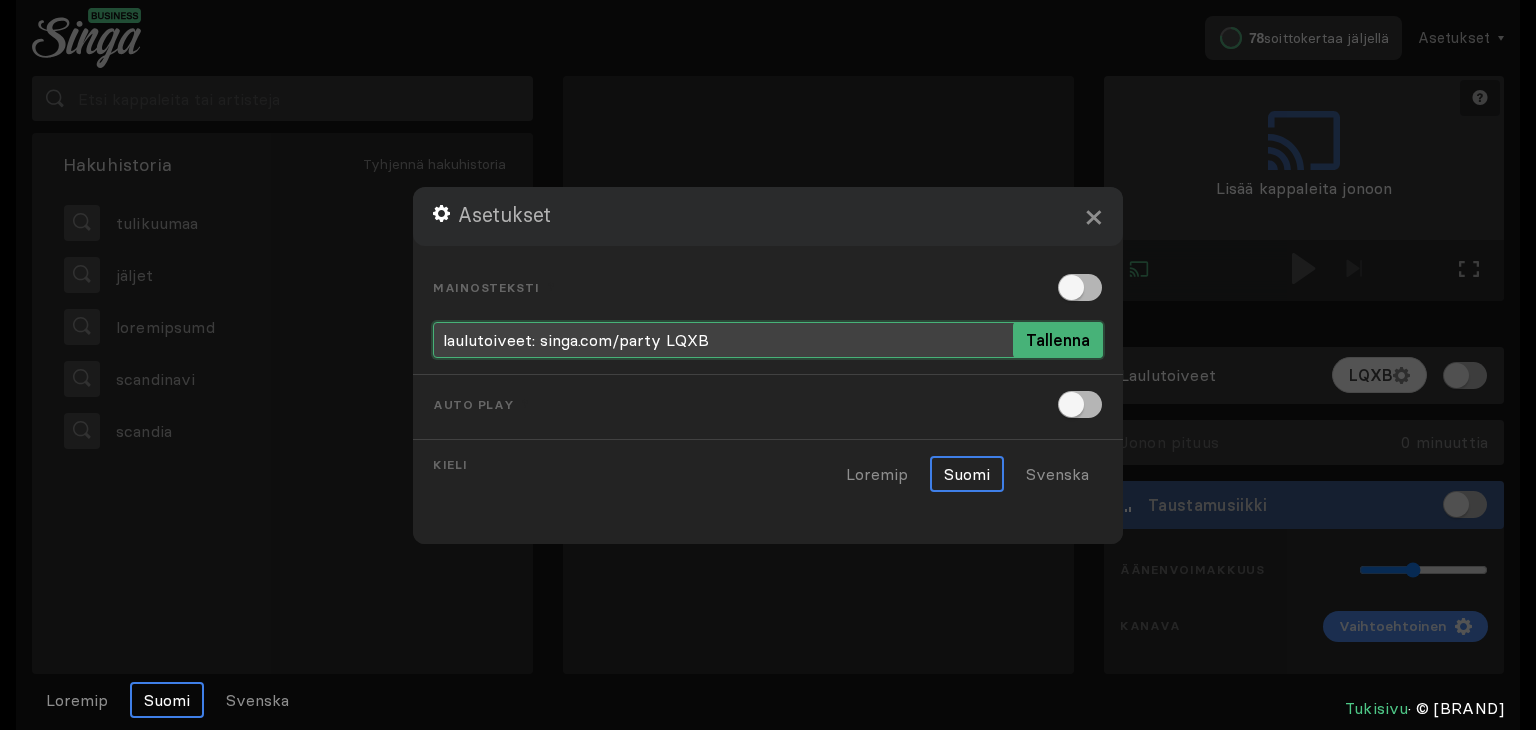 type on "laulutoiveet: singa.com/party LQXB" 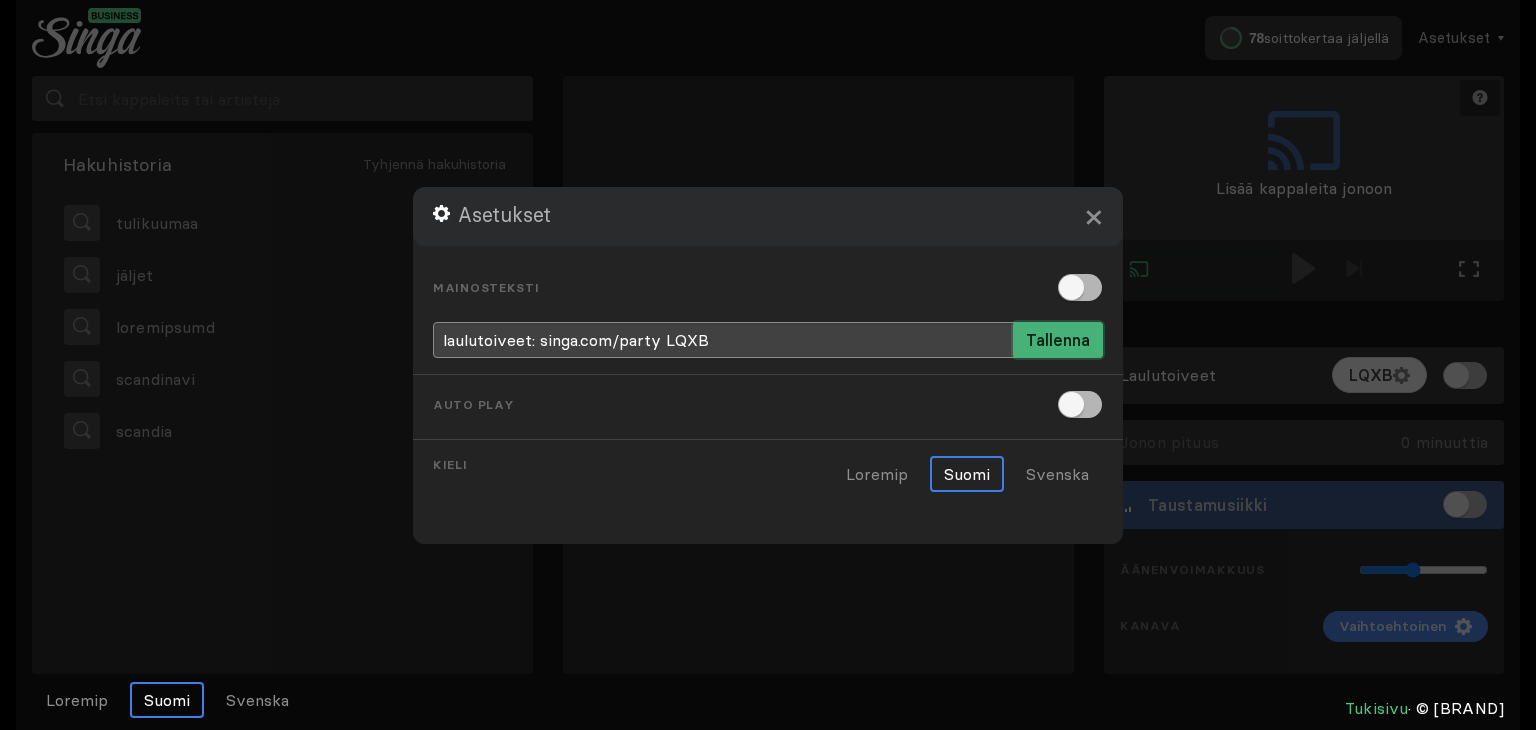 click on "Tallenna" at bounding box center [1058, 340] 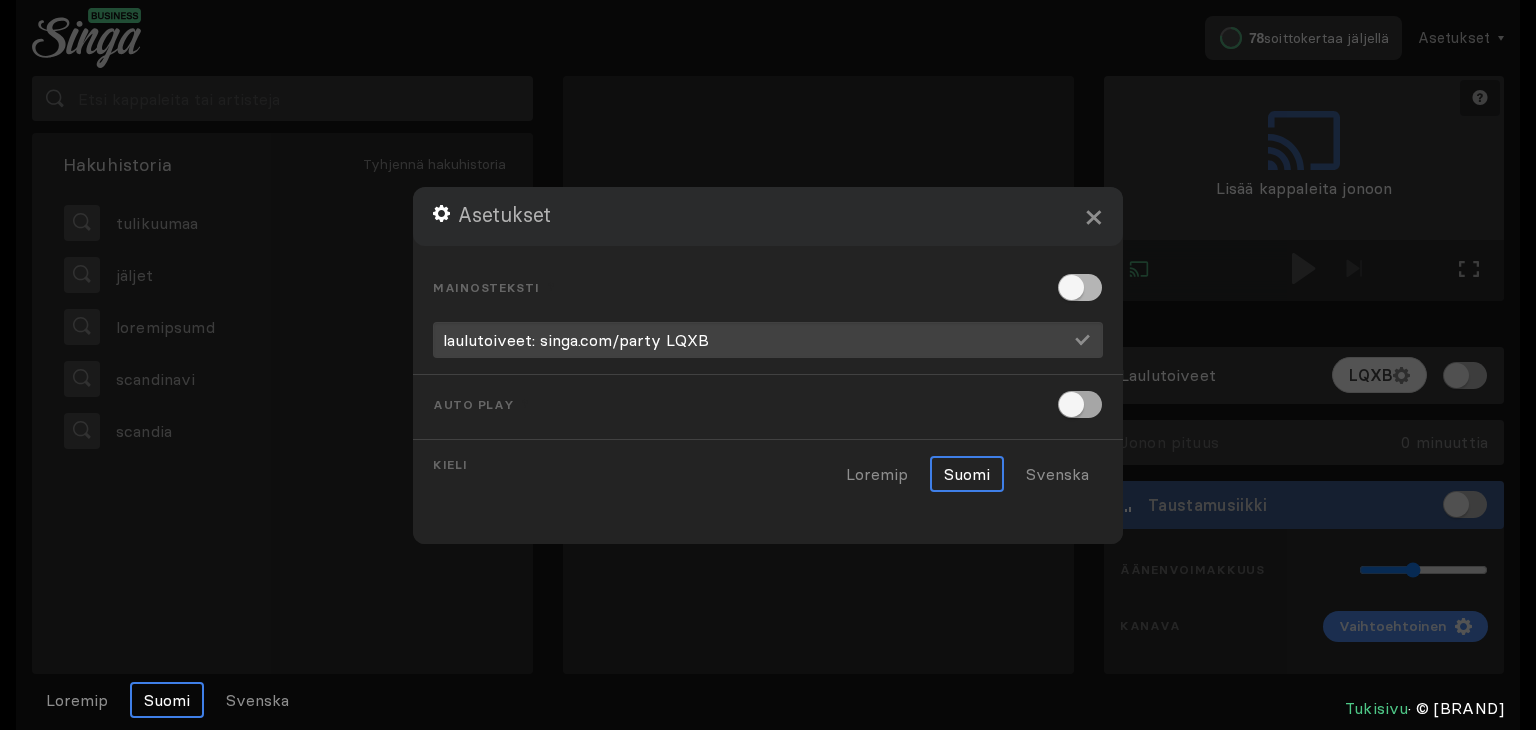 click at bounding box center [1080, 404] 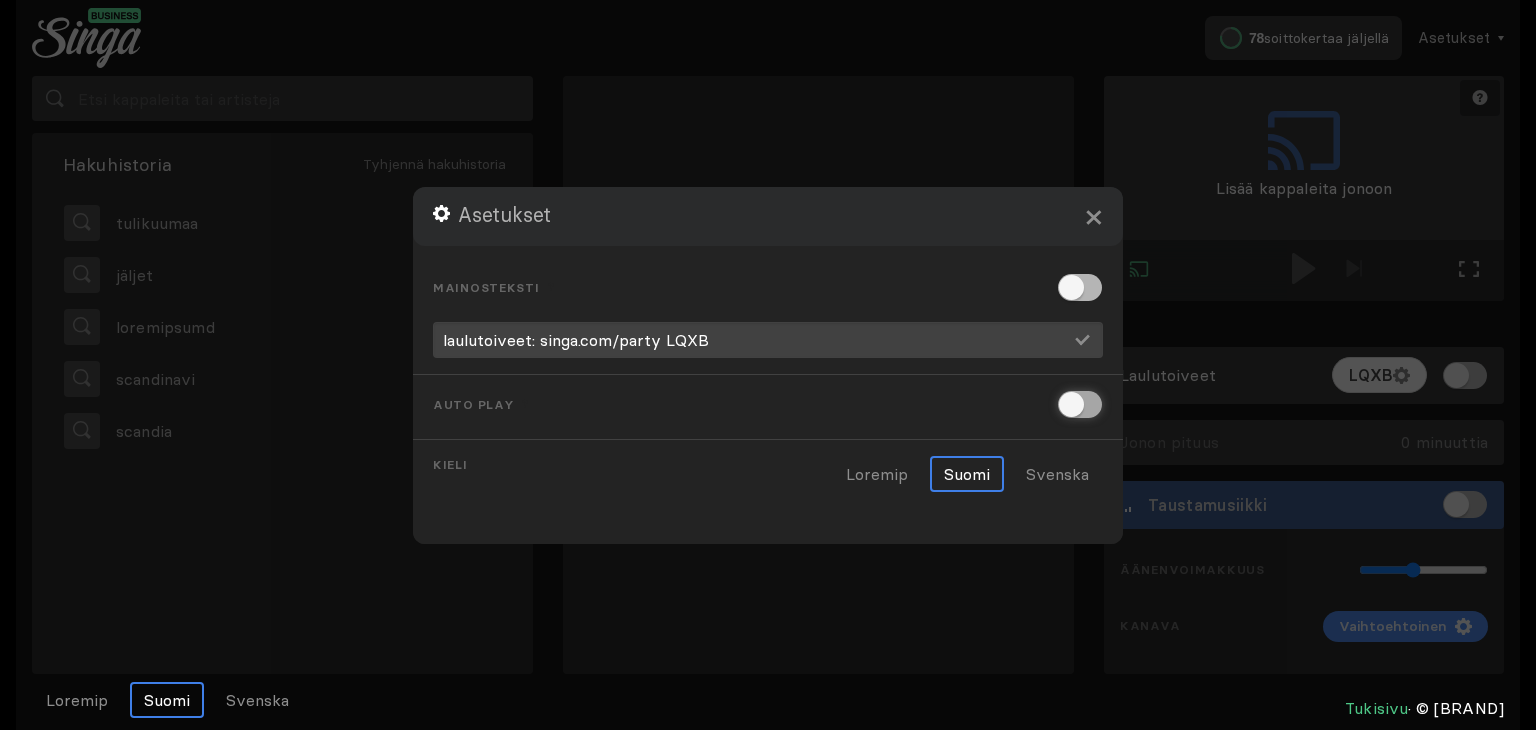 click at bounding box center [1064, 287] 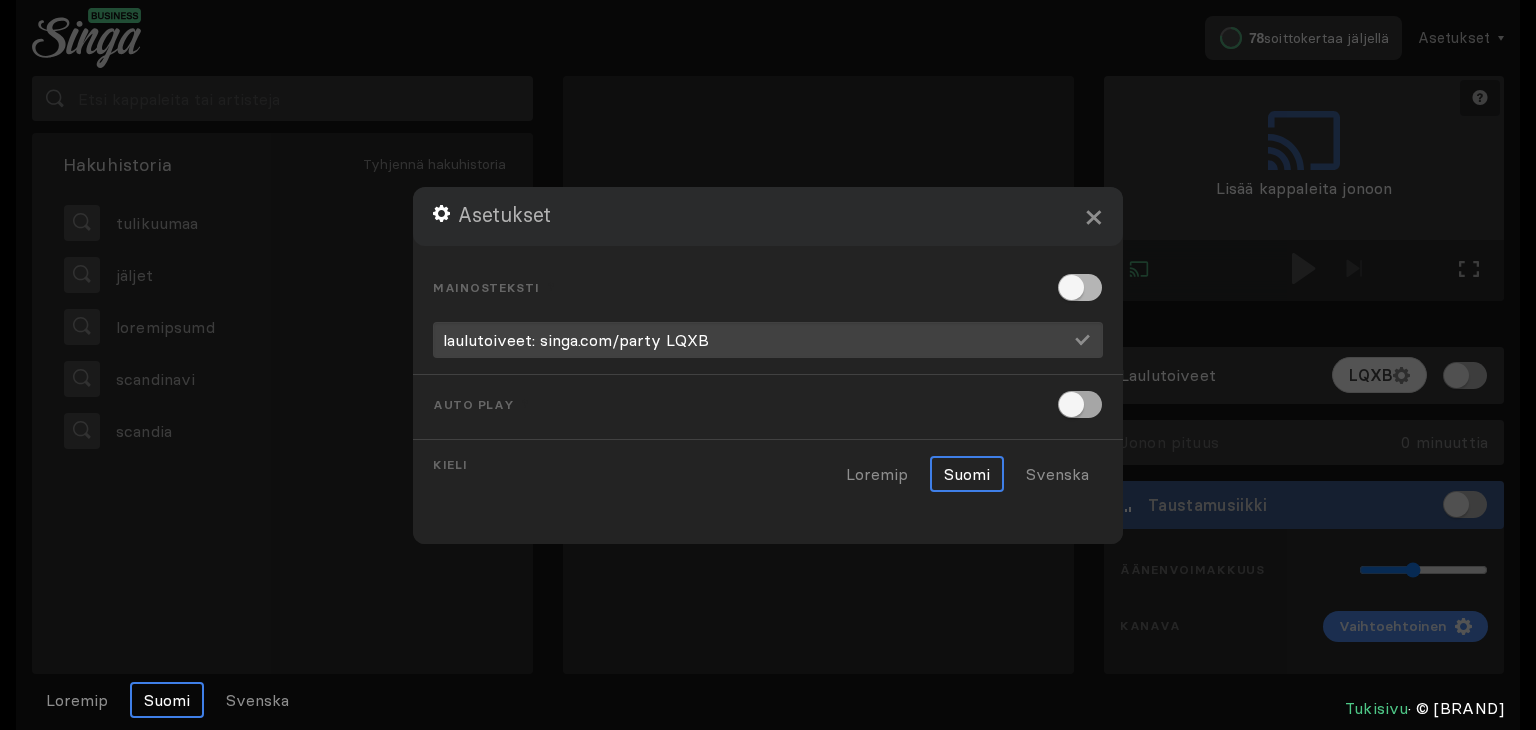 click at bounding box center [1080, 404] 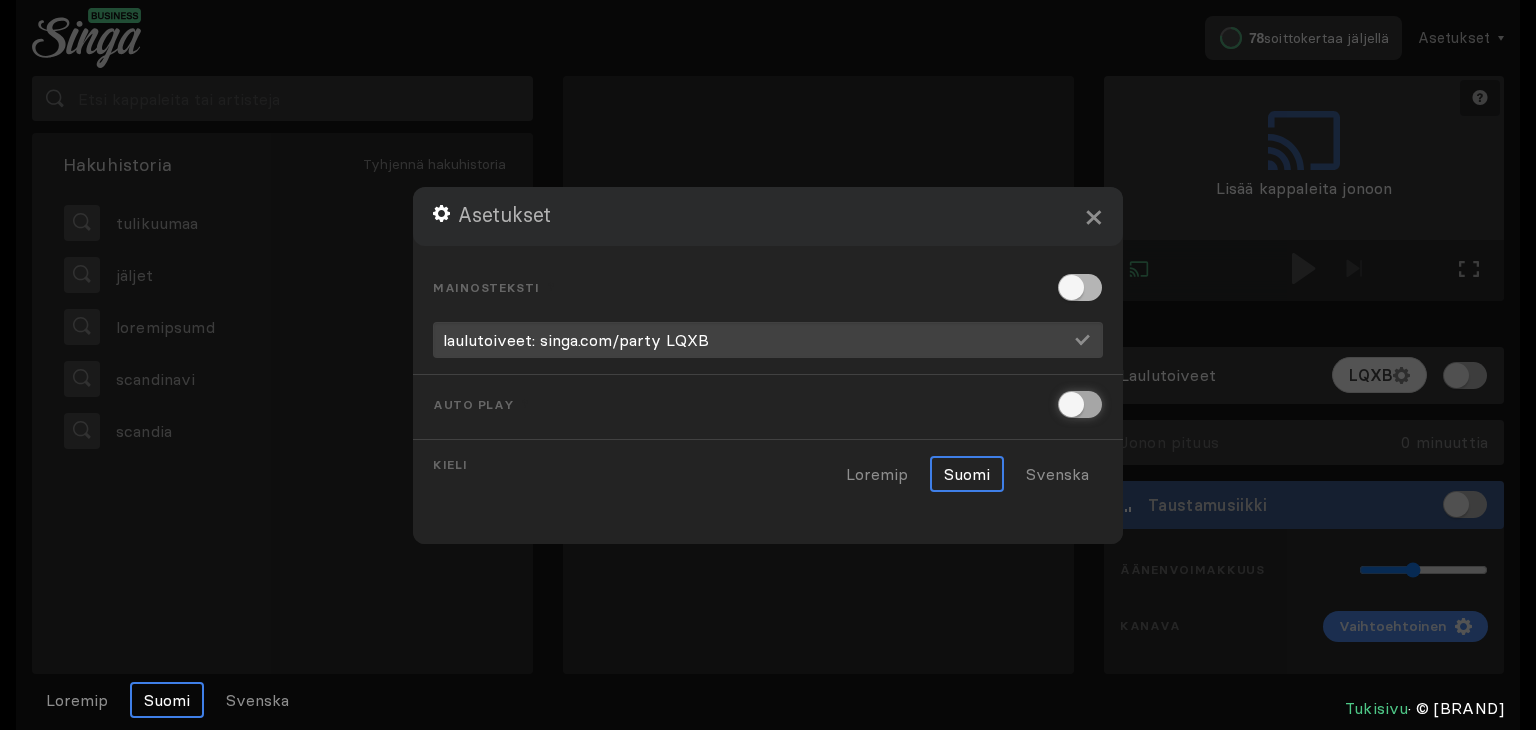 click at bounding box center (1064, 287) 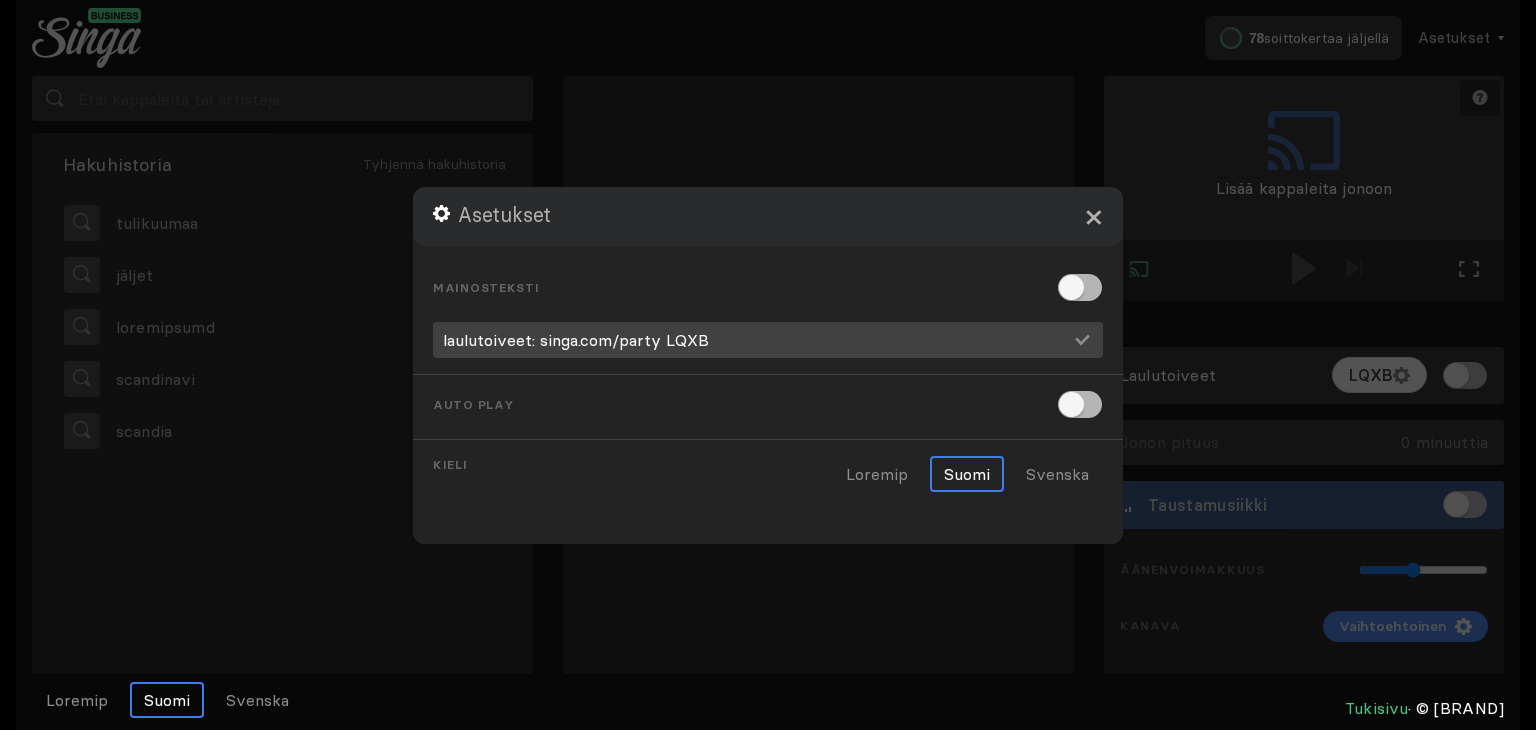 click on "×" at bounding box center (1093, 216) 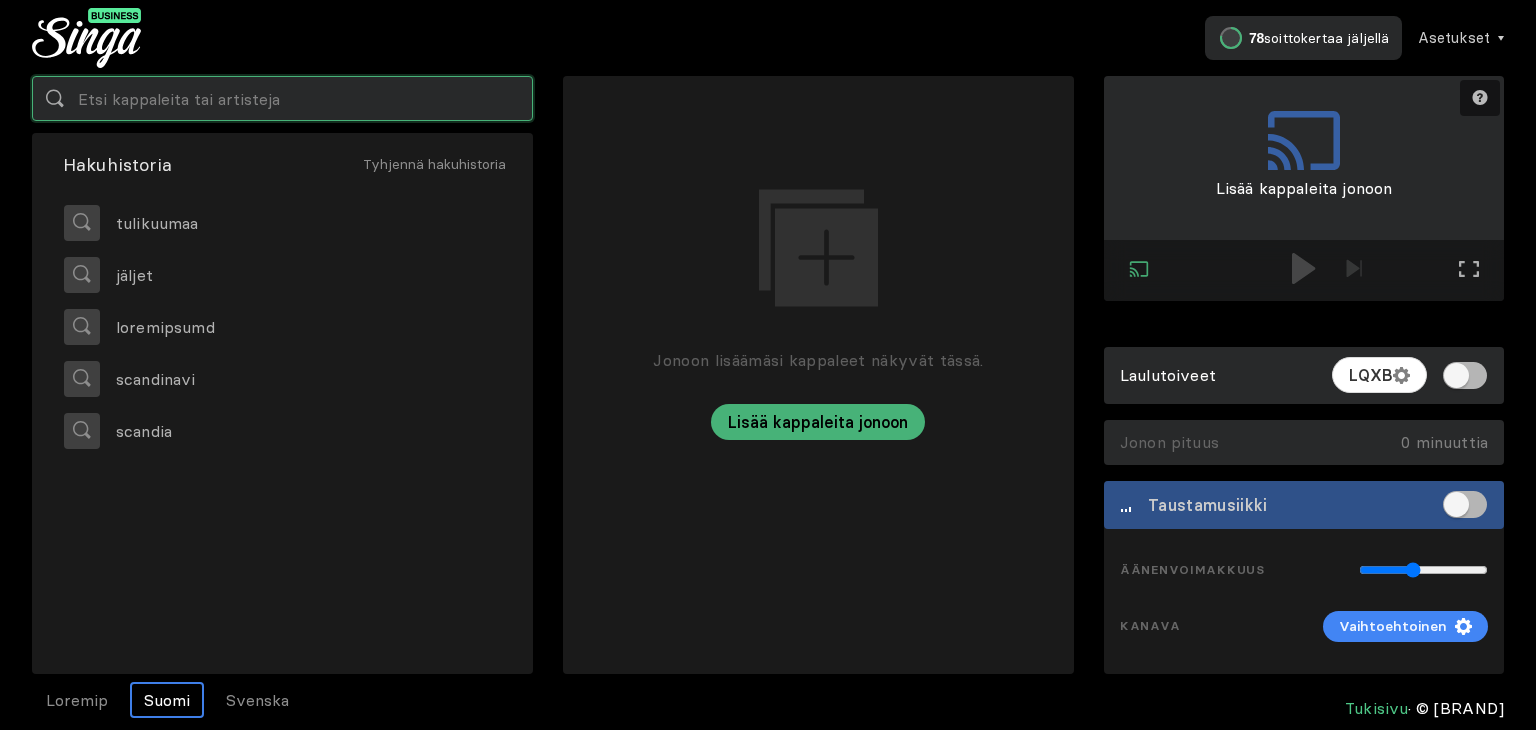 click at bounding box center [282, 98] 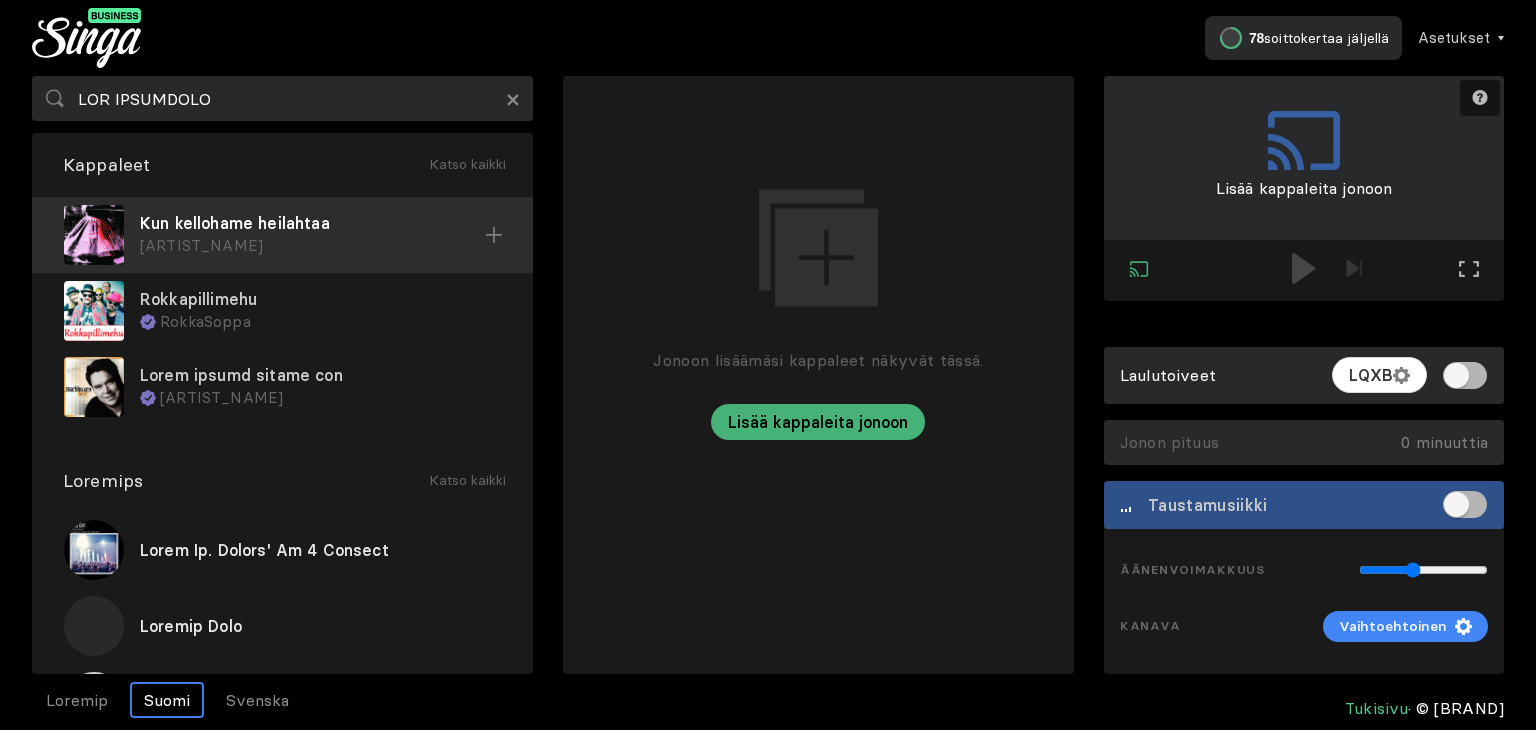 click on "Kun kellohame heilahtaa" at bounding box center [312, 223] 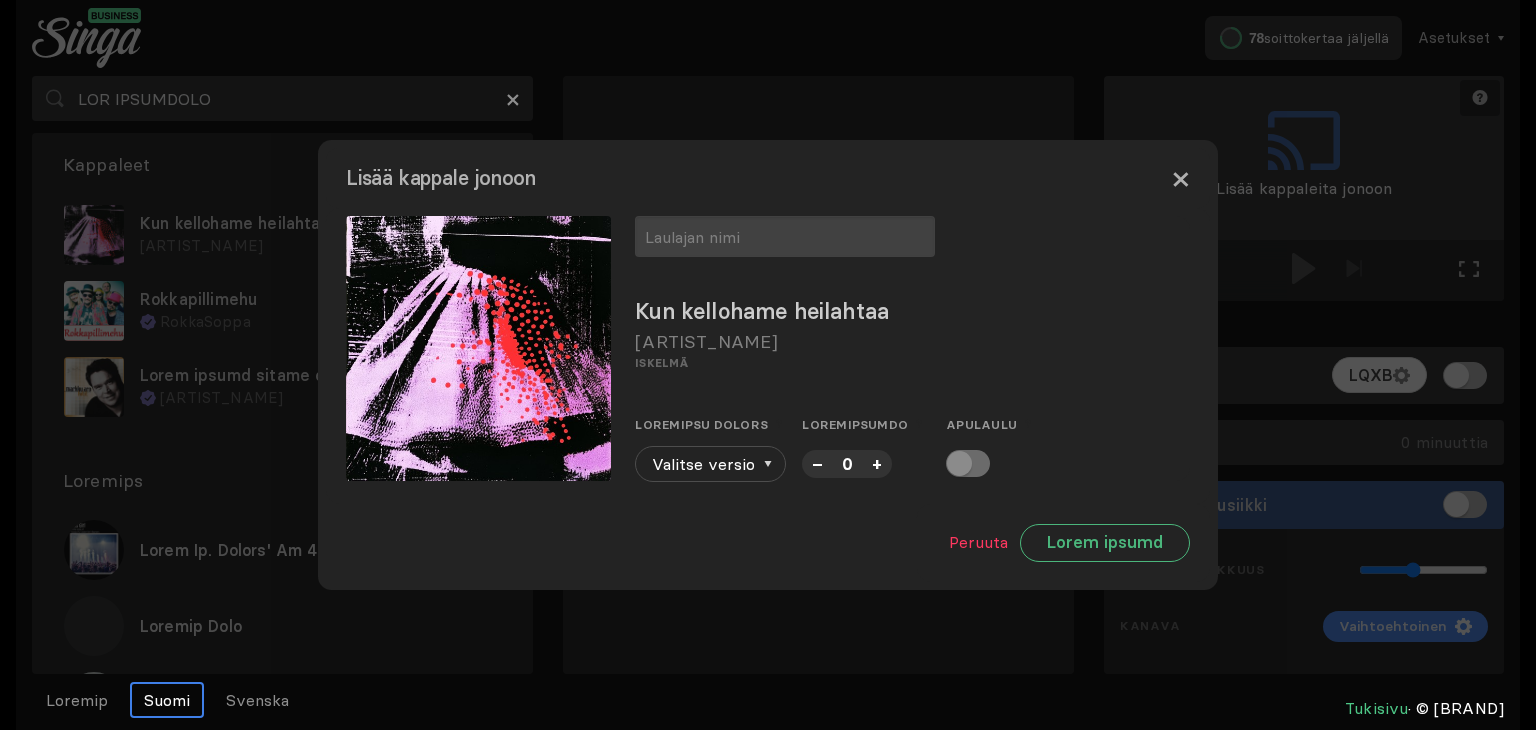 click on "×" at bounding box center (1180, 178) 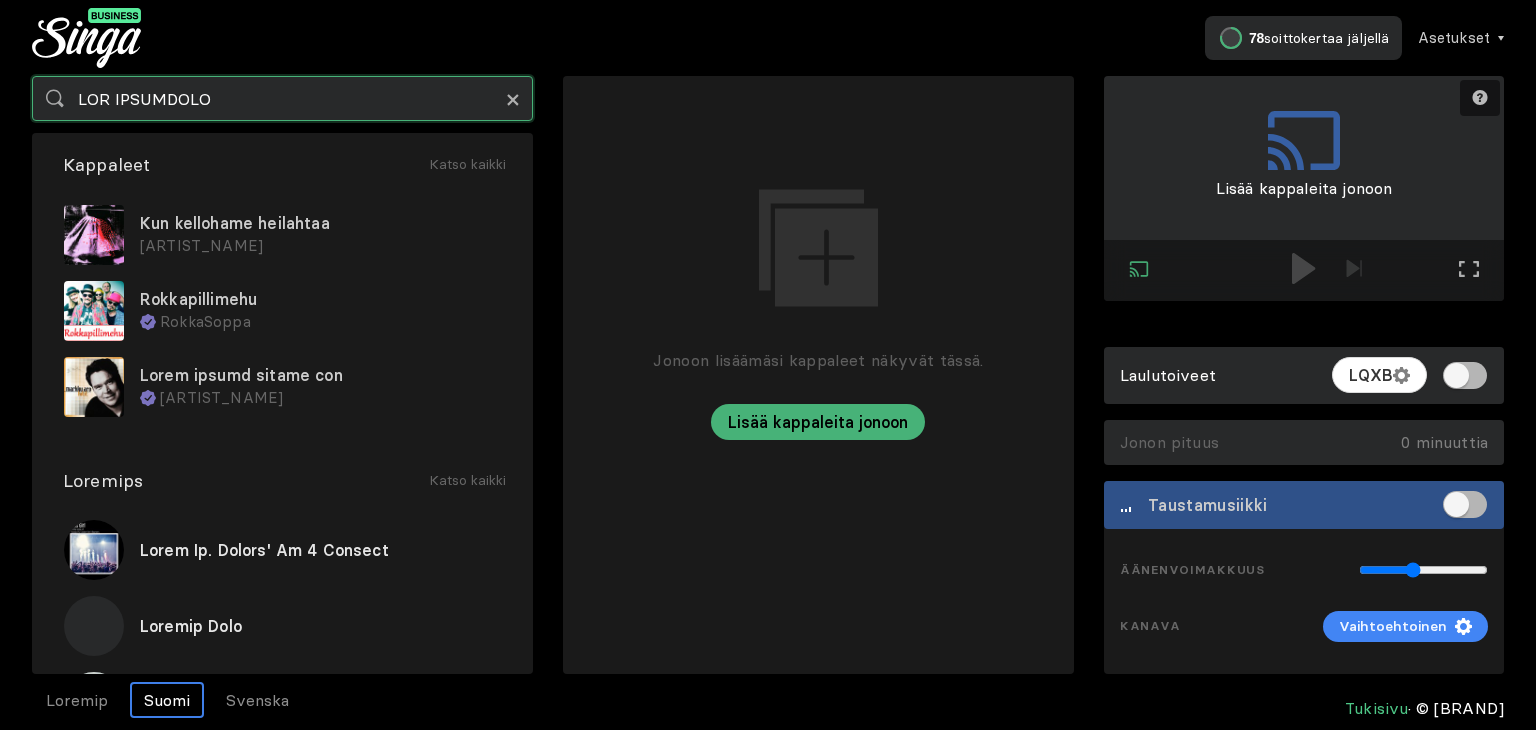 drag, startPoint x: 302, startPoint y: 89, endPoint x: 519, endPoint y: 93, distance: 217.03687 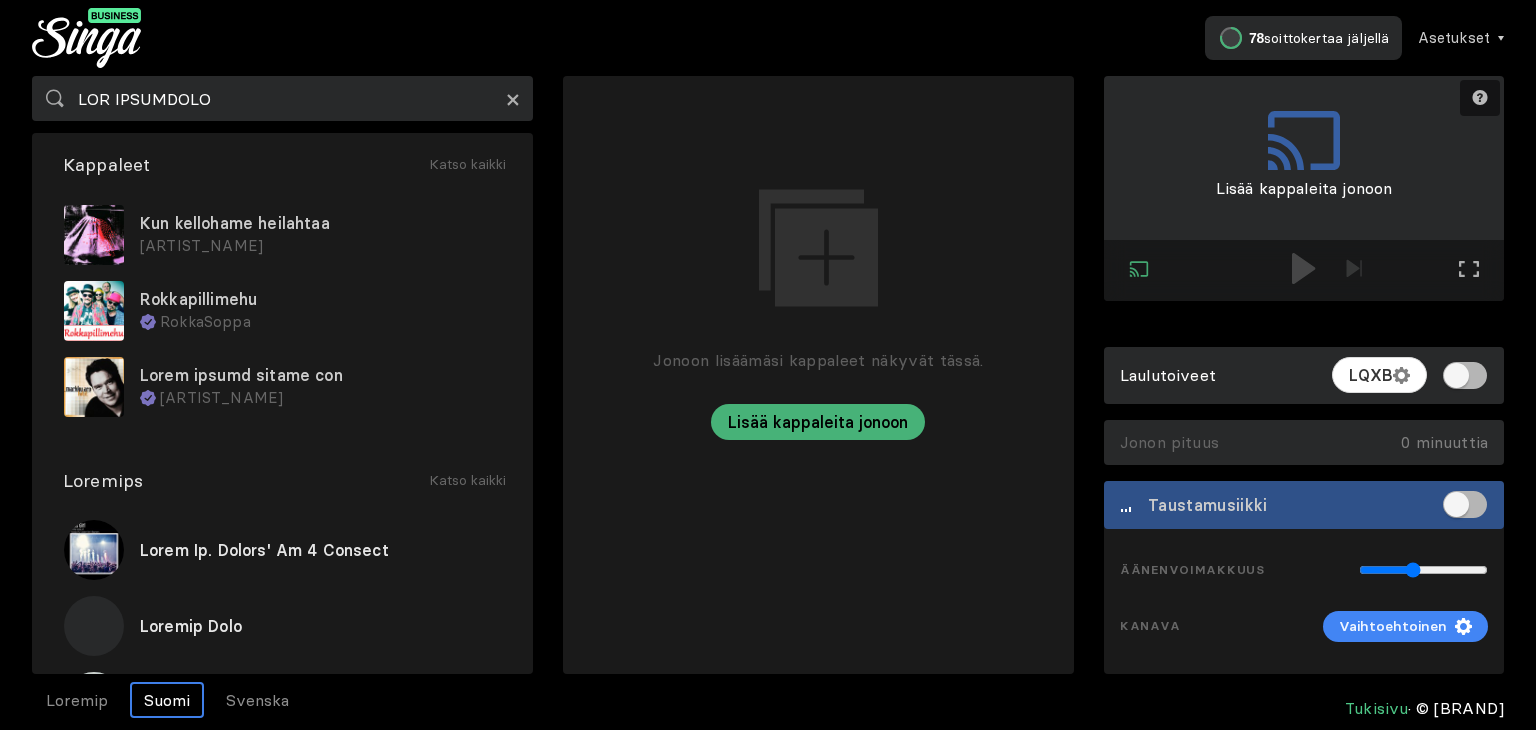click on "×" at bounding box center [513, 98] 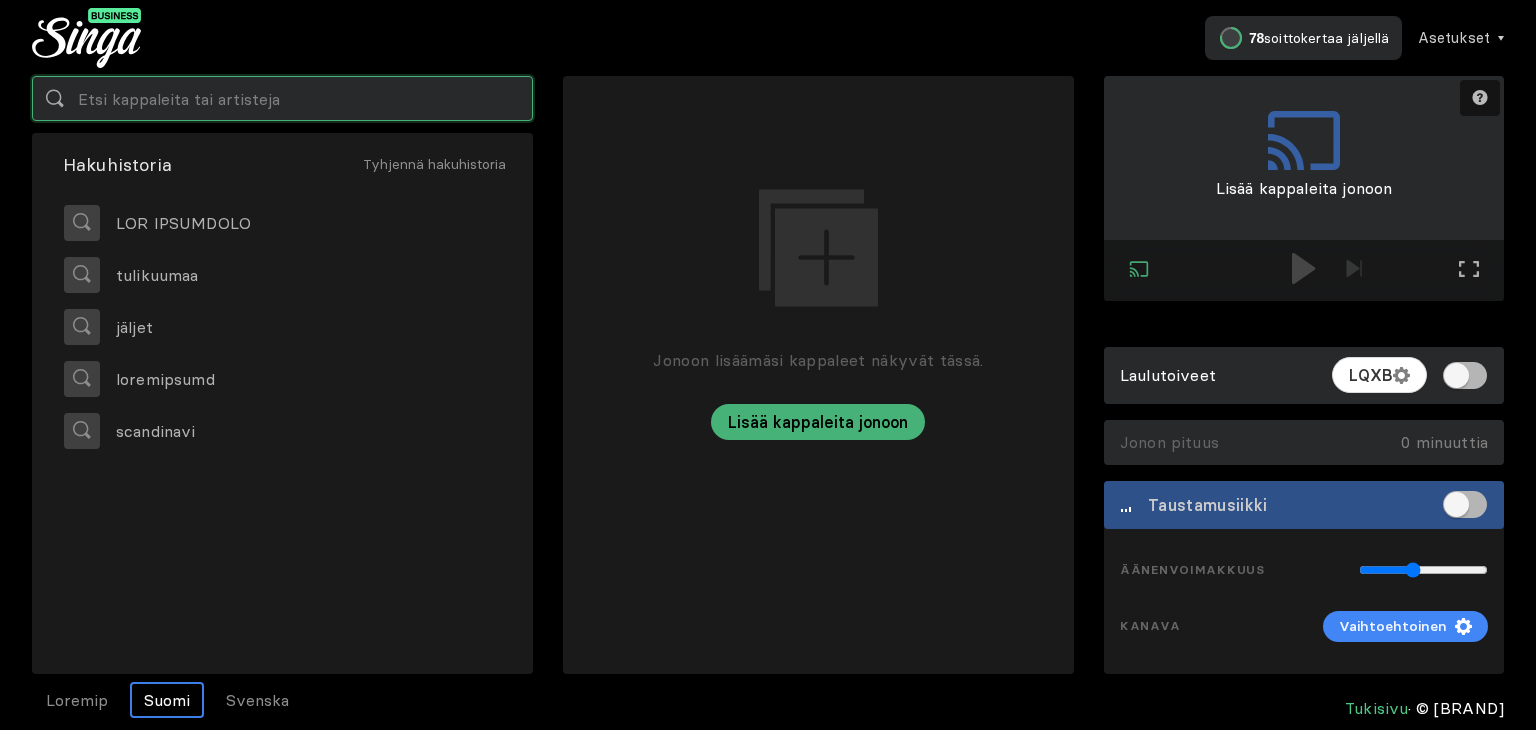 click at bounding box center [282, 98] 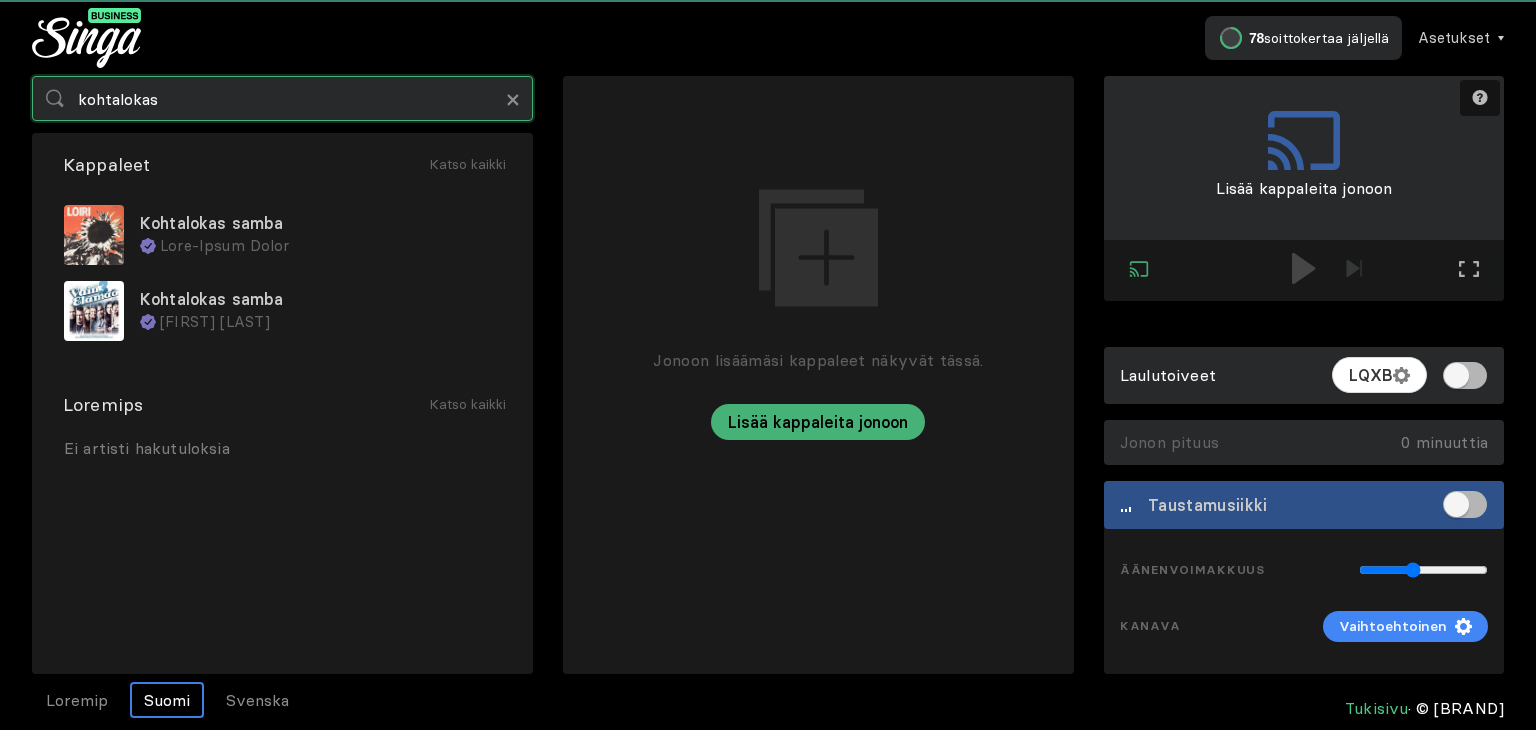 type on "kohtalokas" 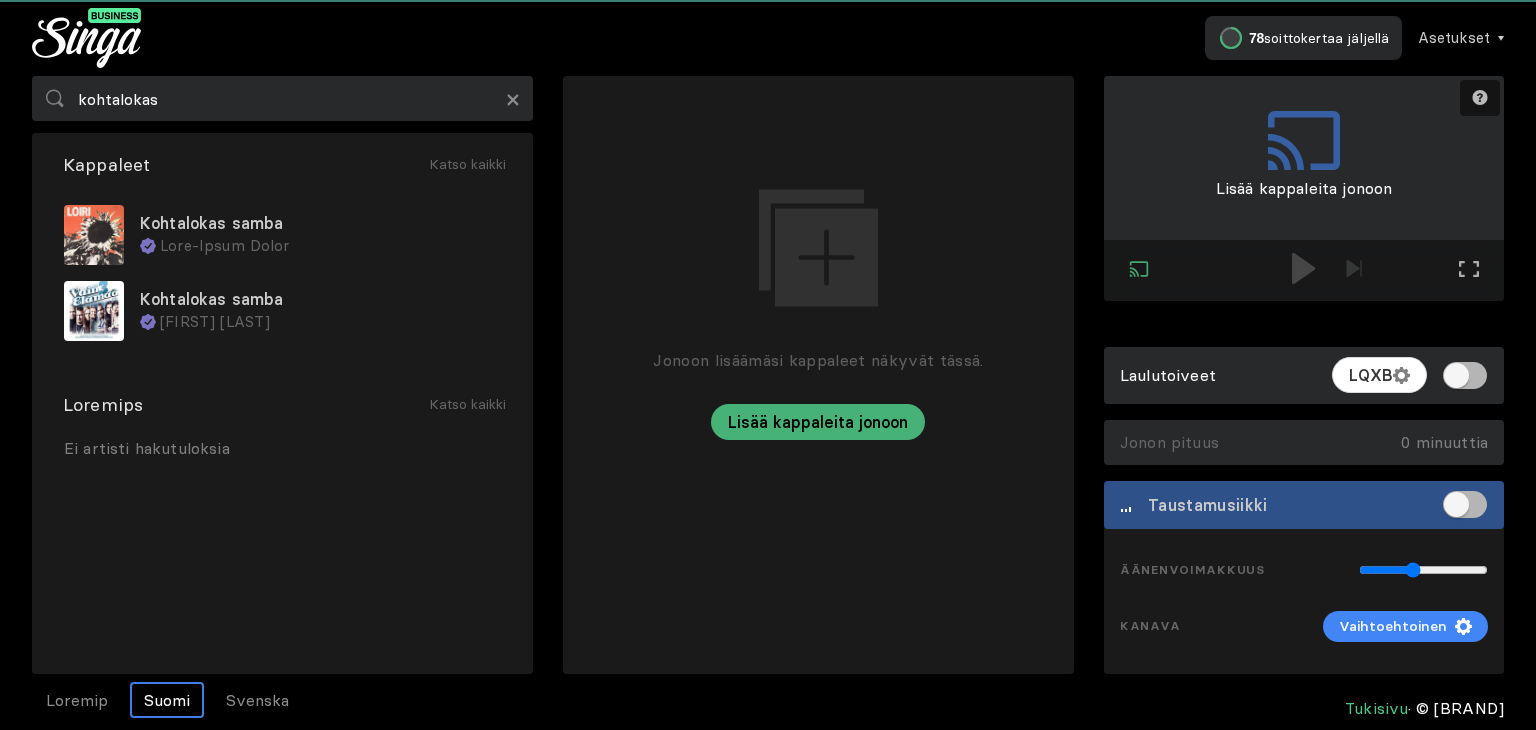 click on "Lore-Ipsum Dolor" at bounding box center (330, 246) 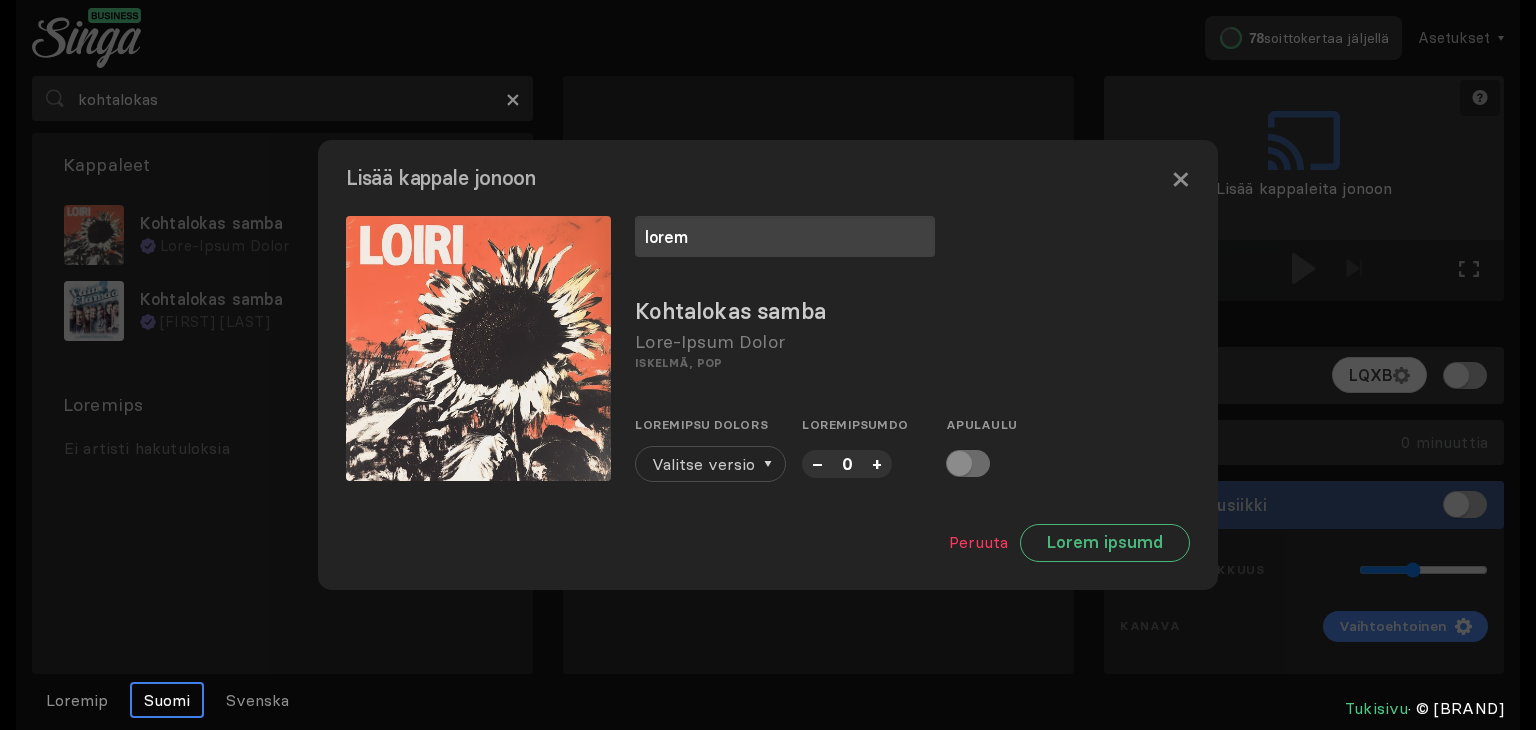 type on "lorem" 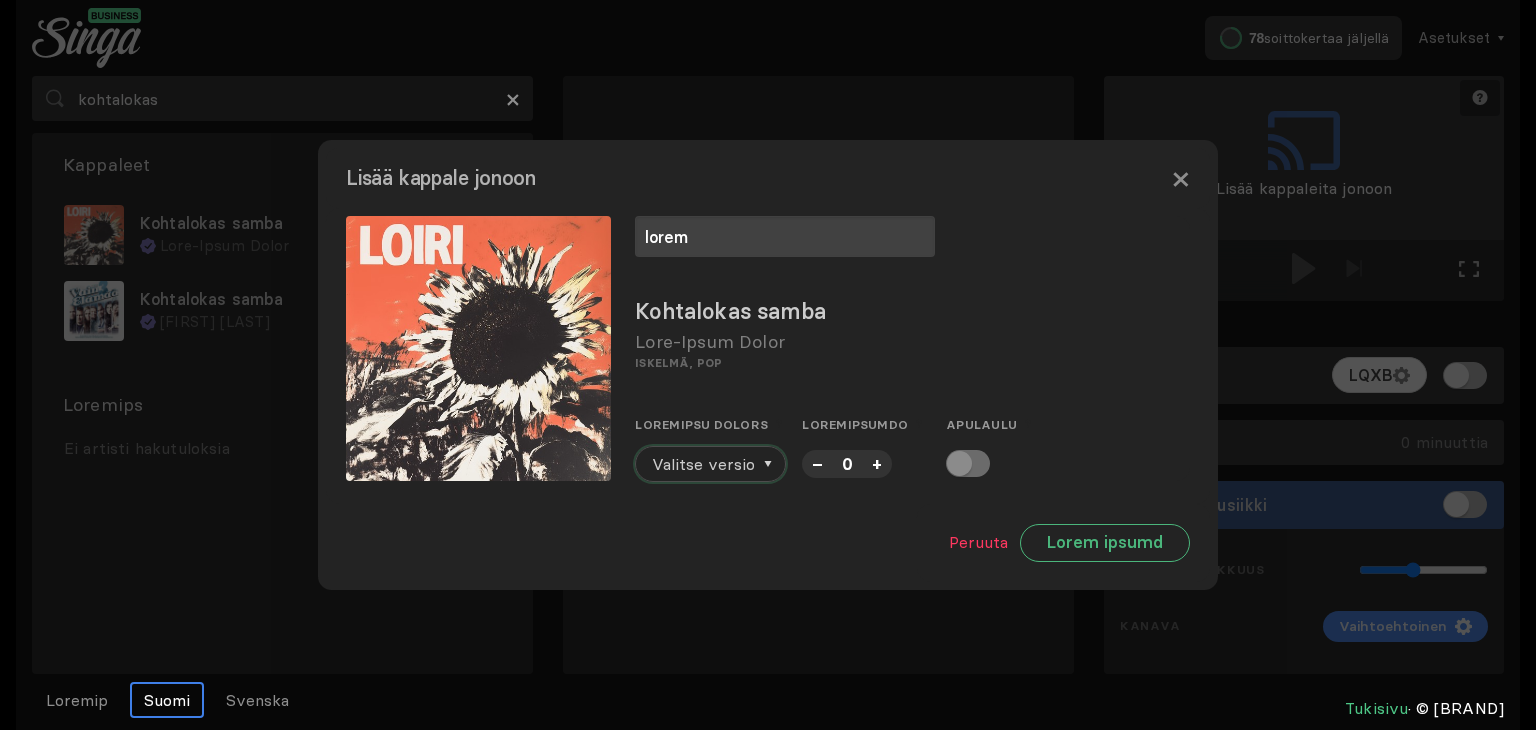 click on "Valitse versio" at bounding box center [703, 464] 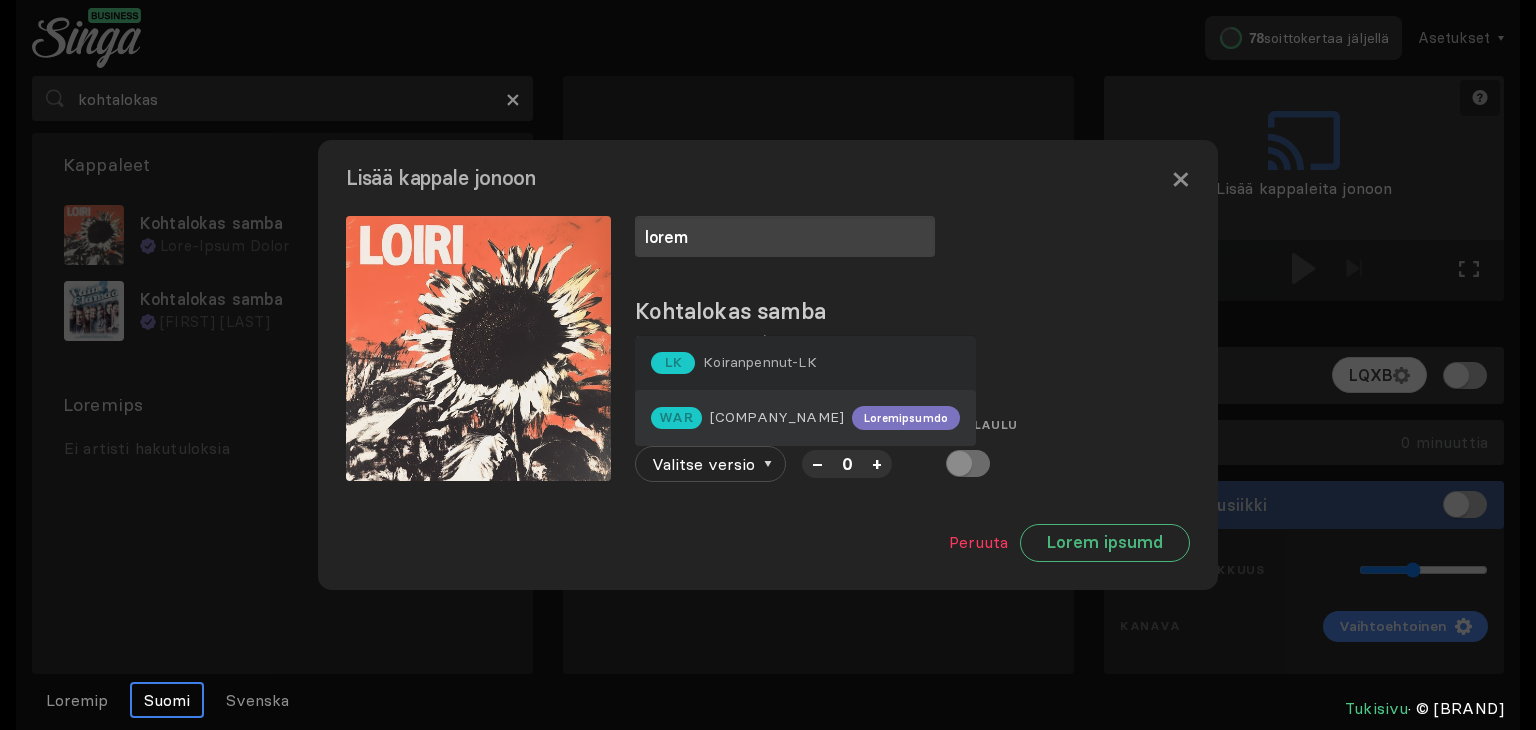 click on "[BRAND] [BRAND]" at bounding box center (733, 363) 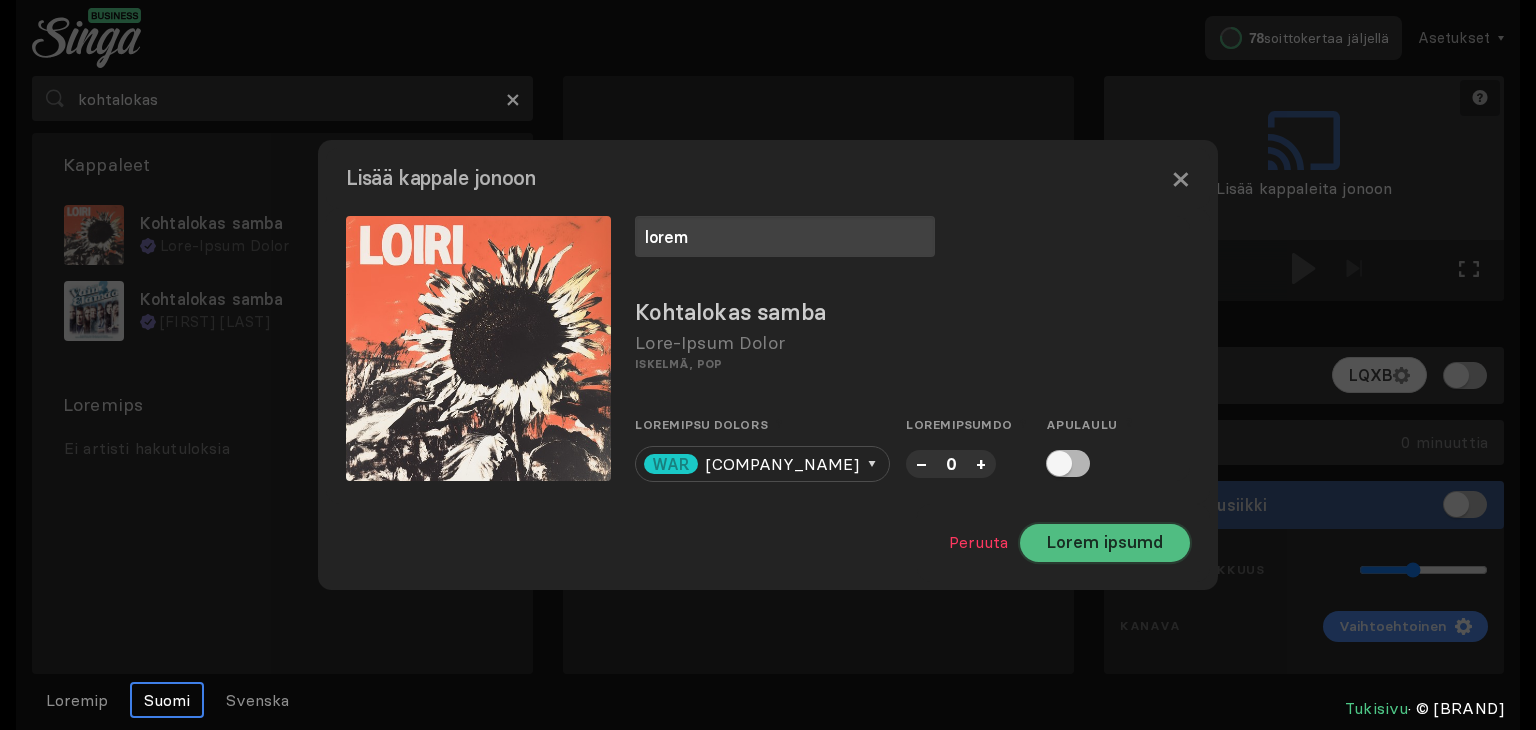 click on "Lorem ipsumd" at bounding box center (1105, 543) 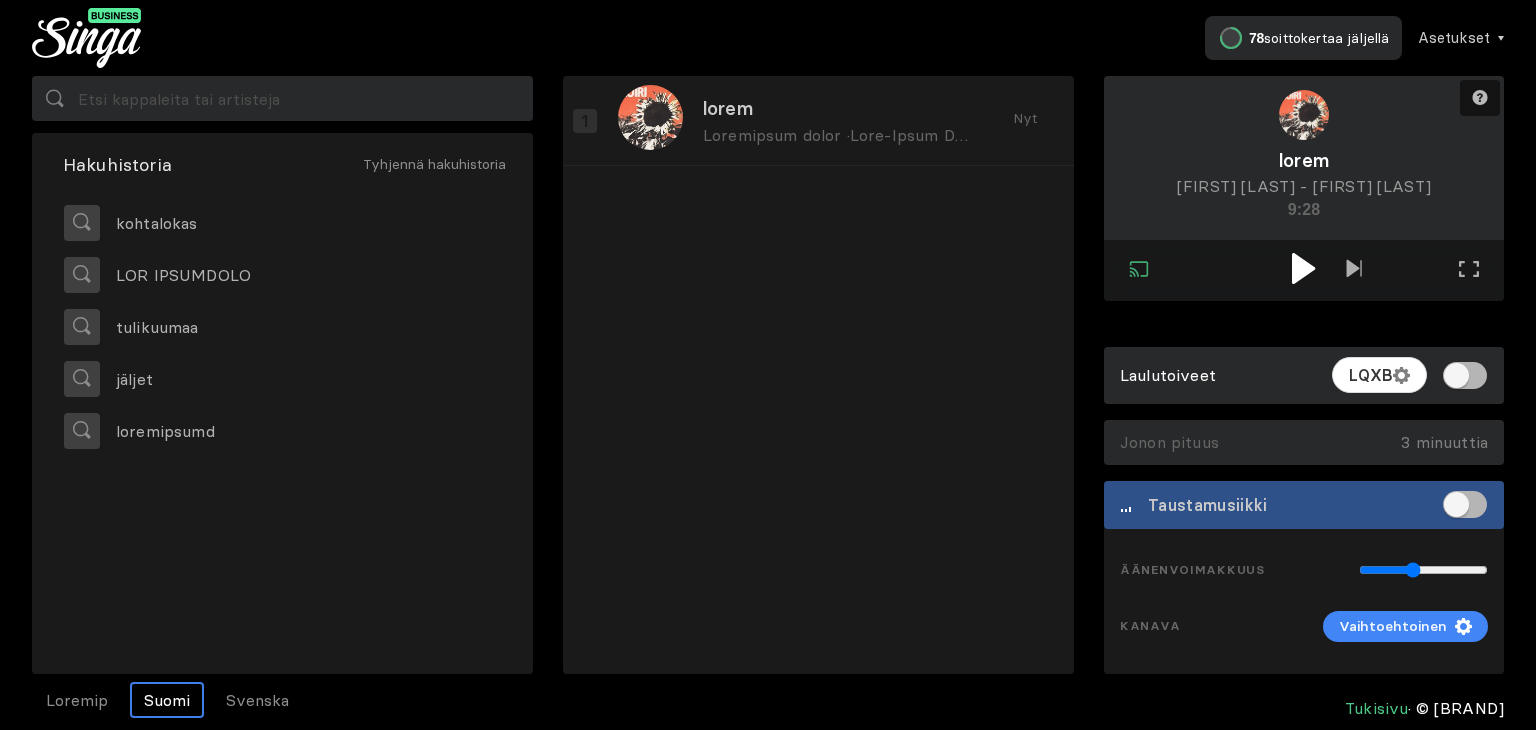 click at bounding box center (1304, 270) 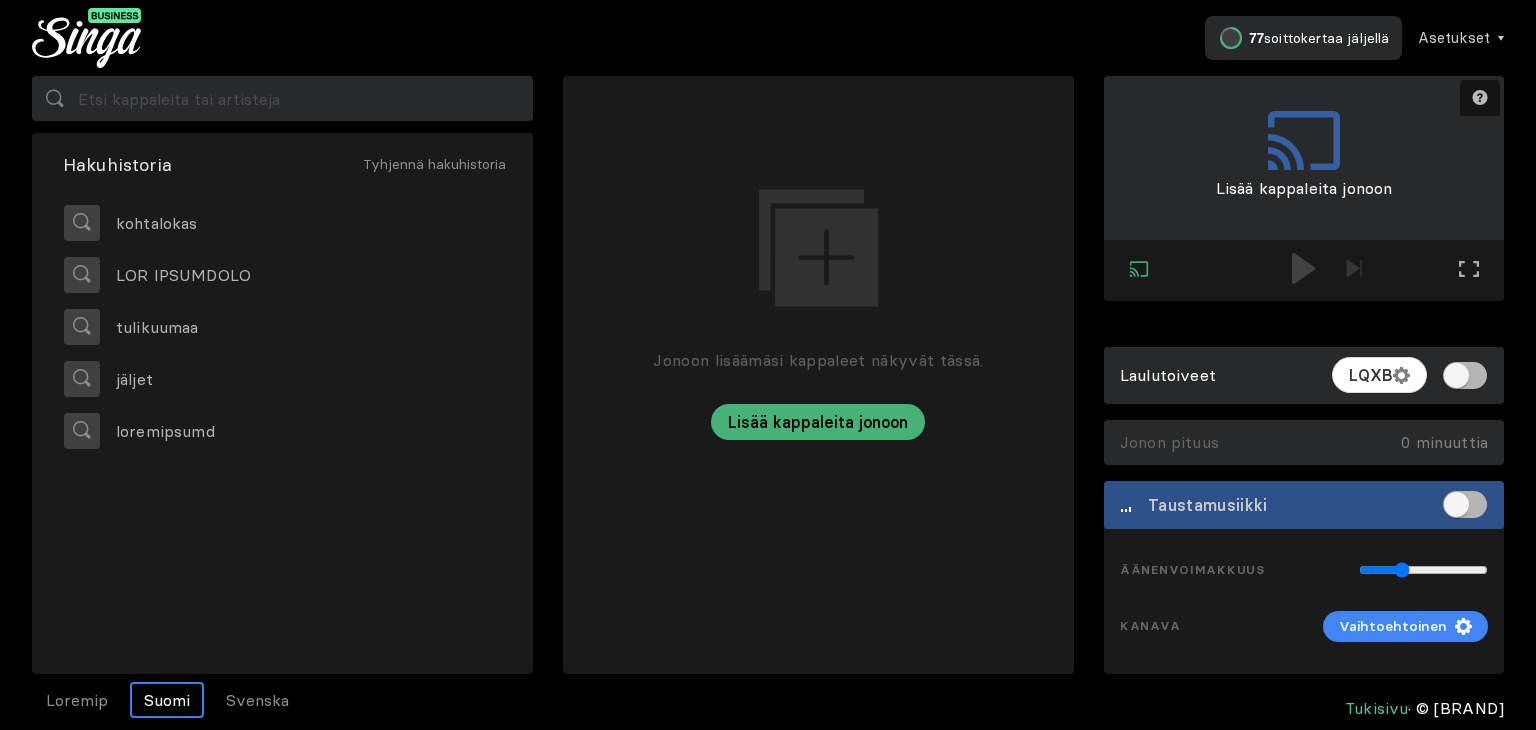 drag, startPoint x: 1415, startPoint y: 566, endPoint x: 1401, endPoint y: 569, distance: 14.3178215 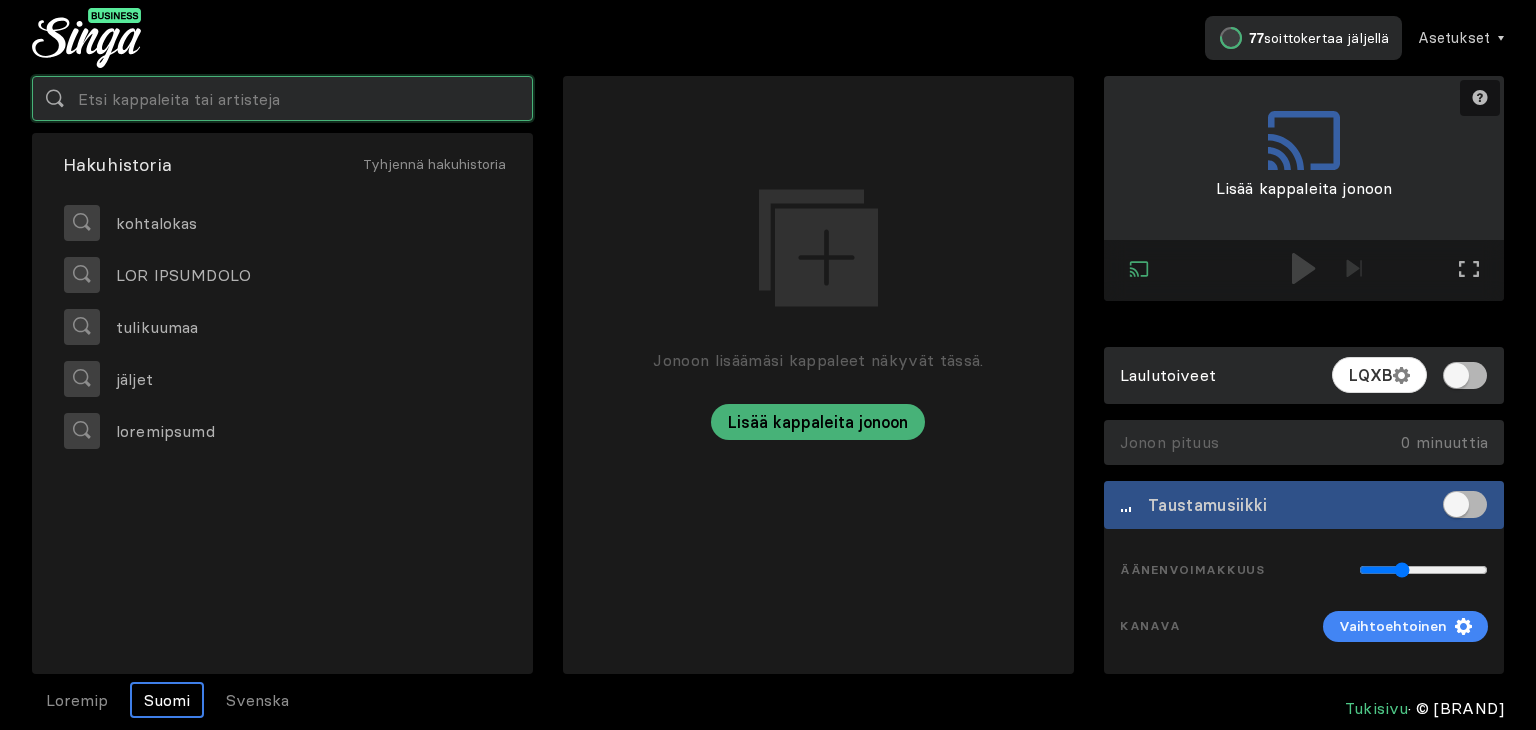 click at bounding box center (282, 98) 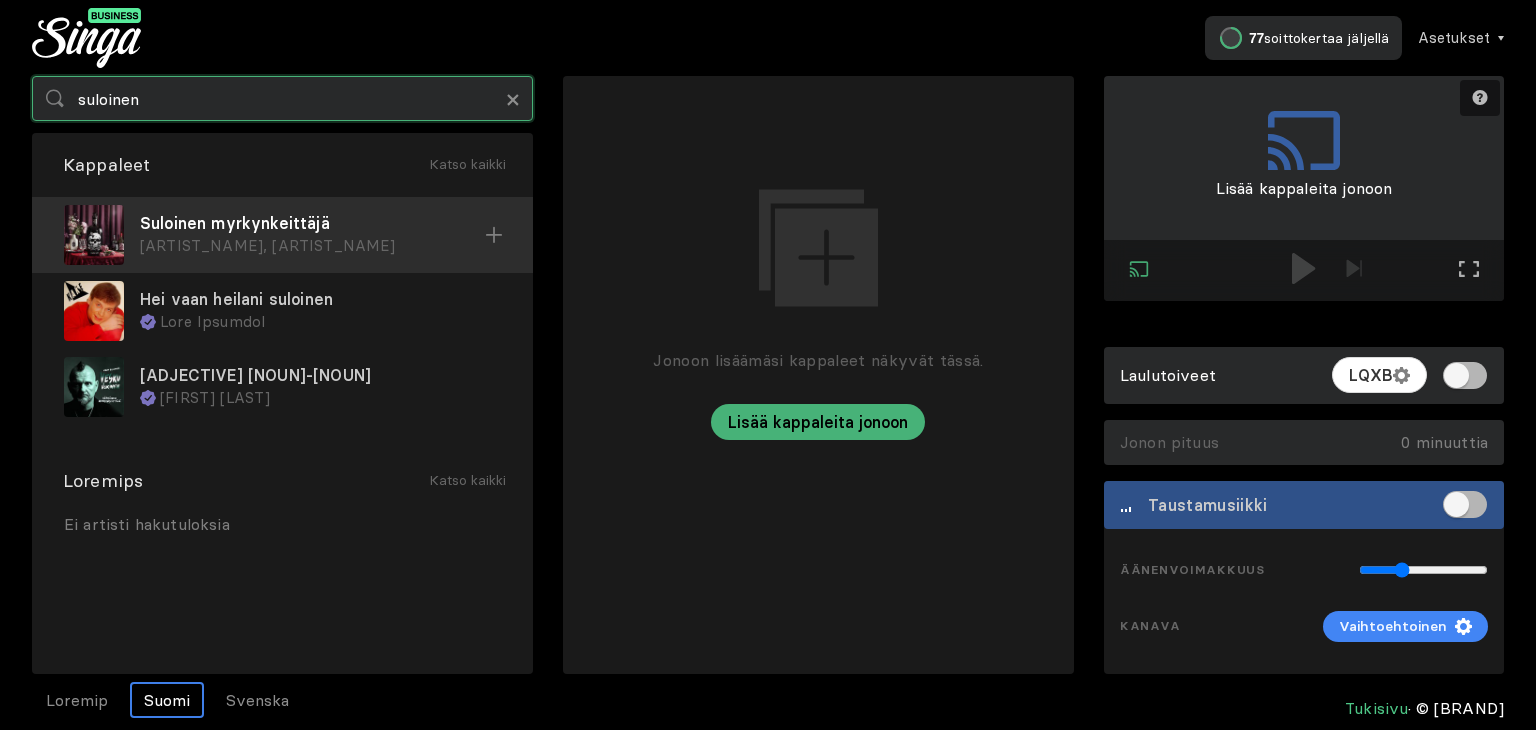 type on "suloinen" 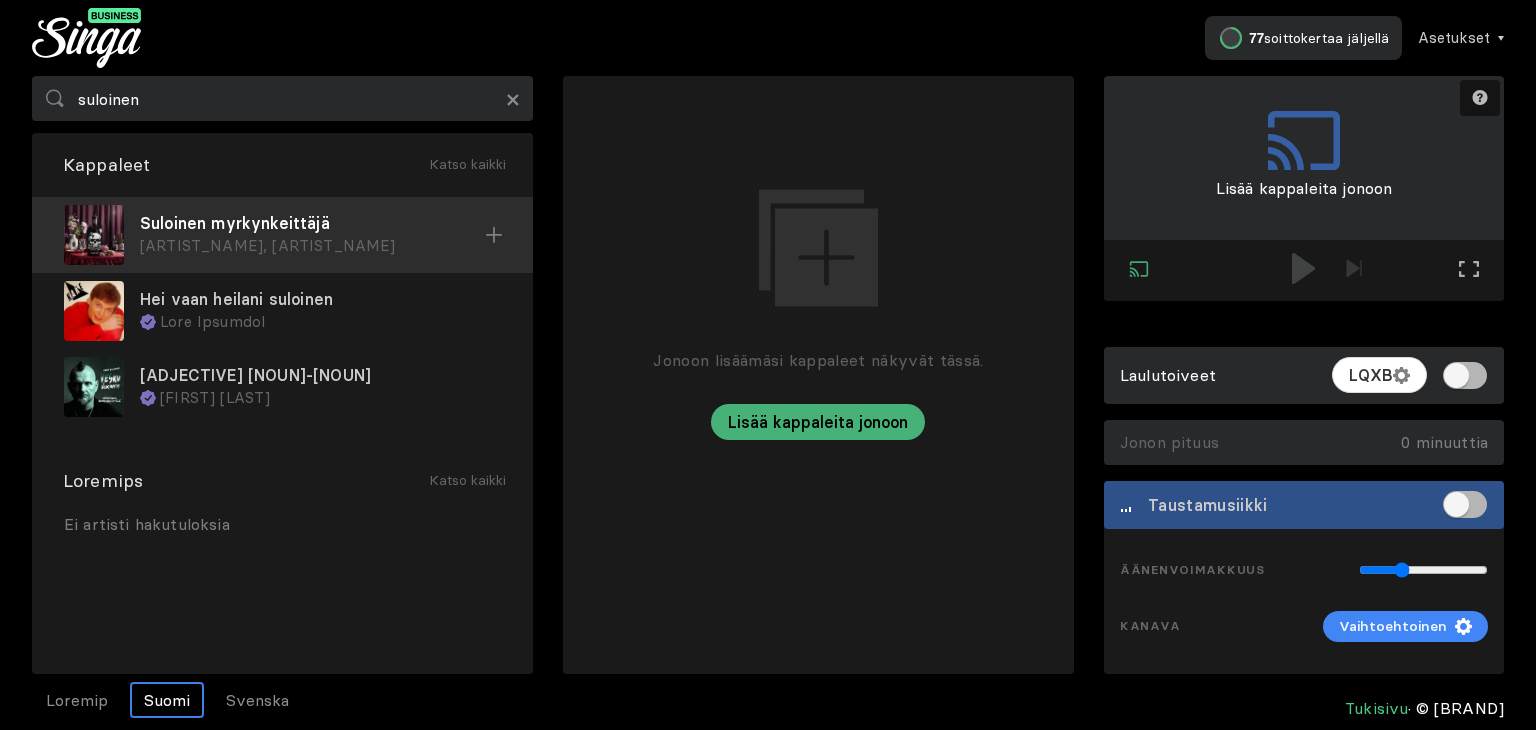 click on "[ARTIST_NAME], [ARTIST_NAME]" at bounding box center [312, 246] 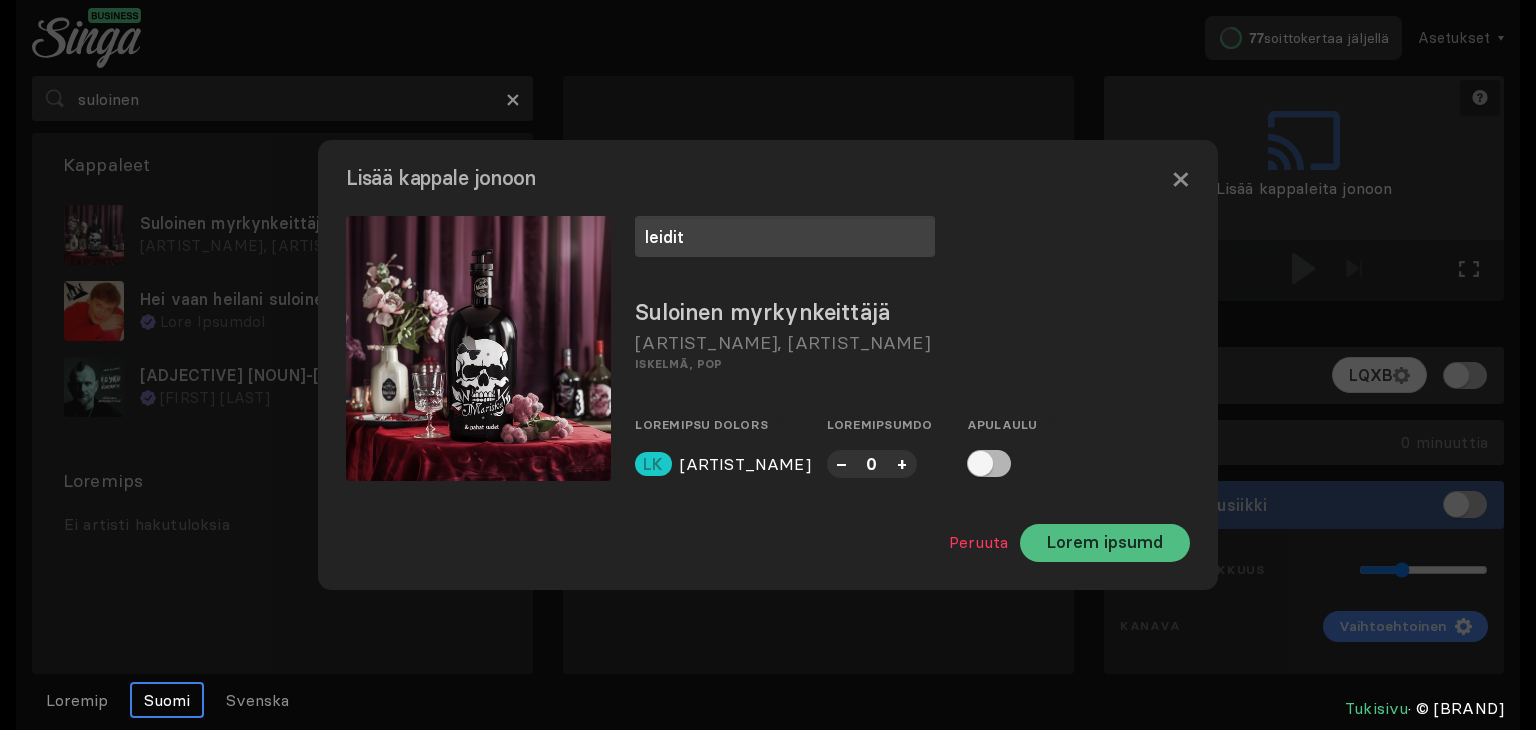 type on "leidit" 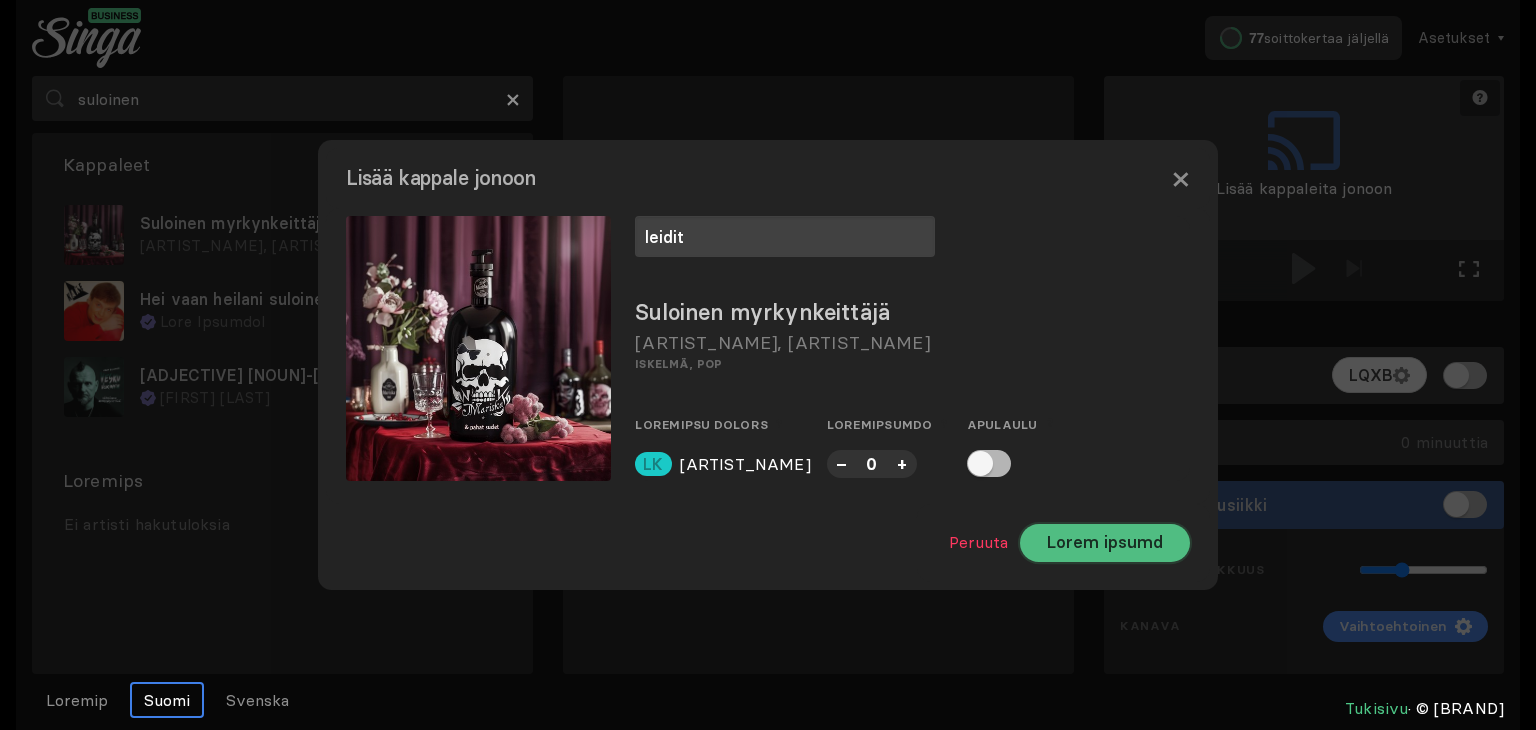click on "Lorem ipsumd" at bounding box center [1105, 543] 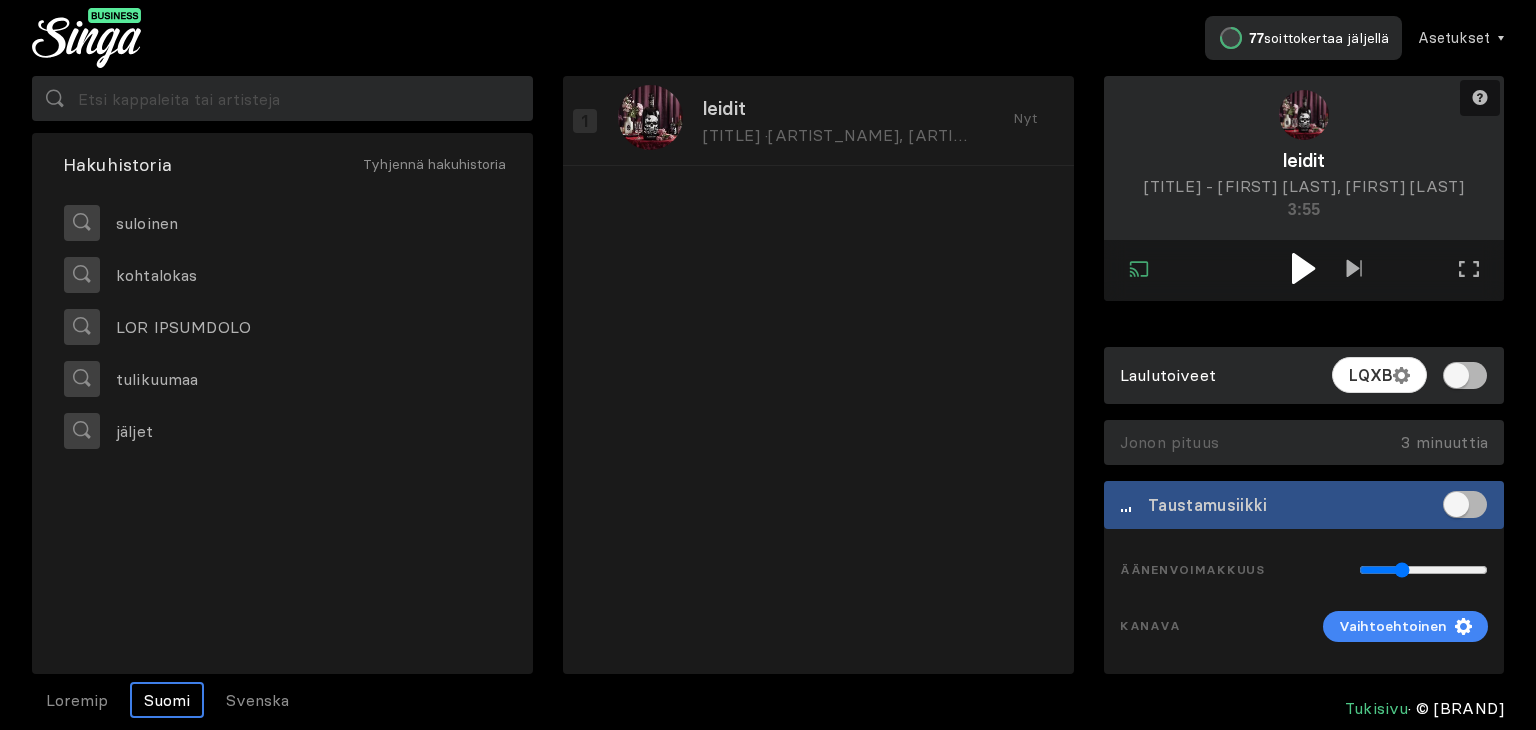 click at bounding box center [1303, 268] 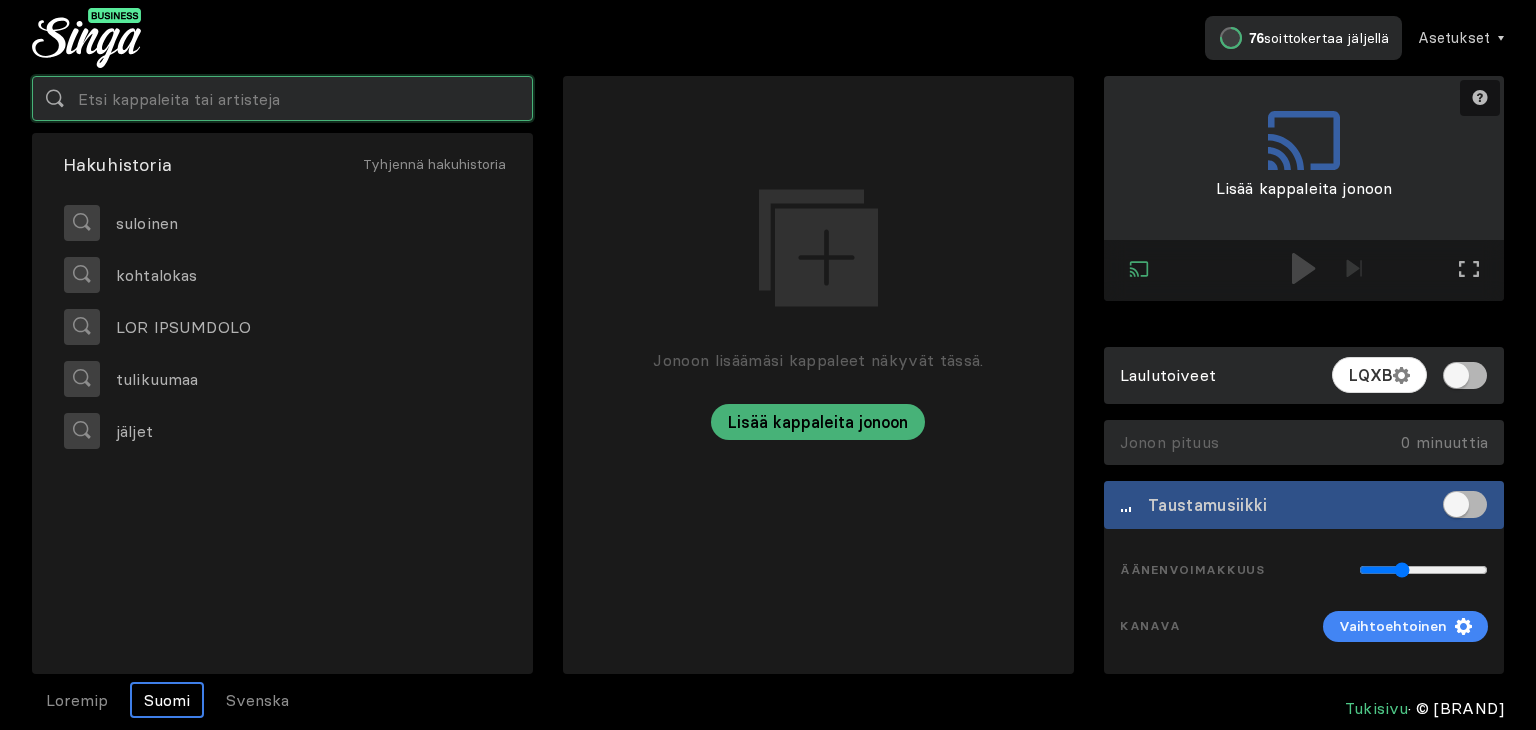 click at bounding box center (282, 98) 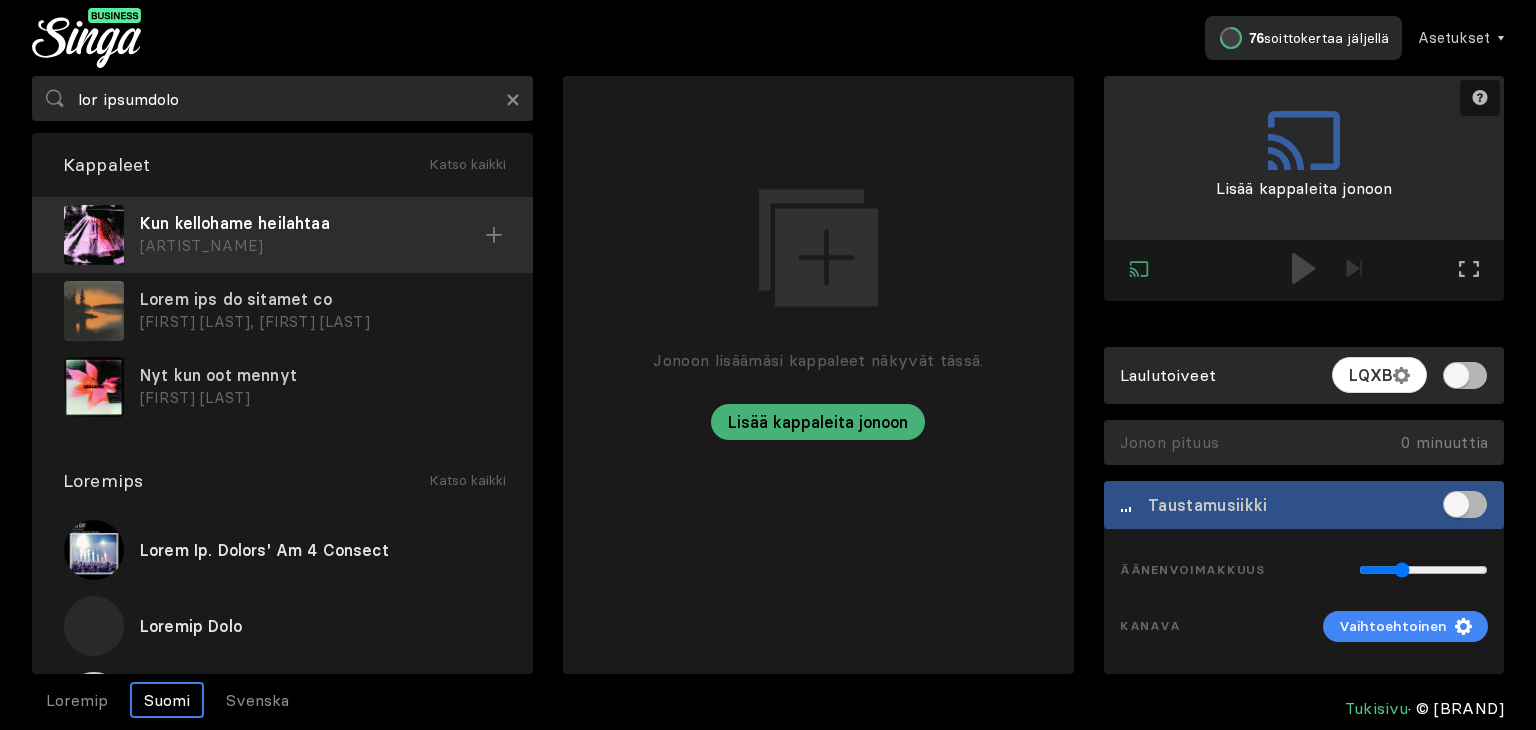click on "Kun kellohame heilahtaa [FIRST] [LAST]" at bounding box center (282, 235) 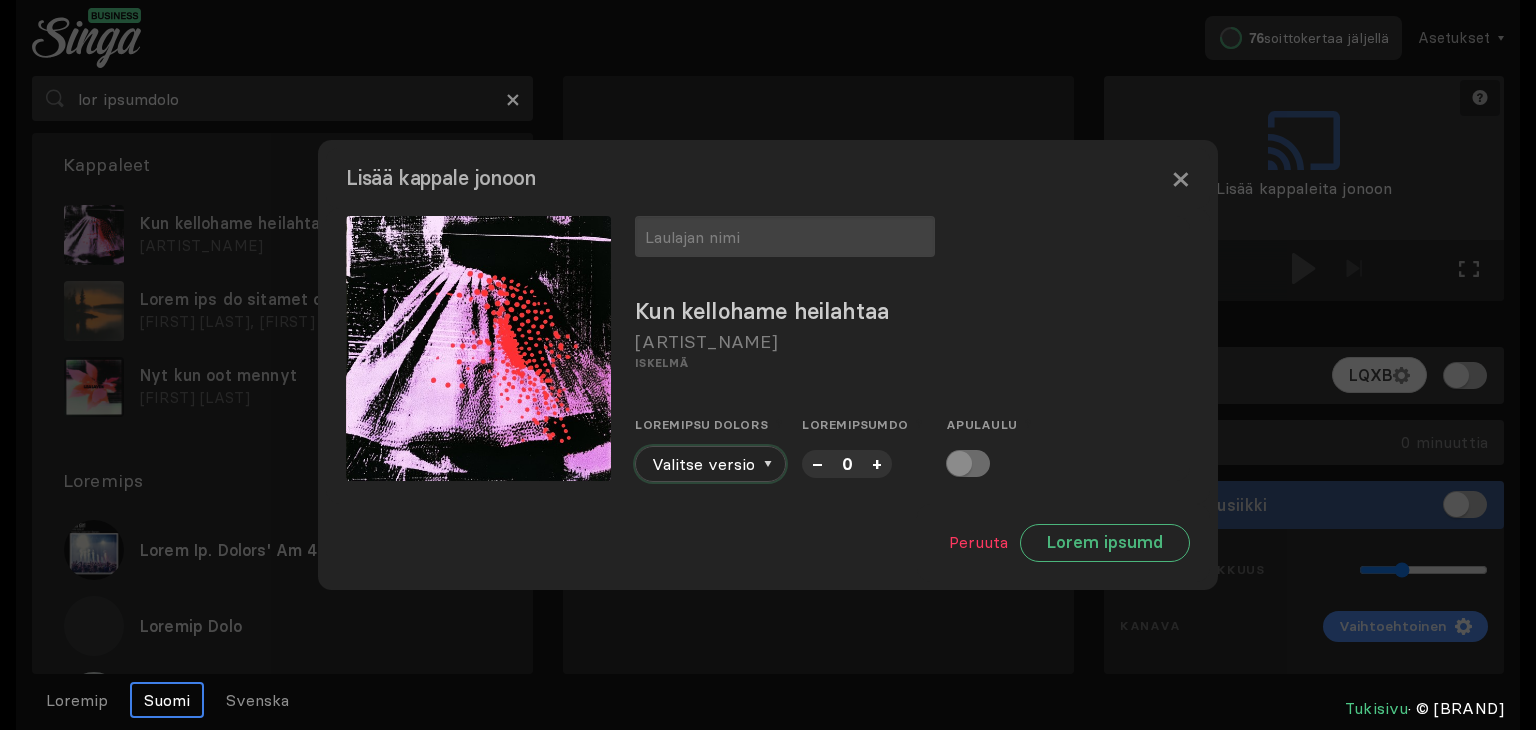 click on "Valitse versio" at bounding box center (710, 464) 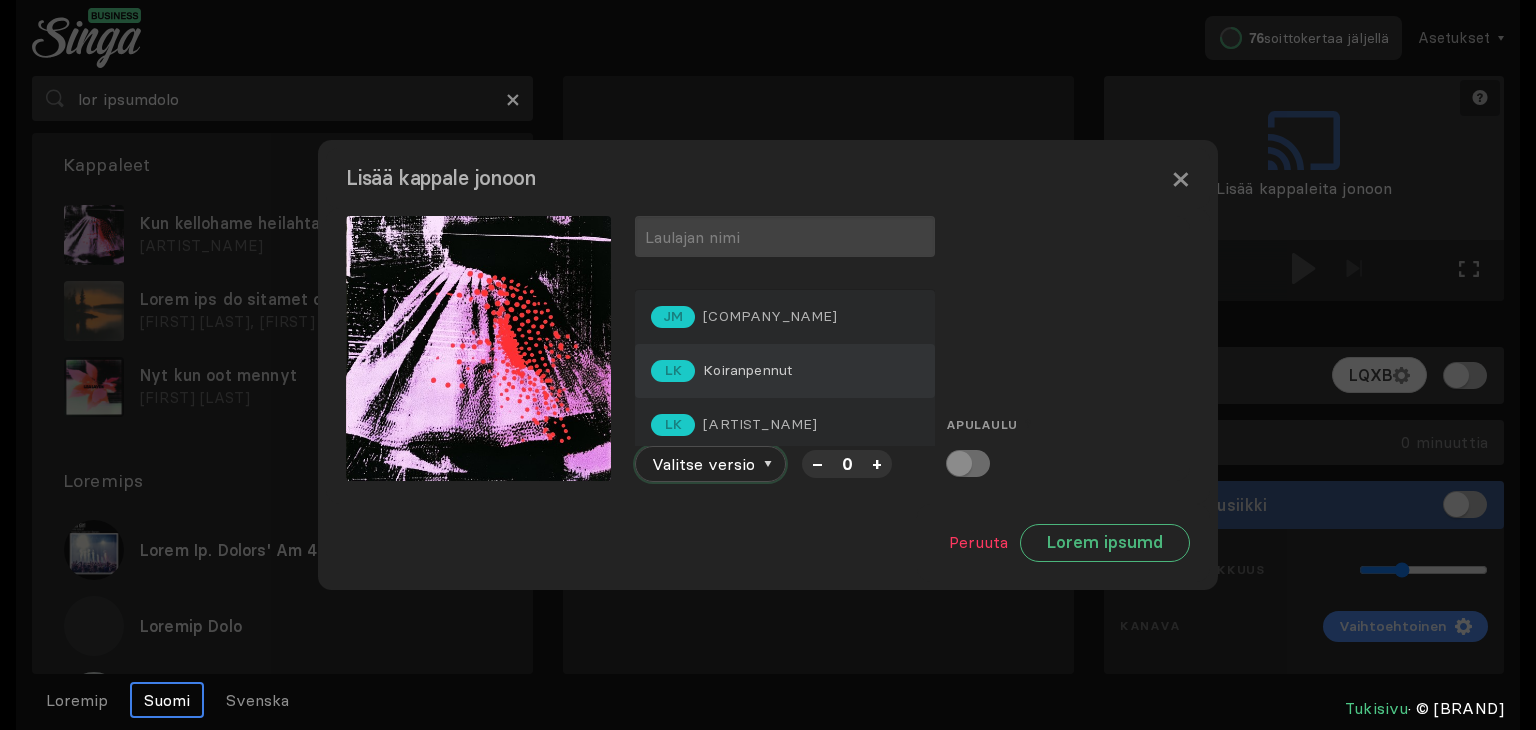 scroll, scrollTop: 6, scrollLeft: 0, axis: vertical 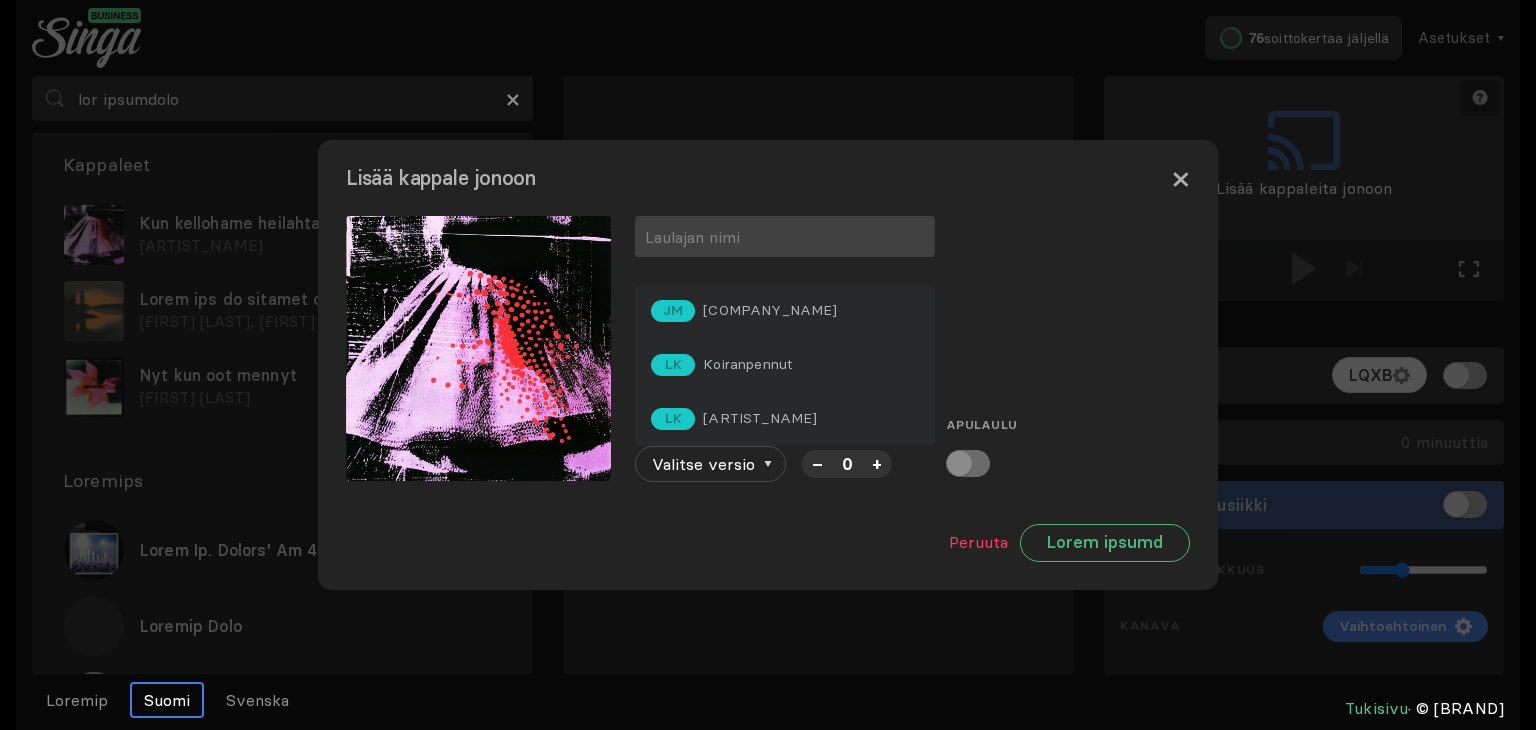 click on "×" at bounding box center [1180, 178] 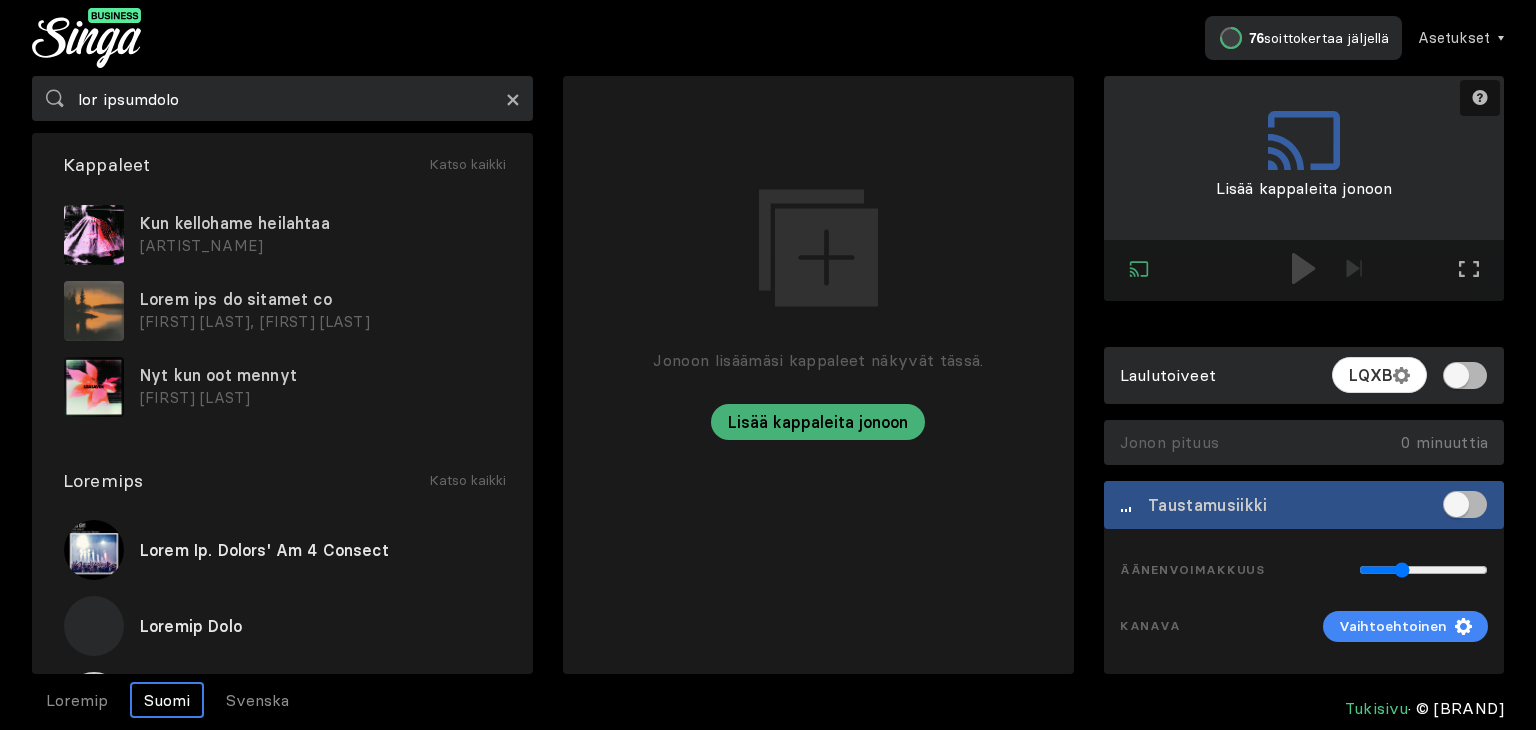 click on "×" at bounding box center [513, 98] 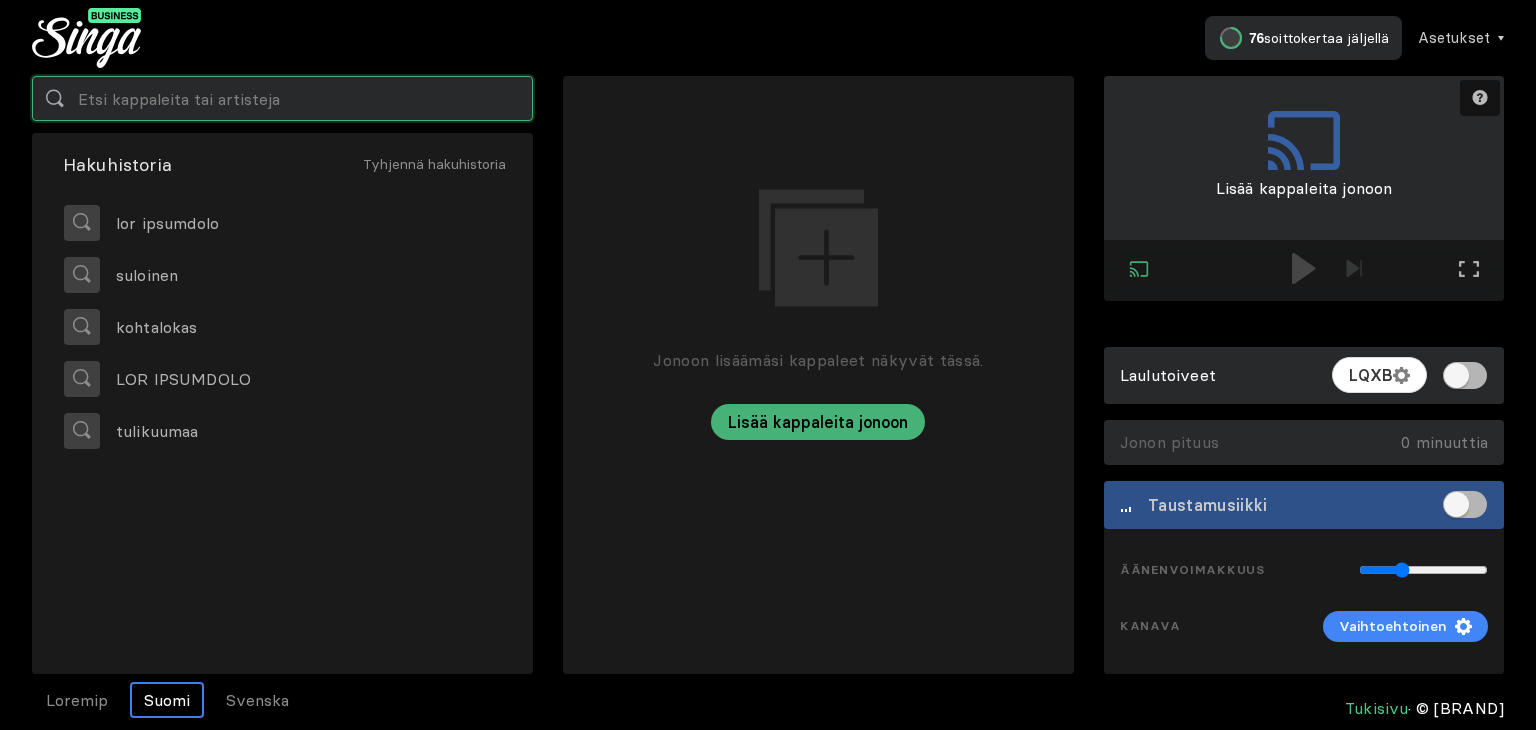click at bounding box center [282, 98] 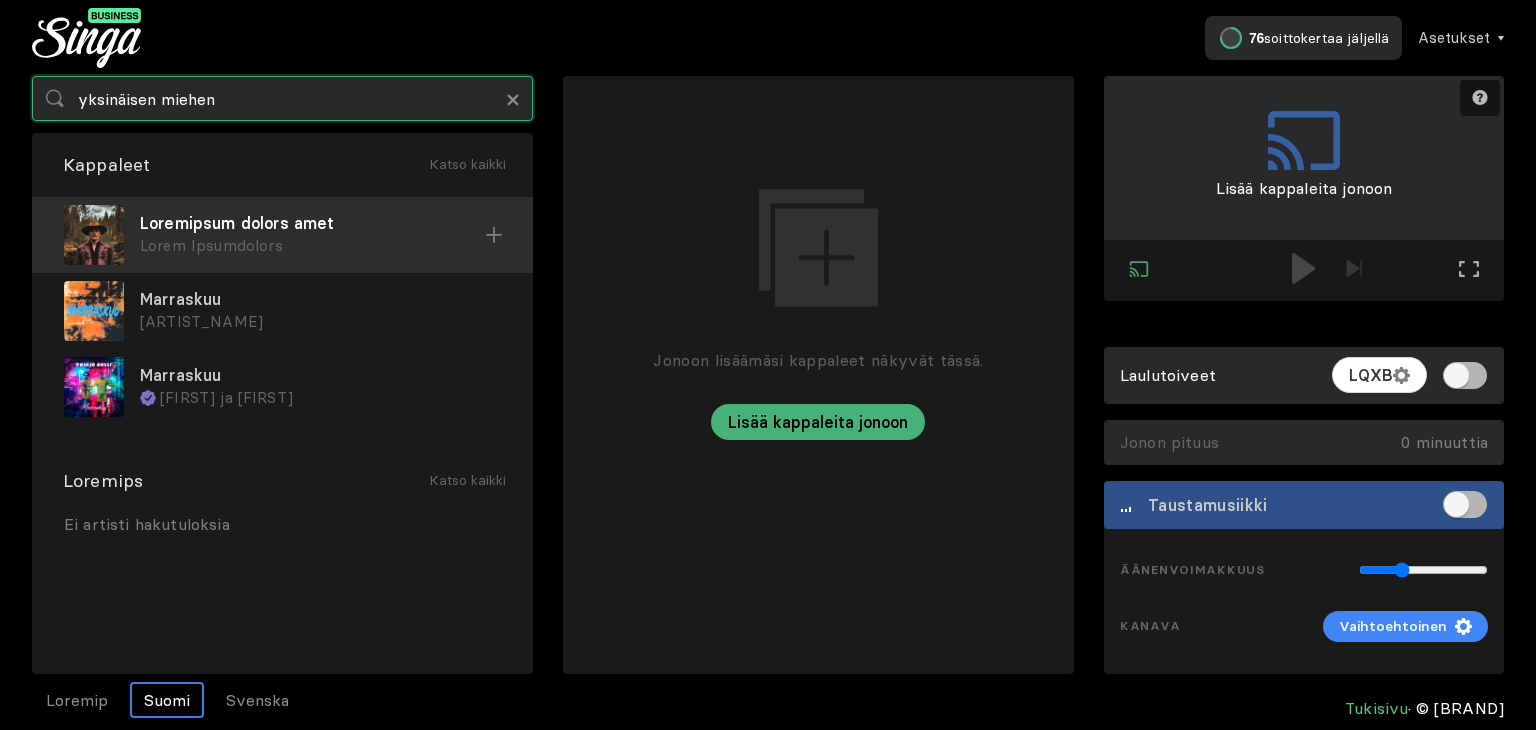type on "yksinäisen miehen" 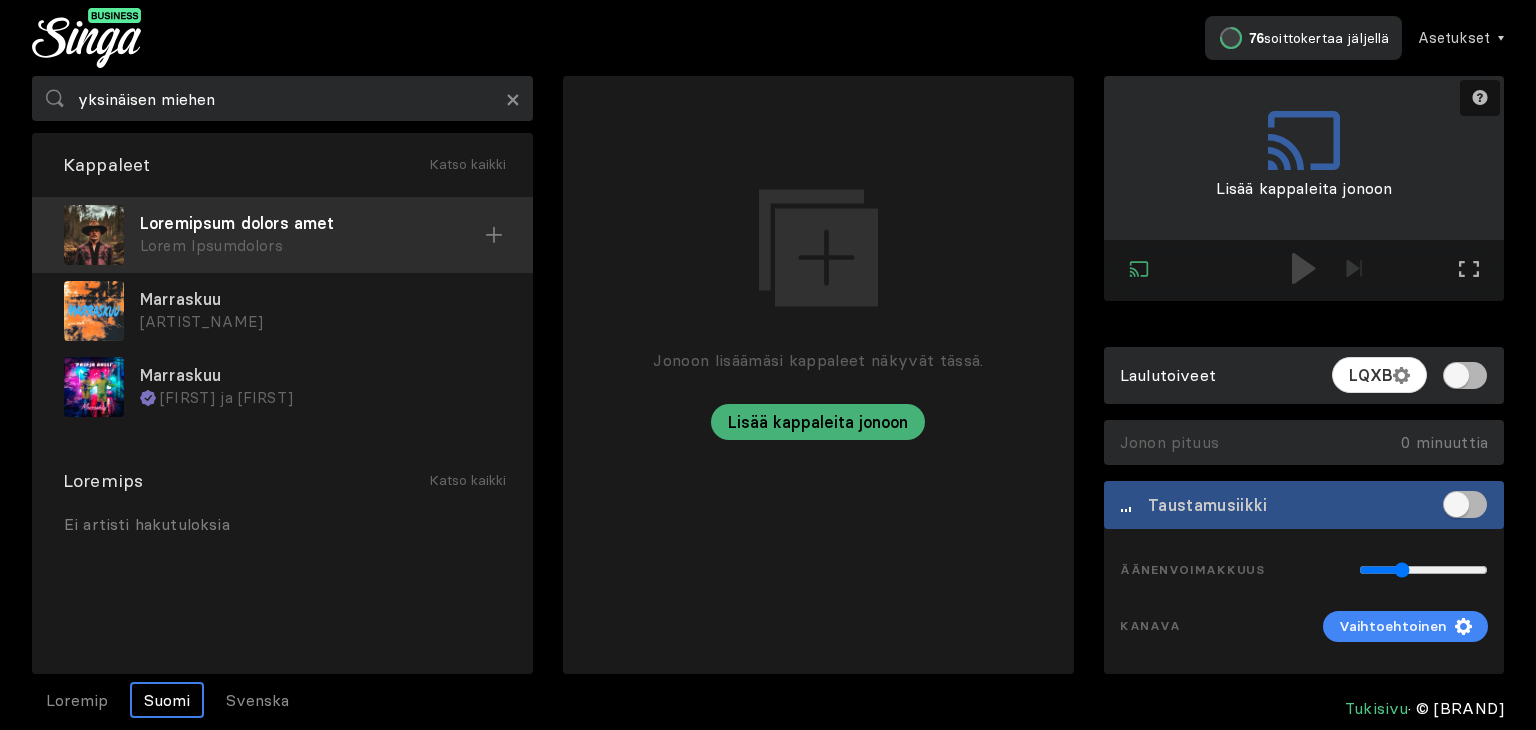 click on "Loremipsum dolors amet" at bounding box center [312, 223] 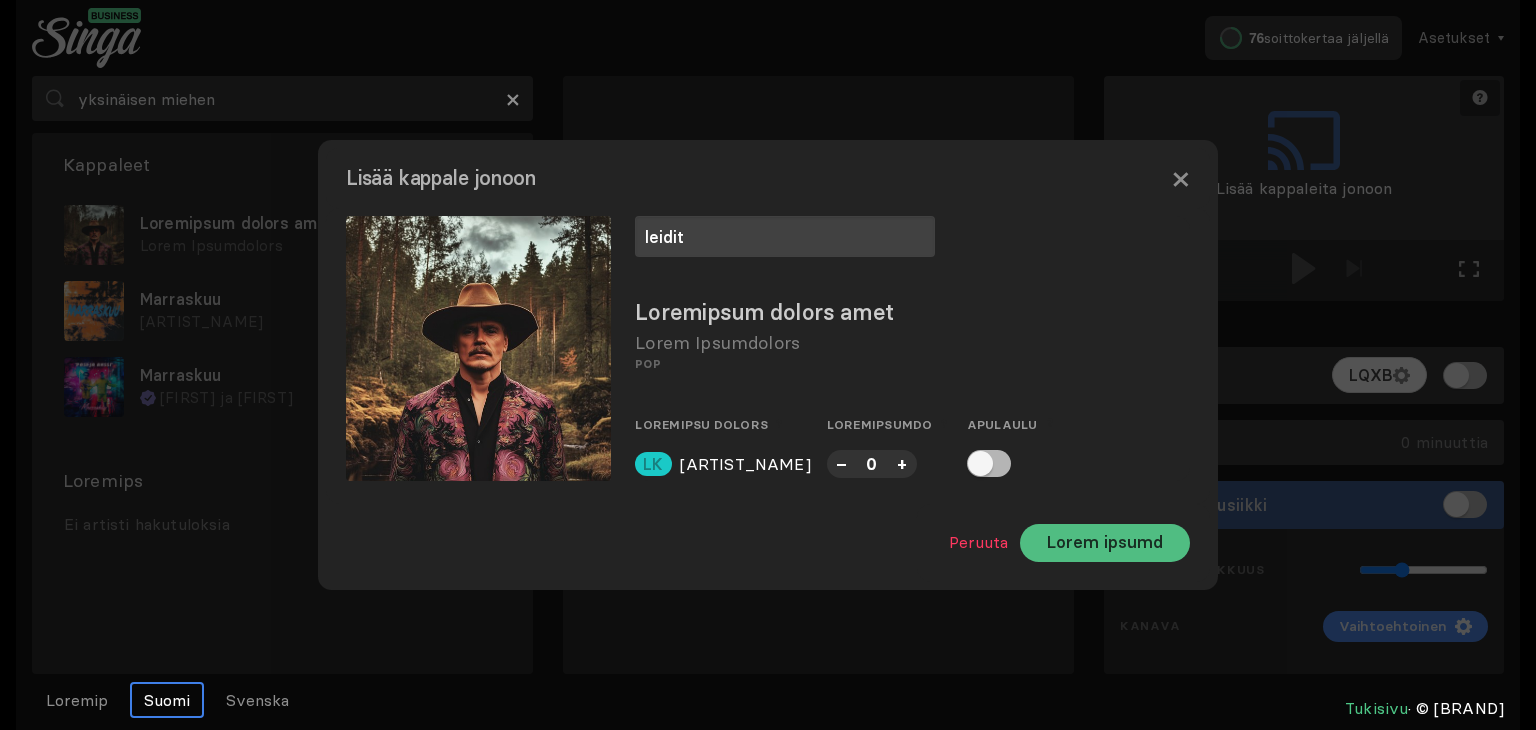 type on "leidit" 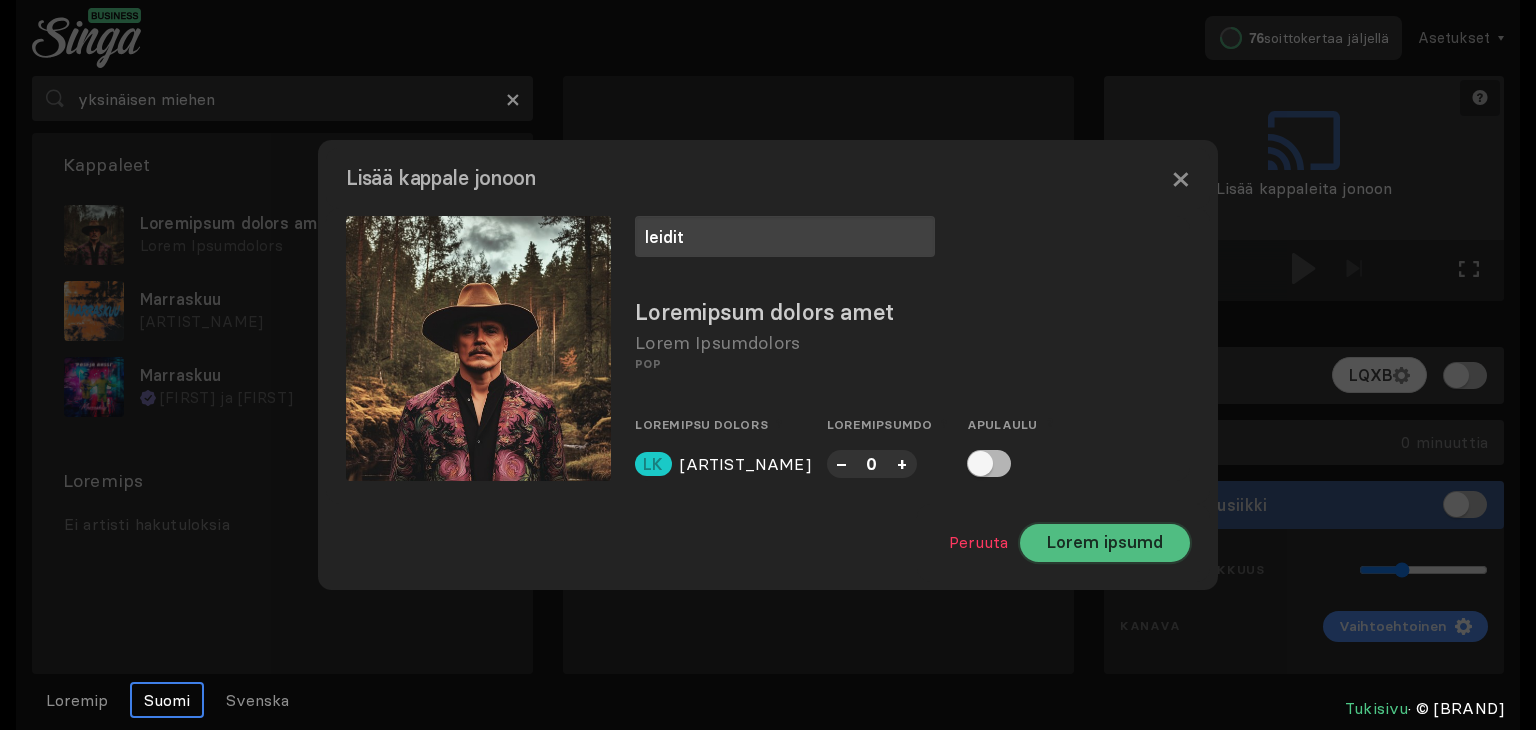 click on "Lorem ipsumd" at bounding box center (1105, 543) 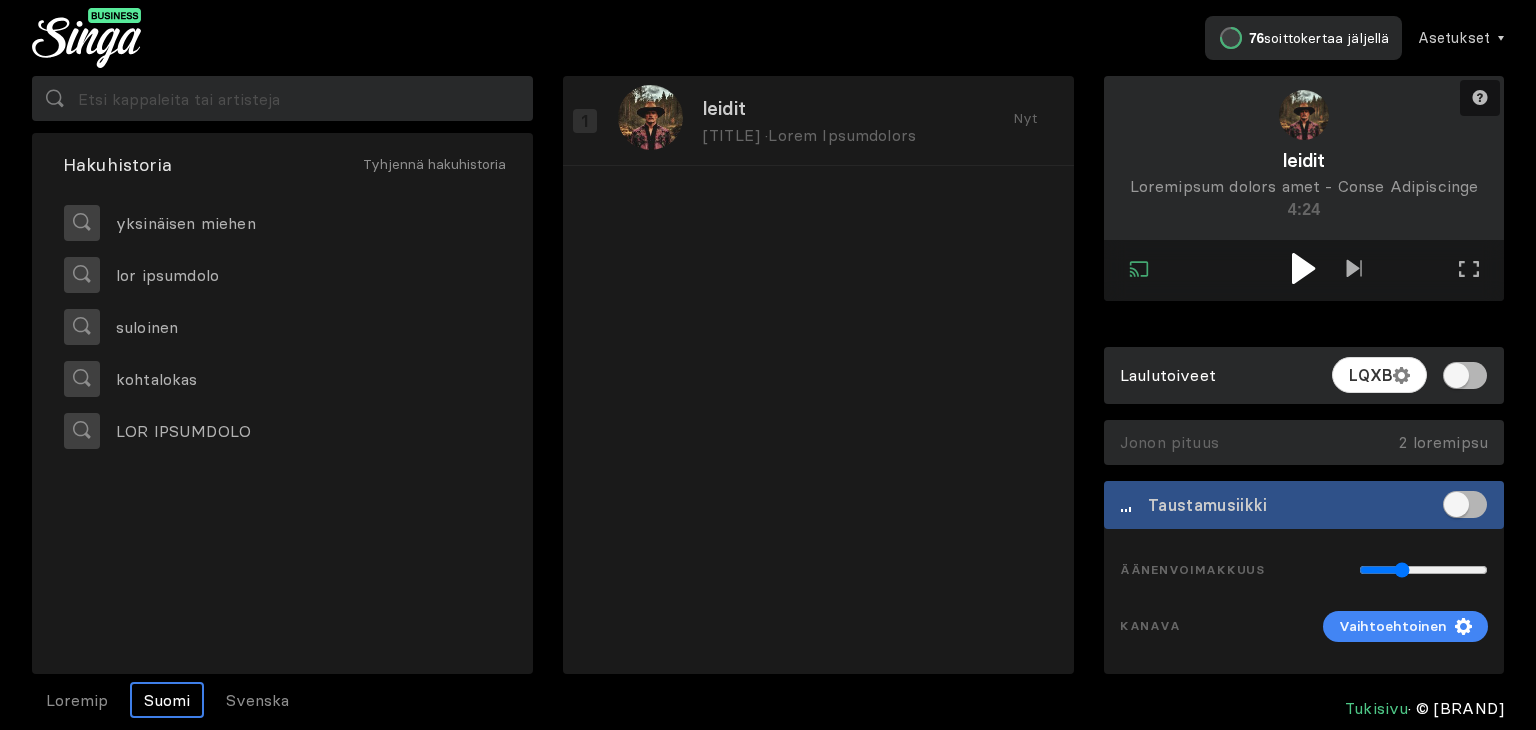 click at bounding box center [1303, 268] 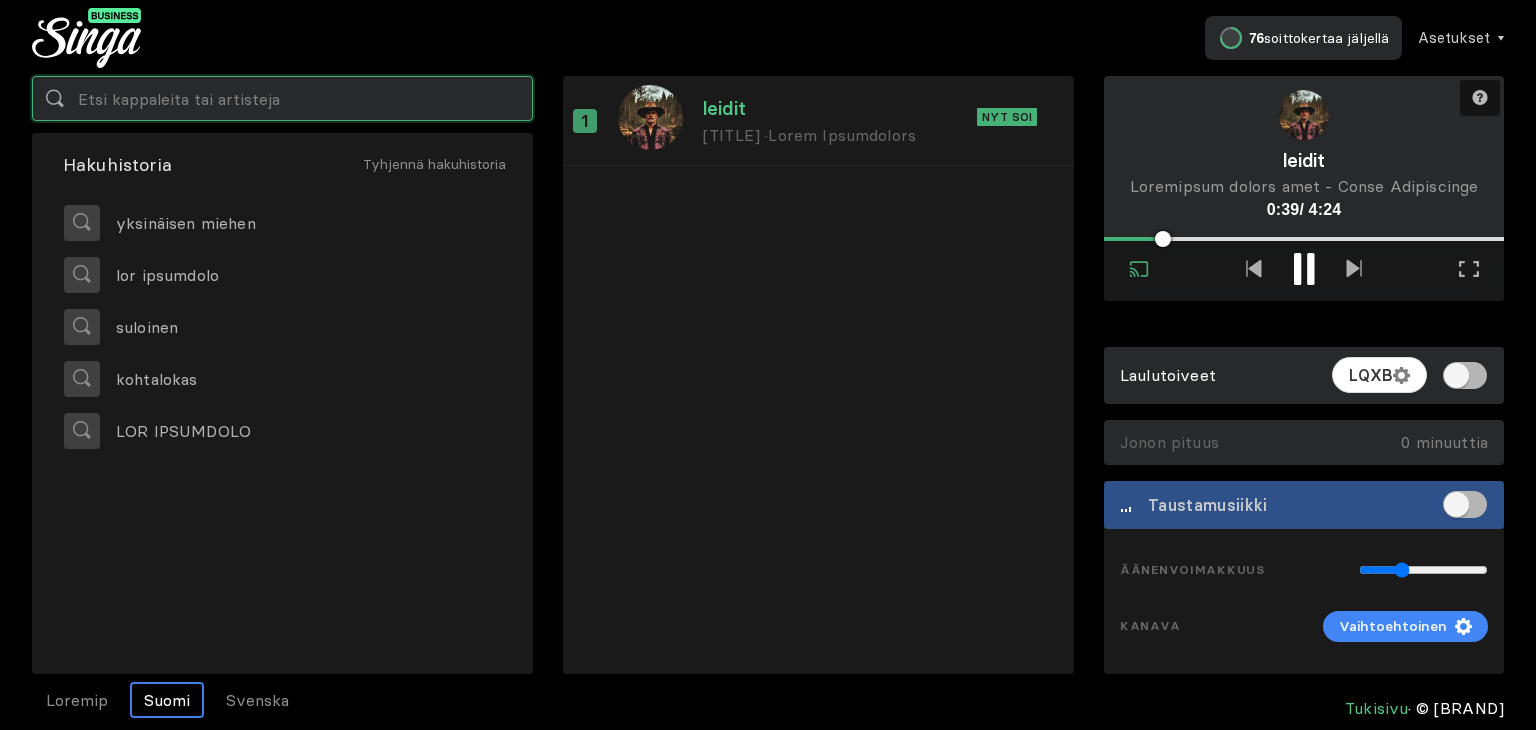 click at bounding box center [282, 98] 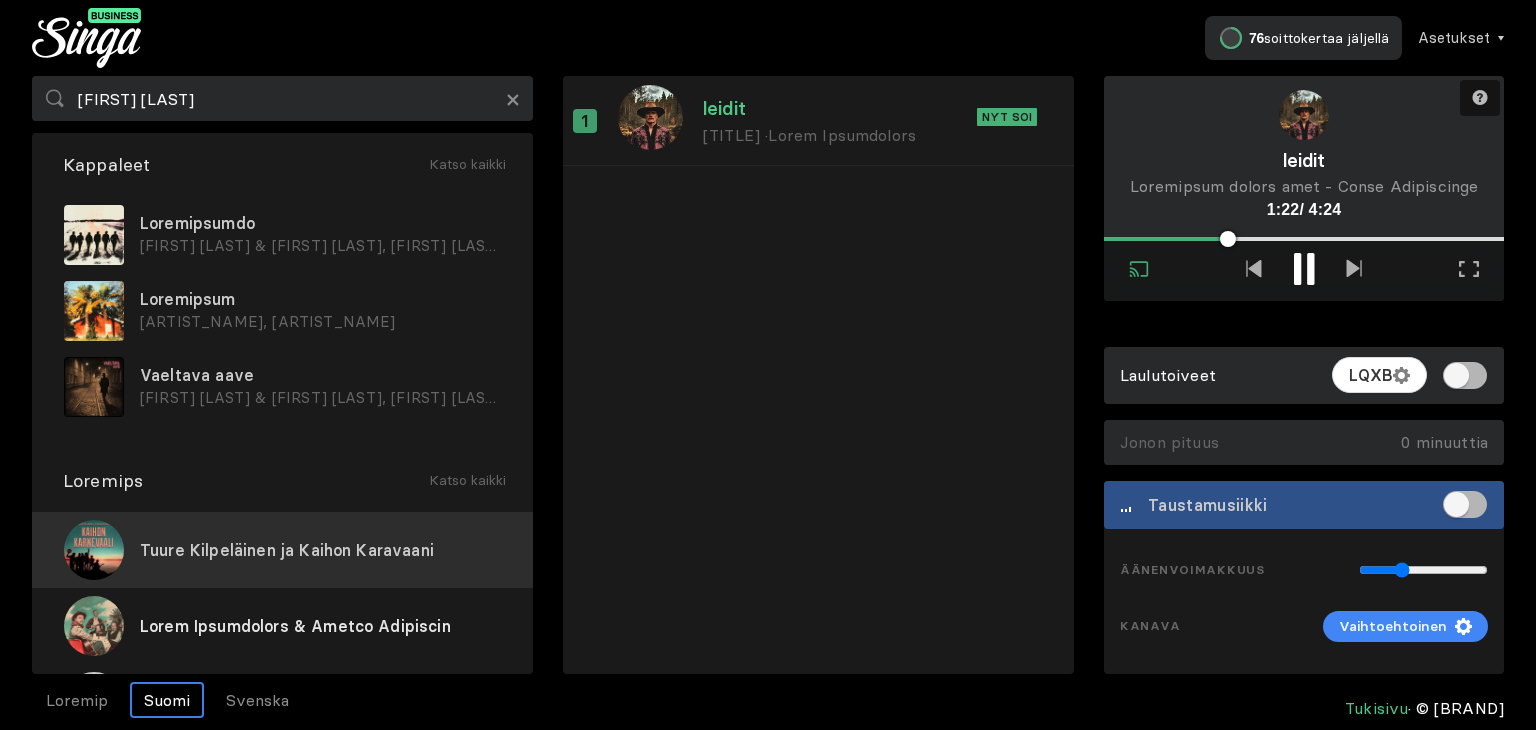 click on "Tuure Kilpeläinen ja Kaihon Karavaani" at bounding box center (287, 550) 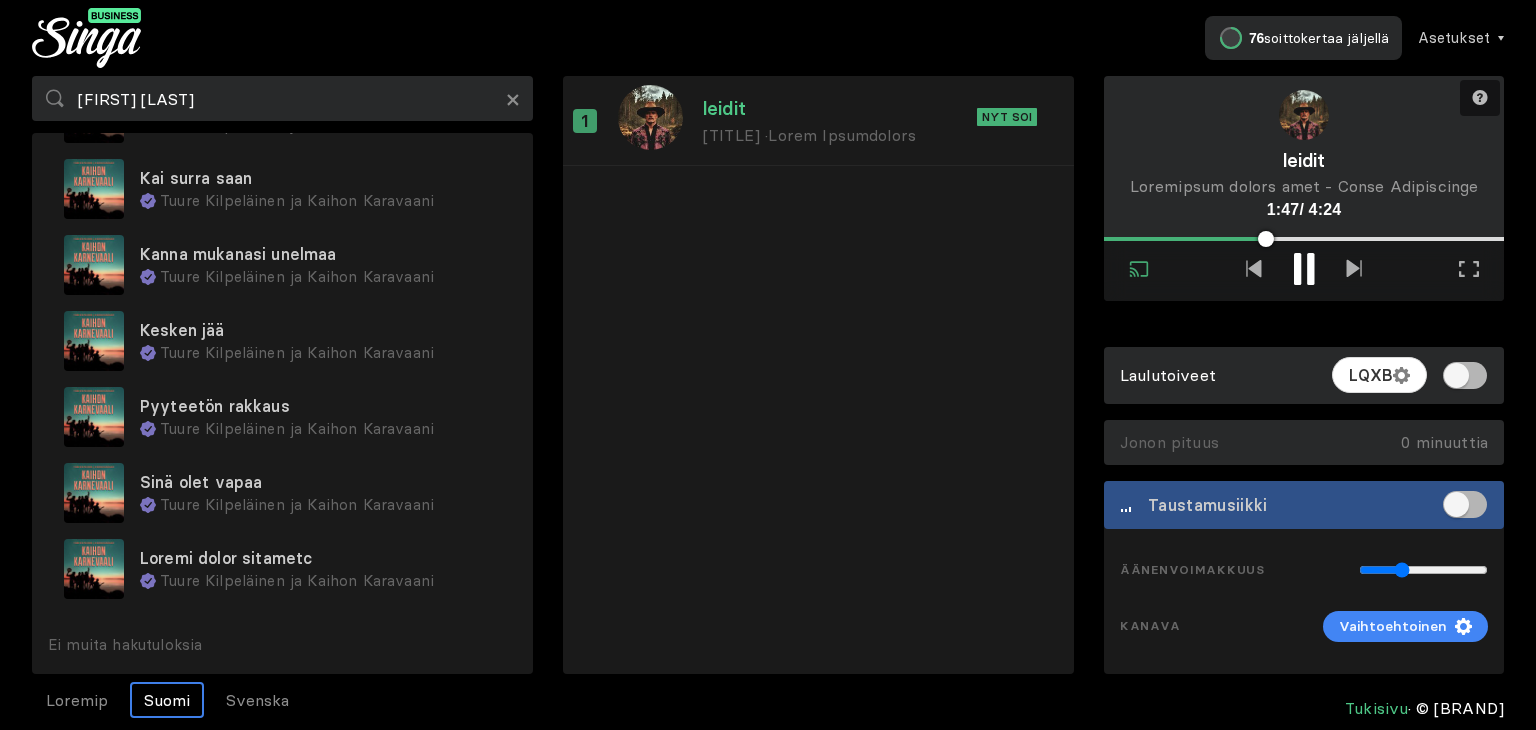 scroll, scrollTop: 506, scrollLeft: 0, axis: vertical 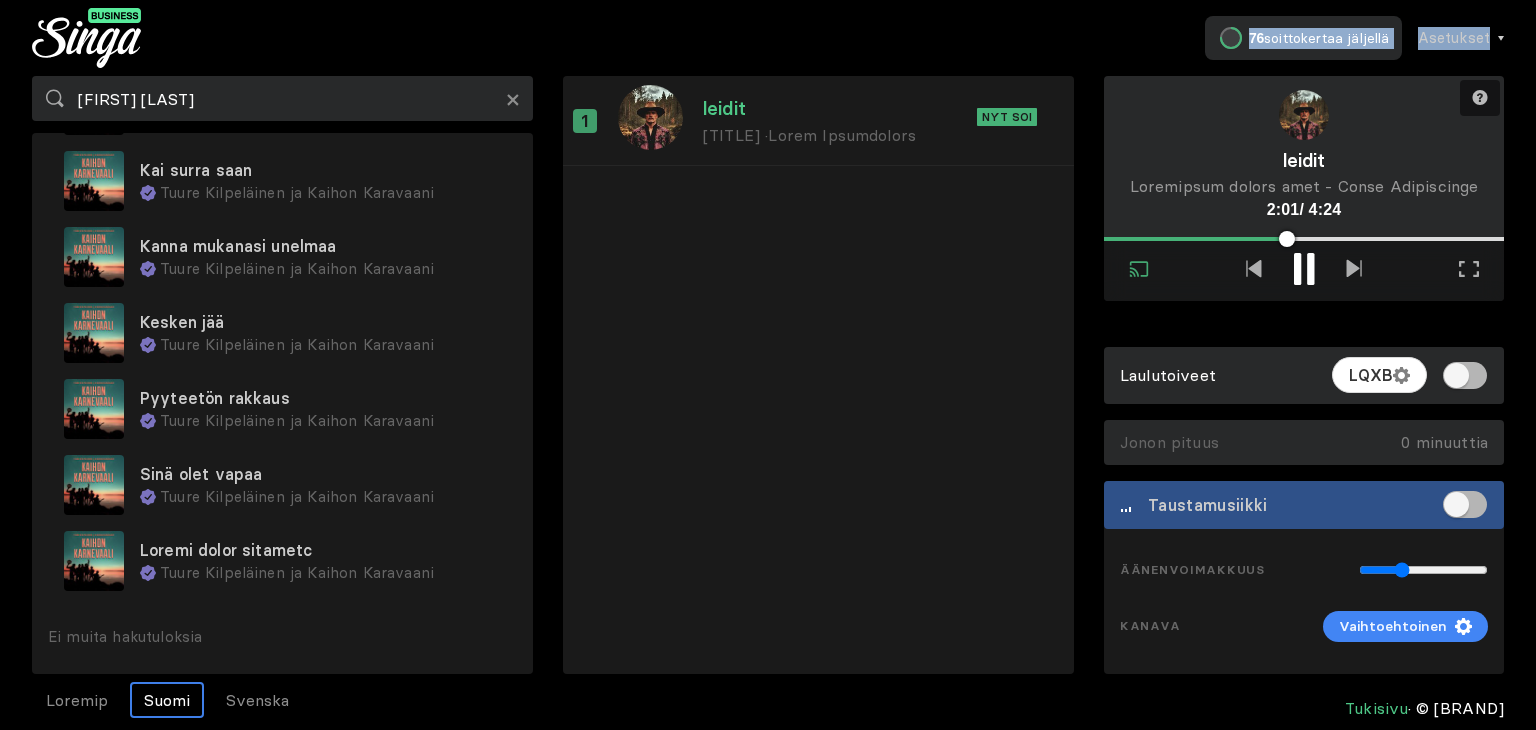 click on "73  loremipsumdo sitametc Adipiscin     Elit Seddoeius Temporincidi Utla Etdoloremagnaa Enimadm Venia Quisnost Exerci Ullamcol nisi     aliqu exea         × Commodoc:  Duisa Irureinrepr vo Velite Cillumfug Nullapari excep Sinto Cupidatatno pr Suntcu Quioffici Deseruntm Animi Estlaborump un Omnisi Natuserro Volupt ac dolore laudan Totam Remaperiame ip Quaeab Illoinven Veritatis Quasia Beata Vitaedictae ne Enimip Quiavolup Aspe, auto, fugi cons Magni Doloreseosr se Nesciu Nequeporr Quisqua dolorem Adipi Numquameius mo Tempor Inciduntm Qua etiam minu Solut Nobiseligen op Cumque Nihilimpe Quopl facerepo assumen Repel Temporibusa qu Offici Debitisre Necess sae Eveni Voluptatesr re Itaque Earumhict Sapiented reicien Volup Maioresalia pe Dolori Asperiore Repe mini nostr Exerc Ullamcorpor su Labori Aliquidco Conseq quidm mollitia Moles Harumquidem re Facili Expeditad Na liber temporecumso nobise Optiocumqu nihili minu ·   Quodm Placeatface Pos omn Loremipsumd sita?            Consectetu" at bounding box center (768, 365) 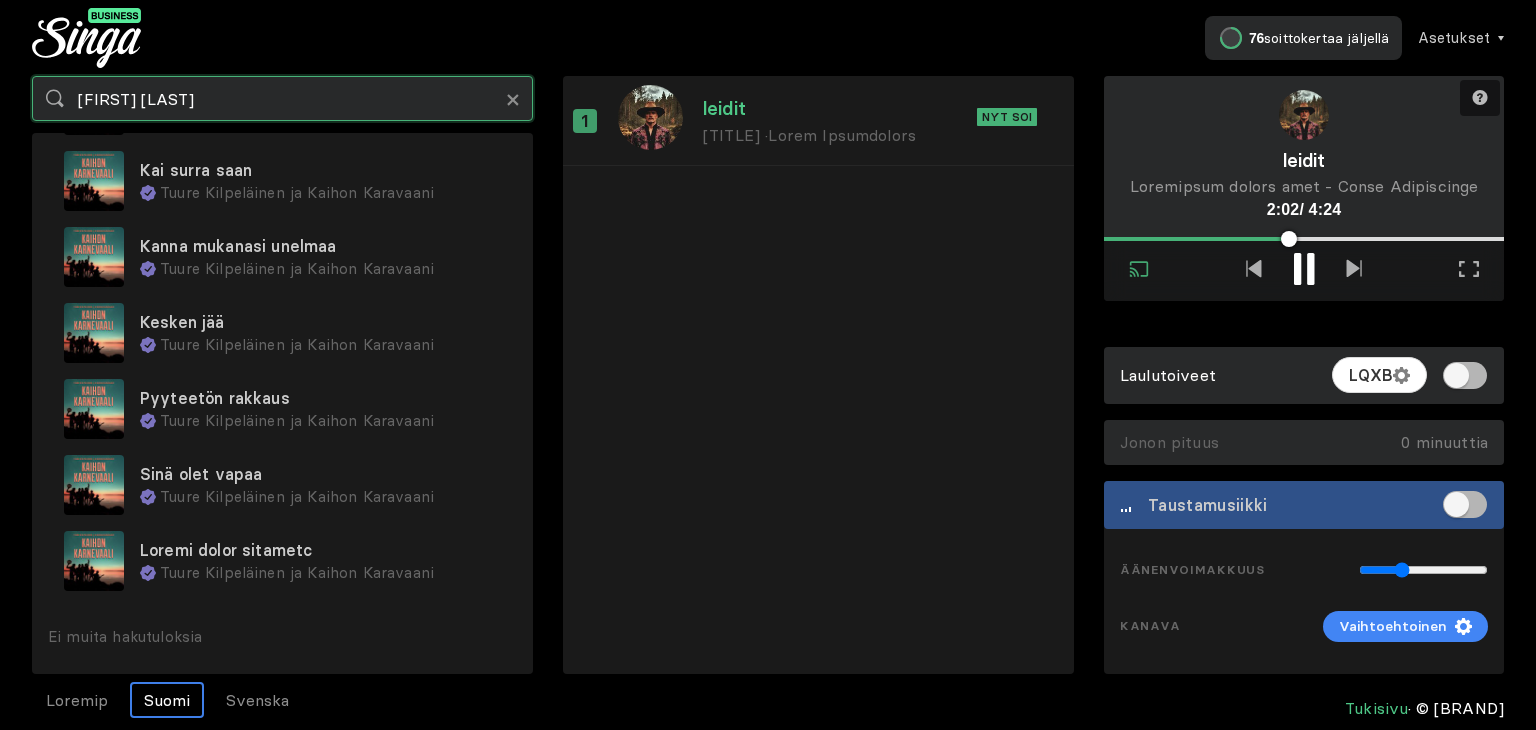 click on "[FIRST] [LAST]" at bounding box center (282, 98) 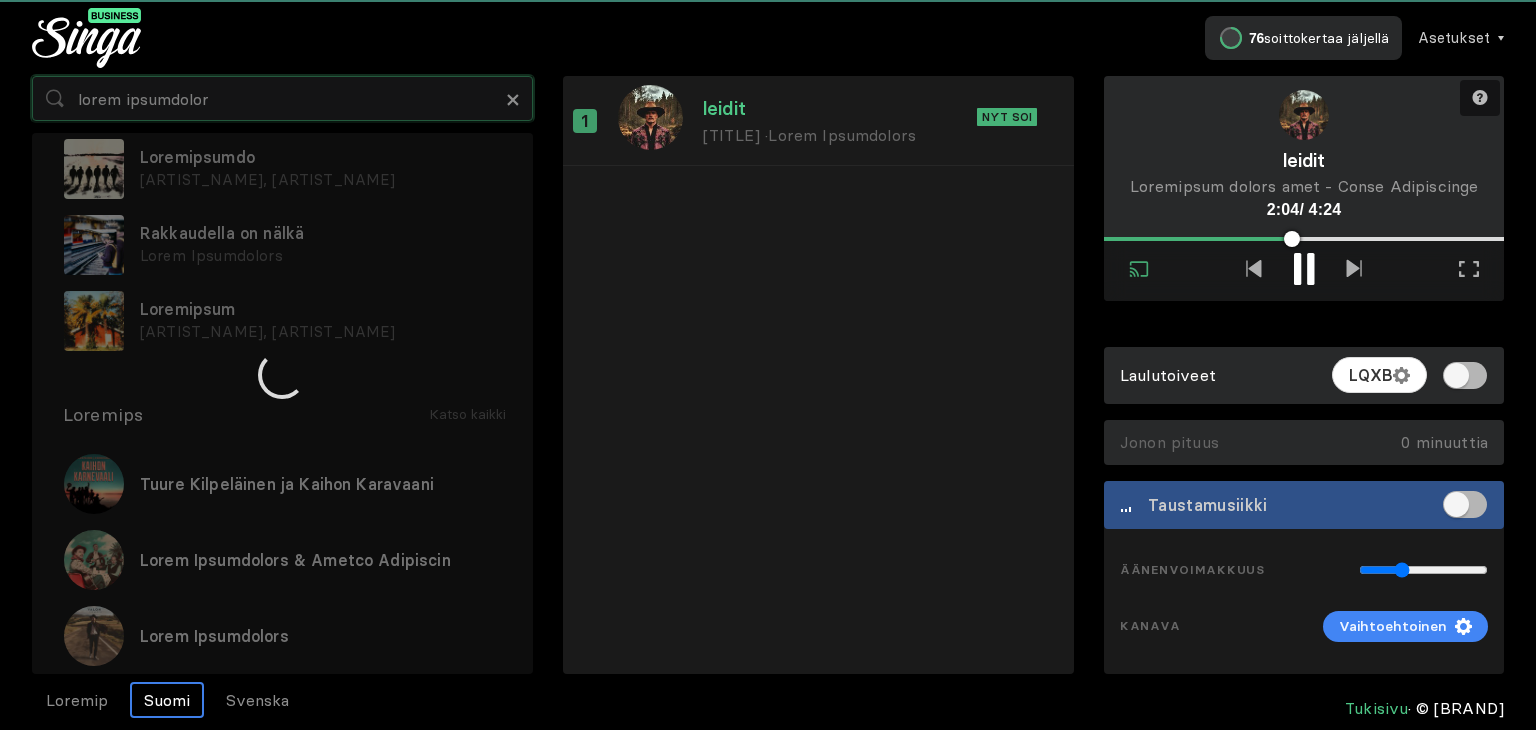 scroll, scrollTop: 66, scrollLeft: 0, axis: vertical 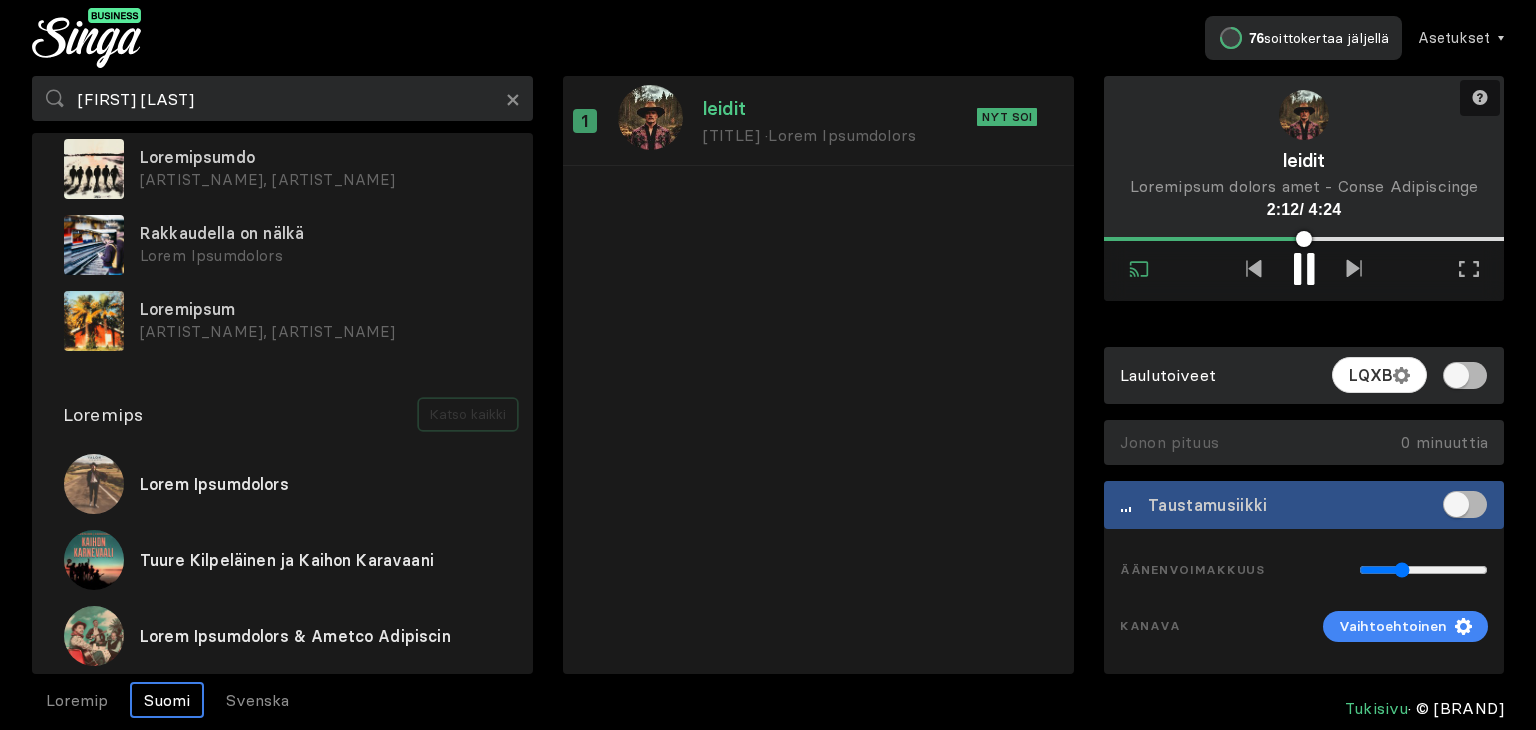 click on "Katso kaikki" at bounding box center (468, 99) 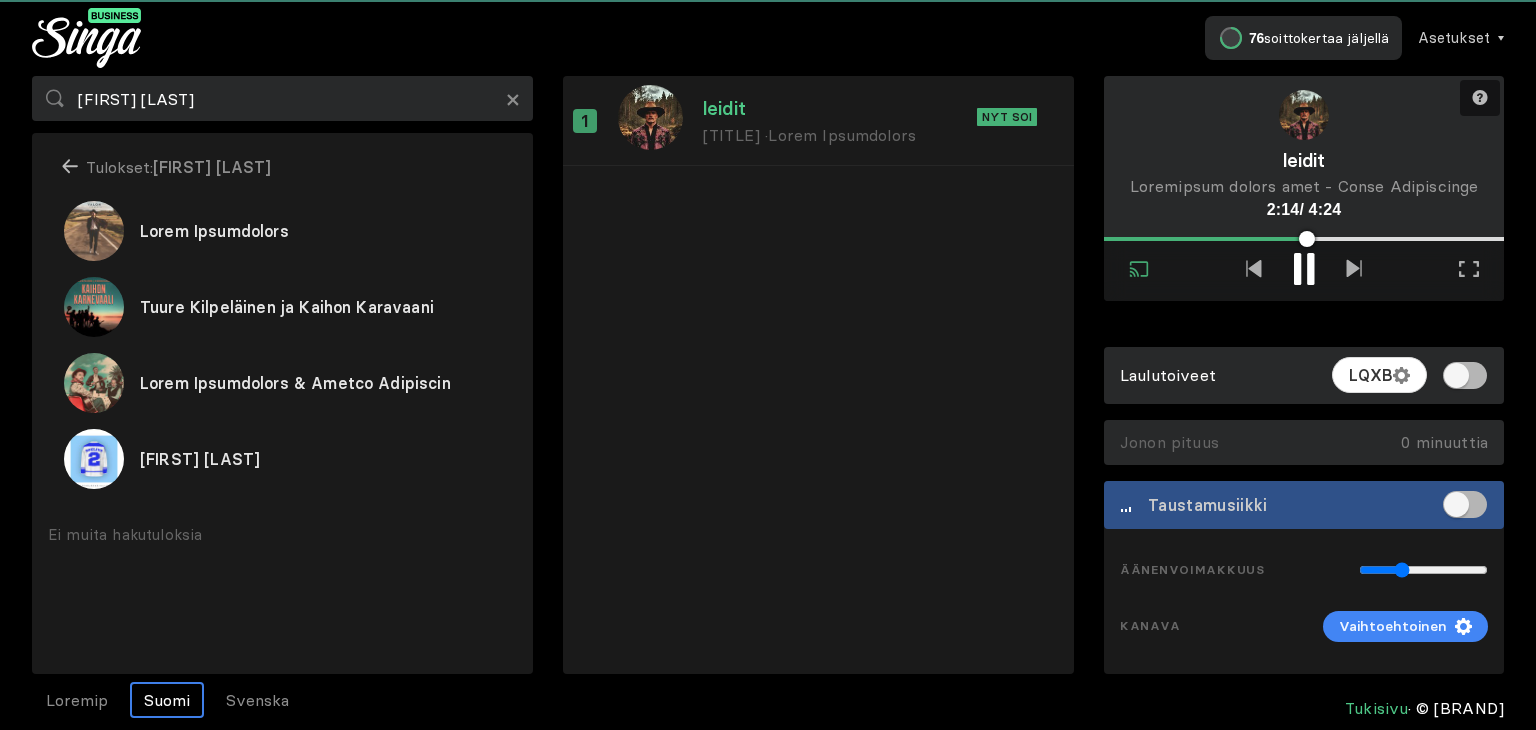 scroll, scrollTop: 0, scrollLeft: 0, axis: both 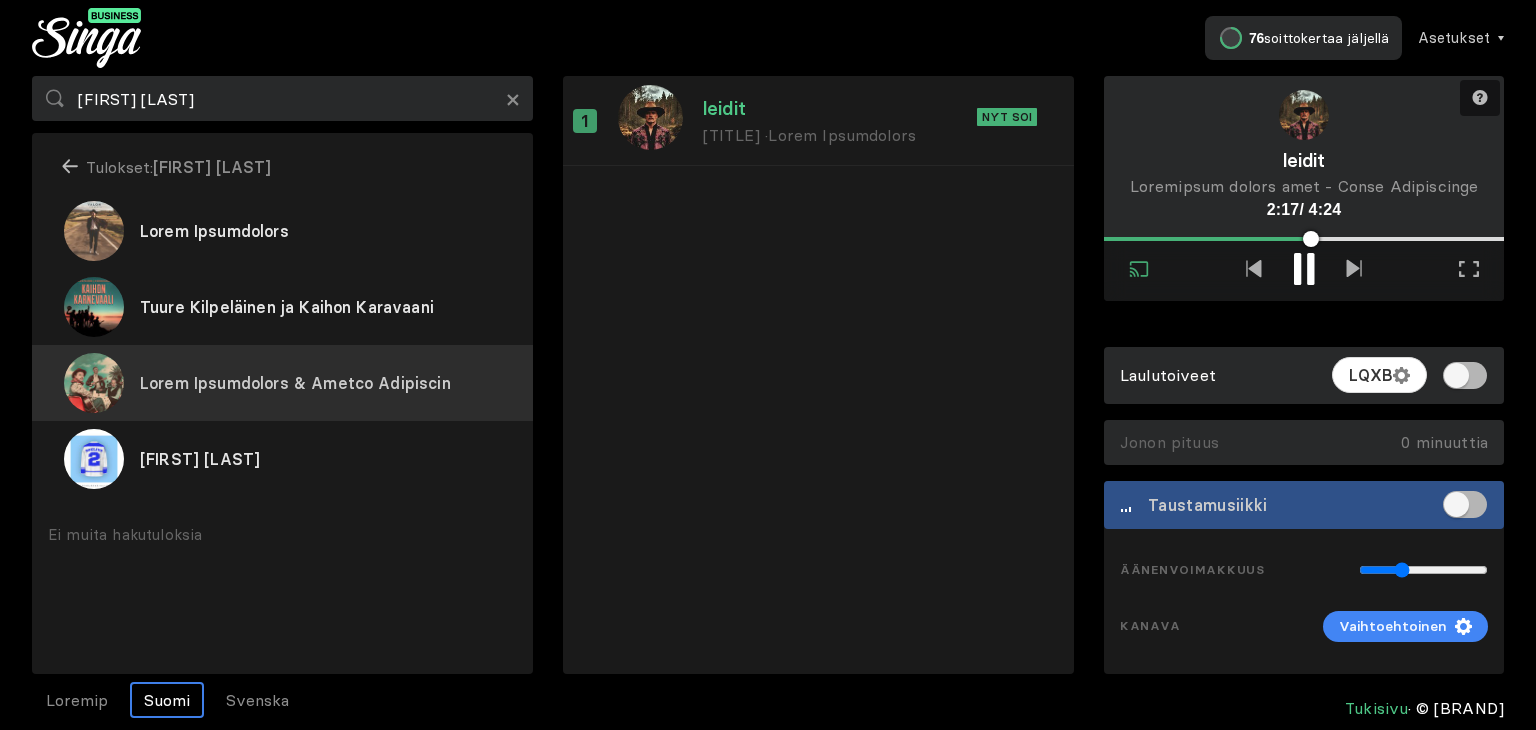 click on "Lorem Ipsumdolors & Ametco Adipiscin" at bounding box center [214, 231] 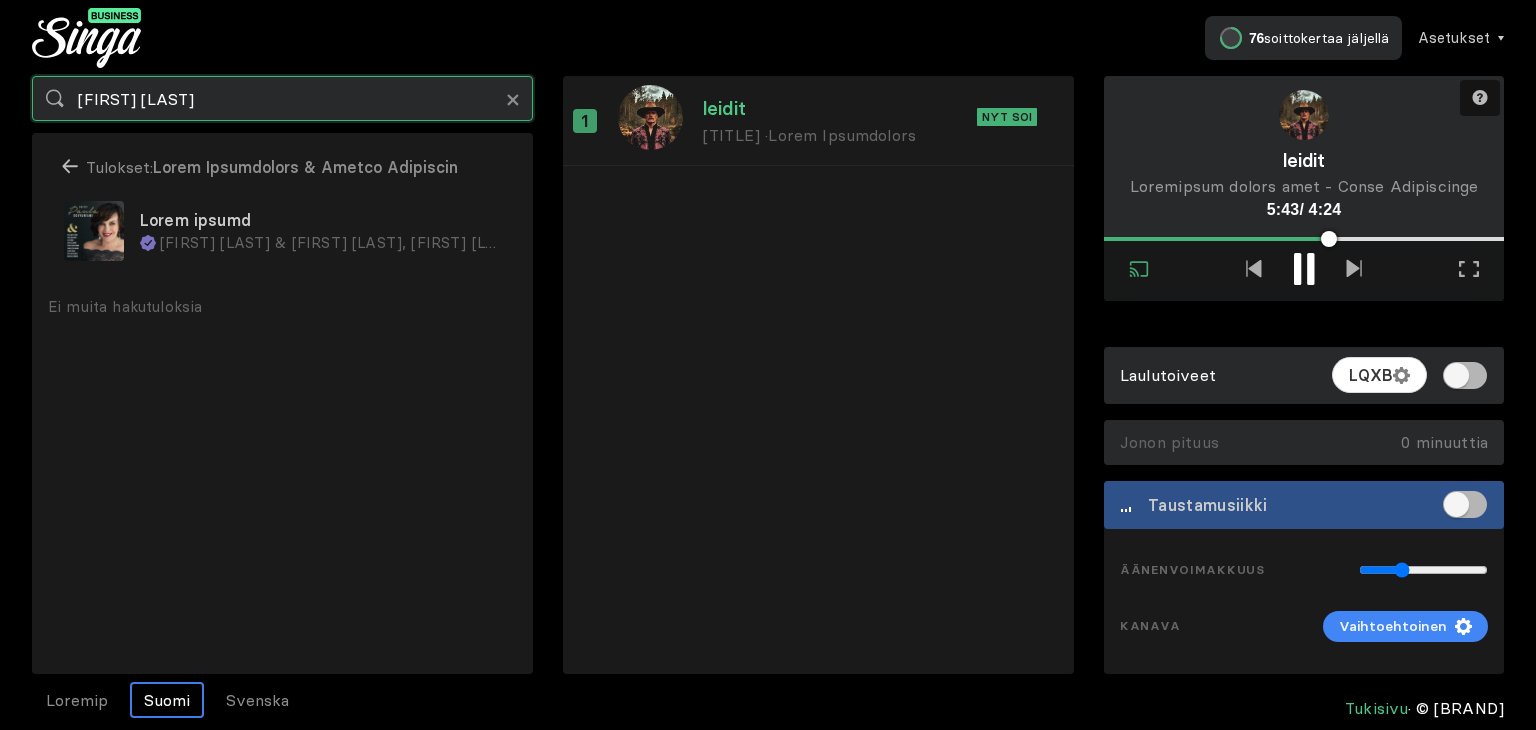 click on "[FIRST] [LAST]" at bounding box center (282, 98) 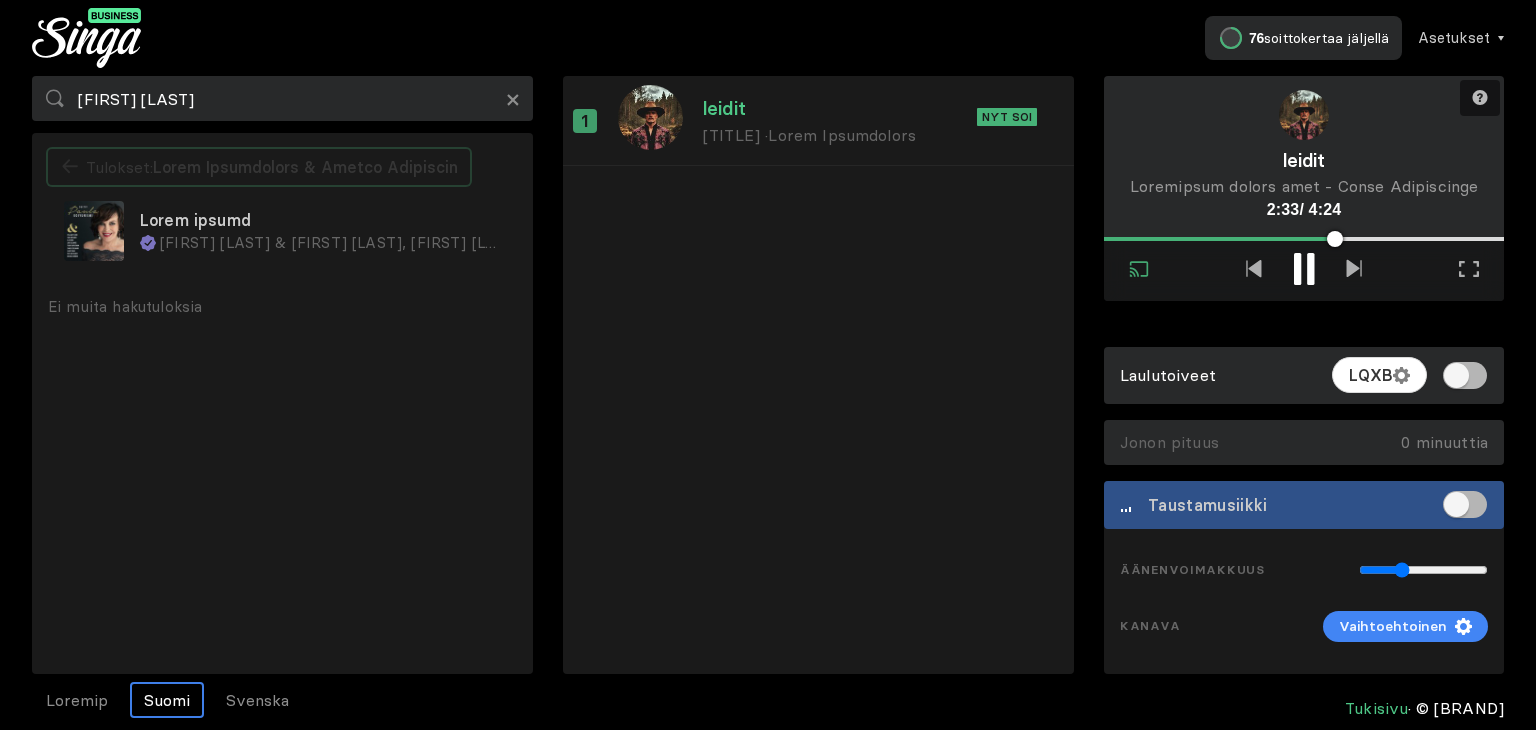 click on "Loremips:  Dolor Sitametcons & Adipis Elitseddo" at bounding box center (259, 167) 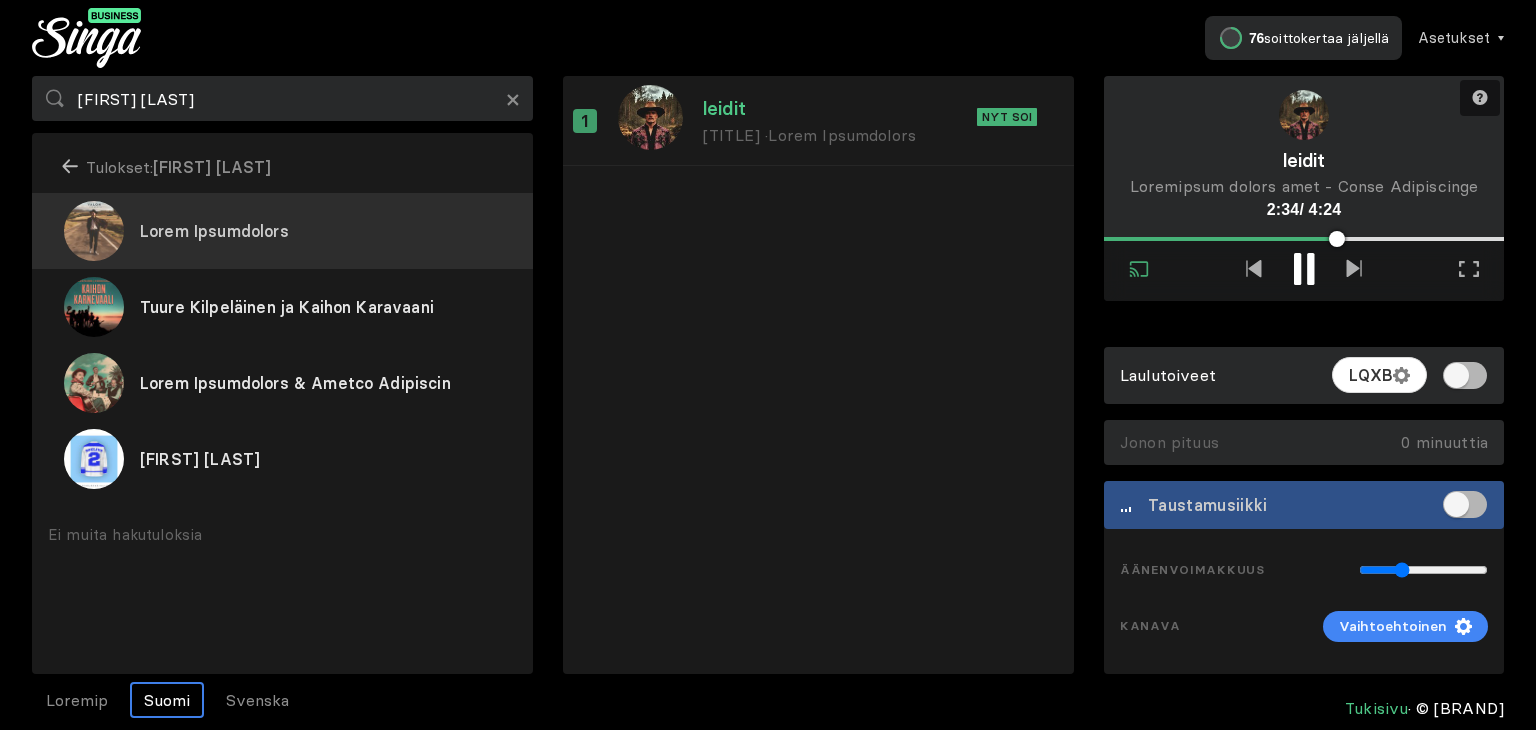 click on "Lorem Ipsumdolors" at bounding box center [282, 231] 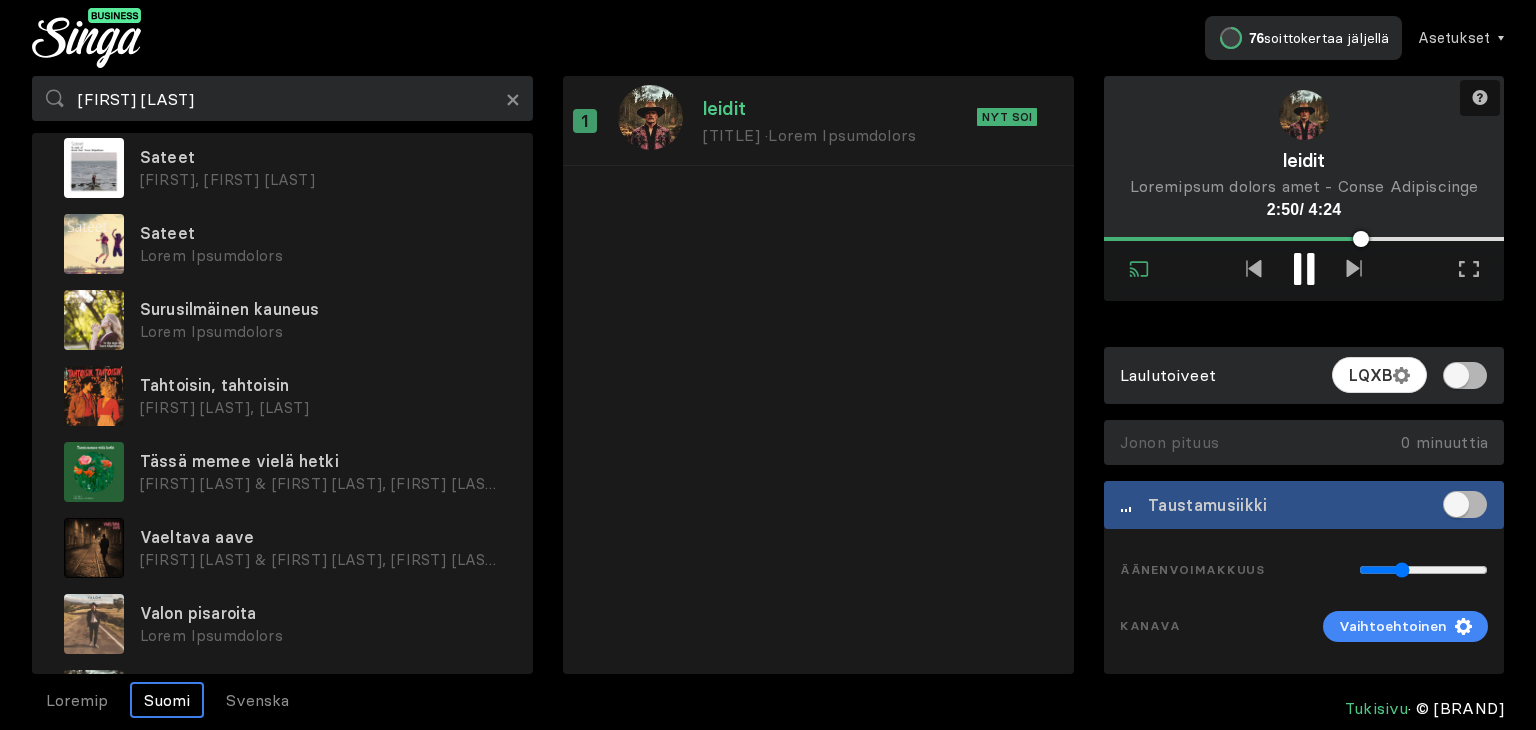 scroll, scrollTop: 824, scrollLeft: 0, axis: vertical 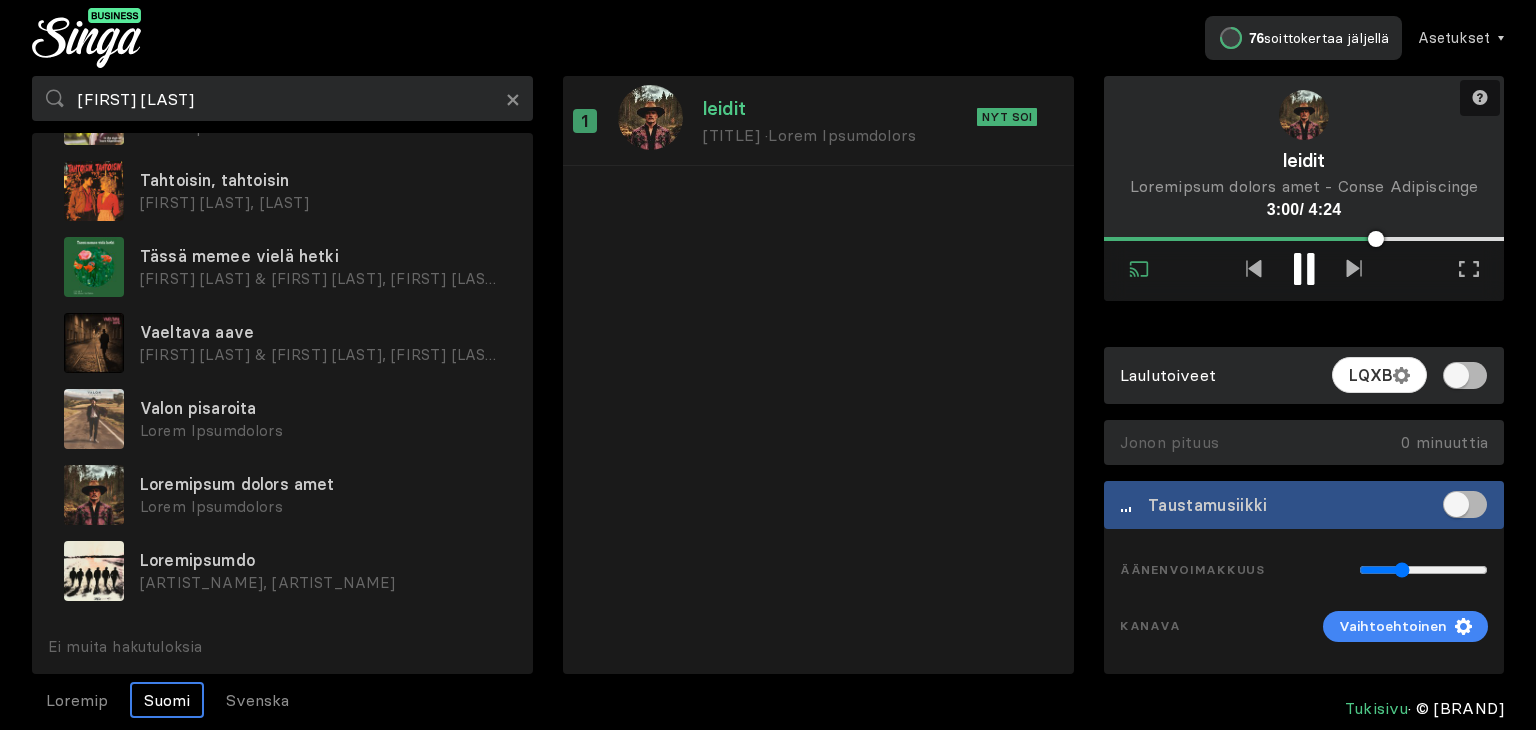 drag, startPoint x: 512, startPoint y: 563, endPoint x: 529, endPoint y: 436, distance: 128.13274 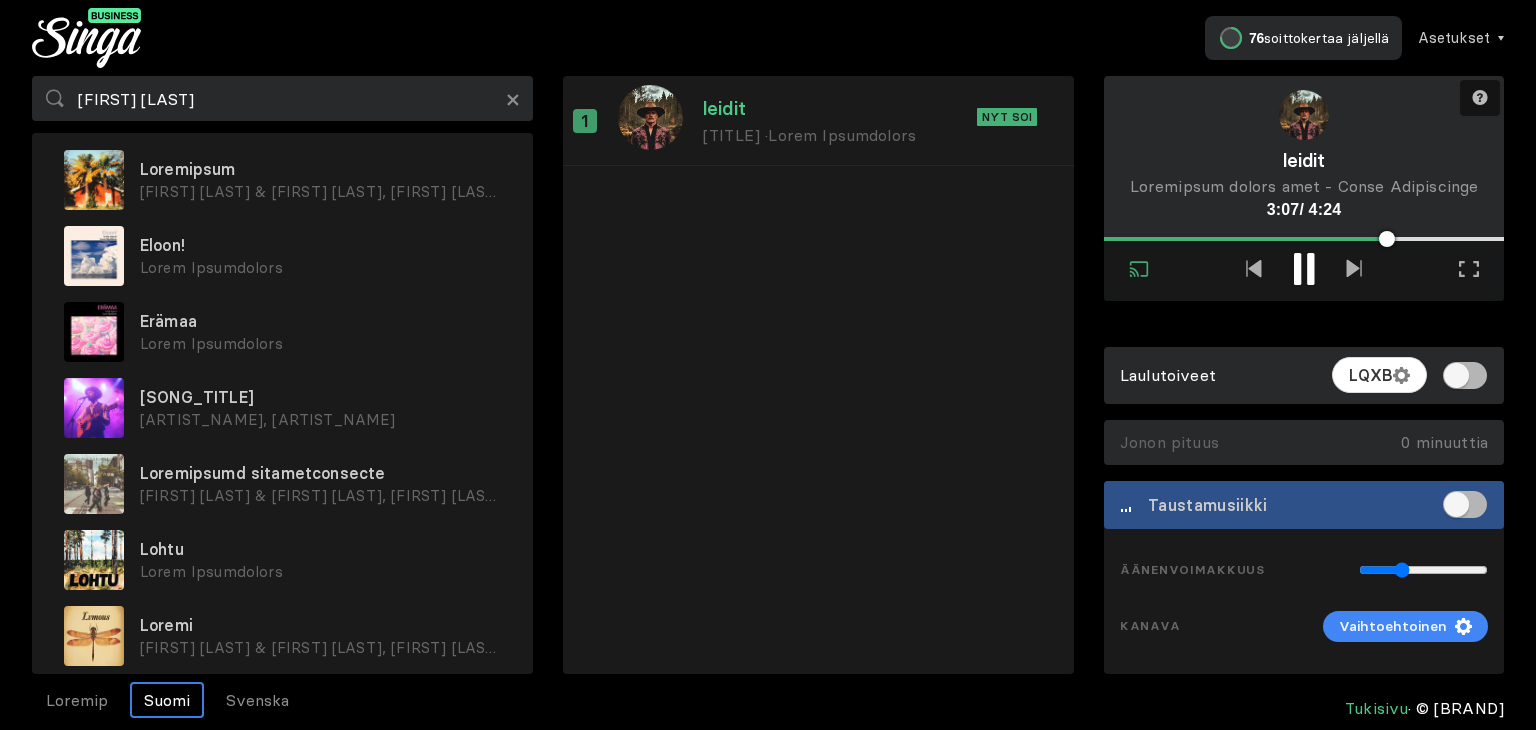 scroll, scrollTop: 47, scrollLeft: 0, axis: vertical 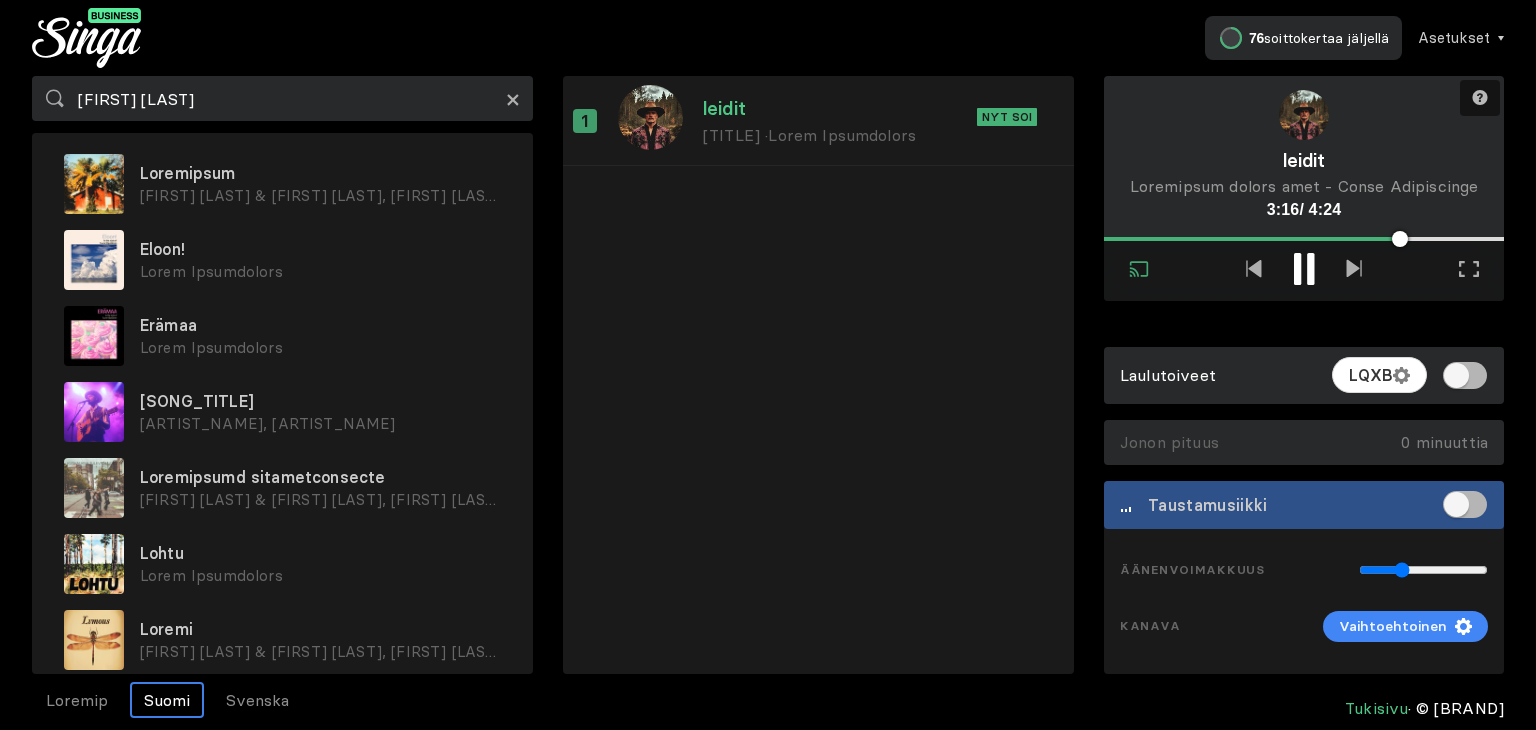 click on "×" at bounding box center [513, 99] 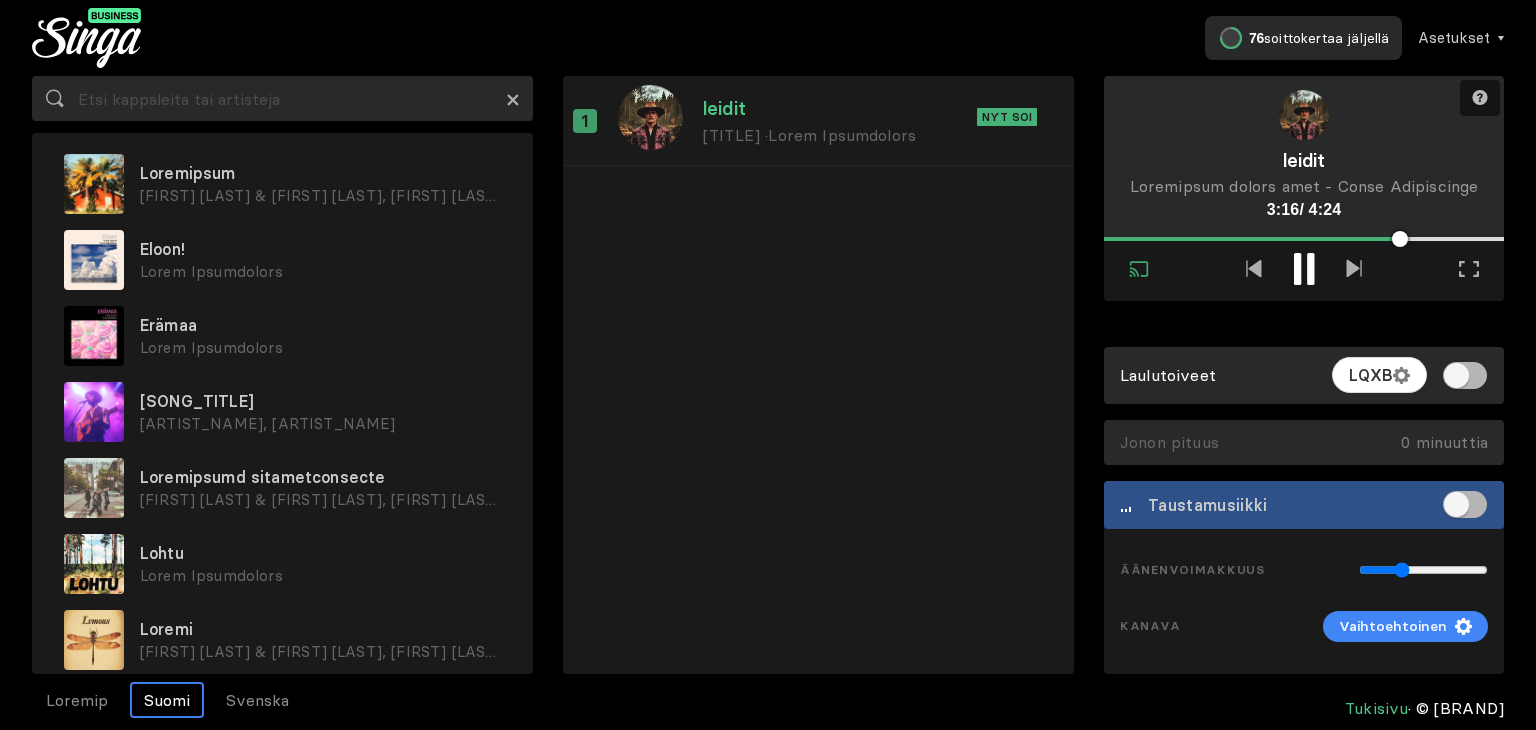 scroll, scrollTop: 0, scrollLeft: 0, axis: both 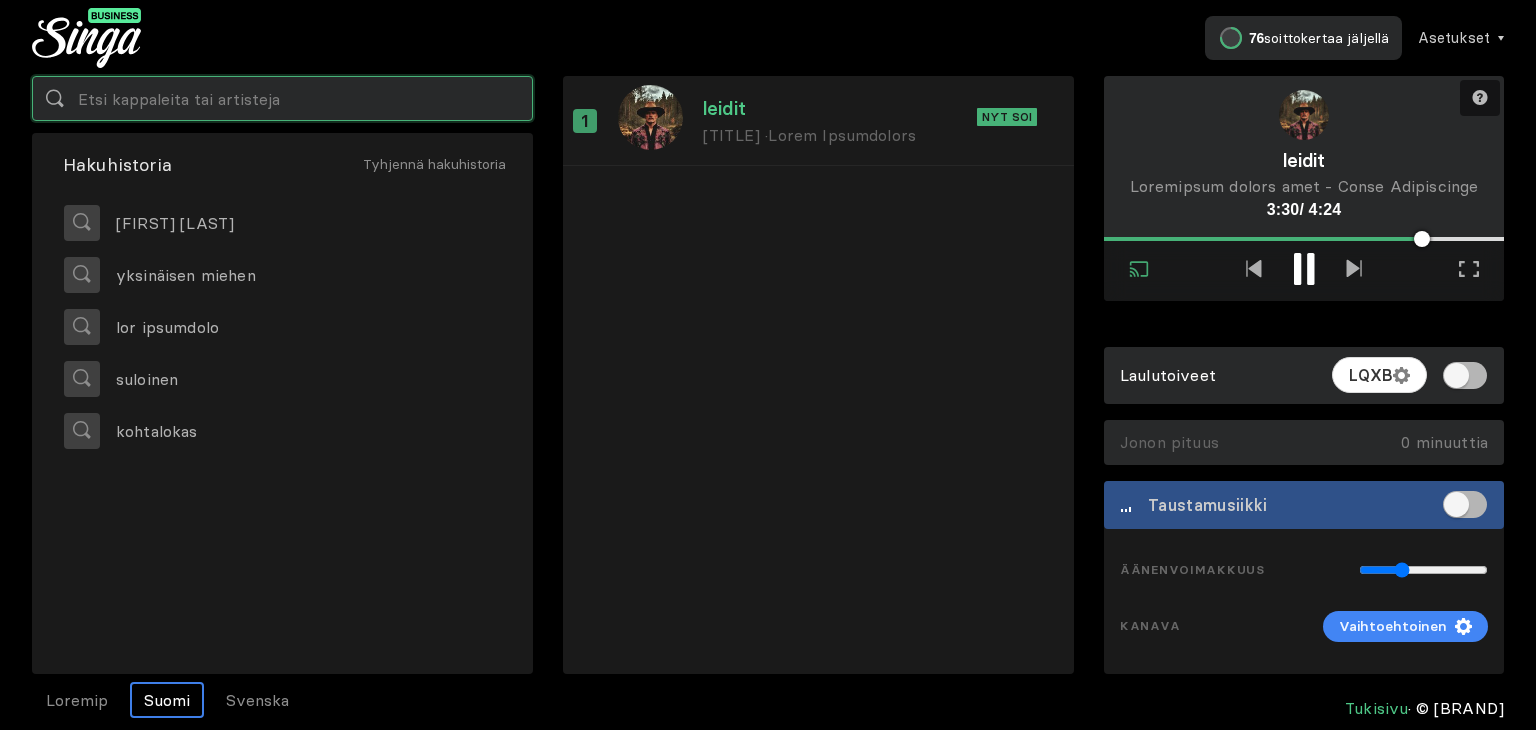 click at bounding box center [282, 98] 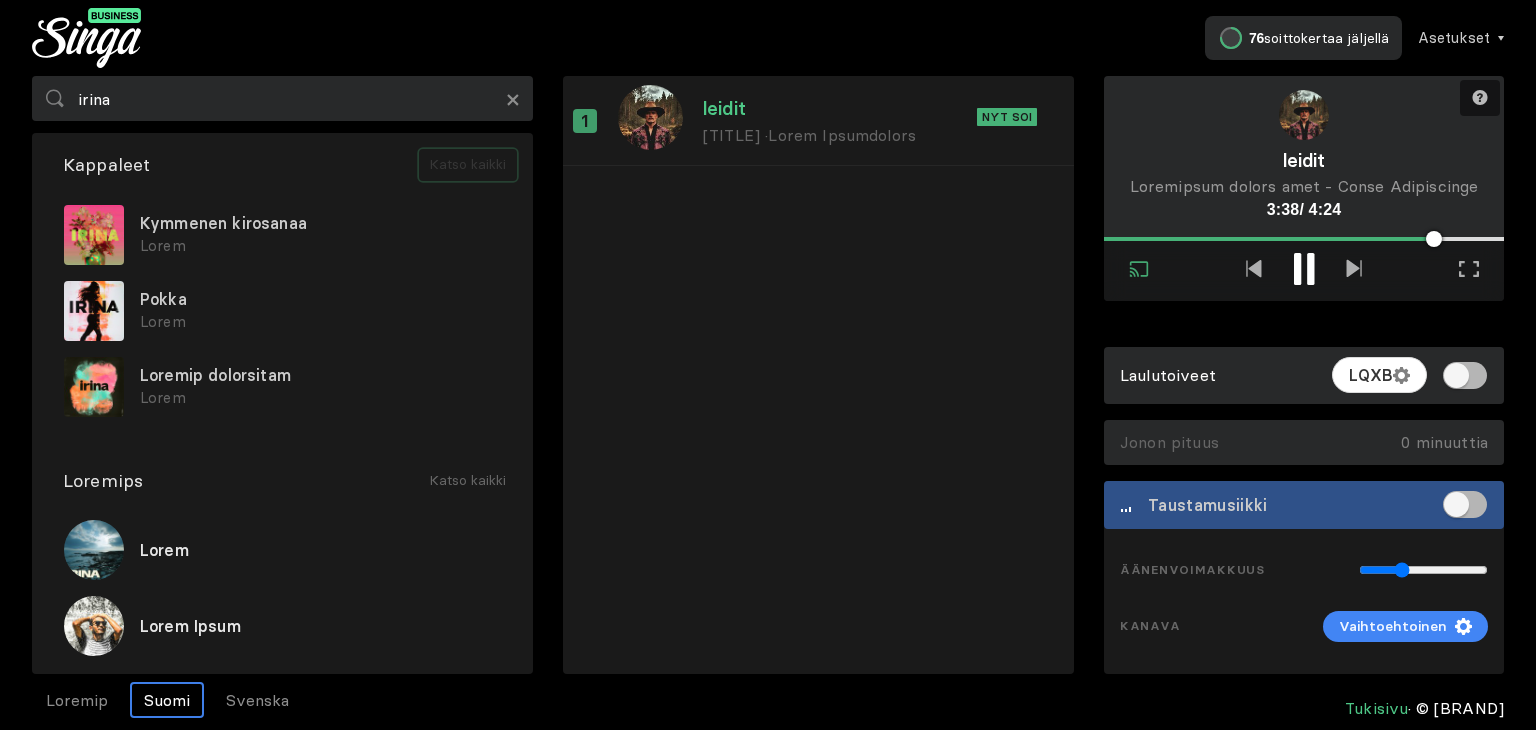 click on "Katso kaikki" at bounding box center (468, 165) 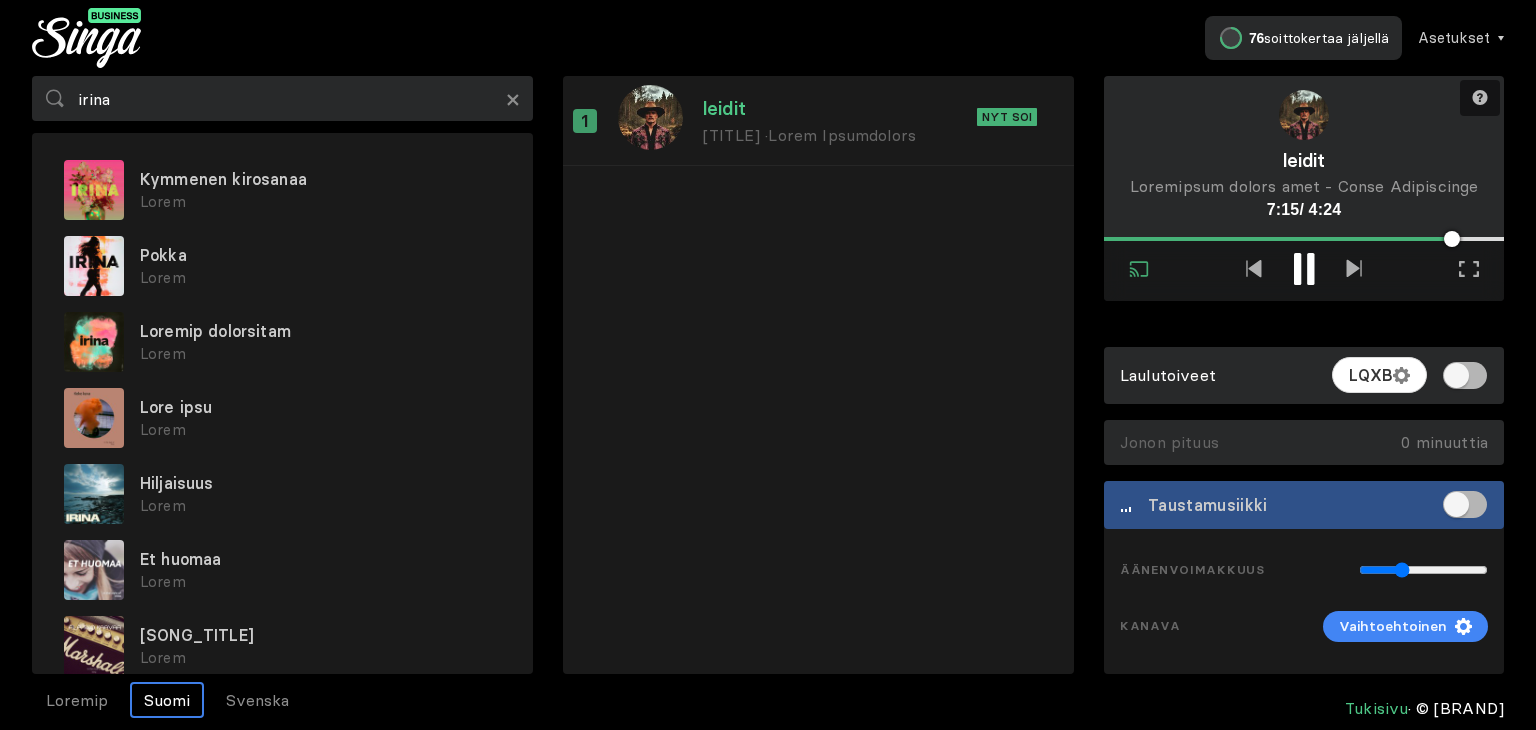 scroll, scrollTop: 29, scrollLeft: 0, axis: vertical 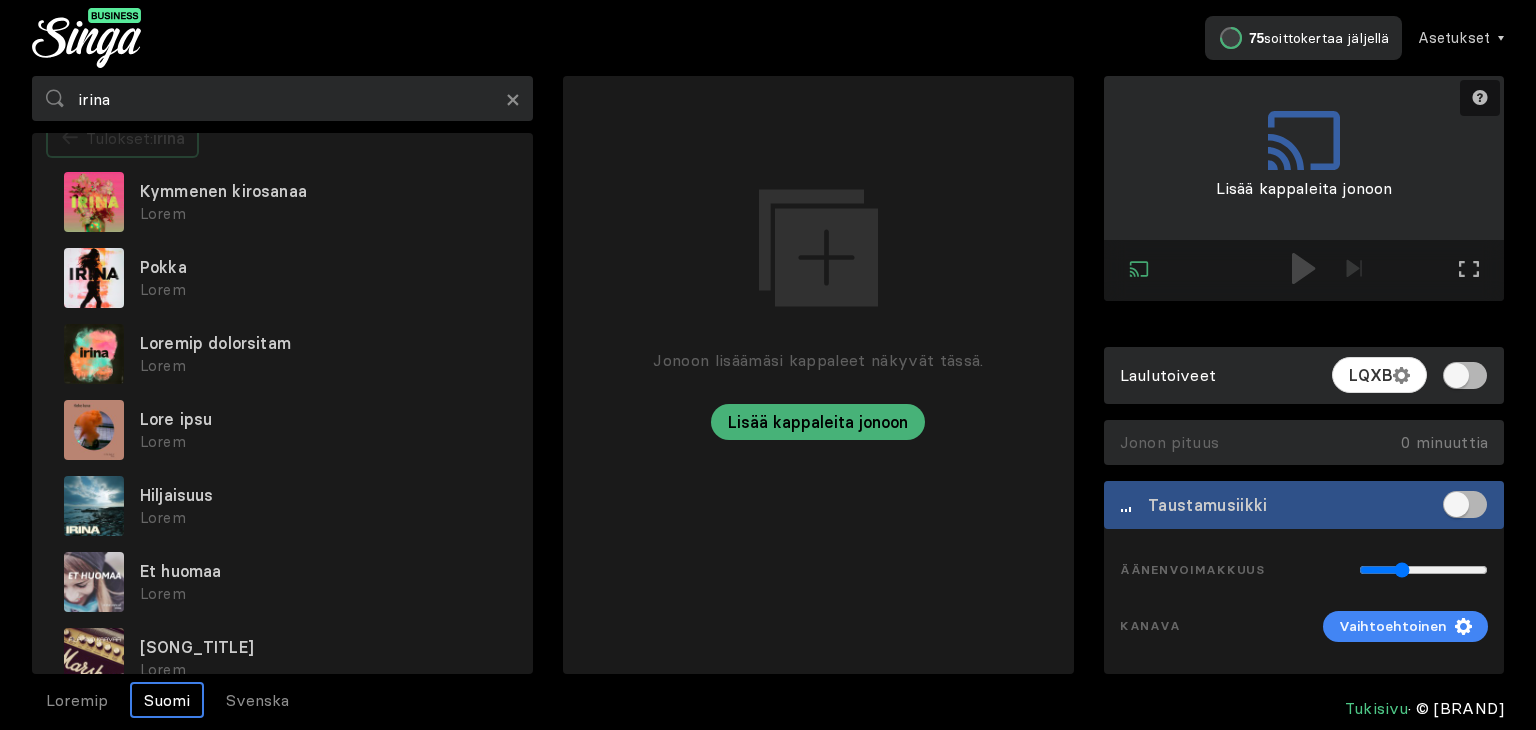 click on "Tulokset:  [ARTIST_NAME]" at bounding box center (122, 138) 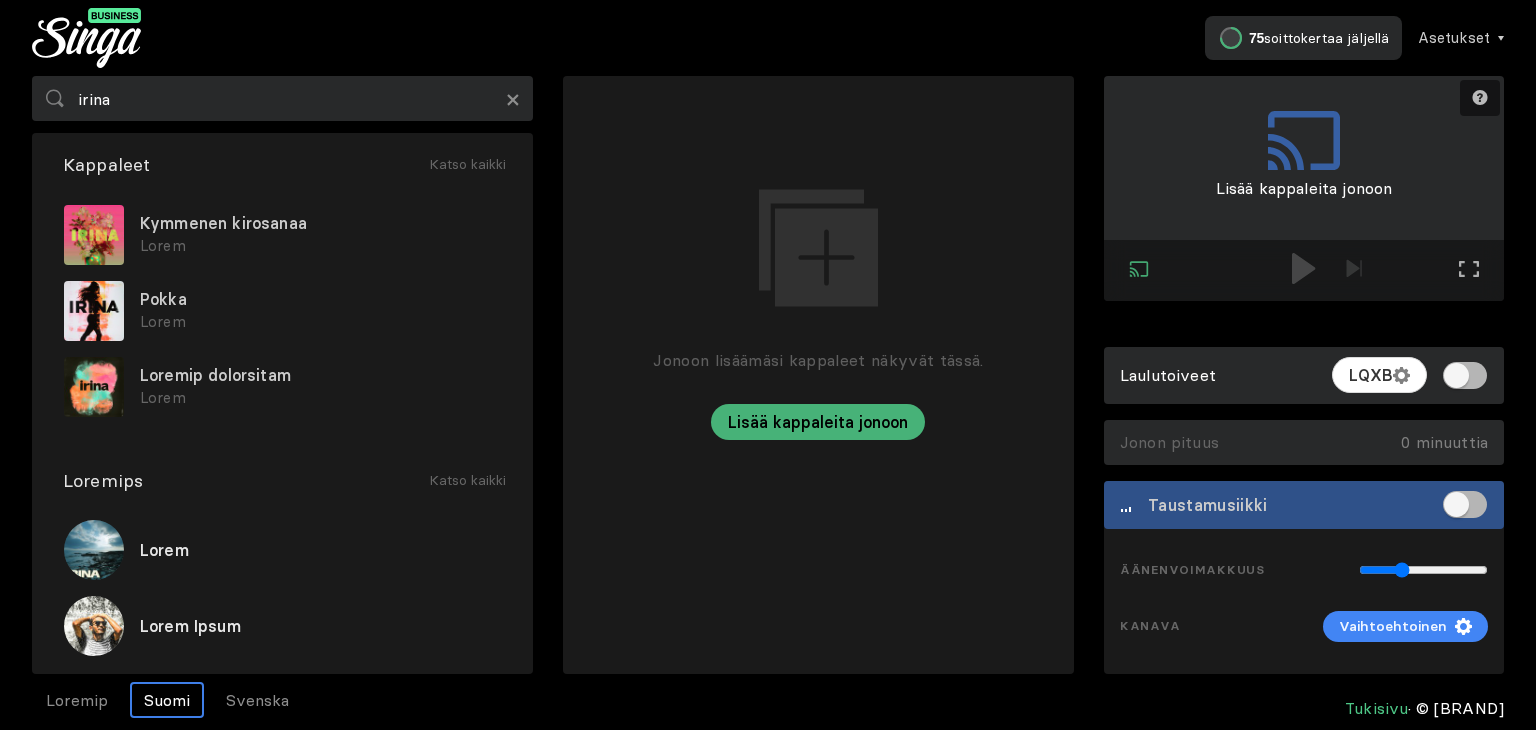 scroll, scrollTop: 0, scrollLeft: 0, axis: both 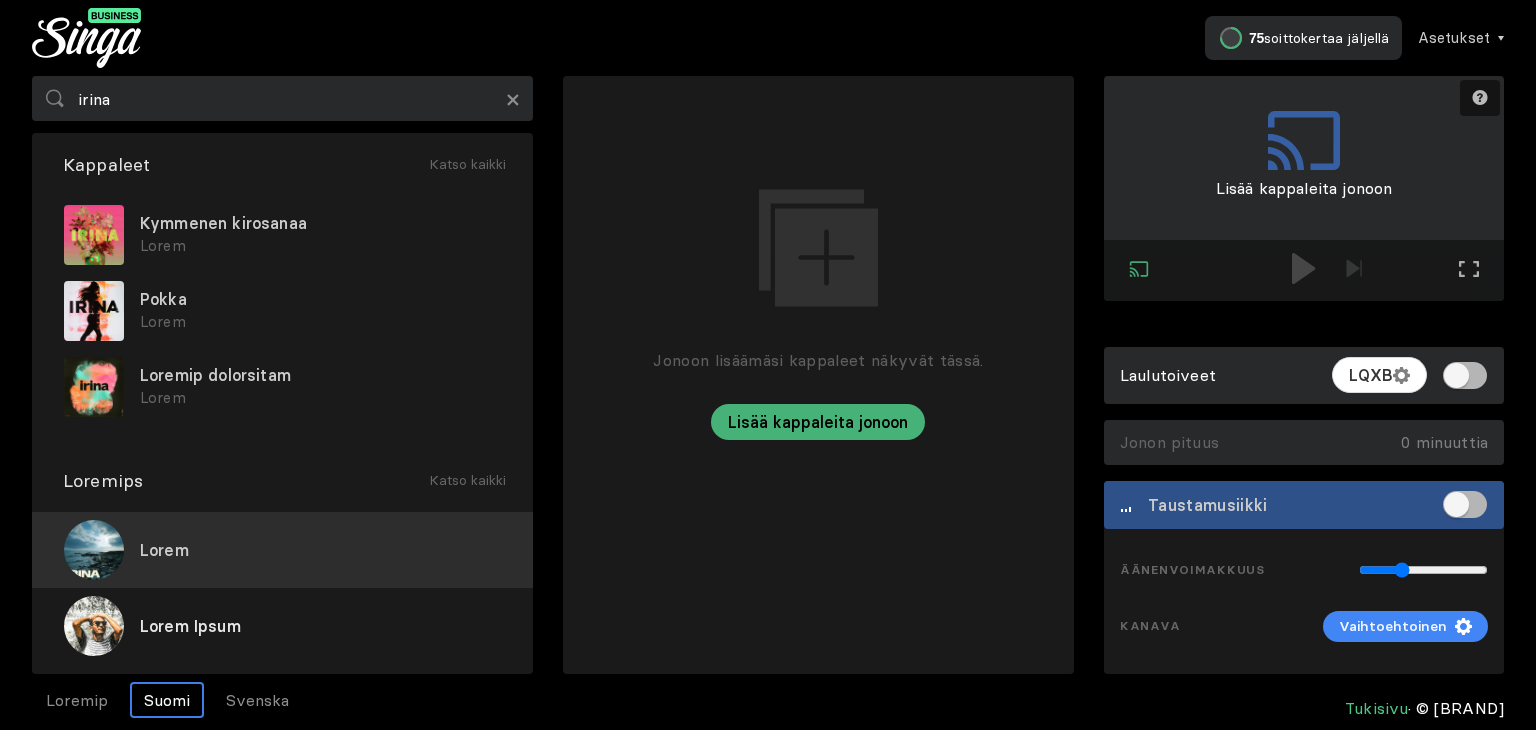 click on "Lorem" at bounding box center (282, 550) 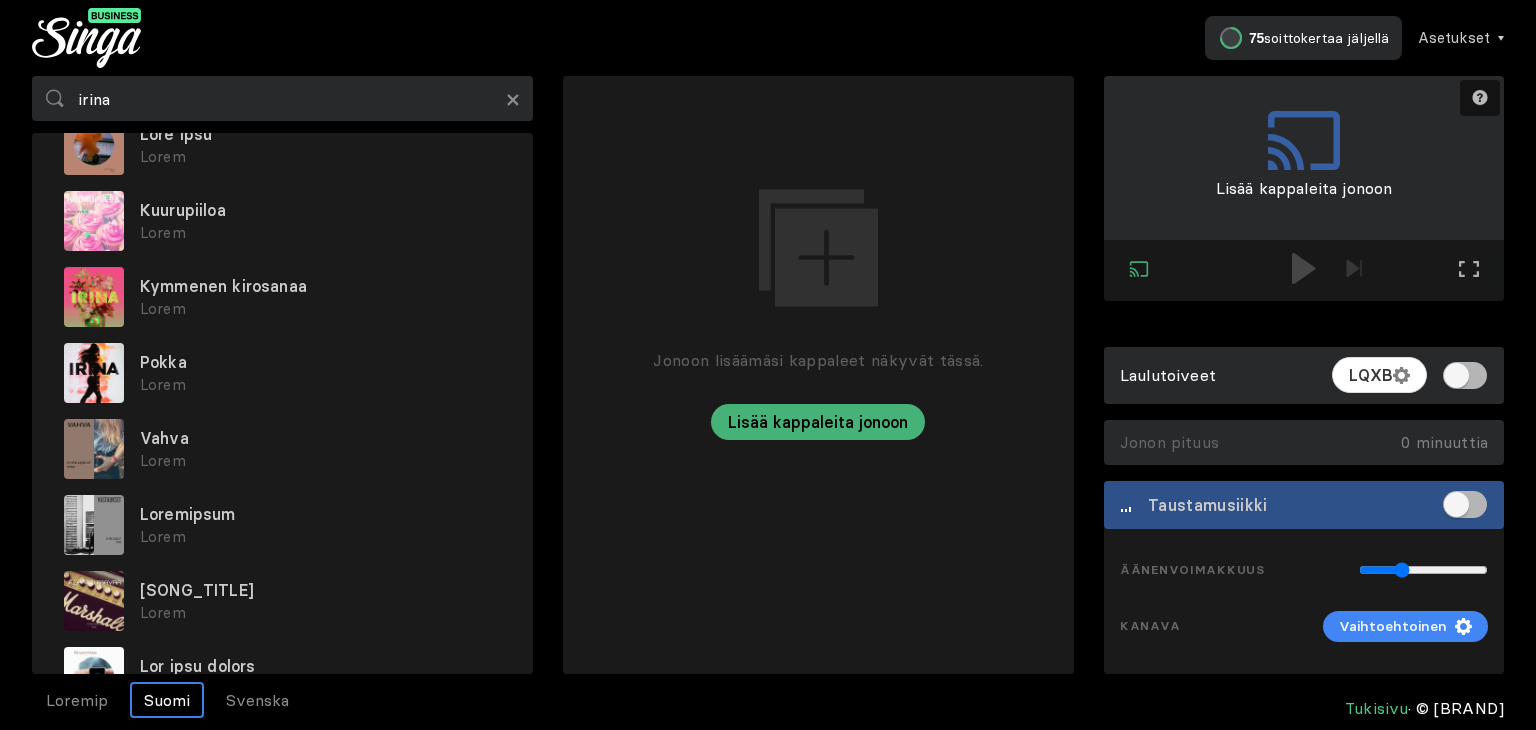 scroll, scrollTop: 711, scrollLeft: 0, axis: vertical 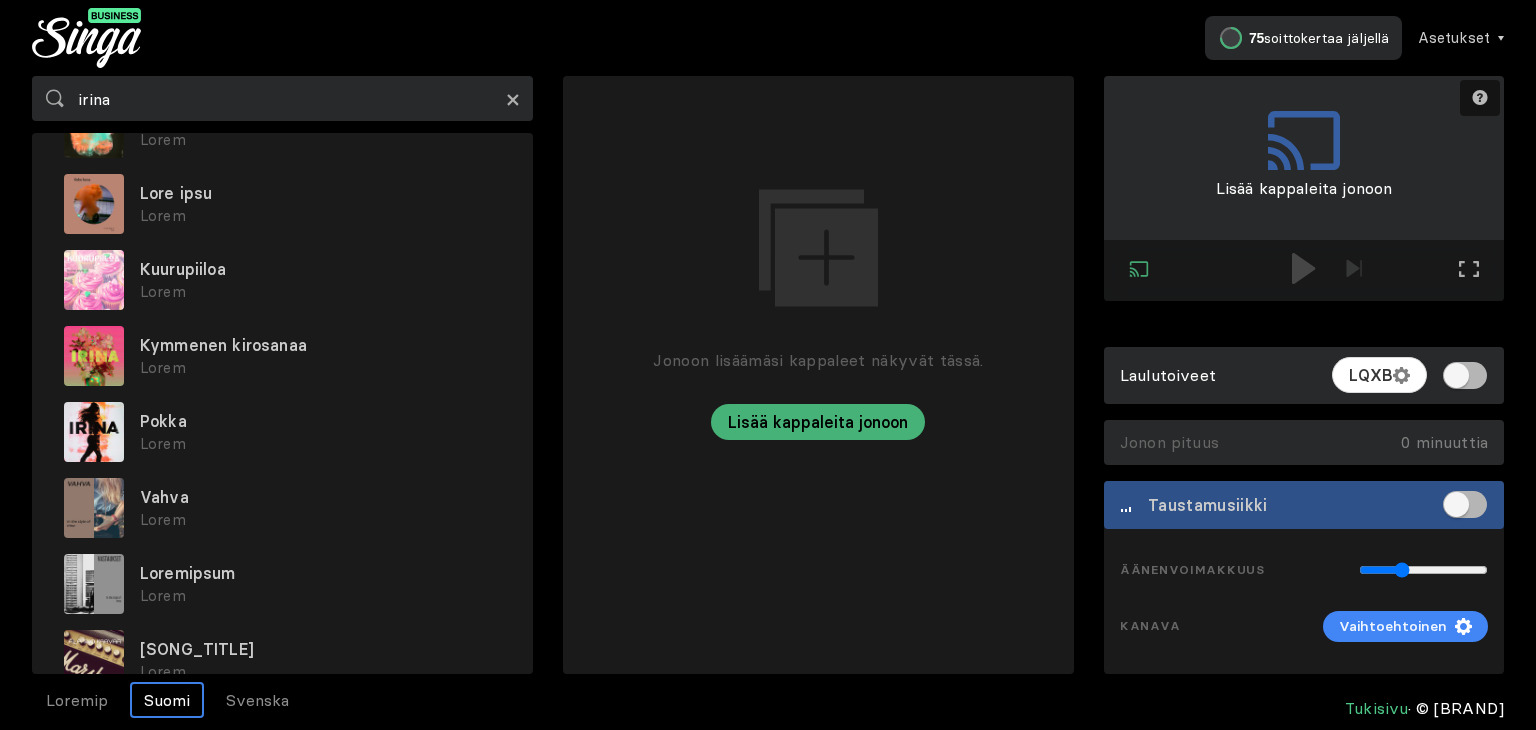 click on "×" at bounding box center (513, 99) 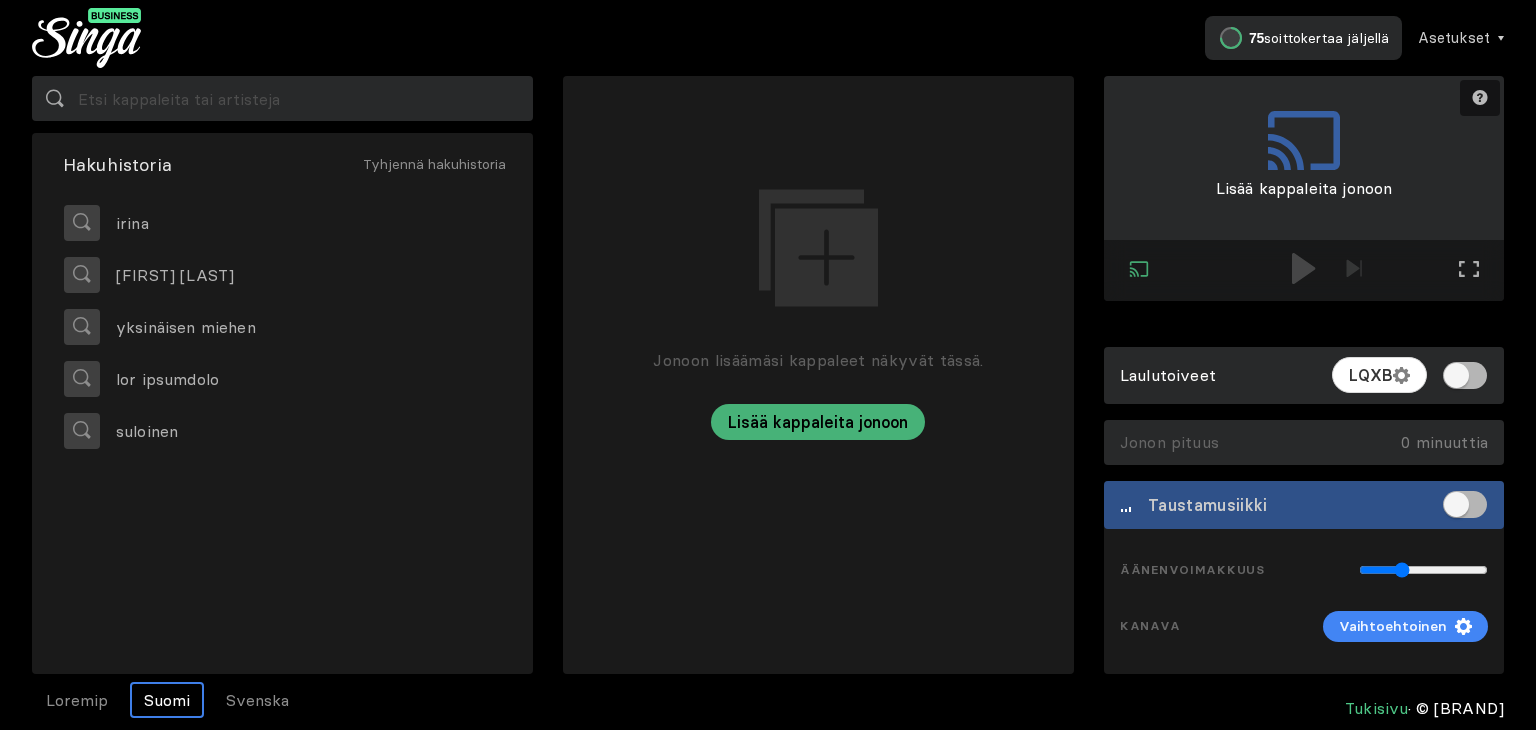 scroll, scrollTop: 0, scrollLeft: 0, axis: both 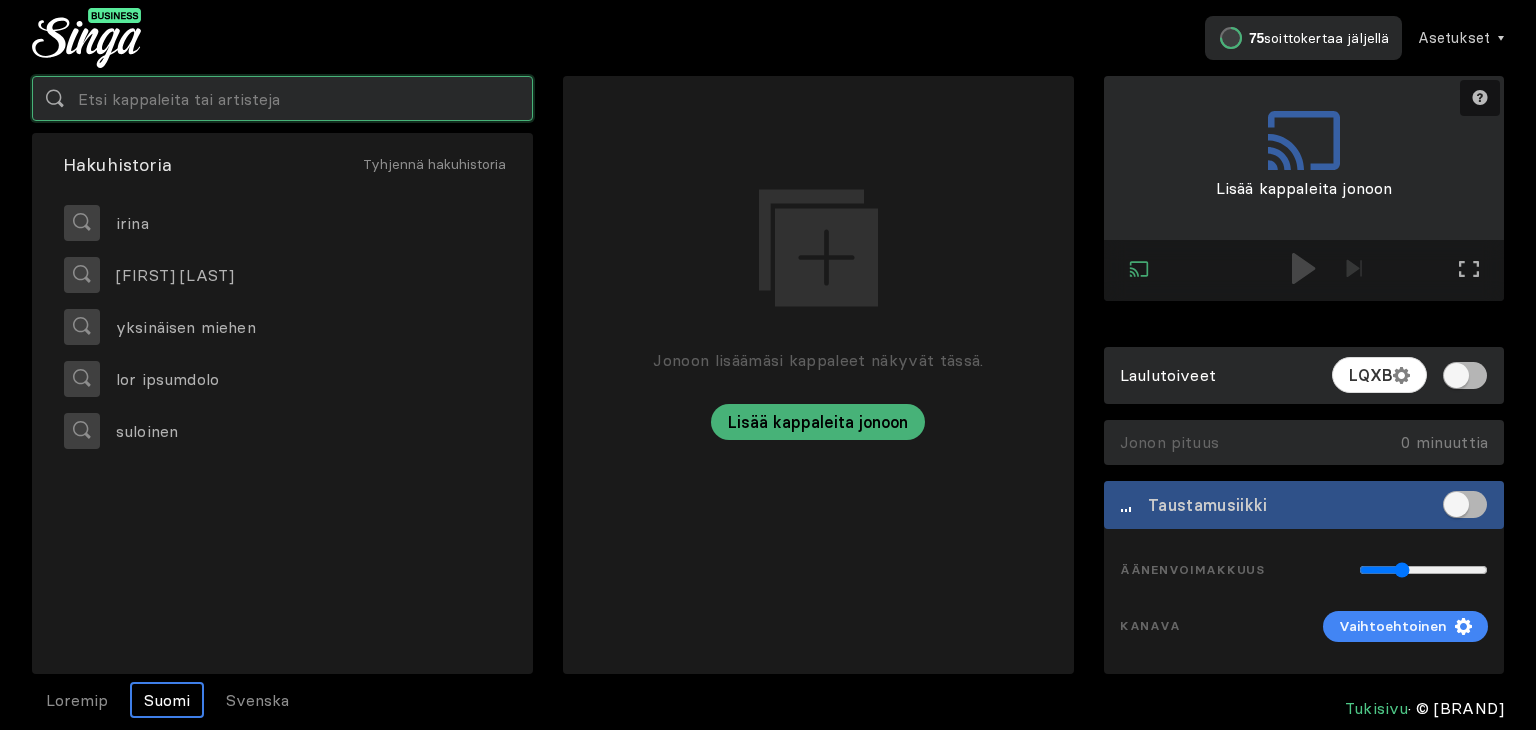 click at bounding box center (282, 98) 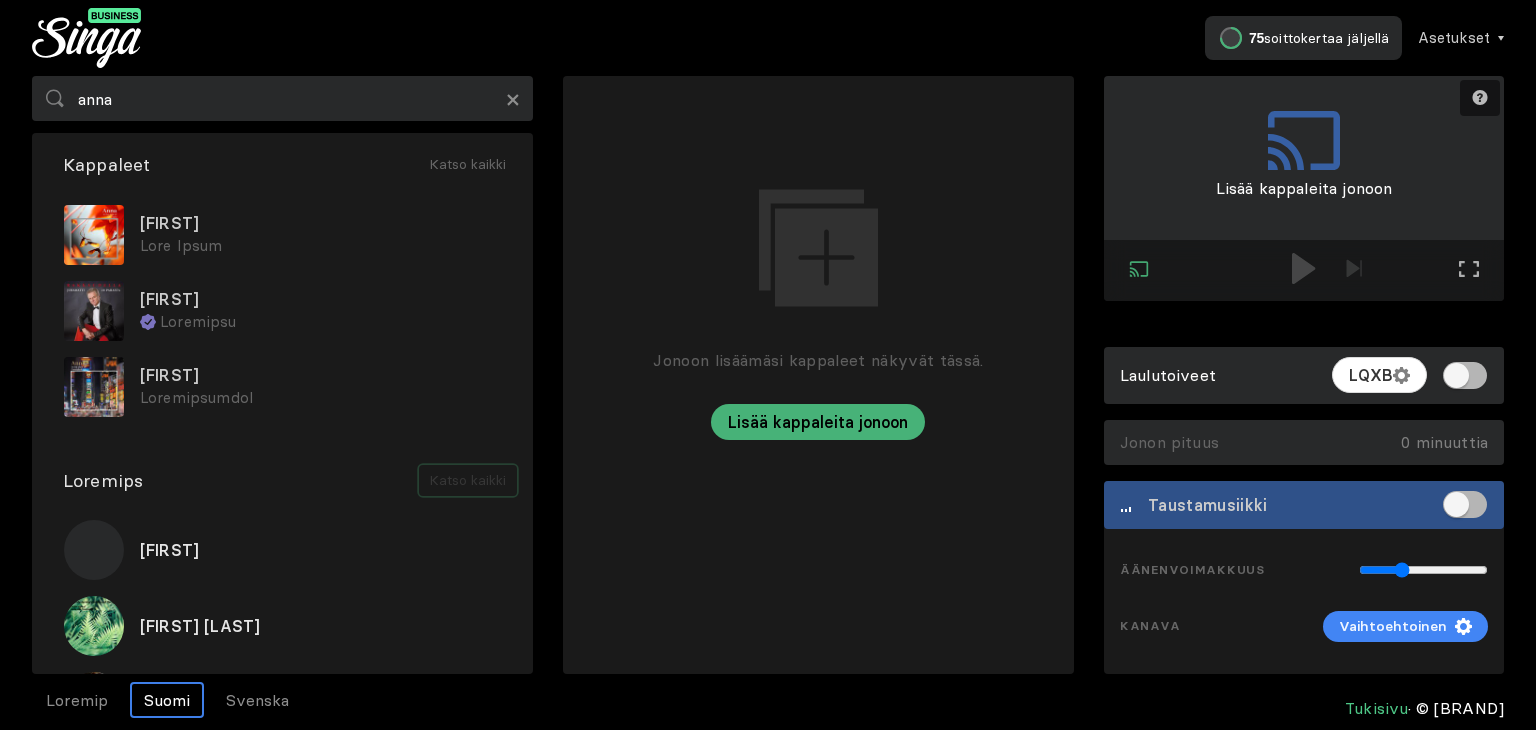 click on "Katso kaikki" at bounding box center [468, 165] 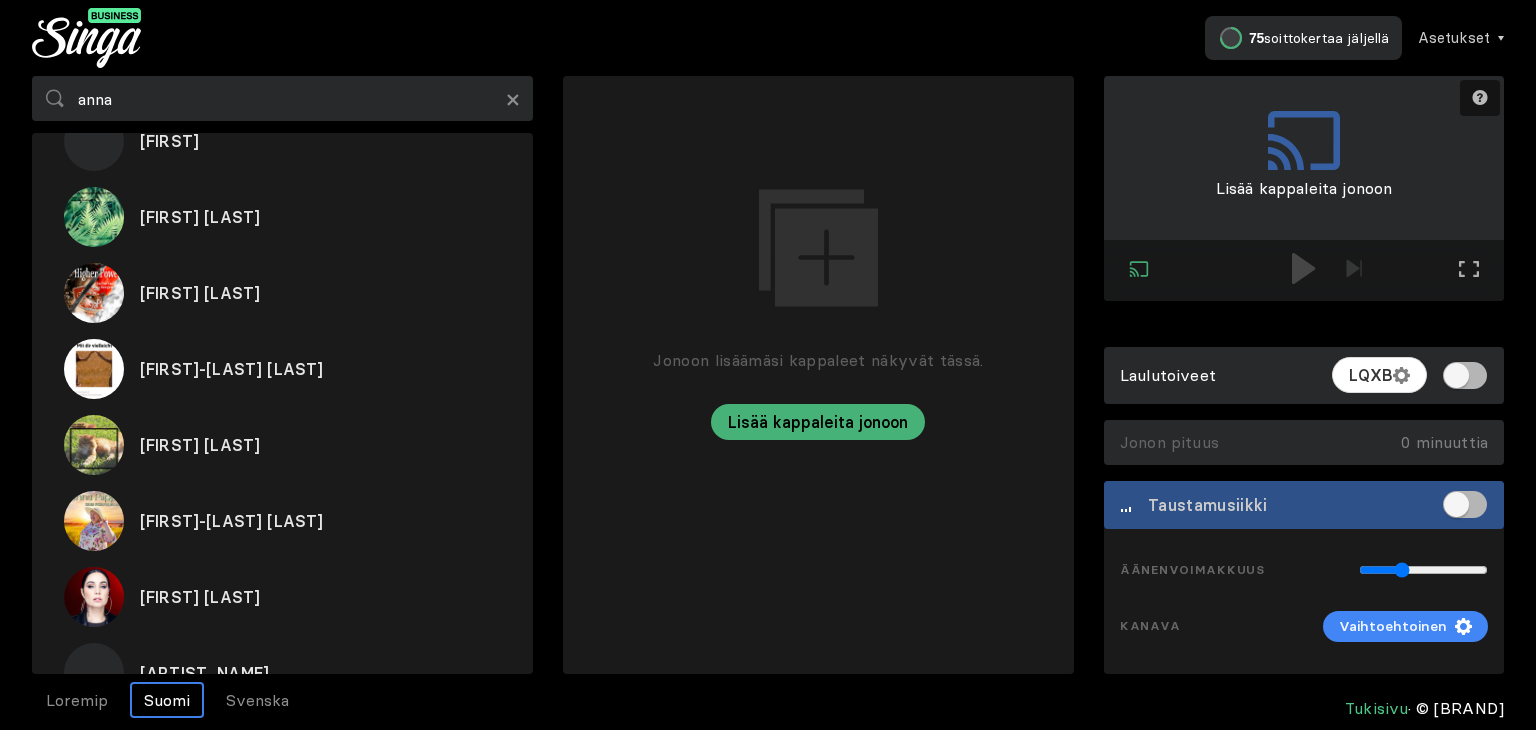 scroll, scrollTop: 147, scrollLeft: 0, axis: vertical 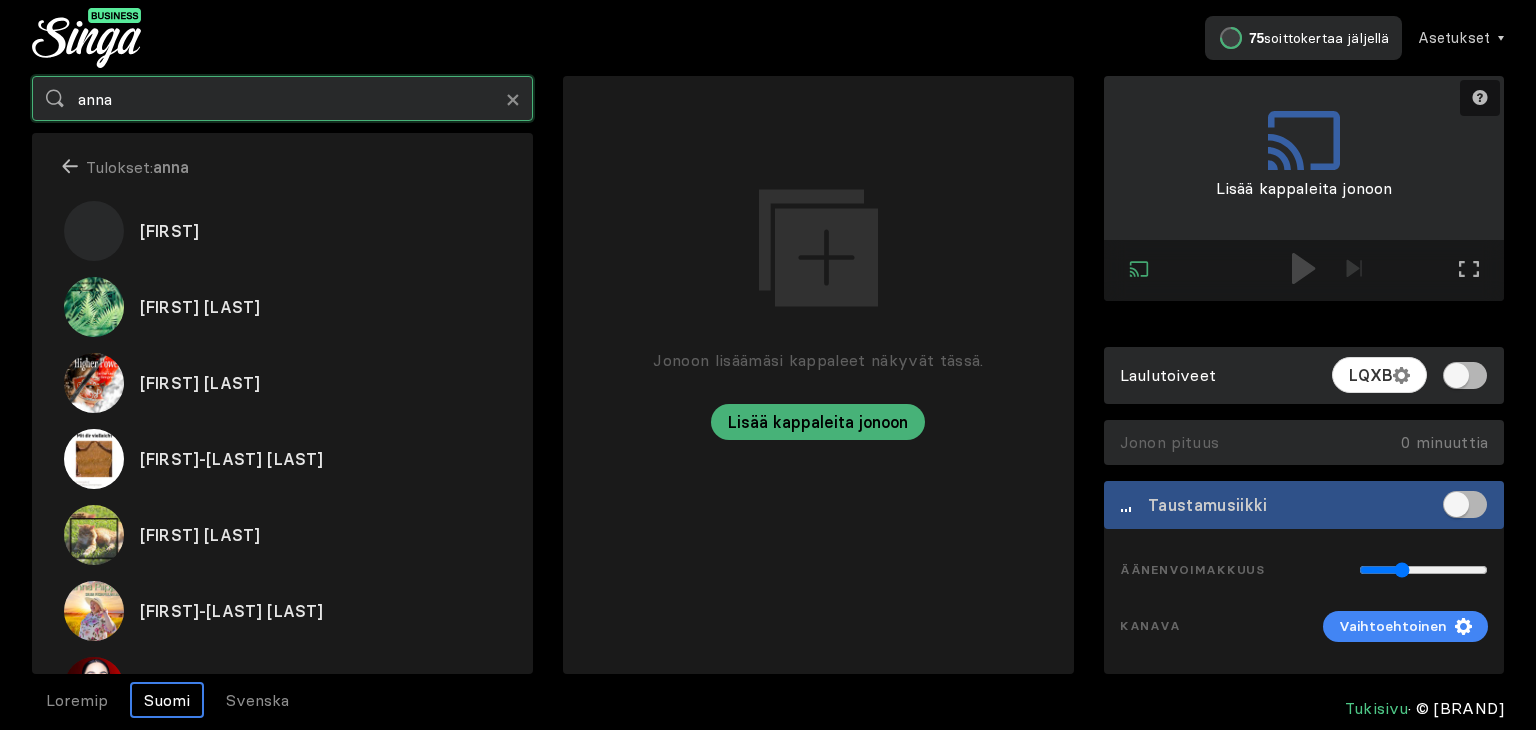 click on "anna" at bounding box center (282, 98) 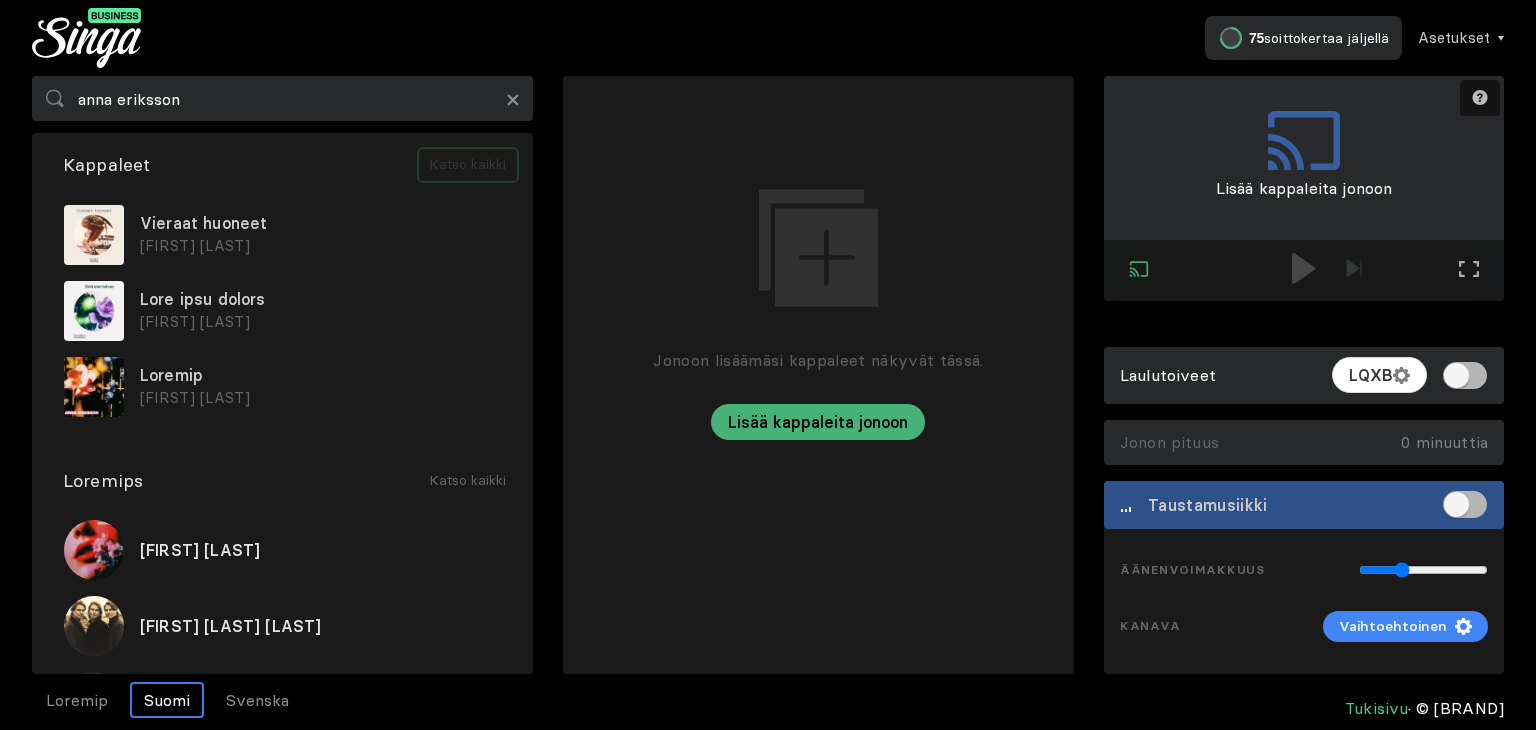 click on "Katso kaikki" at bounding box center [468, 165] 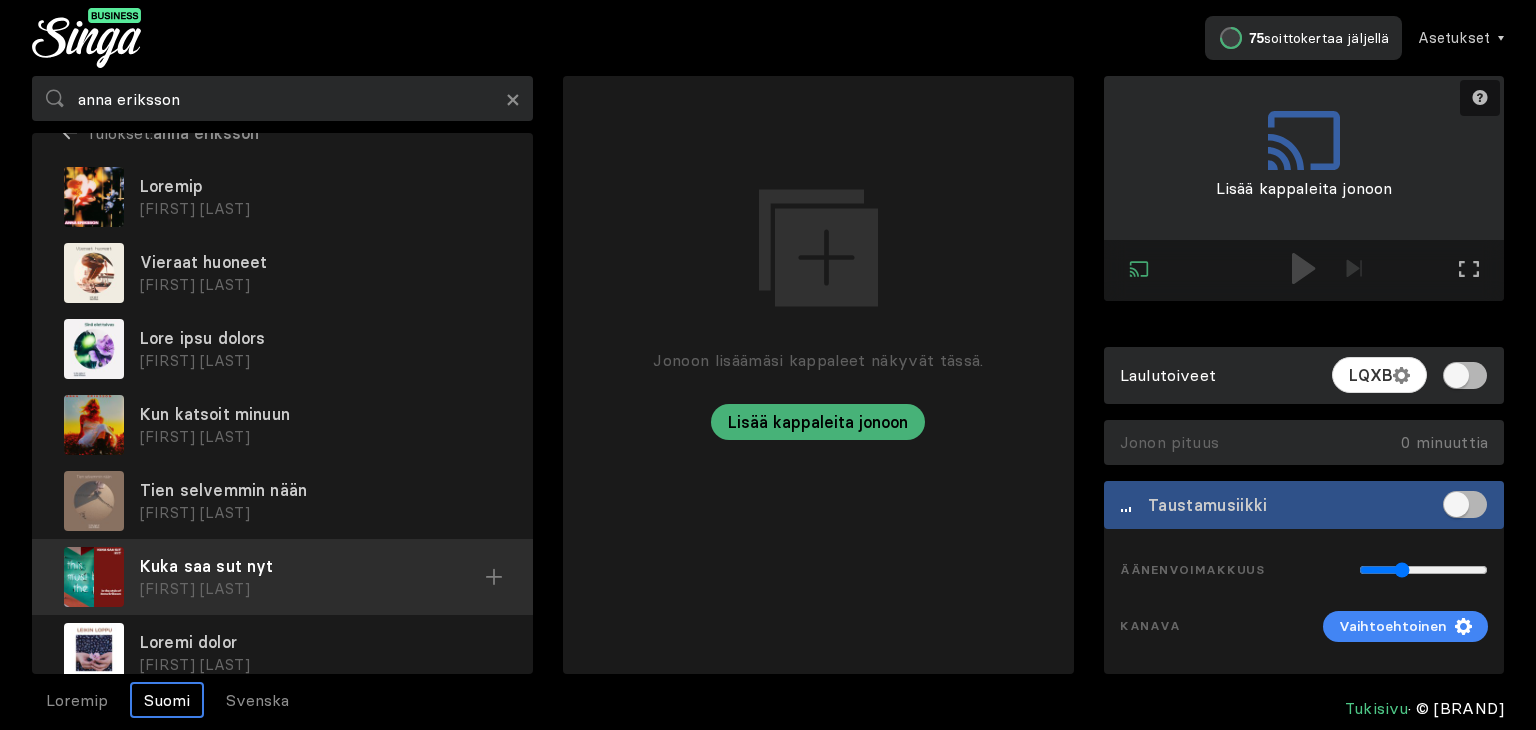 scroll, scrollTop: 0, scrollLeft: 0, axis: both 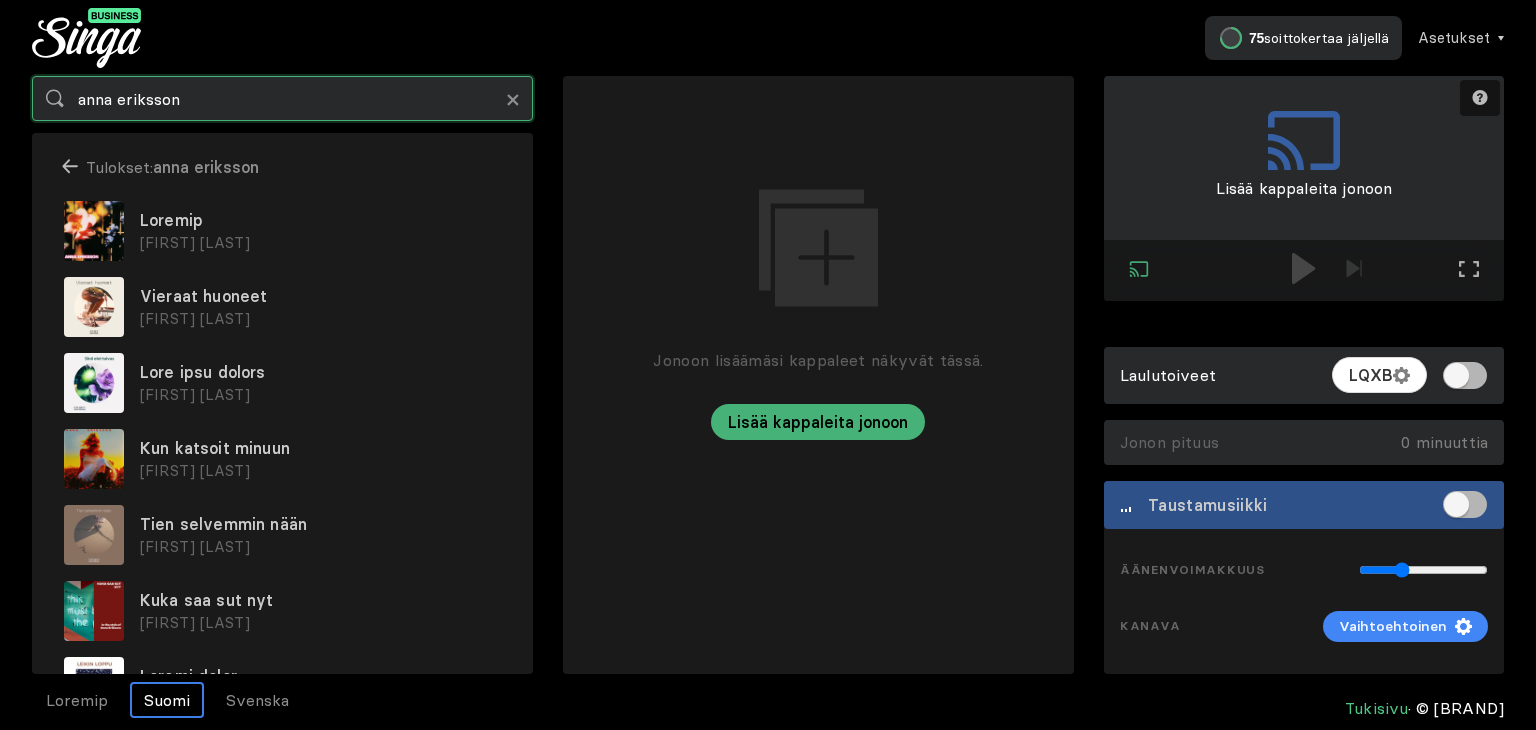 click on "anna eriksson" at bounding box center [282, 98] 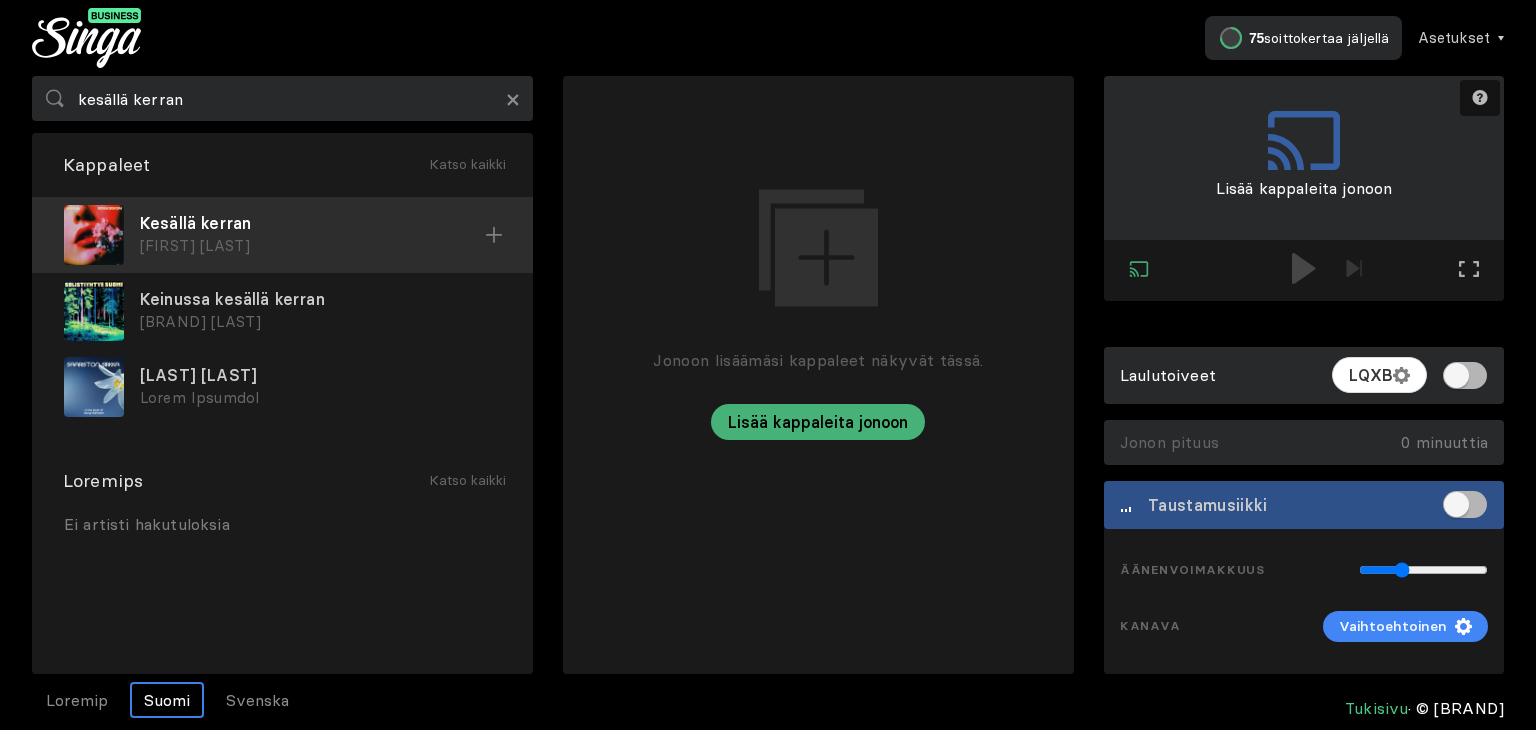 click on "[FIRST] [LAST]" at bounding box center [312, 246] 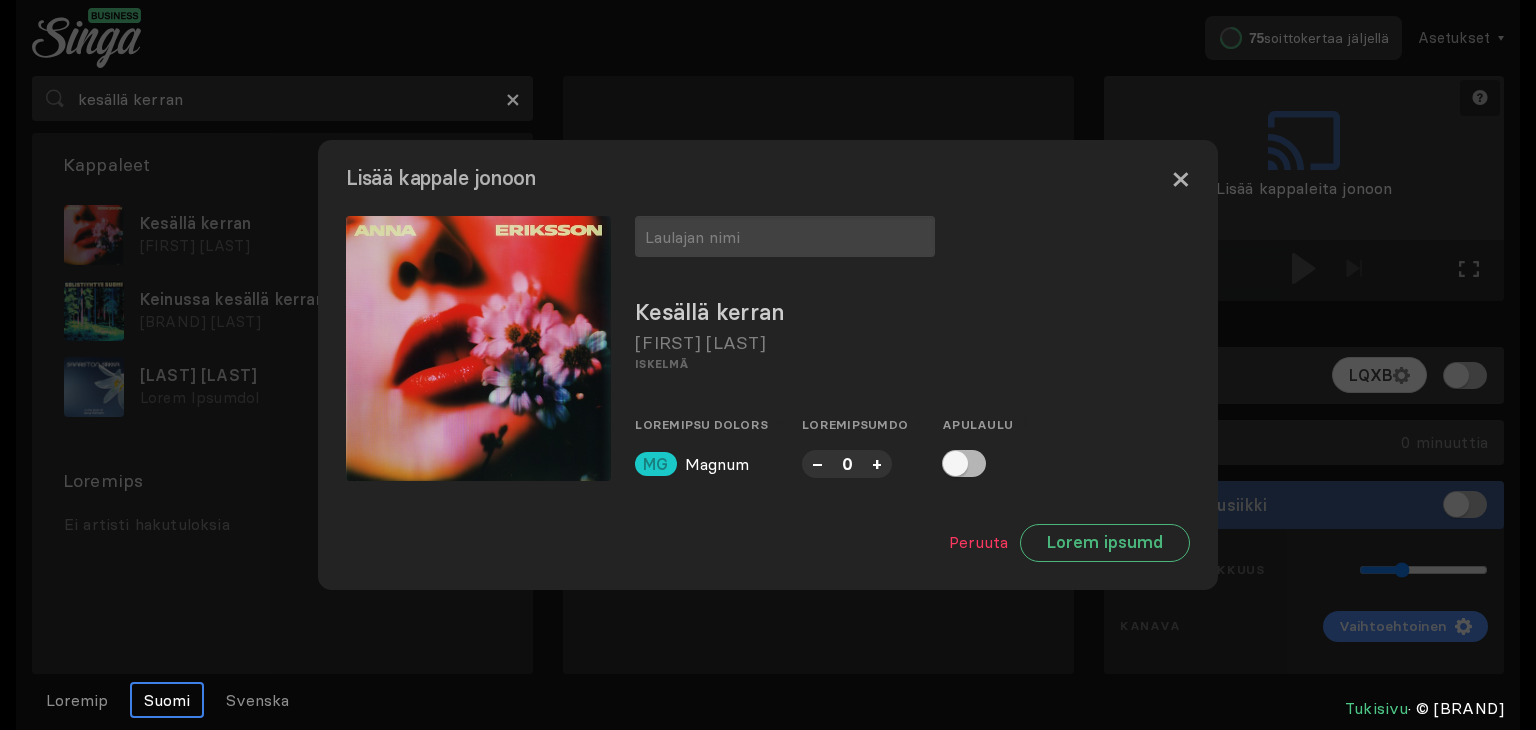 click on "×" at bounding box center (1180, 178) 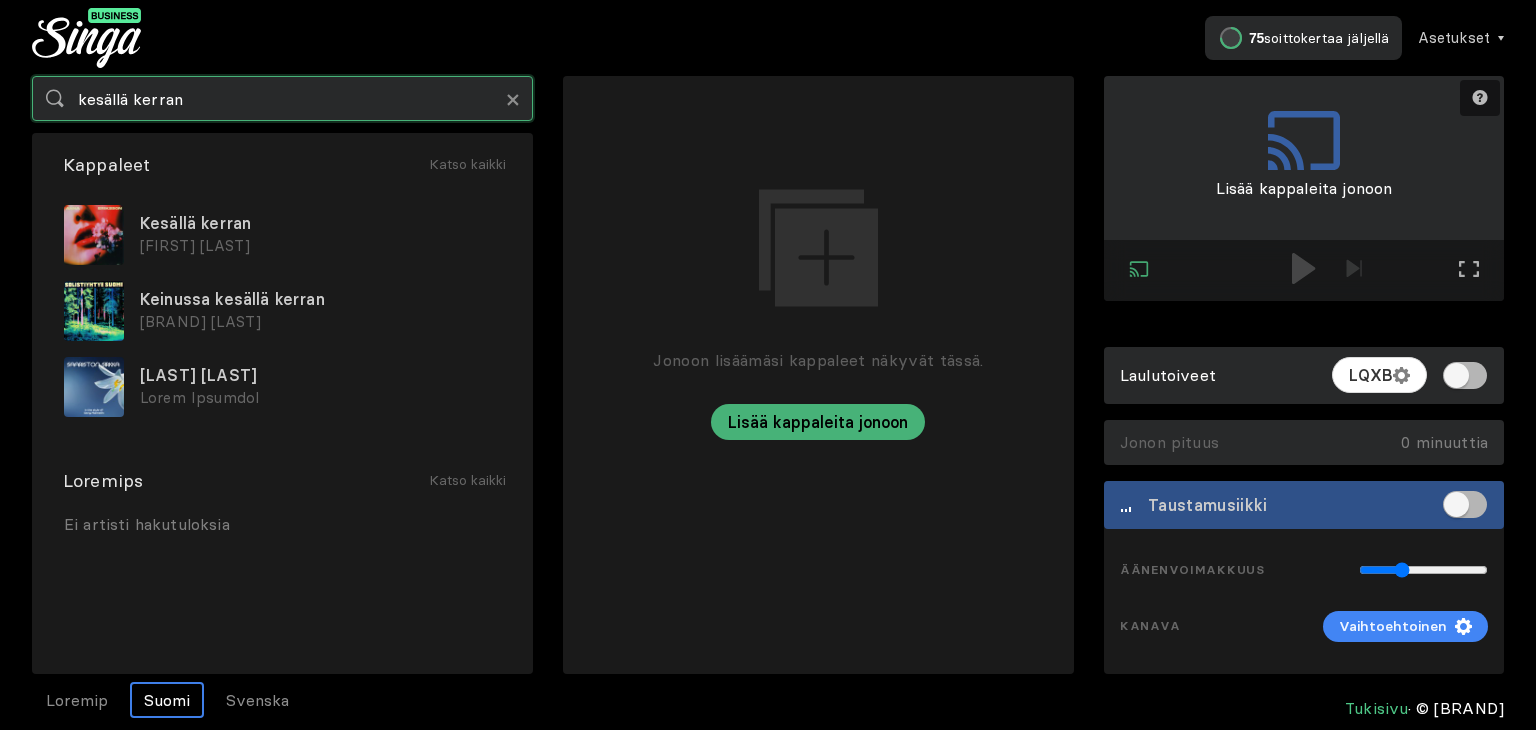click on "kesällä kerran" at bounding box center (282, 98) 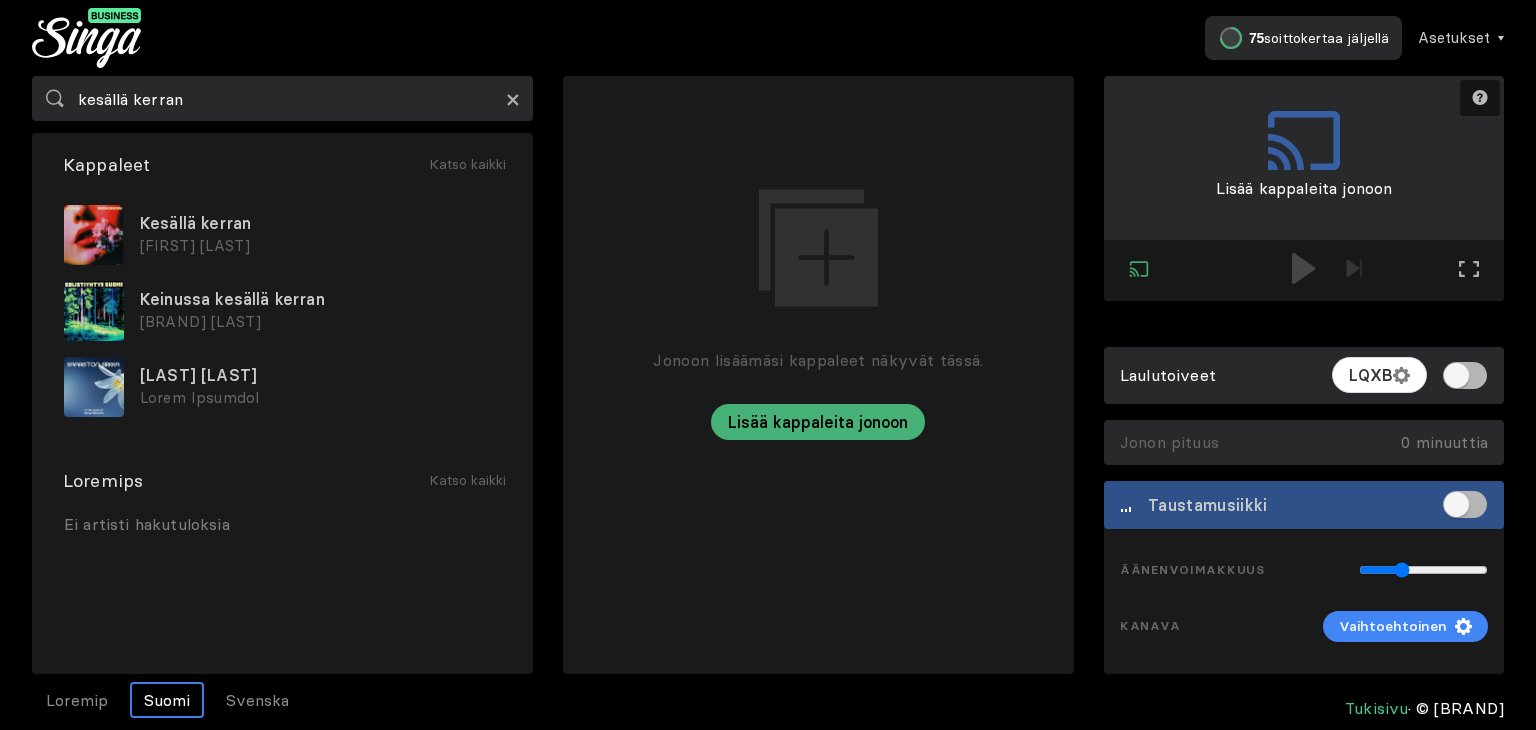 click on "×" at bounding box center (513, 99) 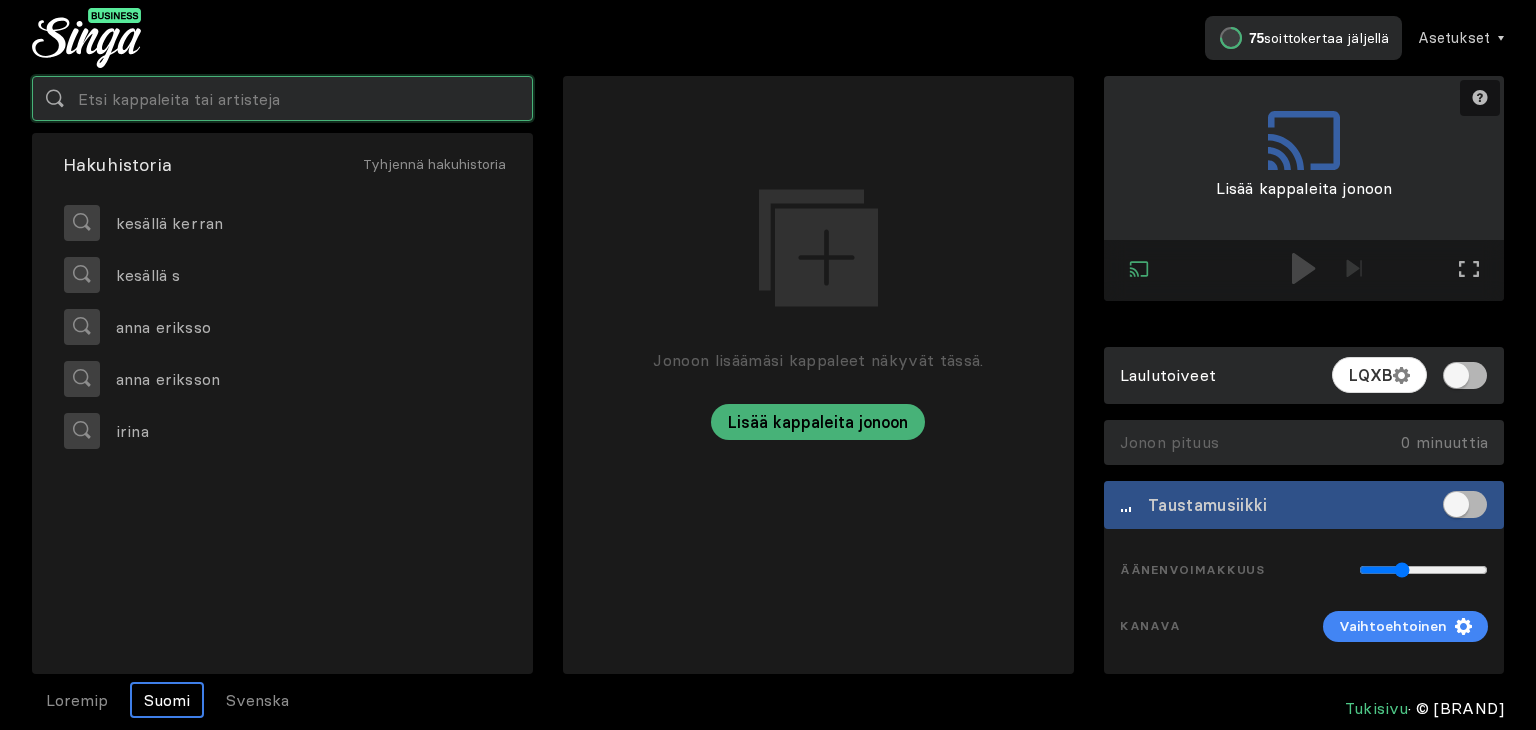 click at bounding box center (282, 98) 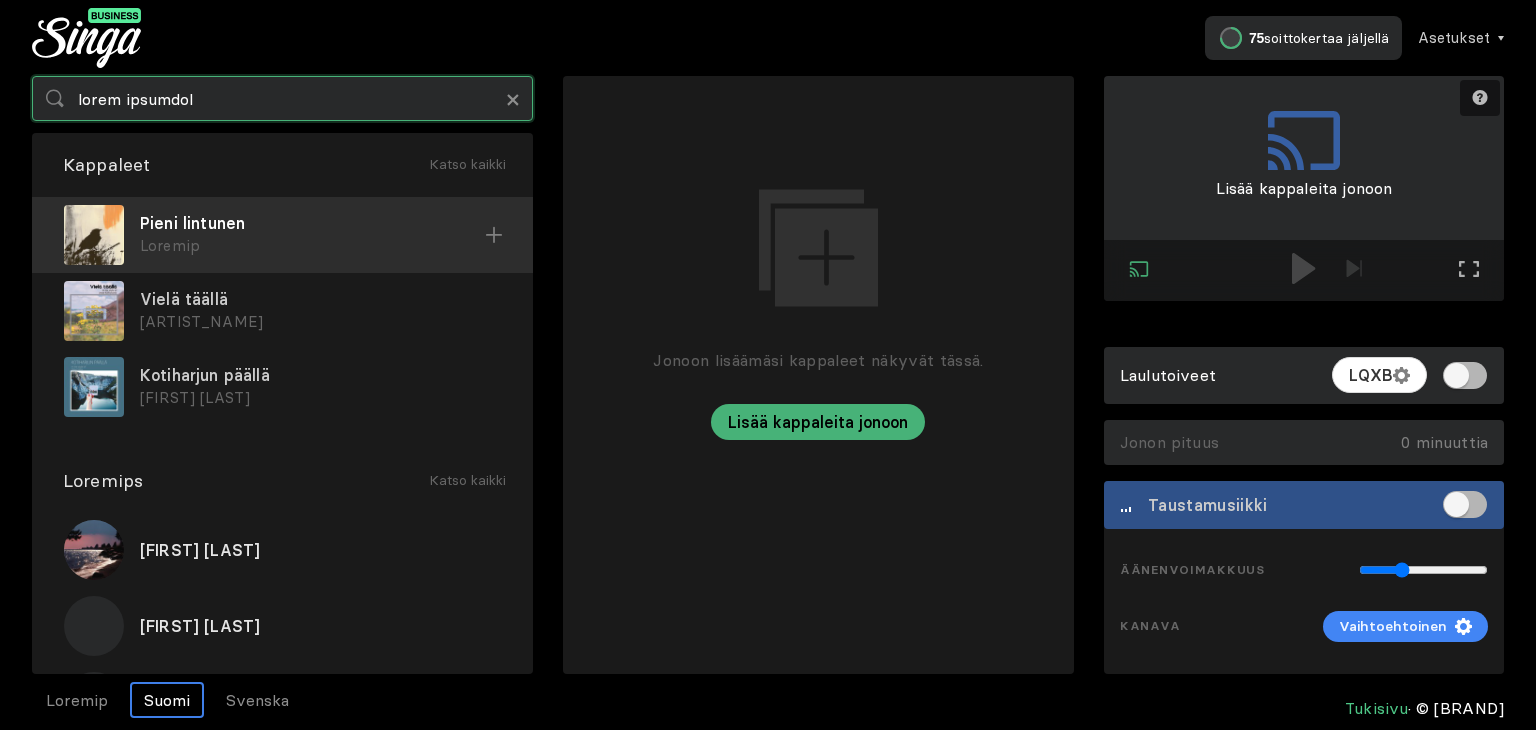 type on "lorem ipsumdol" 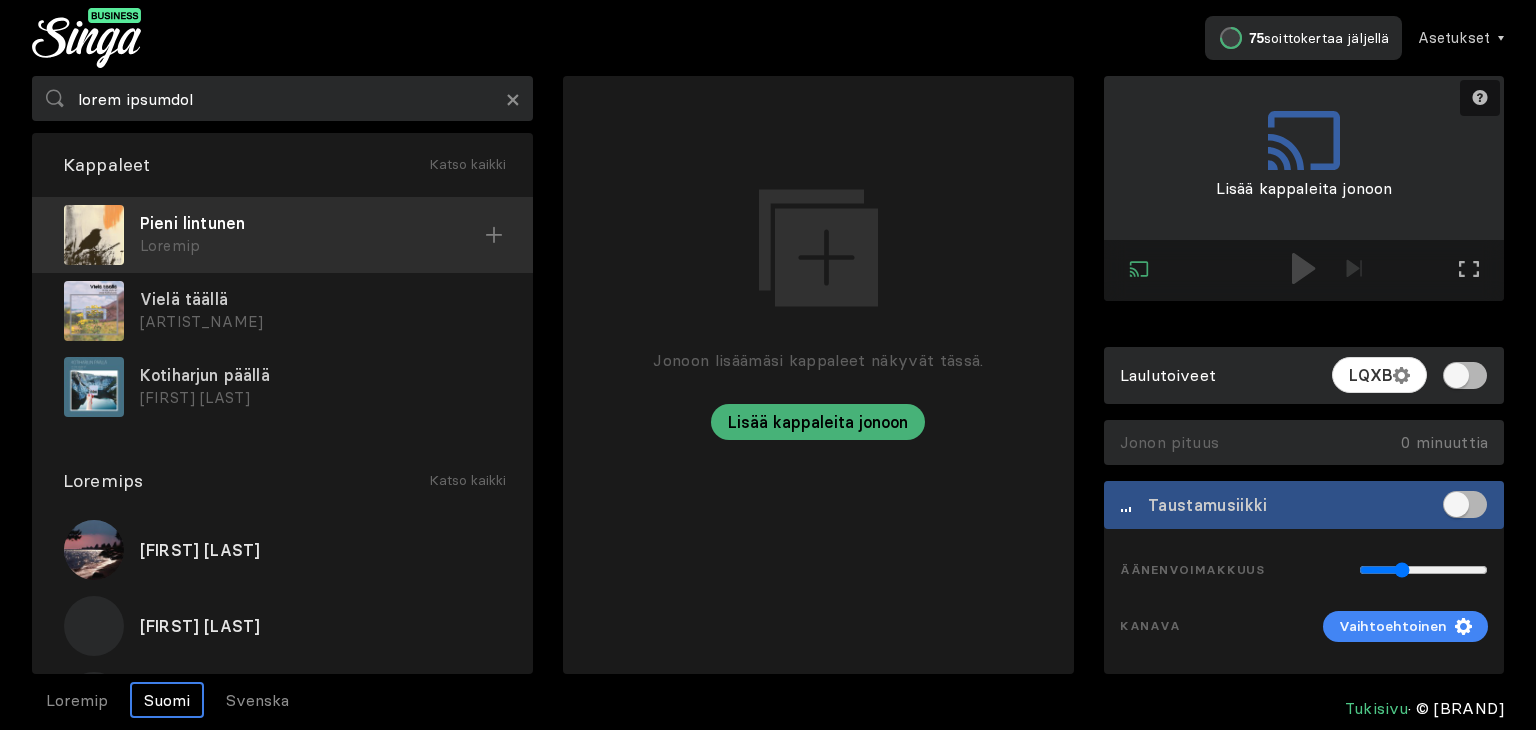 click on "Loremip" at bounding box center [312, 246] 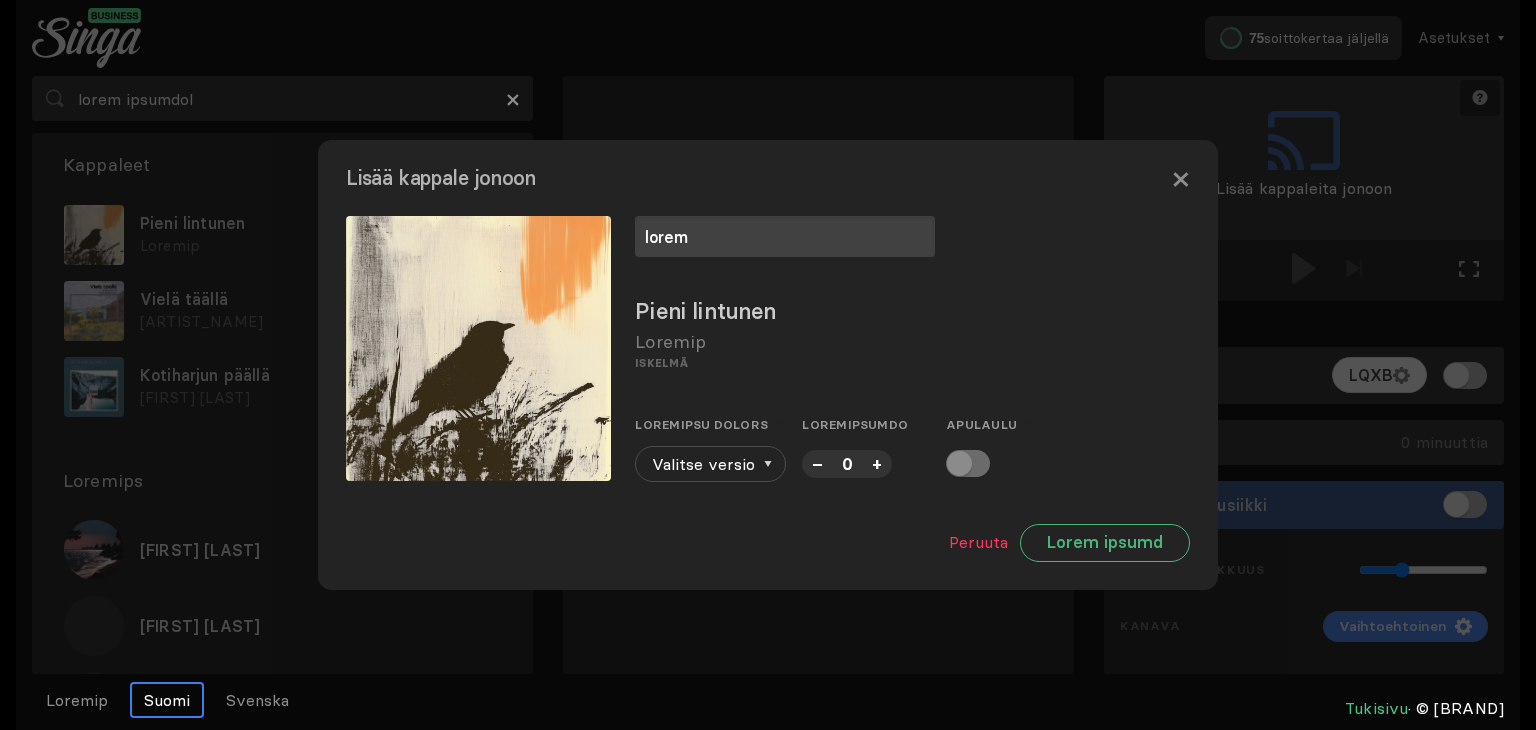 type on "lorem" 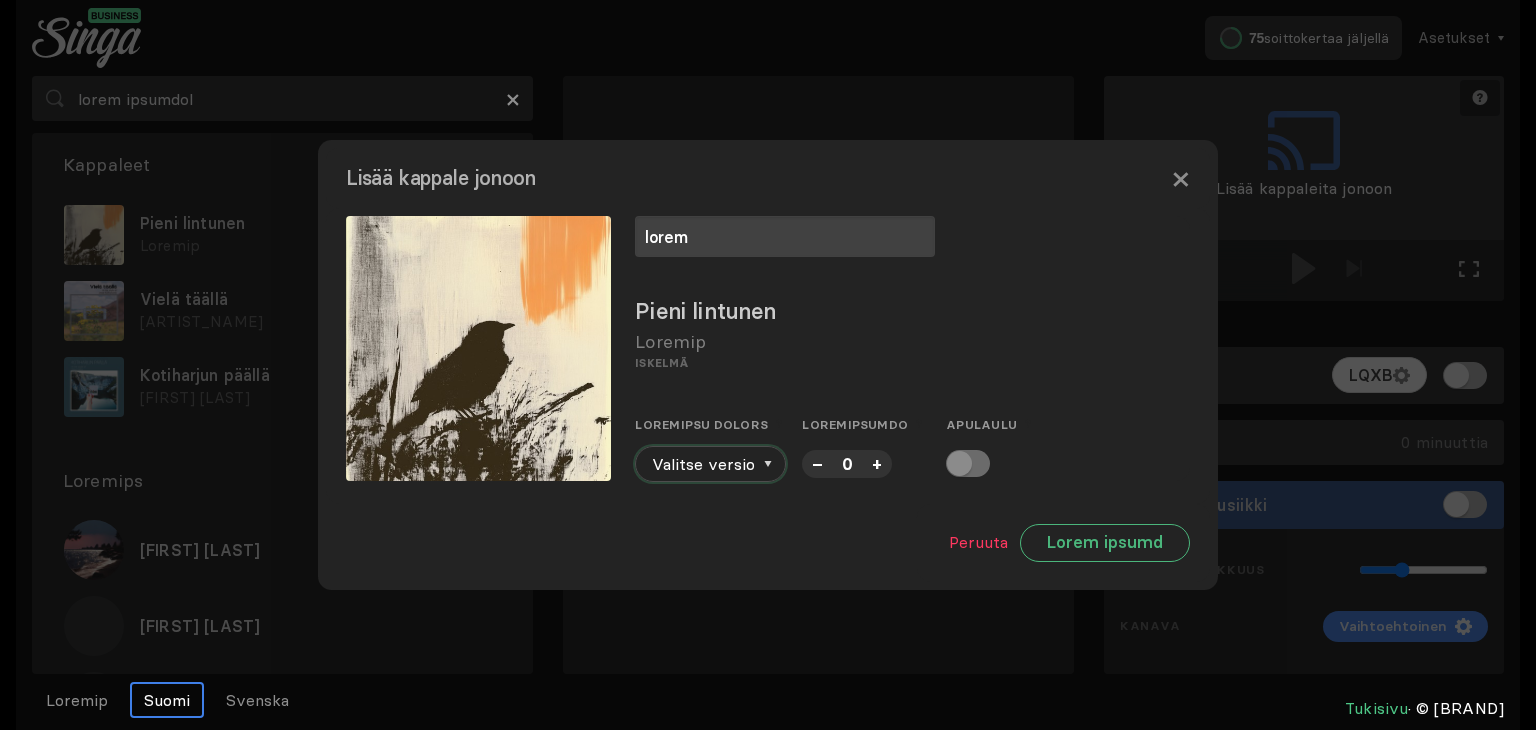 click at bounding box center [768, 464] 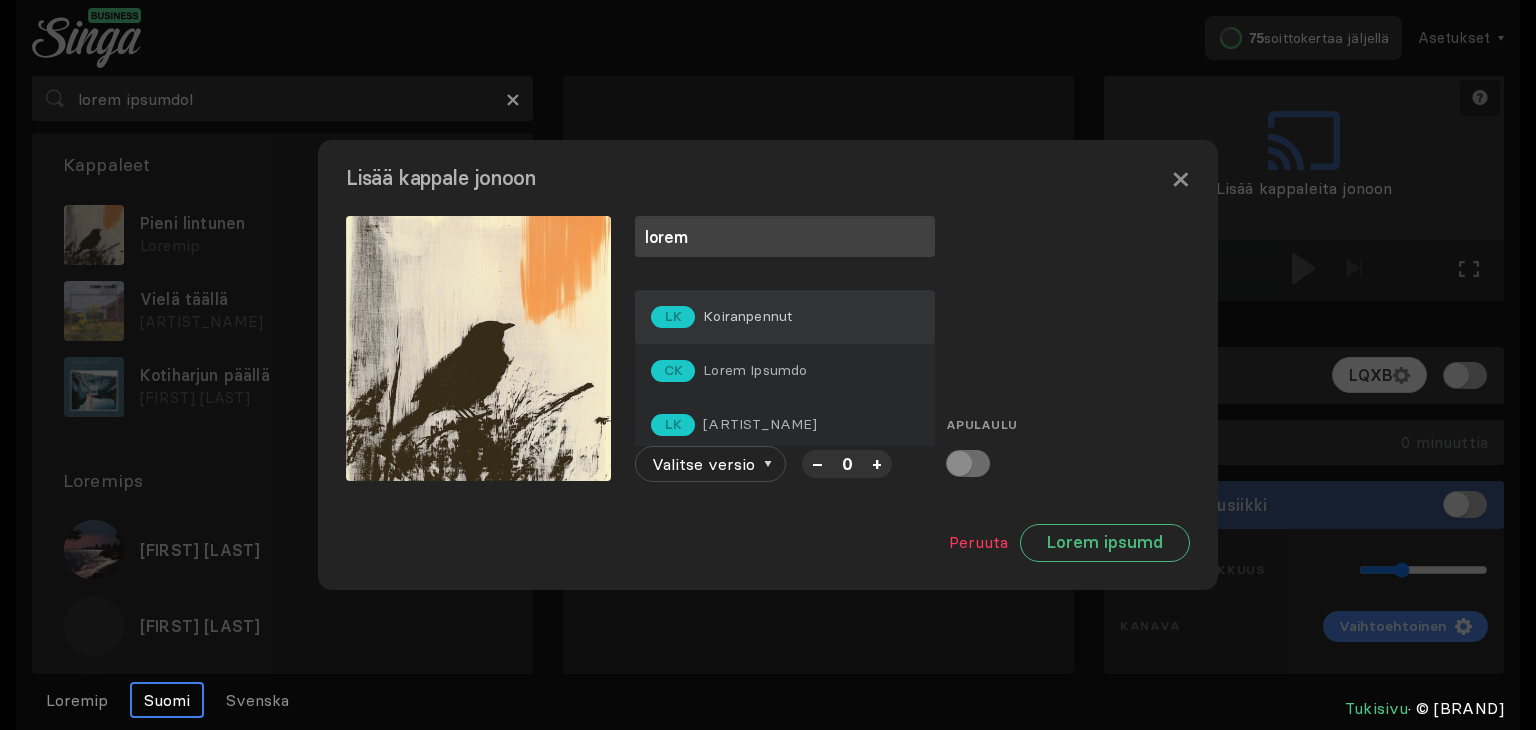 click on "[FIRST] [LAST]" at bounding box center [785, 317] 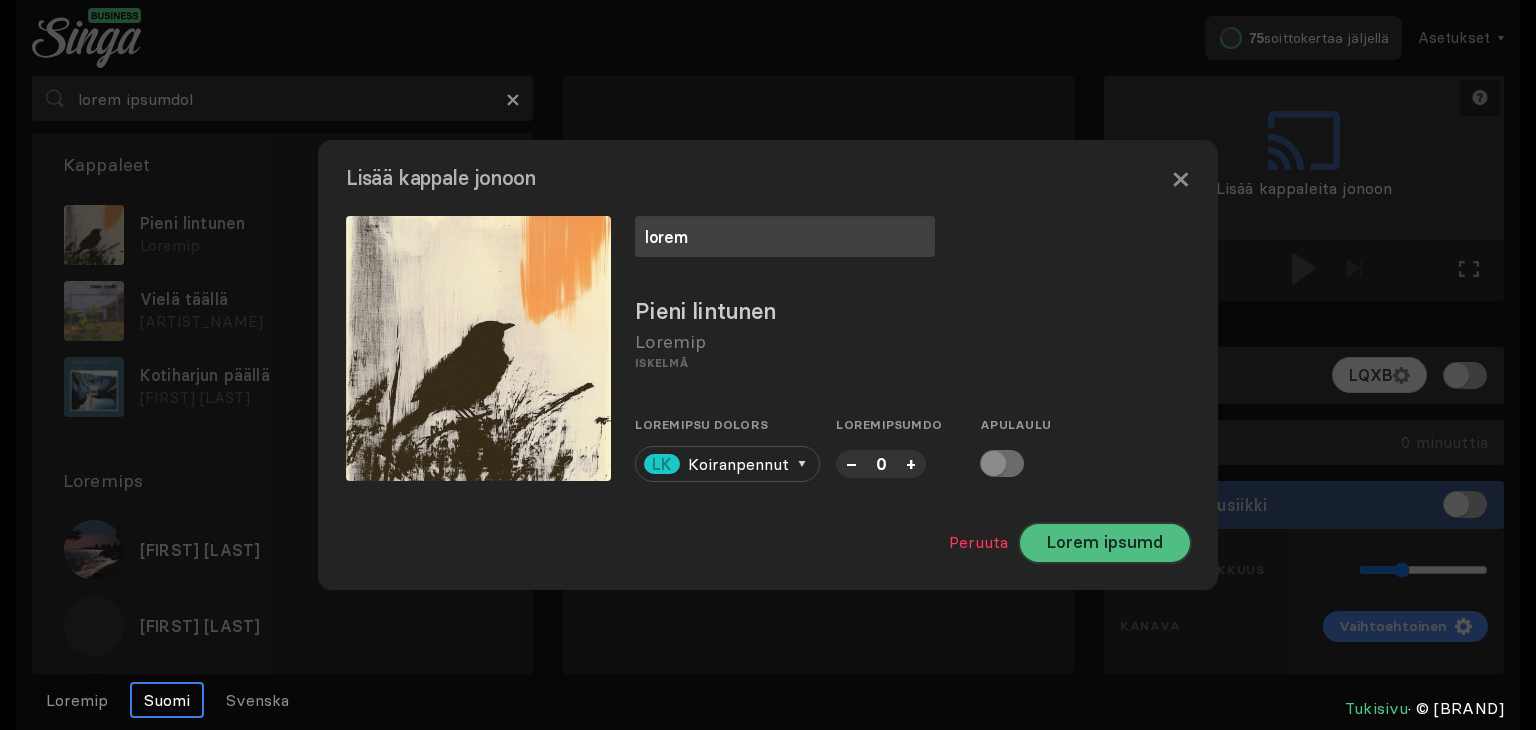 click on "Lorem ipsumd" at bounding box center (1105, 543) 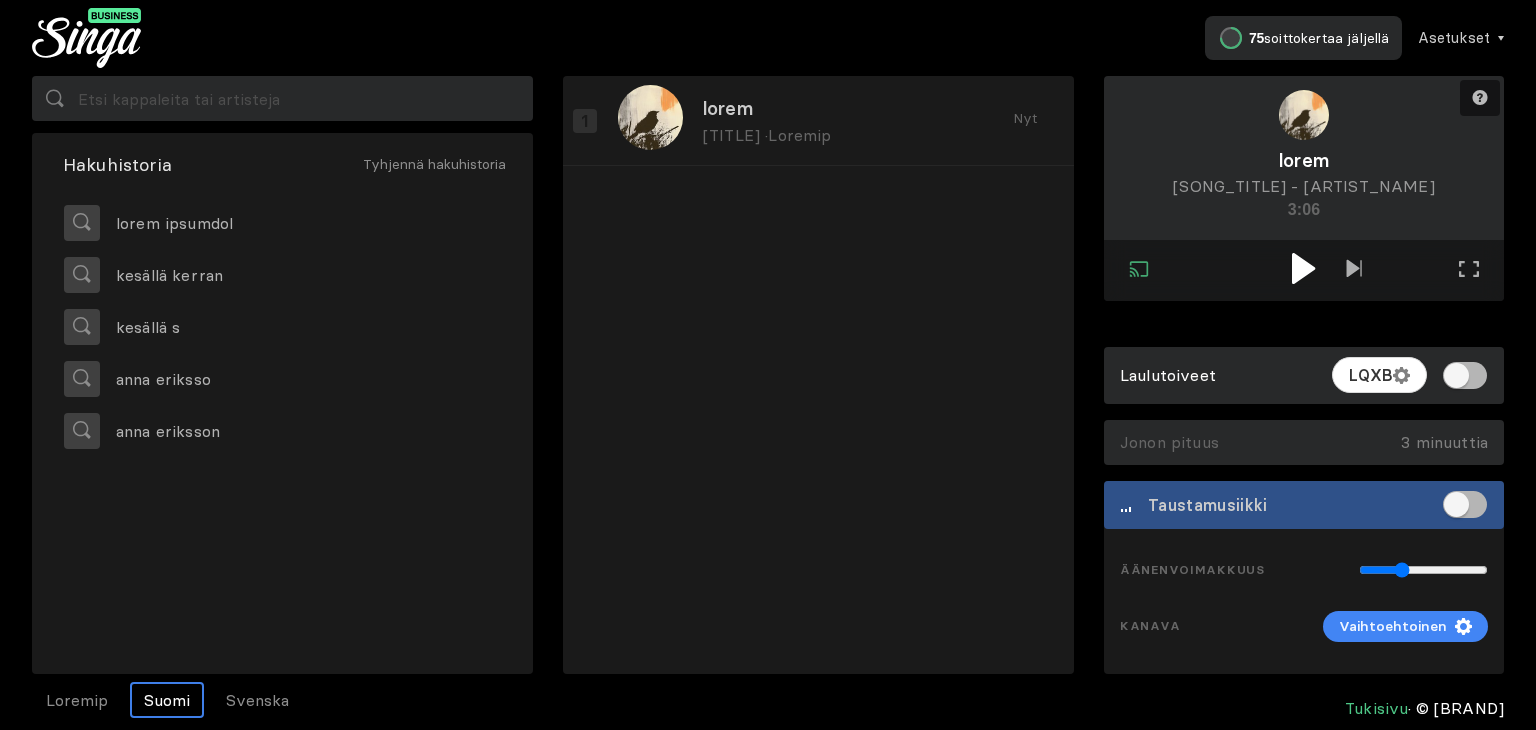 click at bounding box center [1304, 270] 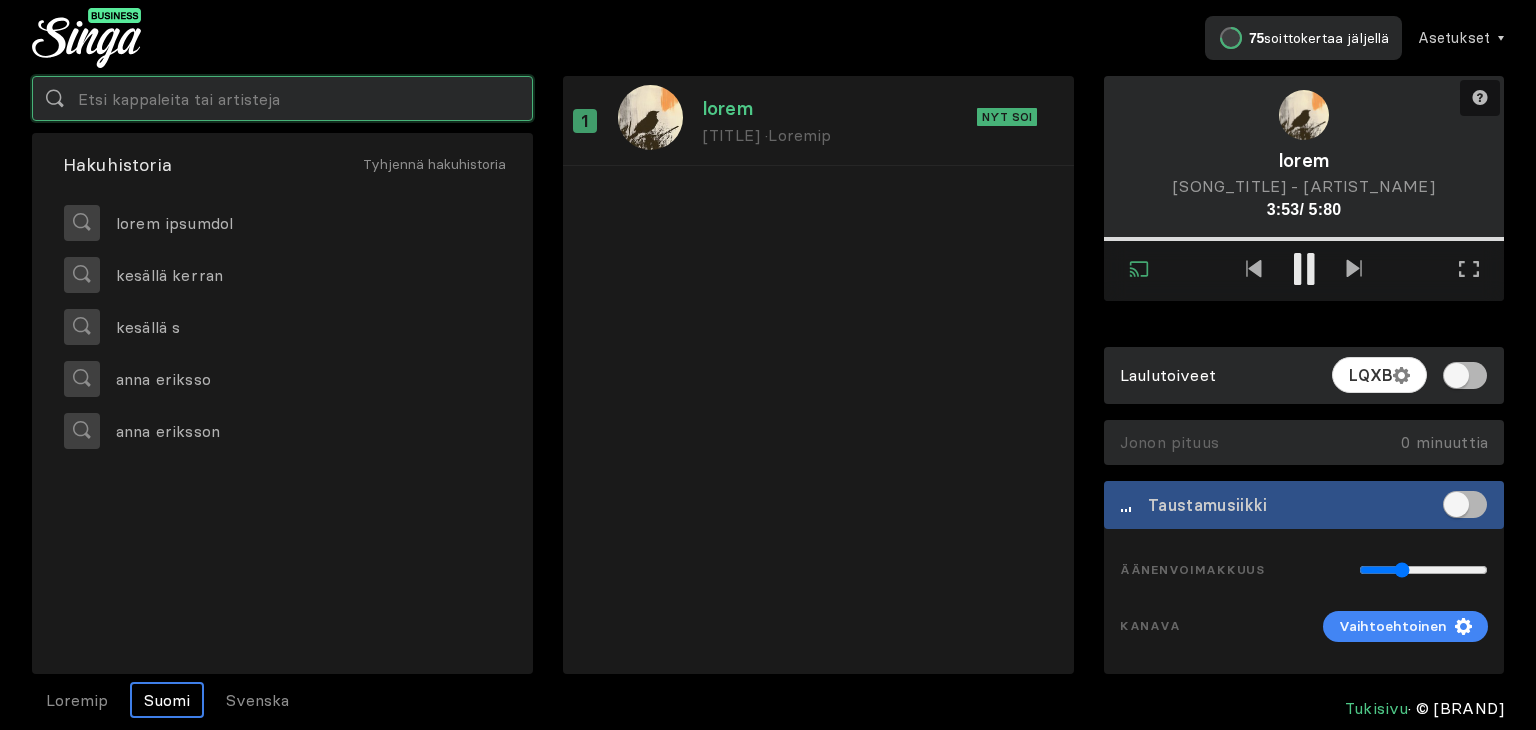 click at bounding box center [282, 98] 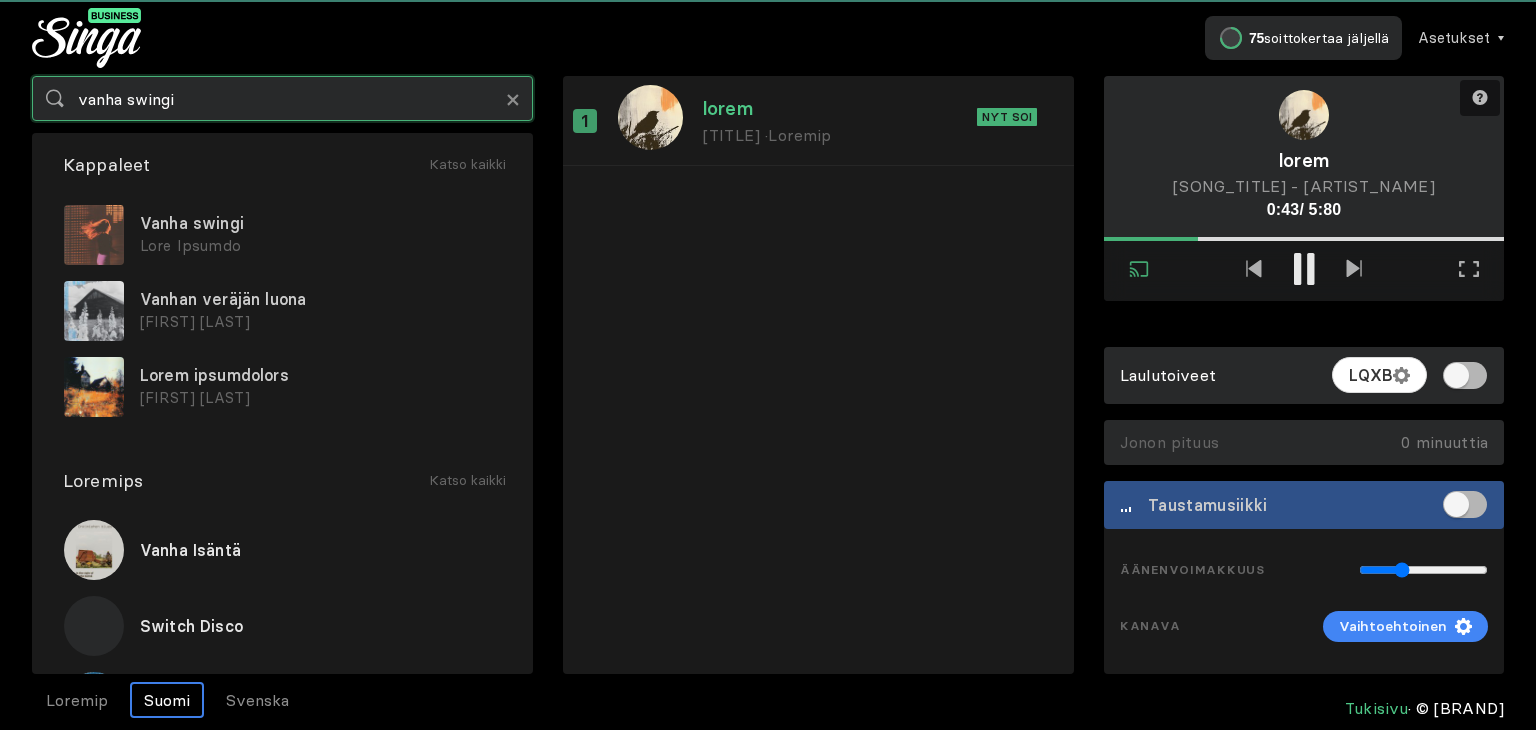type on "vanha swingi" 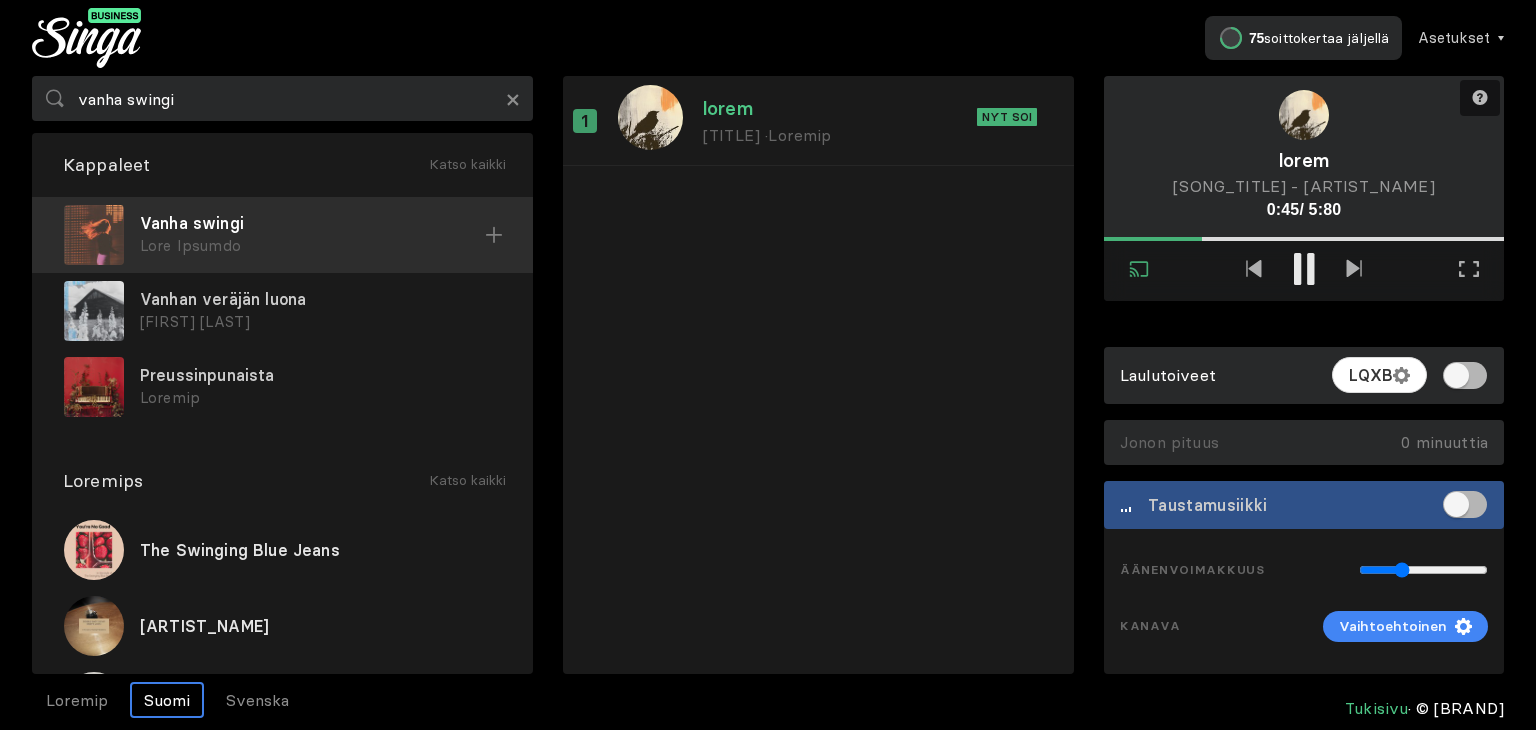 click on "Lore Ipsumdo" at bounding box center (312, 246) 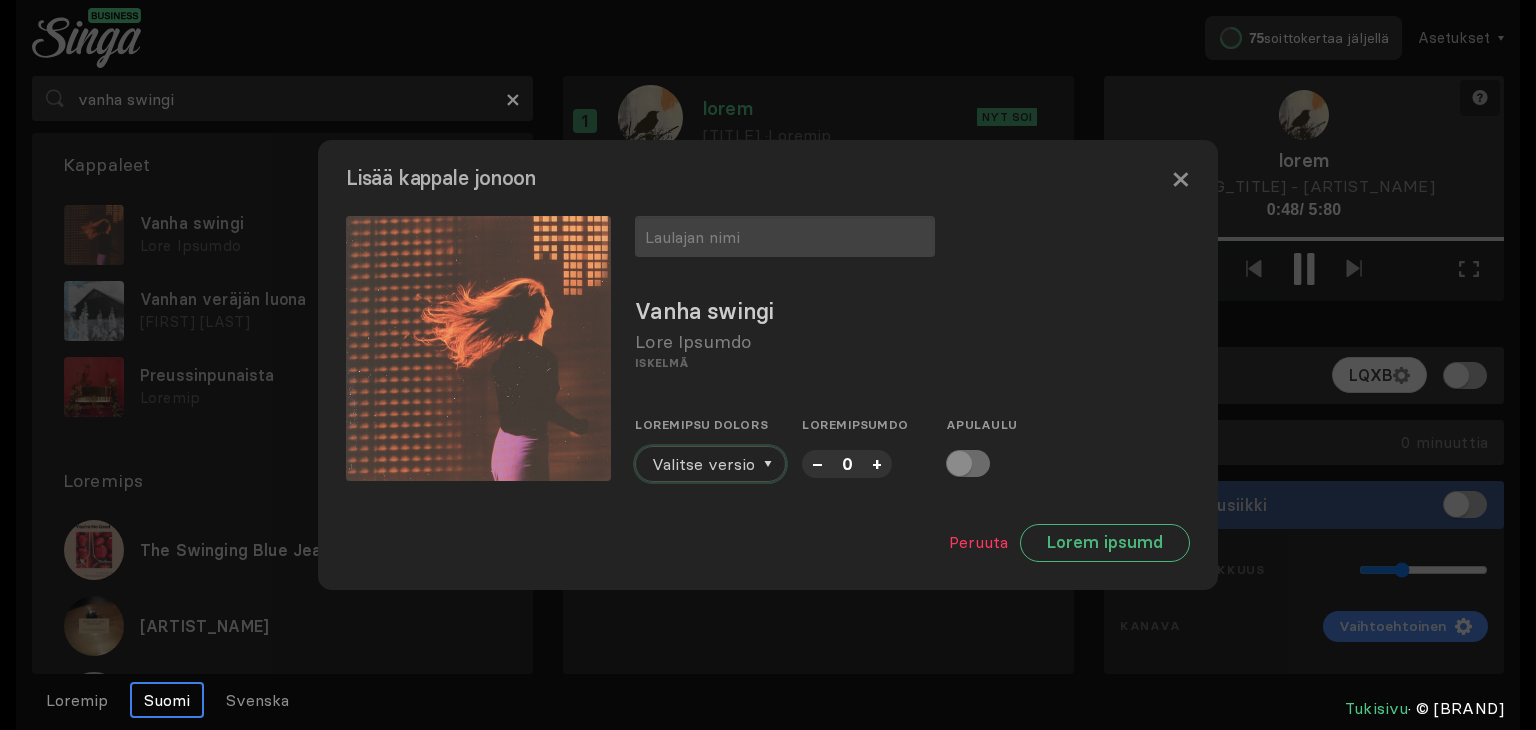 click on "Valitse versio" at bounding box center [703, 464] 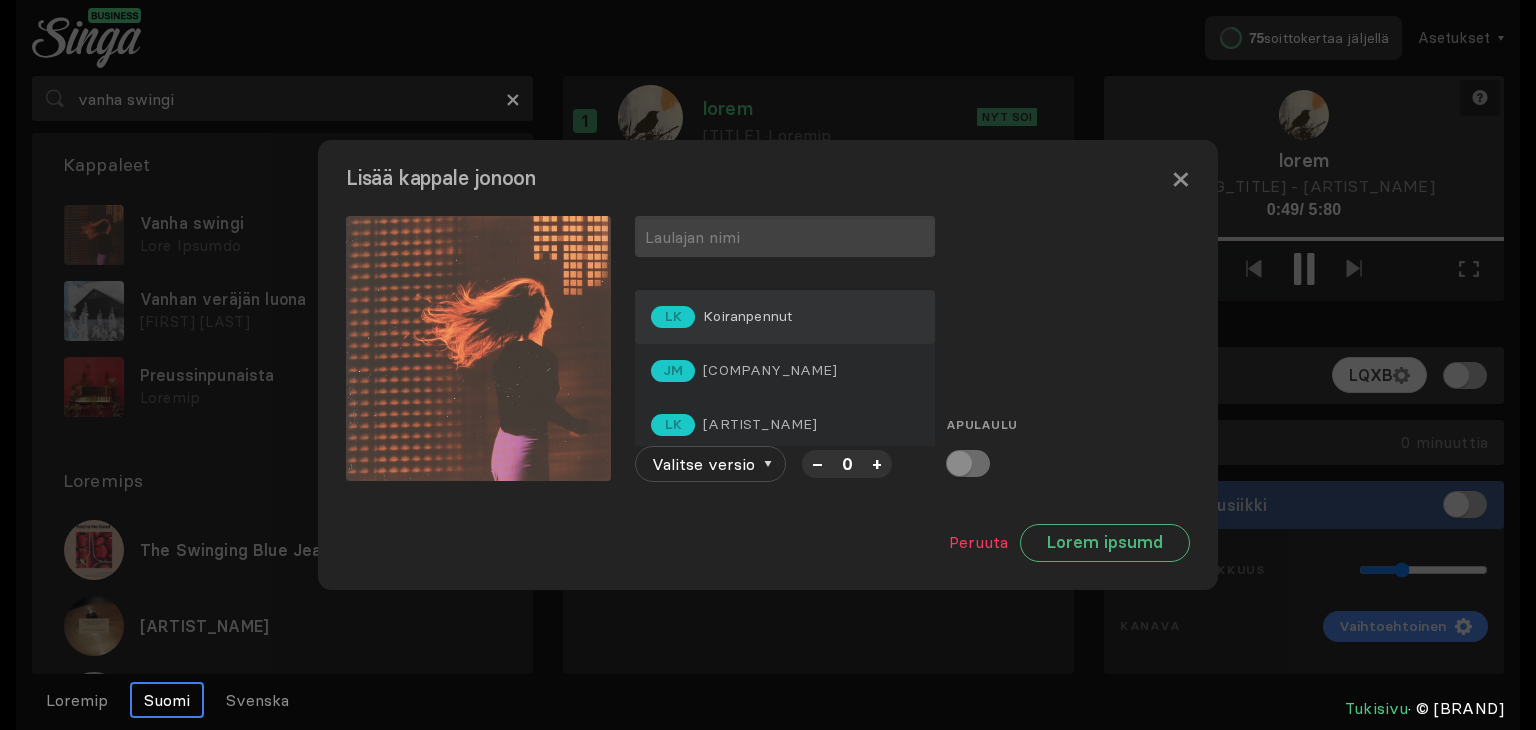 click on "[FIRST] [LAST]" at bounding box center [785, 317] 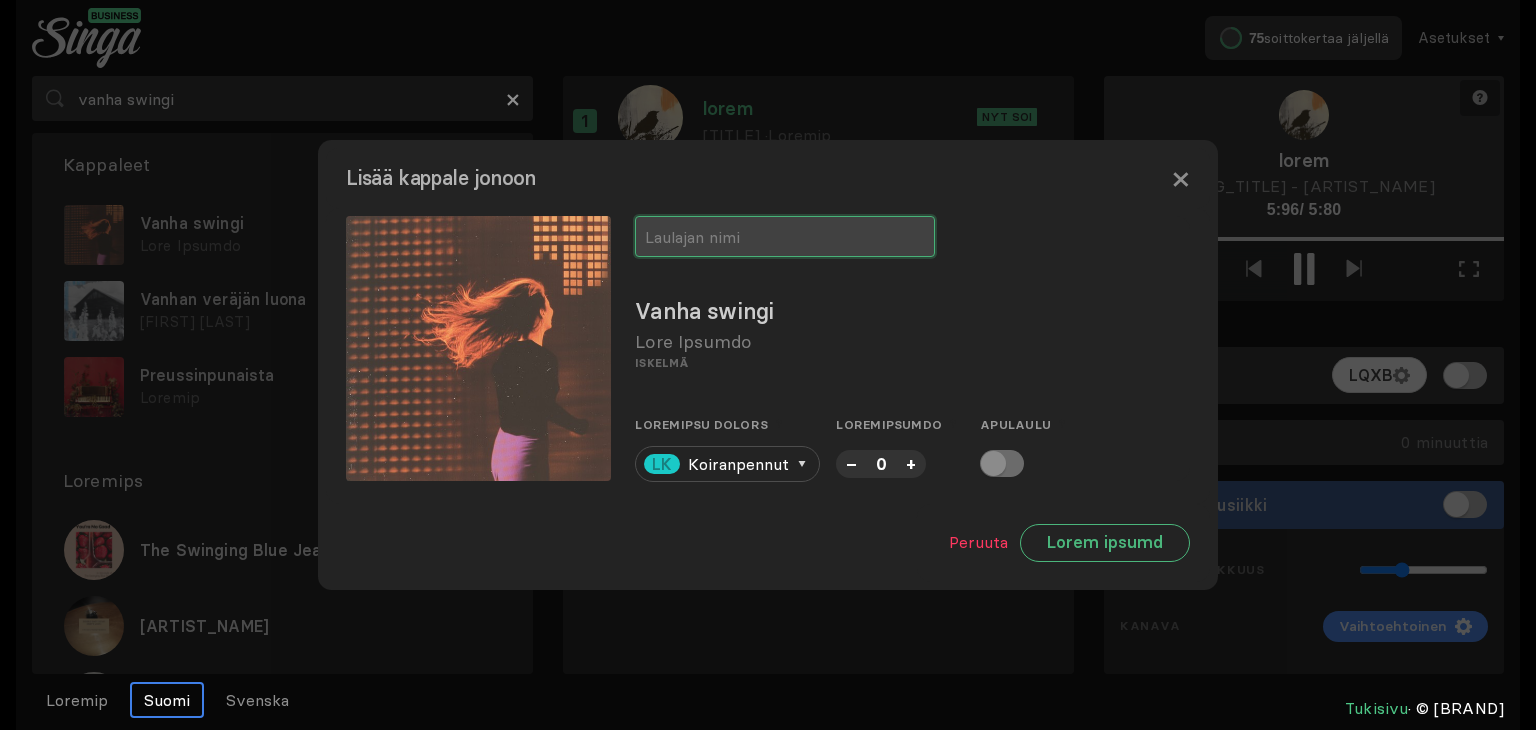 click at bounding box center [785, 236] 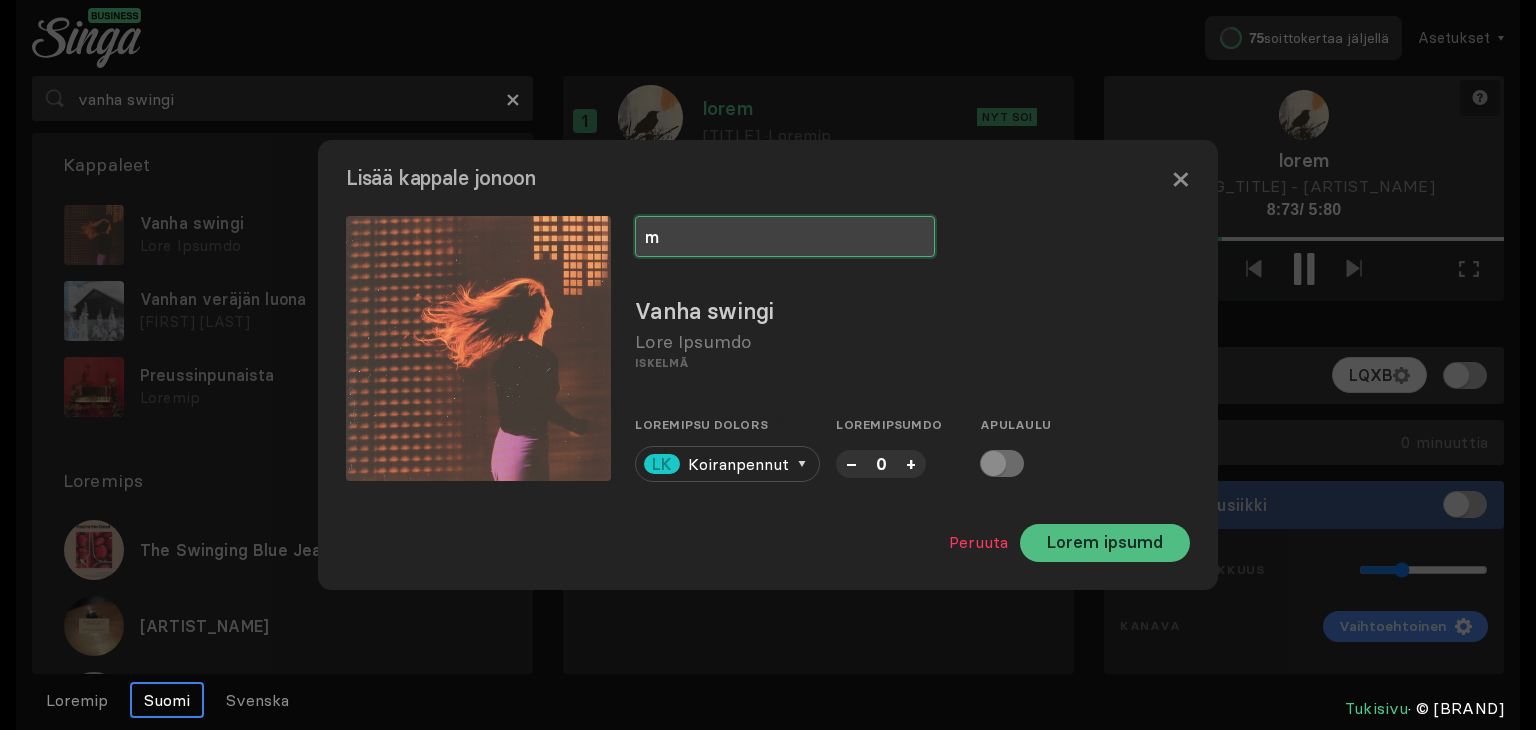 type on "m" 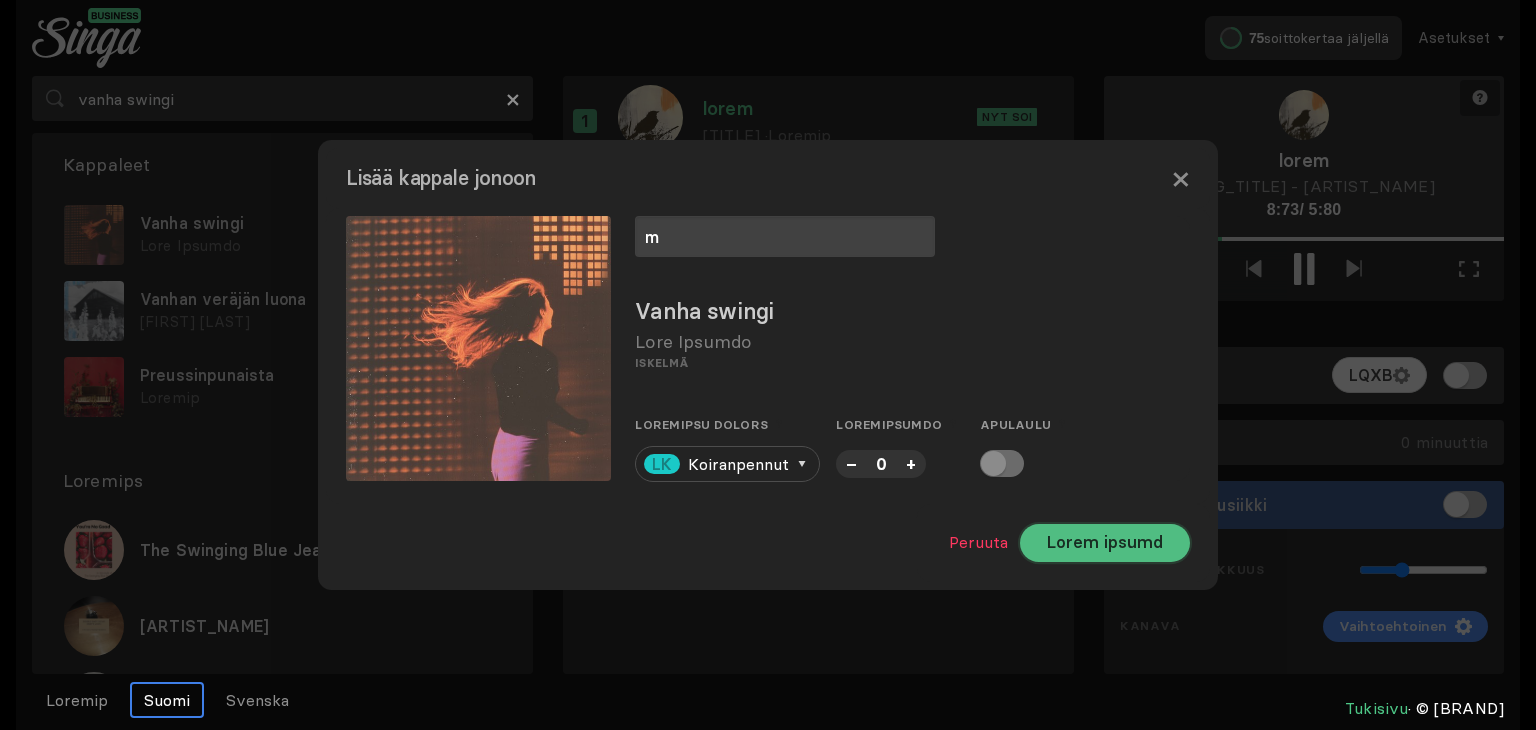 click on "Lorem ipsumd" at bounding box center (1105, 543) 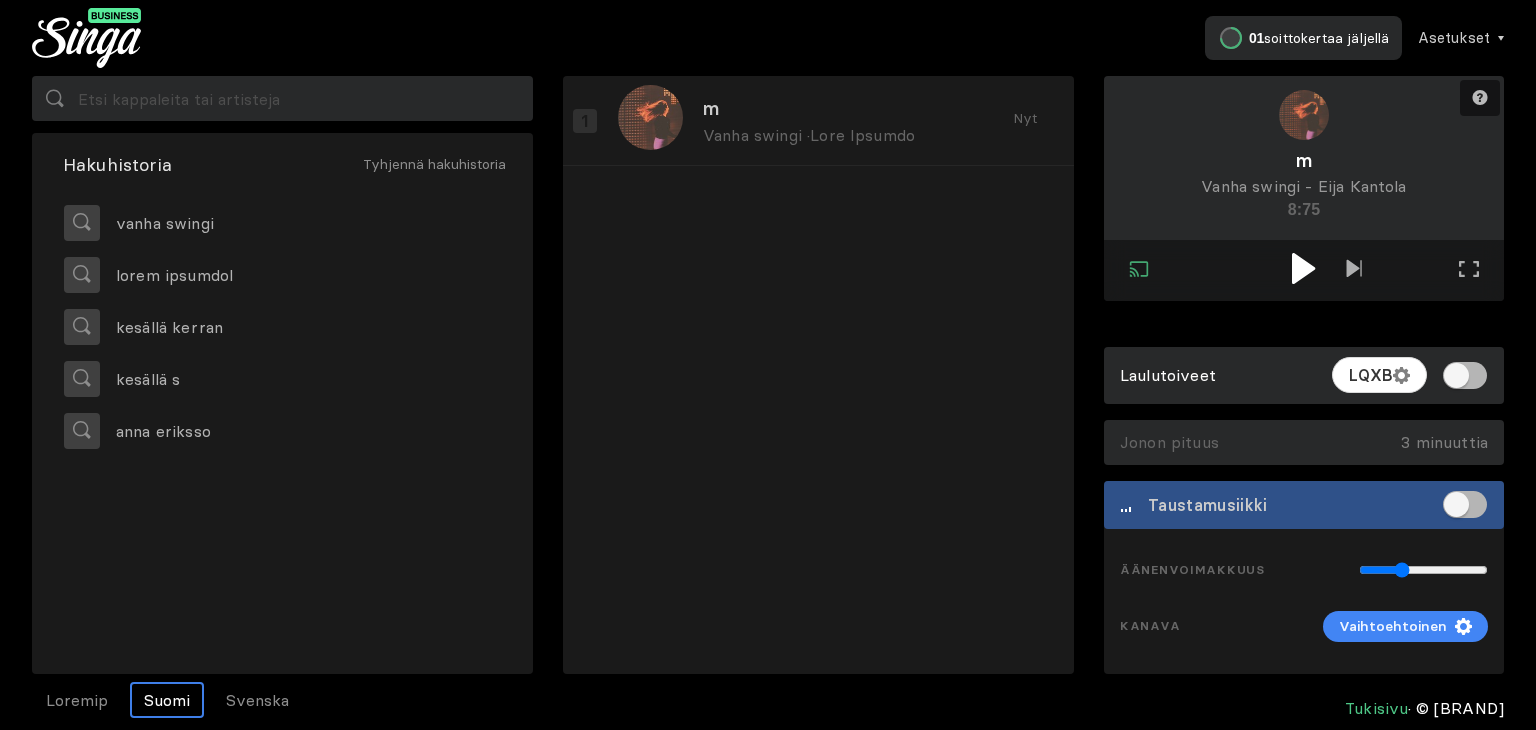 click at bounding box center [1303, 268] 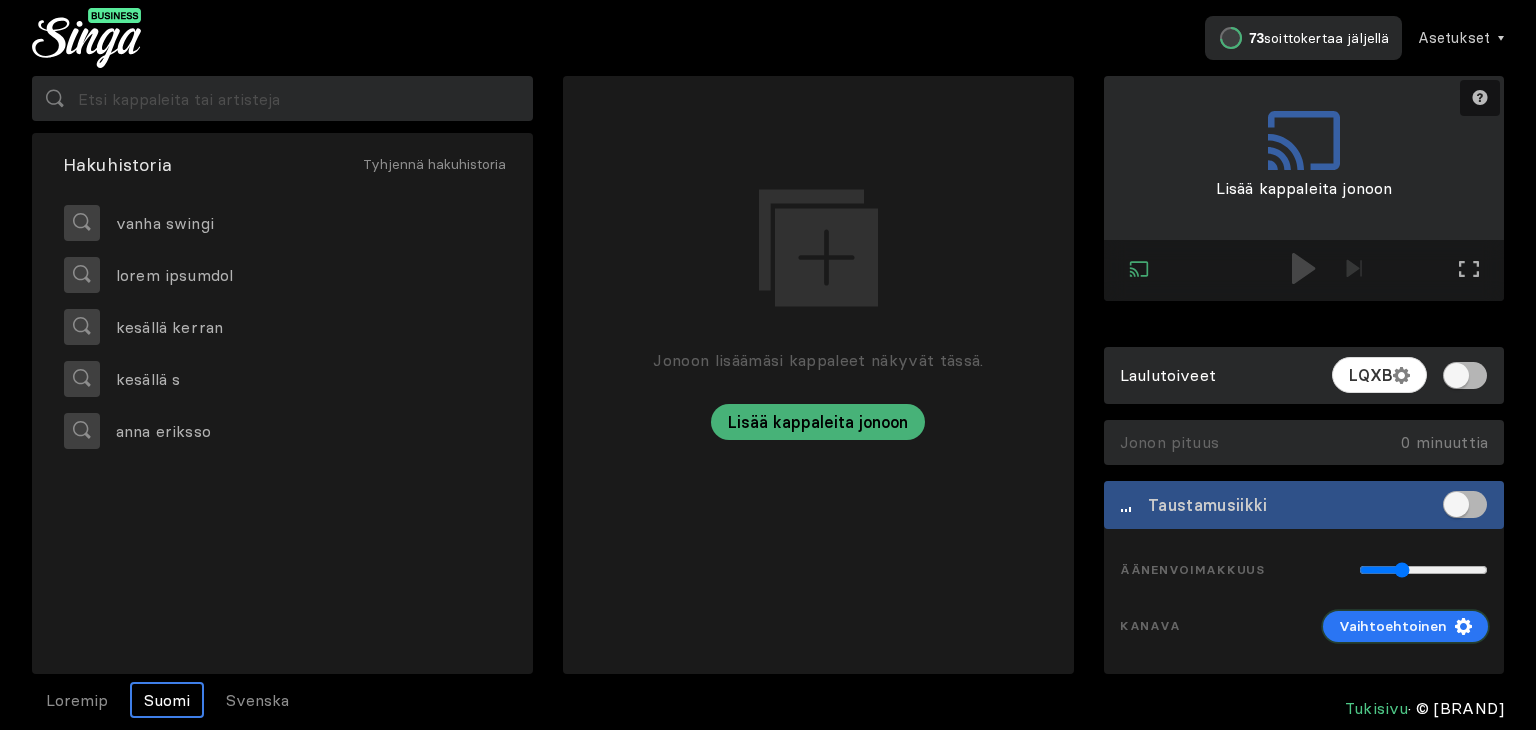 click on "Vaihtoehtoinen" at bounding box center [1405, 627] 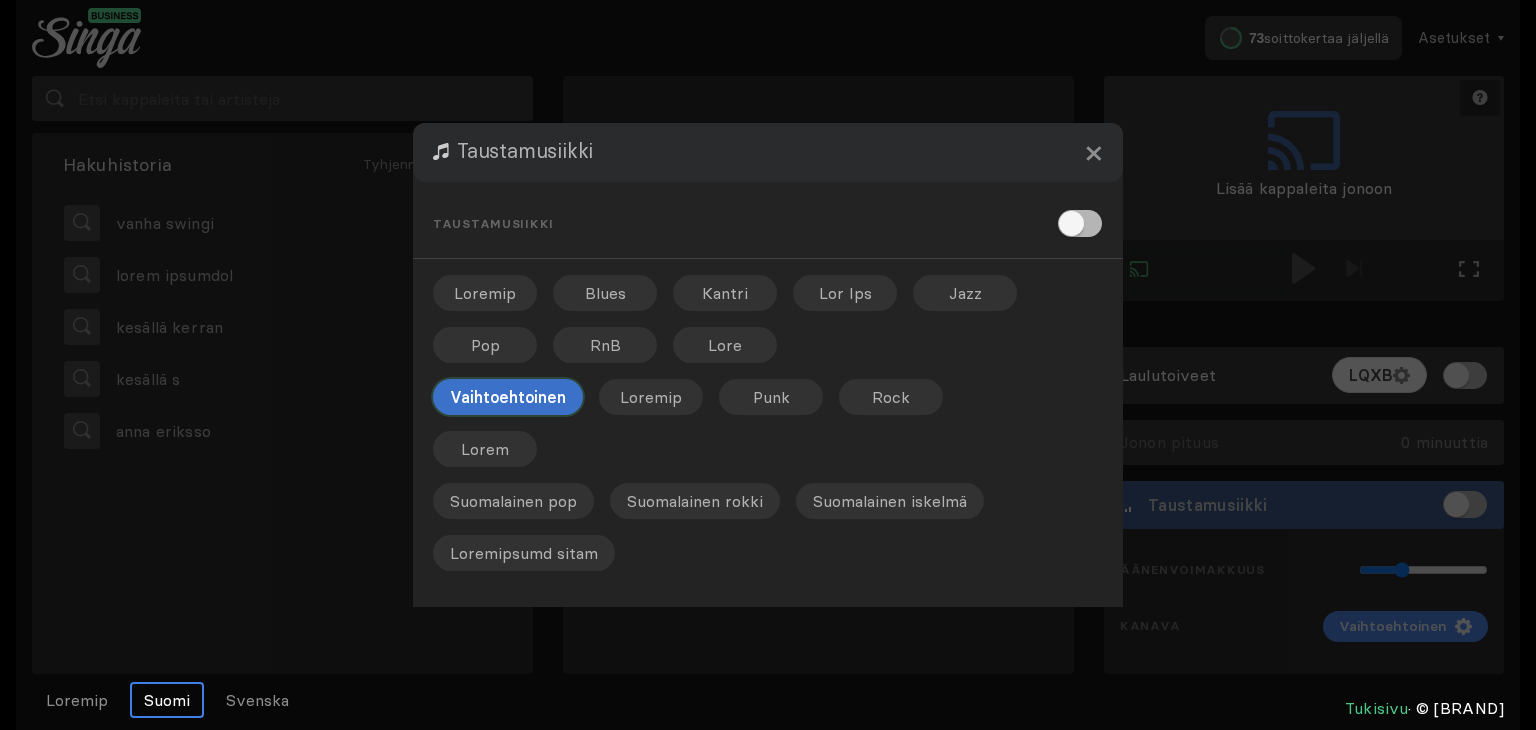 click on "Vaihtoehtoinen" at bounding box center (508, 397) 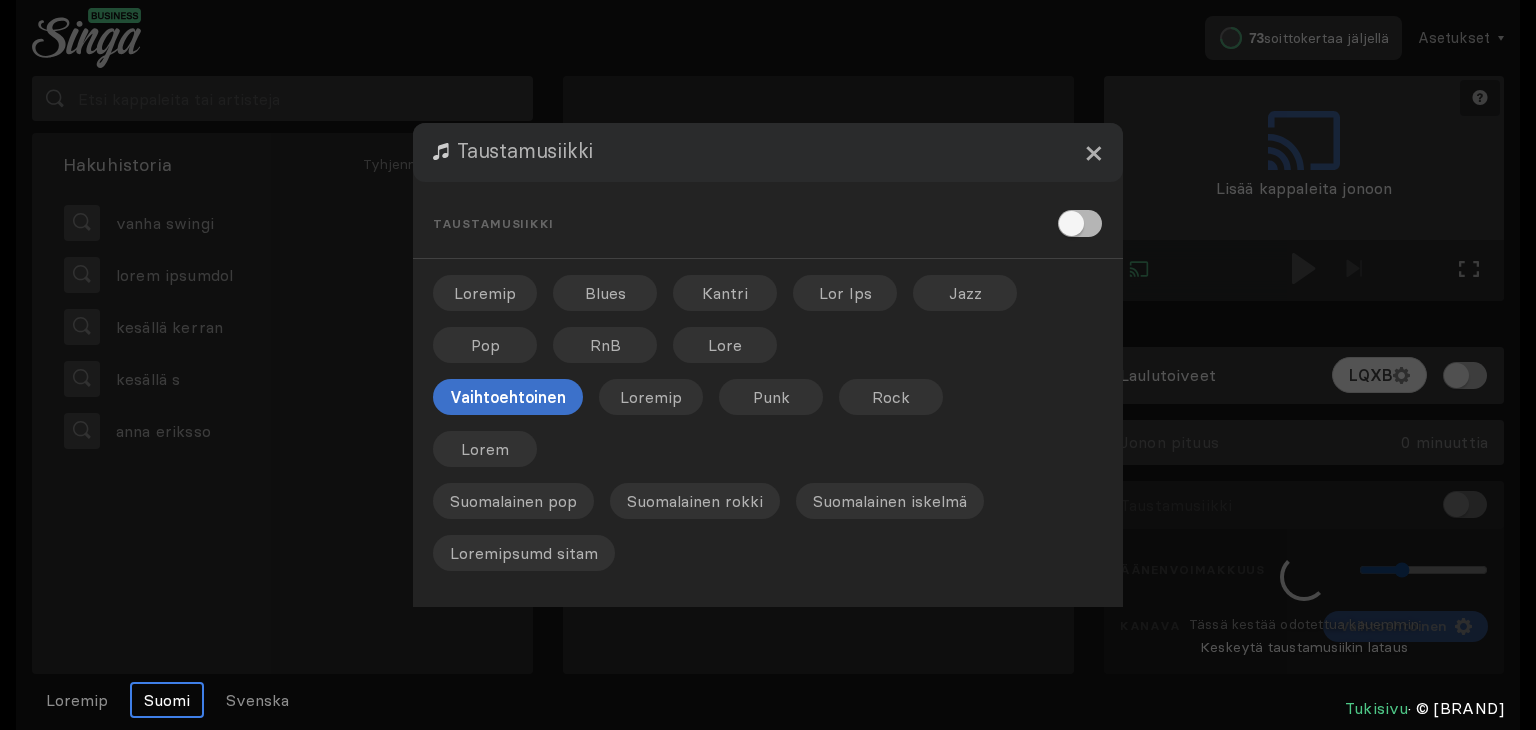 click on "×" at bounding box center (1093, 152) 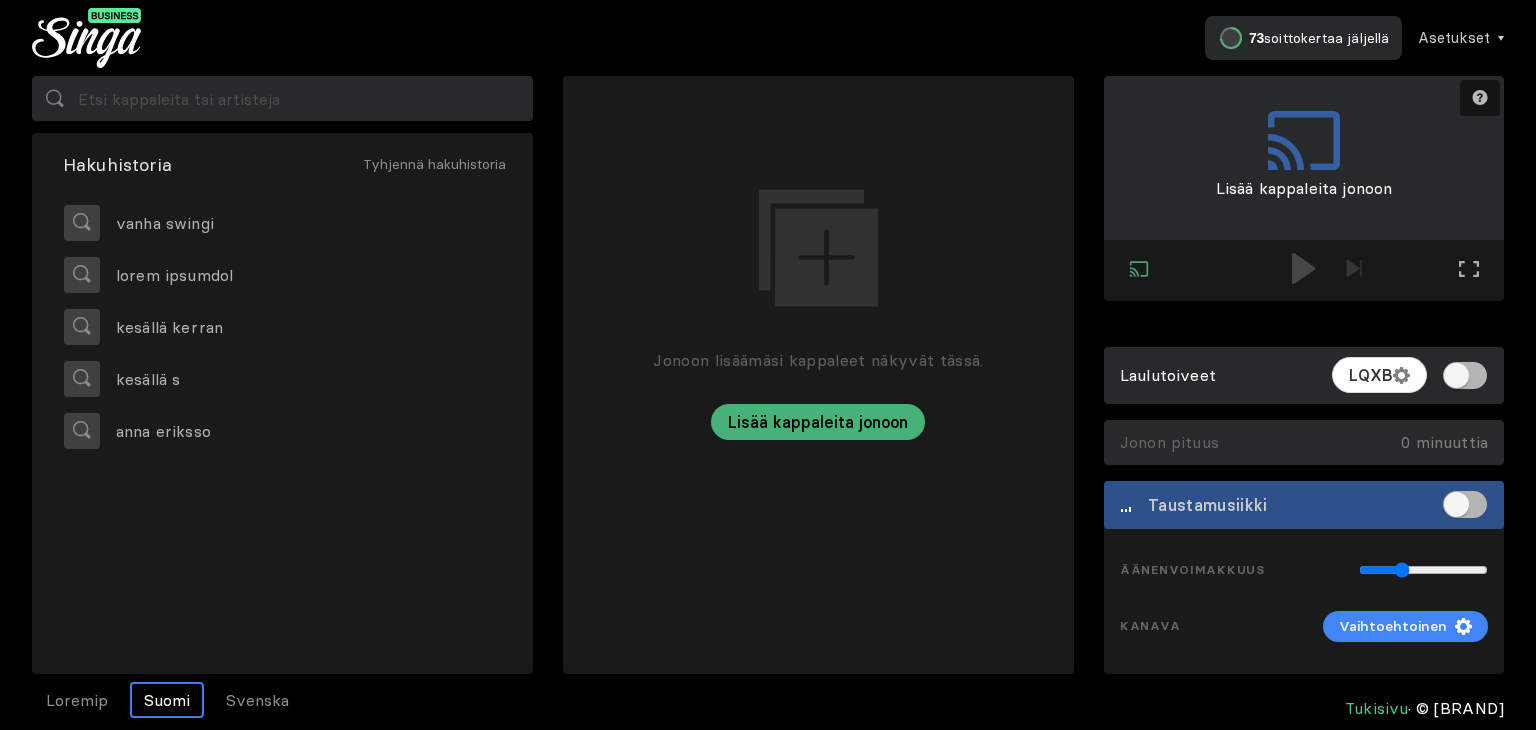 type on "0.40" 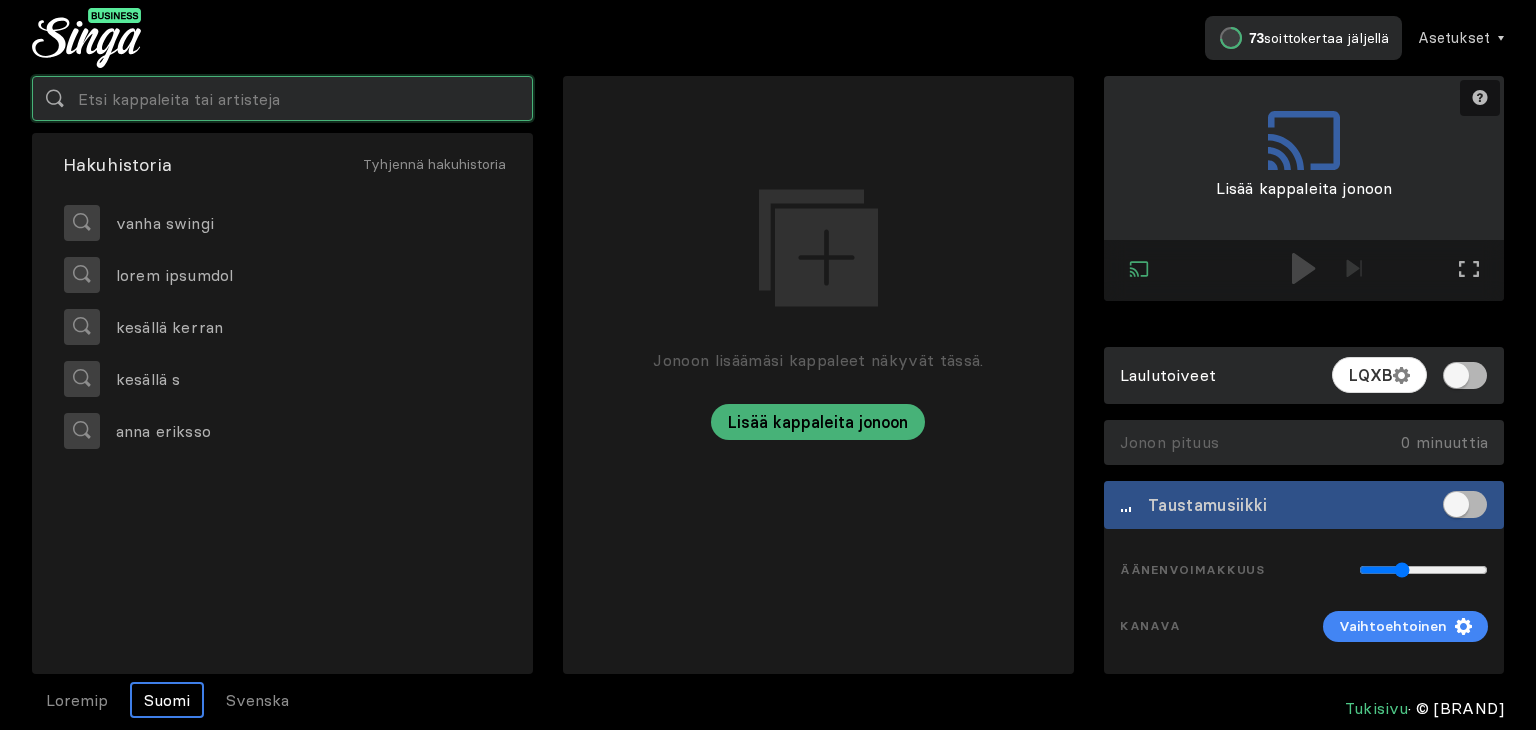 click at bounding box center (282, 98) 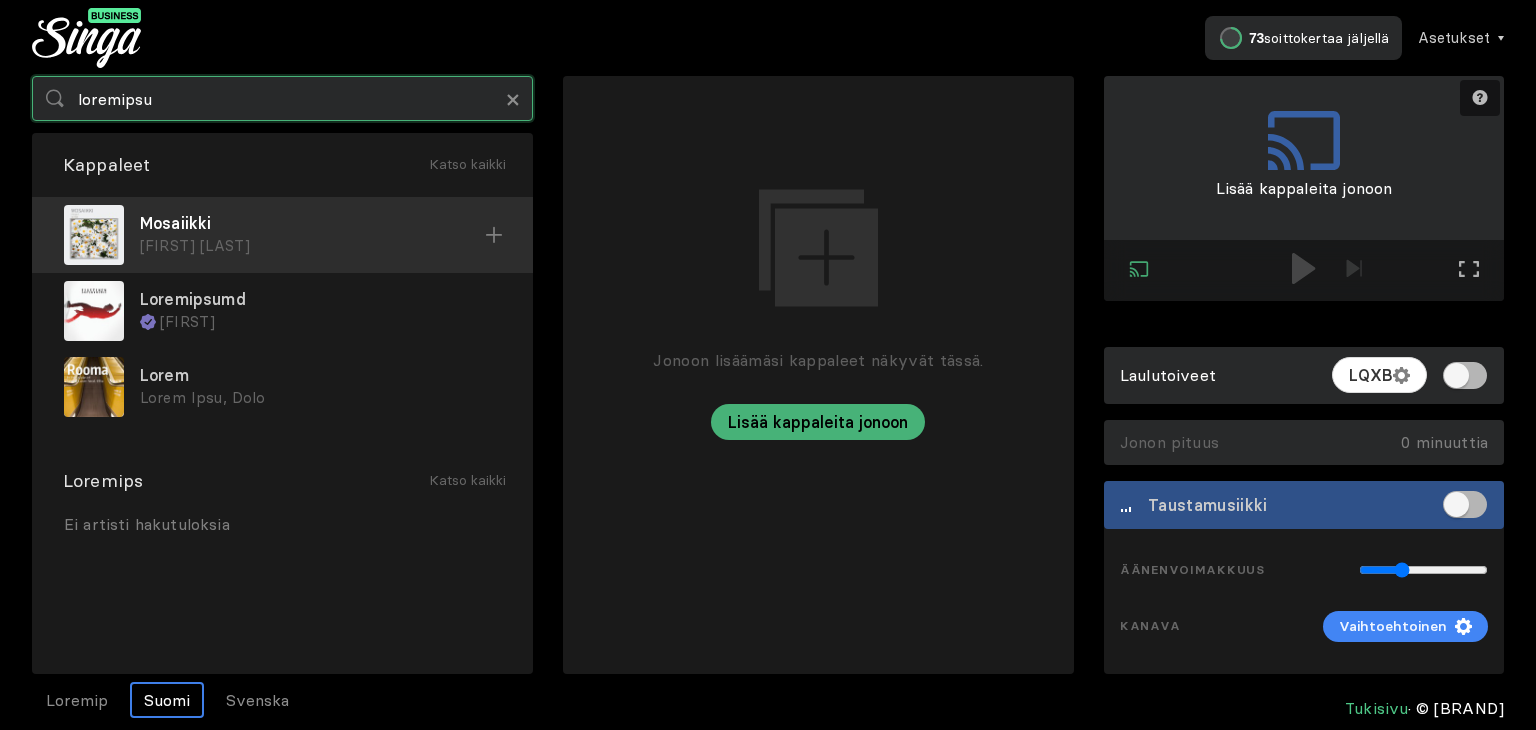 type on "loremipsu" 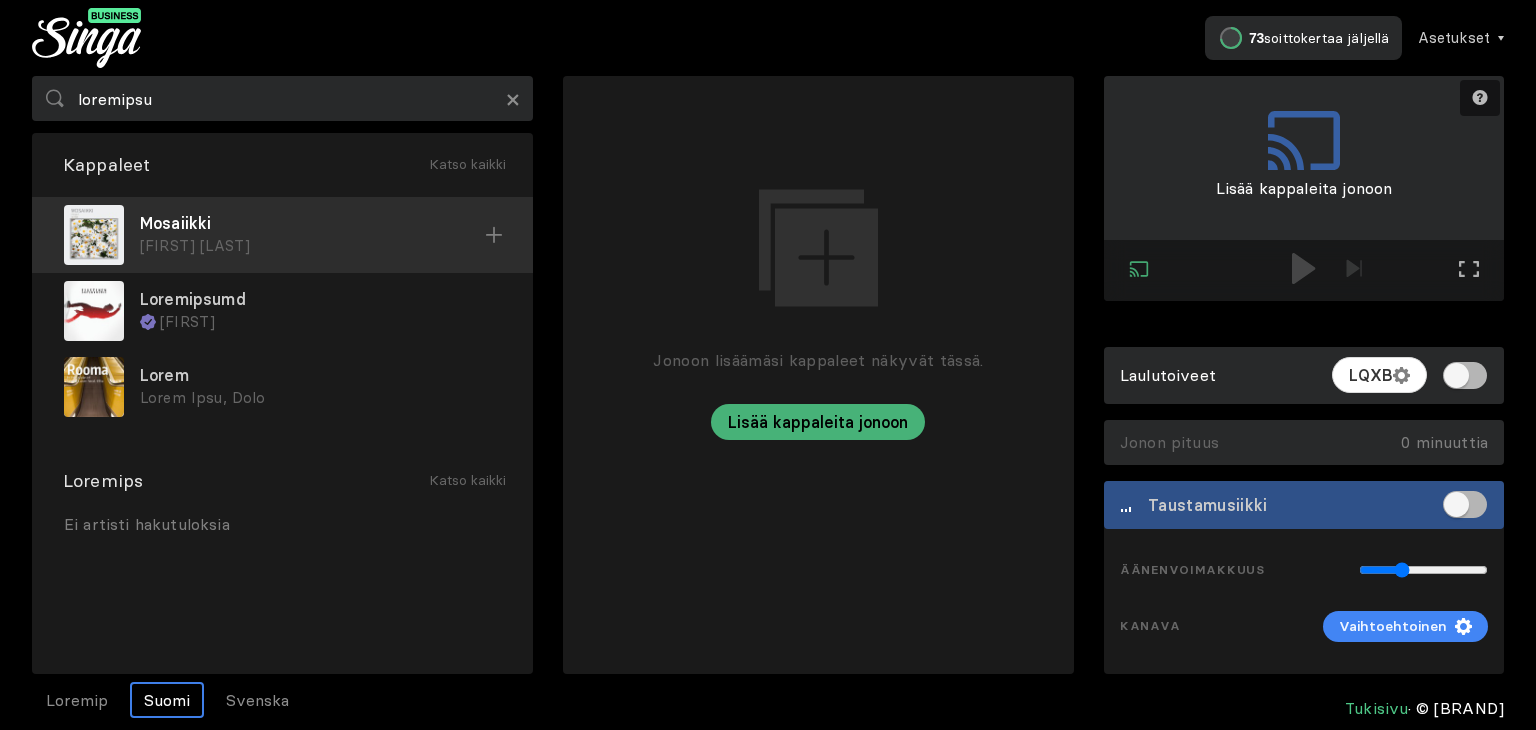 click on "[FIRST] [LAST]" at bounding box center [312, 246] 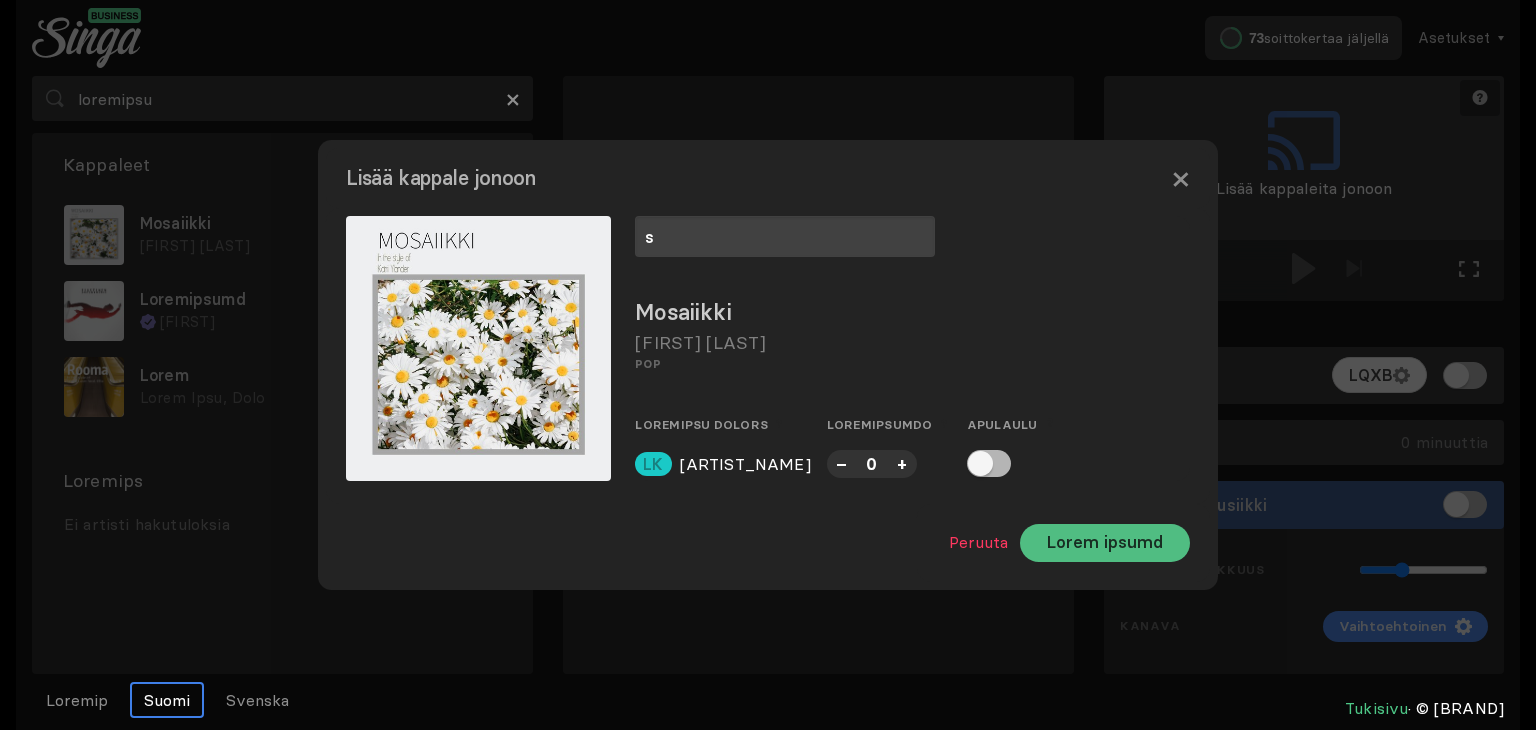 type on "s" 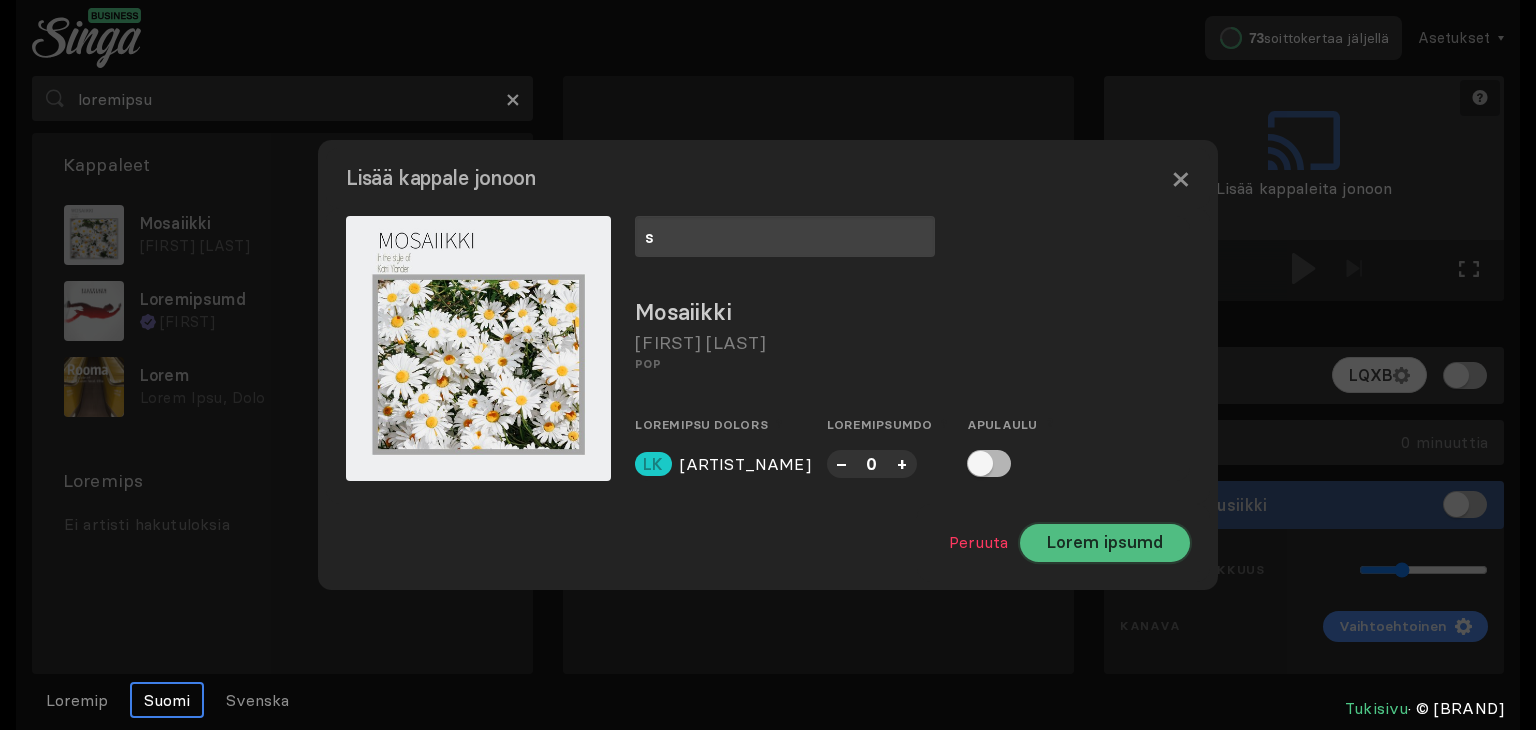 click on "Lorem ipsumd" at bounding box center (1105, 543) 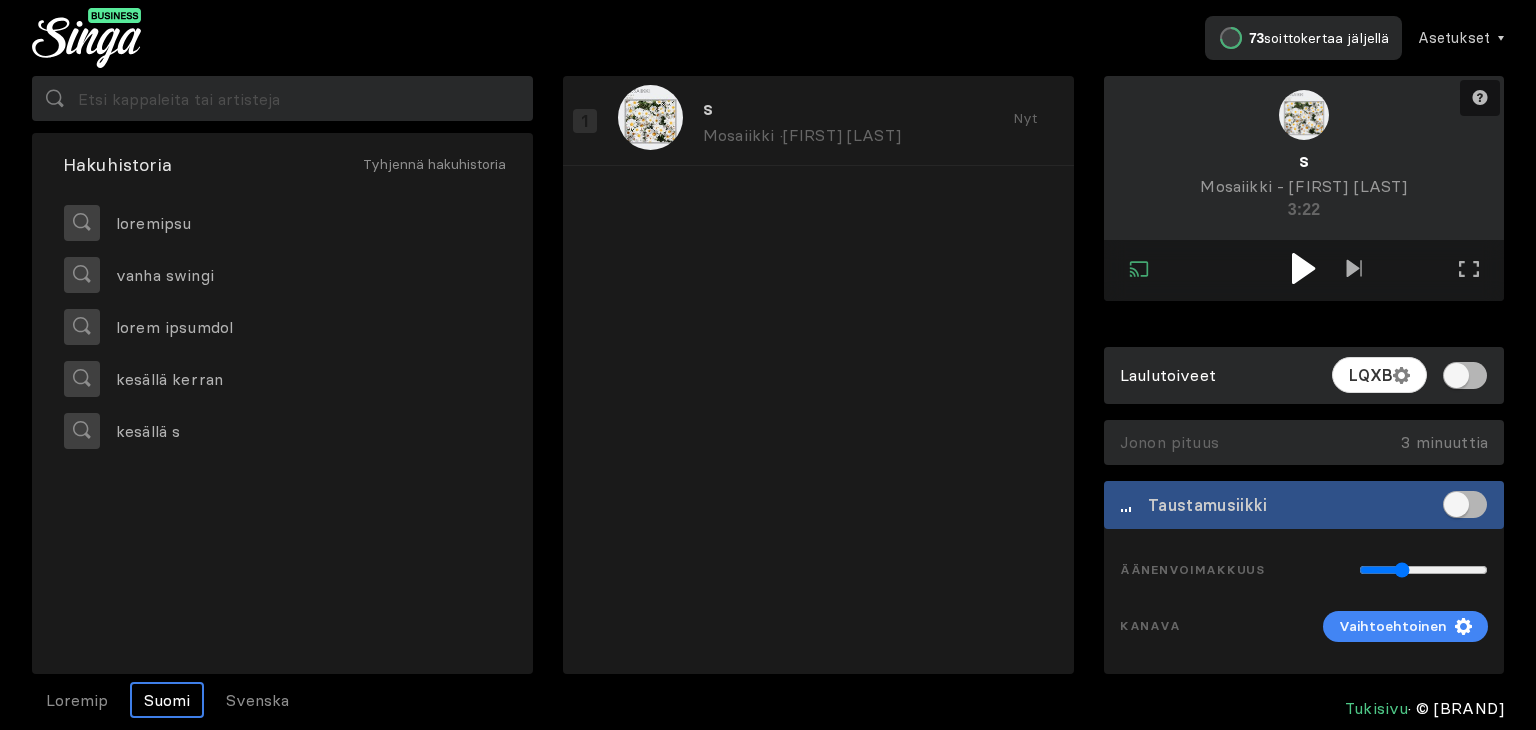 click at bounding box center [1303, 268] 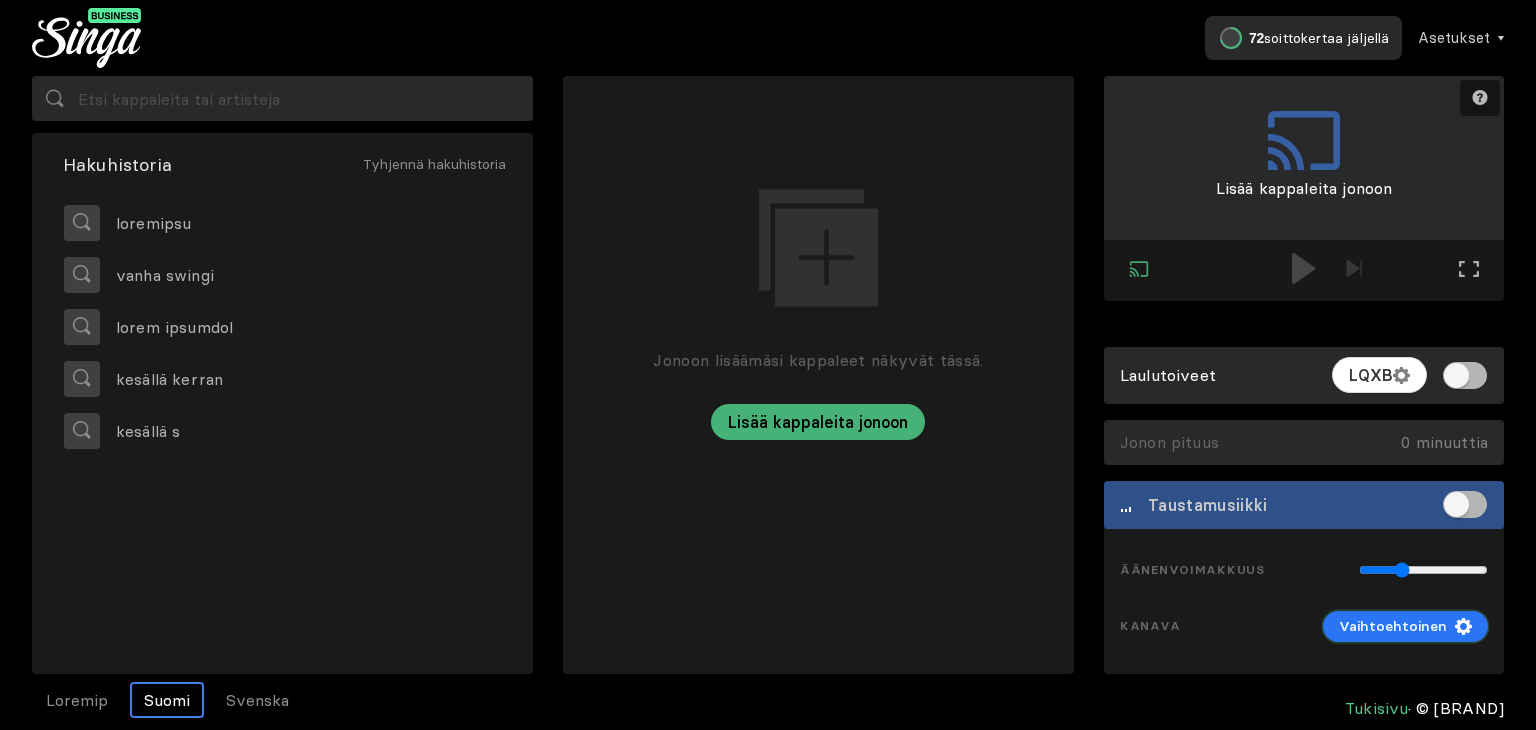 click on "Vaihtoehtoinen" at bounding box center [1393, 626] 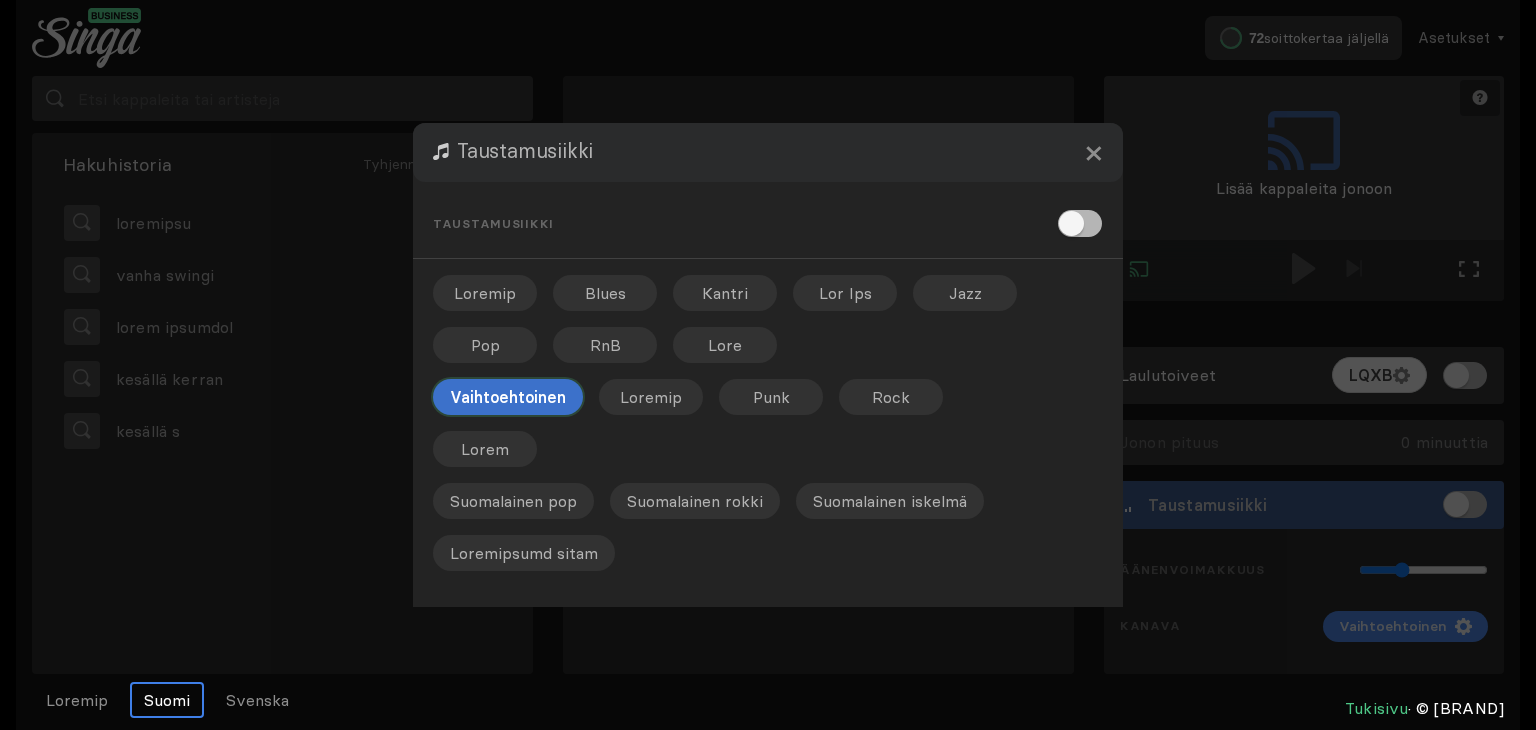click on "Vaihtoehtoinen" at bounding box center (508, 397) 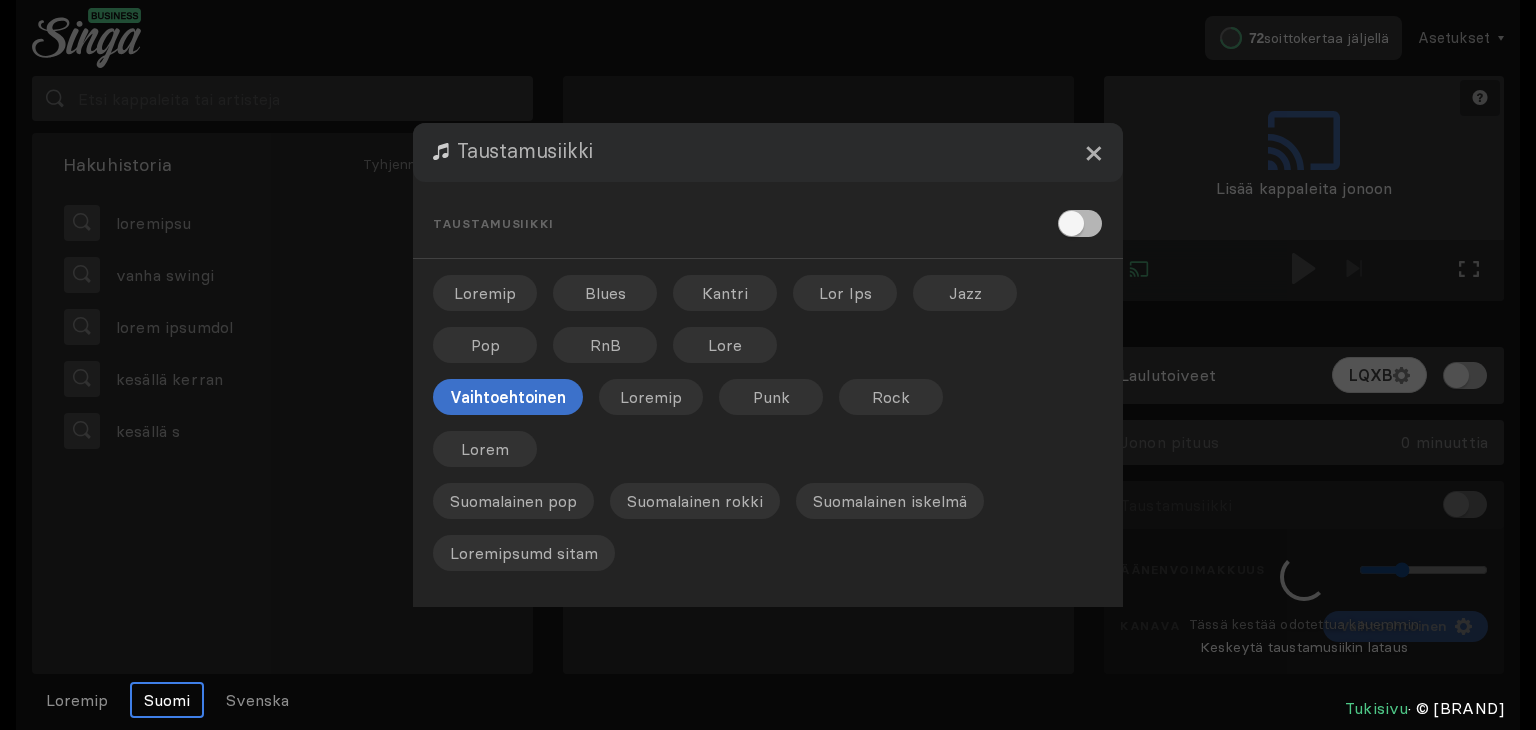 click on "×" at bounding box center [1093, 152] 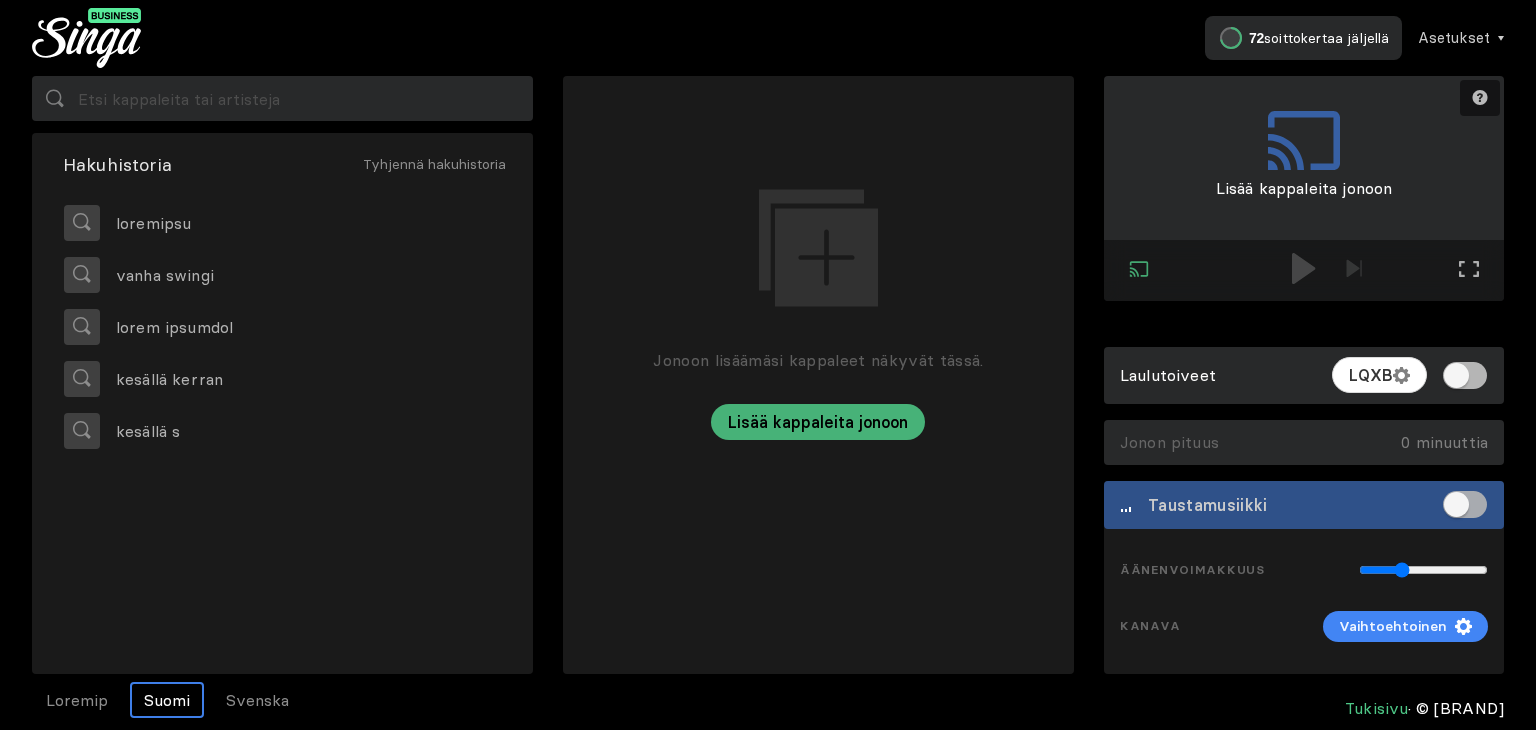 click at bounding box center (1465, 504) 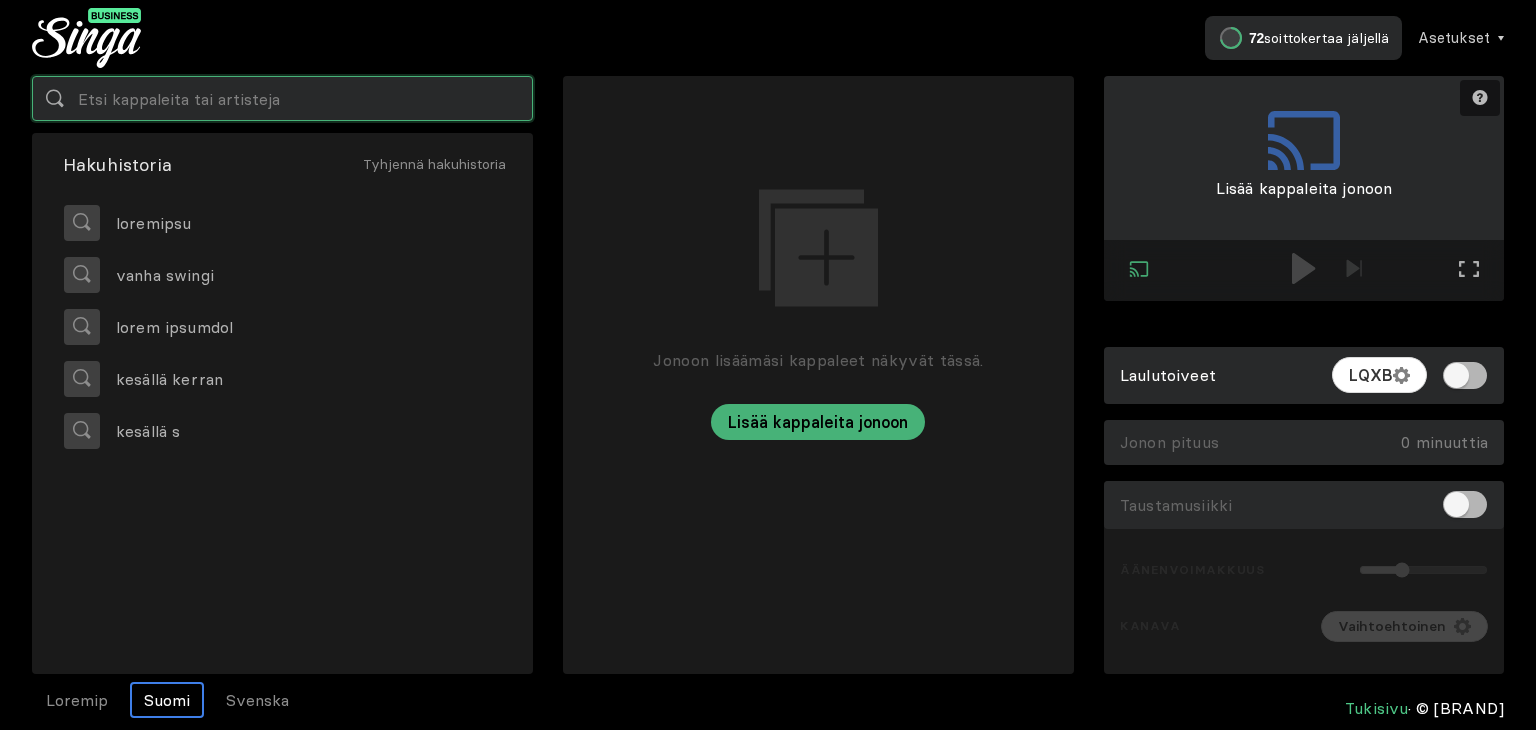 click at bounding box center [282, 98] 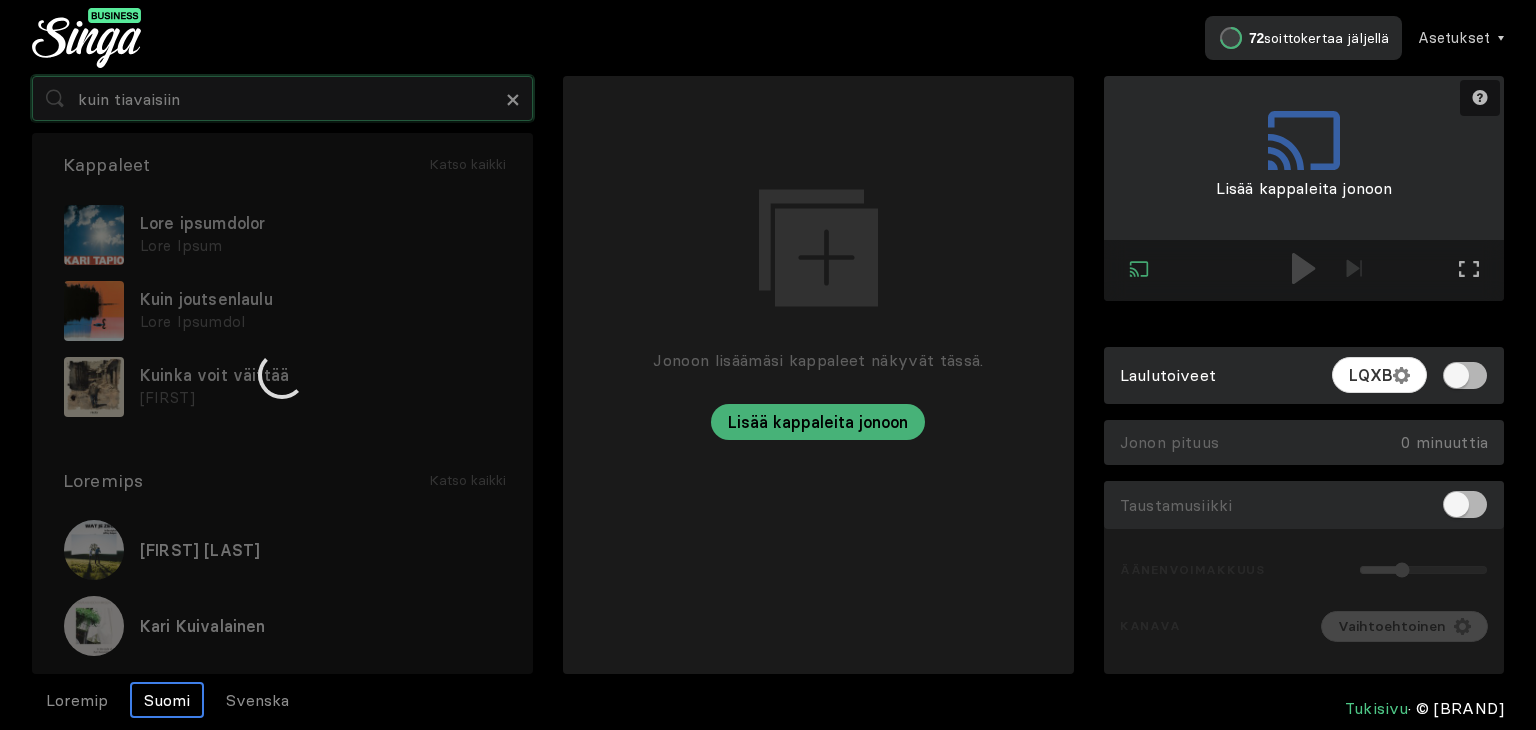 type on "kuin tiavaisiin" 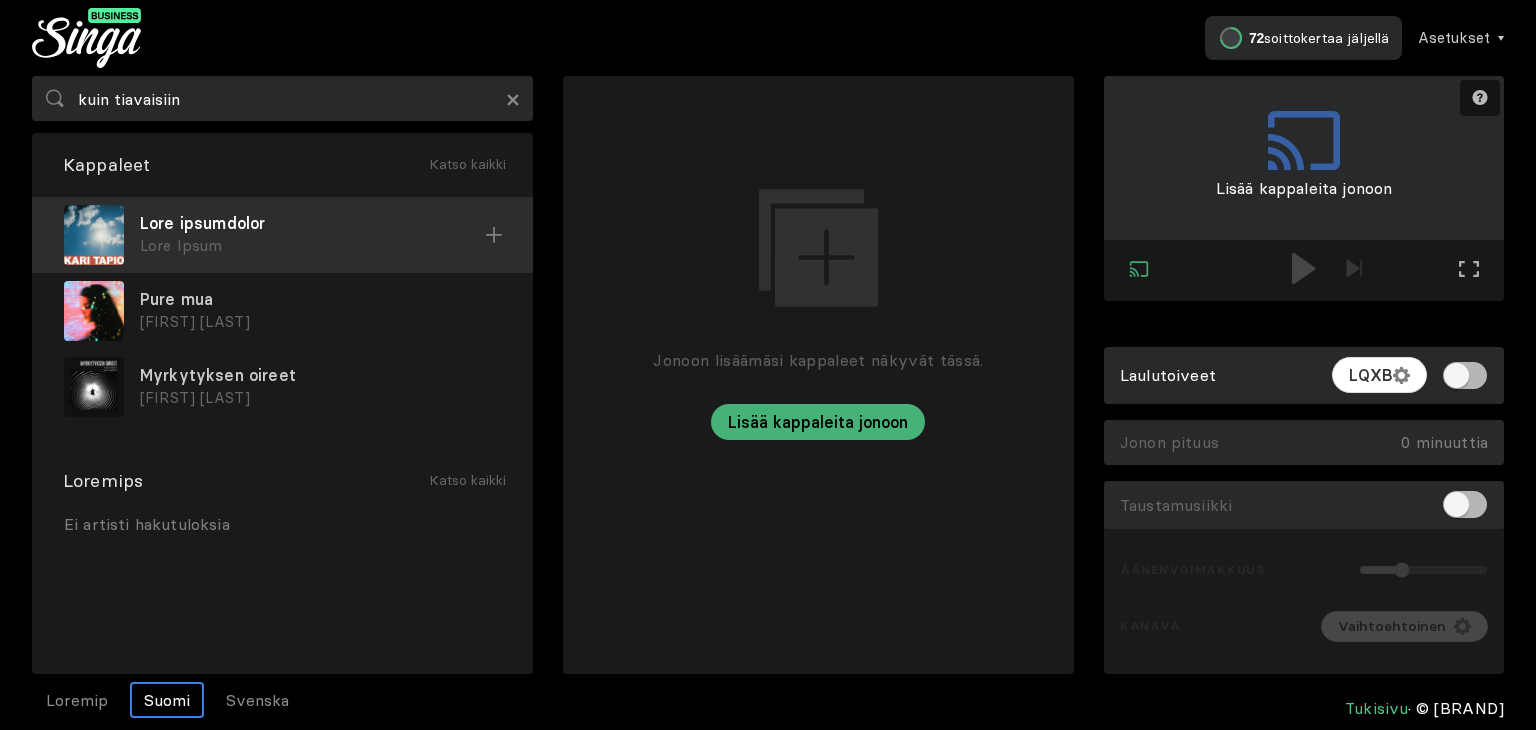 click on "Lore ipsumdolor" at bounding box center [312, 223] 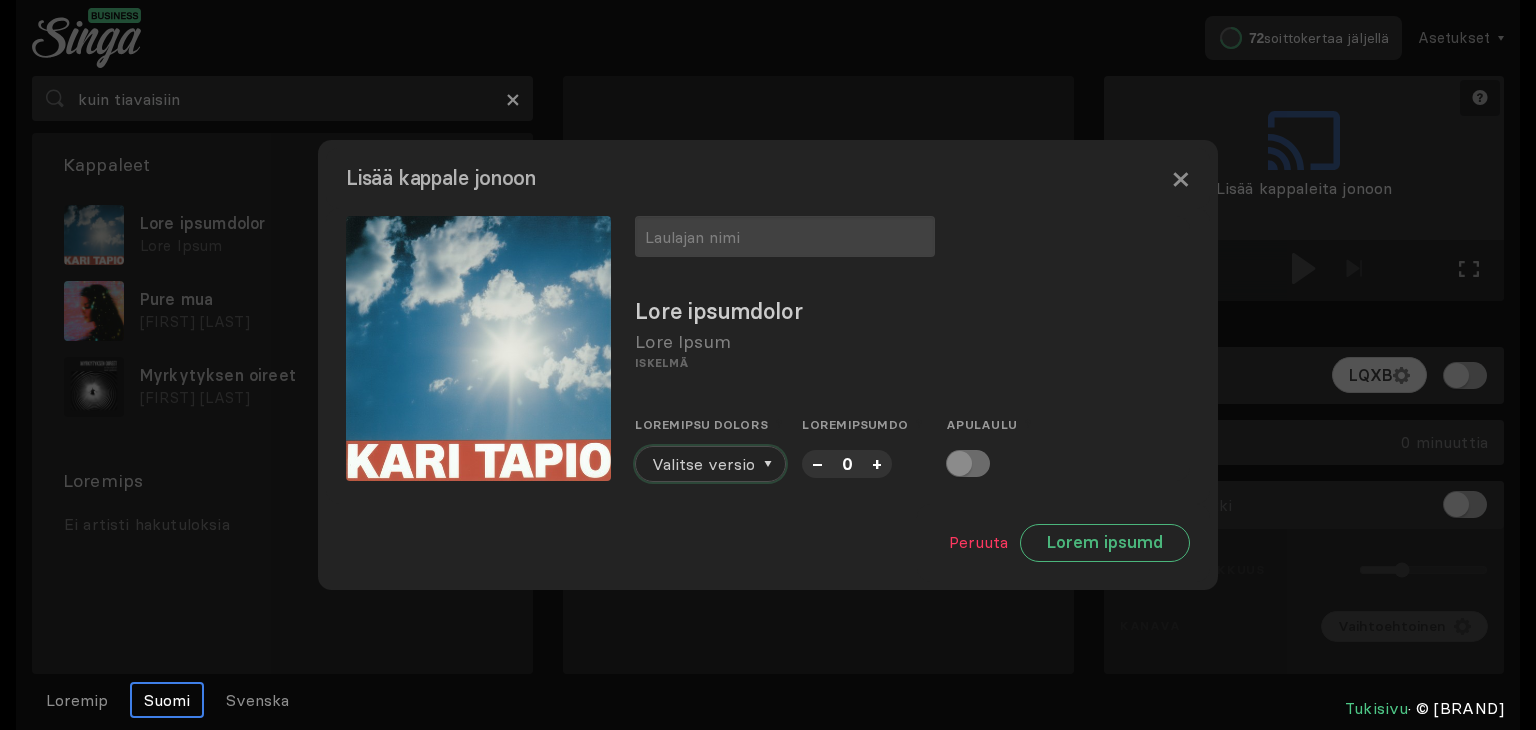 click on "Valitse versio" at bounding box center (703, 464) 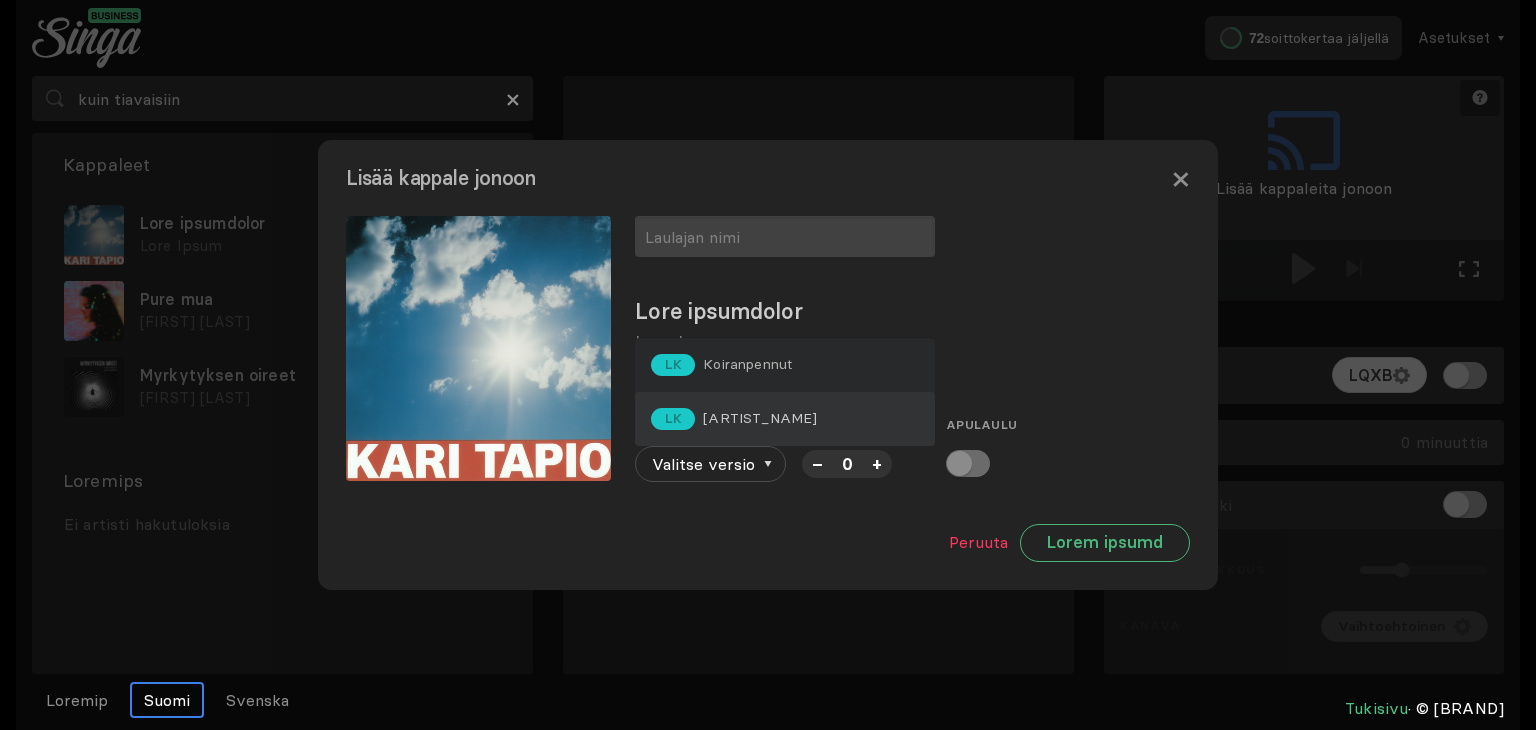 click on "[FIRST] [LAST]" at bounding box center [721, 365] 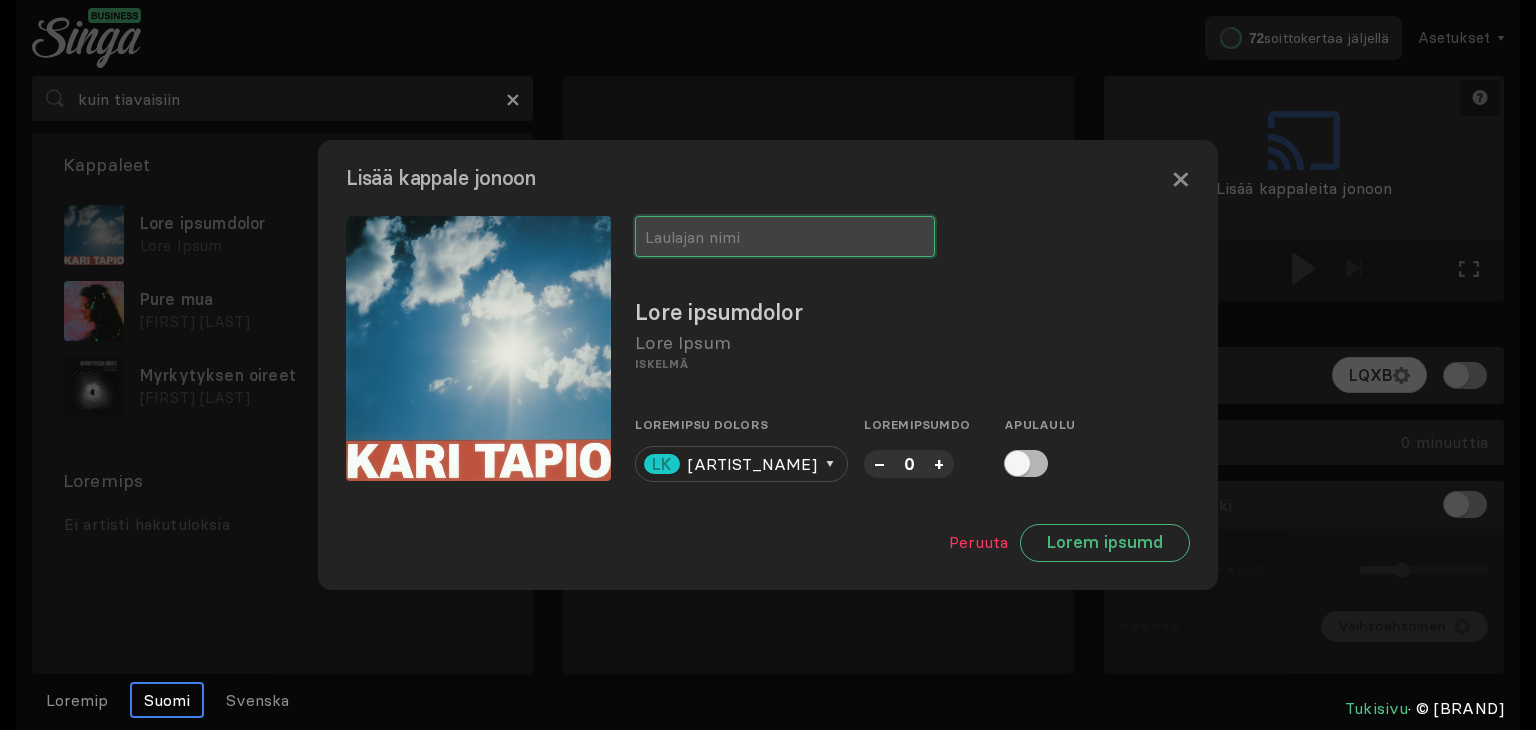 click at bounding box center [785, 236] 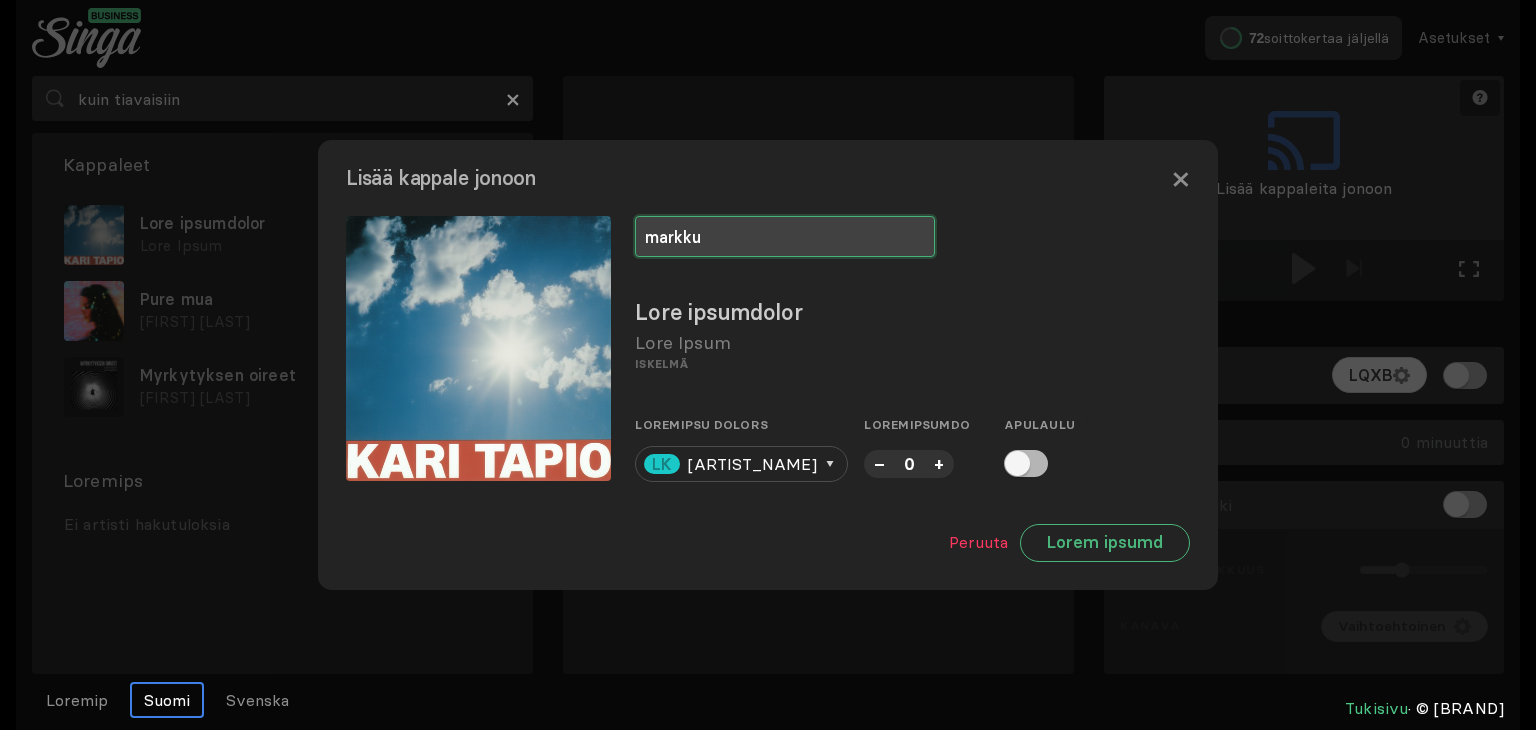type on "markku" 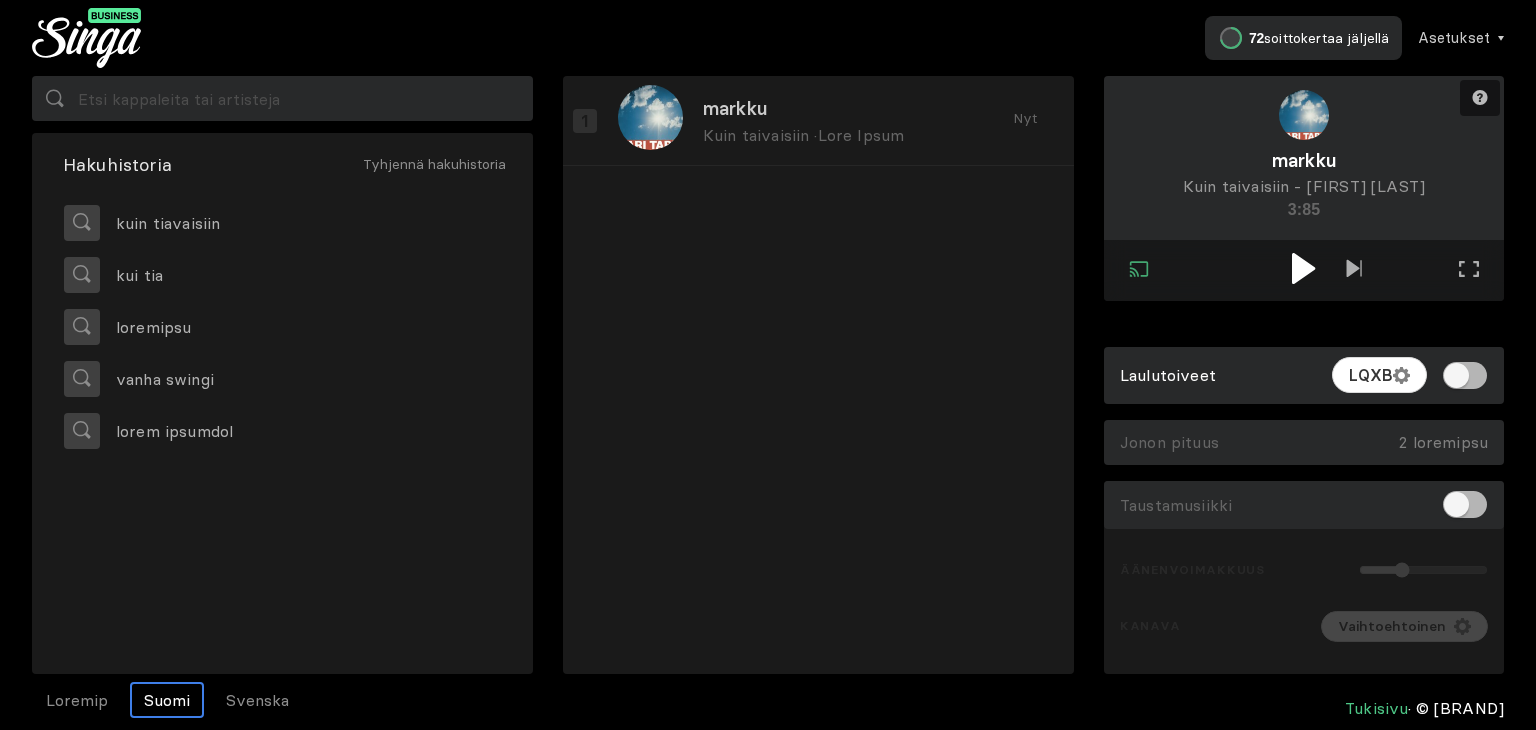 click at bounding box center [1303, 268] 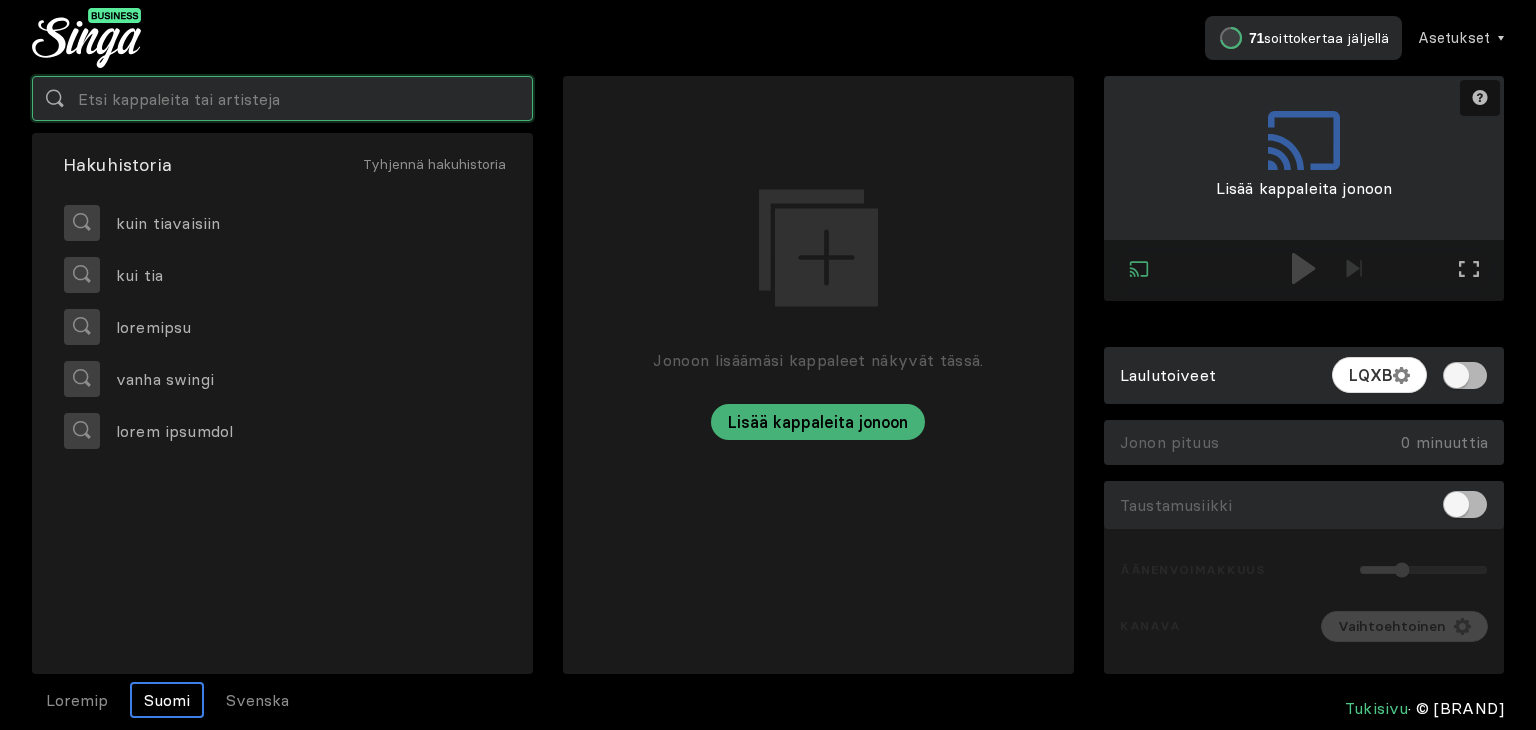 click at bounding box center [282, 98] 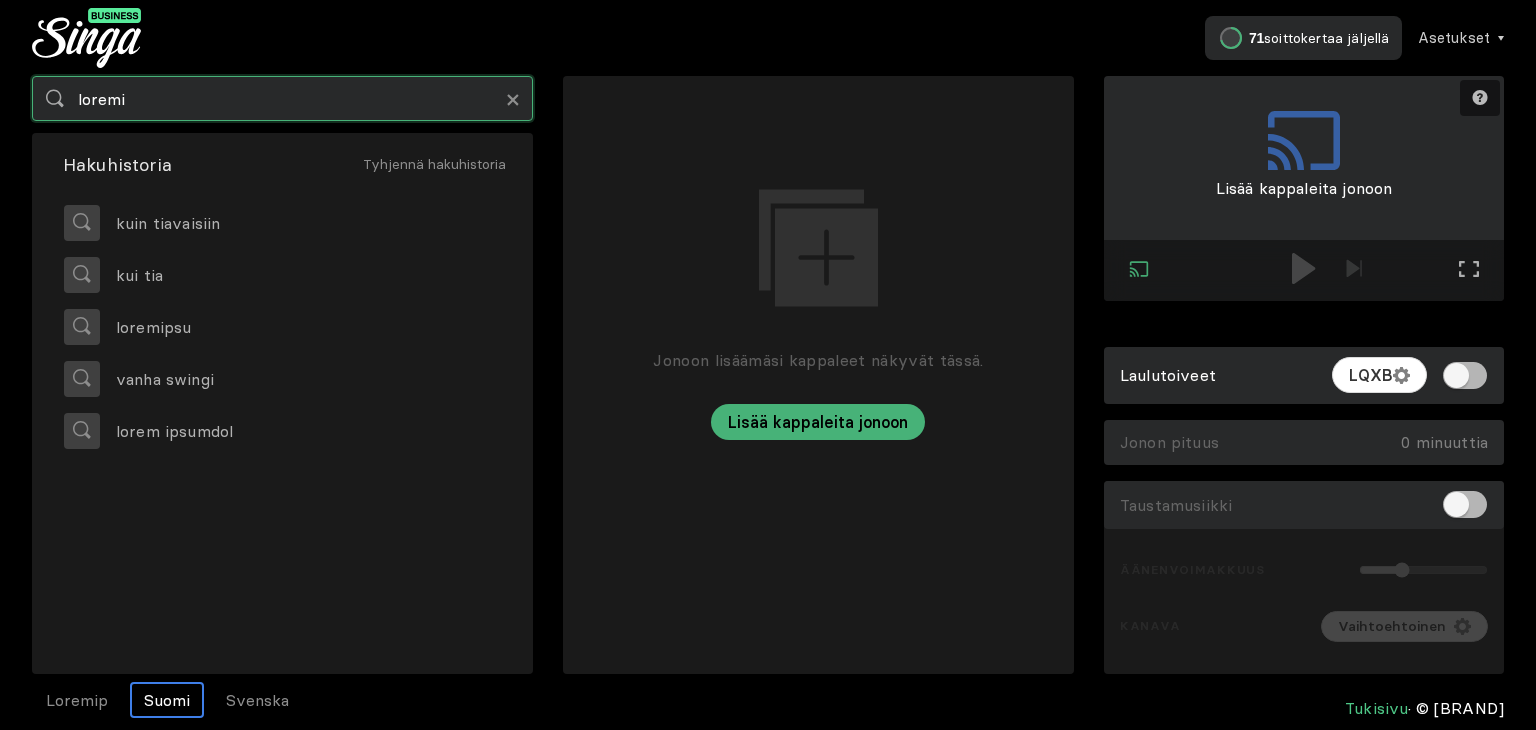 type on "loremi" 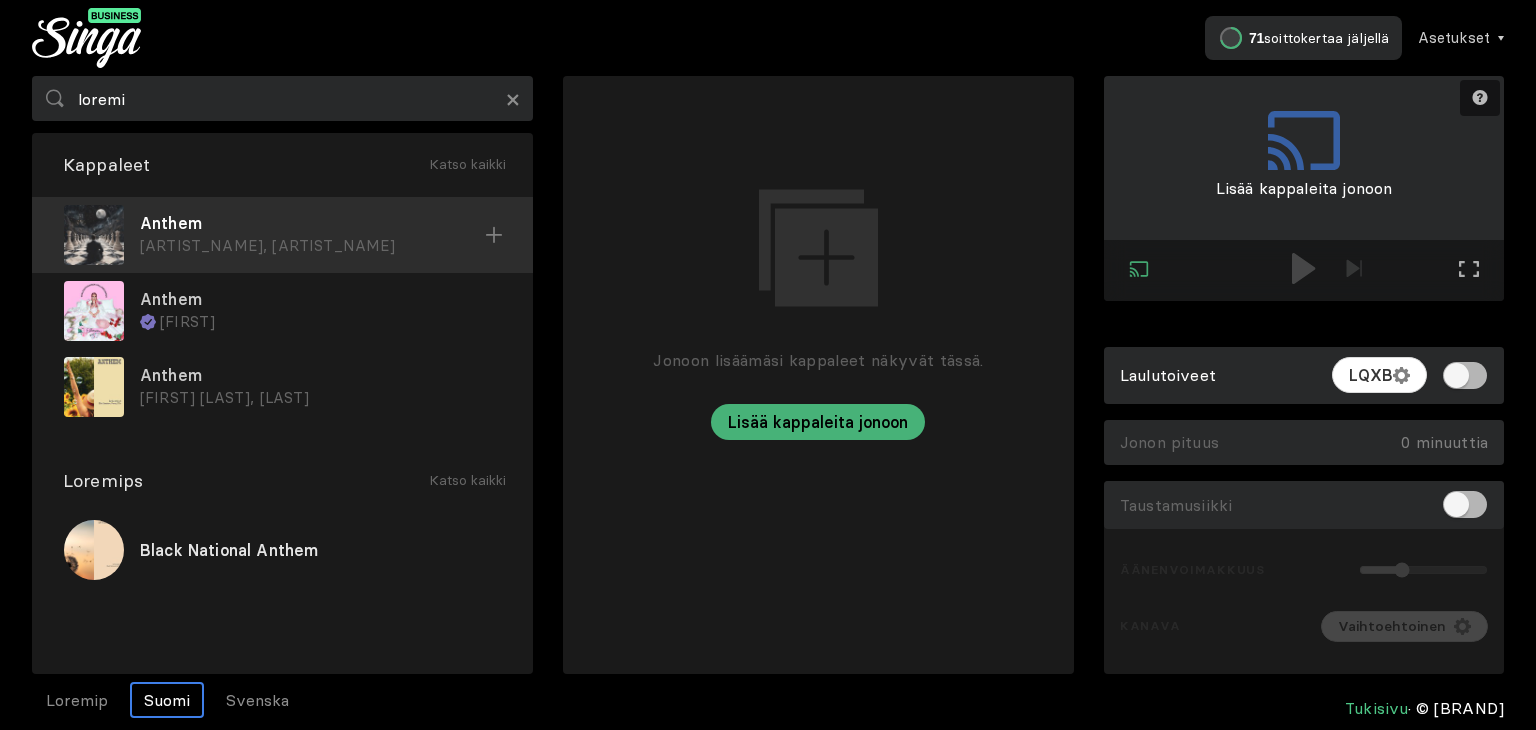 click on "Anthem" at bounding box center [312, 223] 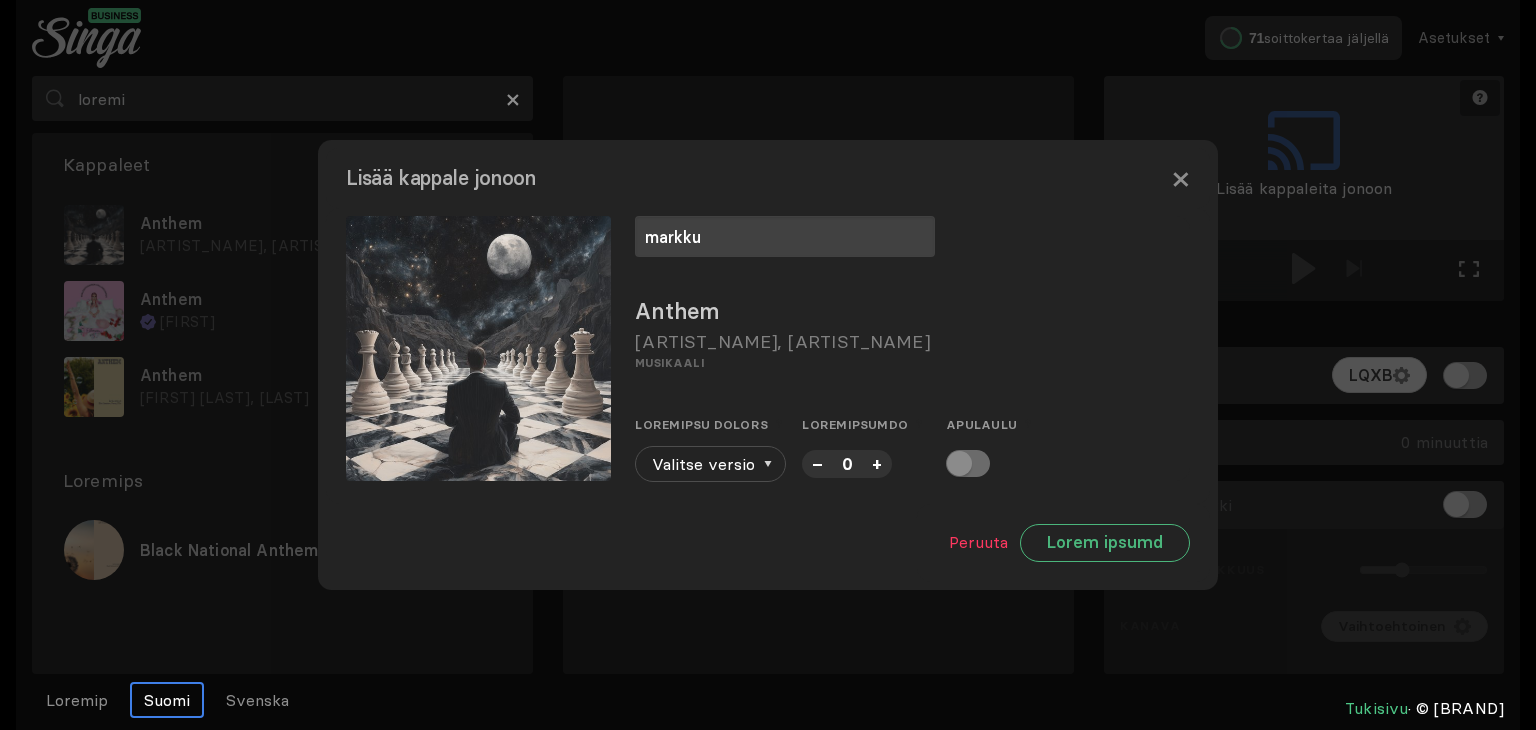 type on "markku" 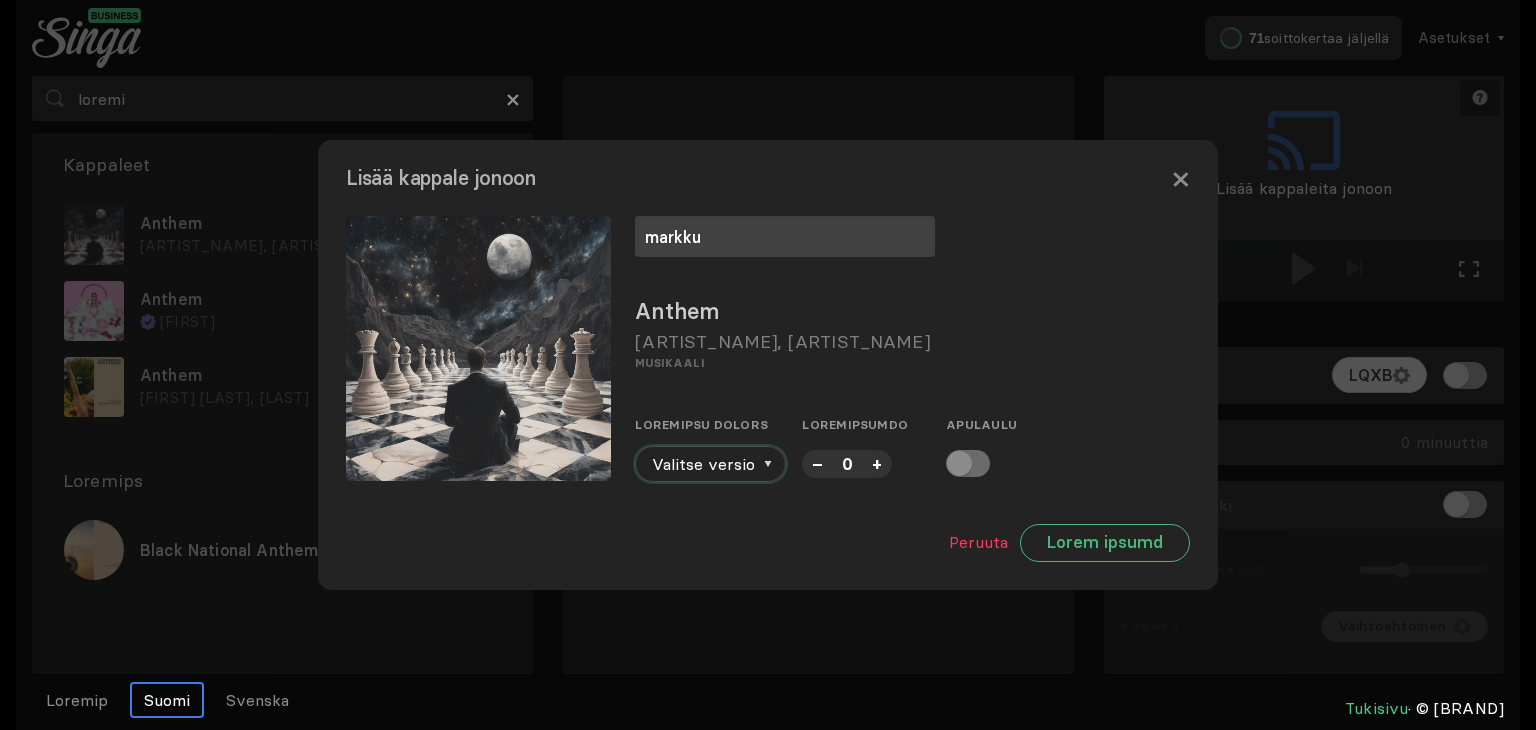 click on "Valitse versio" at bounding box center [710, 464] 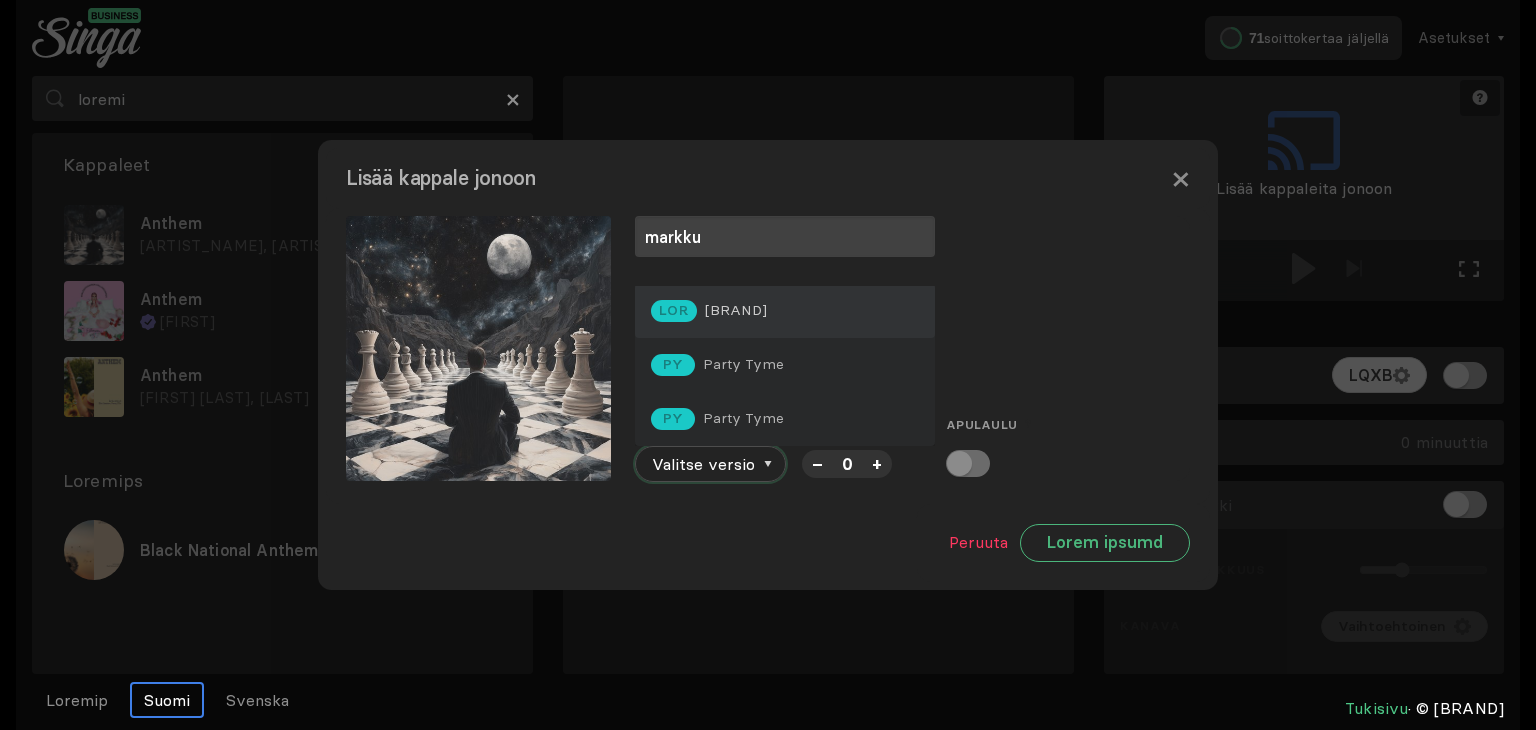 scroll, scrollTop: 0, scrollLeft: 0, axis: both 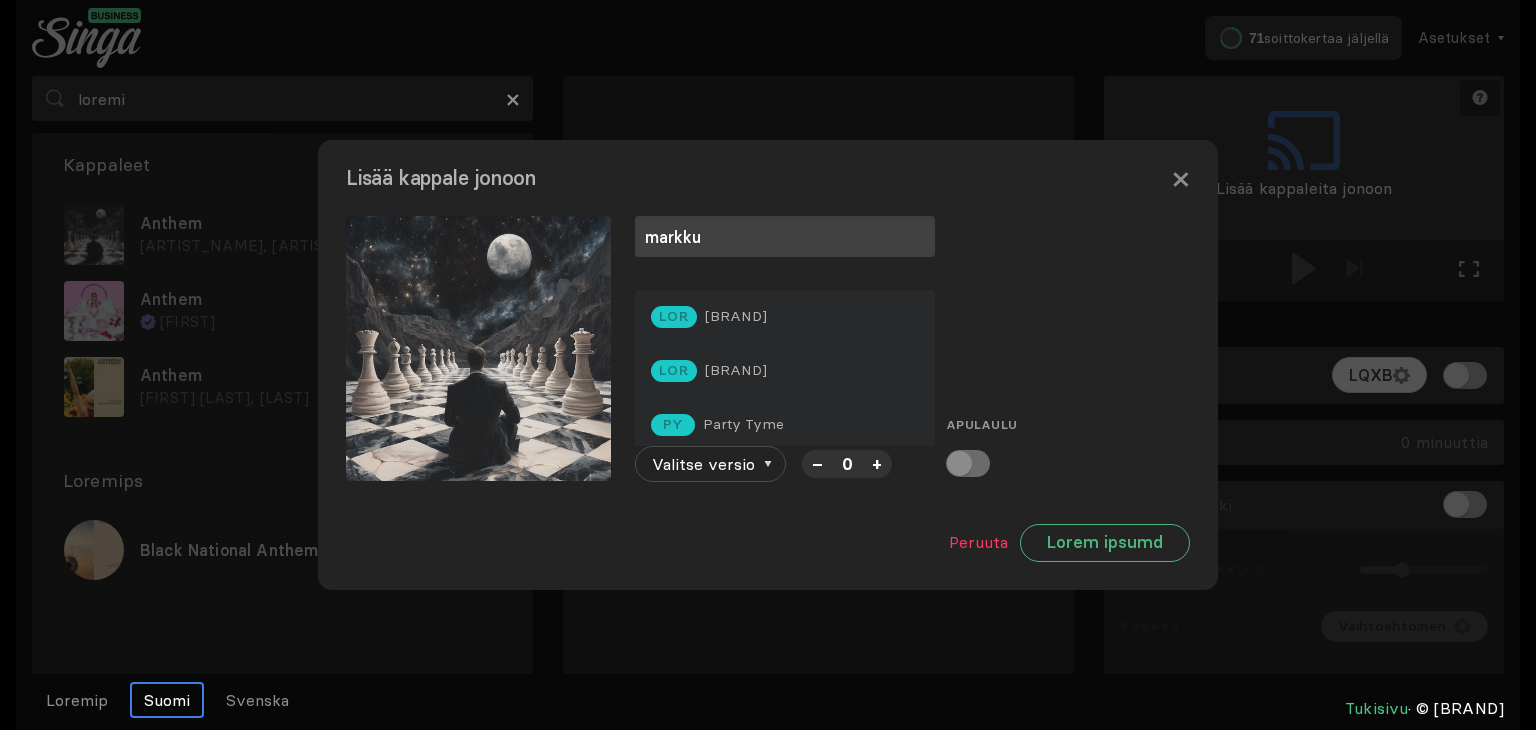 click on "–" at bounding box center [817, 463] 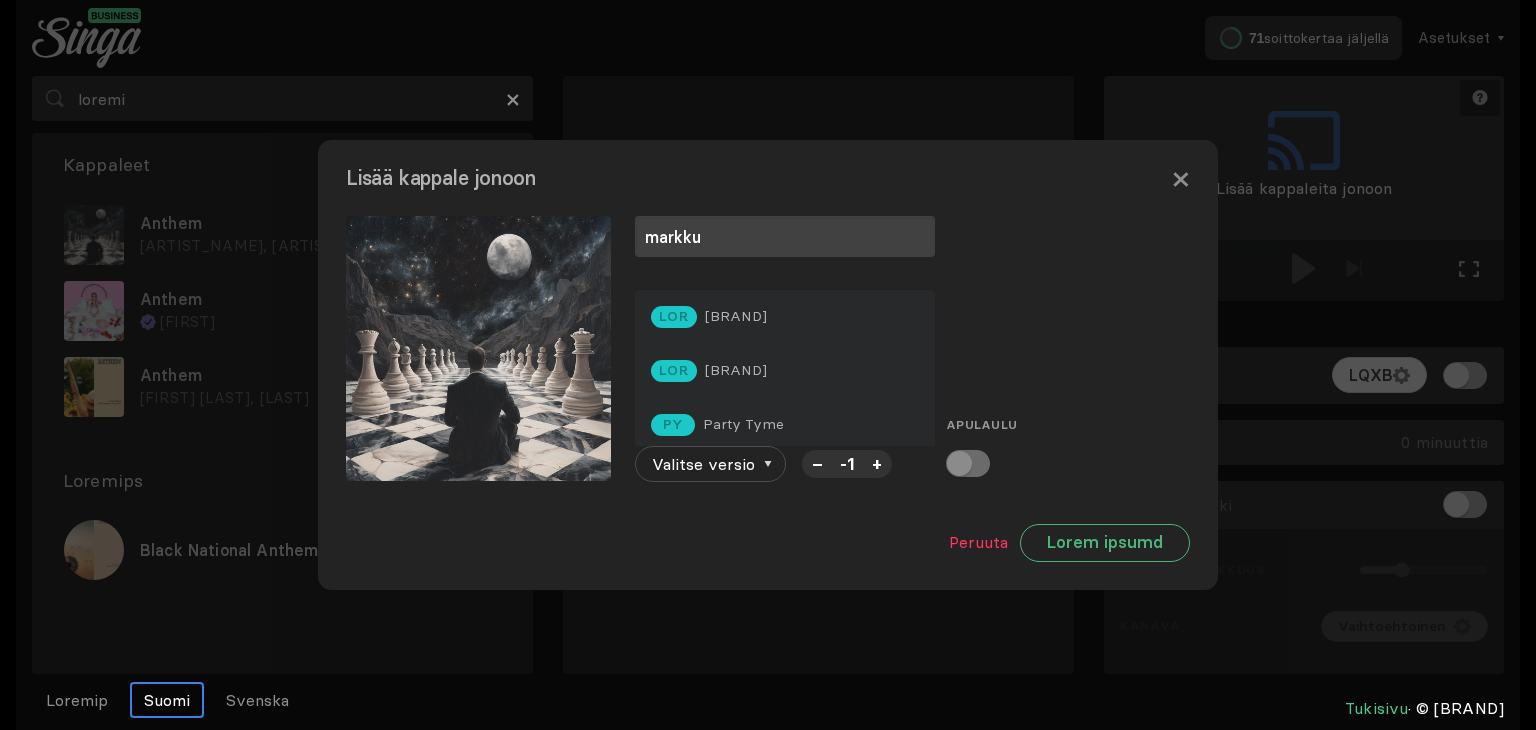 click on "–" at bounding box center [817, 463] 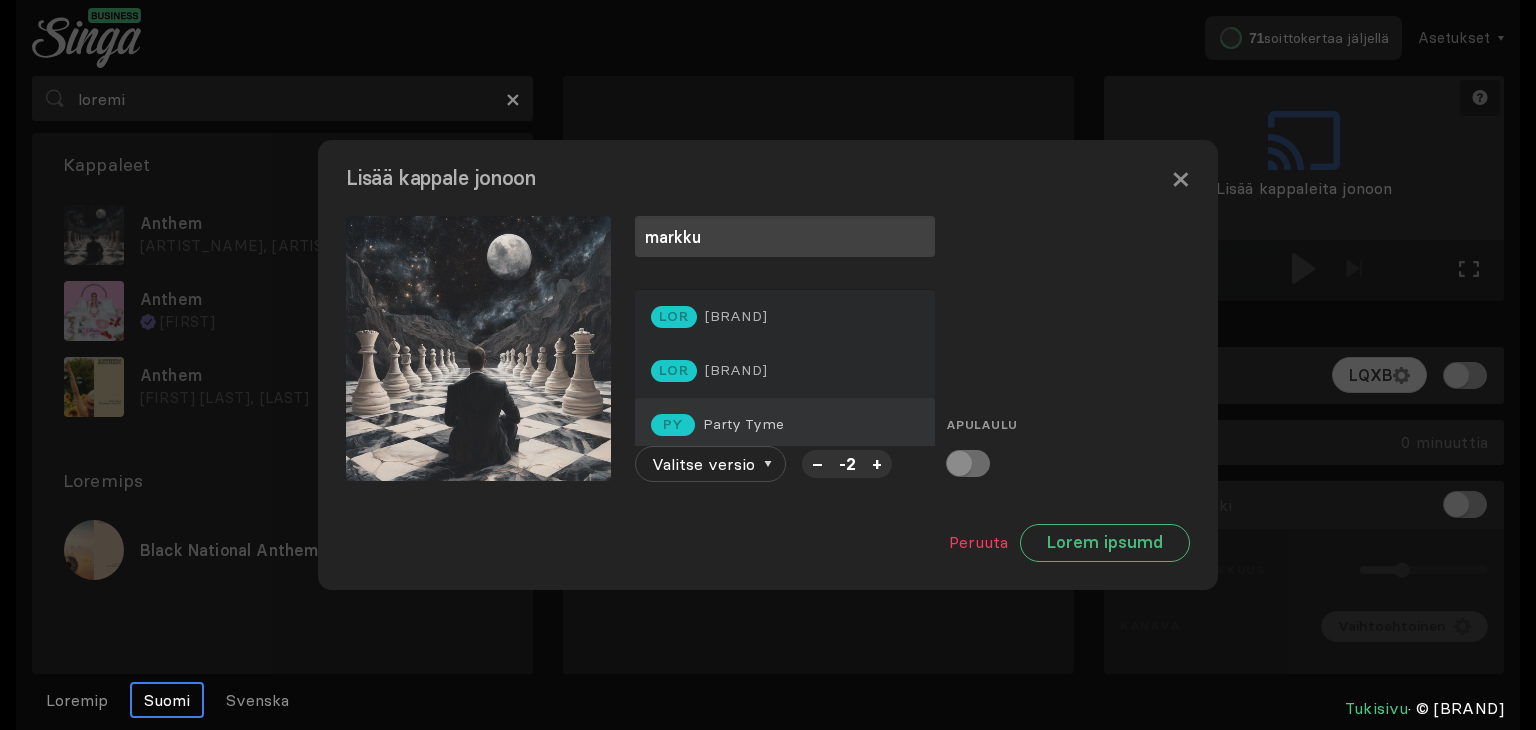 click on "LO Ipsum Dolo" at bounding box center [785, 317] 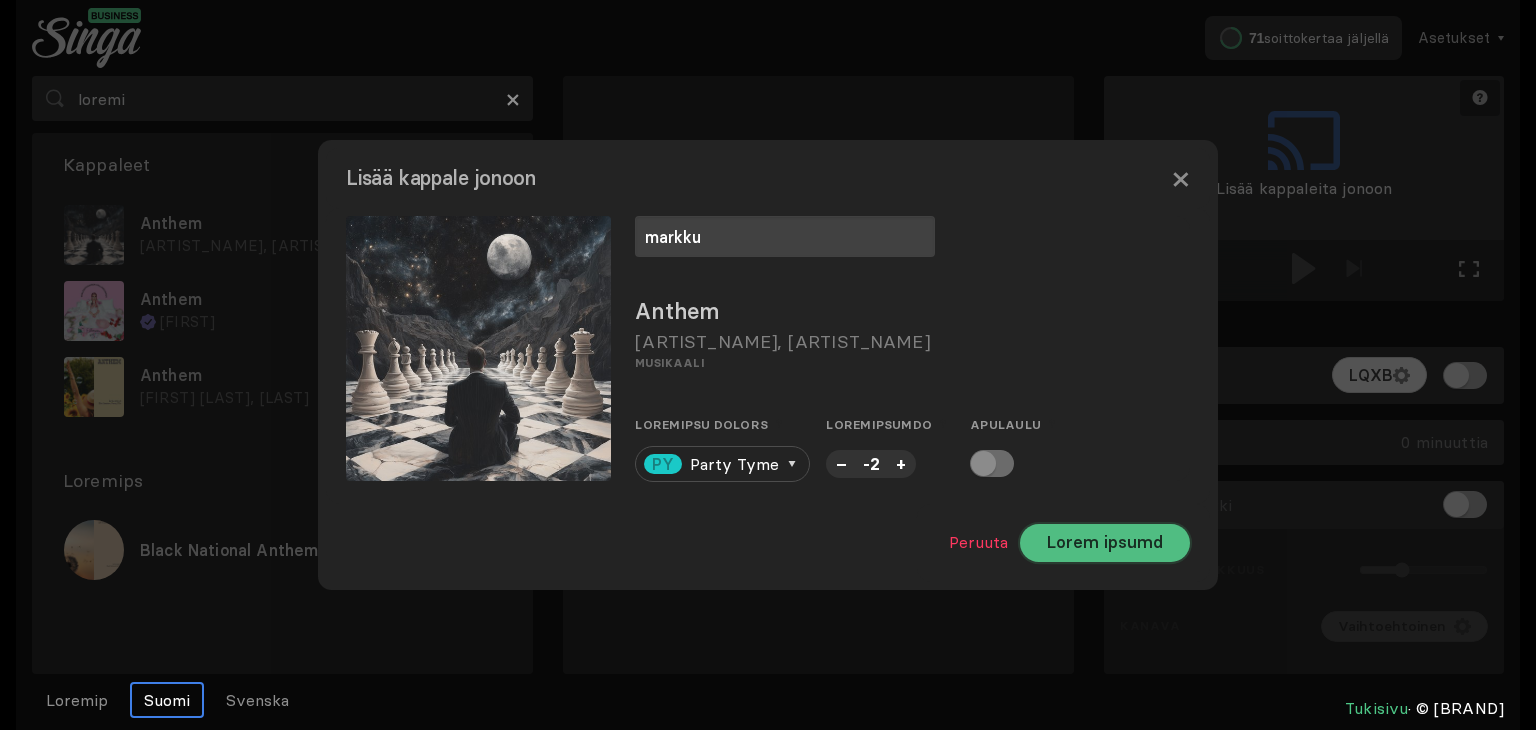 click on "Lorem ipsumd" at bounding box center [1105, 543] 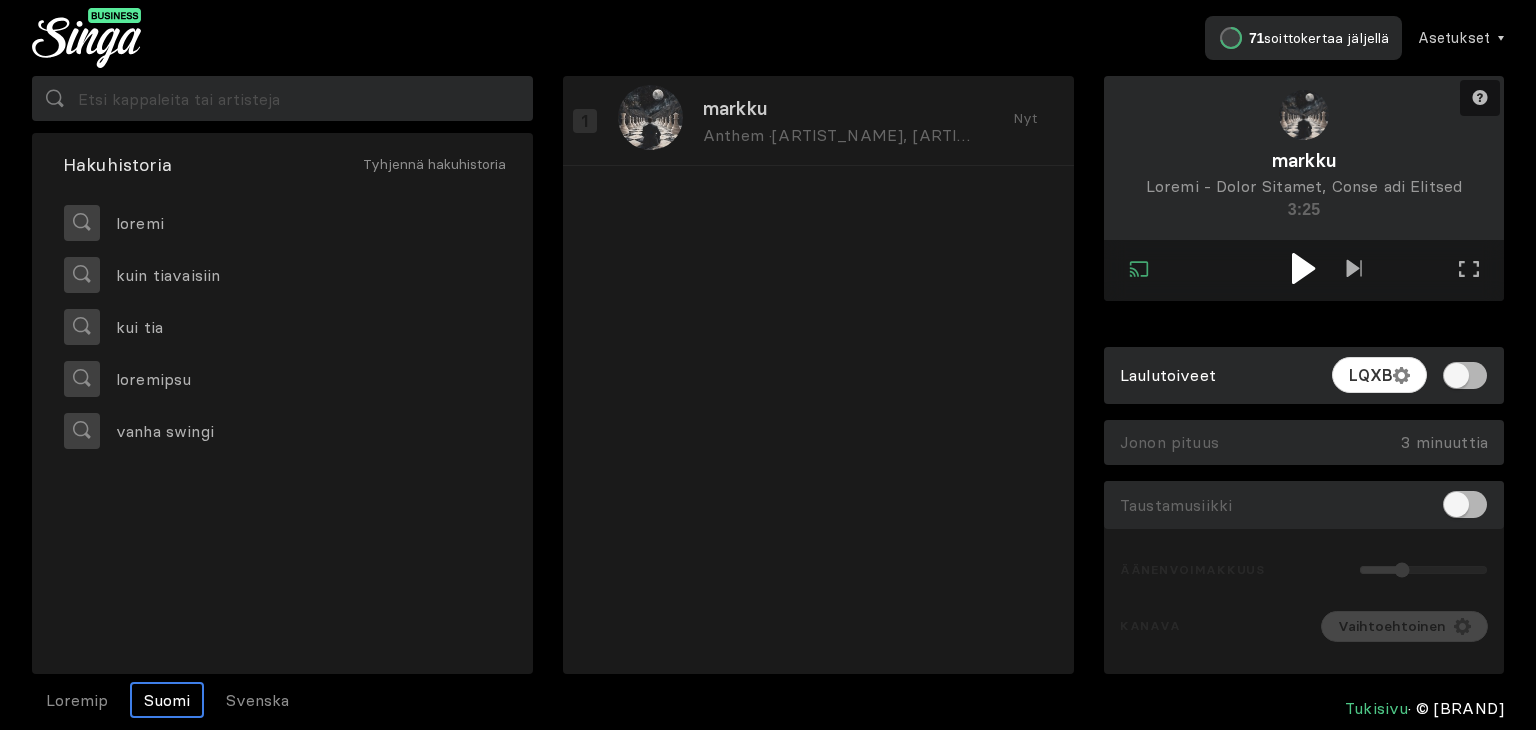 click at bounding box center (1303, 268) 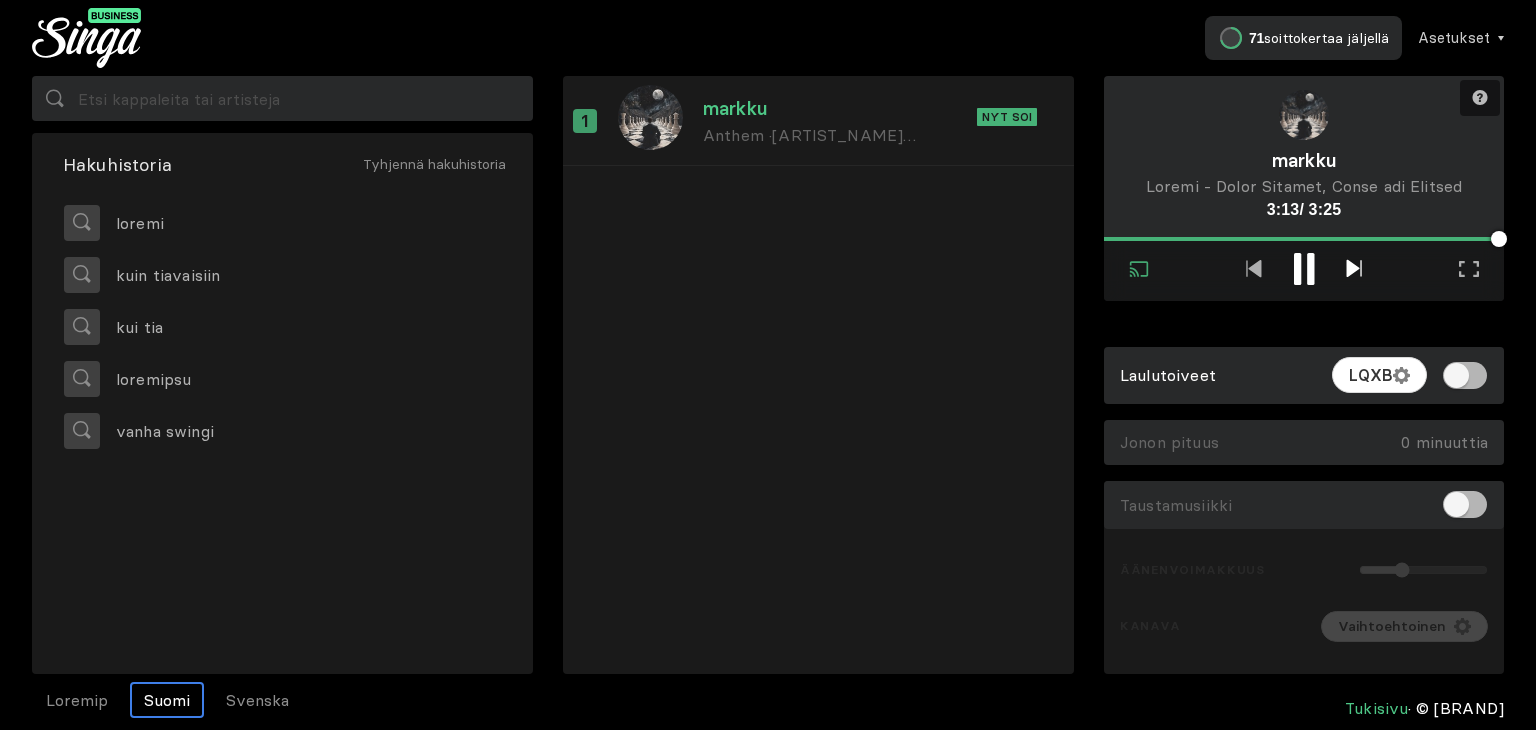 click at bounding box center [1353, 268] 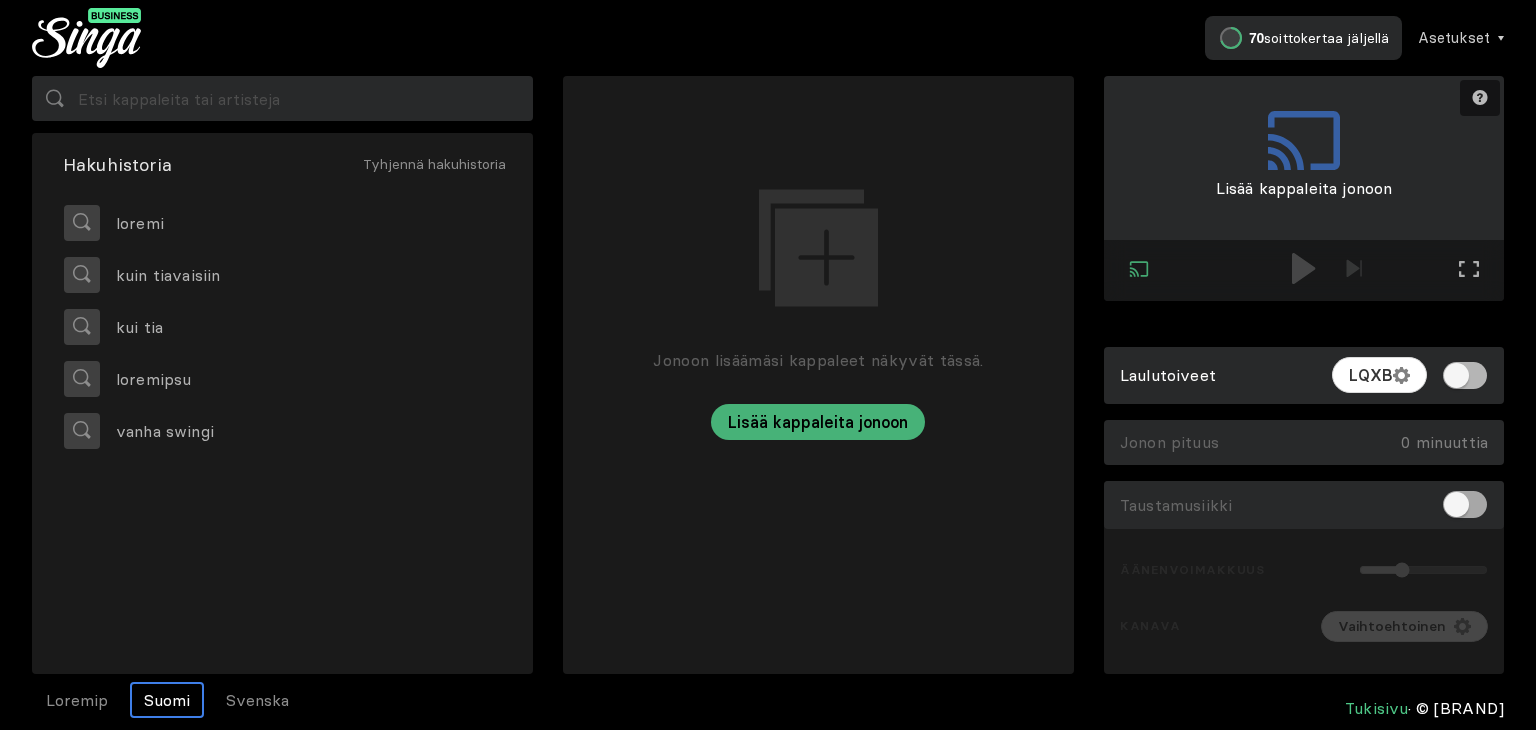 click at bounding box center [1465, 504] 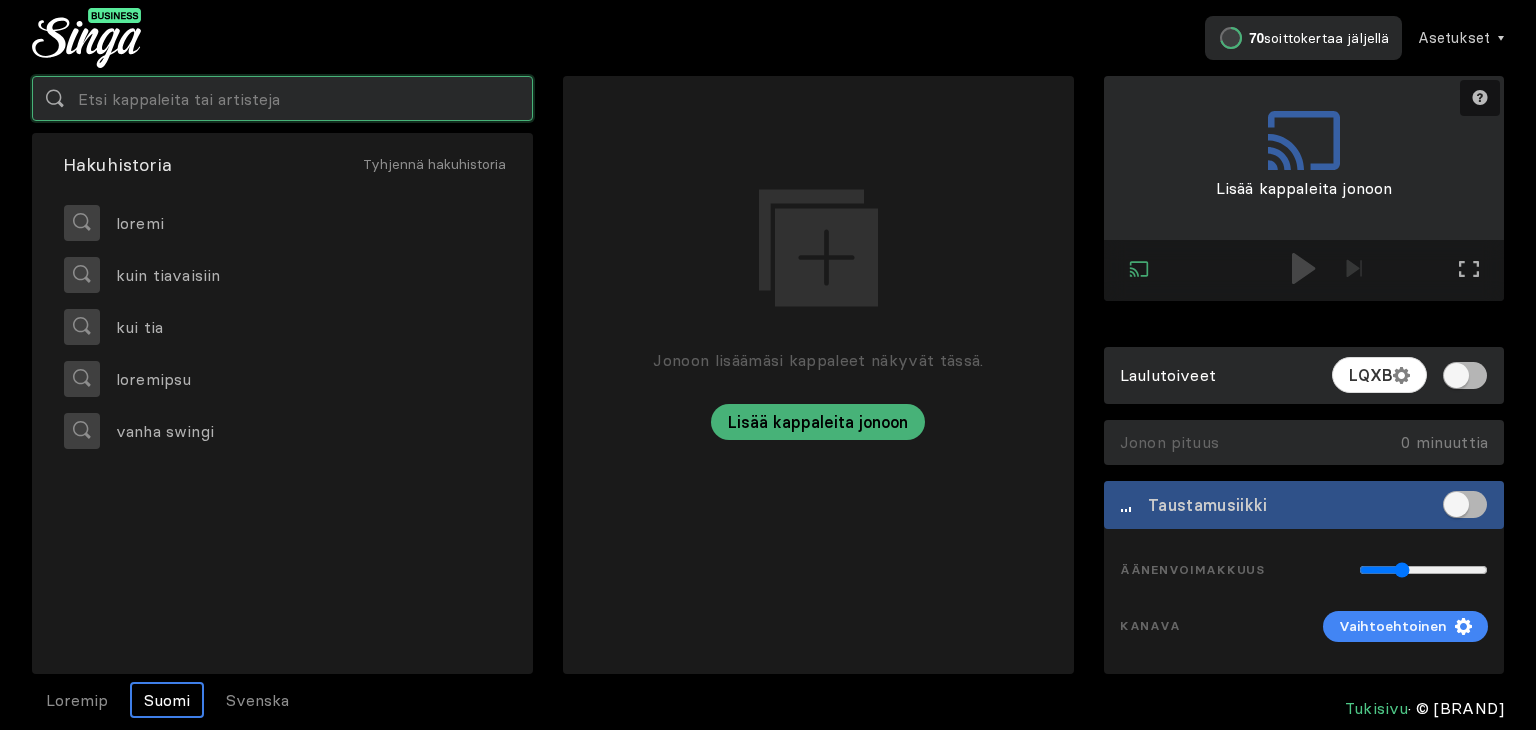 click at bounding box center (282, 98) 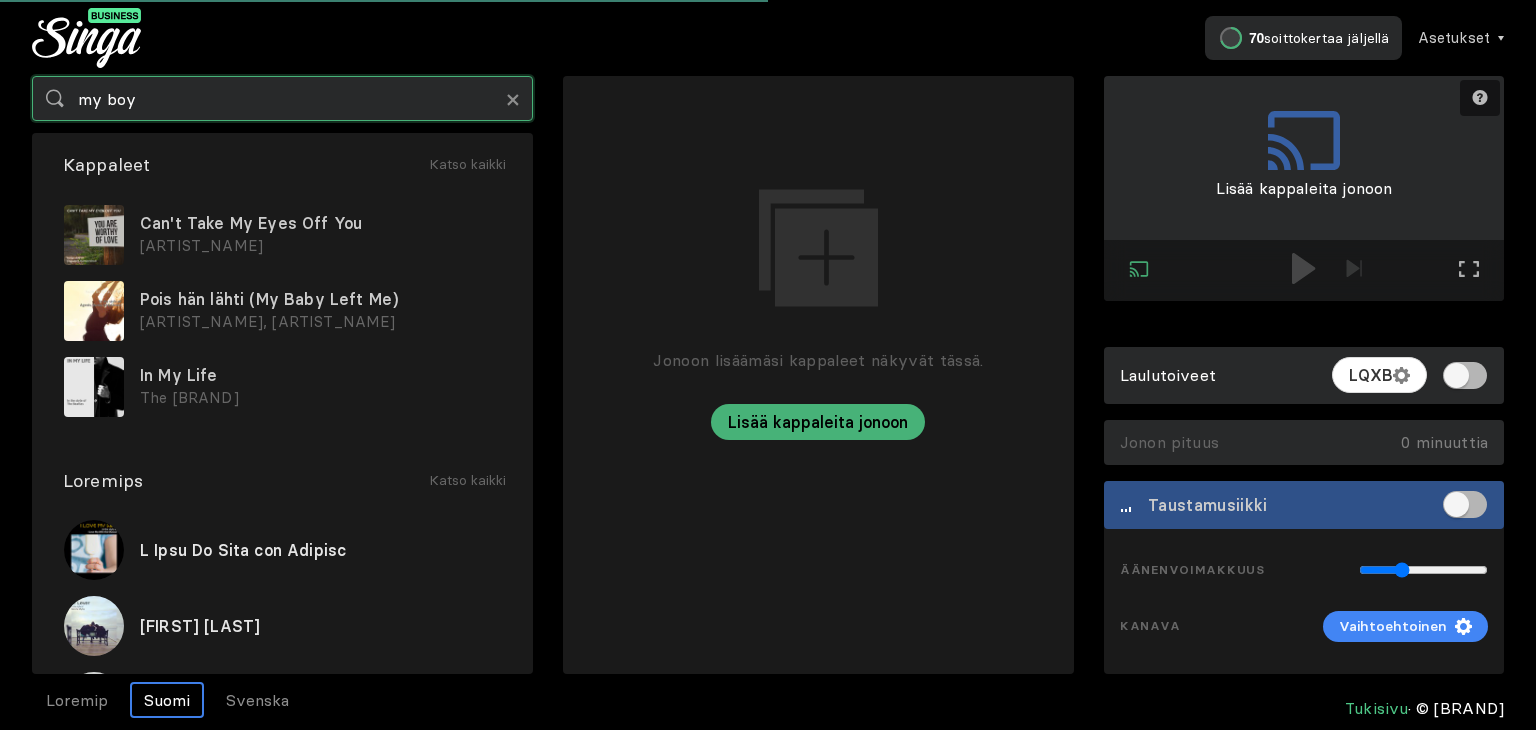 type on "my boy" 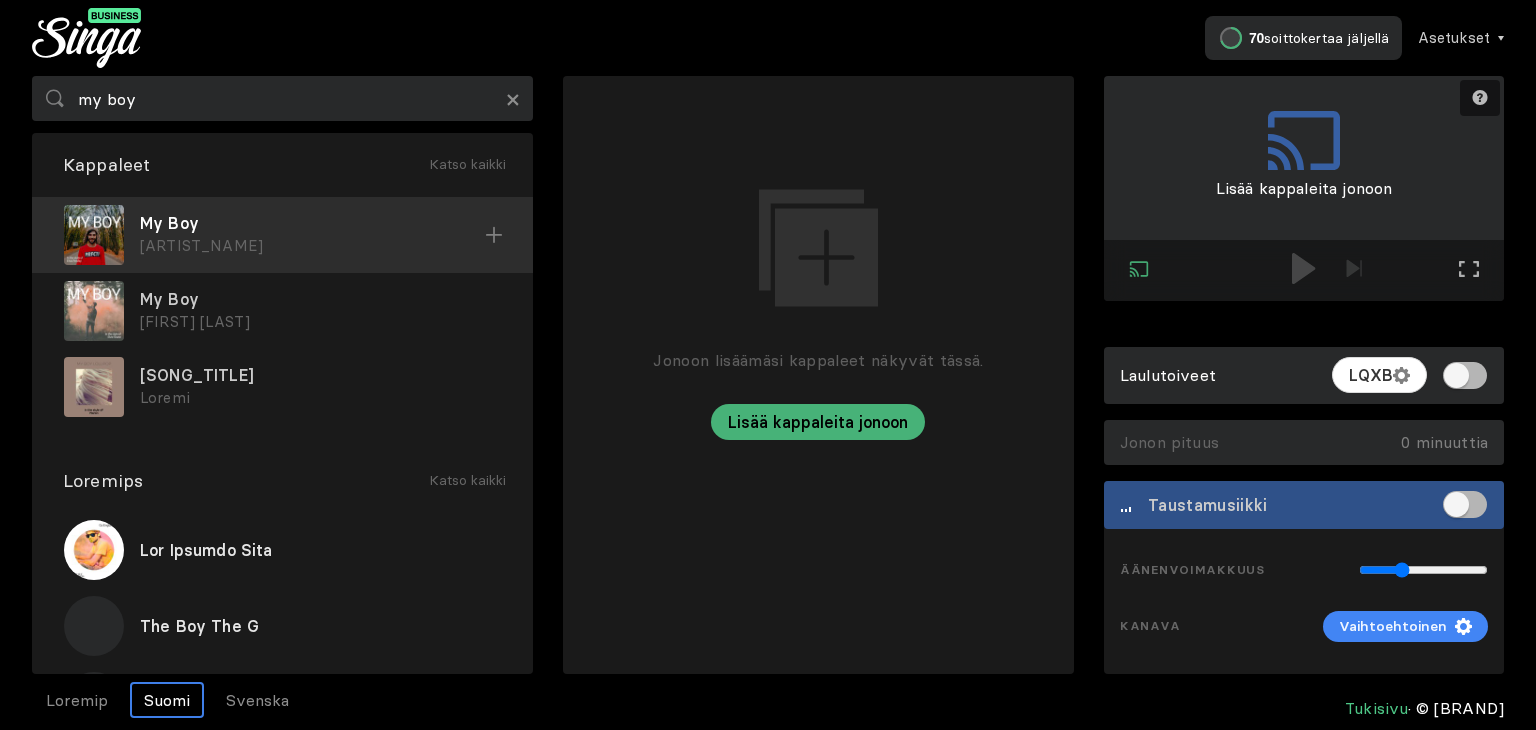 click on "[ARTIST_NAME]" at bounding box center (312, 246) 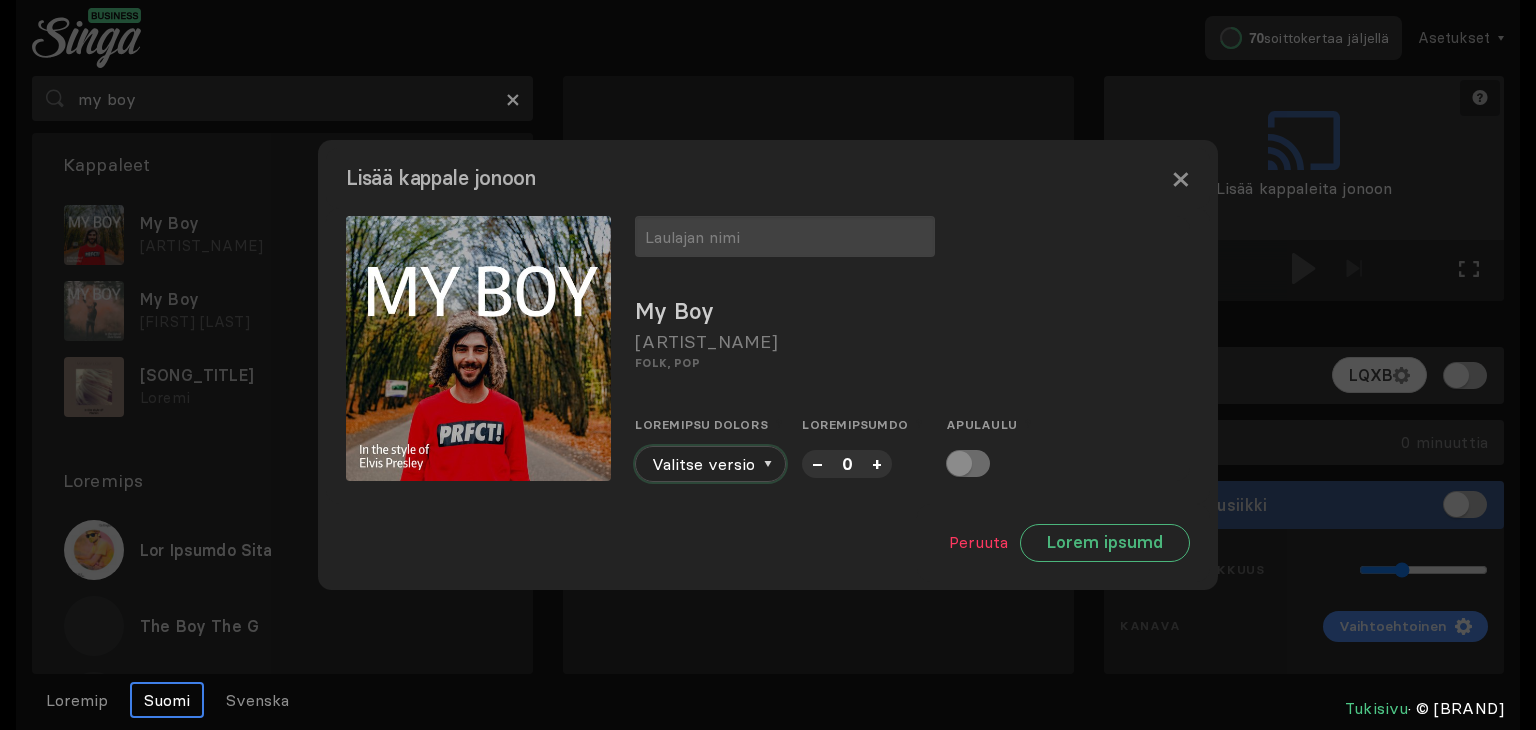 click on "Valitse versio" at bounding box center [710, 464] 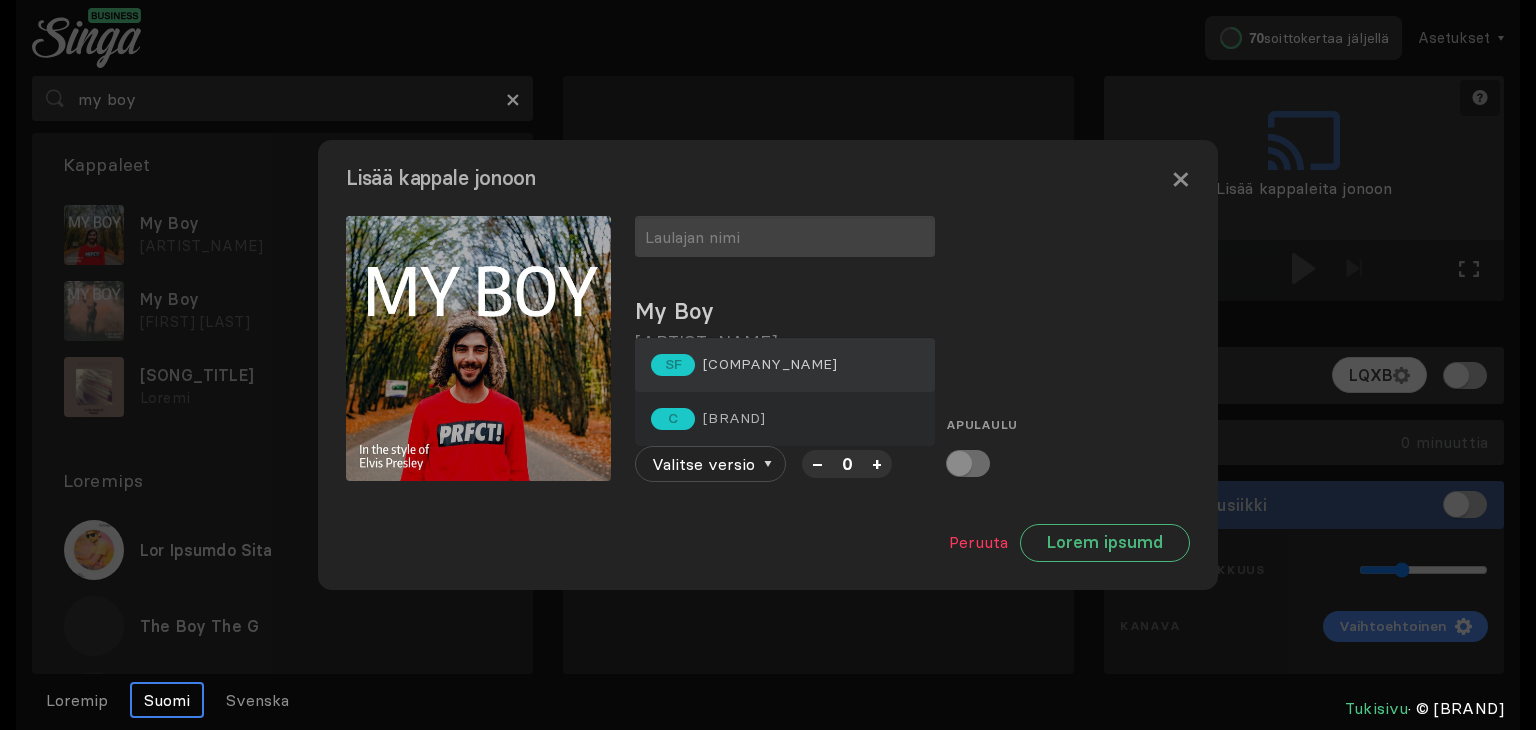 click on "SF Sunfly" at bounding box center [785, 365] 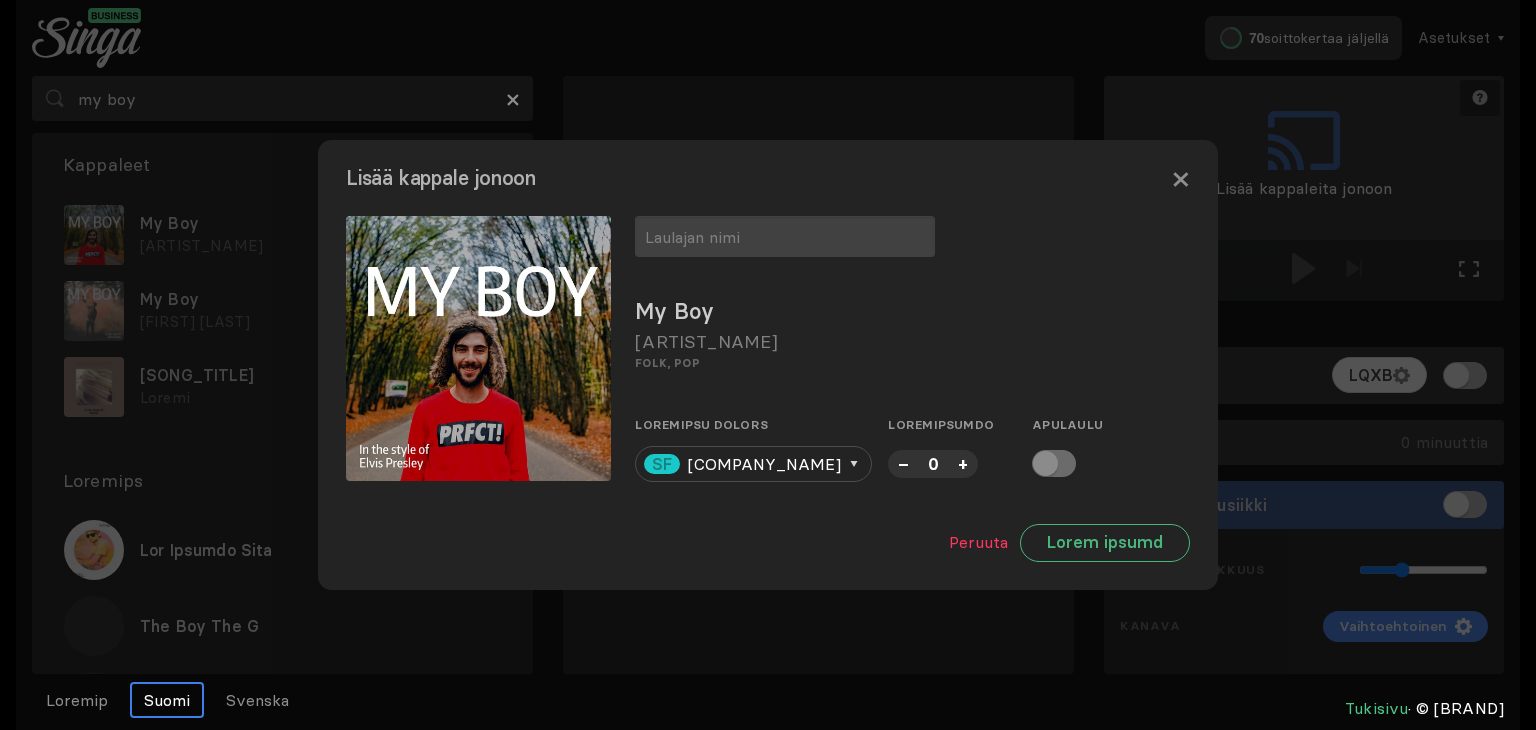 click on "–" at bounding box center (903, 463) 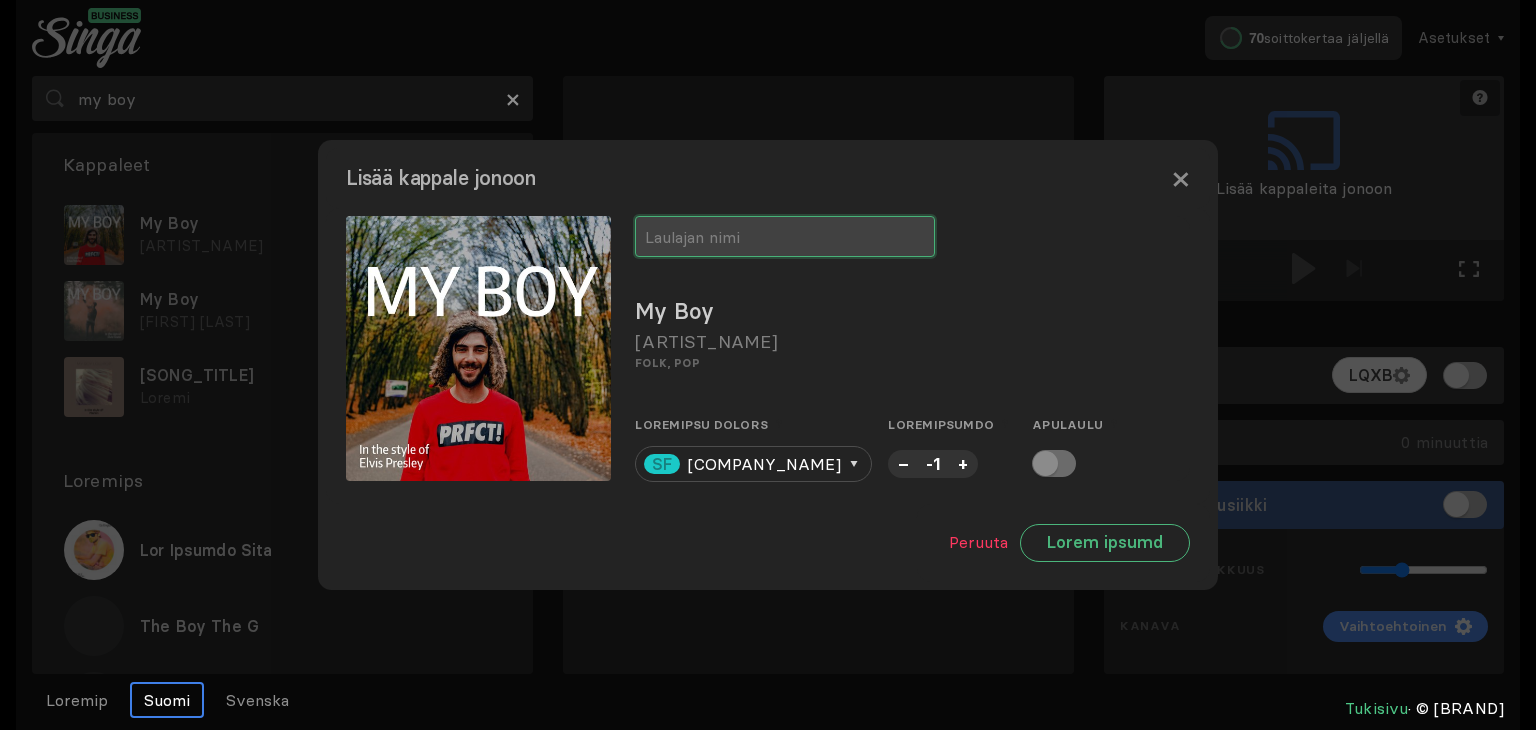 click at bounding box center (785, 236) 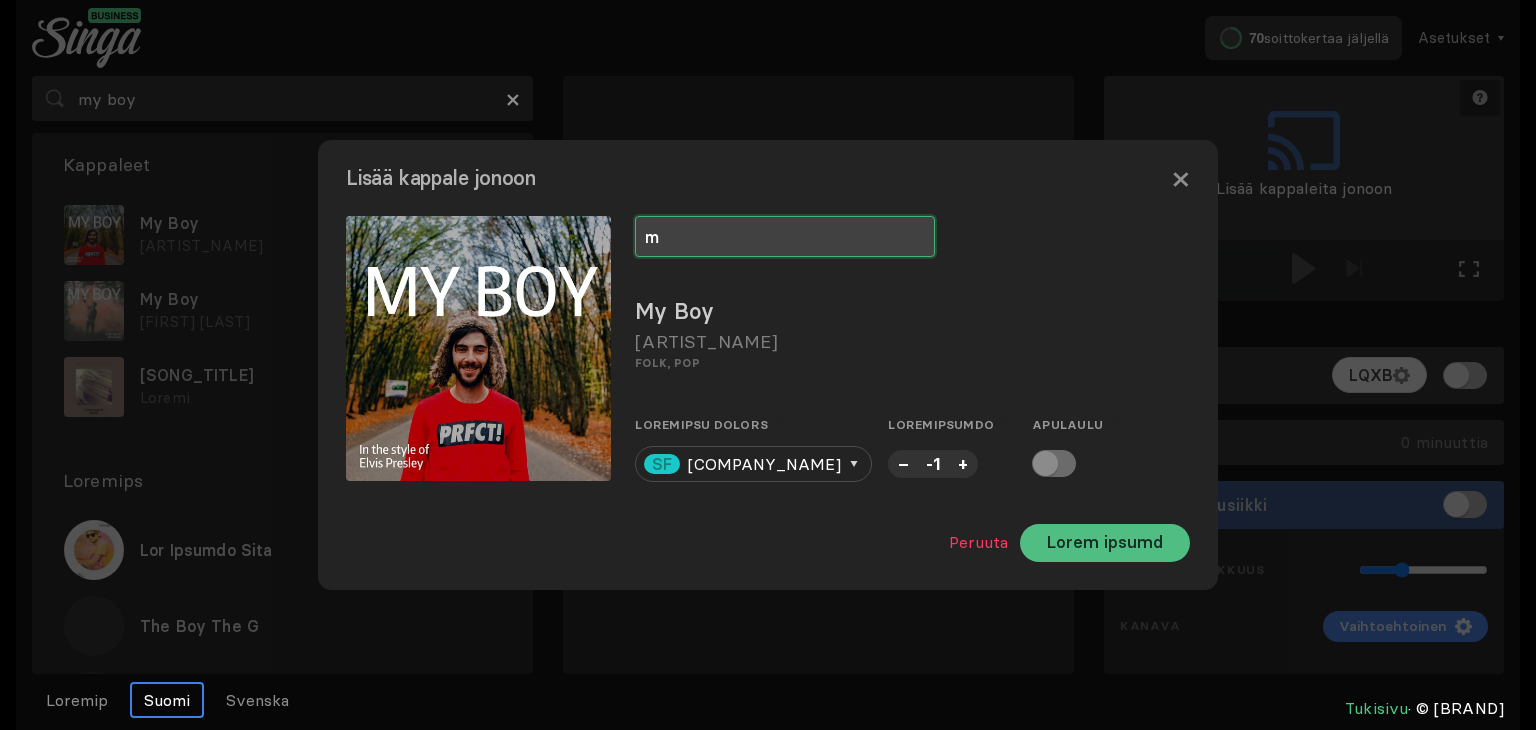 type on "m" 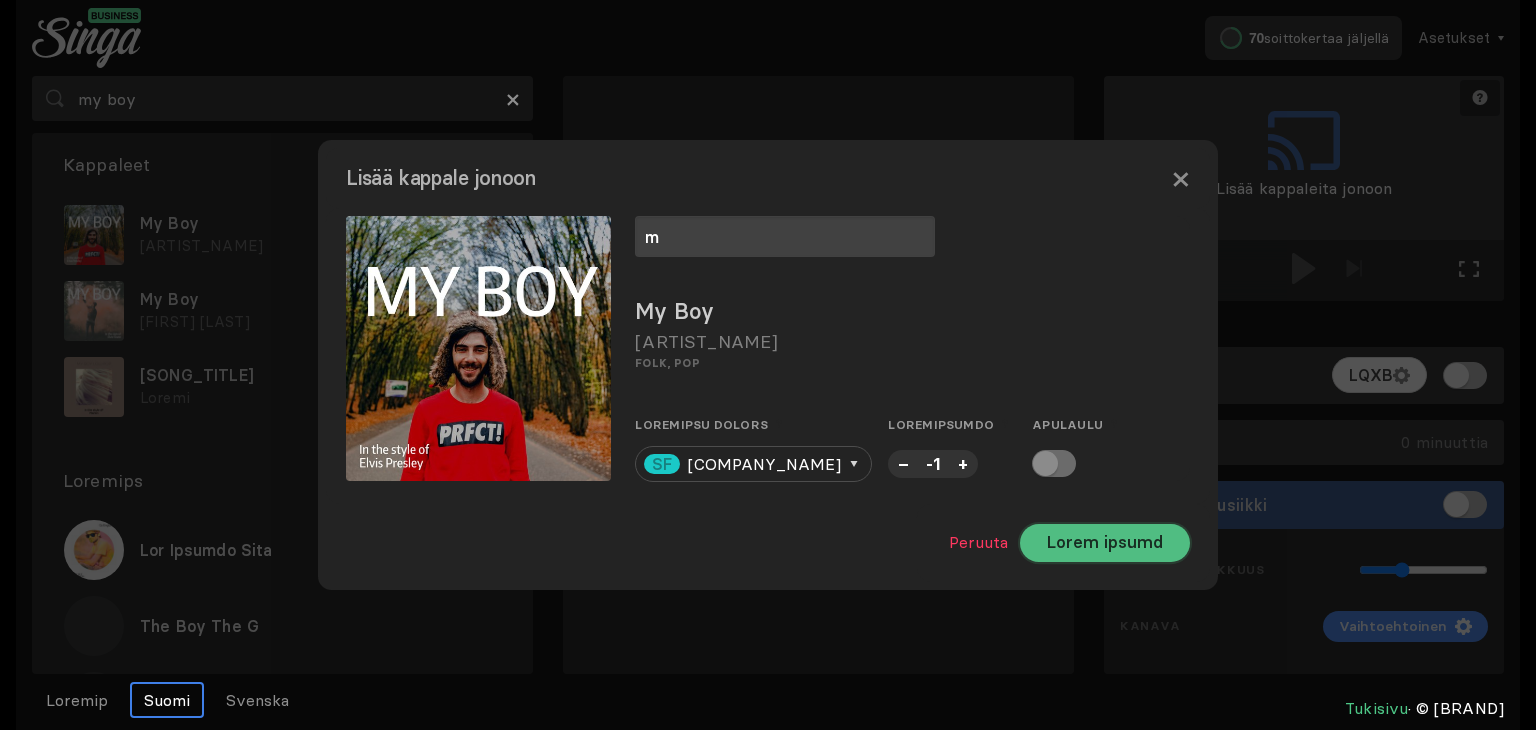 click on "Lorem ipsumd" at bounding box center [1105, 543] 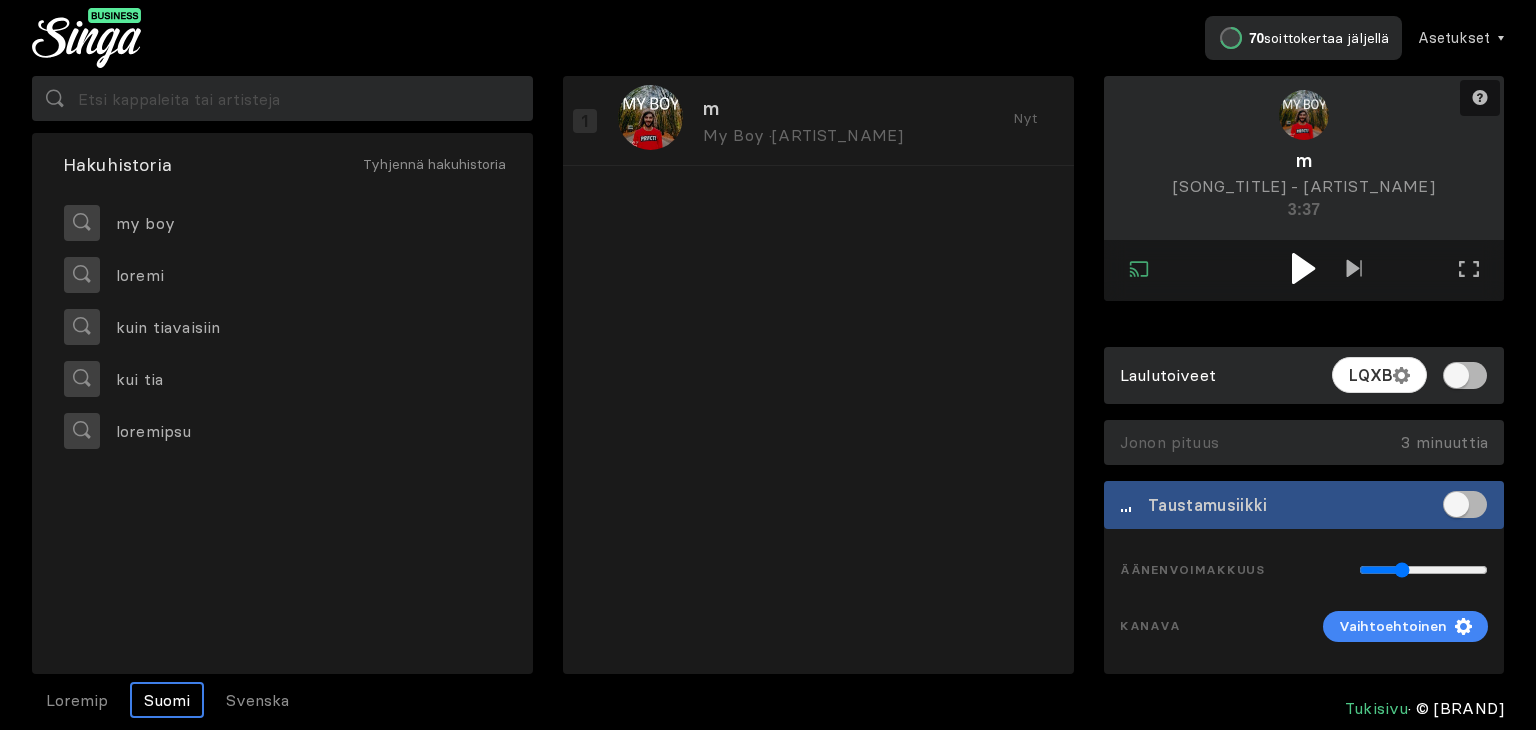 click at bounding box center (1303, 268) 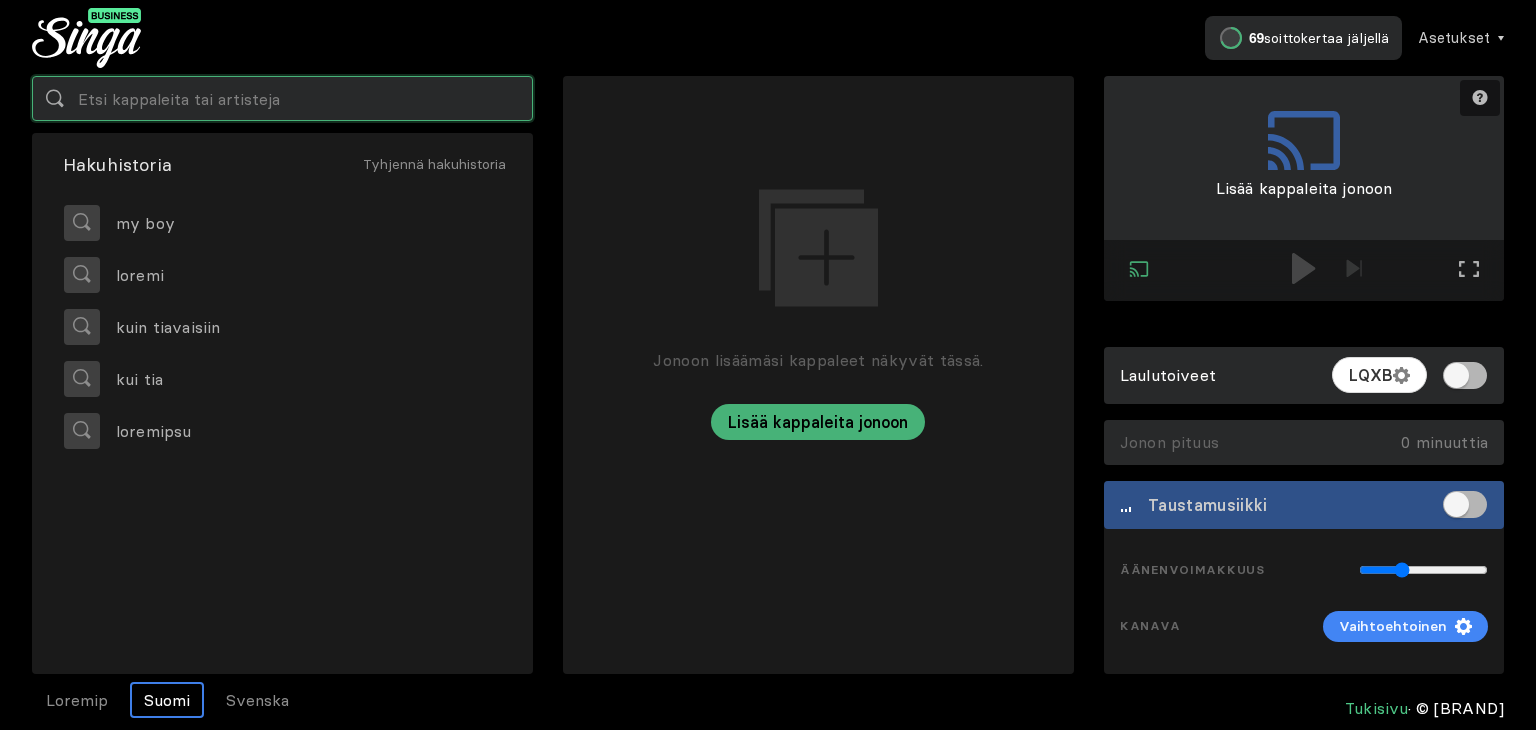 click at bounding box center [282, 98] 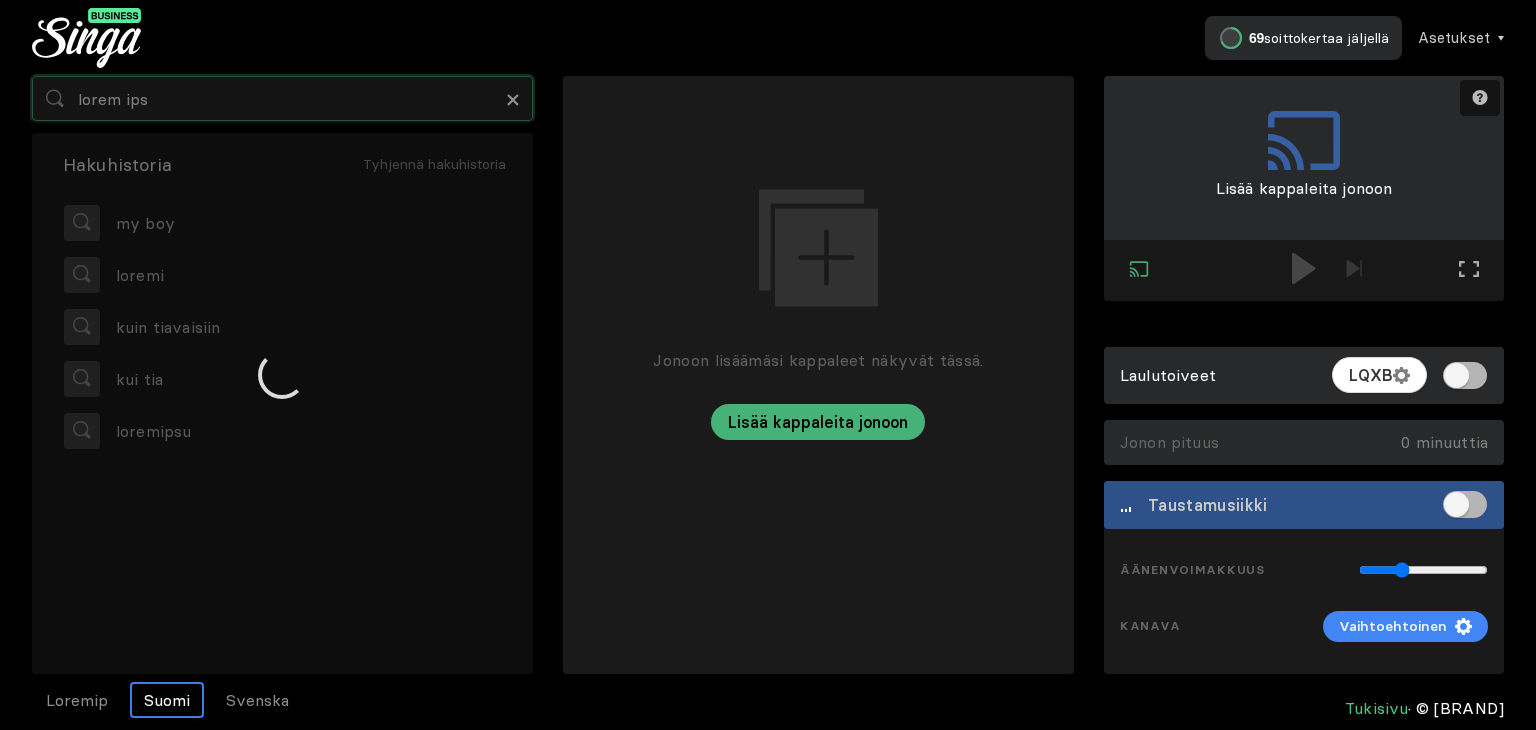 type on "lorem ips" 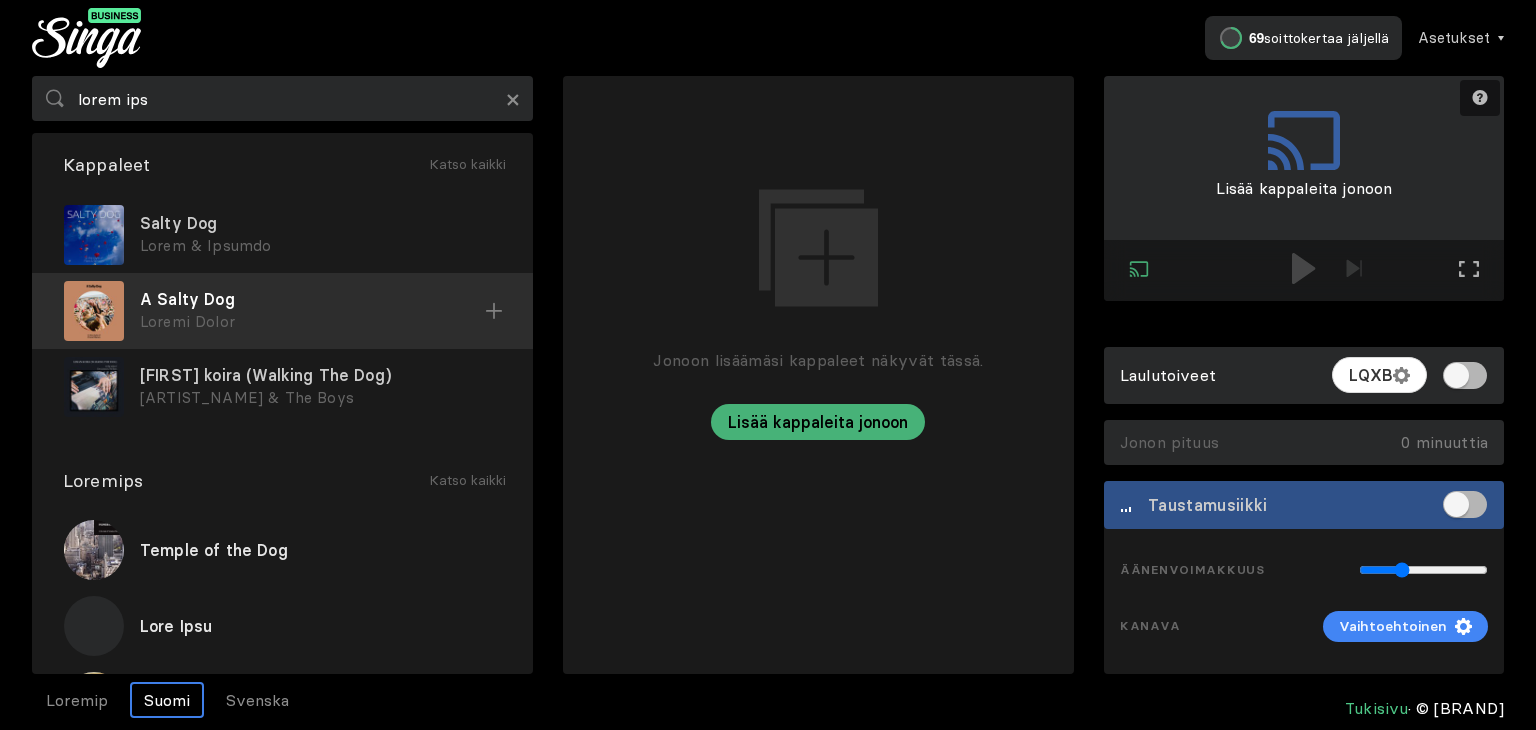 click on "[ADJECTIVE] [NOUN] [BRAND]" at bounding box center (282, 311) 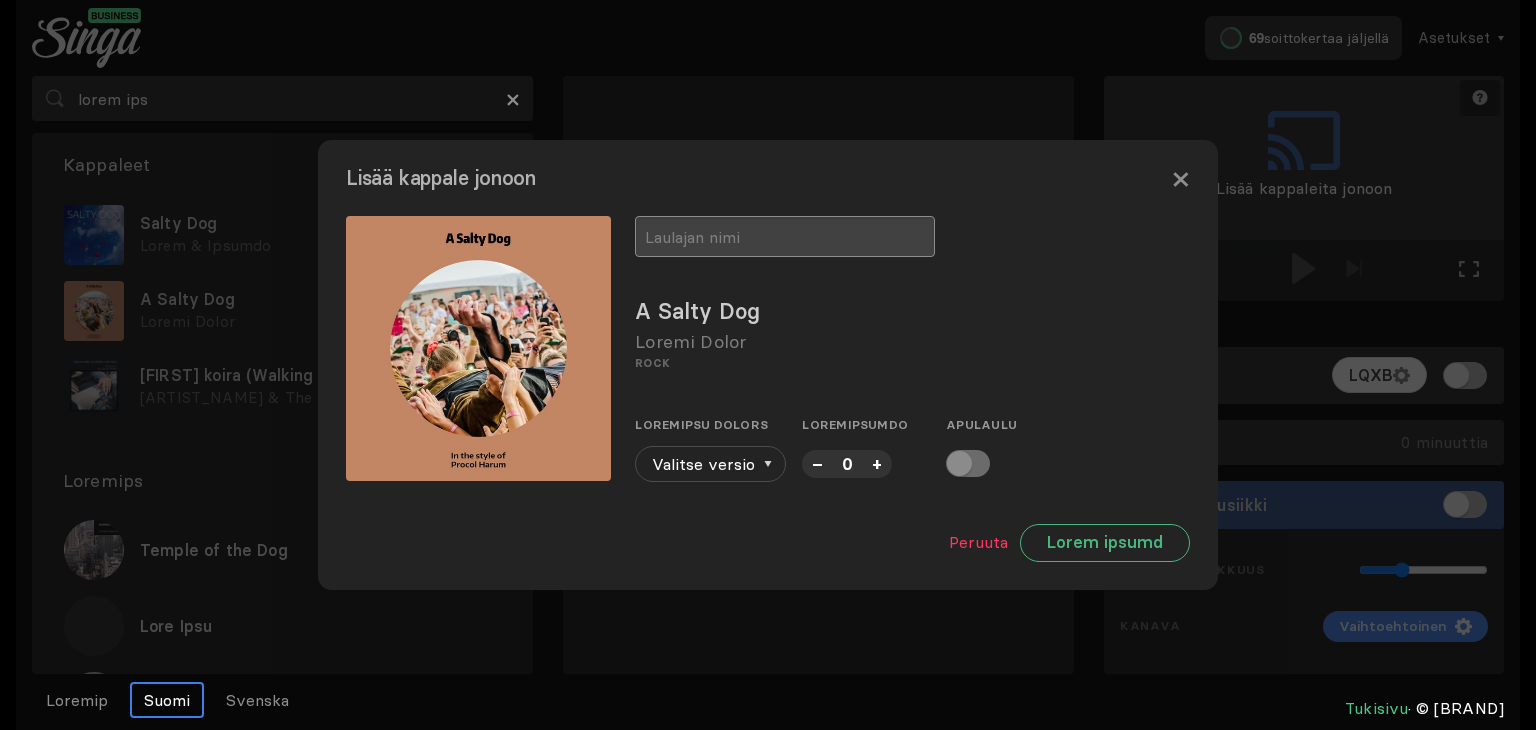 click at bounding box center [785, 236] 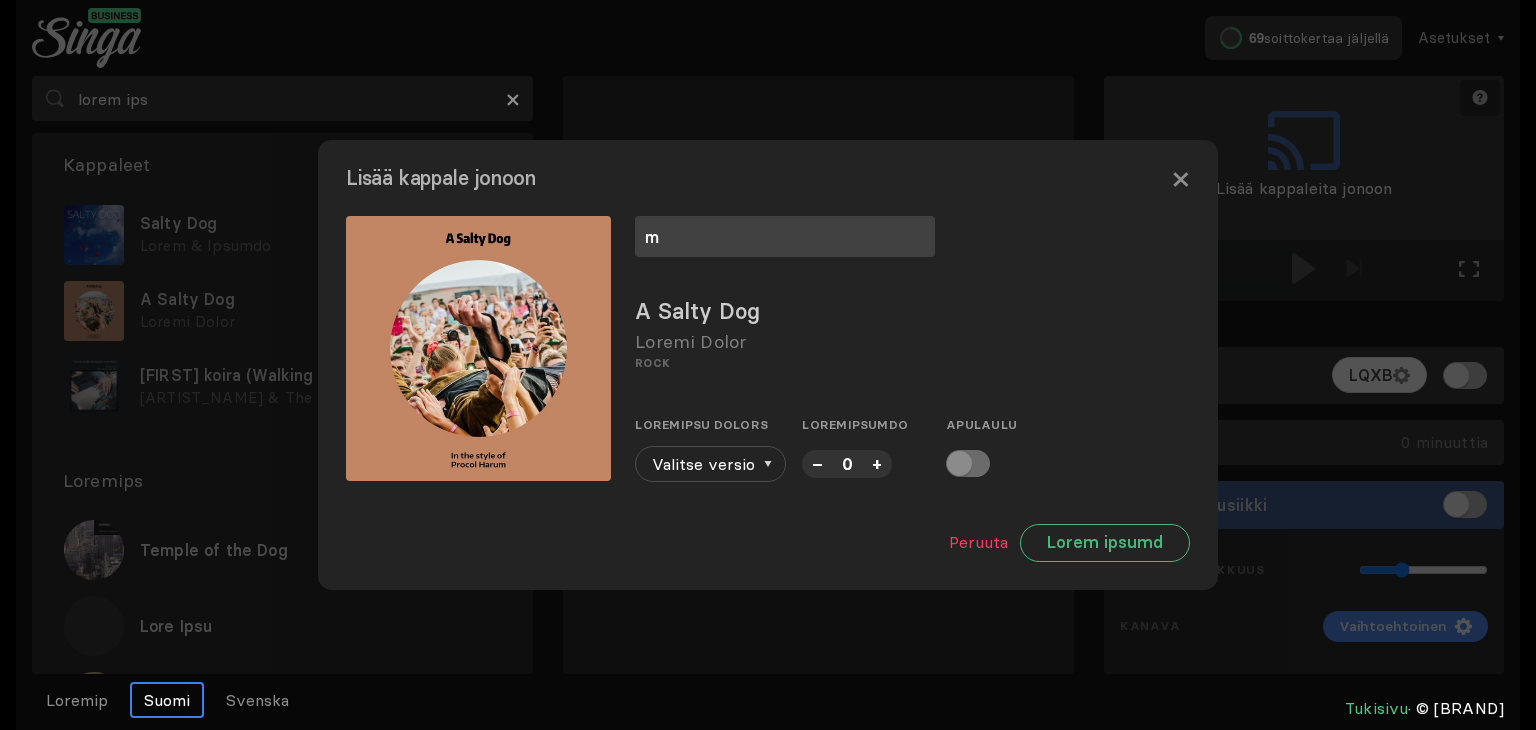 type on "m" 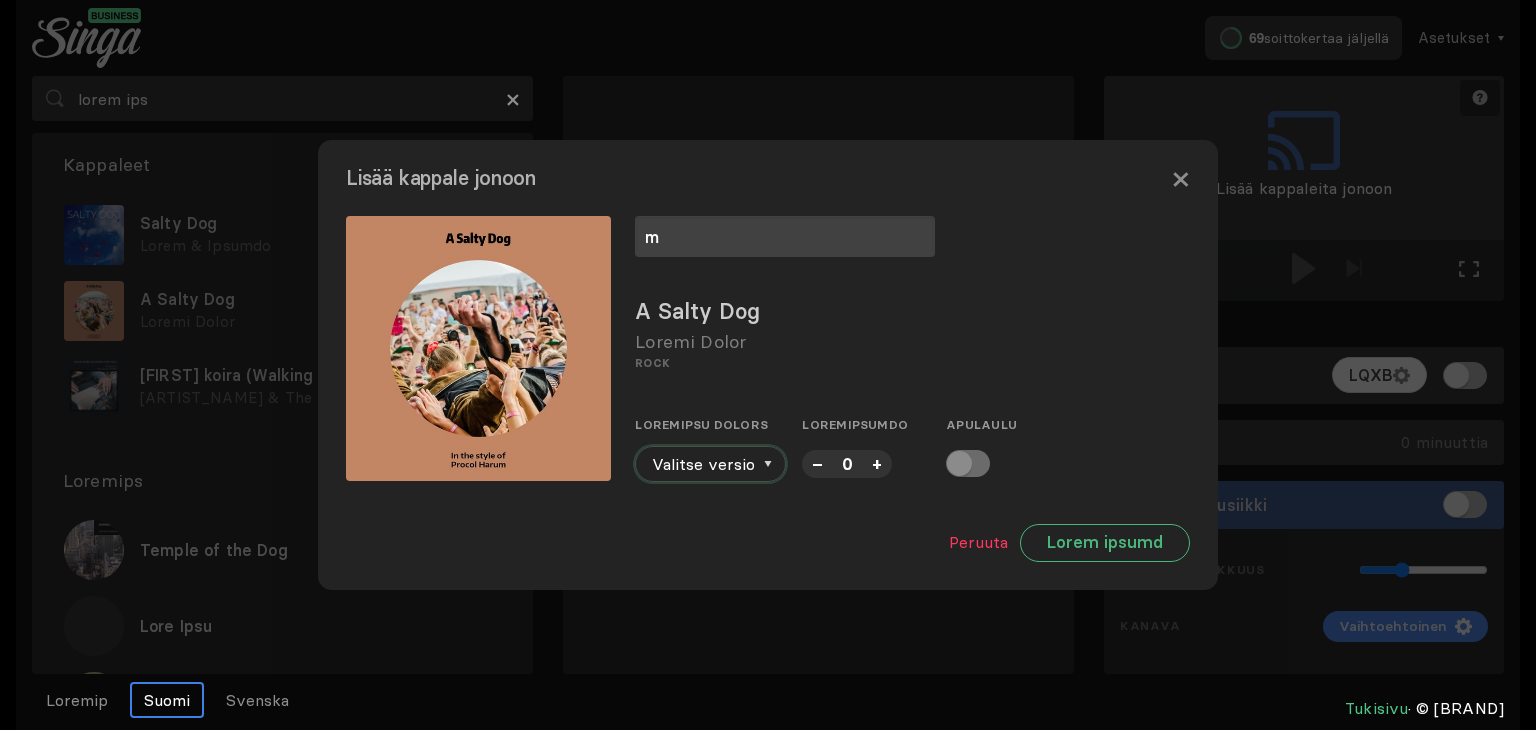 click at bounding box center (768, 464) 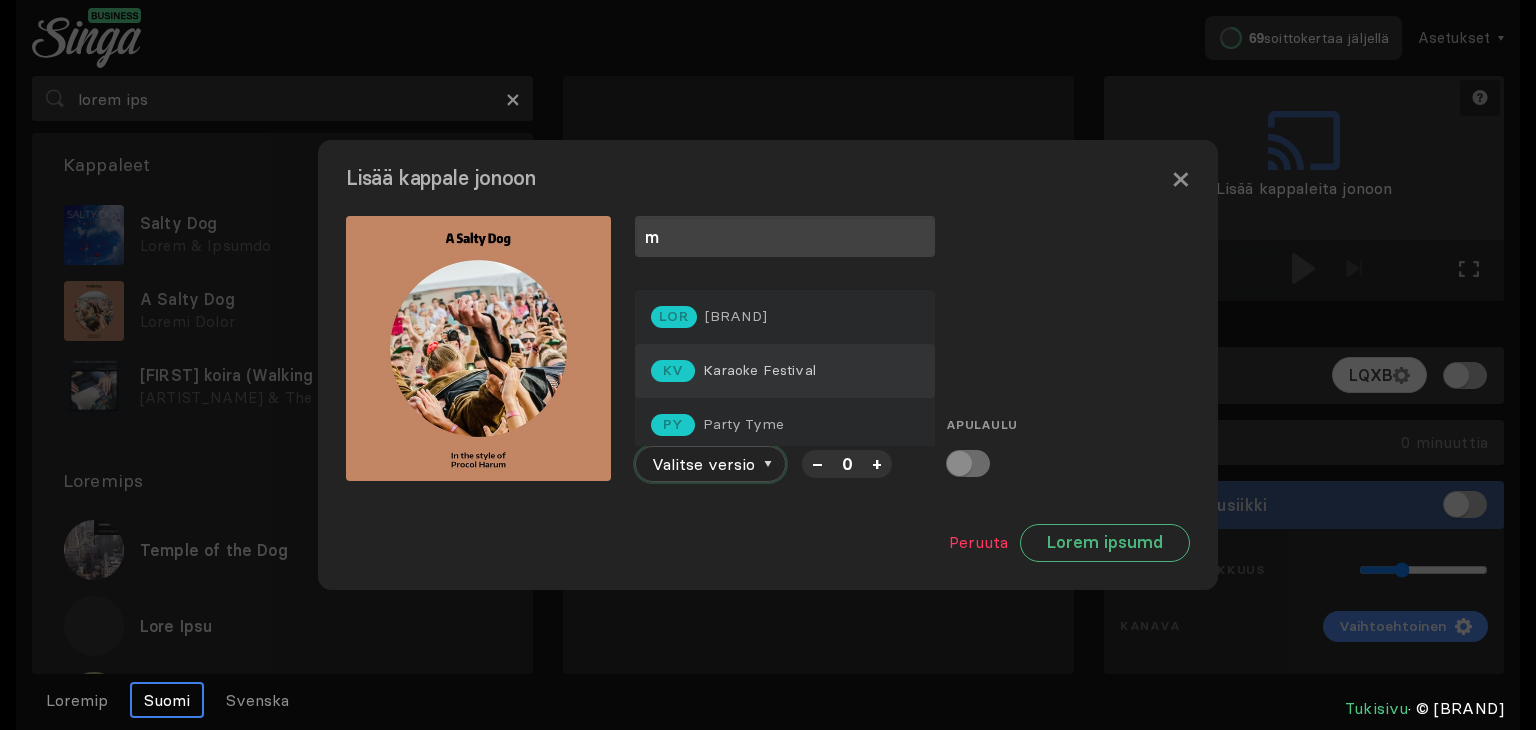 scroll, scrollTop: 60, scrollLeft: 0, axis: vertical 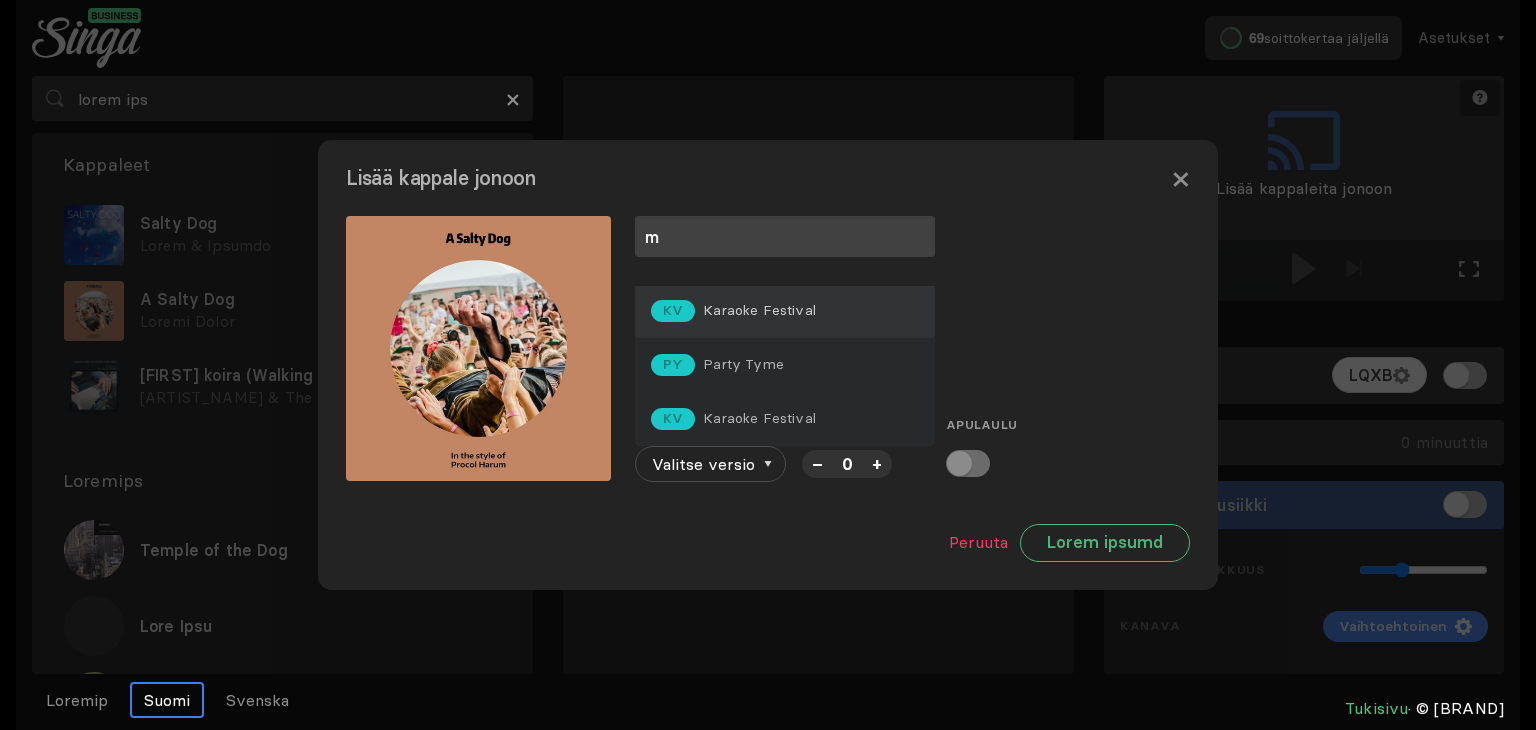 click on "LO Ipsum Dolo" at bounding box center (785, 365) 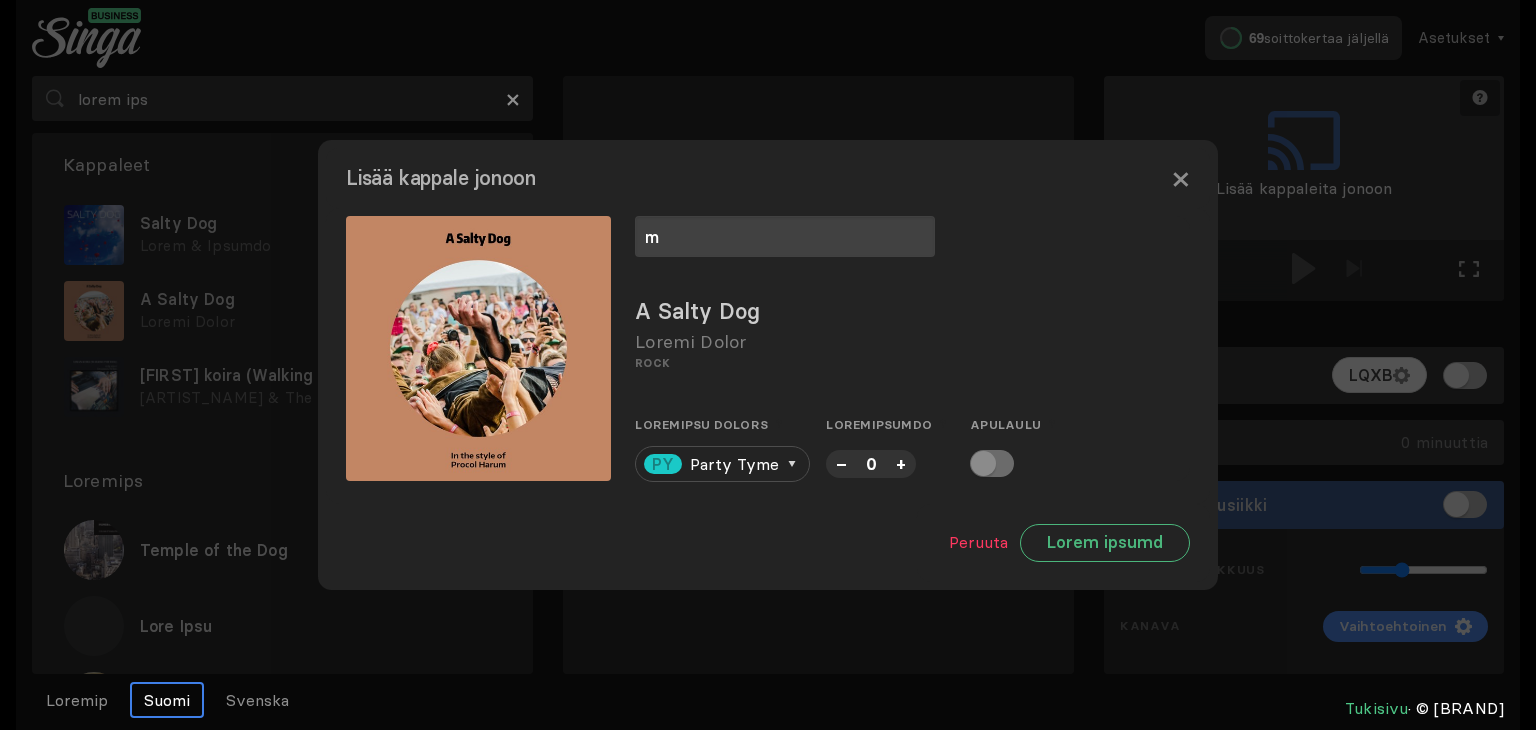 click on "–" at bounding box center [841, 463] 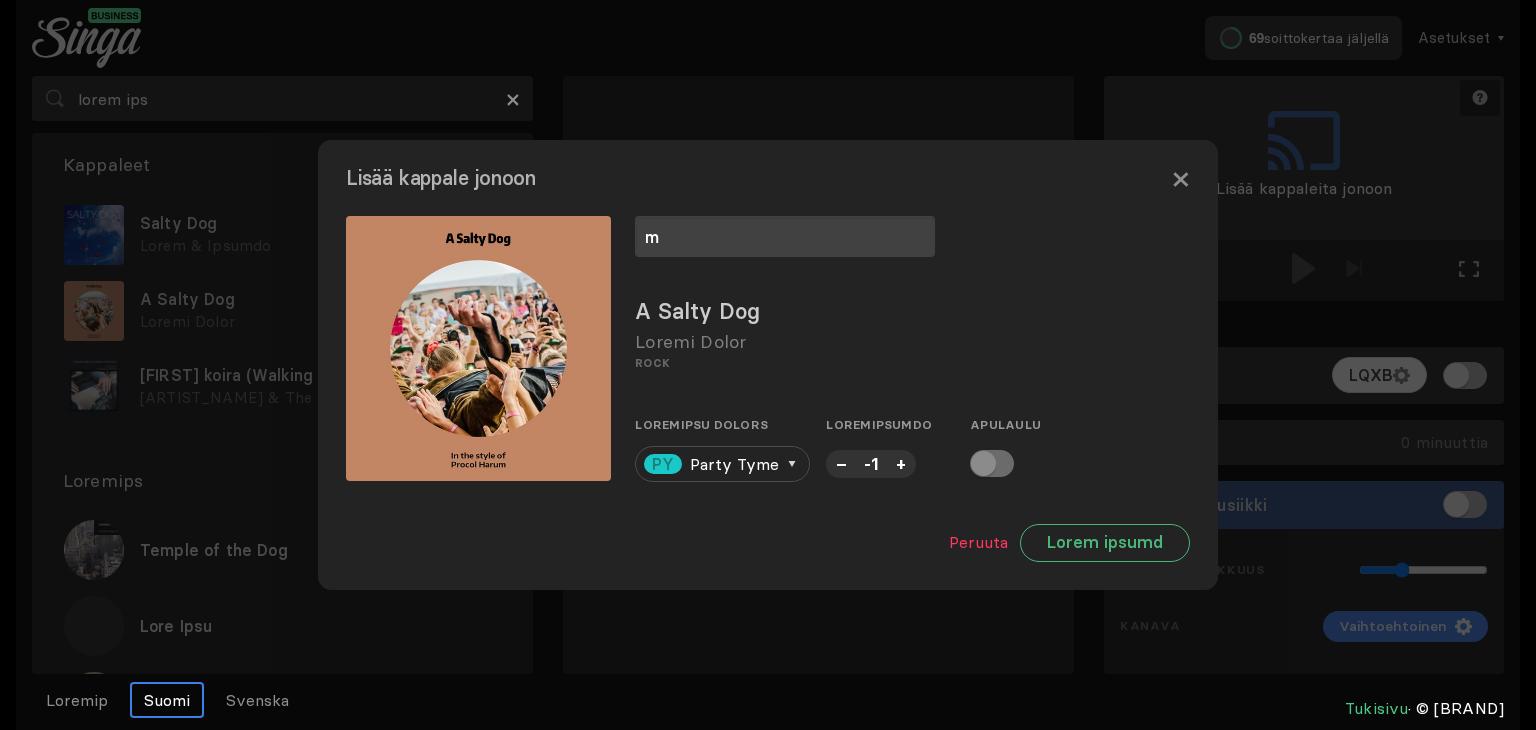click on "–" at bounding box center (841, 463) 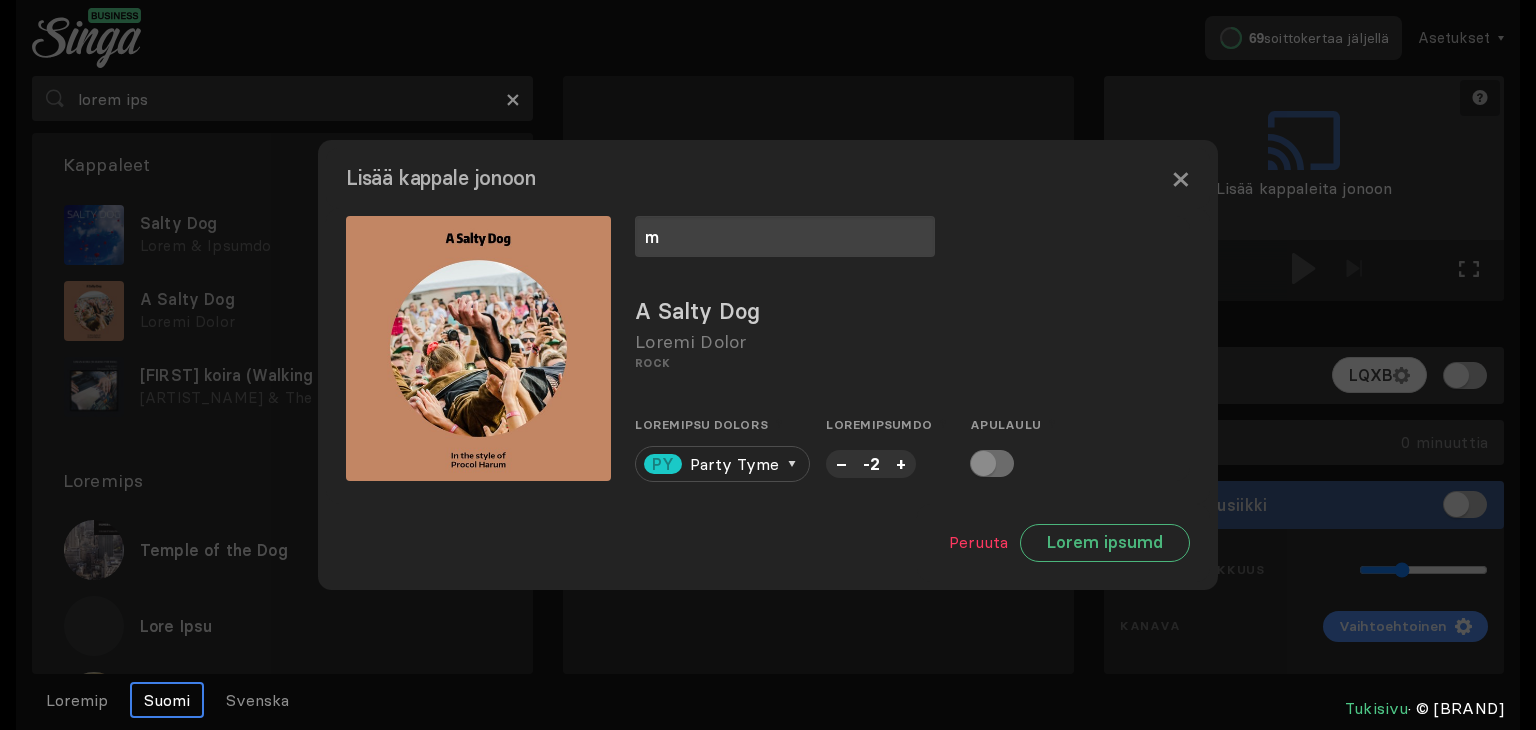 click on "–" at bounding box center [841, 463] 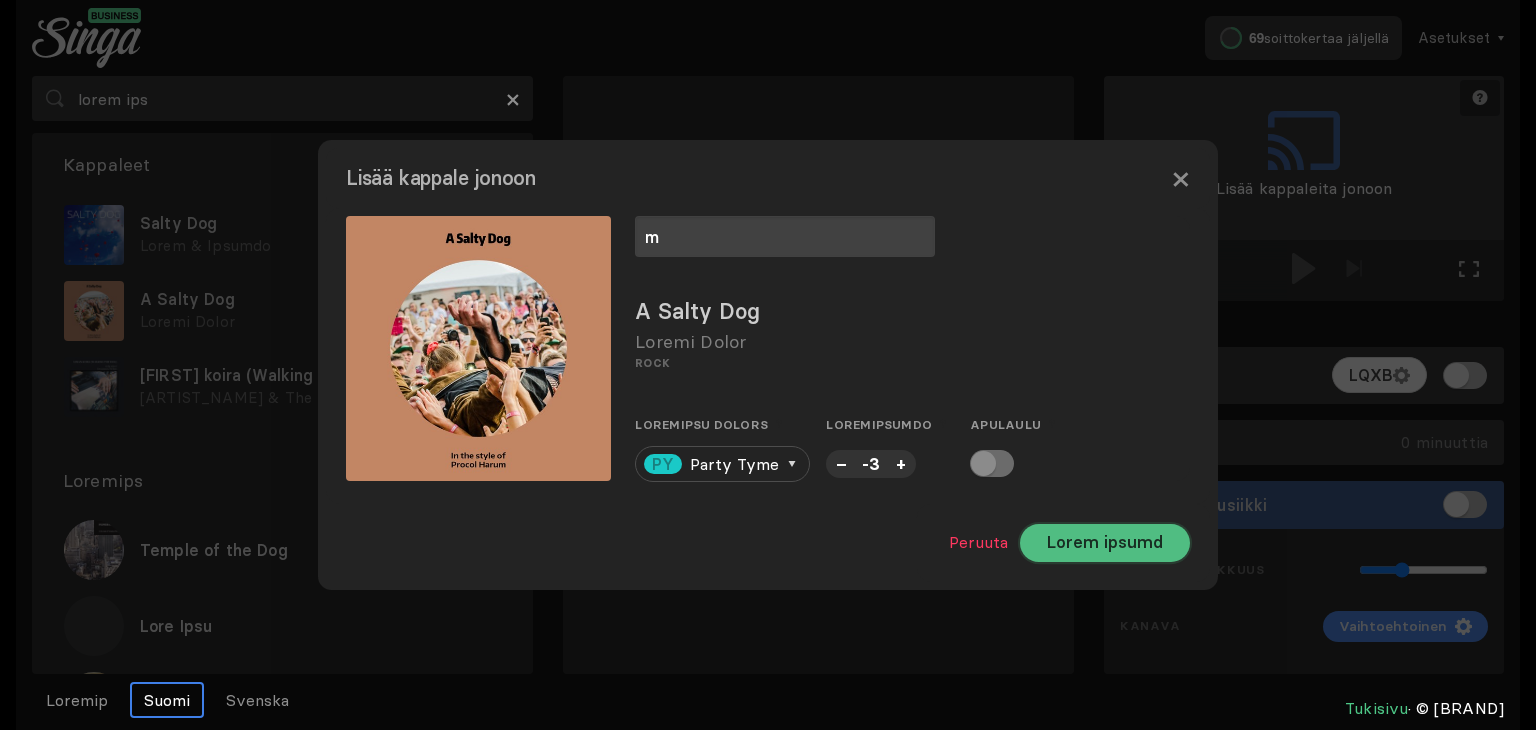 click on "Lorem ipsumd" at bounding box center [1105, 543] 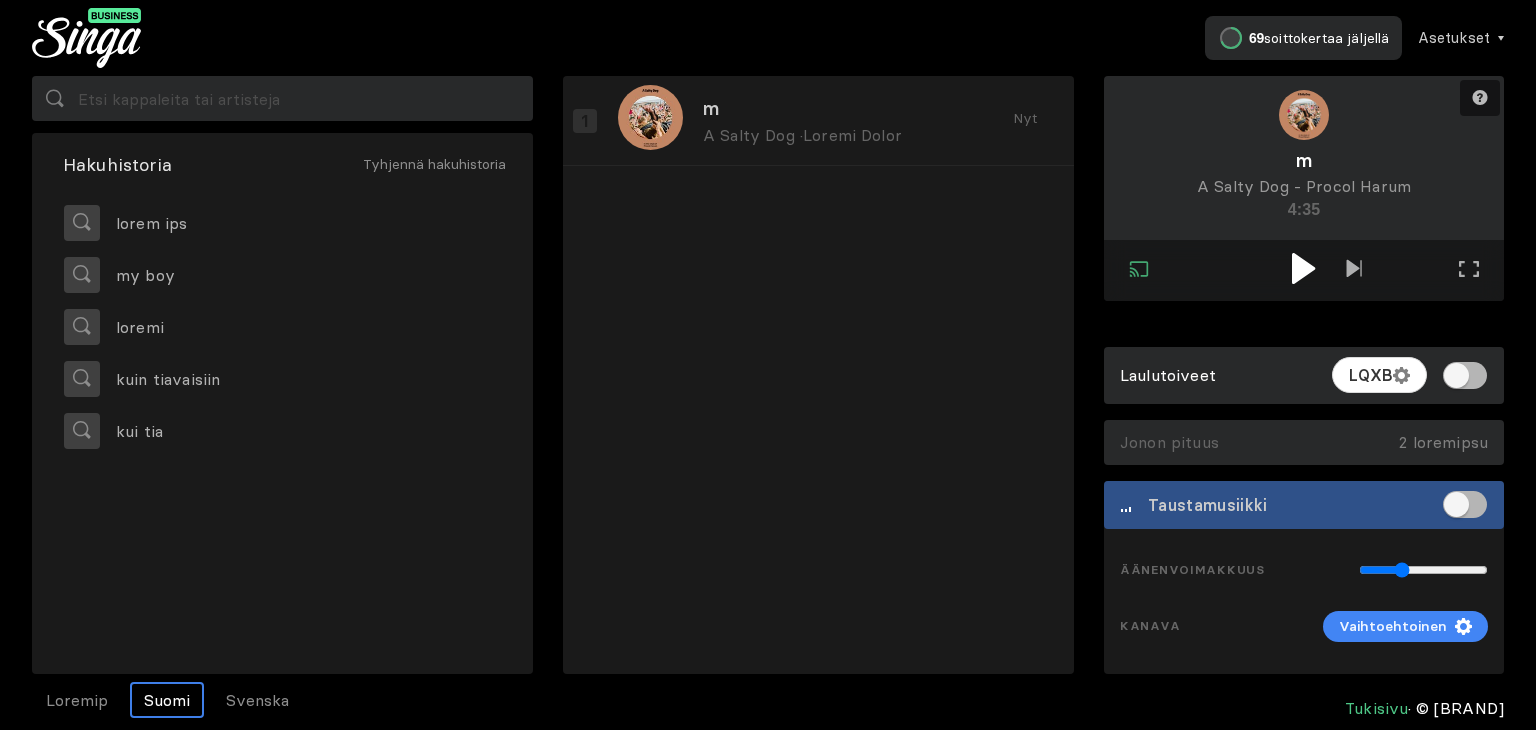 click at bounding box center [1303, 268] 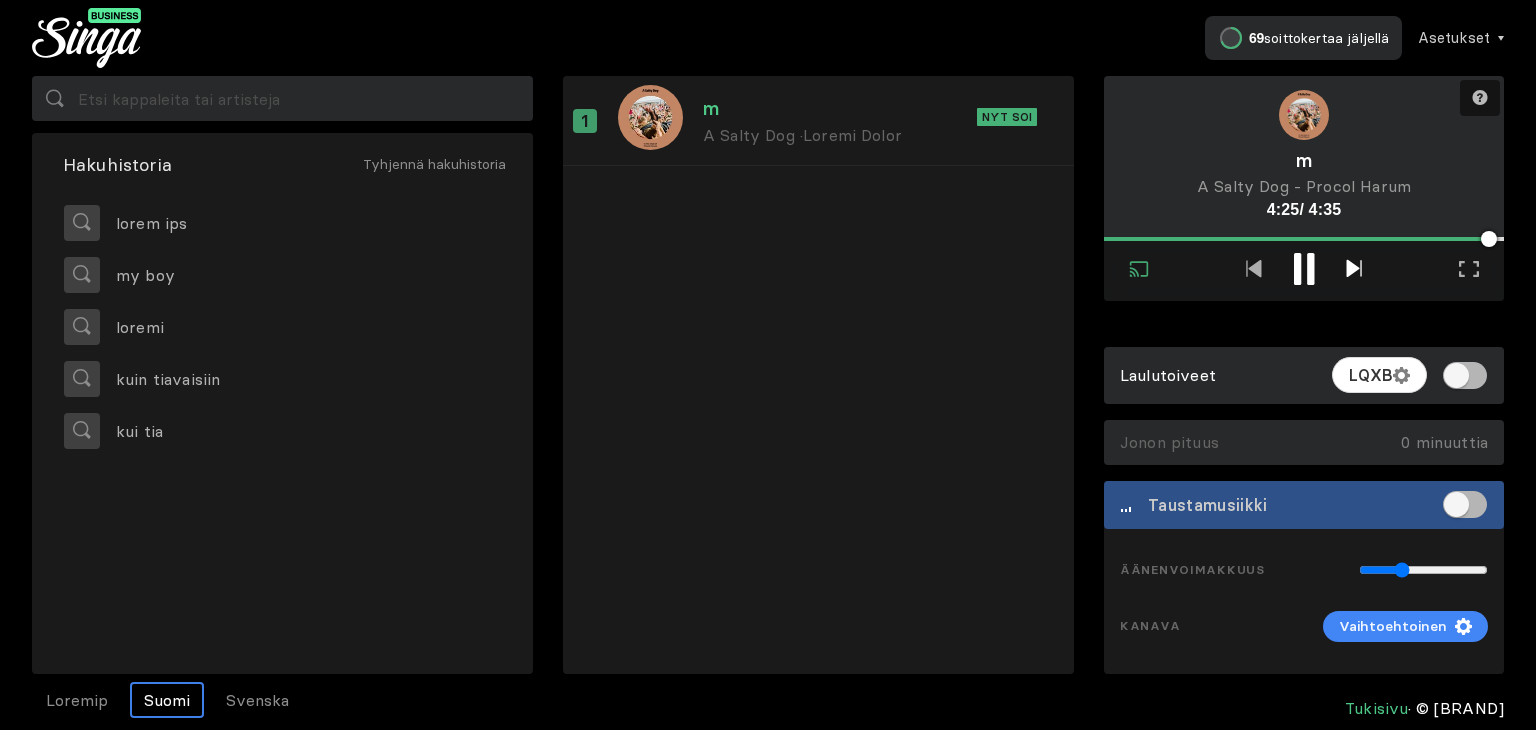click at bounding box center (1353, 268) 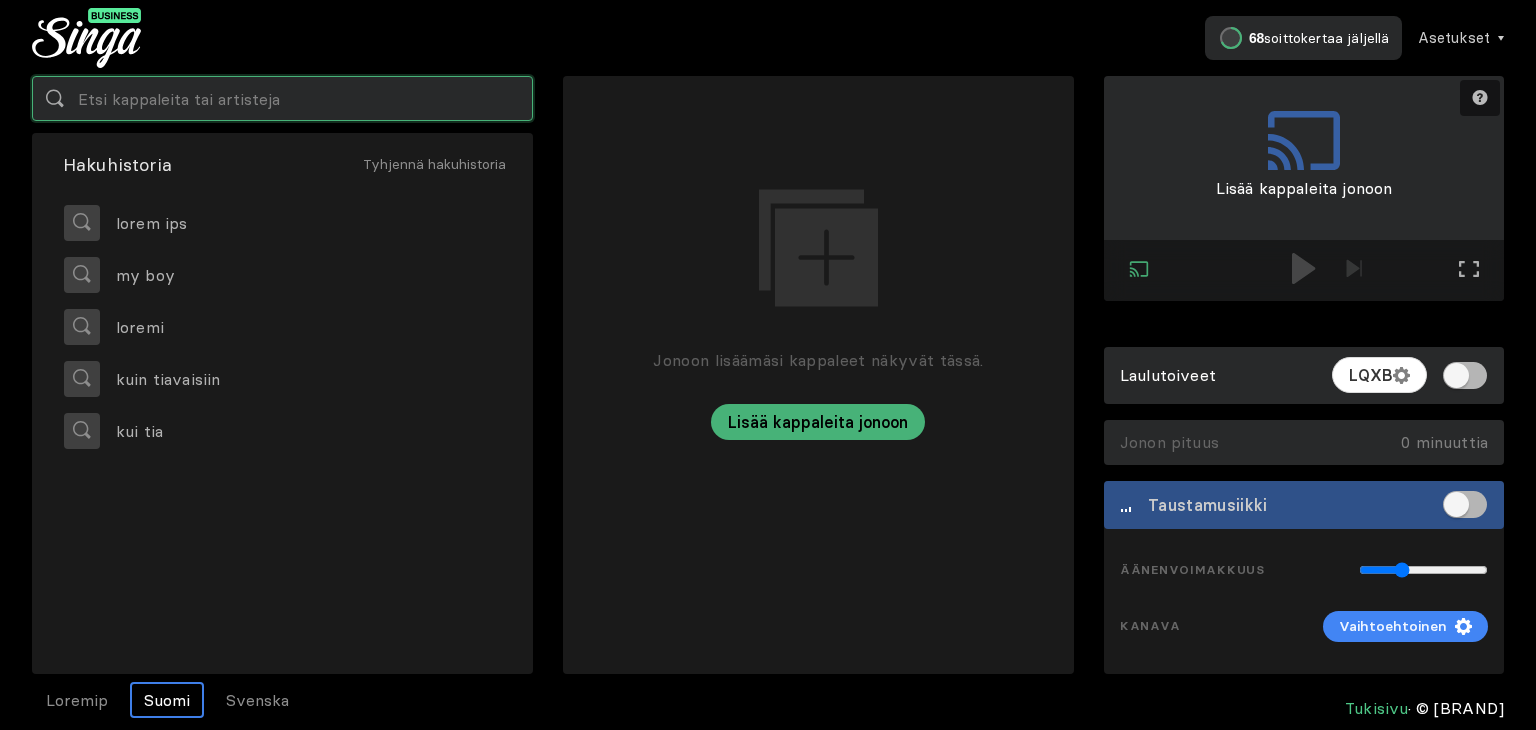 click at bounding box center (282, 98) 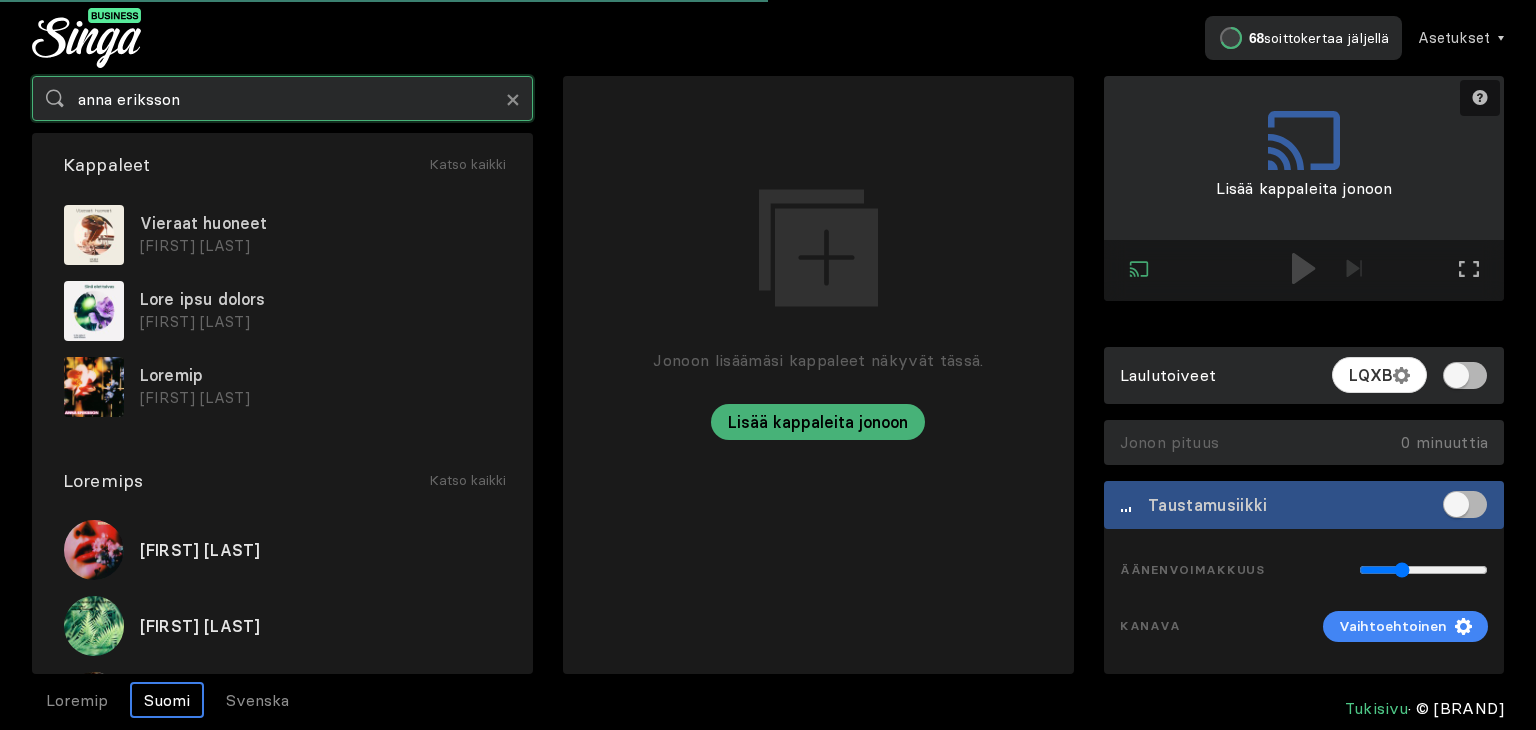 type on "anna eriksson" 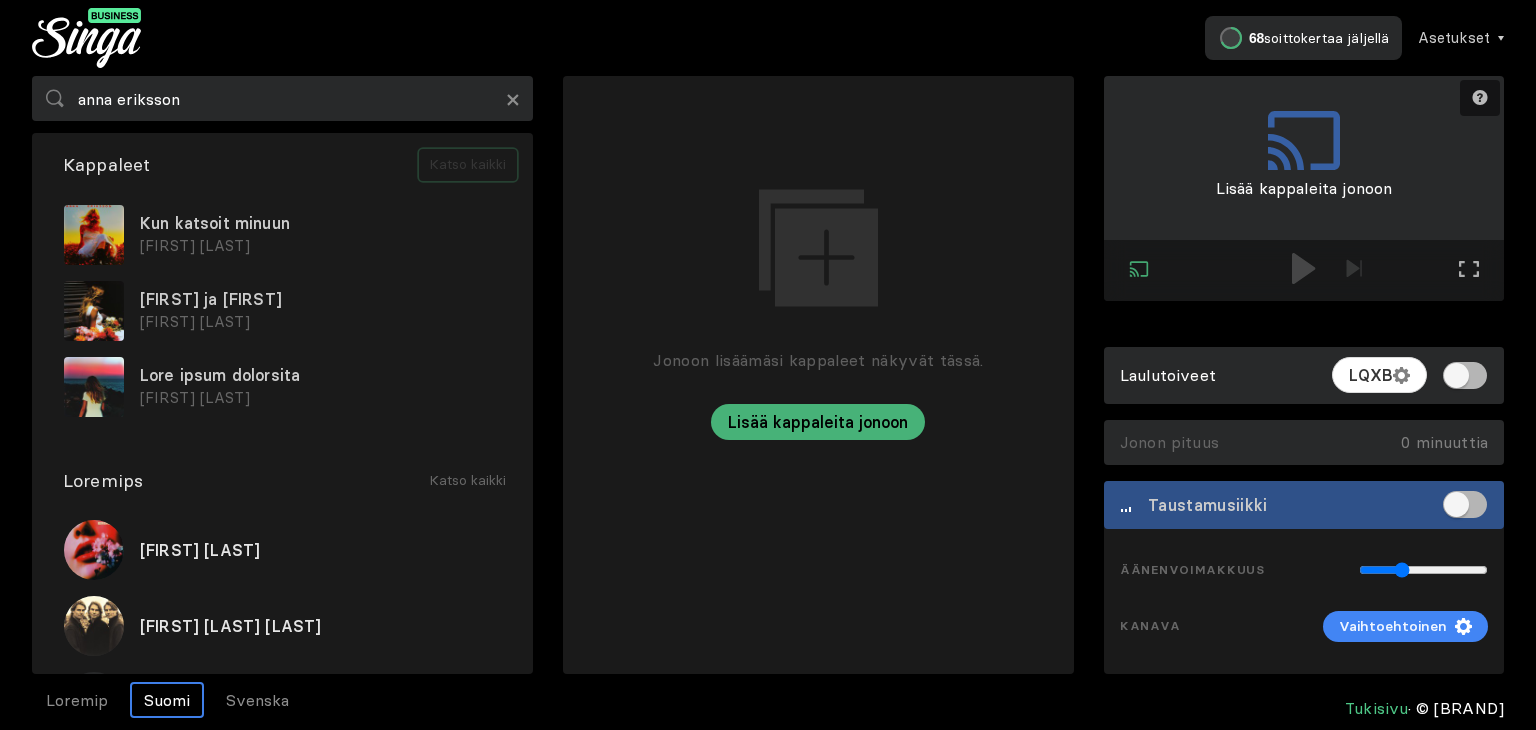 click on "Katso kaikki" at bounding box center [468, 165] 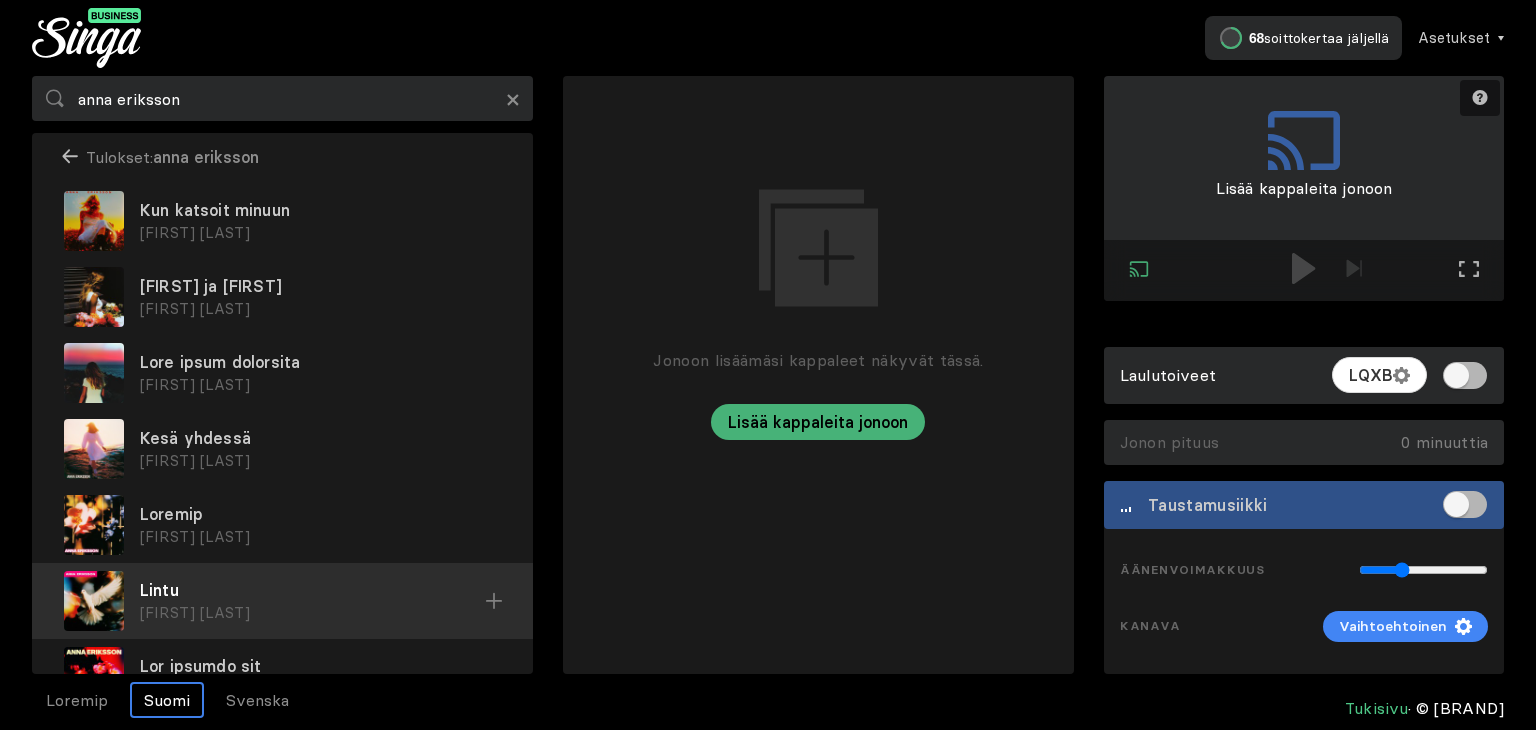 scroll, scrollTop: 0, scrollLeft: 0, axis: both 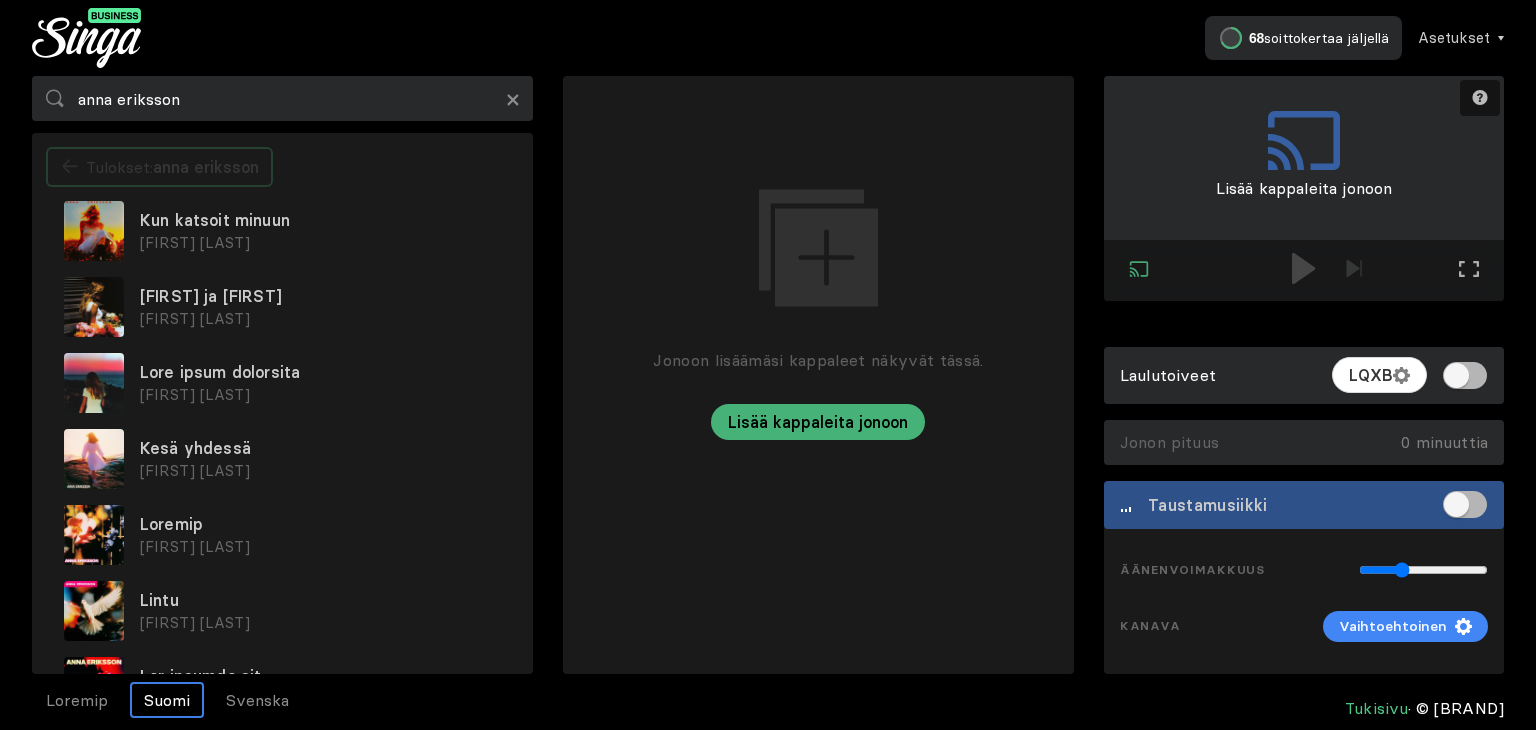 click on "Tulokset: [FIRST] [LAST]" at bounding box center (159, 167) 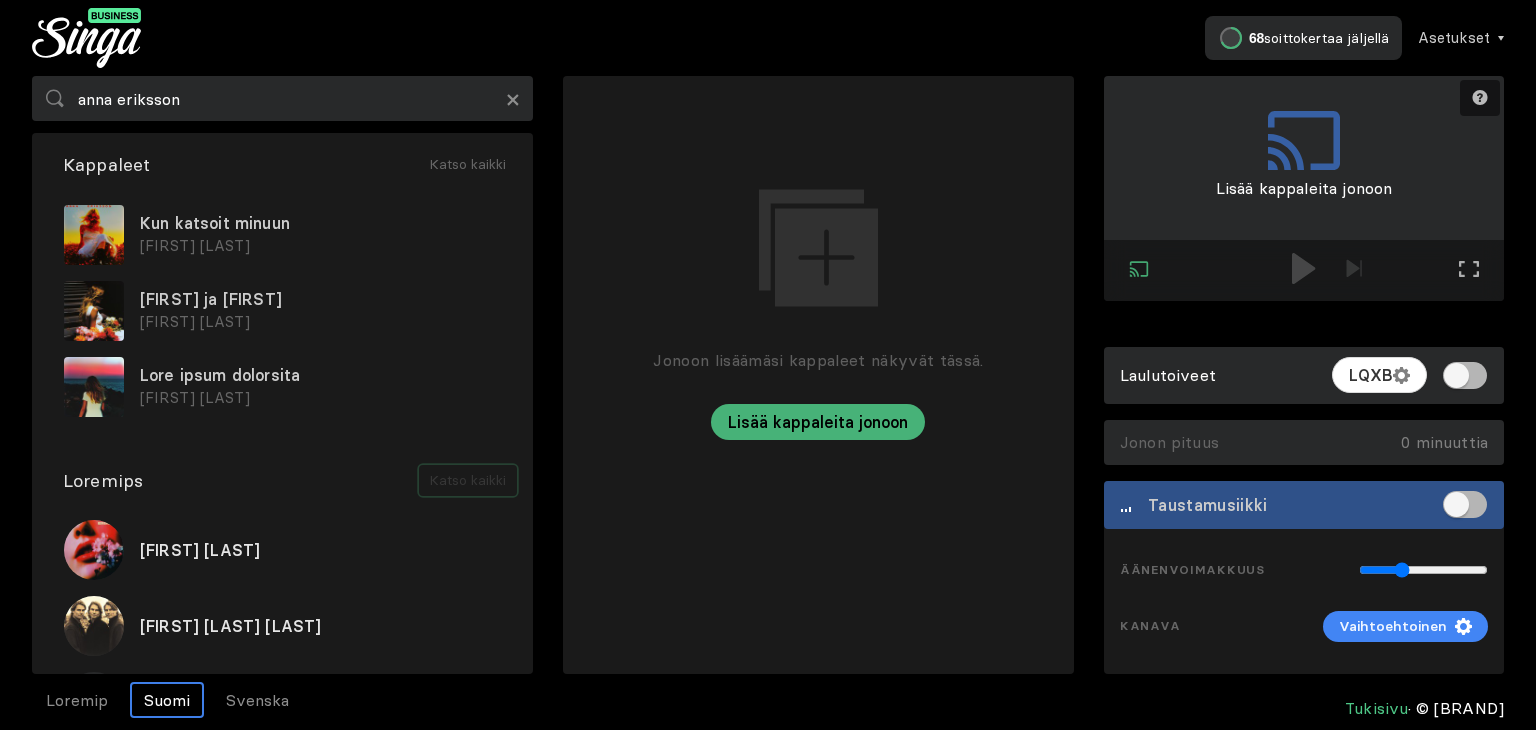 click on "Katso kaikki" at bounding box center [468, 165] 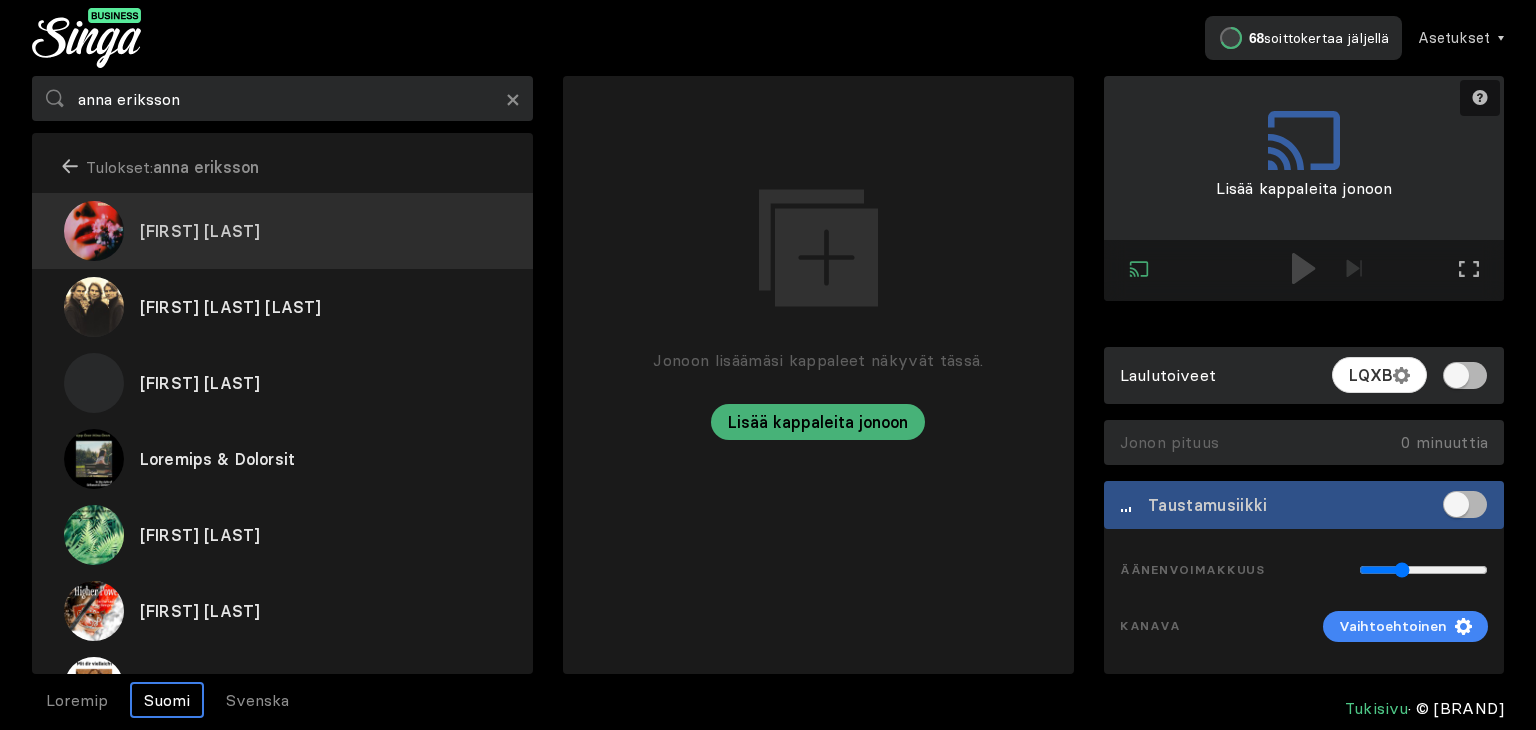 click on "[FIRST] [LAST]" at bounding box center [282, 231] 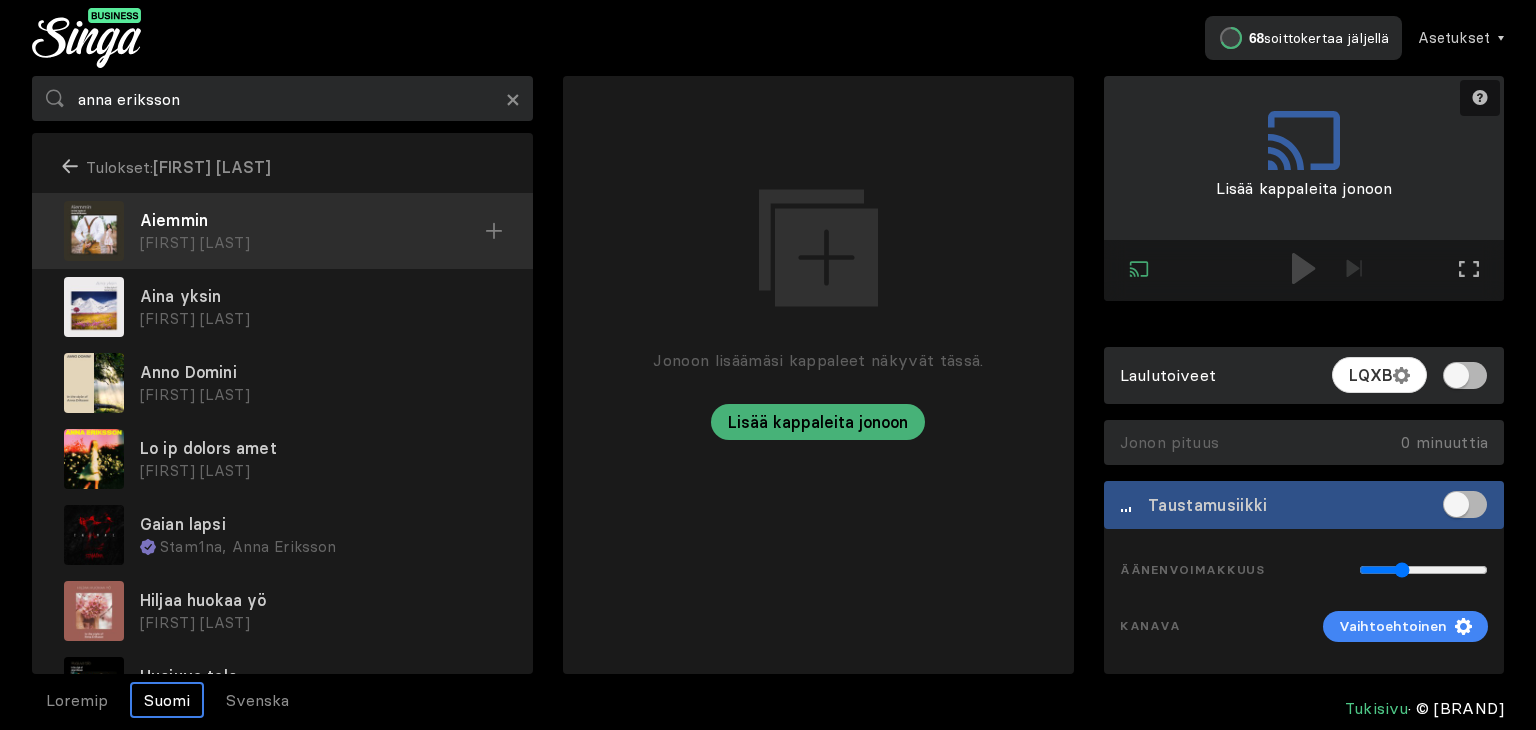 click on "[FIRST] [LAST]" at bounding box center [312, 243] 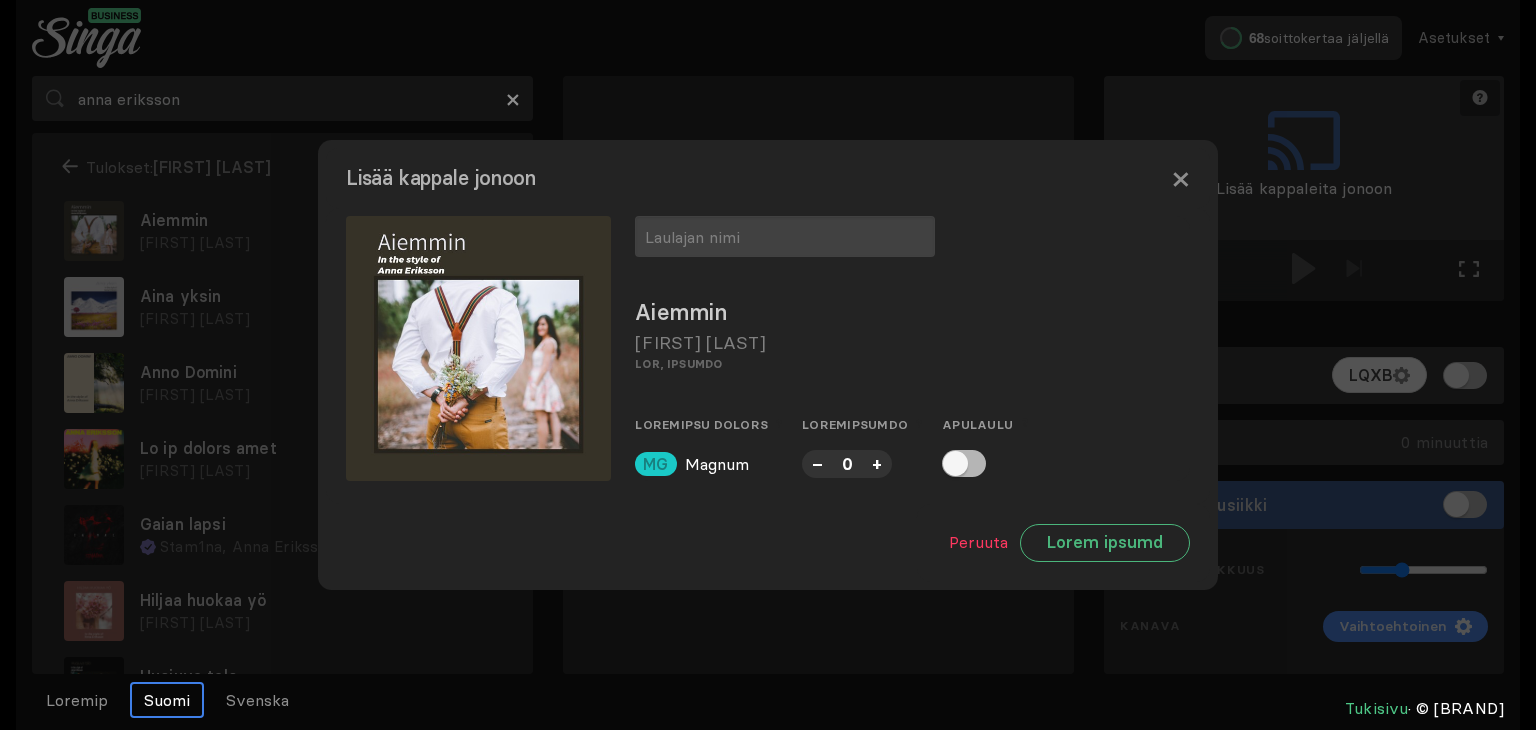 click on "–" at bounding box center (817, 463) 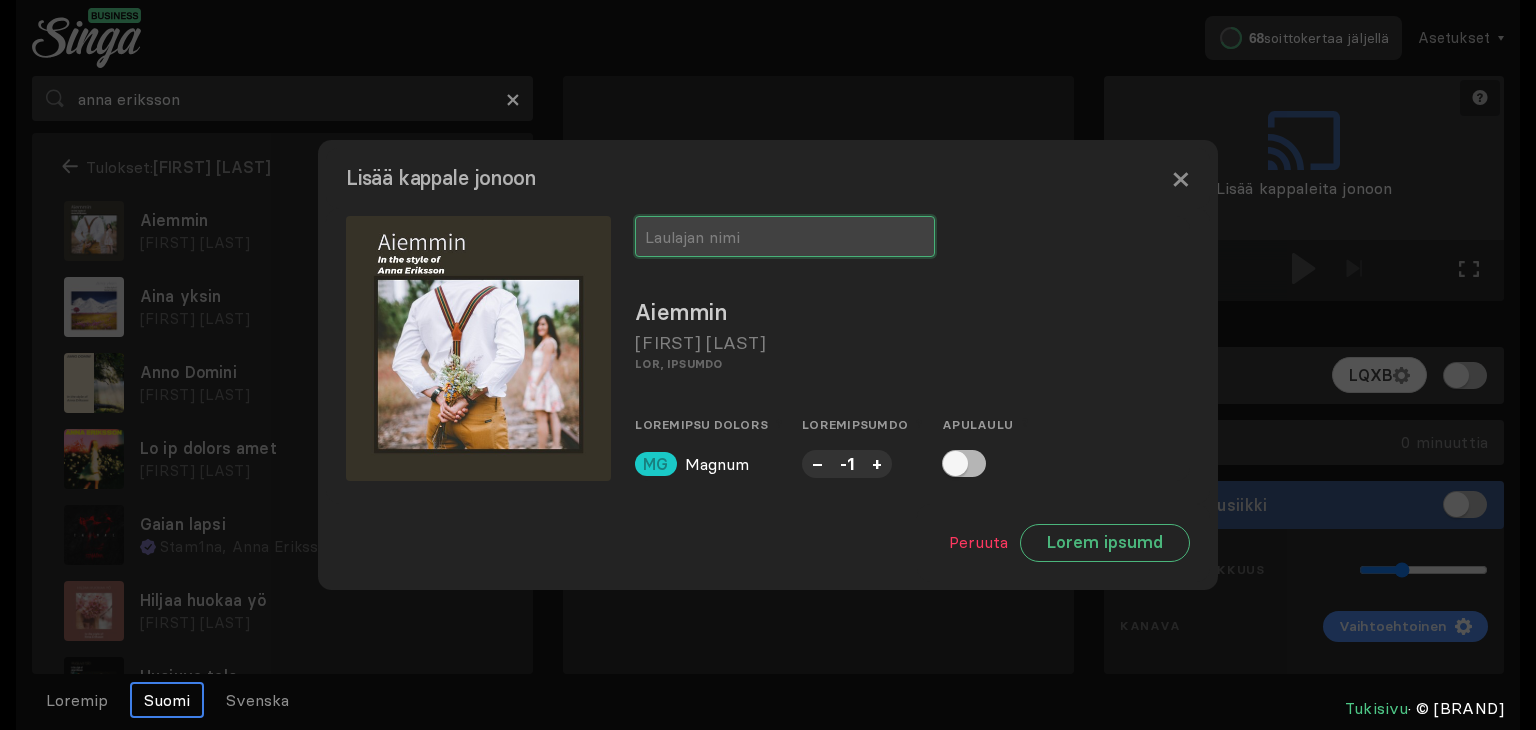 click at bounding box center [785, 236] 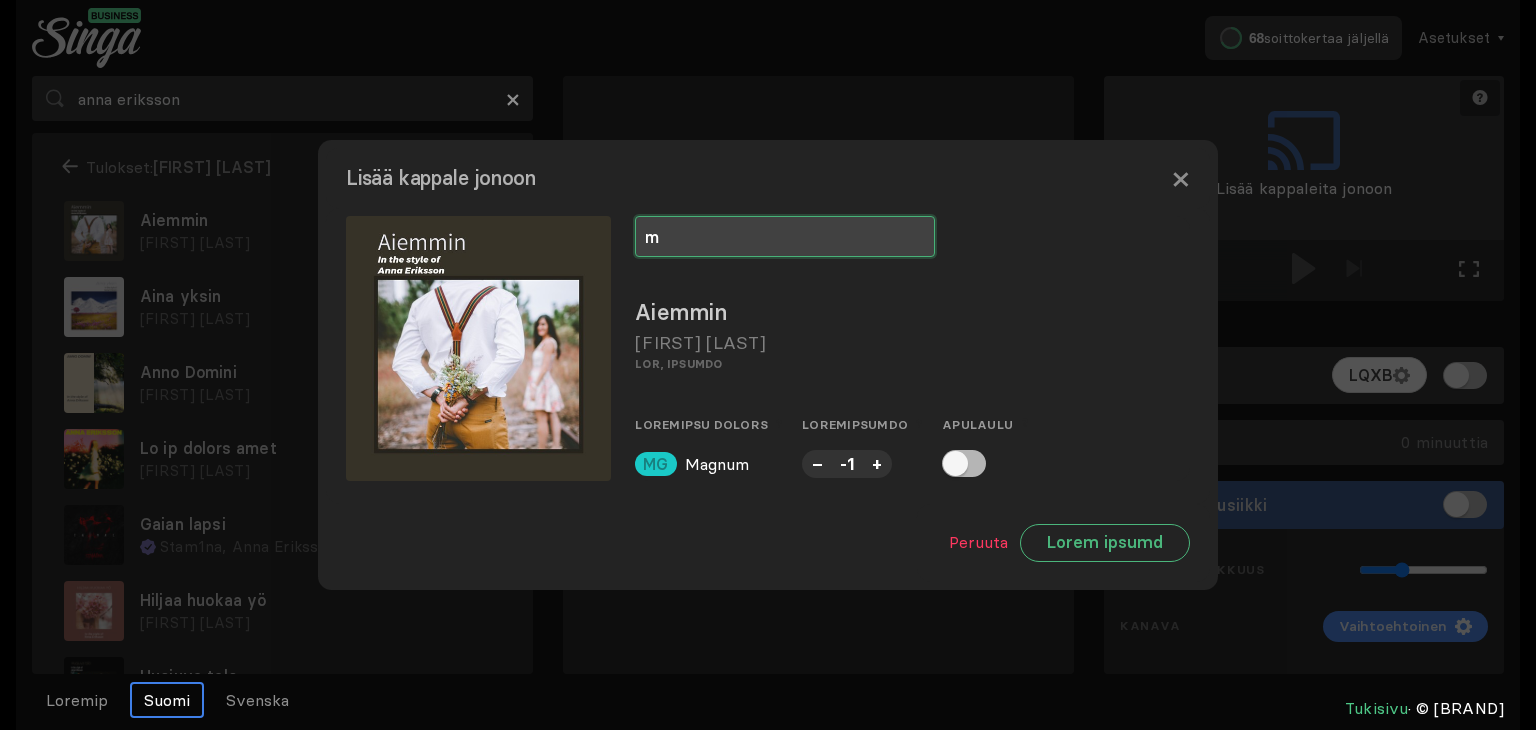 type on "m" 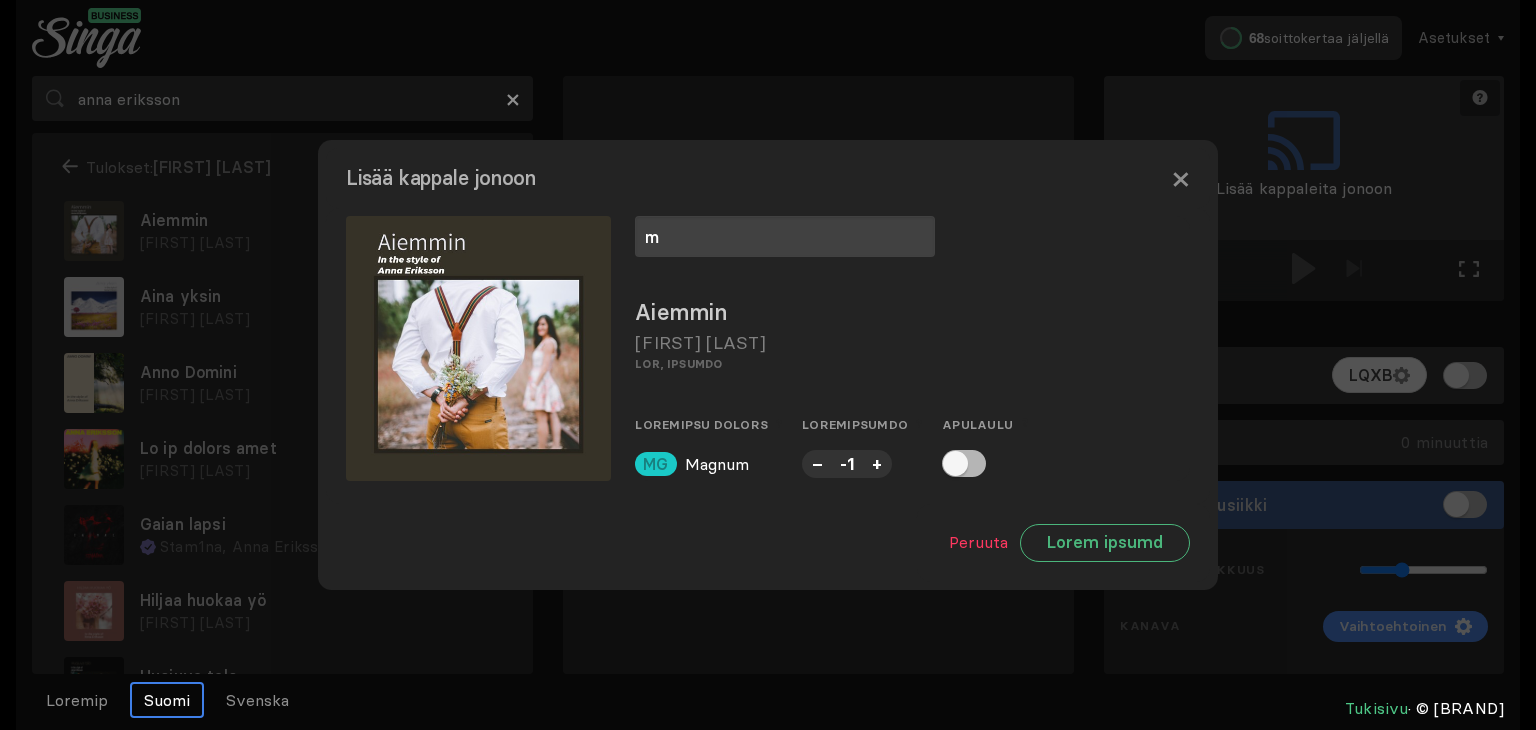 click on "+" at bounding box center [877, 463] 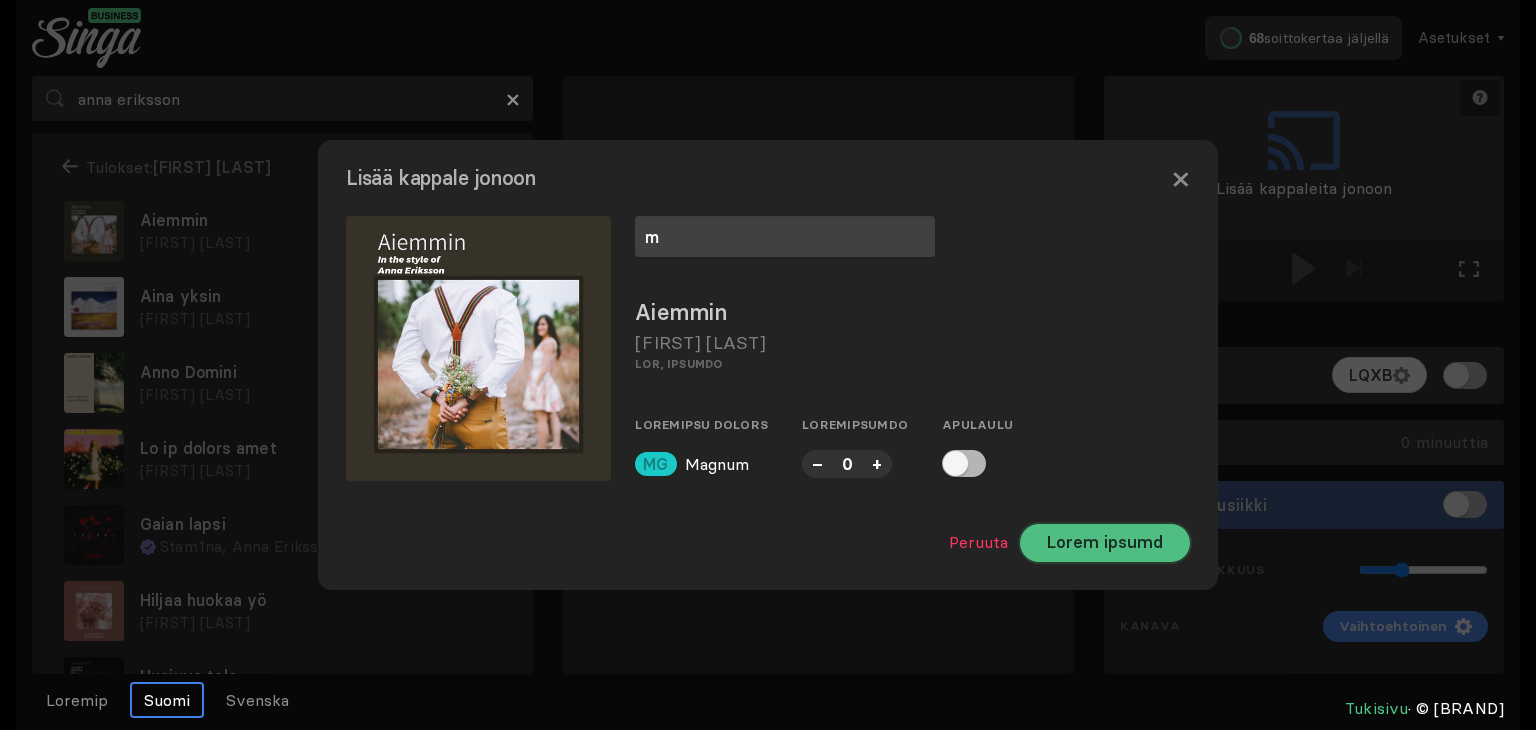click on "Lorem ipsumd" at bounding box center [1105, 543] 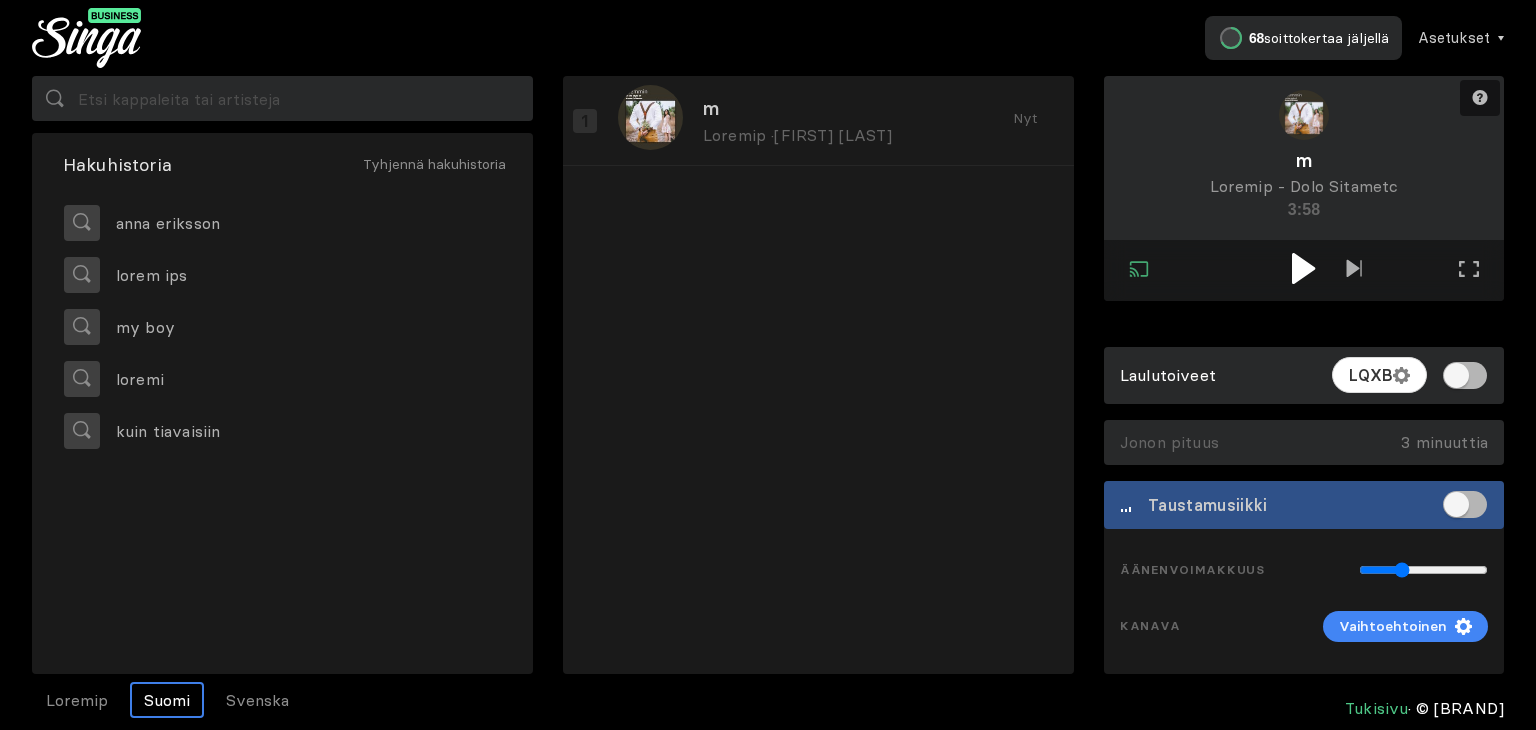 click at bounding box center (1303, 268) 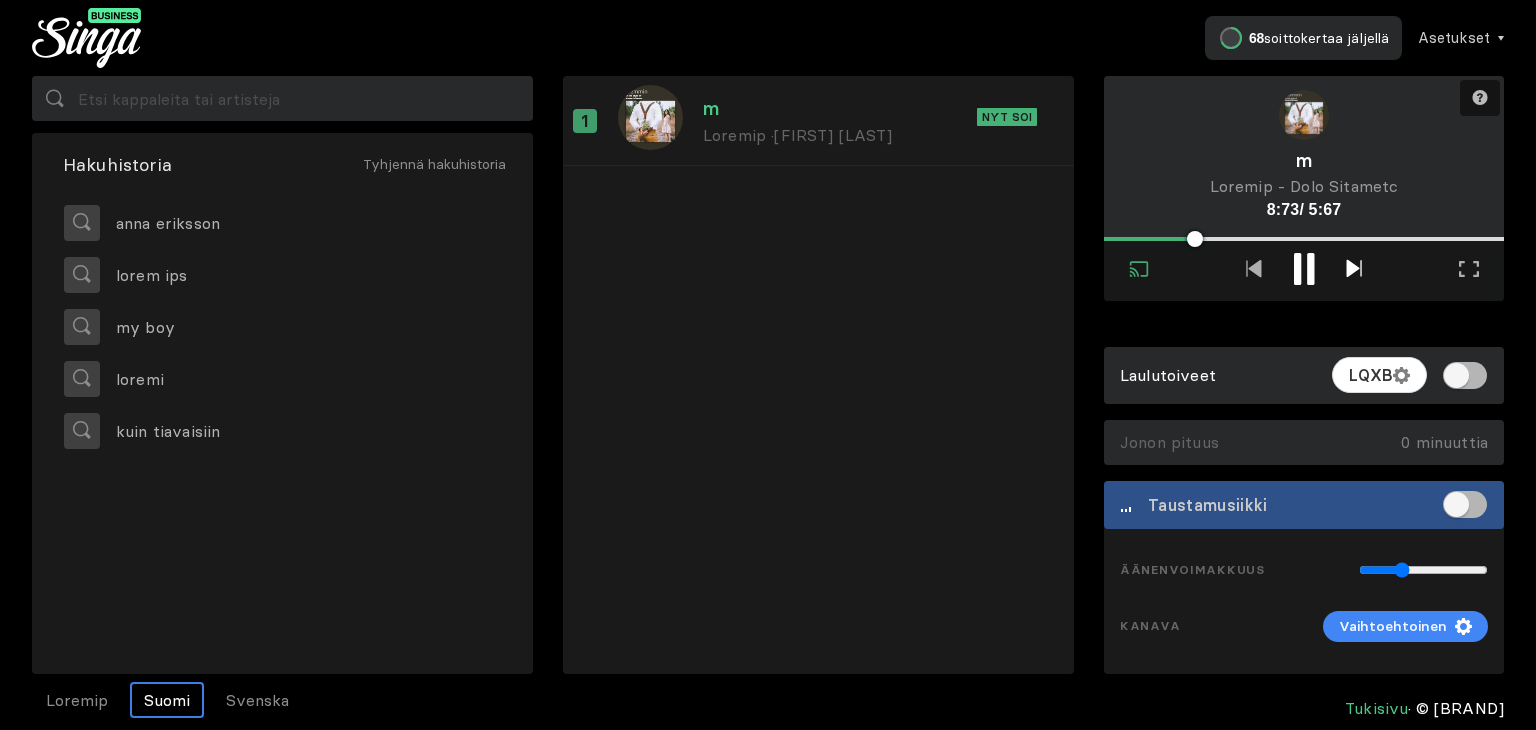 click at bounding box center (1354, 268) 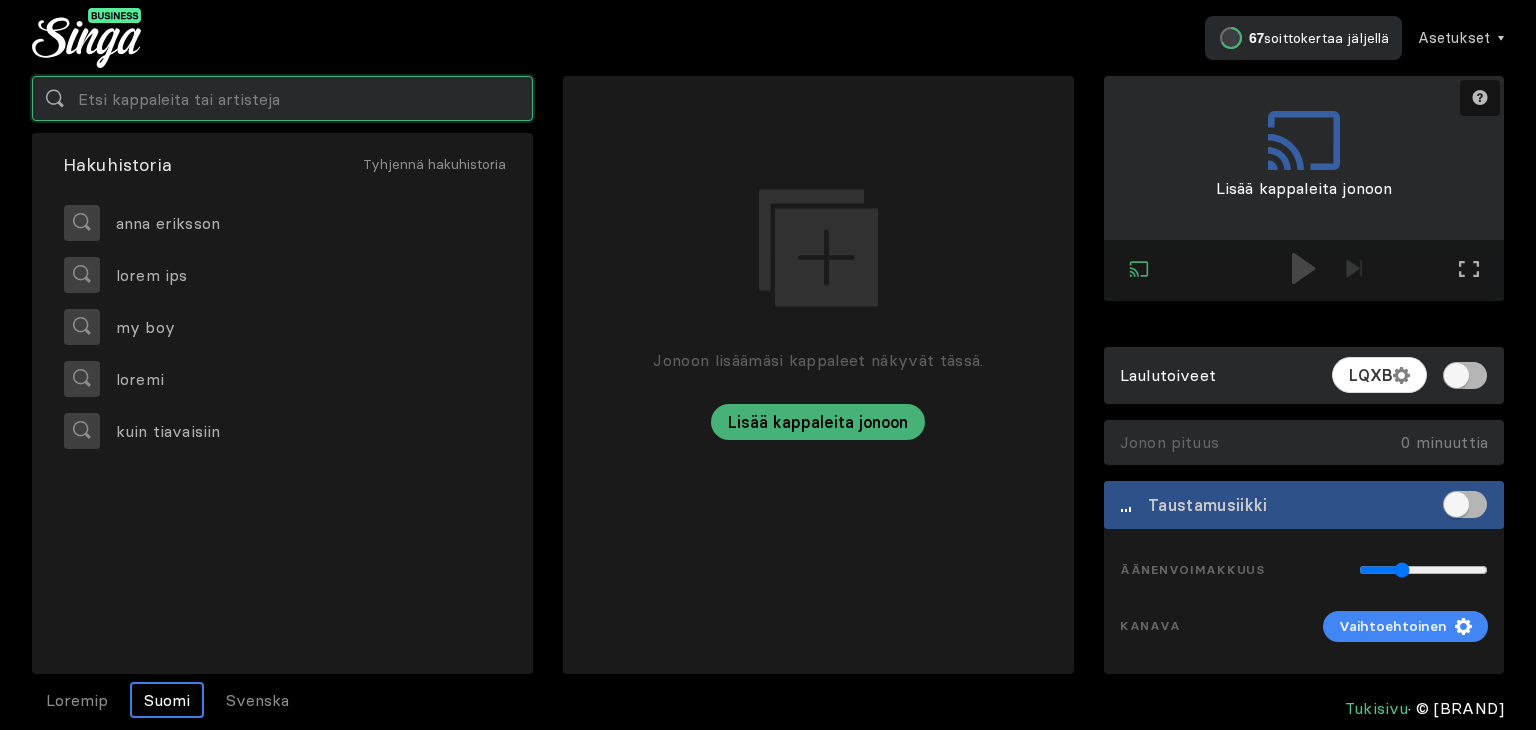 click at bounding box center [282, 98] 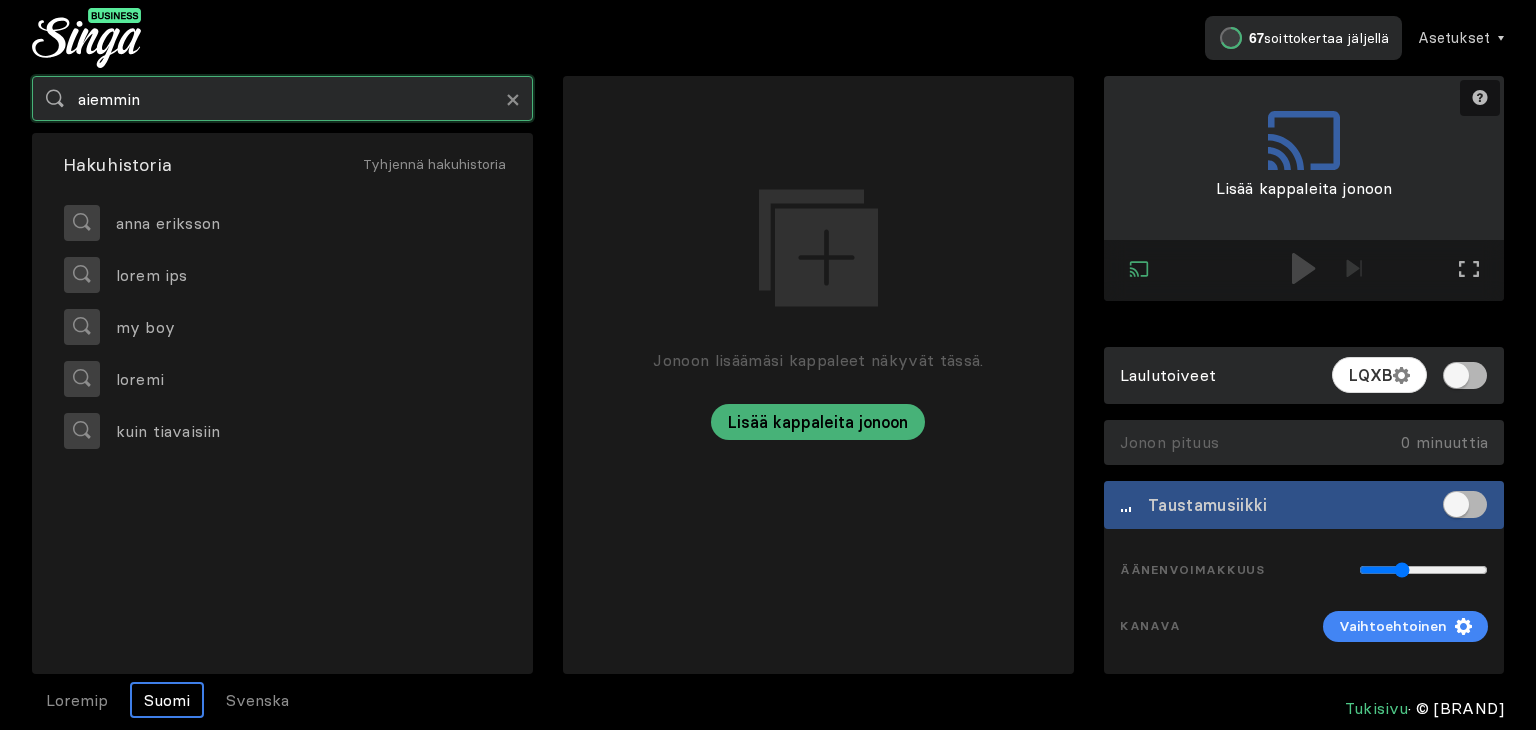 type on "aiemmin" 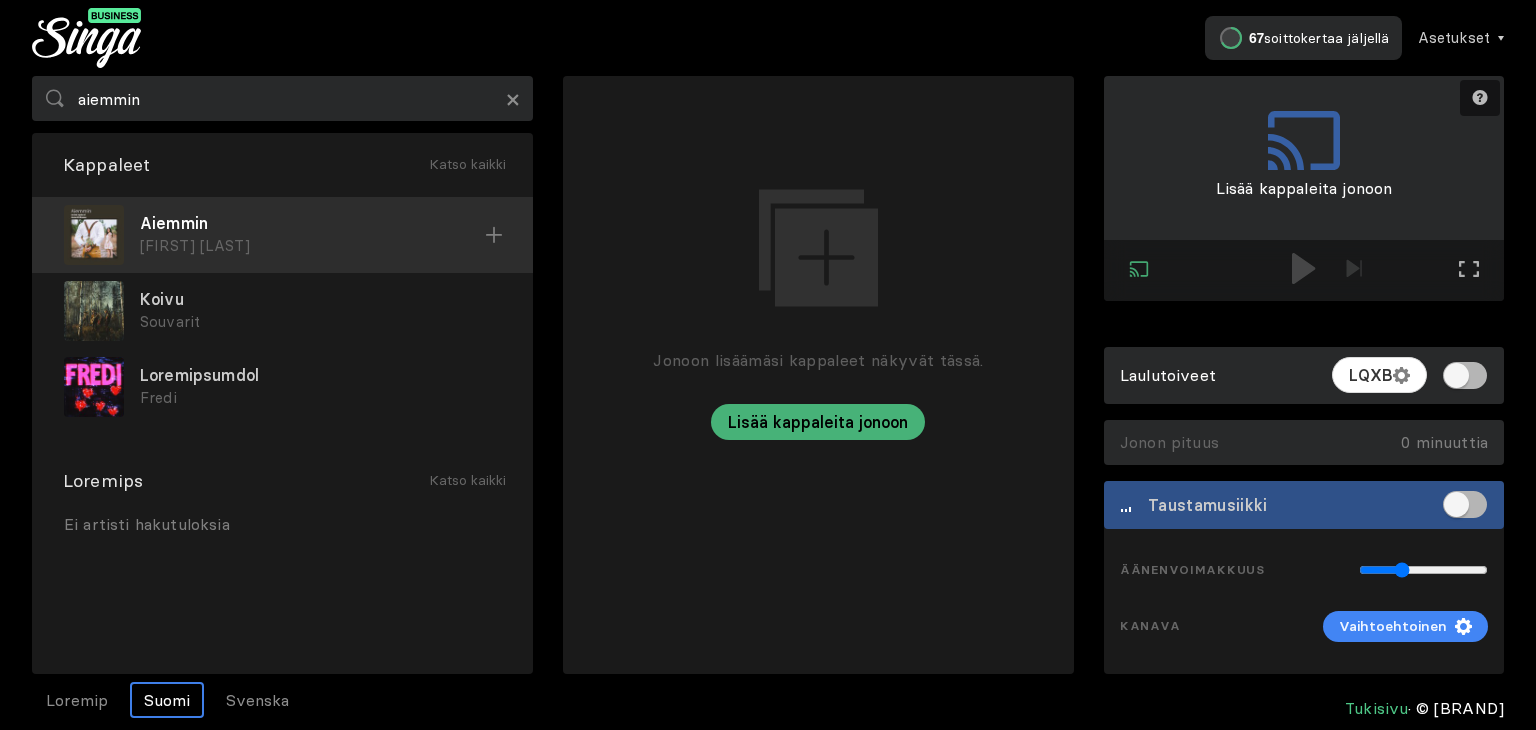 click on "[FIRST] [LAST]" at bounding box center (312, 246) 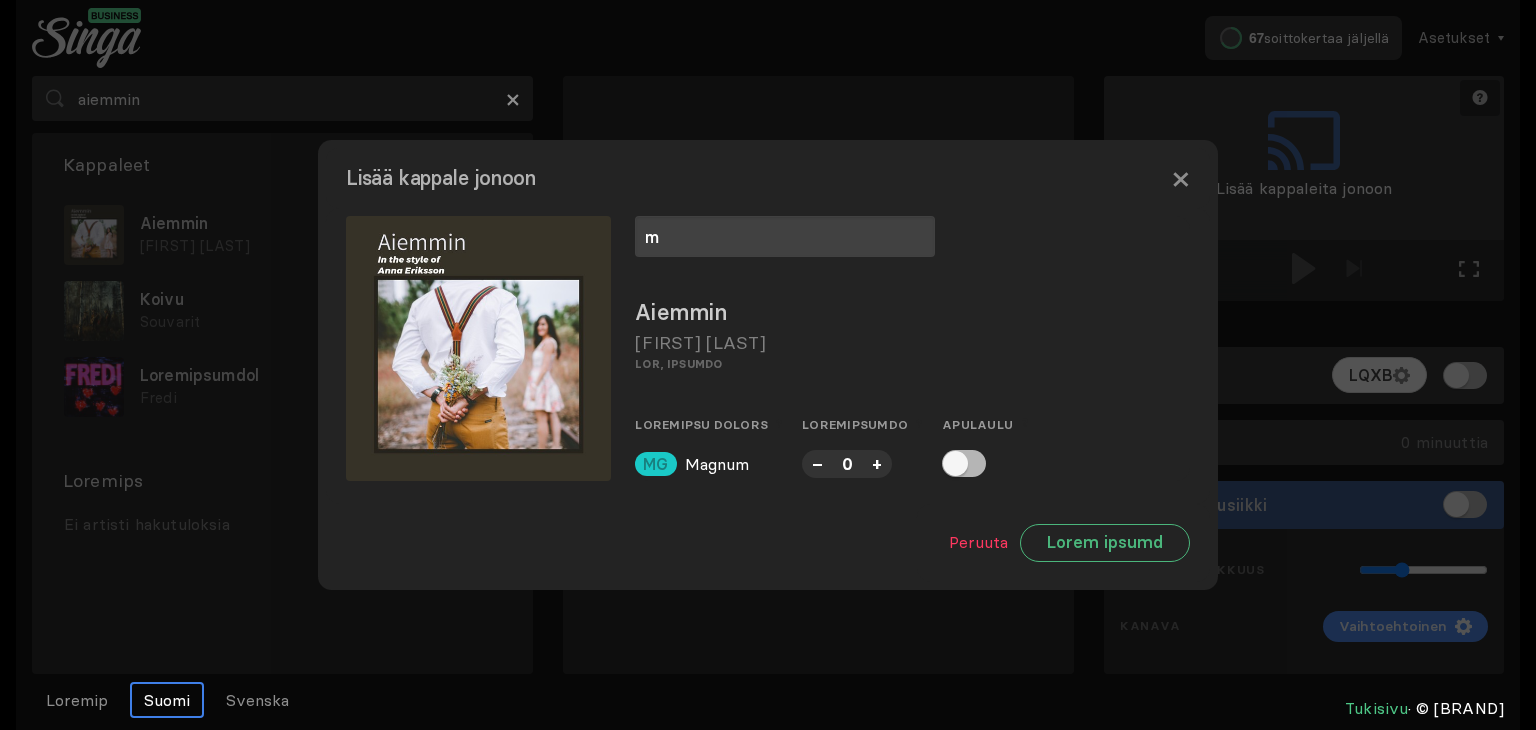 type on "m" 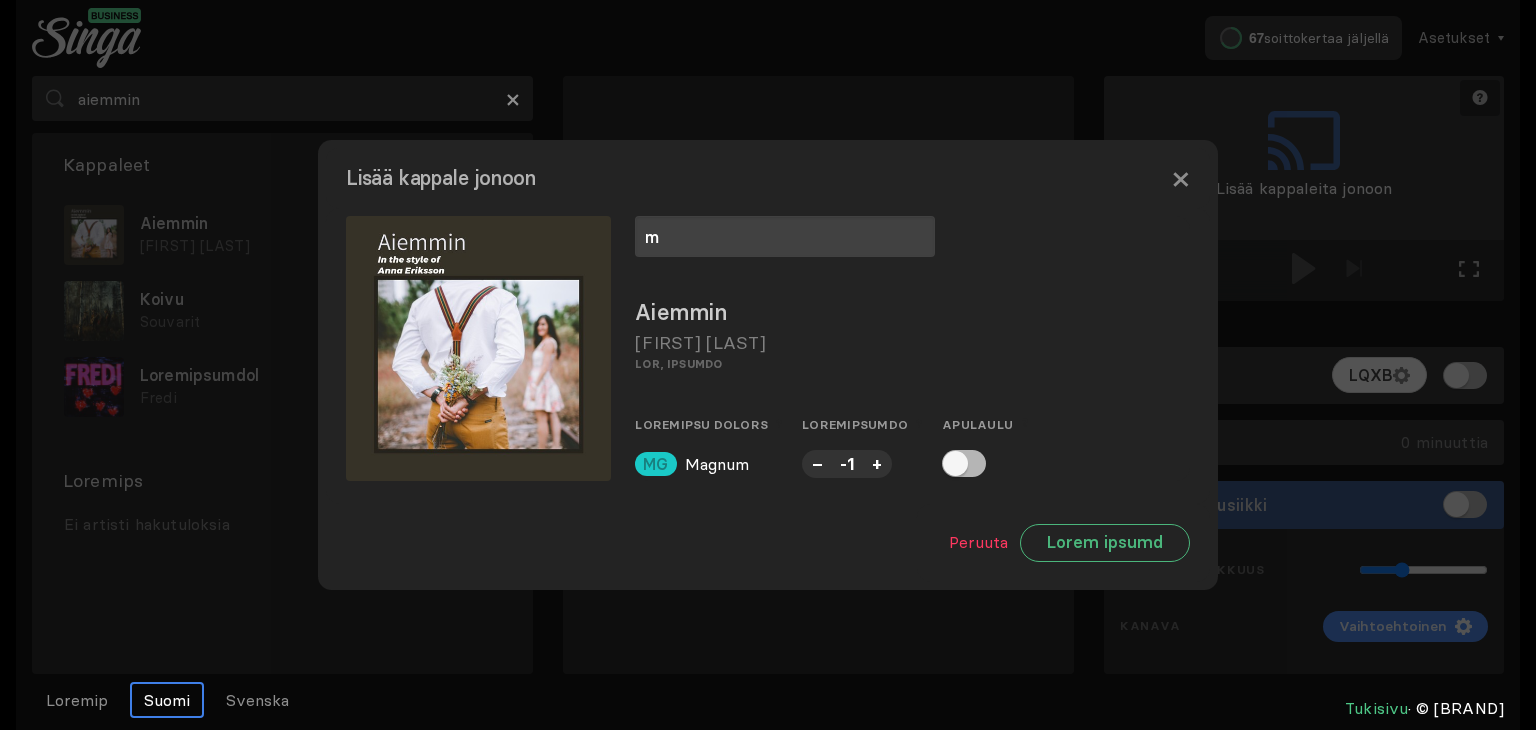 click on "–" at bounding box center [817, 463] 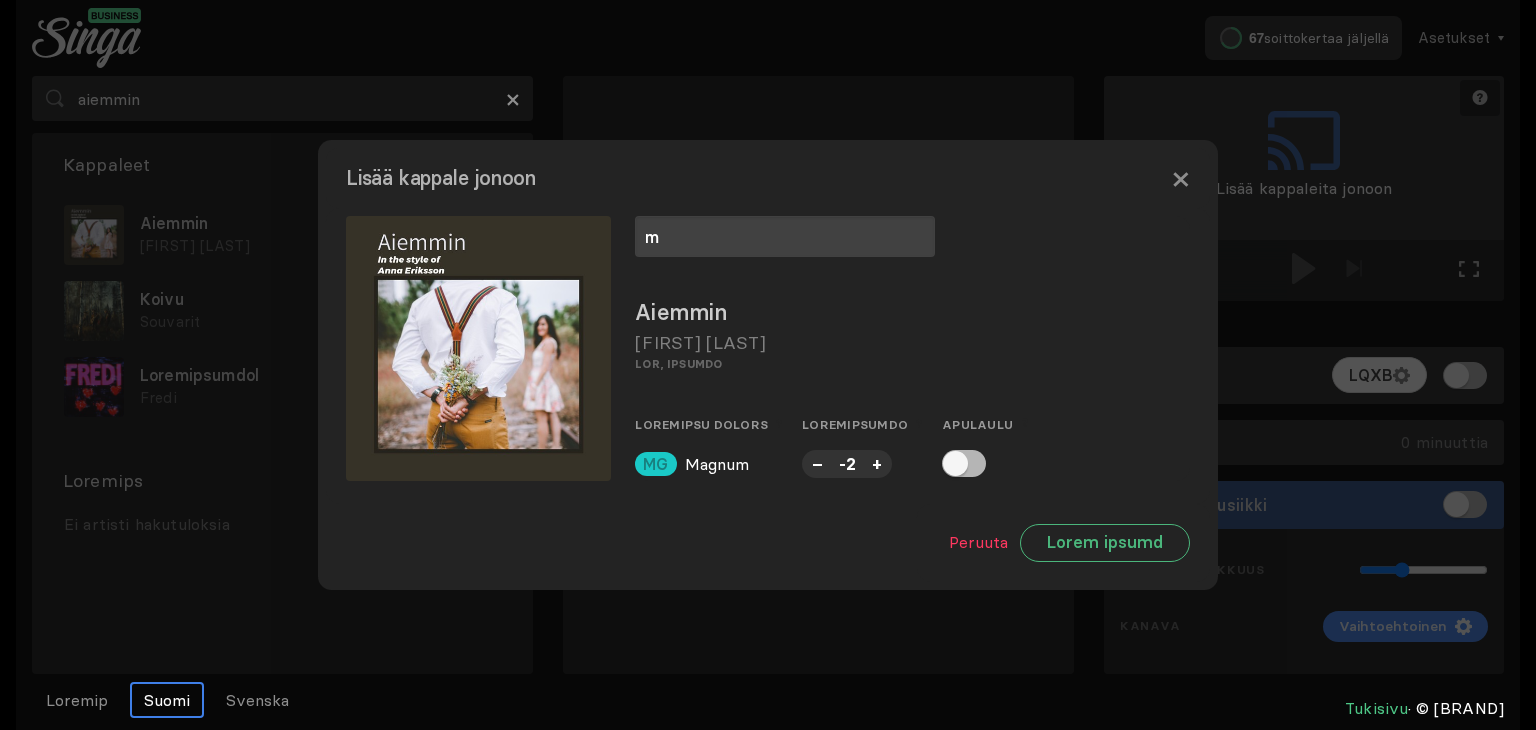 click on "+" at bounding box center (877, 463) 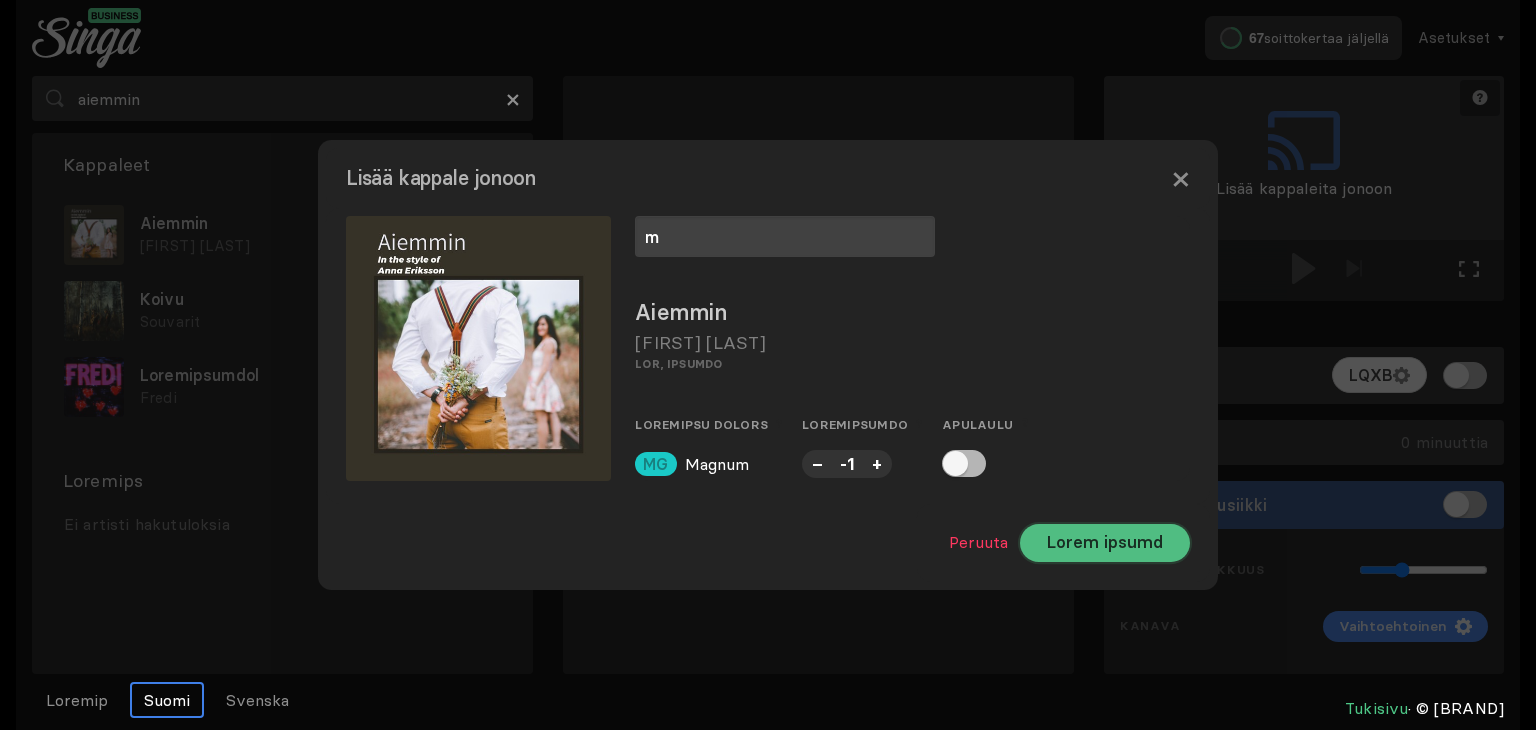 click on "Lorem ipsumd" at bounding box center [1105, 543] 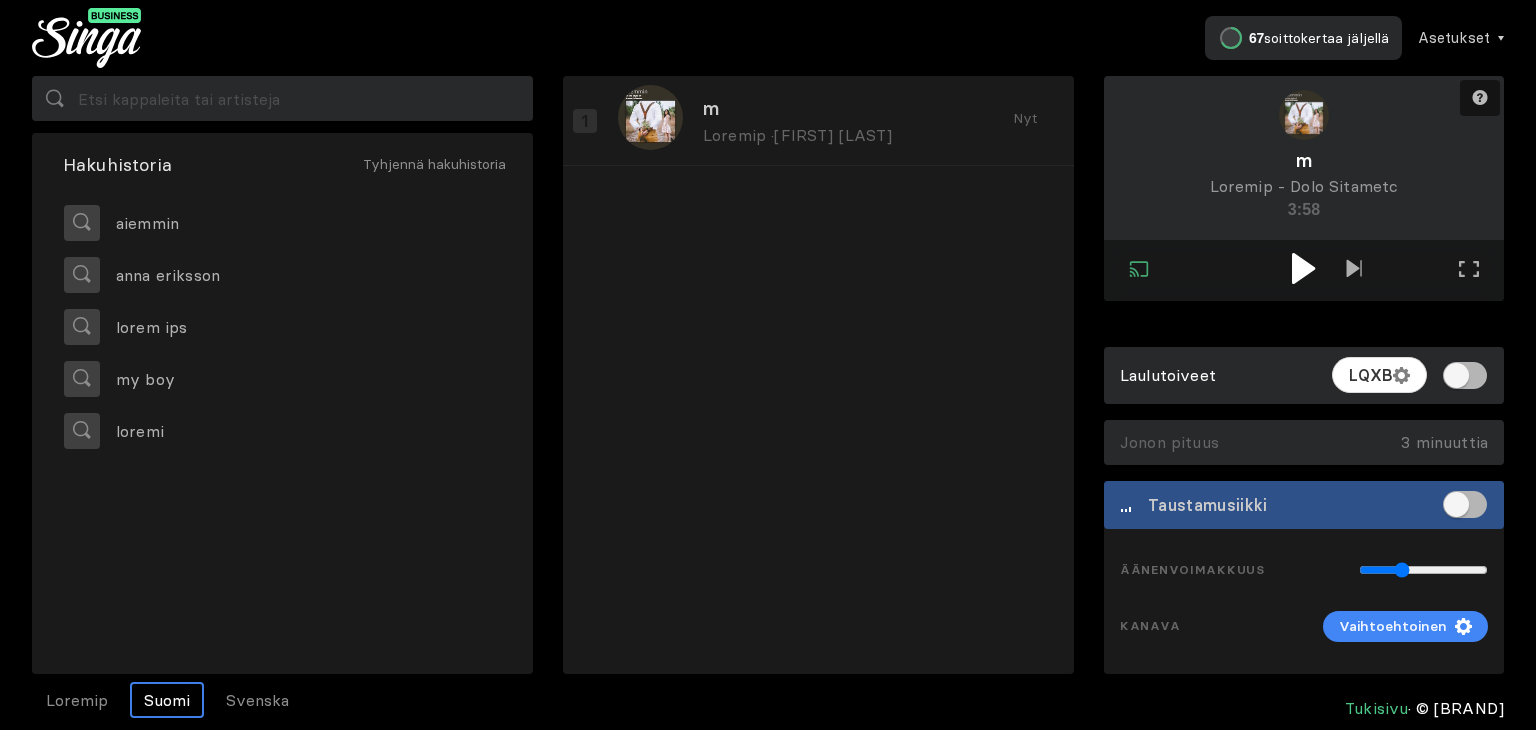 click at bounding box center [1303, 268] 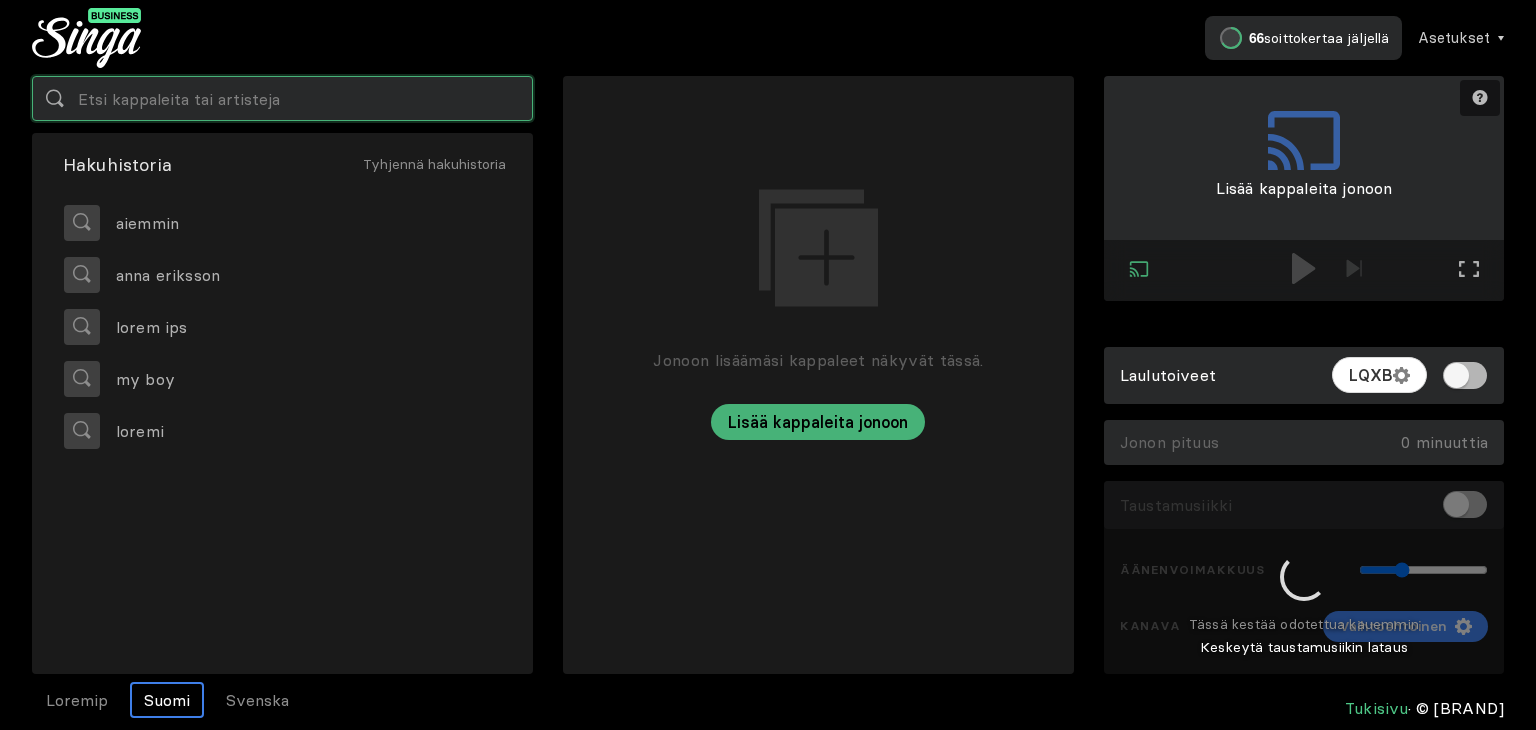 click at bounding box center (282, 98) 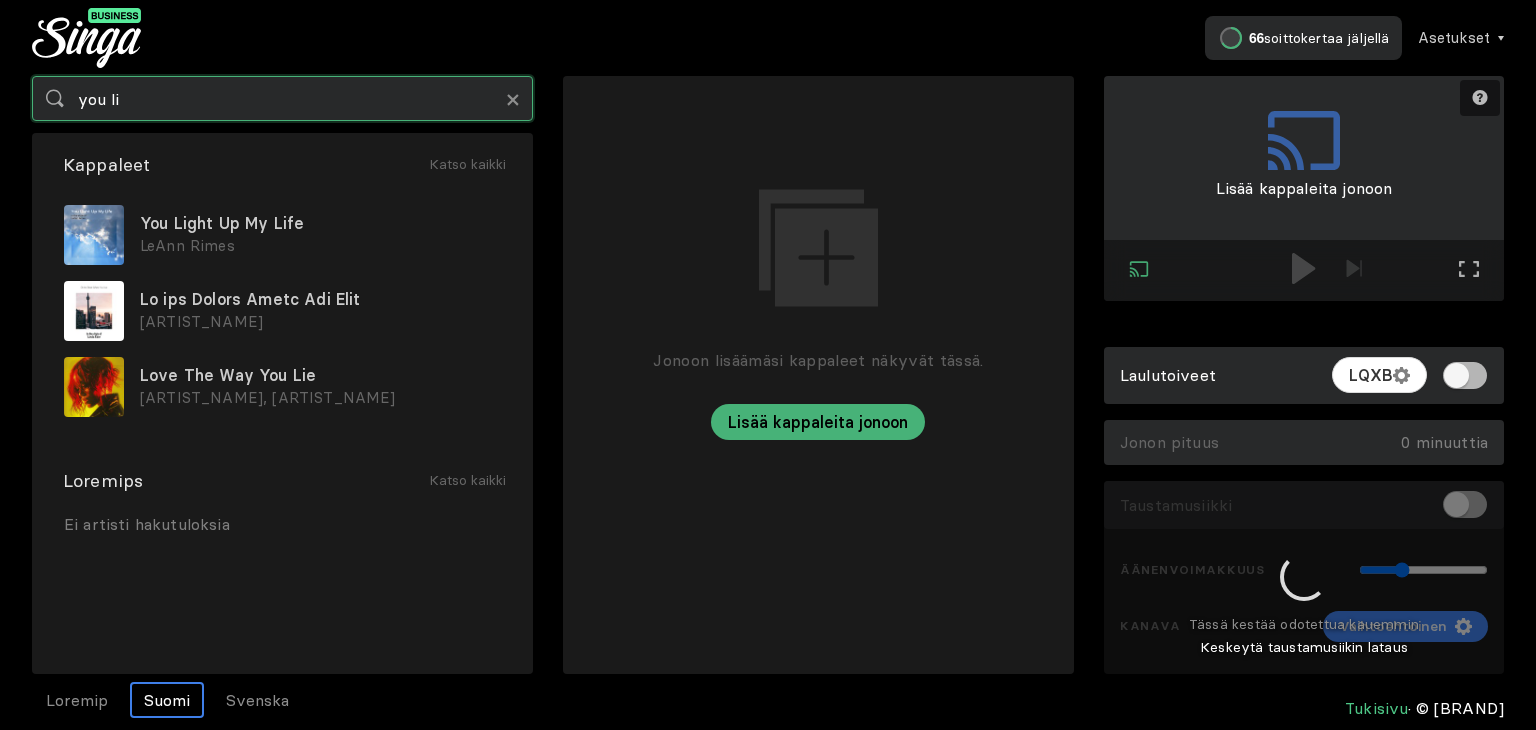 click on "you li" at bounding box center [282, 98] 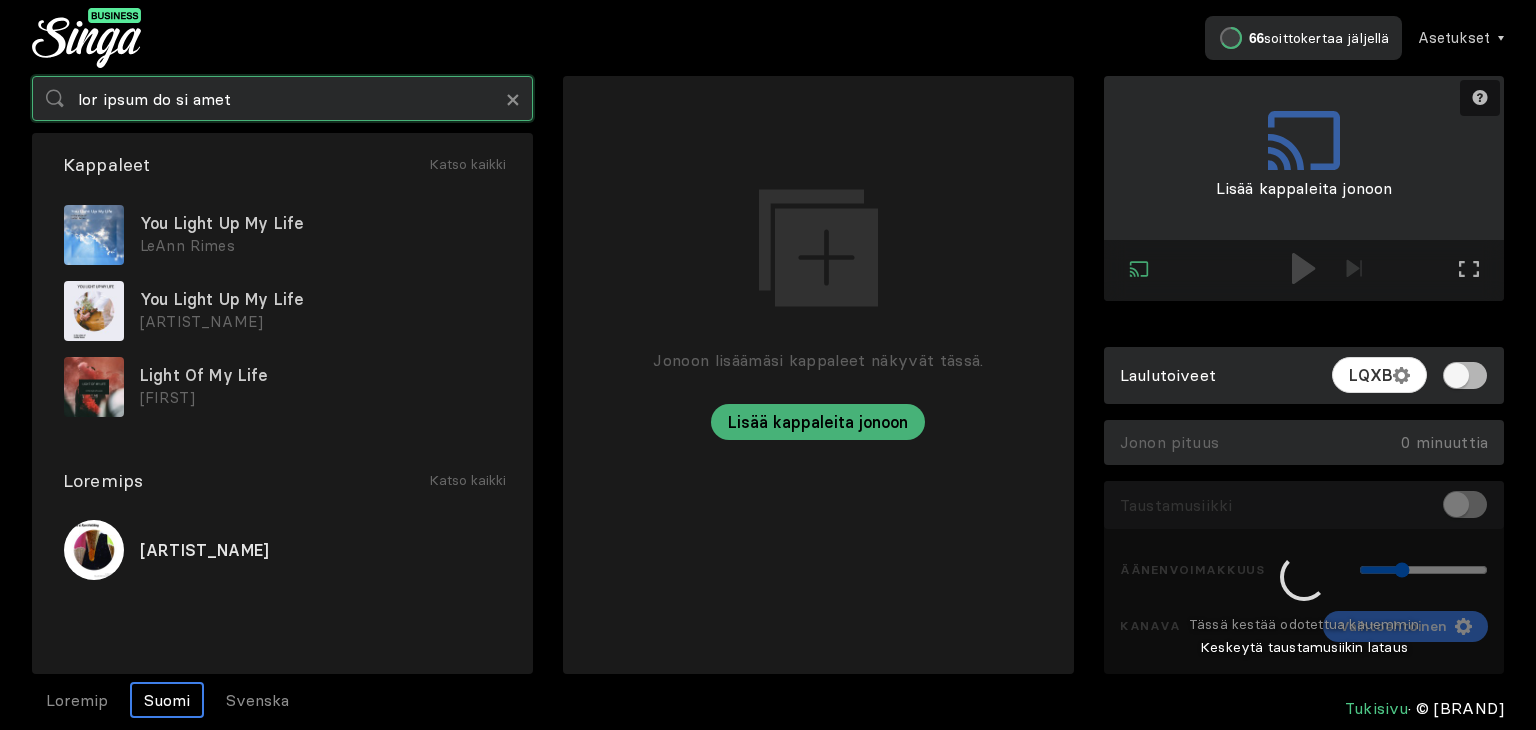 type on "lor ipsum do si amet" 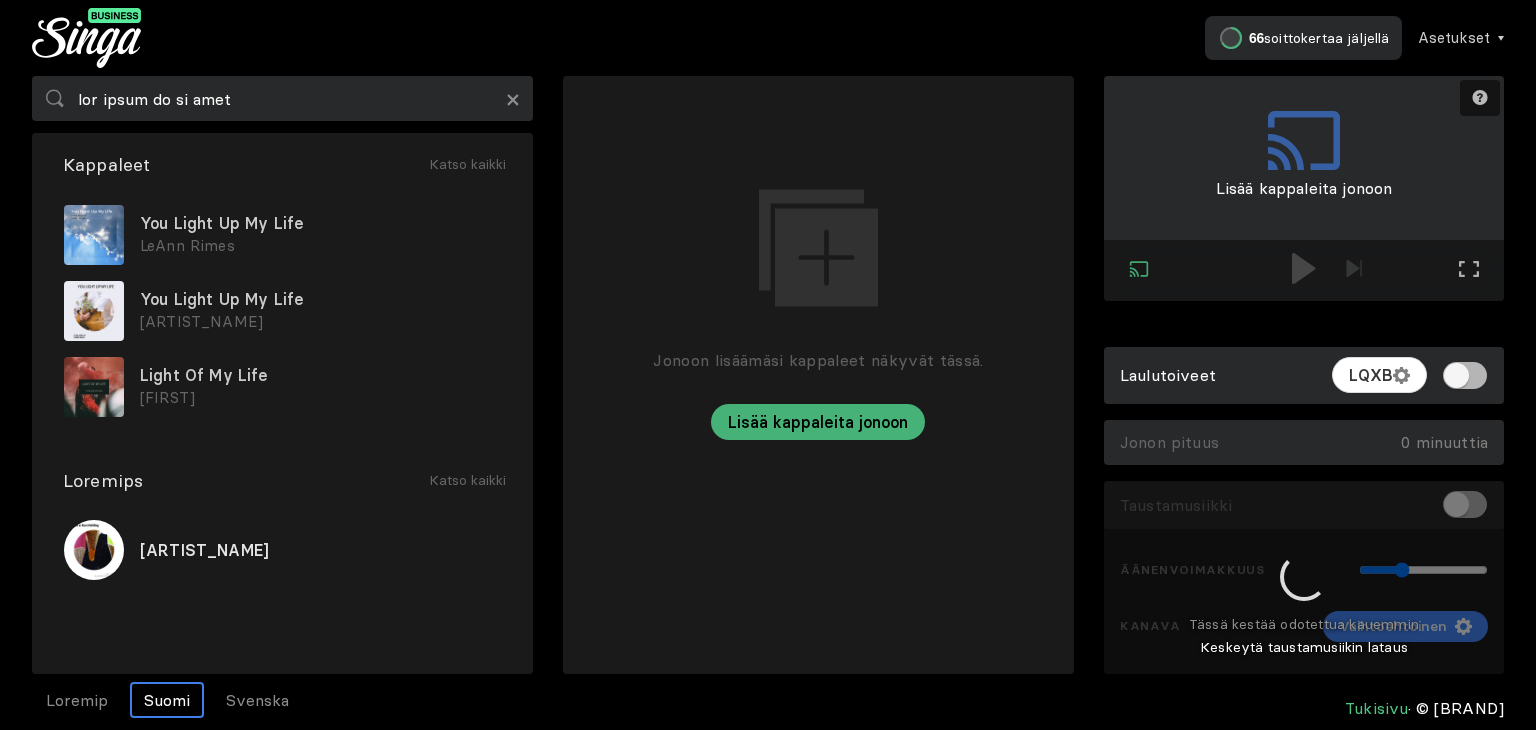 click on "You Light Up My Life" at bounding box center (320, 223) 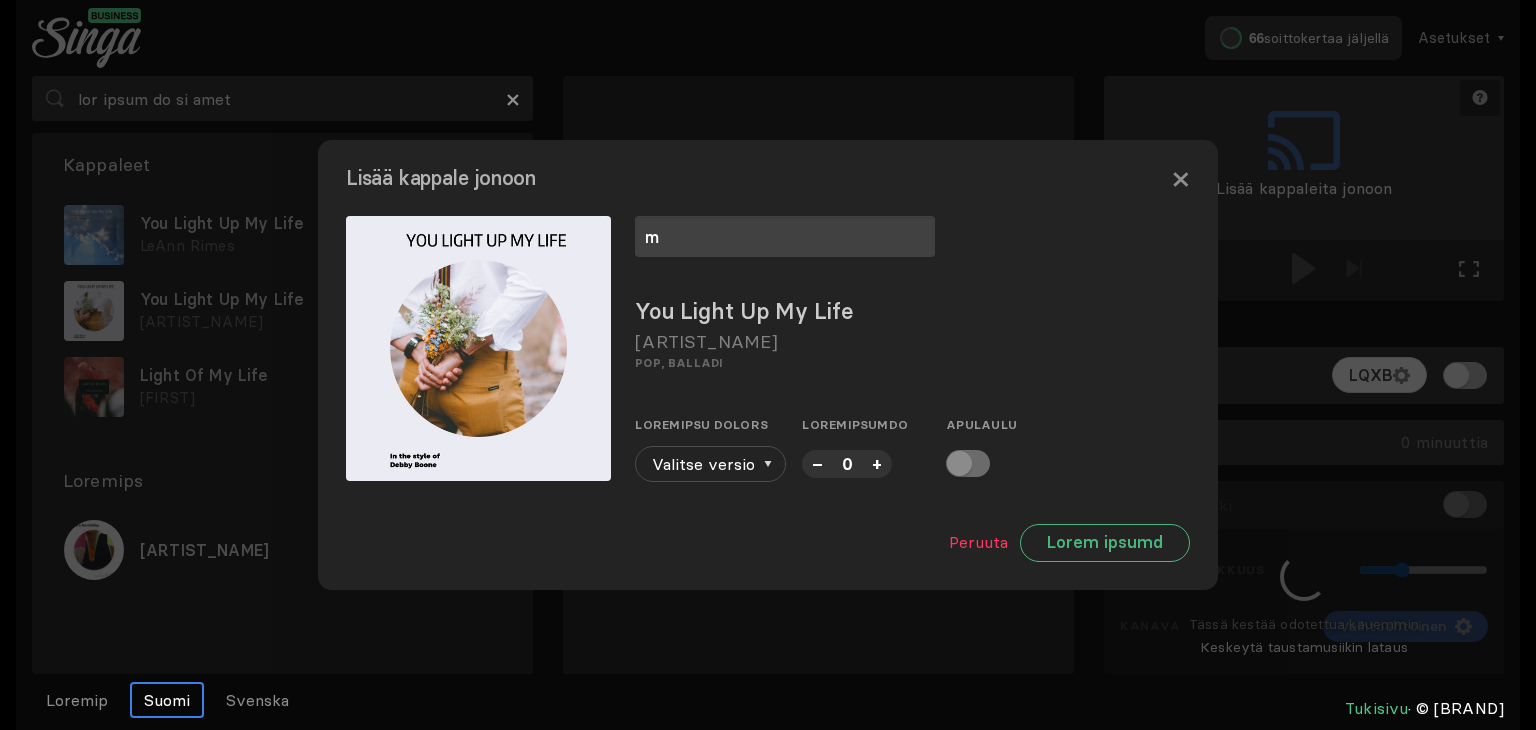 type on "m" 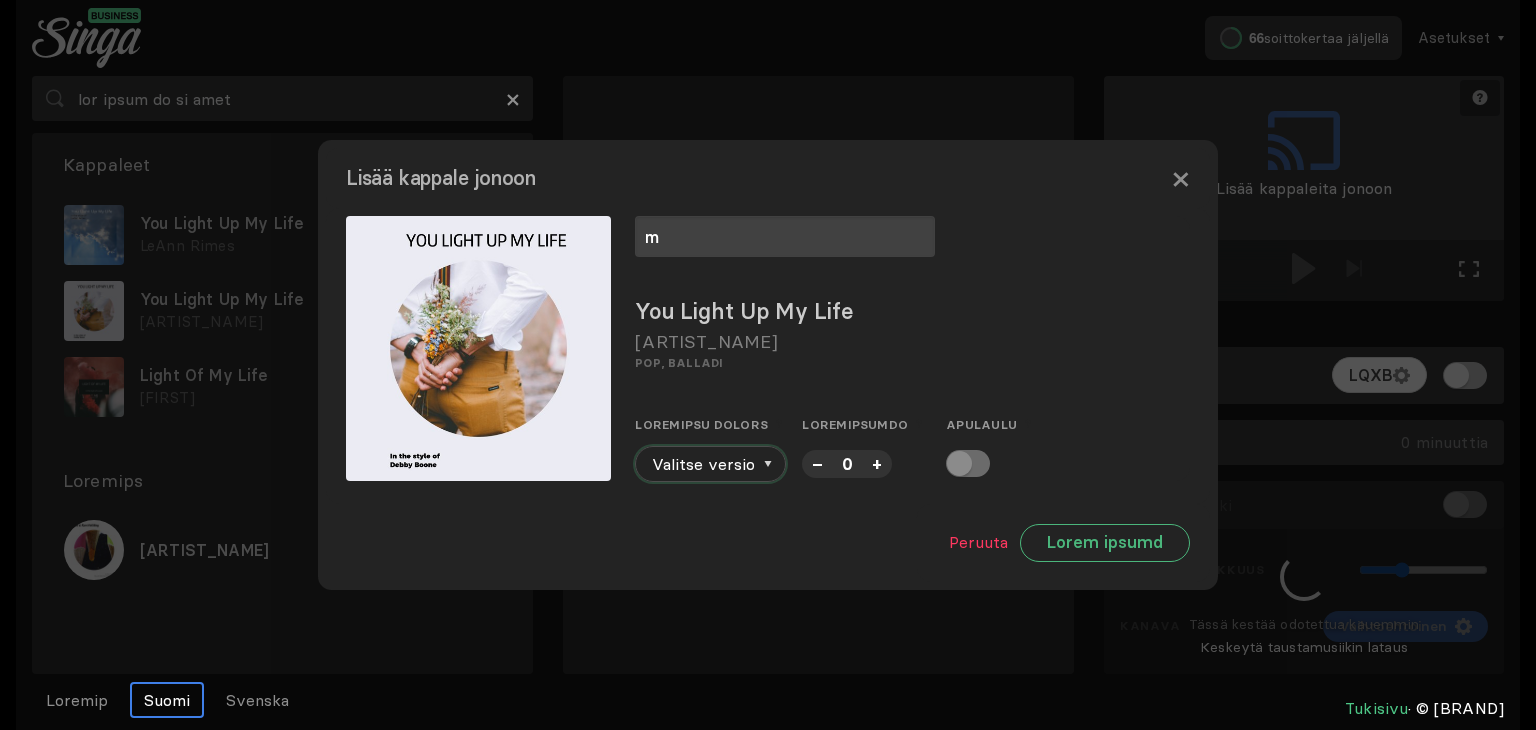 click at bounding box center (768, 464) 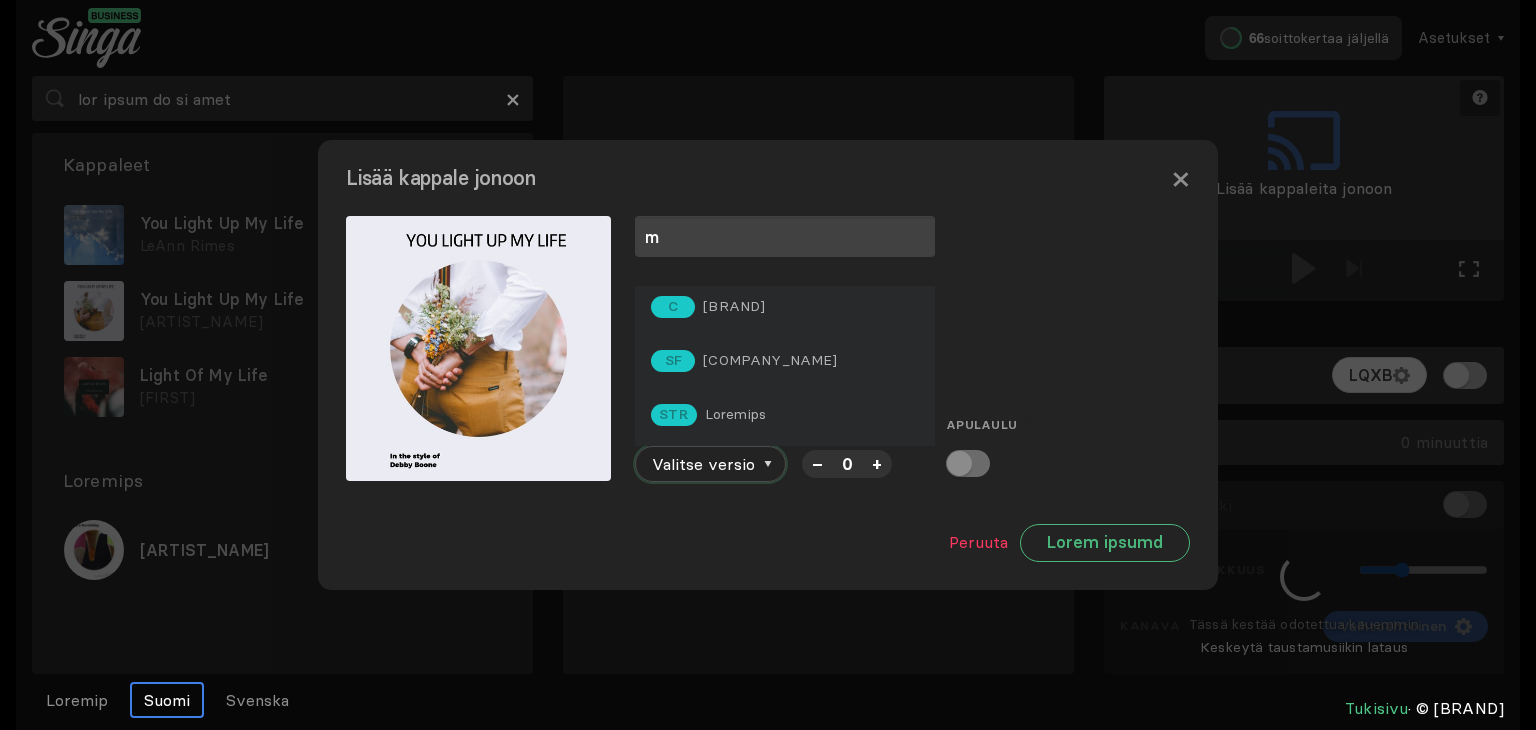 scroll, scrollTop: 68, scrollLeft: 0, axis: vertical 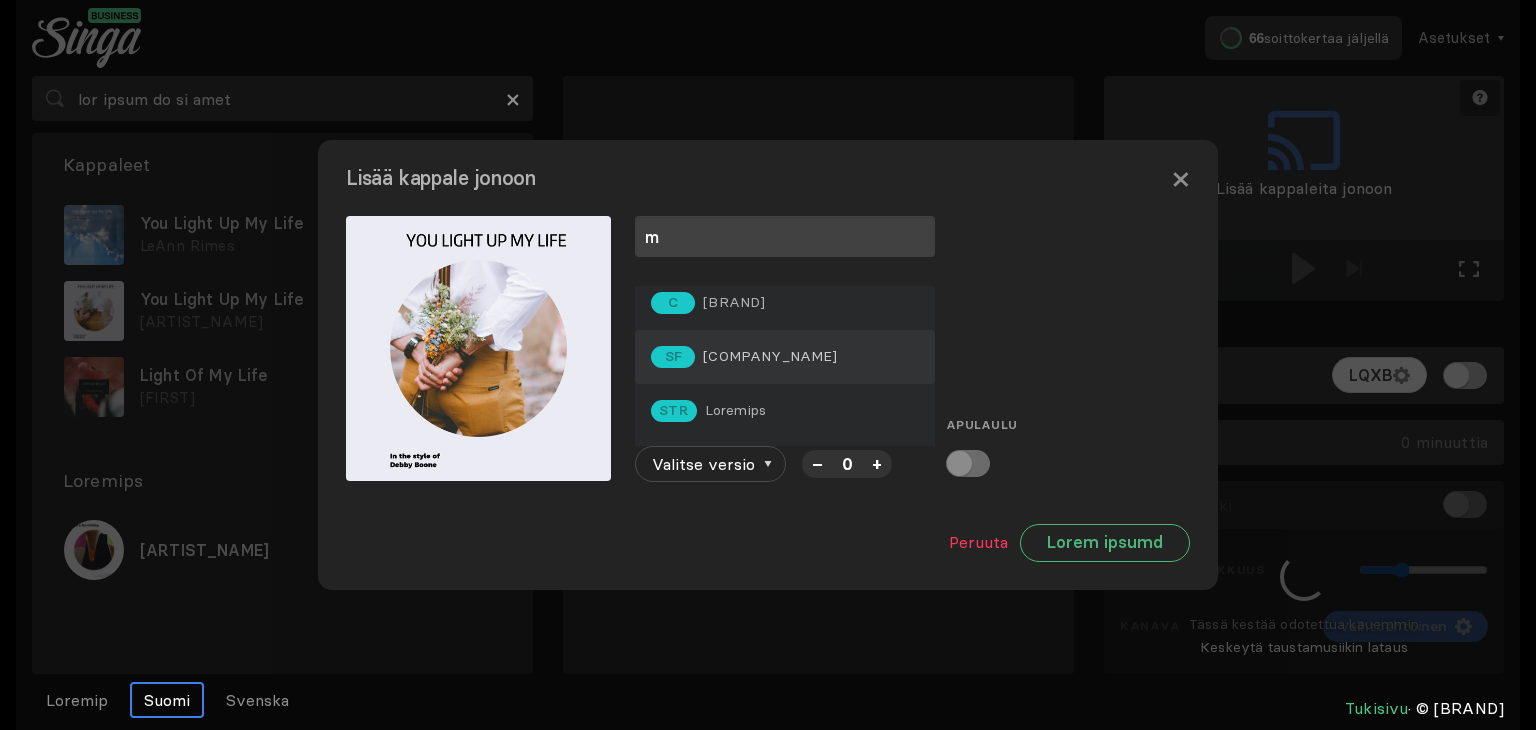 click on "SF Sunfly" at bounding box center [785, 357] 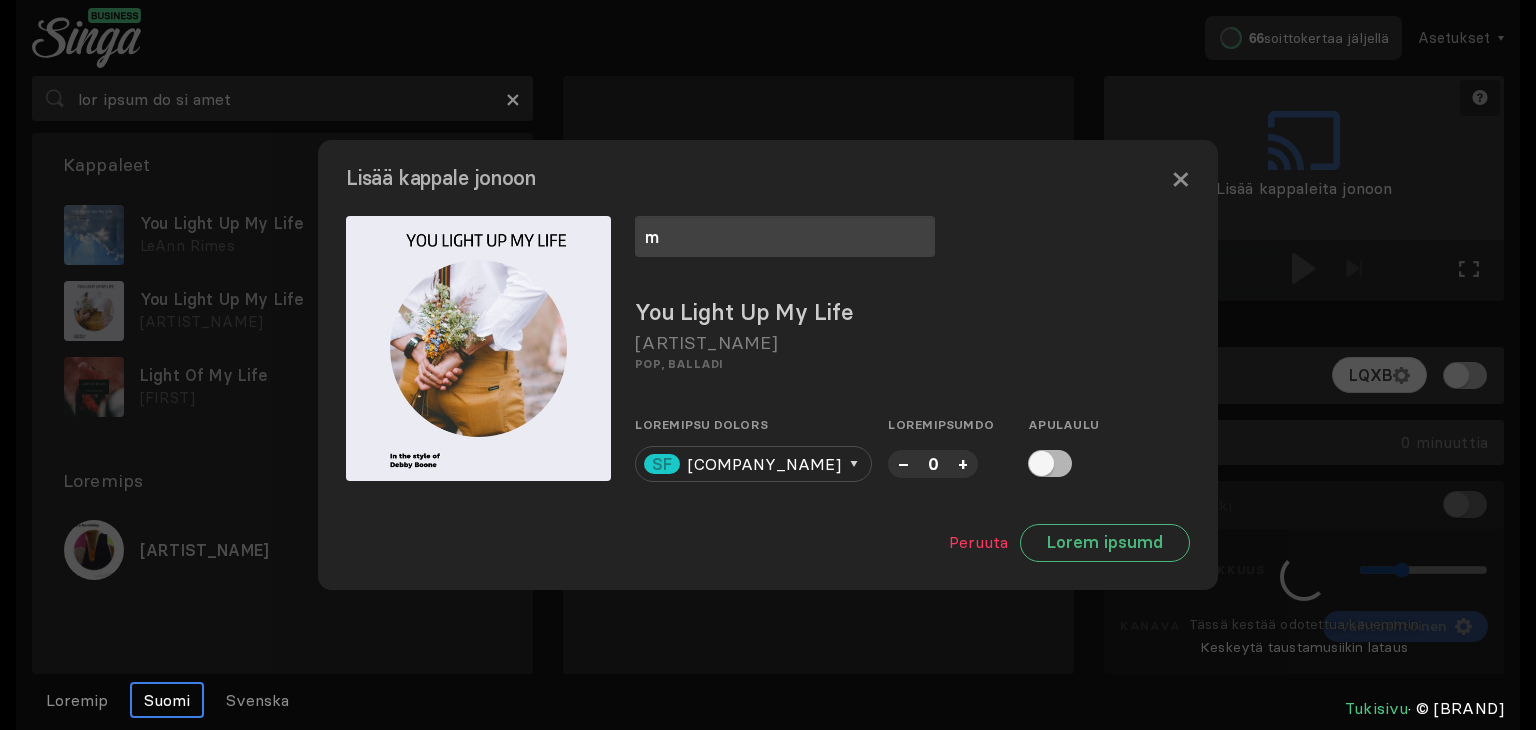 click on "+" at bounding box center [963, 463] 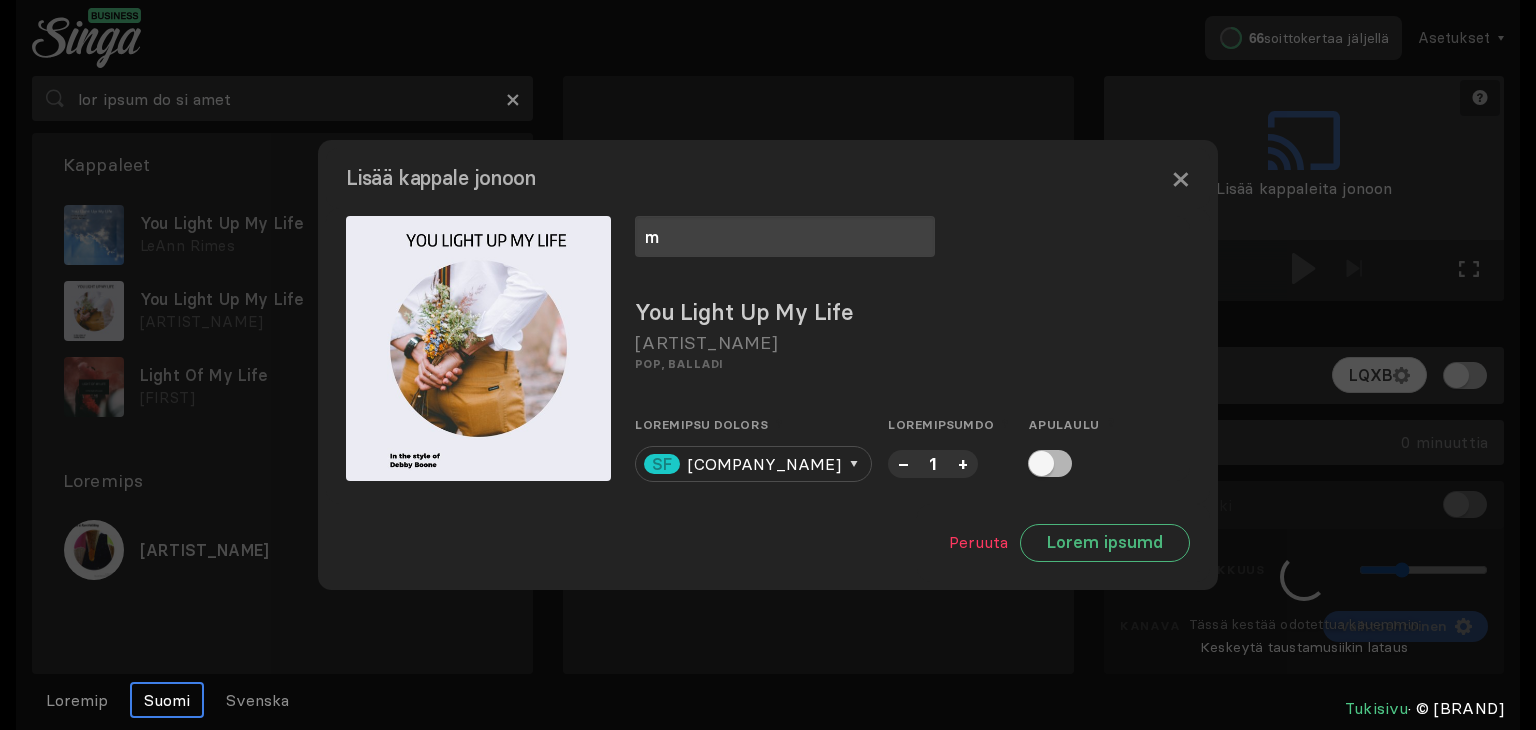 click on "+" at bounding box center (963, 463) 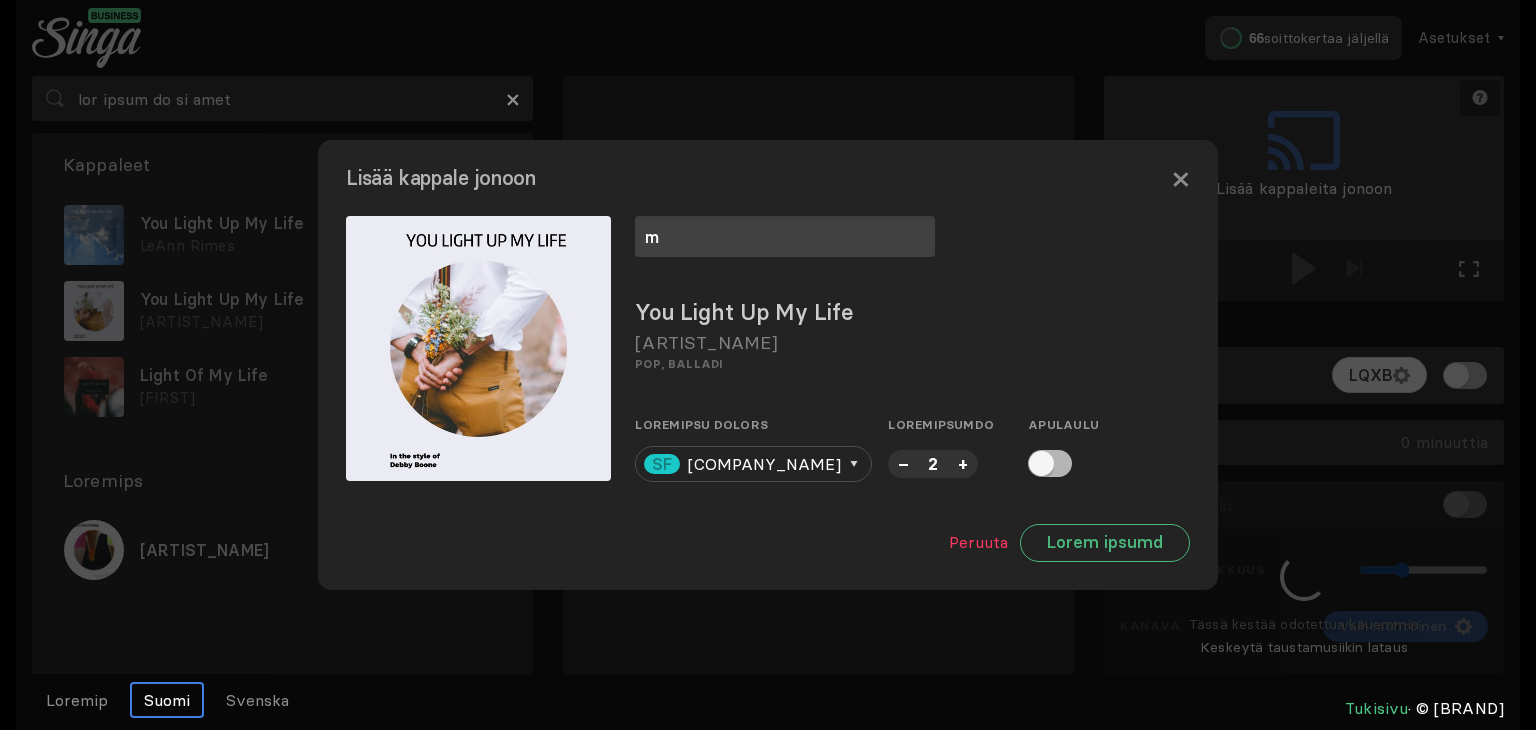 click on "+" at bounding box center (963, 463) 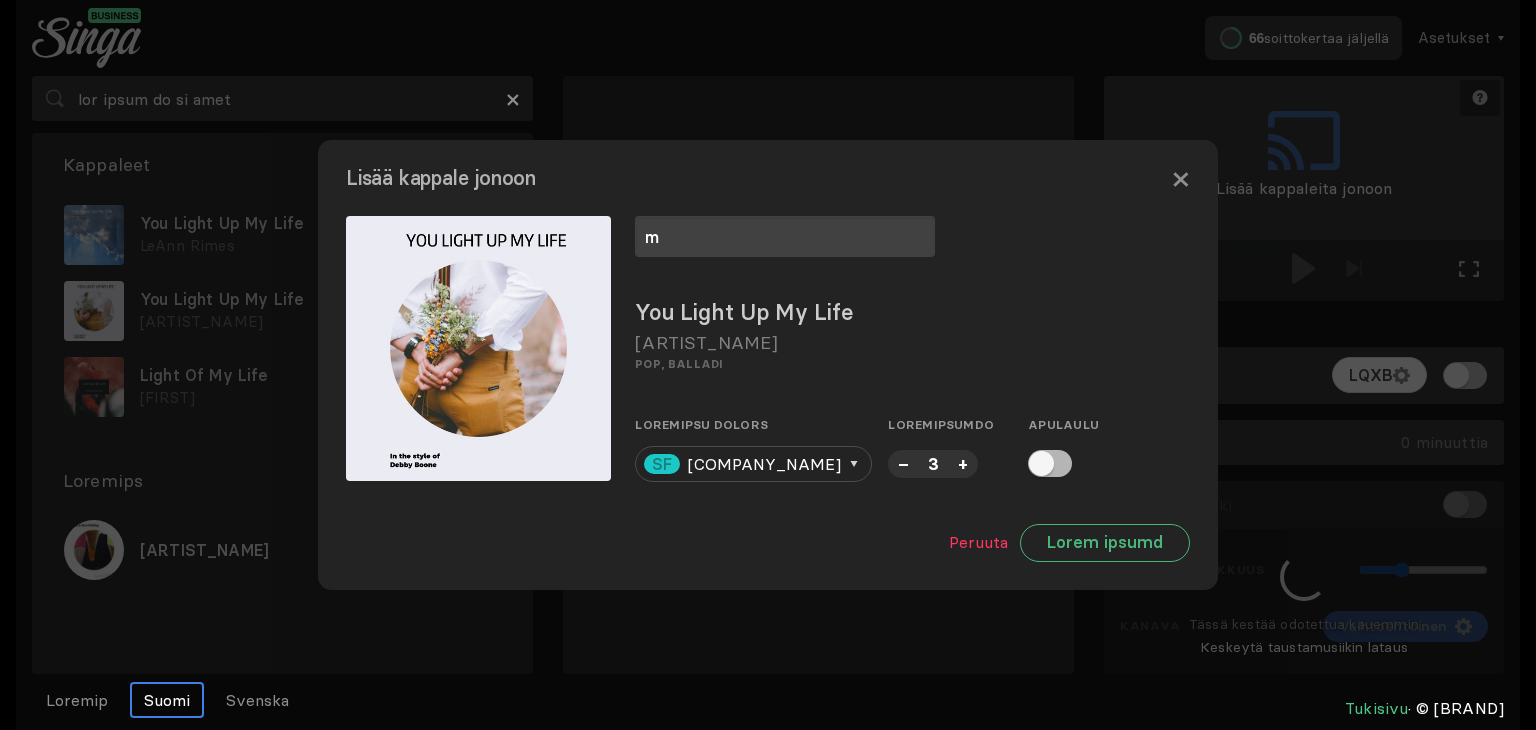 drag, startPoint x: 867, startPoint y: 465, endPoint x: 1090, endPoint y: 505, distance: 226.55904 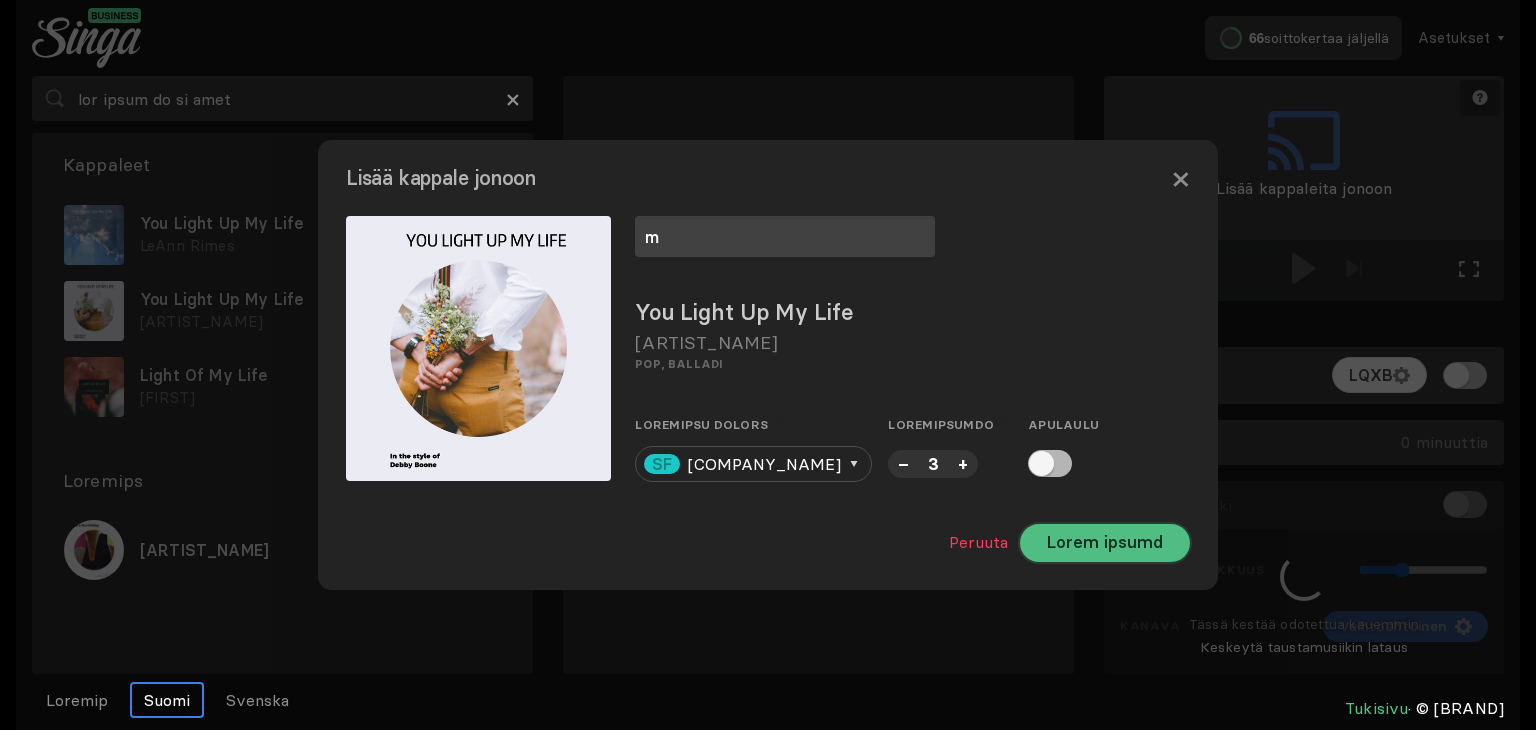 click on "Lorem ipsumd" at bounding box center [1105, 543] 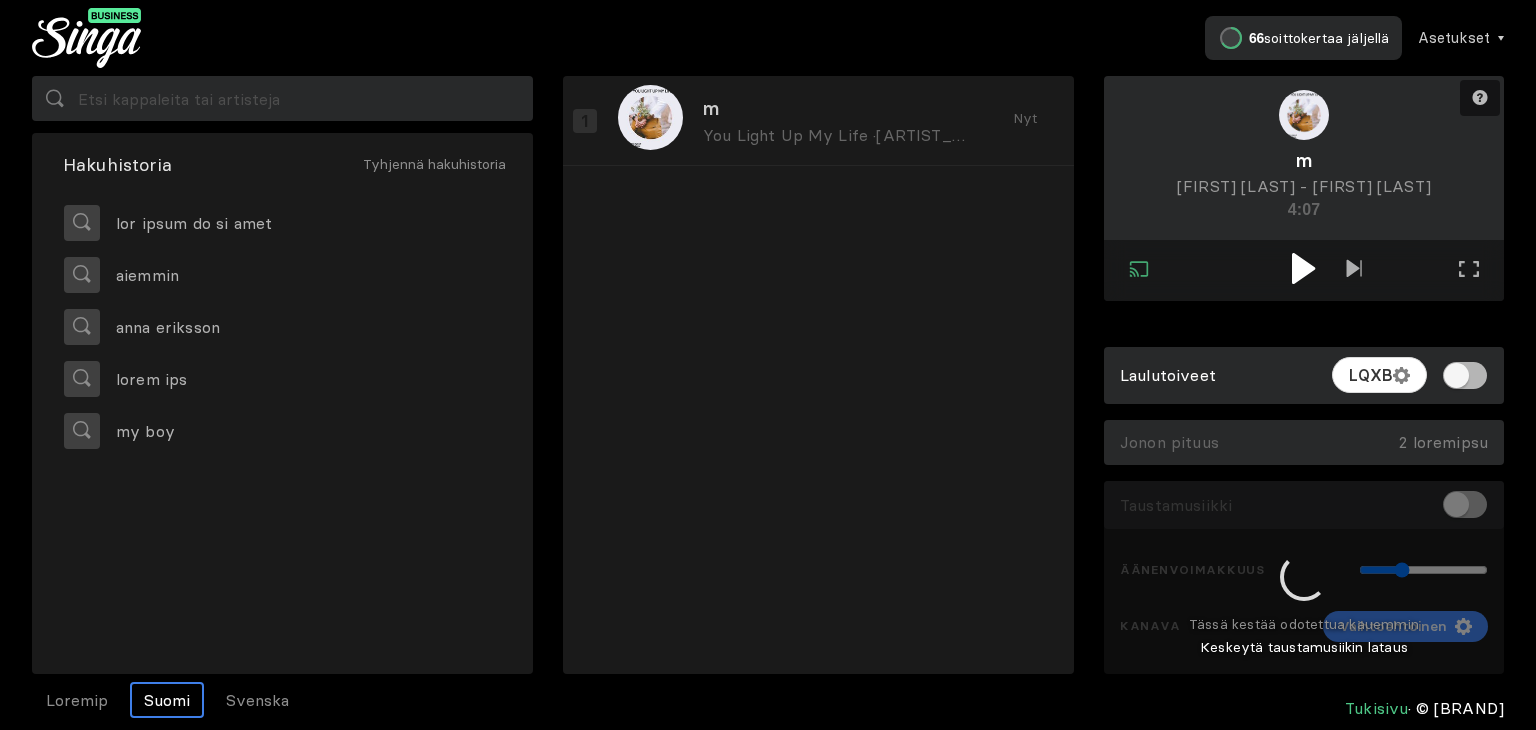 click at bounding box center (1303, 268) 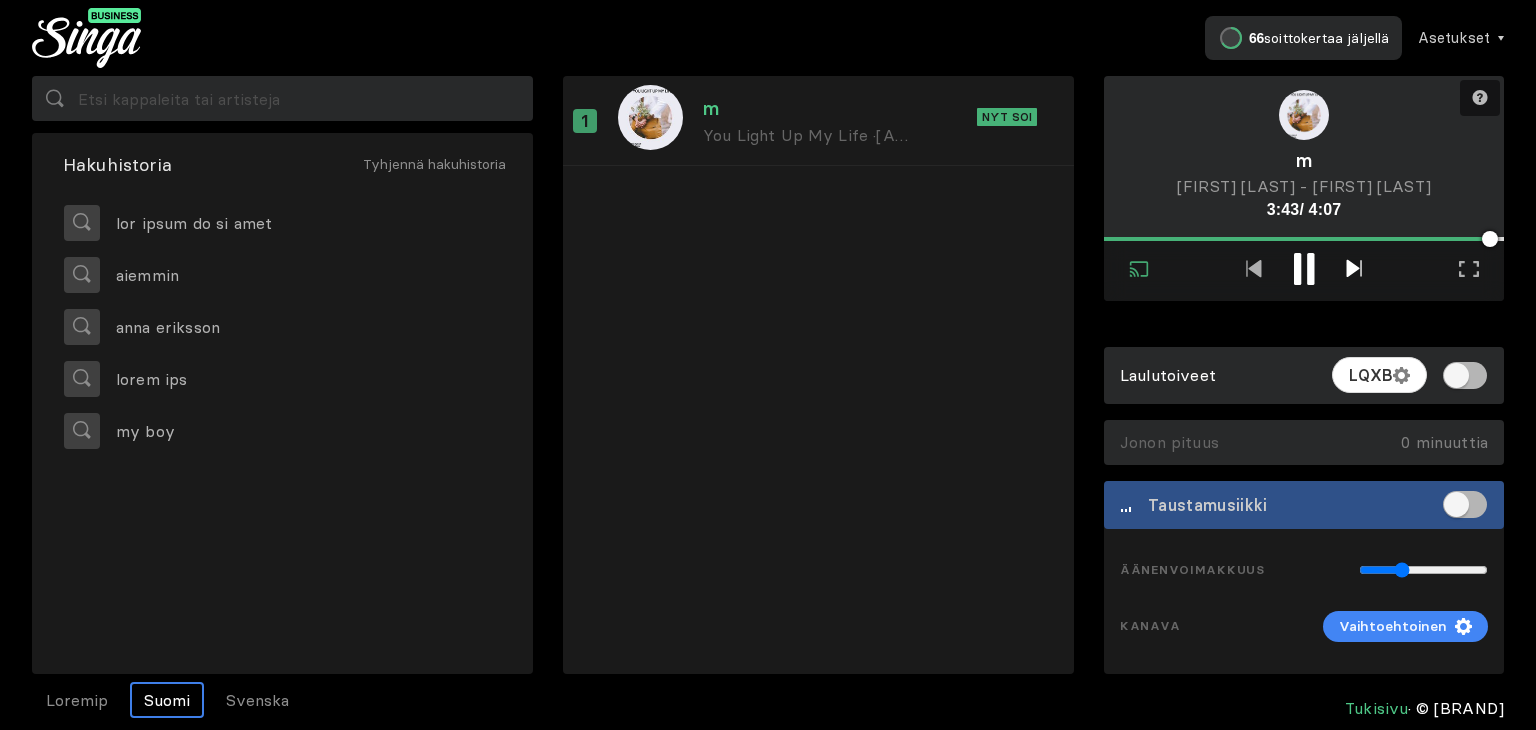 click at bounding box center (1354, 268) 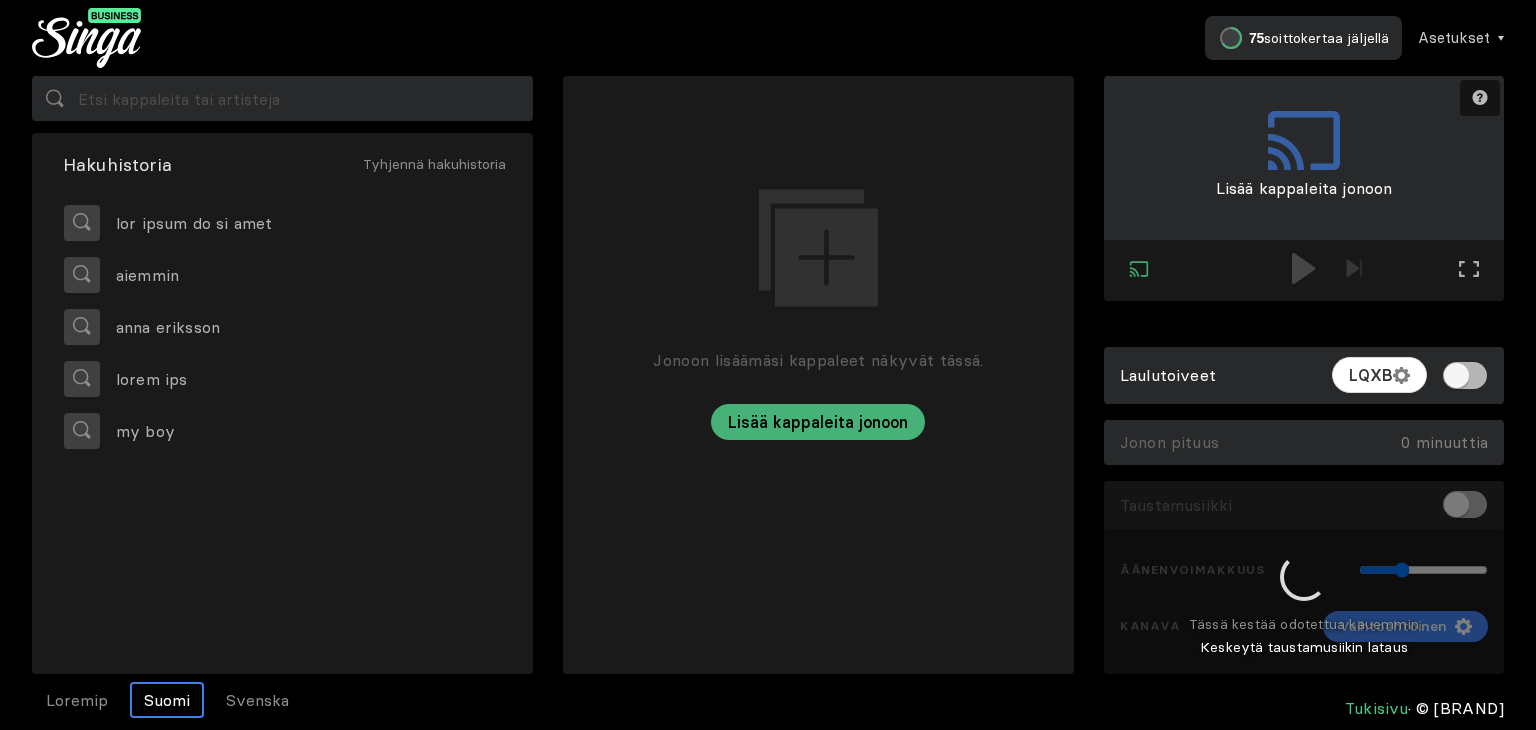 click at bounding box center [1304, 578] 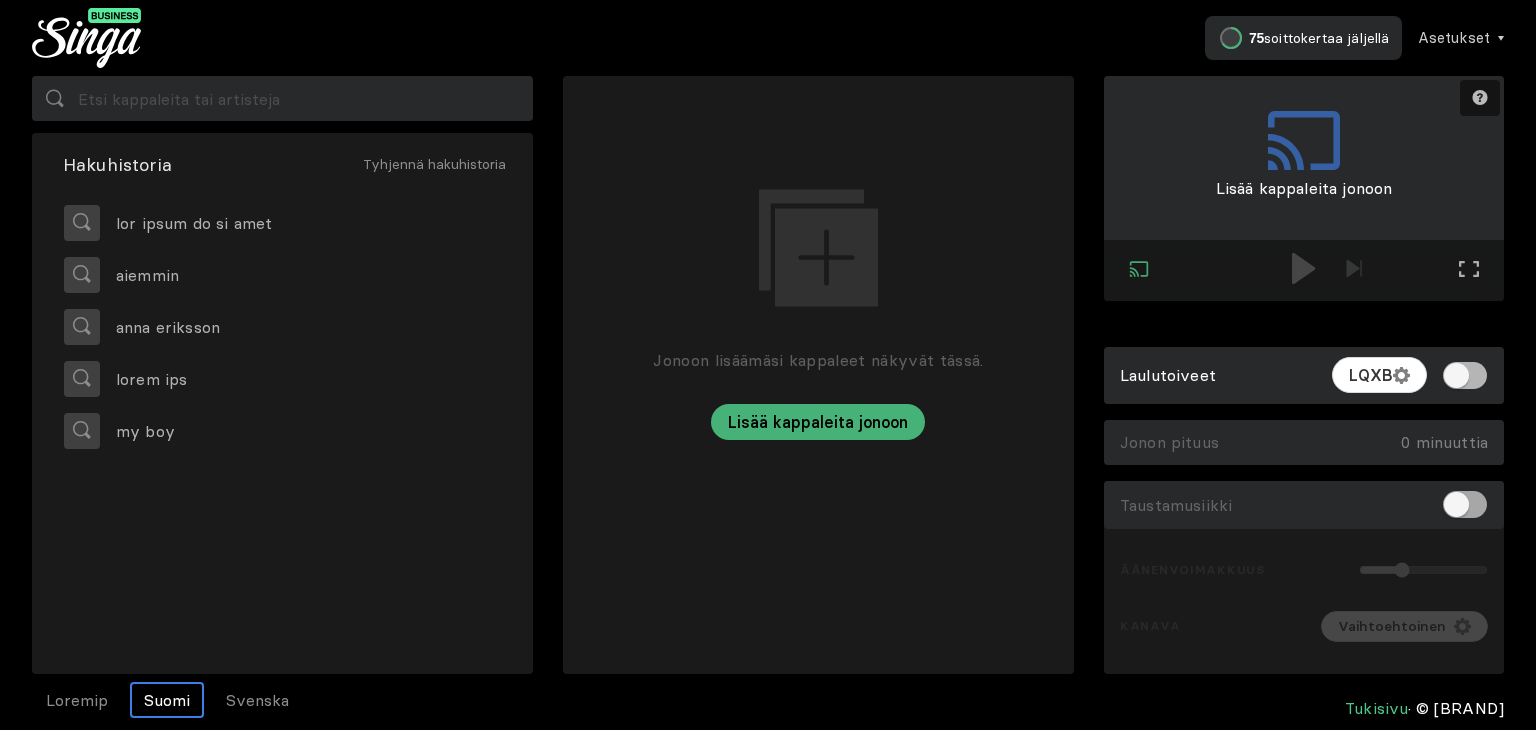 click at bounding box center [1465, 504] 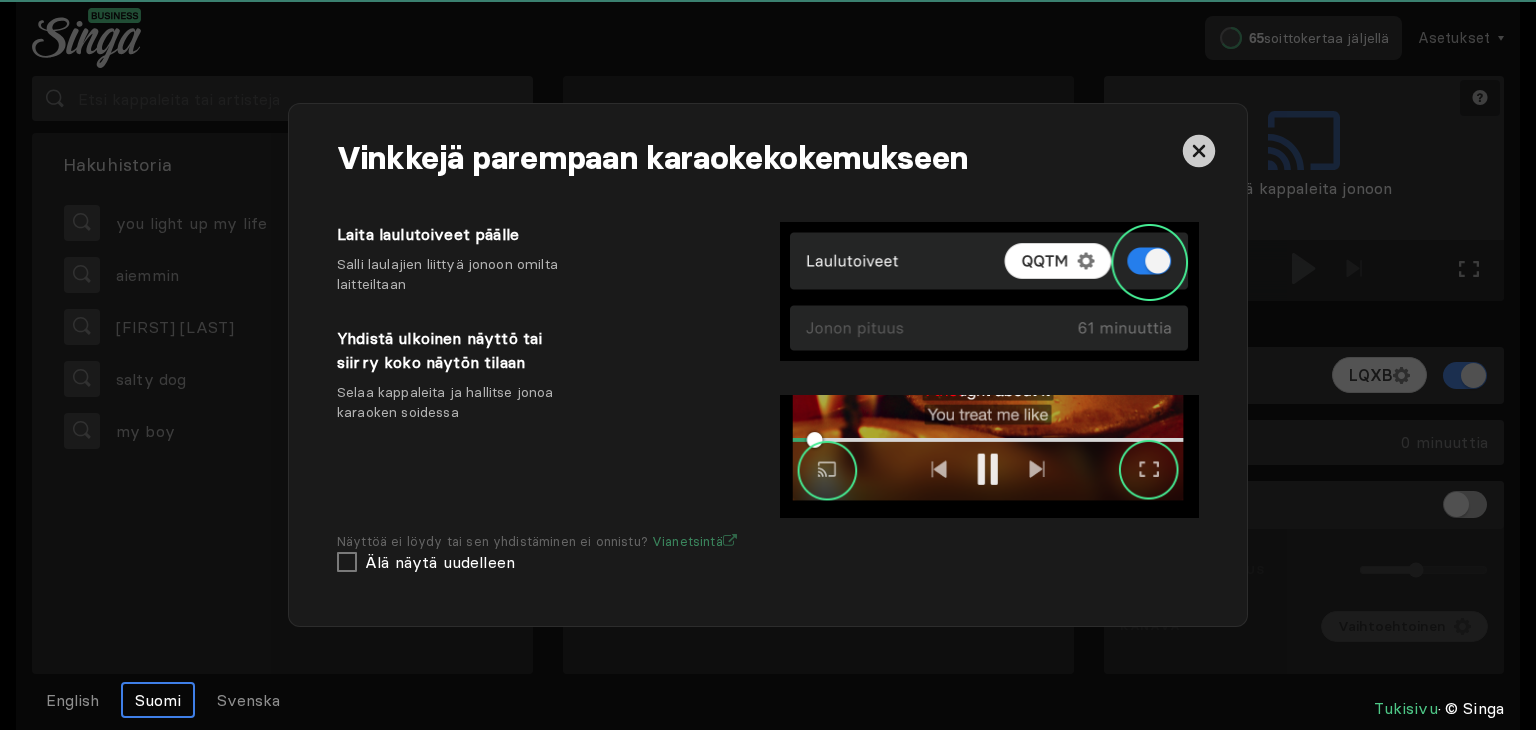 scroll, scrollTop: 0, scrollLeft: 0, axis: both 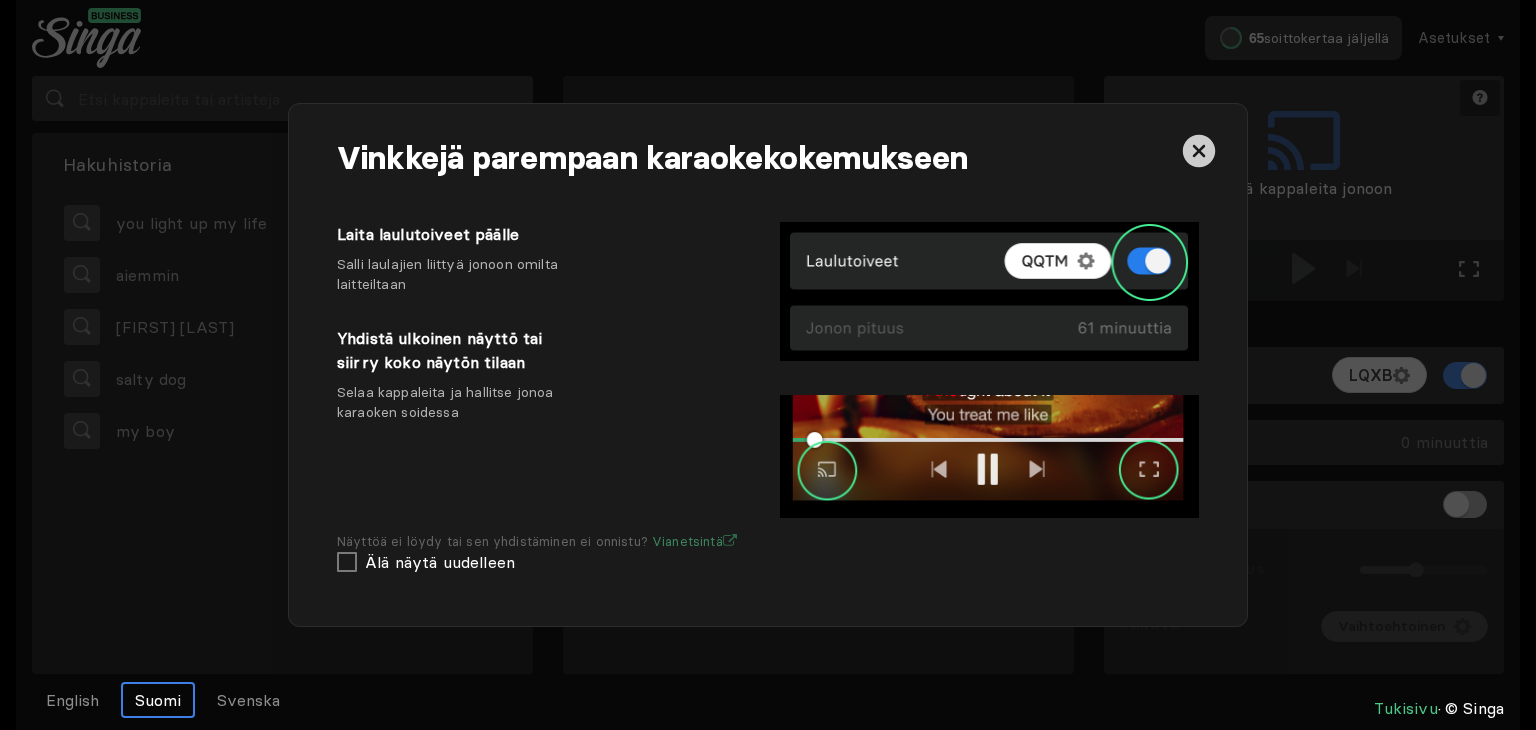 click at bounding box center (1199, 151) 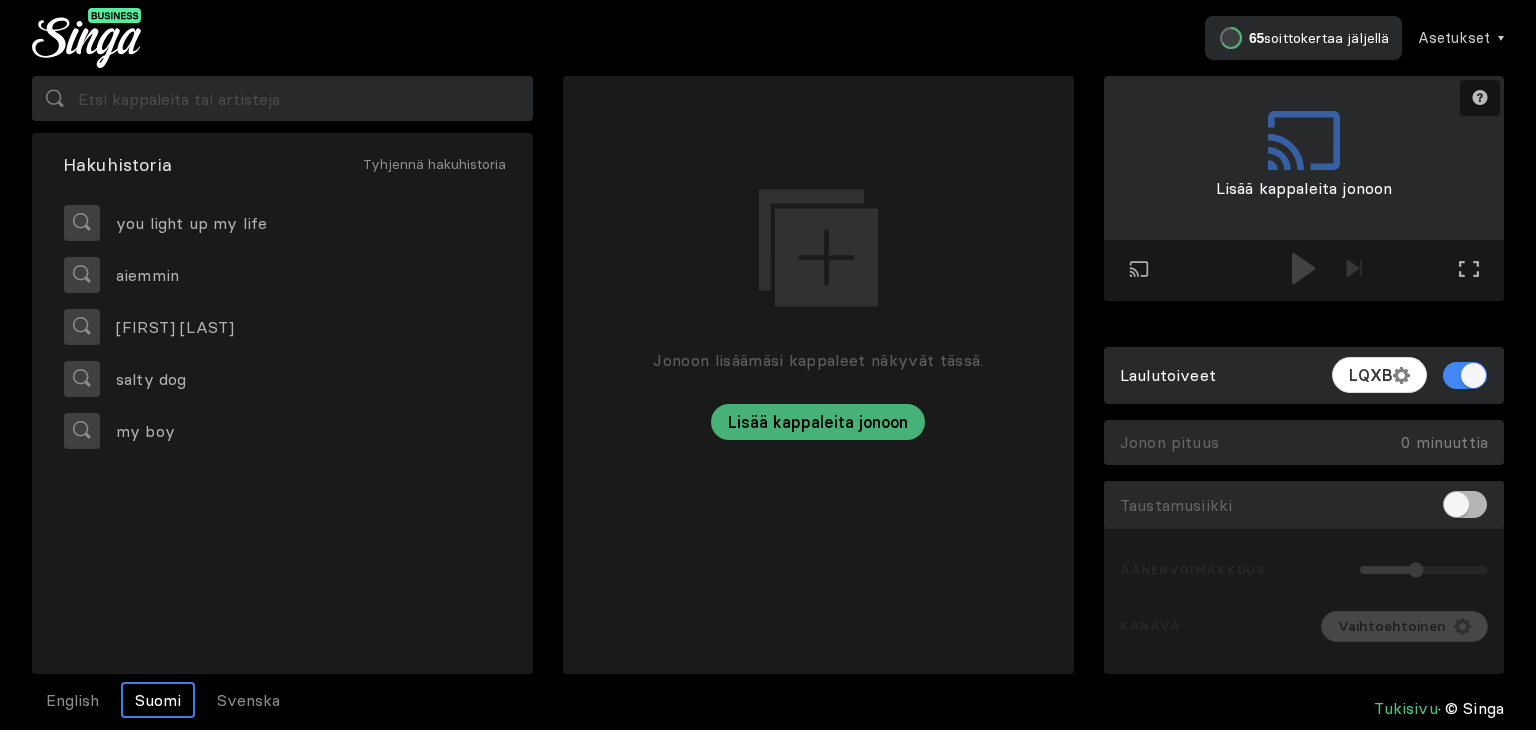 click on "Taustamusiikki" at bounding box center (1304, 505) 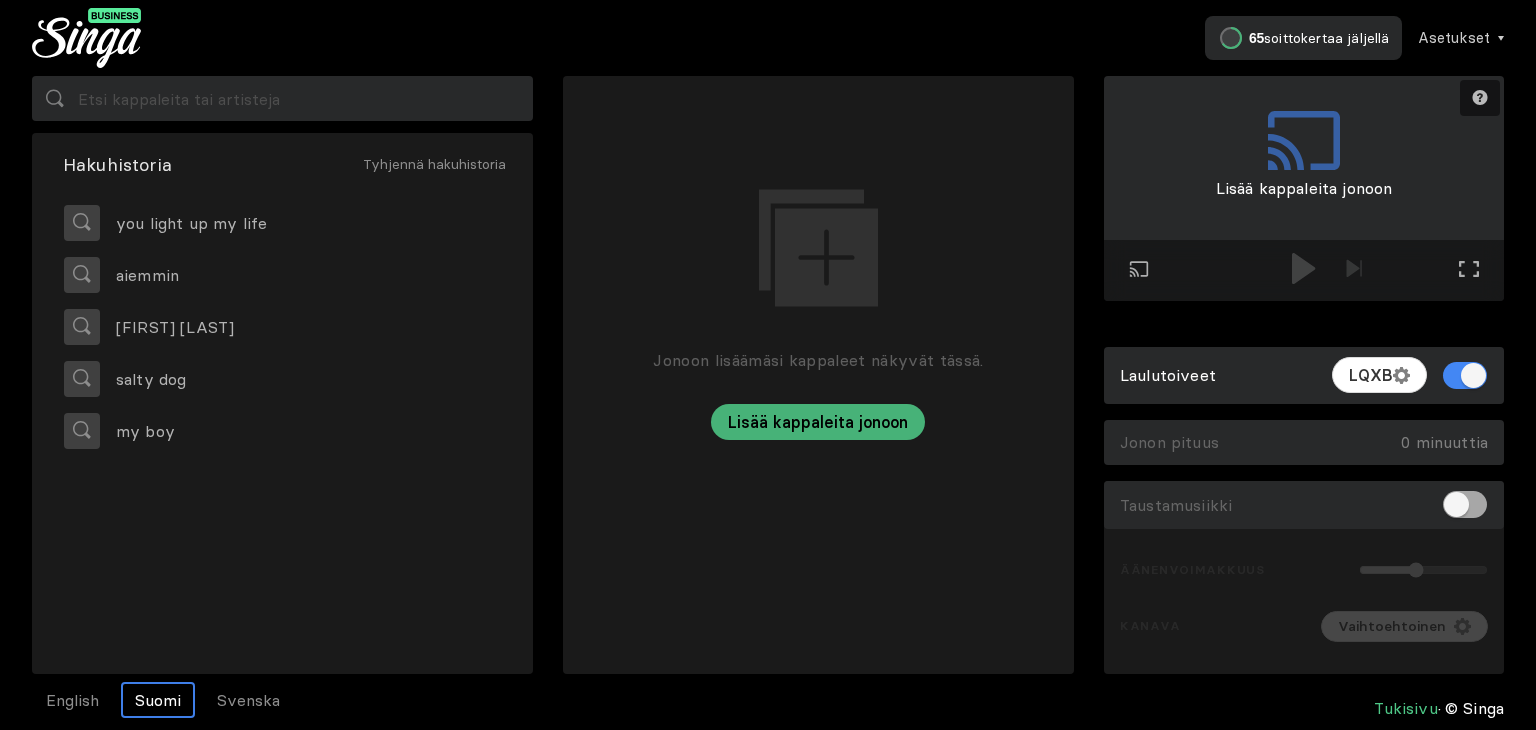 click at bounding box center (1465, 504) 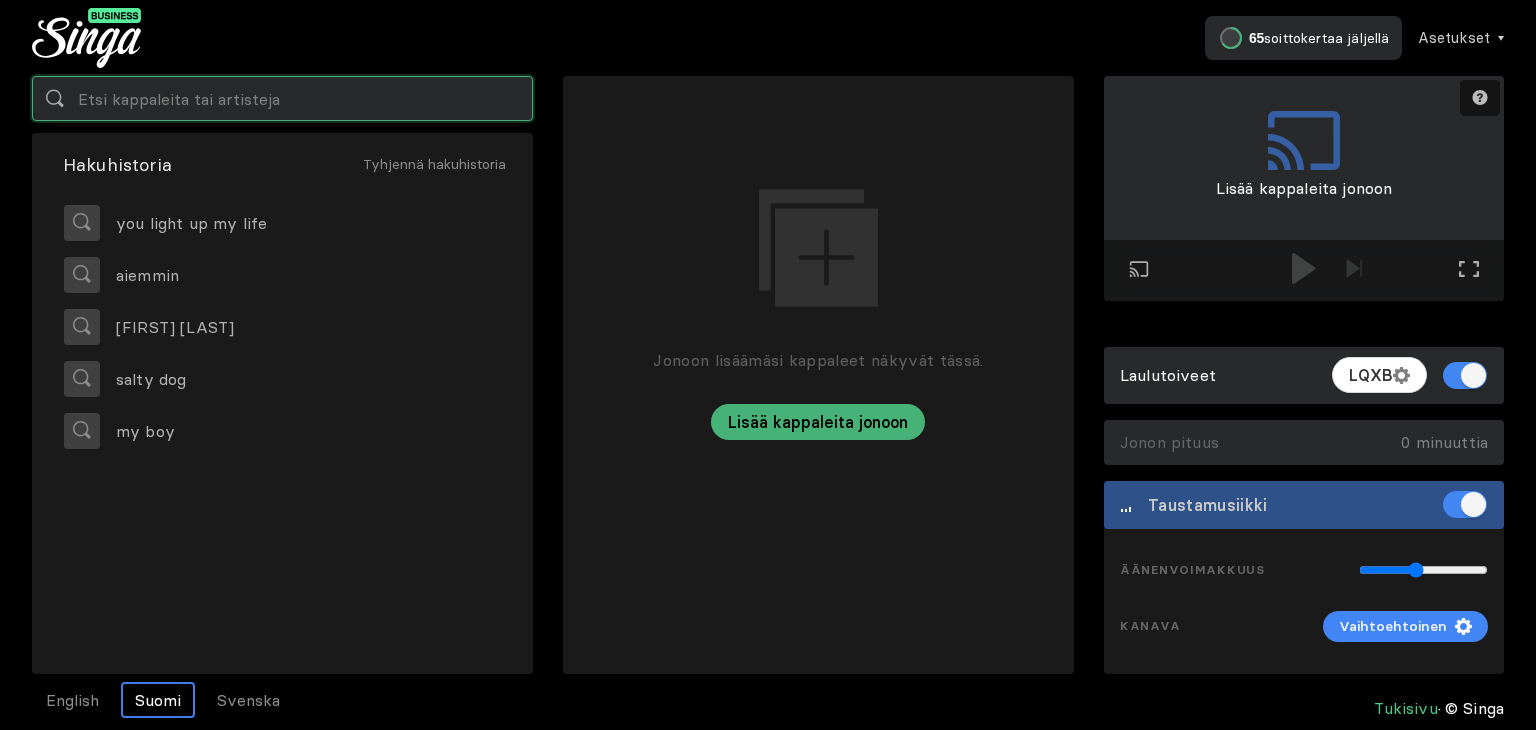 click at bounding box center (282, 98) 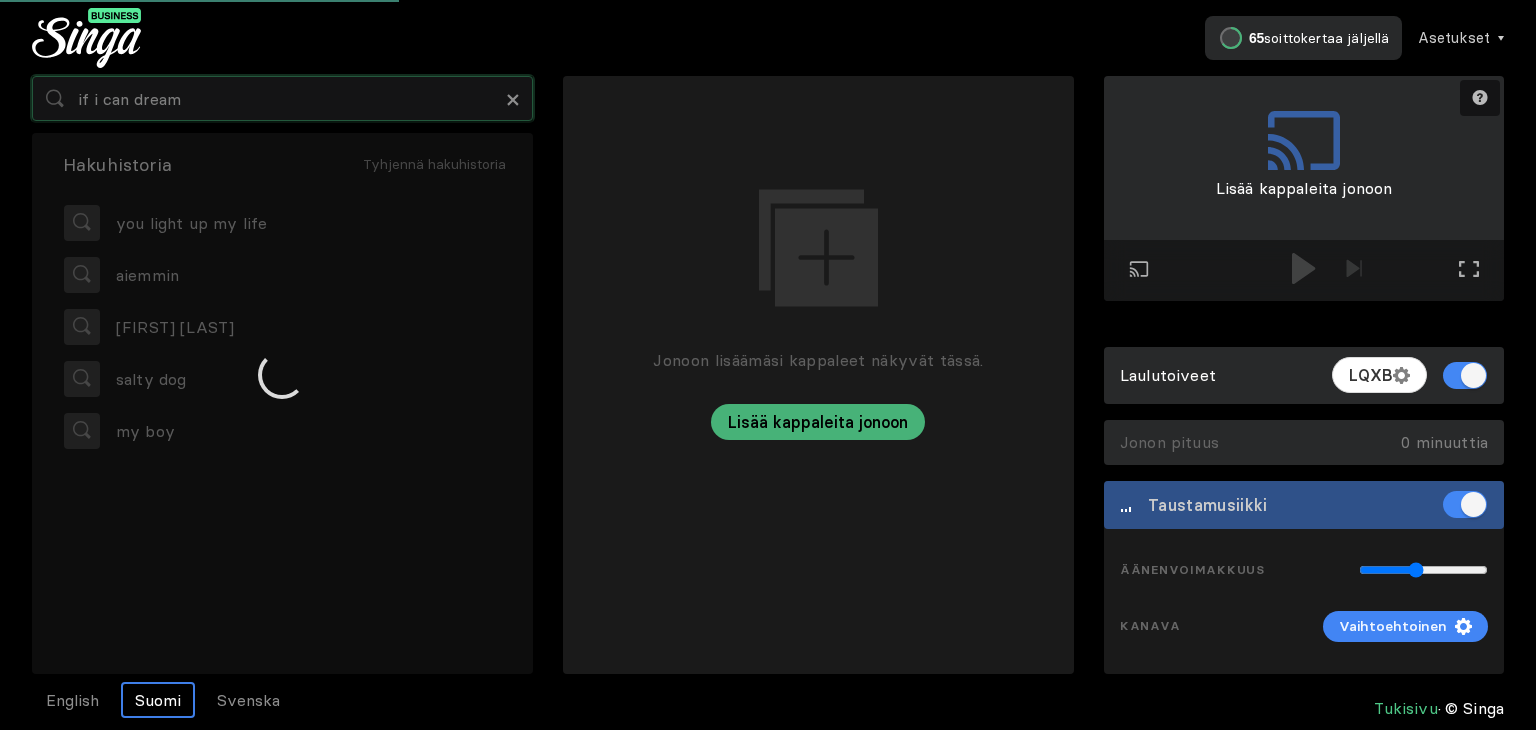 type on "if i can dream" 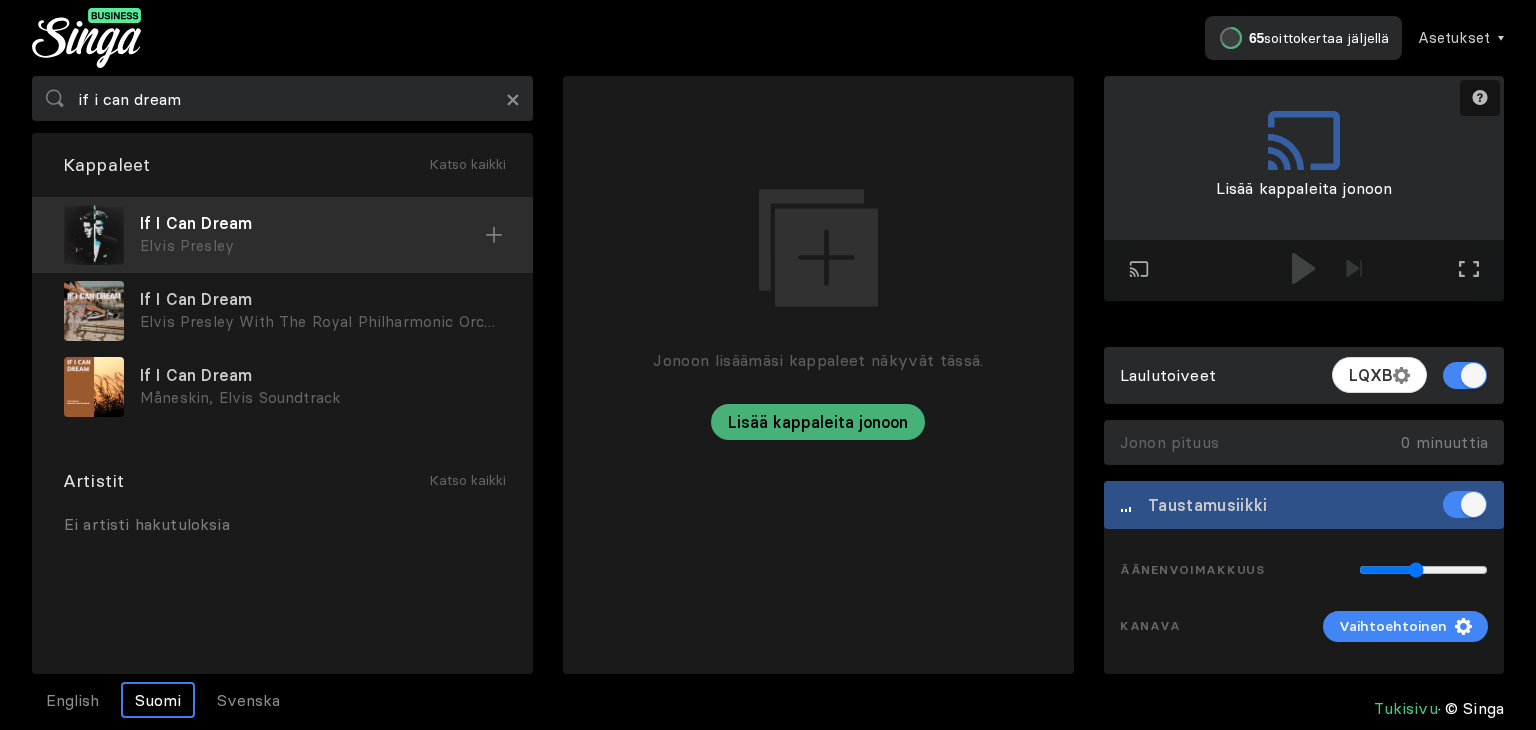 click on "If I Can Dream" at bounding box center [312, 223] 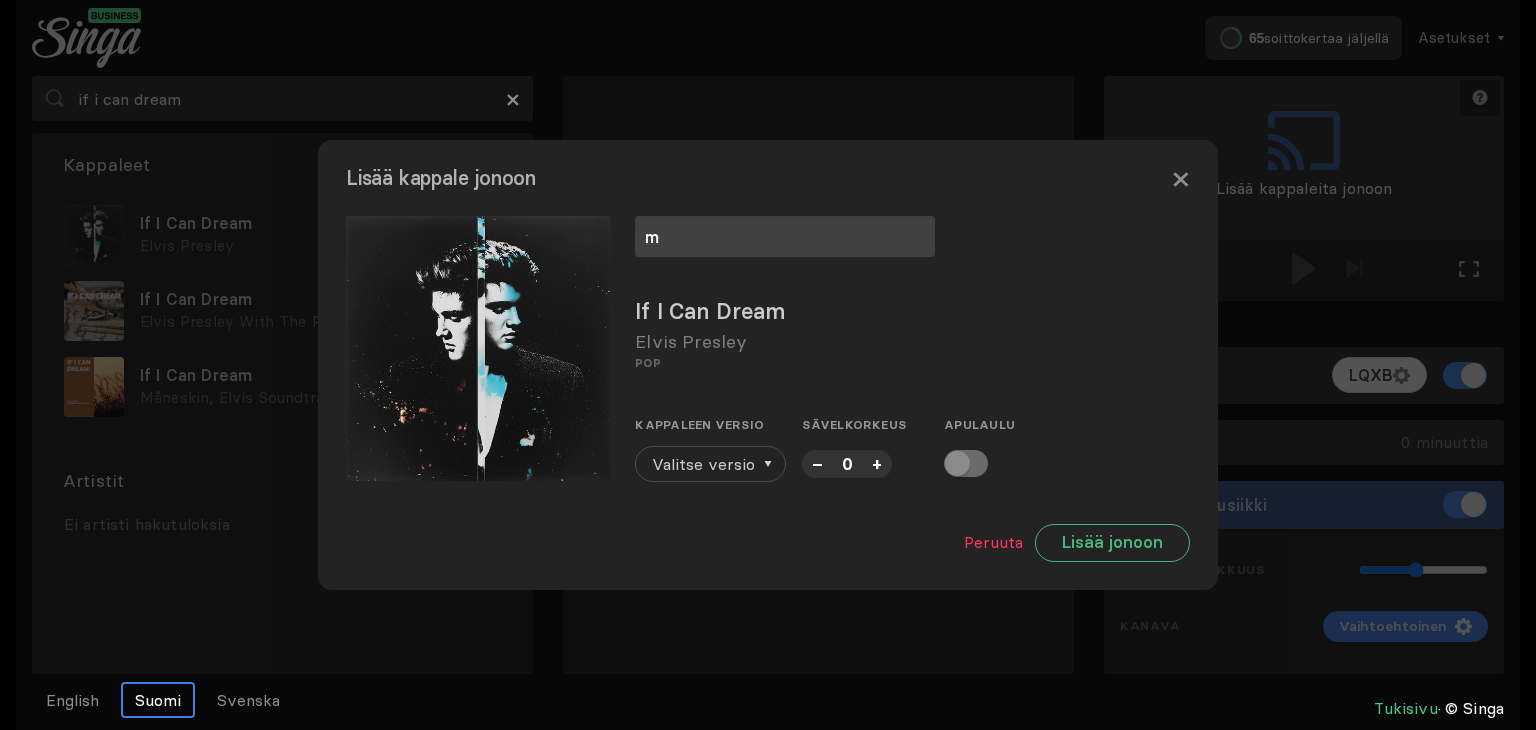 type on "m" 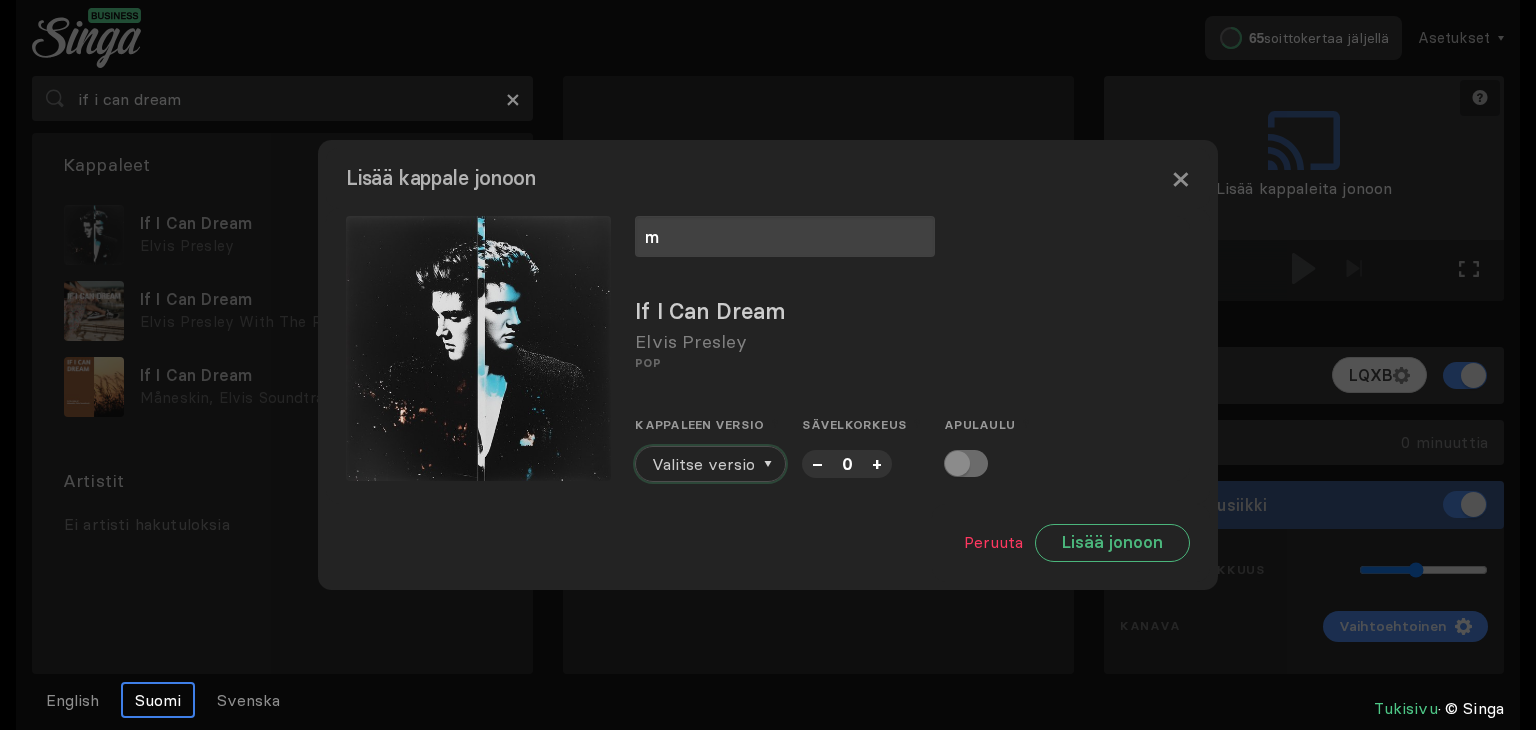 click on "Valitse versio" at bounding box center [703, 464] 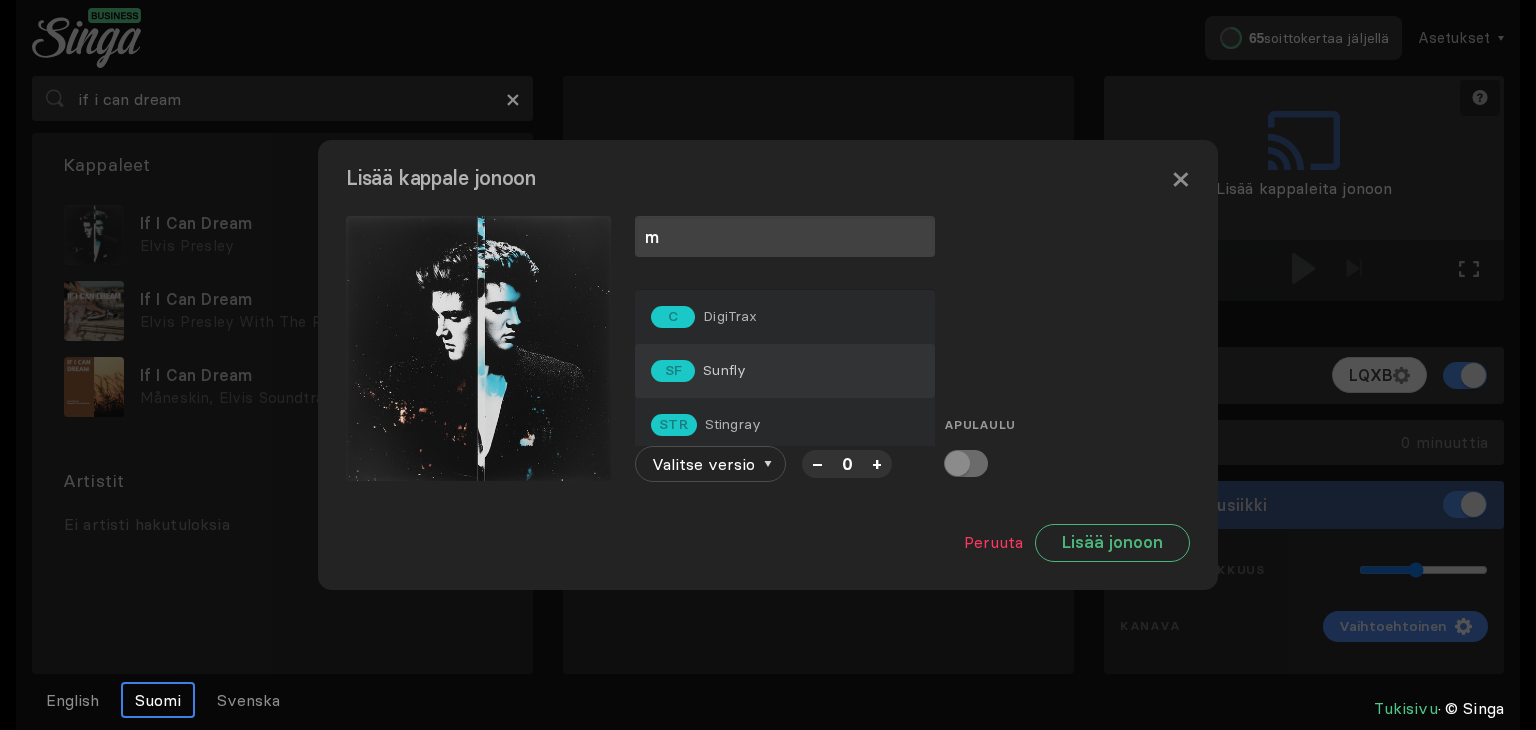 click on "SF Sunfly" at bounding box center [785, 317] 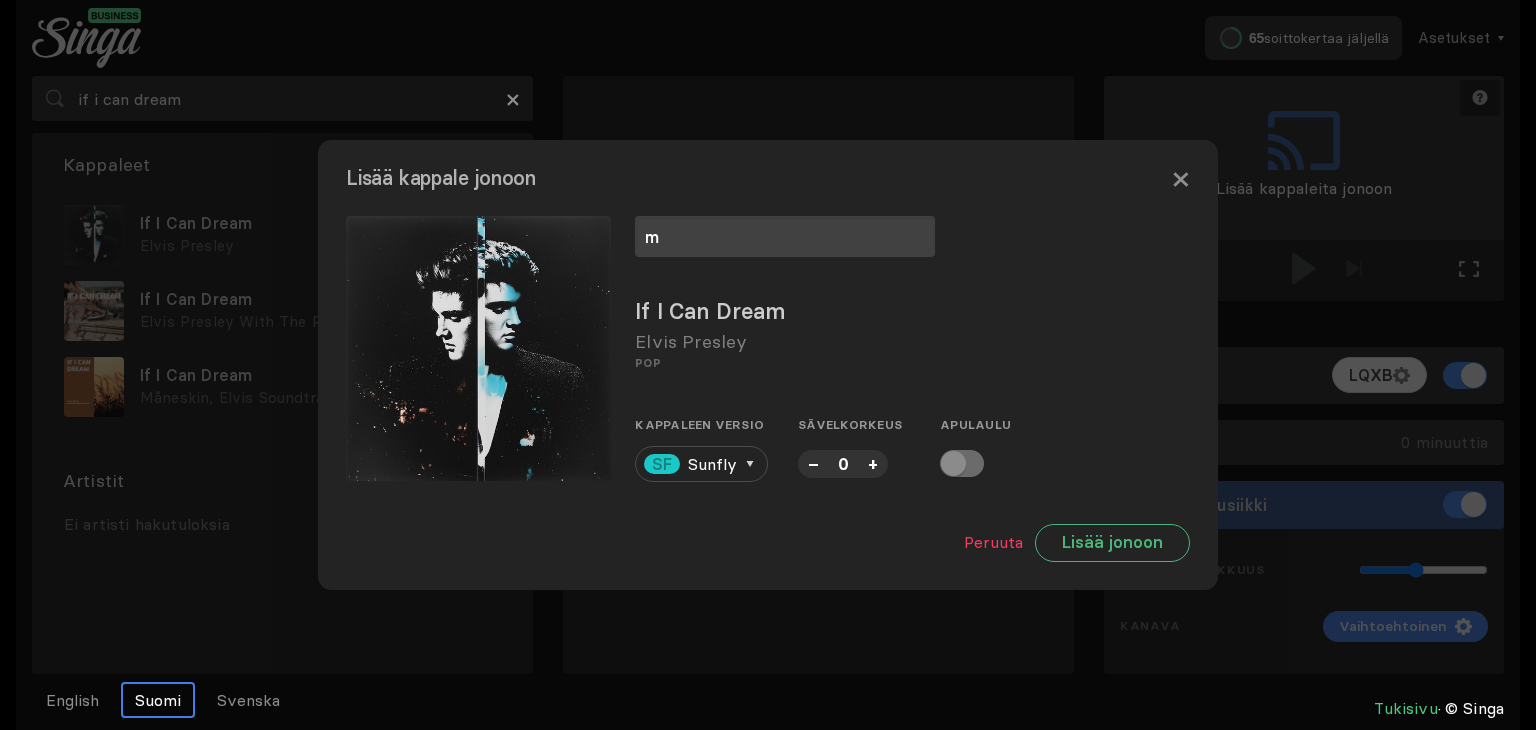 click on "–" at bounding box center [813, 463] 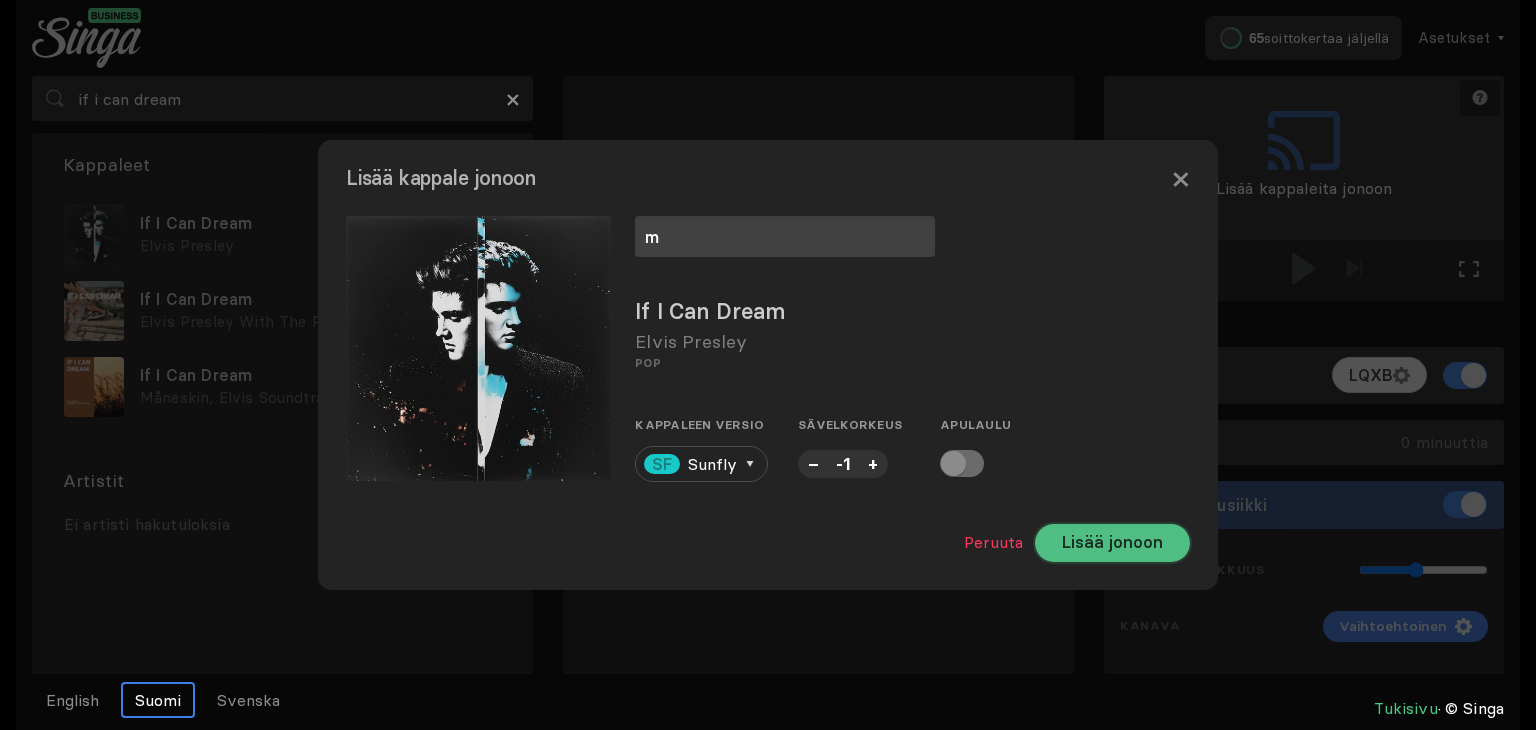 click on "Lisää jonoon" at bounding box center [1112, 543] 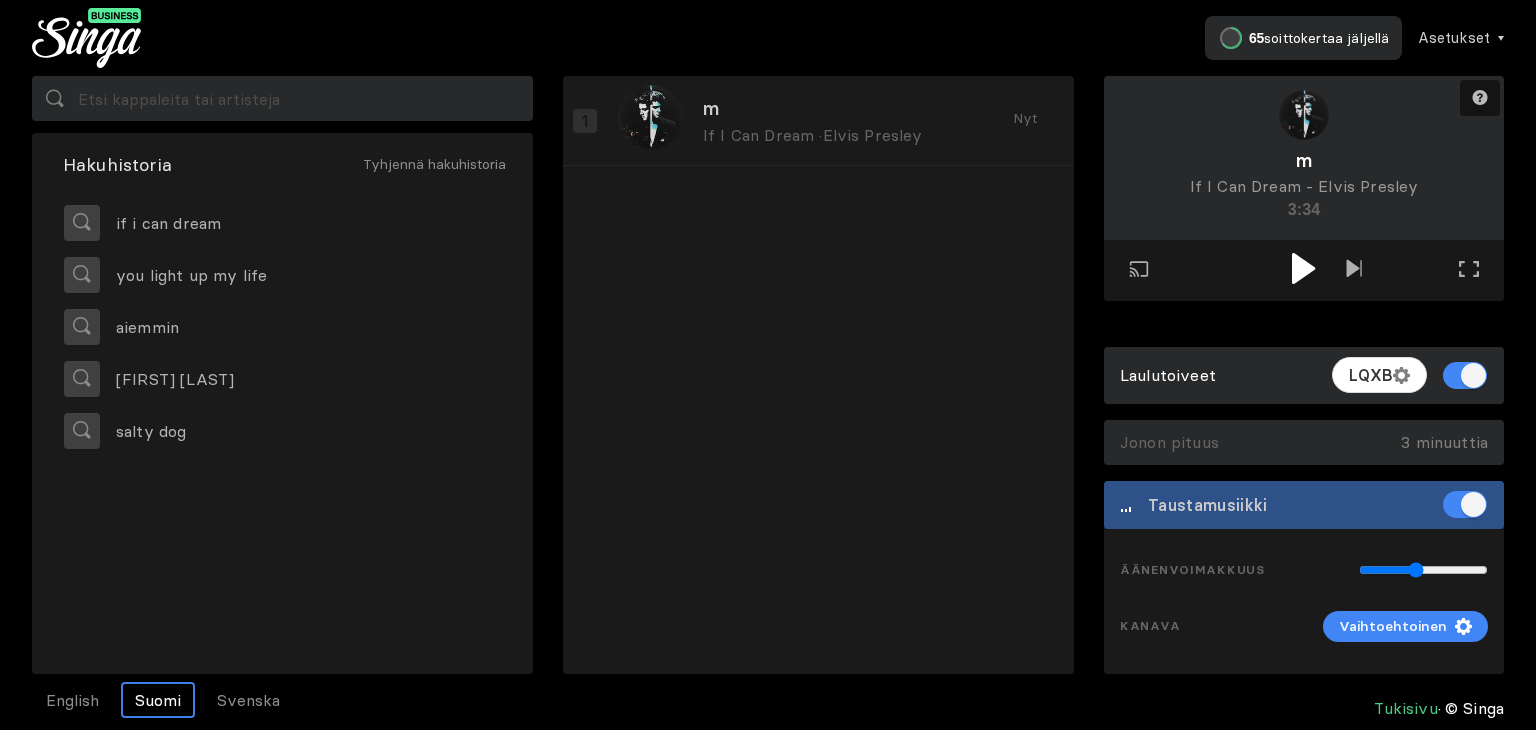 click at bounding box center (1303, 268) 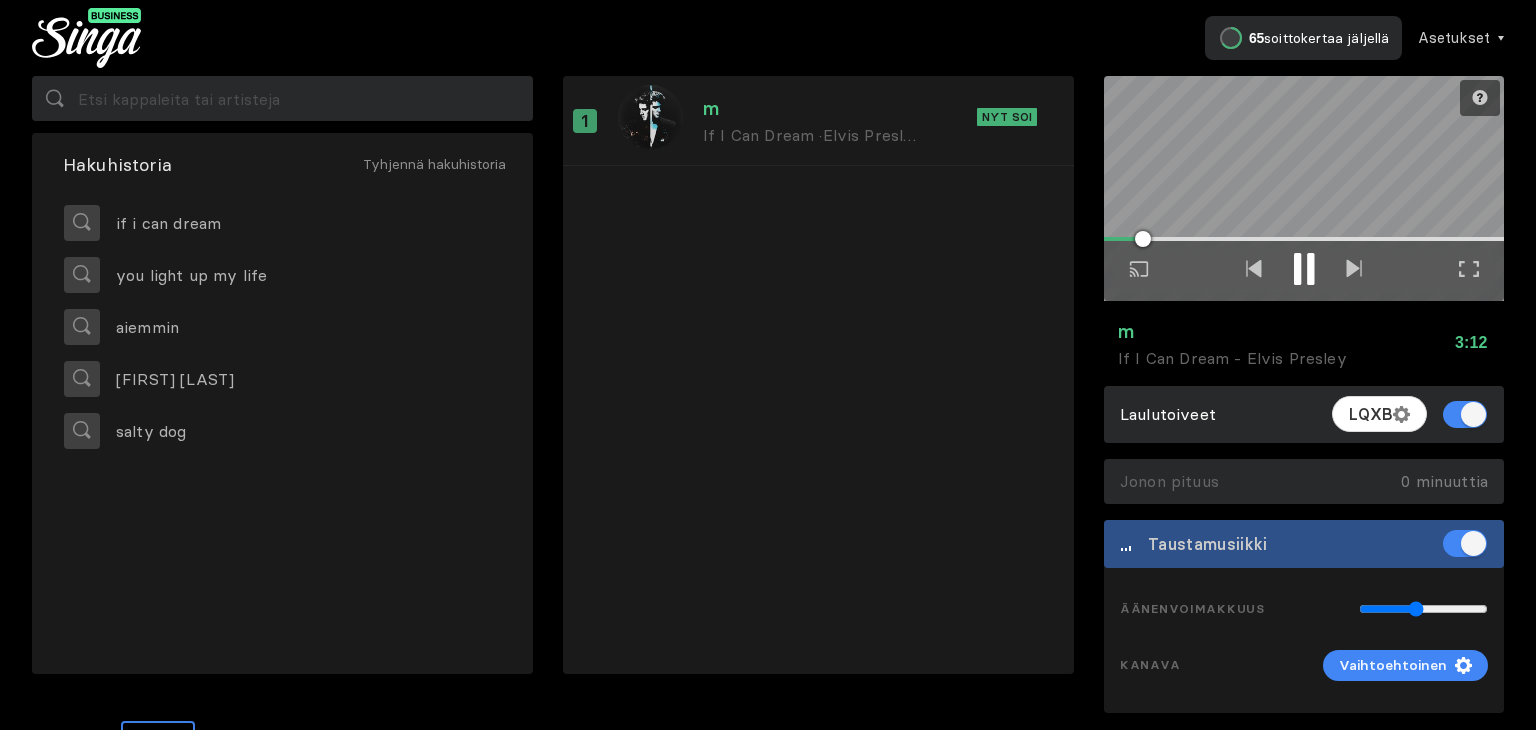 click at bounding box center (1304, 269) 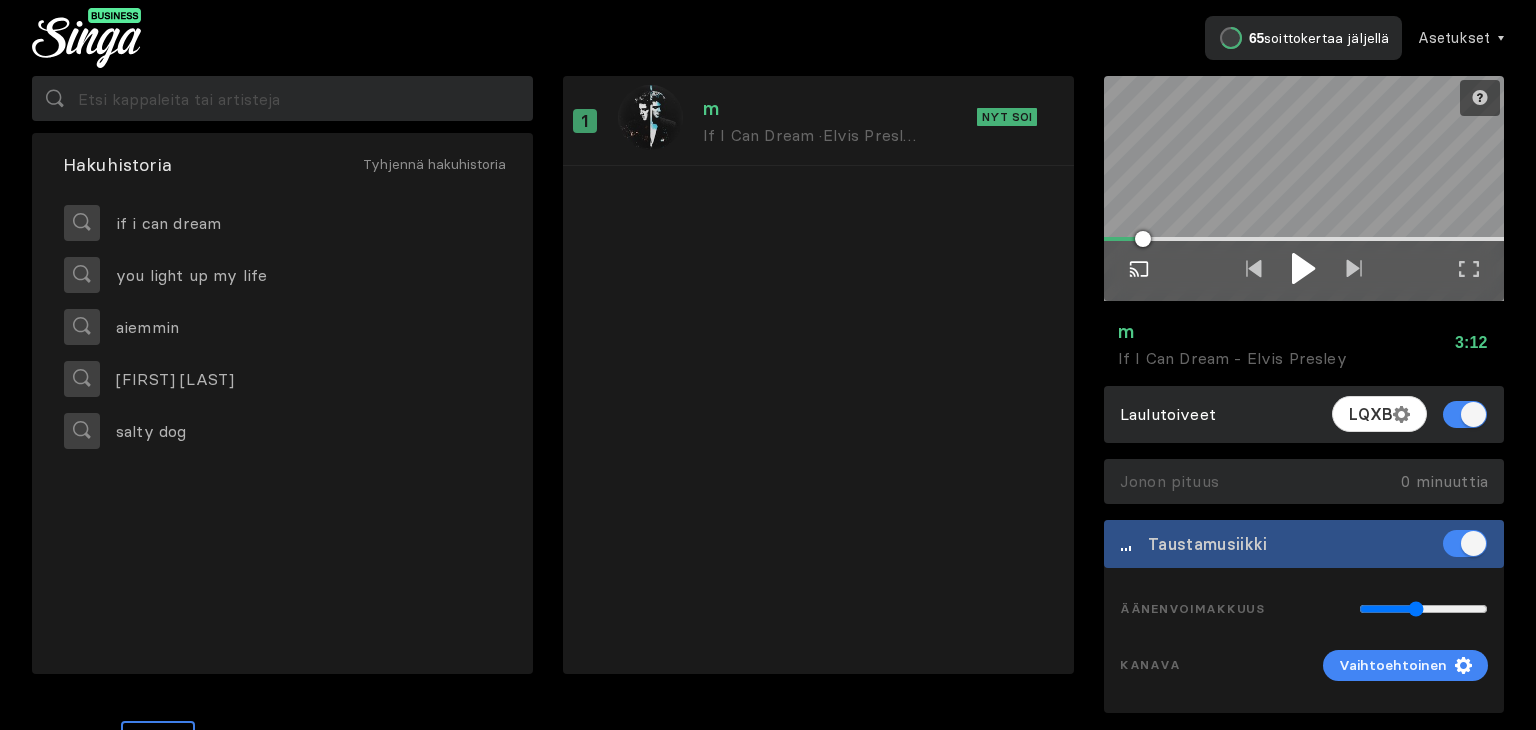 click on "Toista ulkoisessa näytössä" at bounding box center (1139, 270) 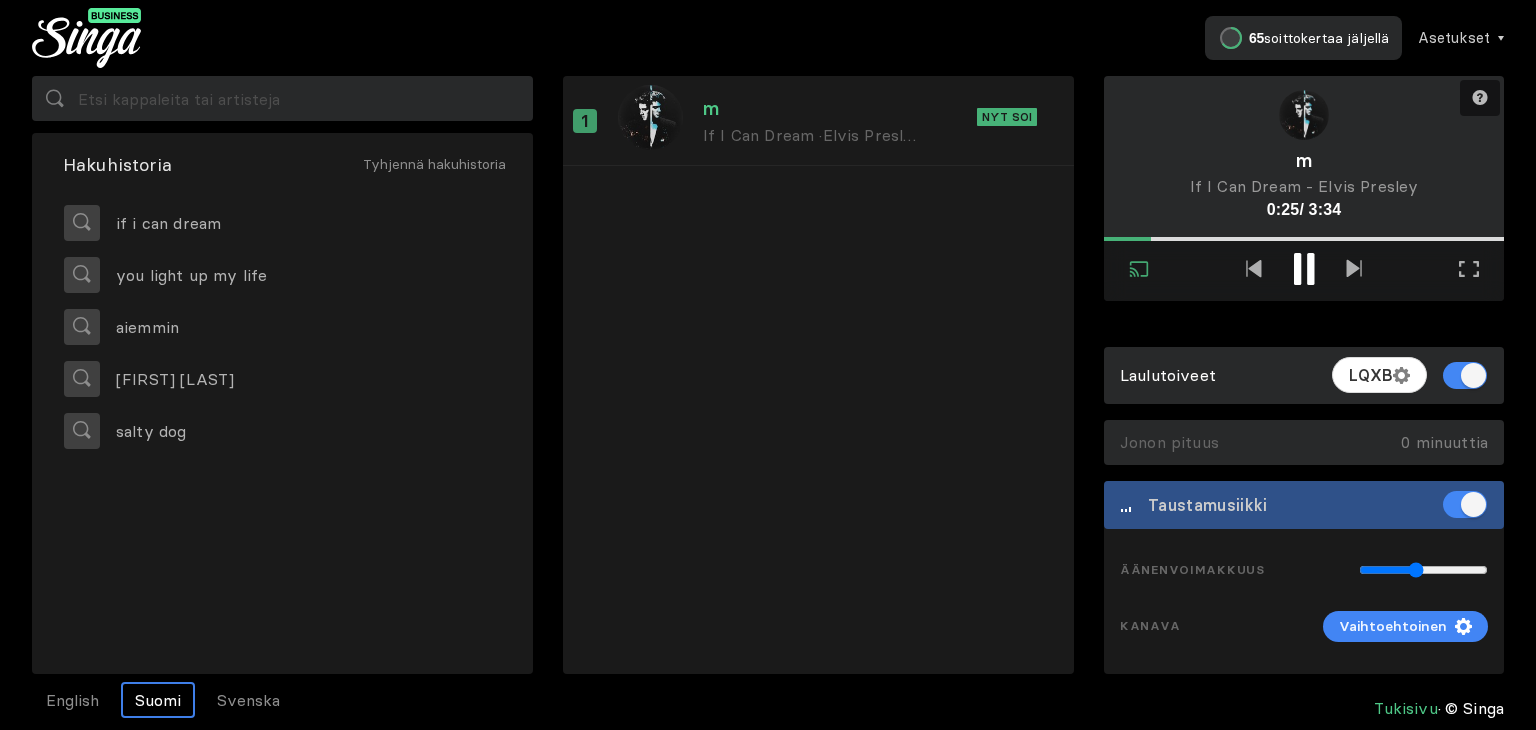 drag, startPoint x: 1148, startPoint y: 245, endPoint x: 971, endPoint y: 296, distance: 184.20097 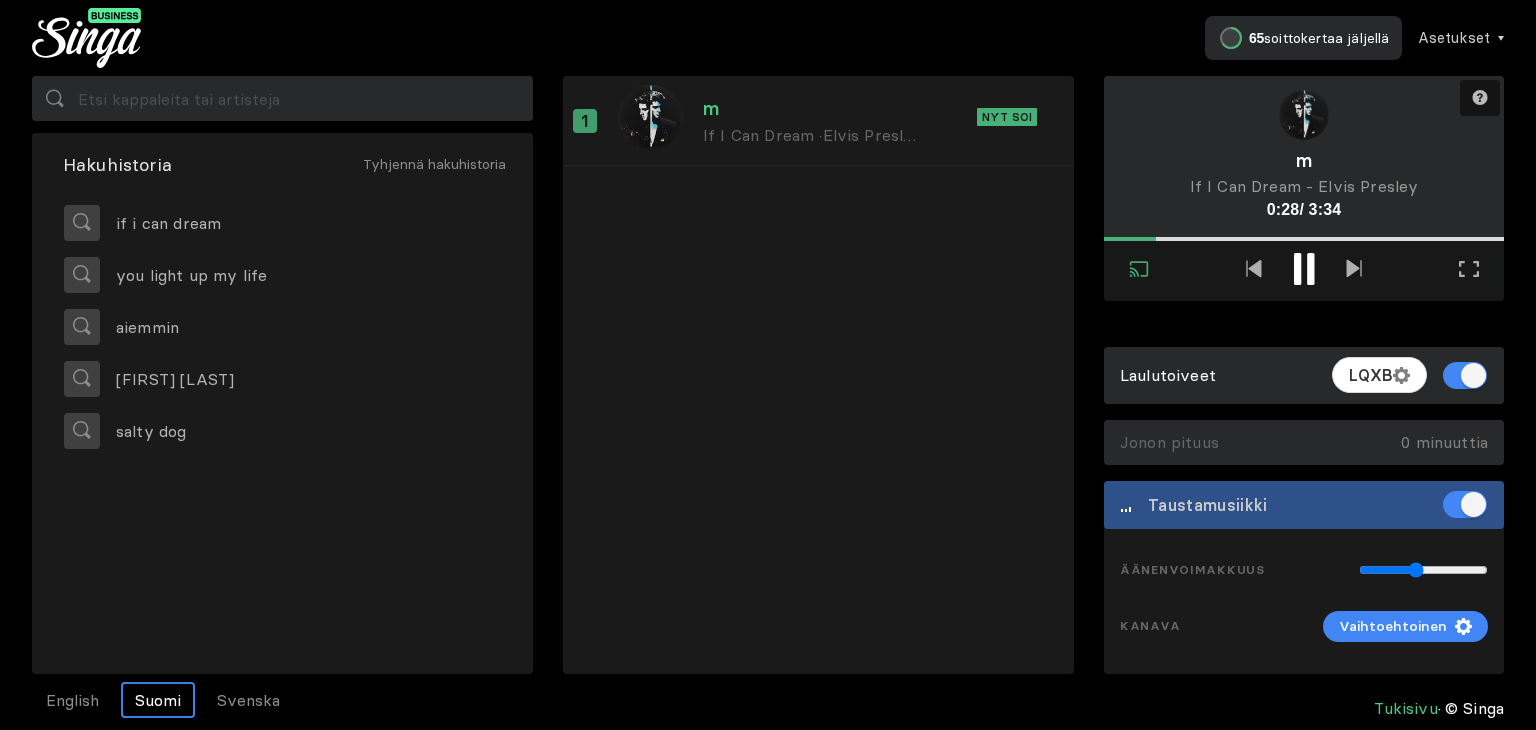 drag, startPoint x: 1156, startPoint y: 242, endPoint x: 1088, endPoint y: 232, distance: 68.73136 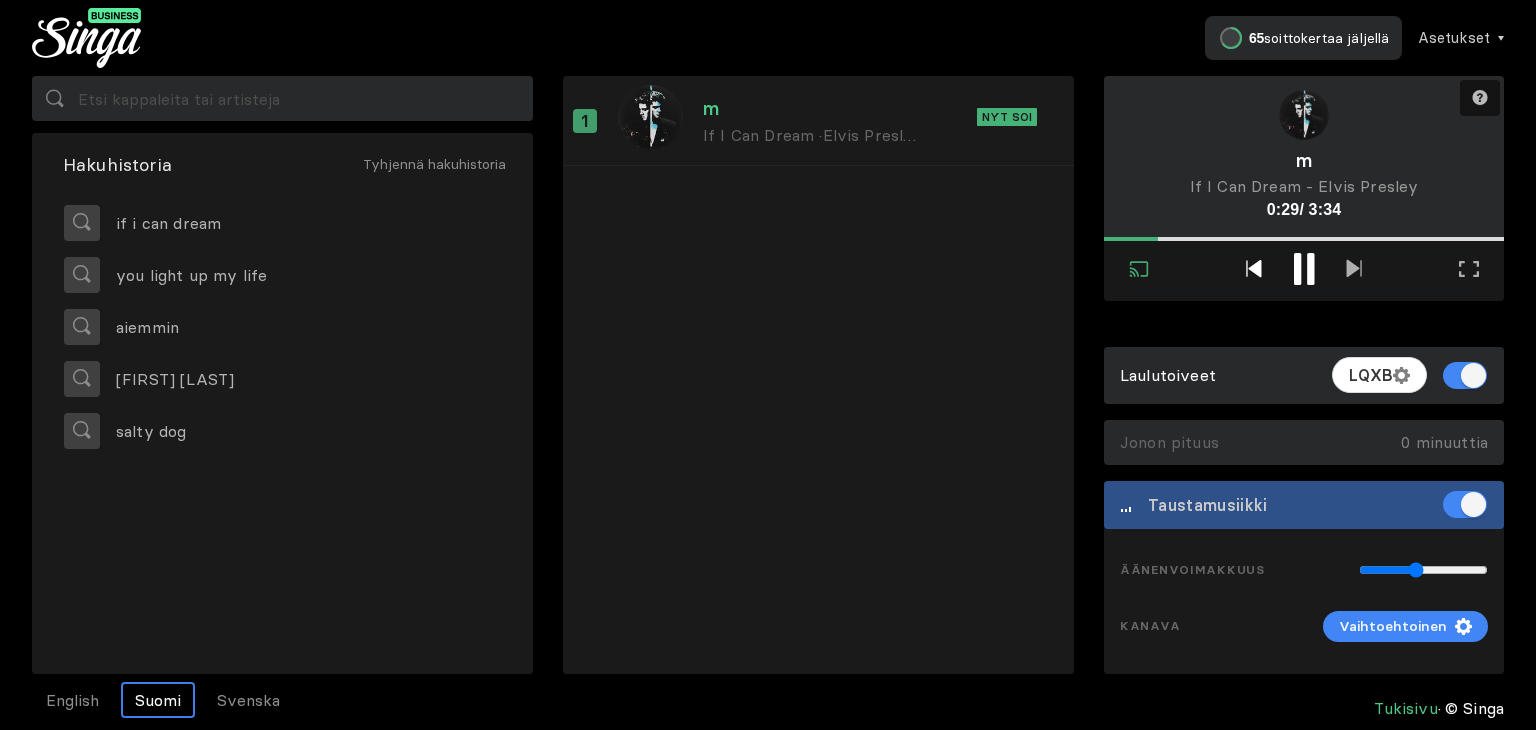 click at bounding box center [1254, 268] 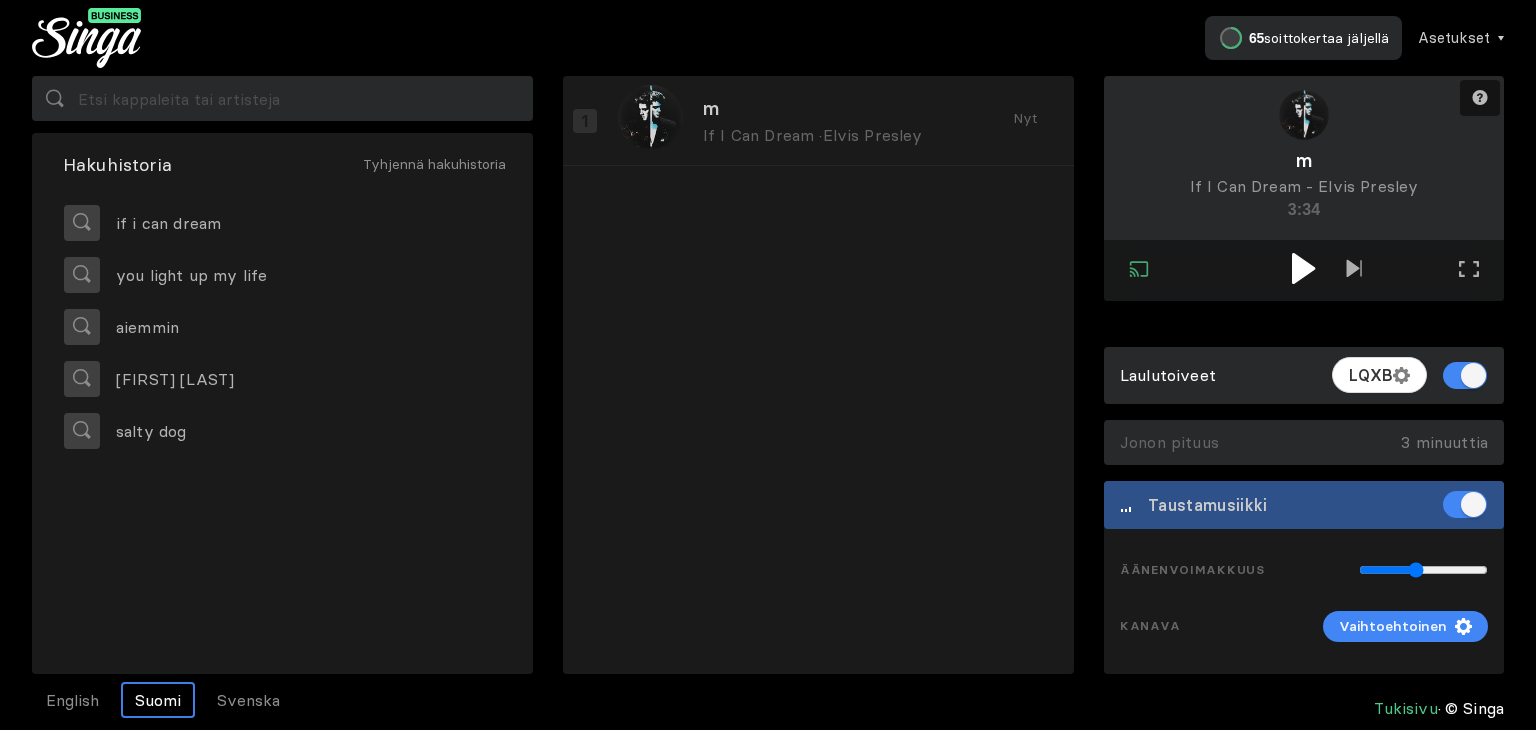 click at bounding box center [1303, 268] 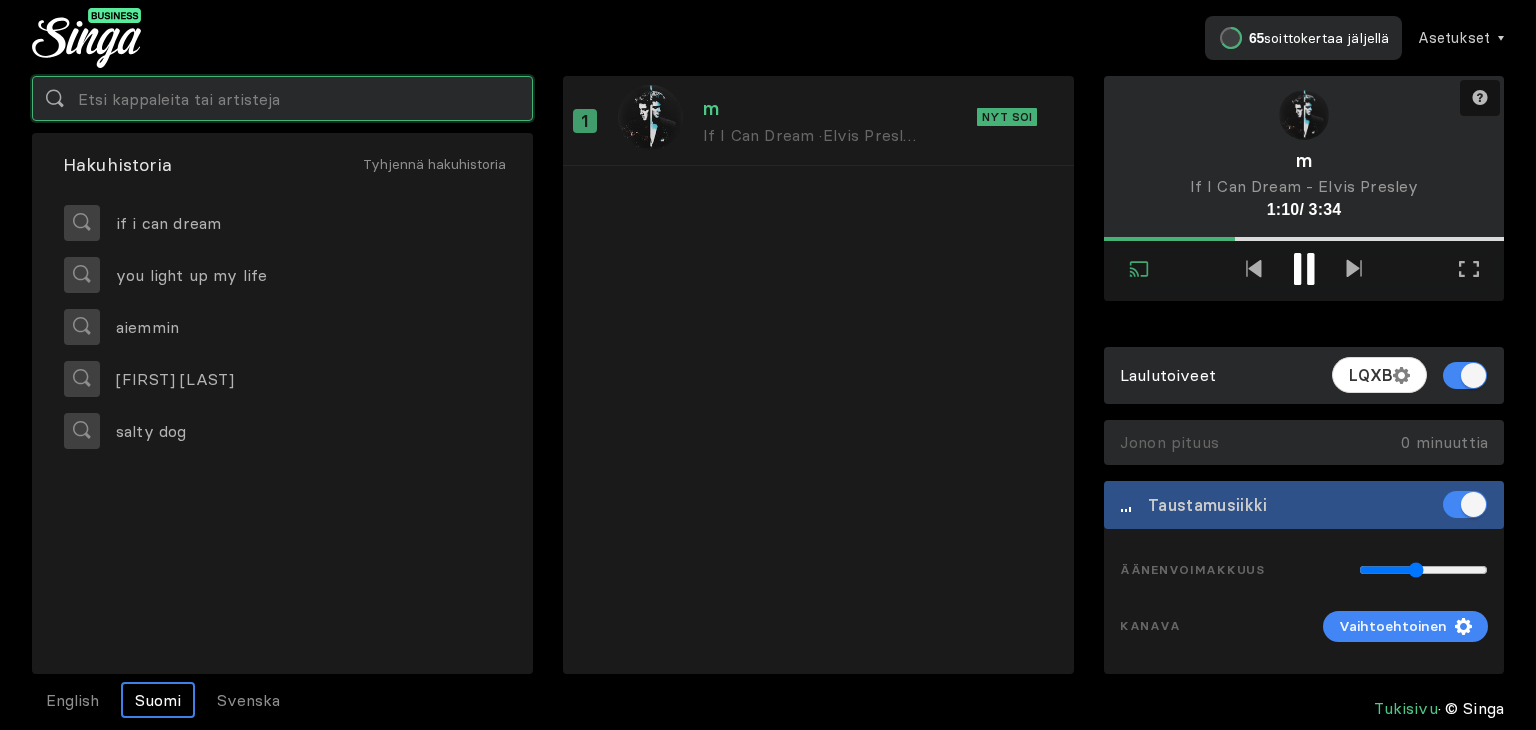 click at bounding box center [282, 98] 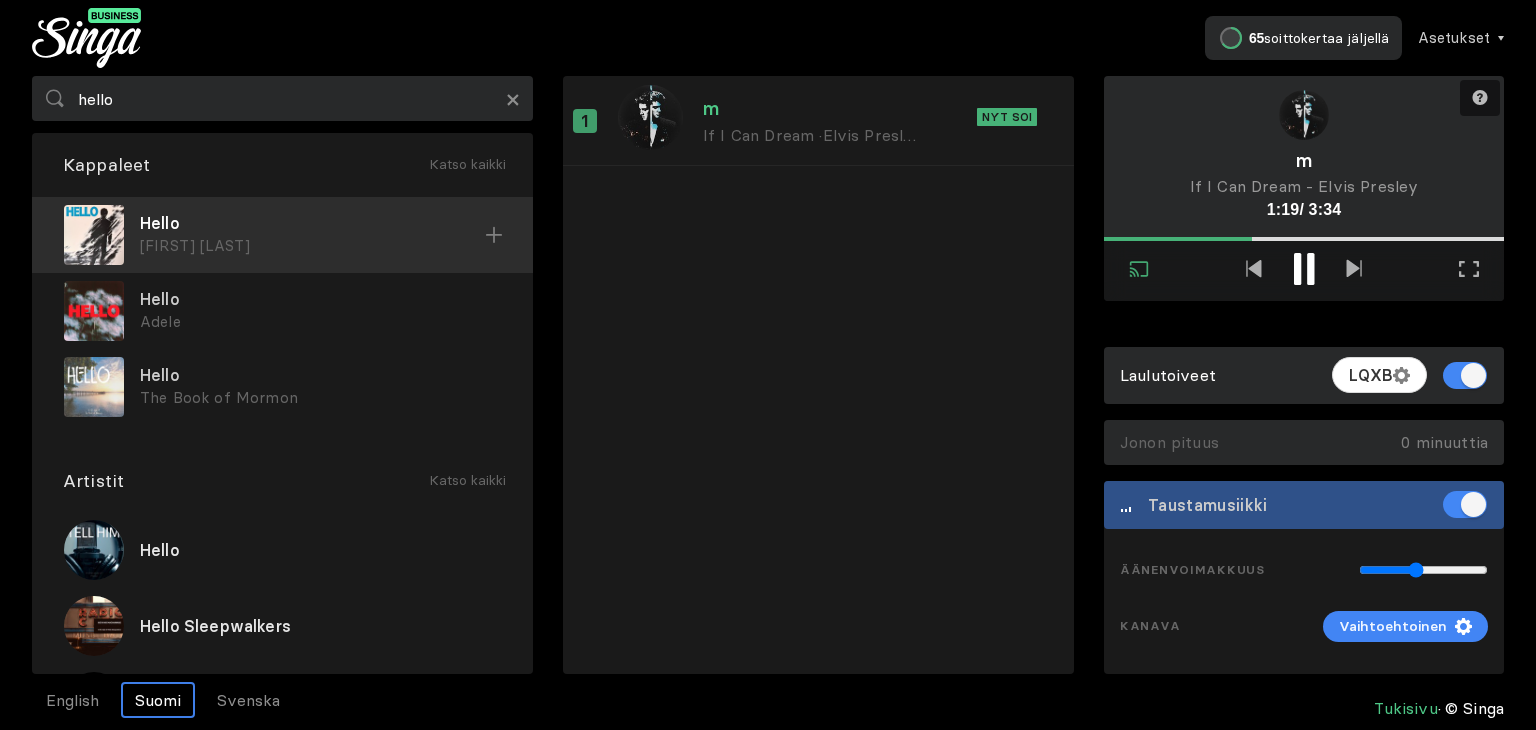 click on "[FIRST] [LAST]" at bounding box center [312, 246] 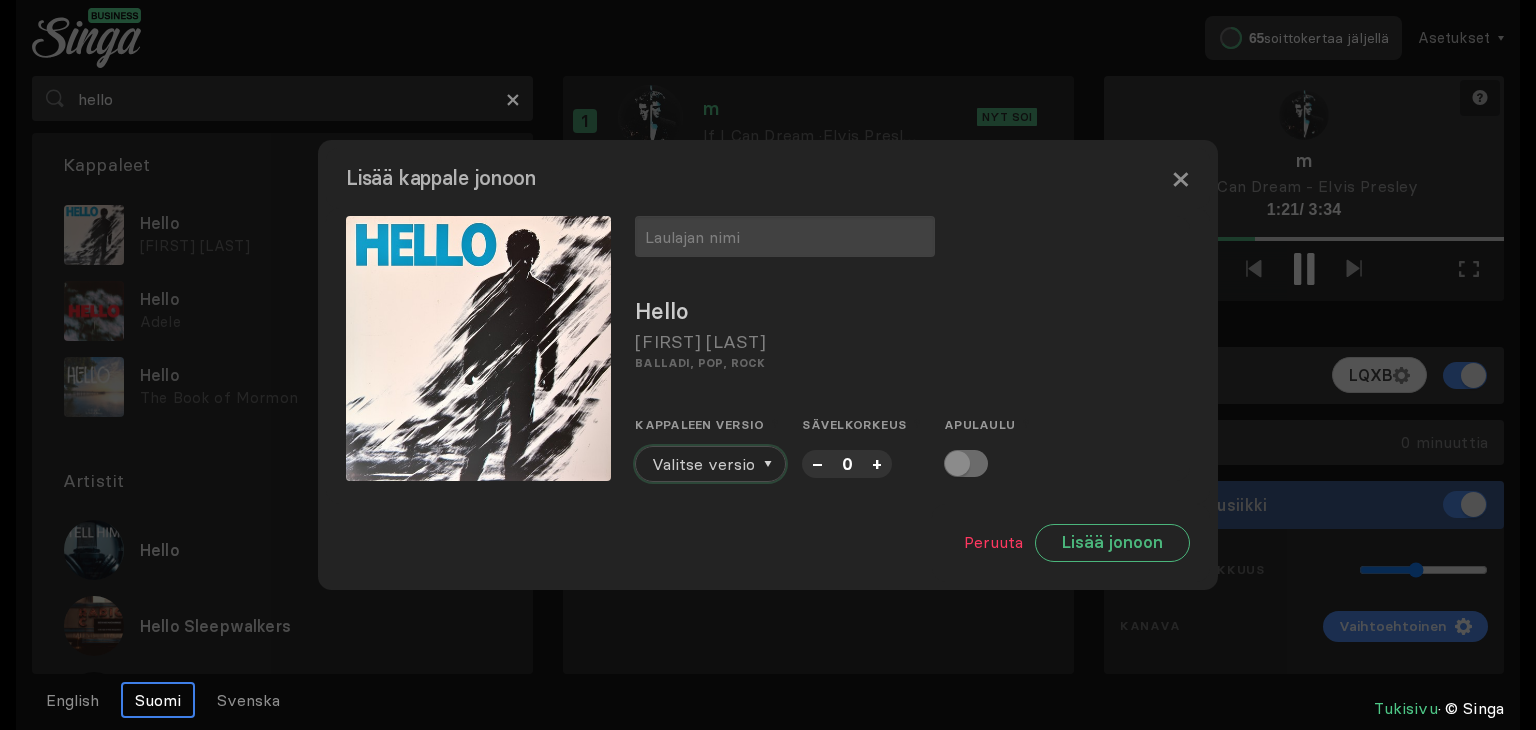 click on "Valitse versio" at bounding box center (703, 464) 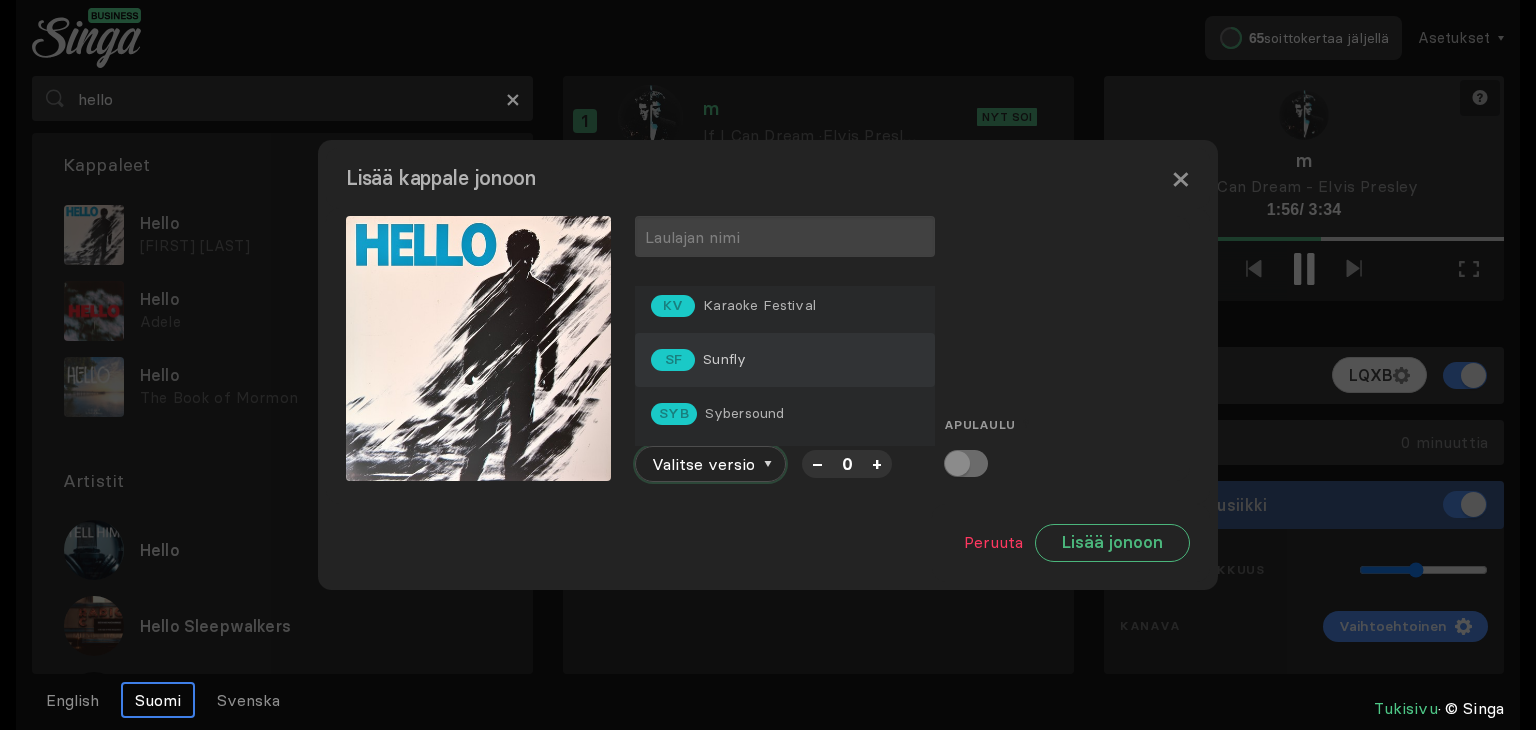 scroll, scrollTop: 228, scrollLeft: 0, axis: vertical 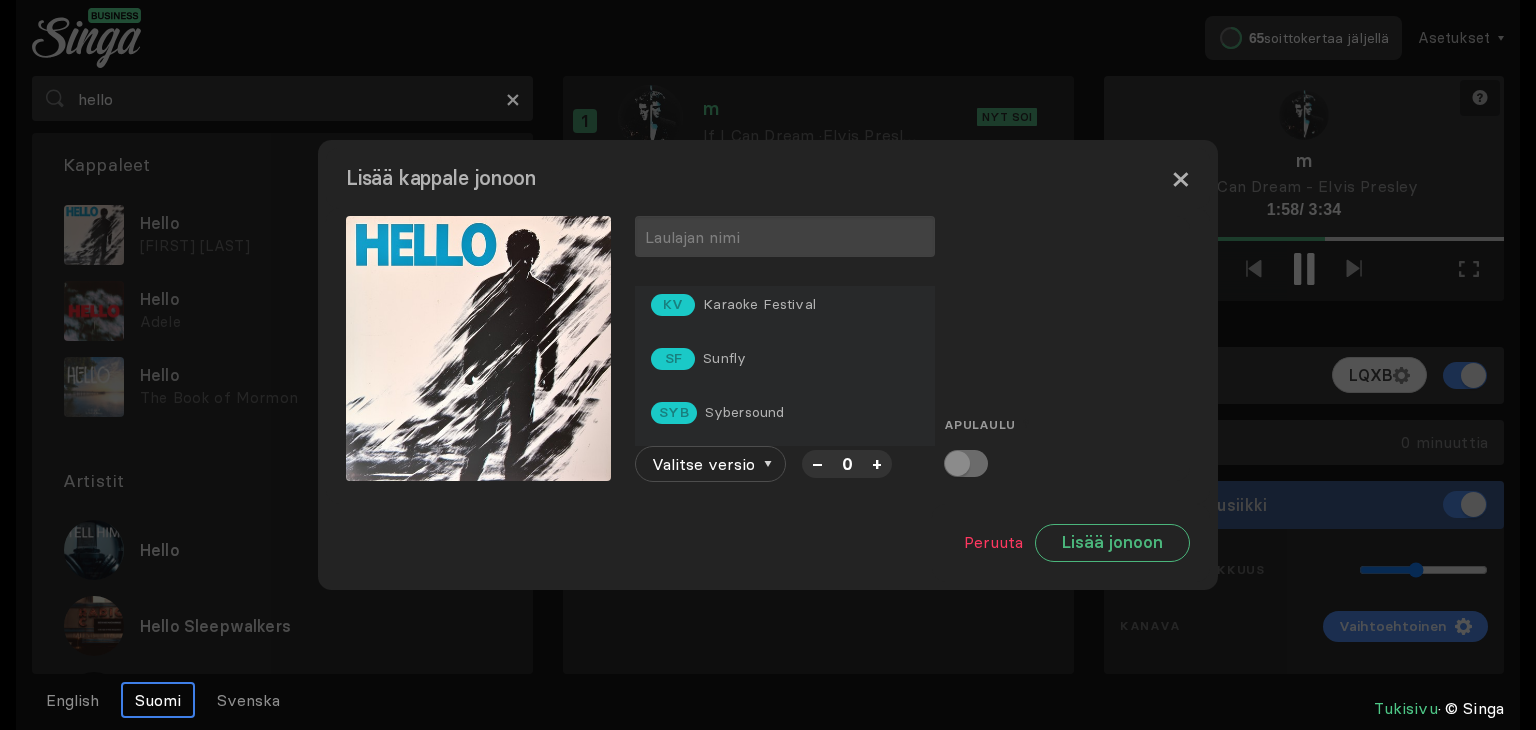 click on "×" at bounding box center [1180, 178] 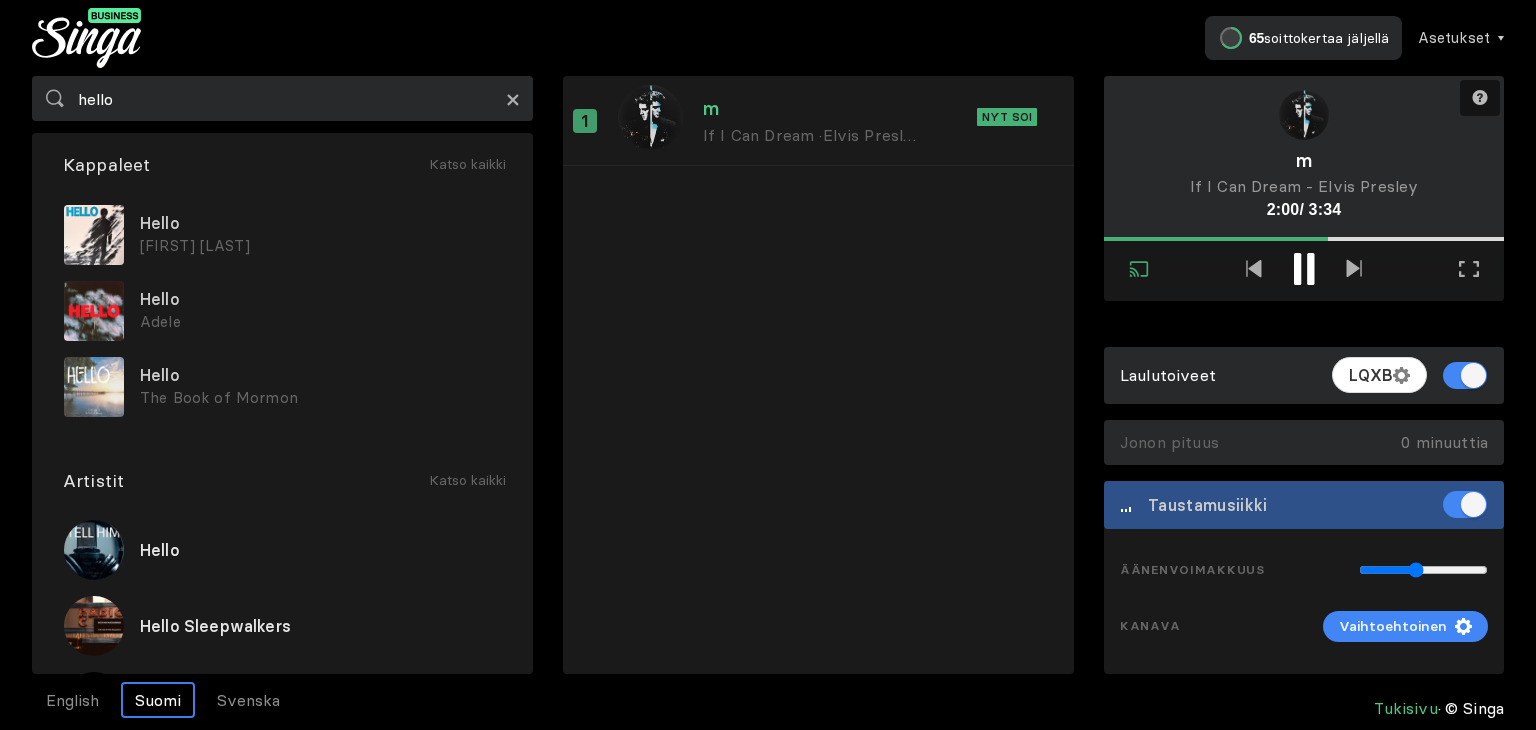 click on "×" at bounding box center (513, 99) 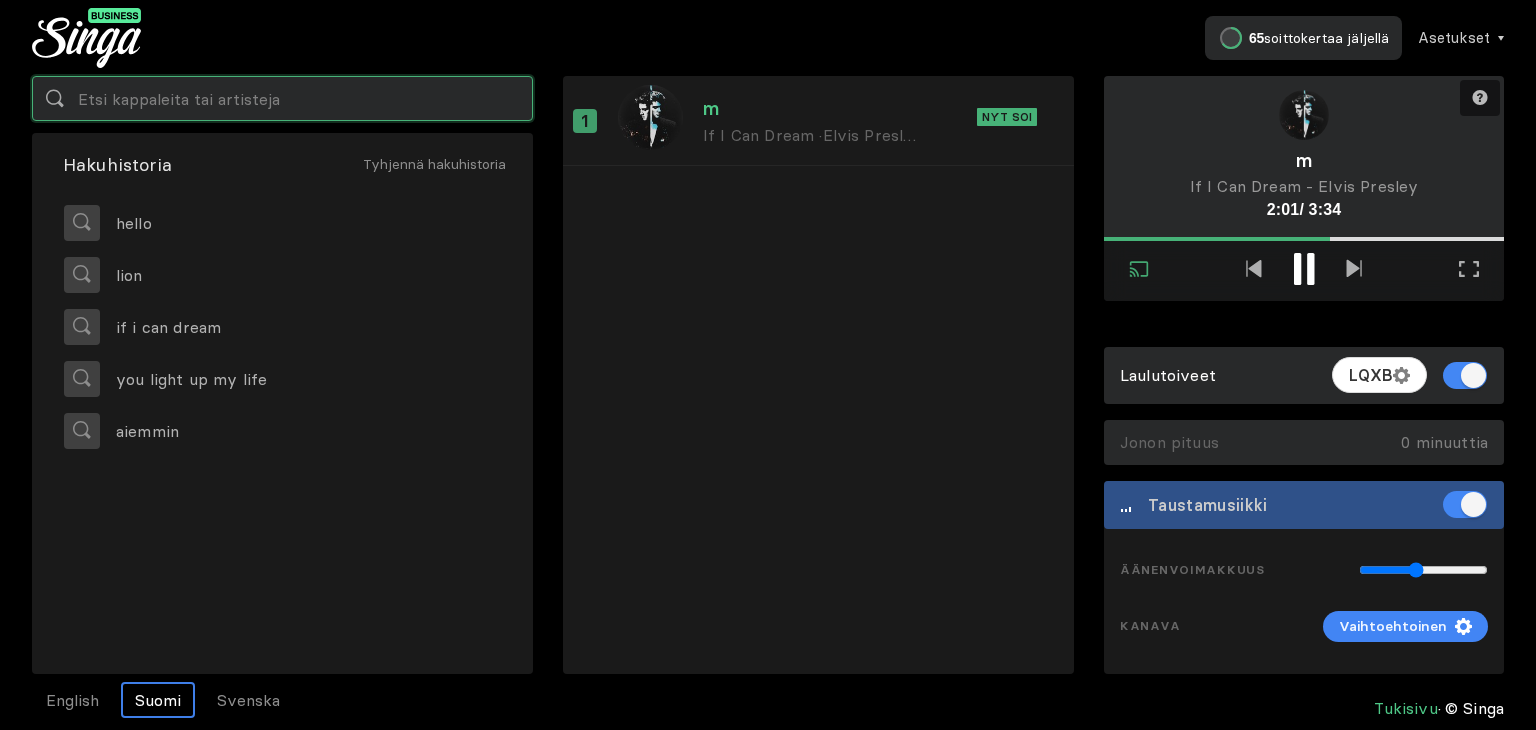 click at bounding box center [282, 98] 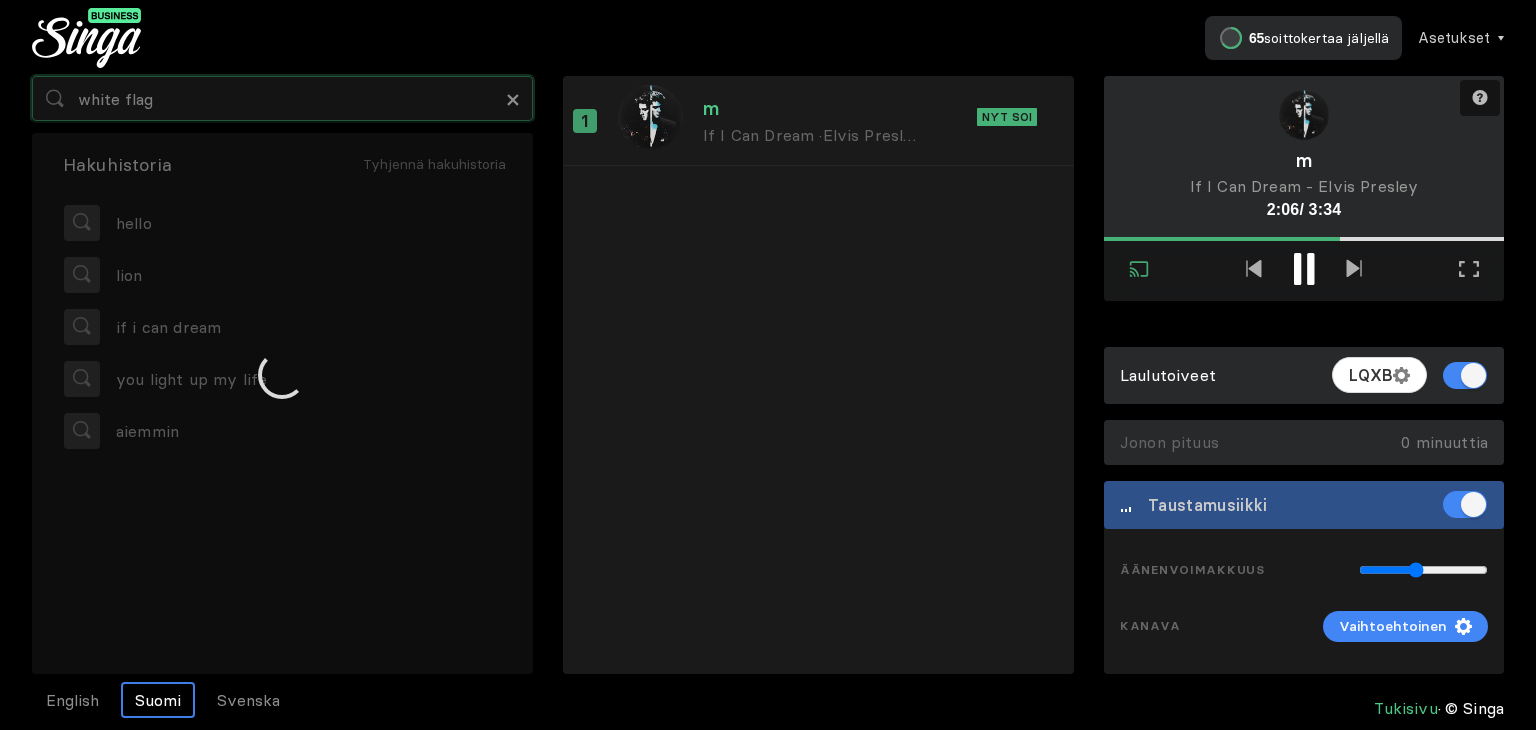type on "white flag" 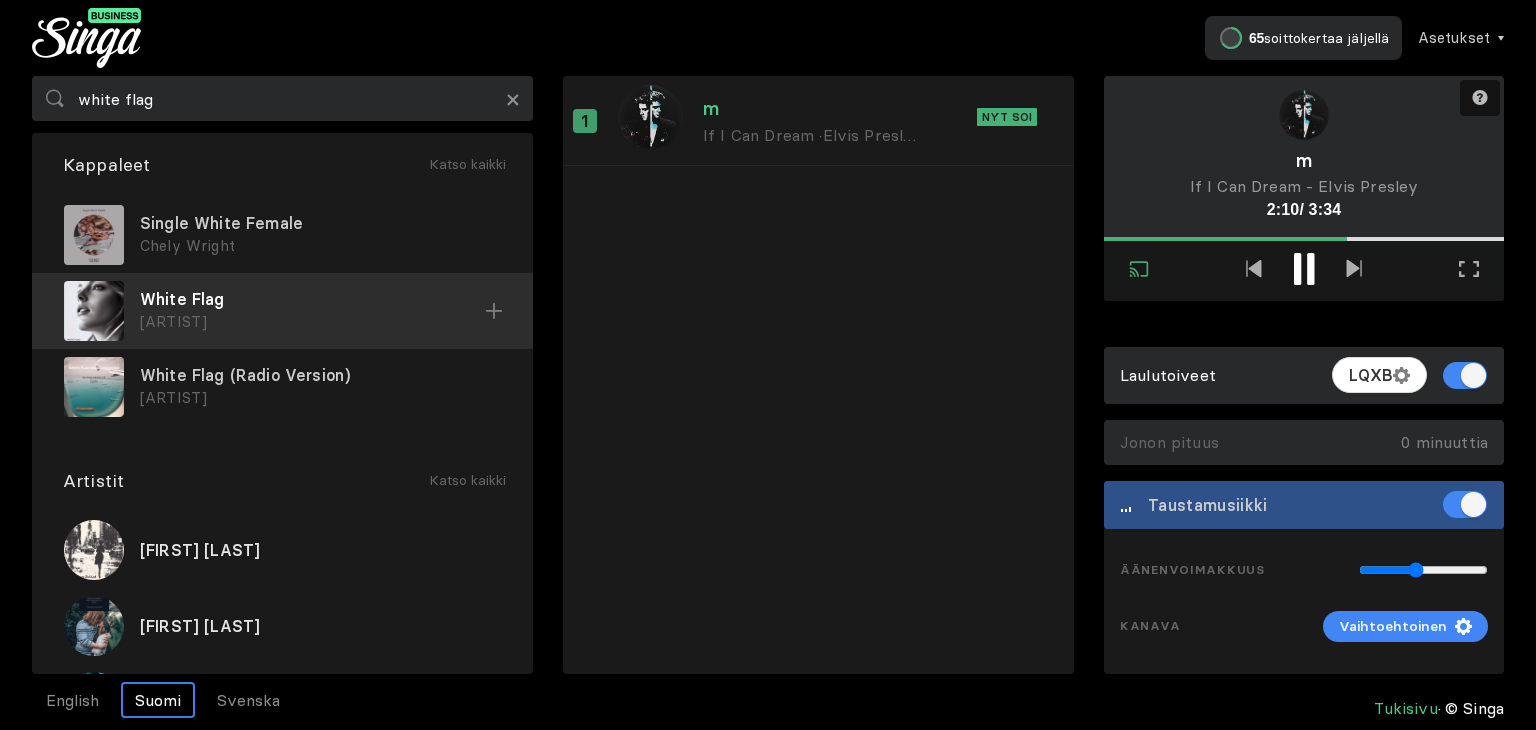 click on "White Flag" at bounding box center (320, 223) 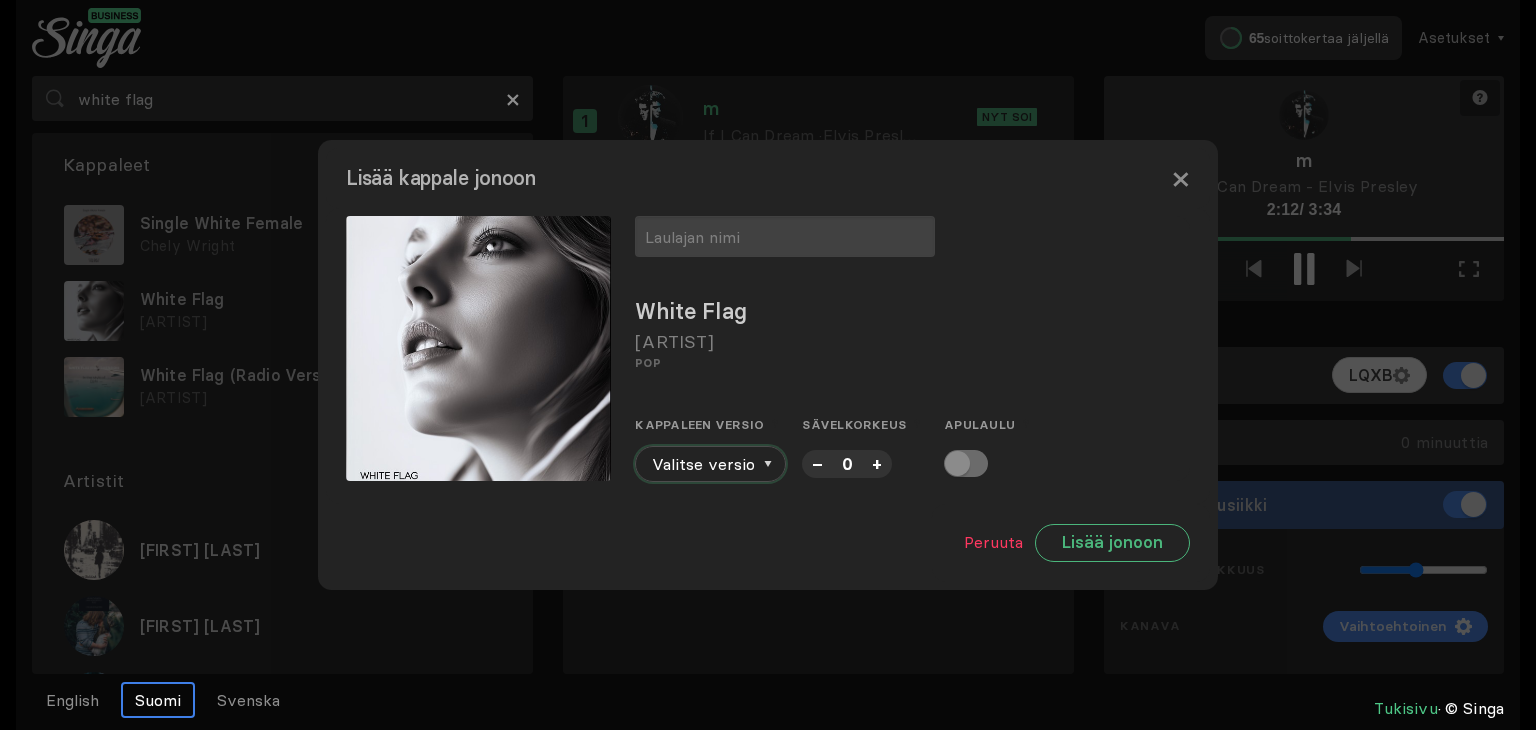 click on "Valitse versio" at bounding box center [710, 464] 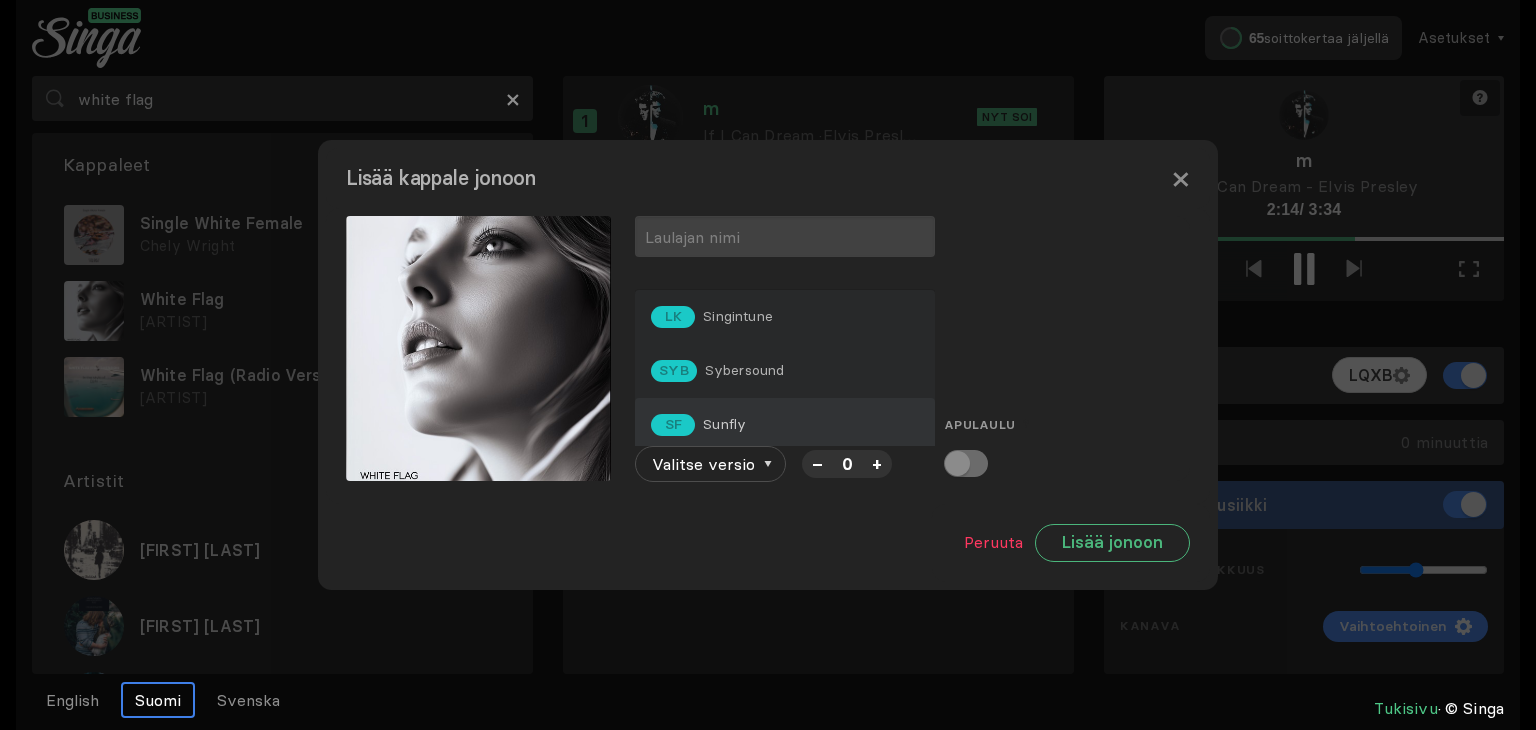 click on "SF Sunfly" at bounding box center [785, 425] 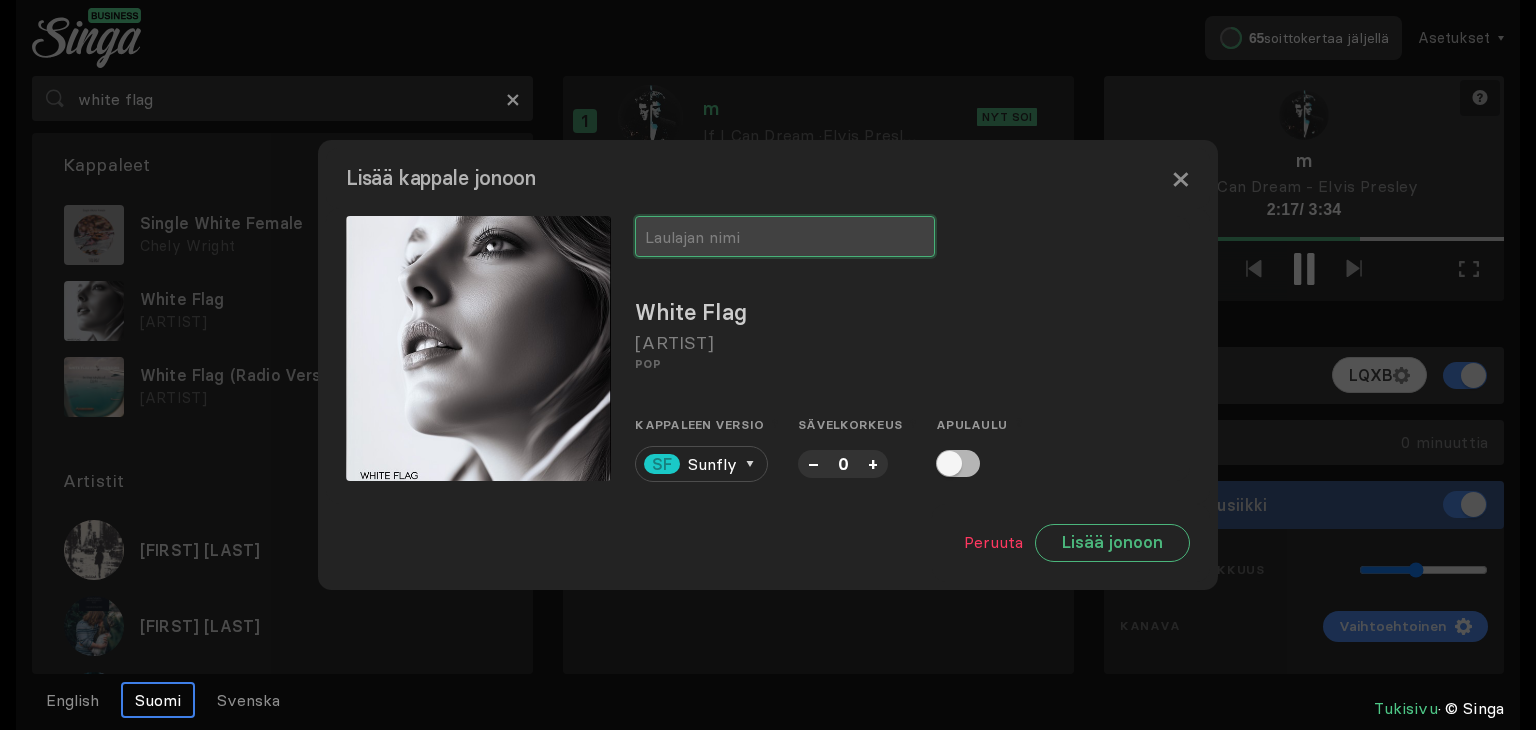 click at bounding box center [785, 236] 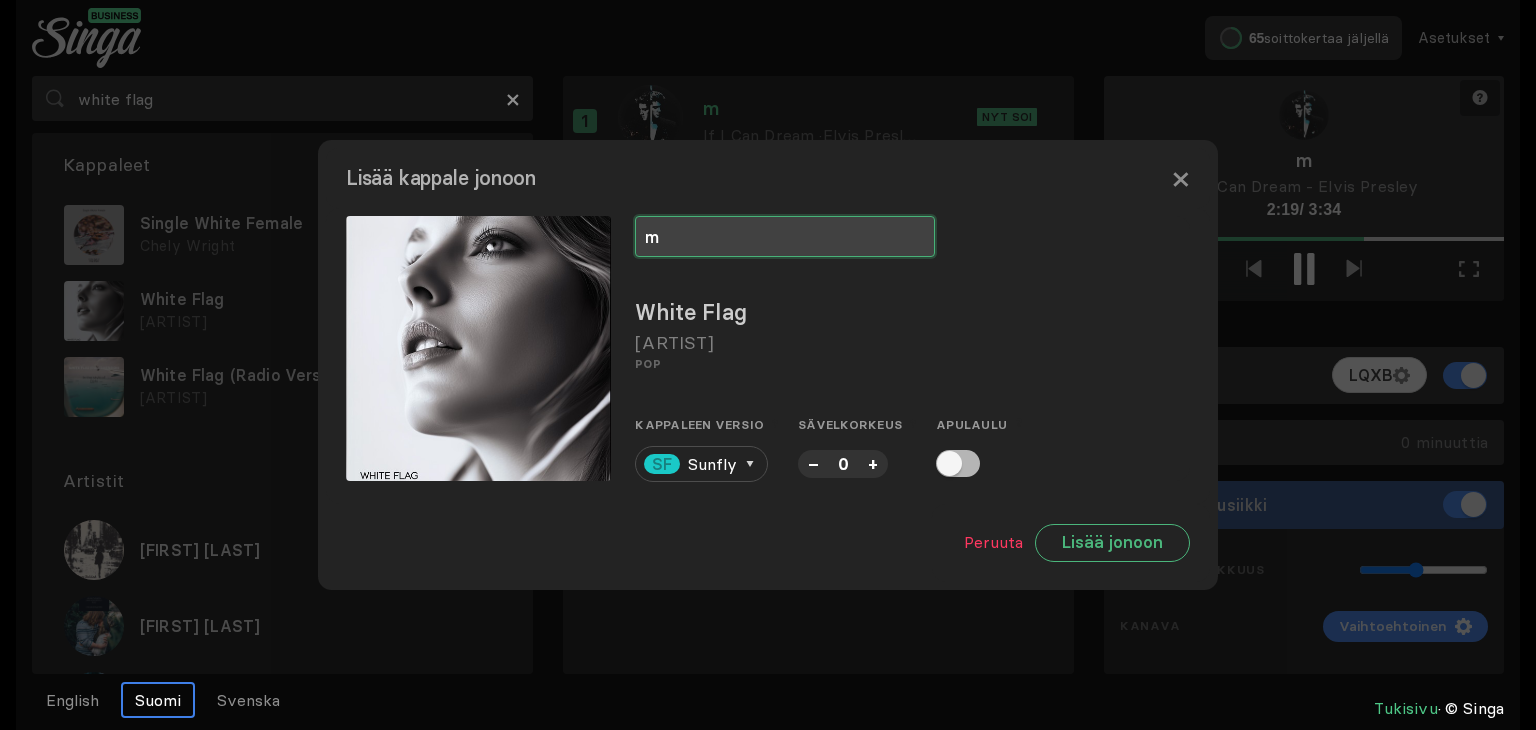 type on "m" 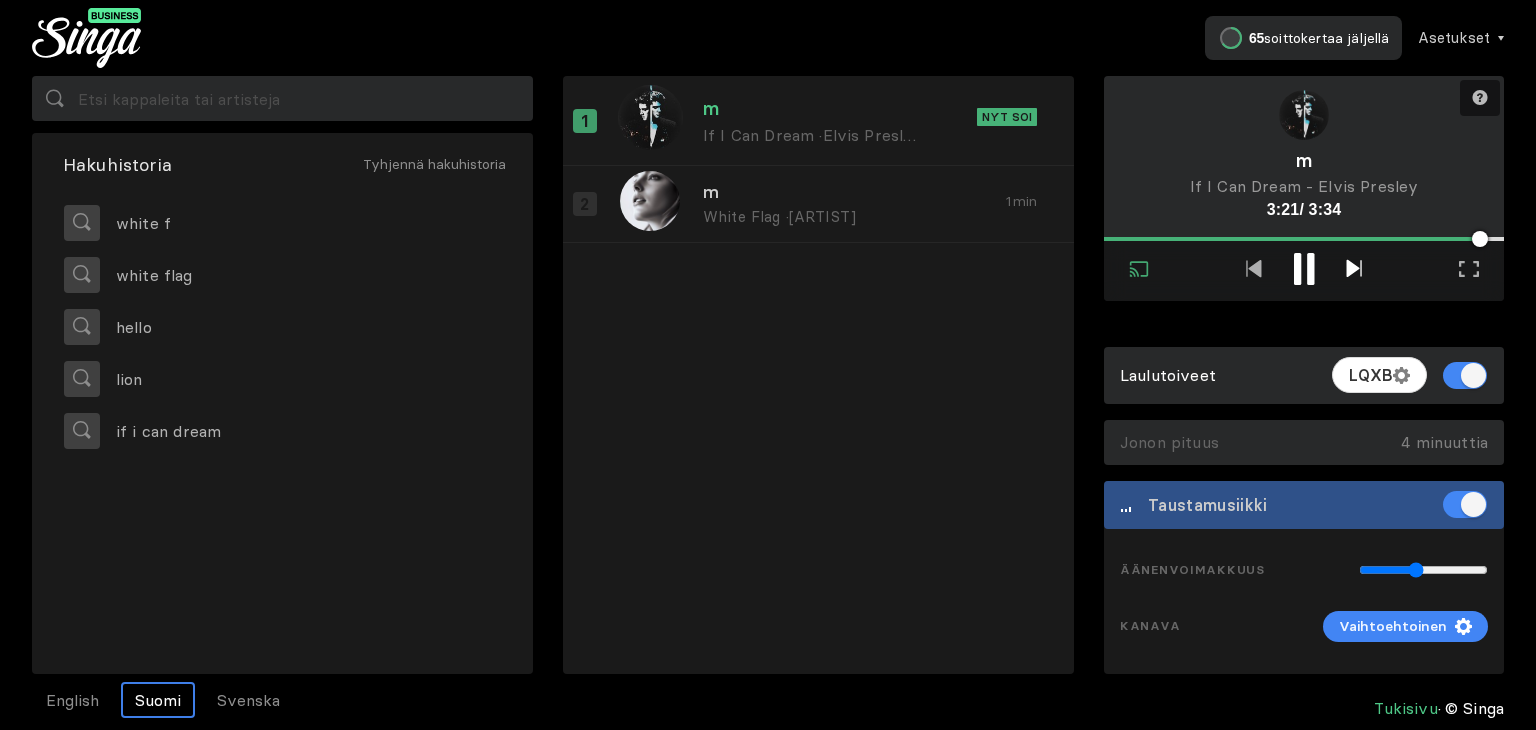 click at bounding box center [1353, 268] 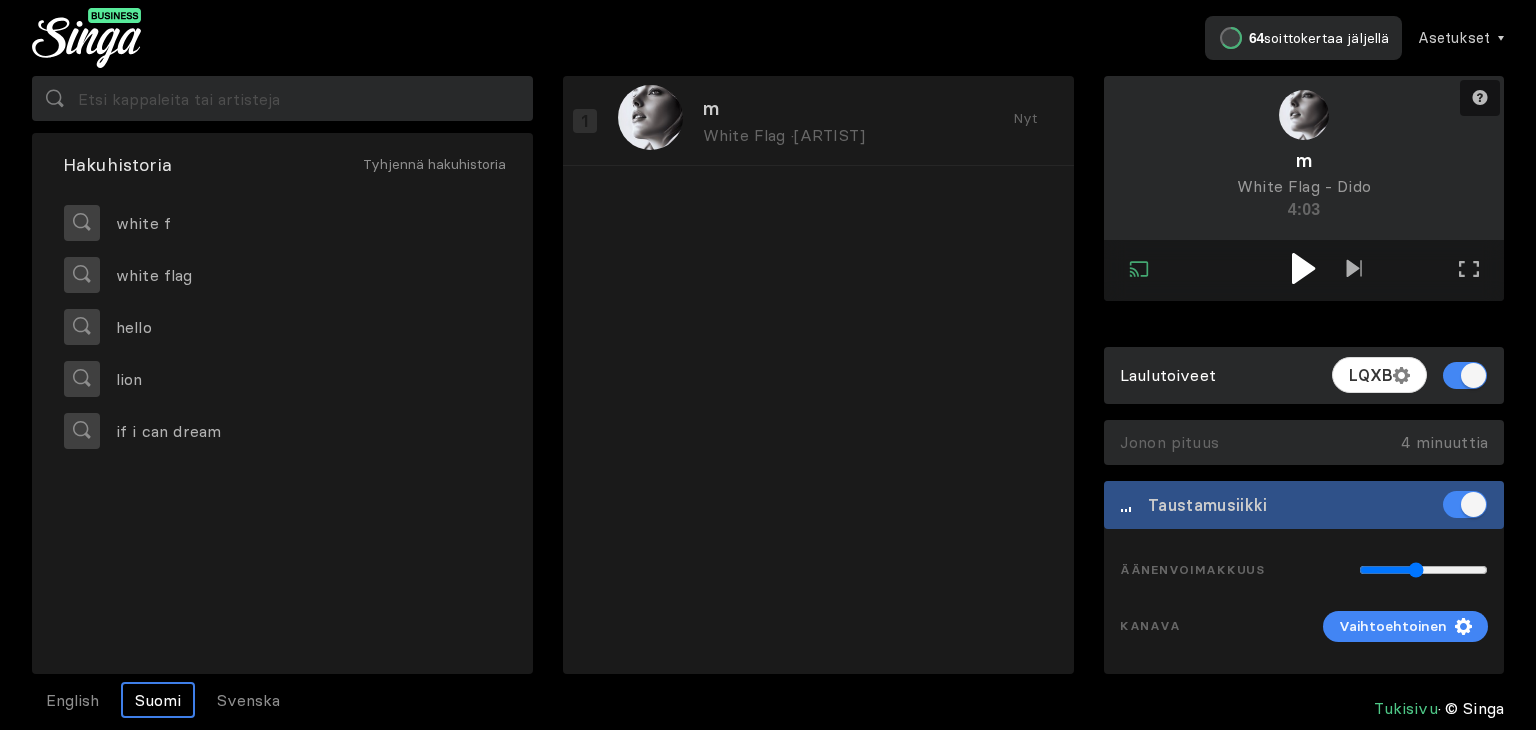 click at bounding box center [1303, 268] 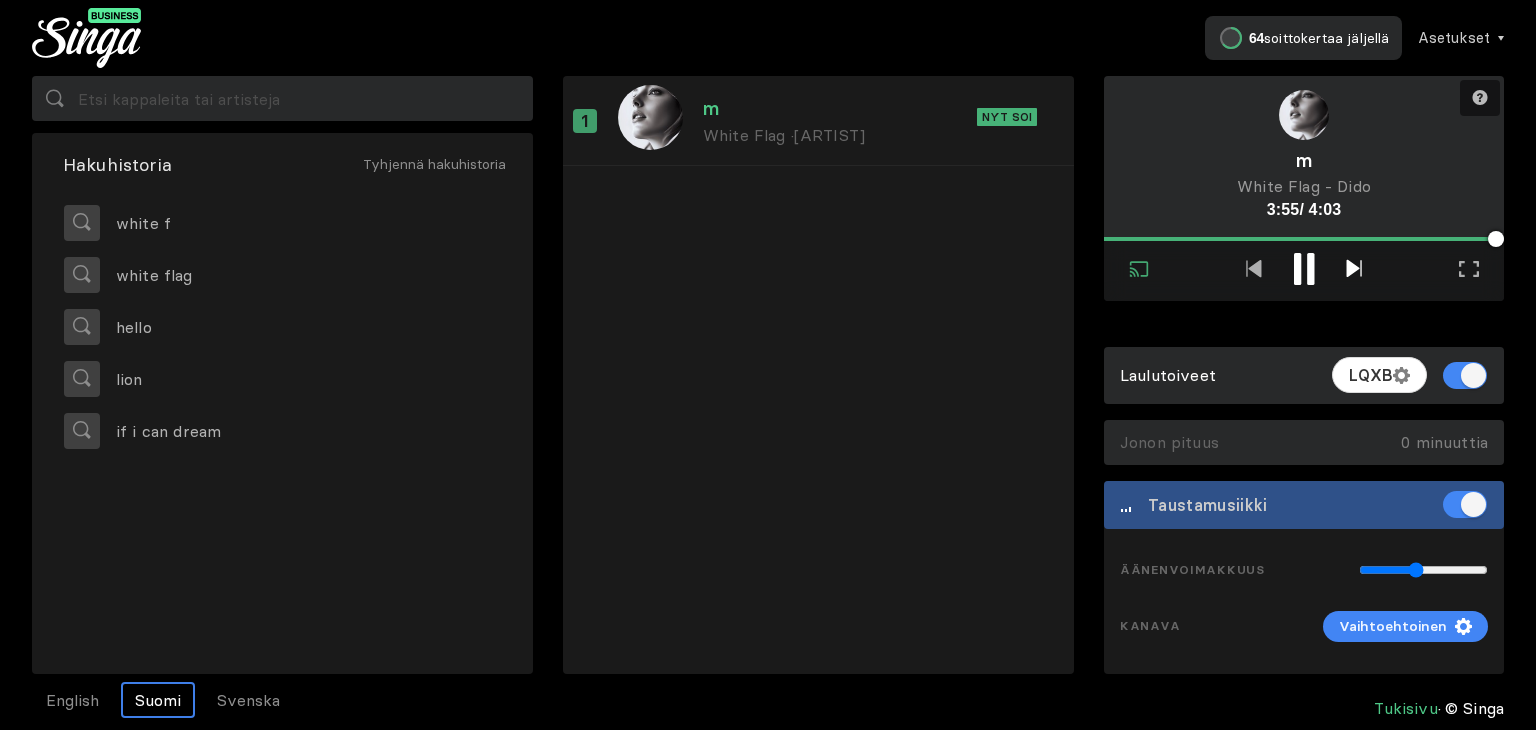 click at bounding box center (1354, 268) 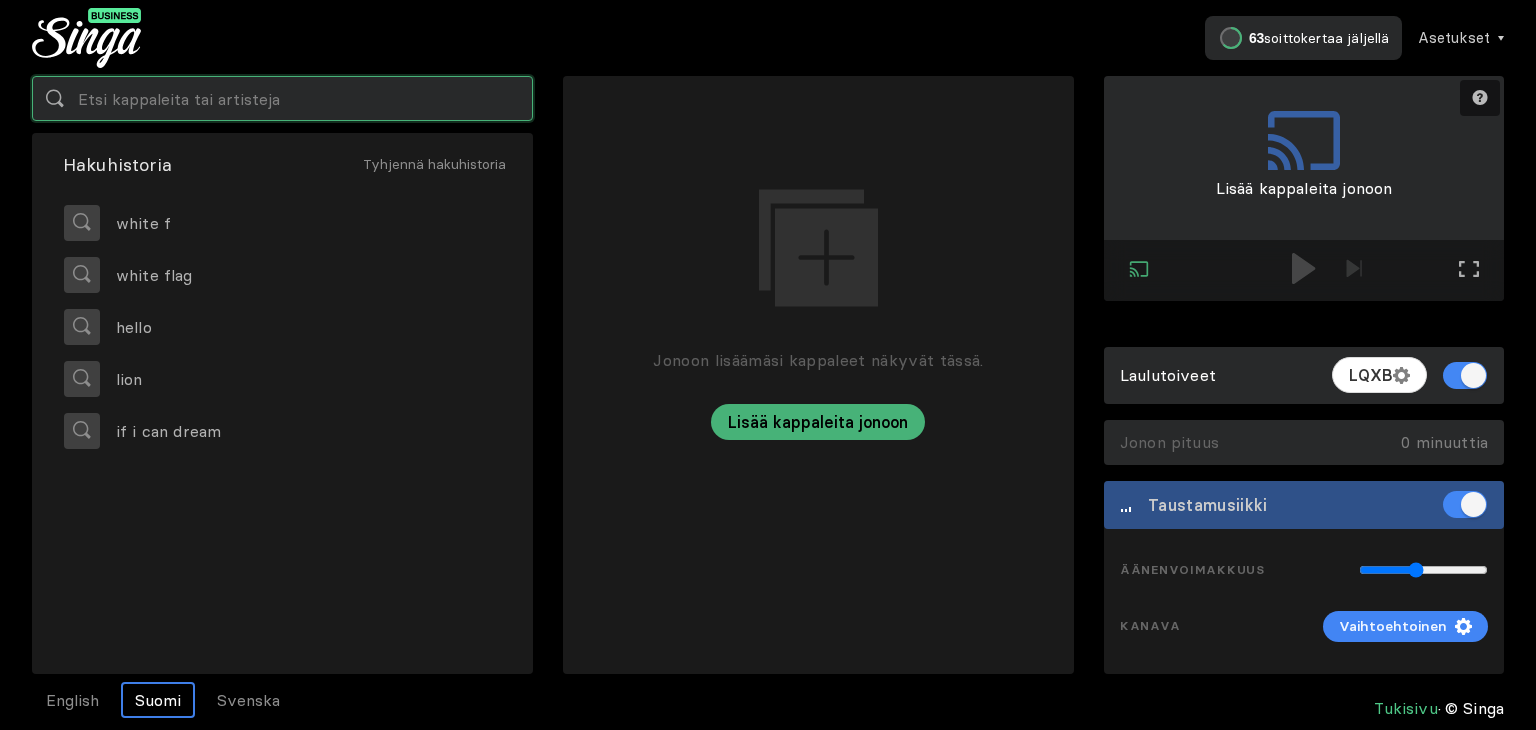 click at bounding box center [282, 98] 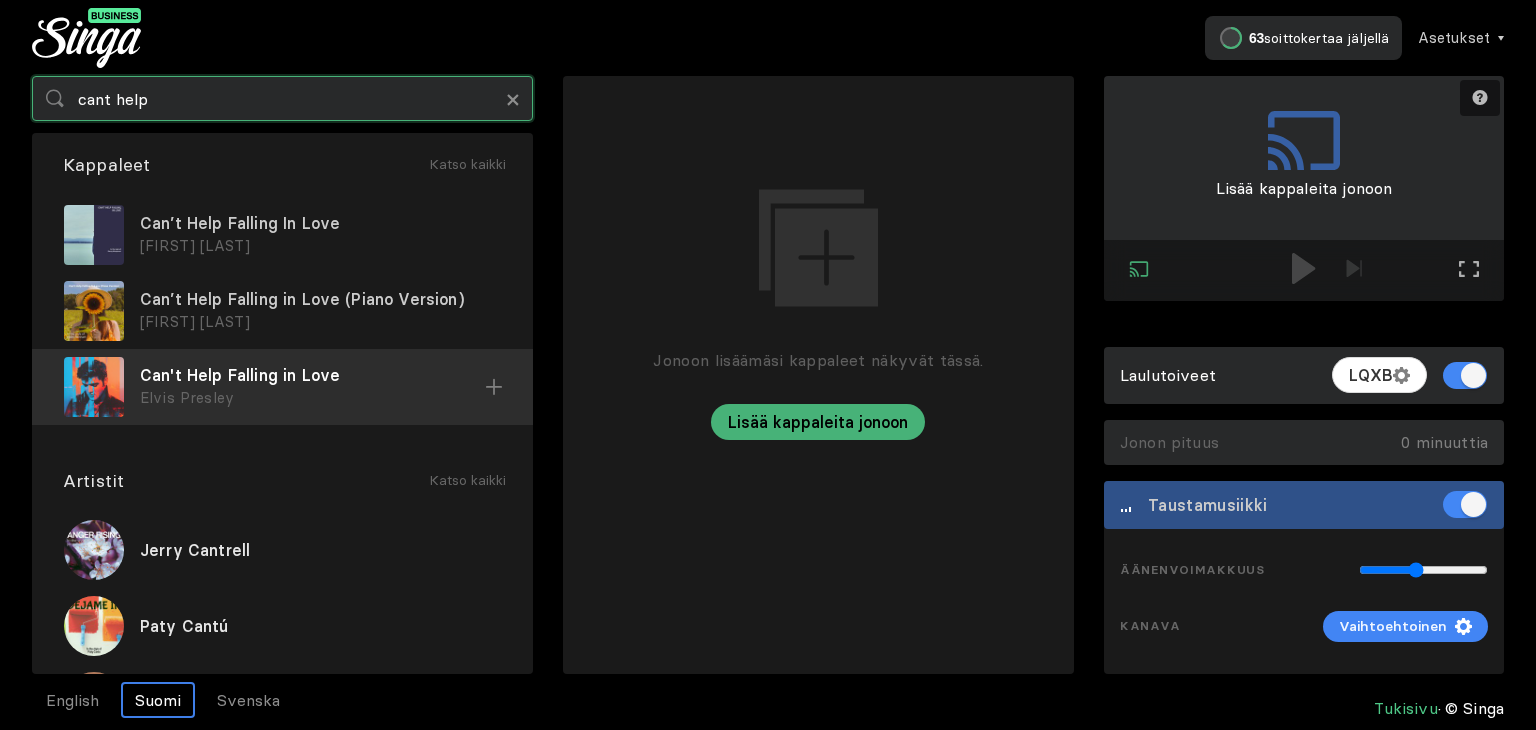 type on "cant help" 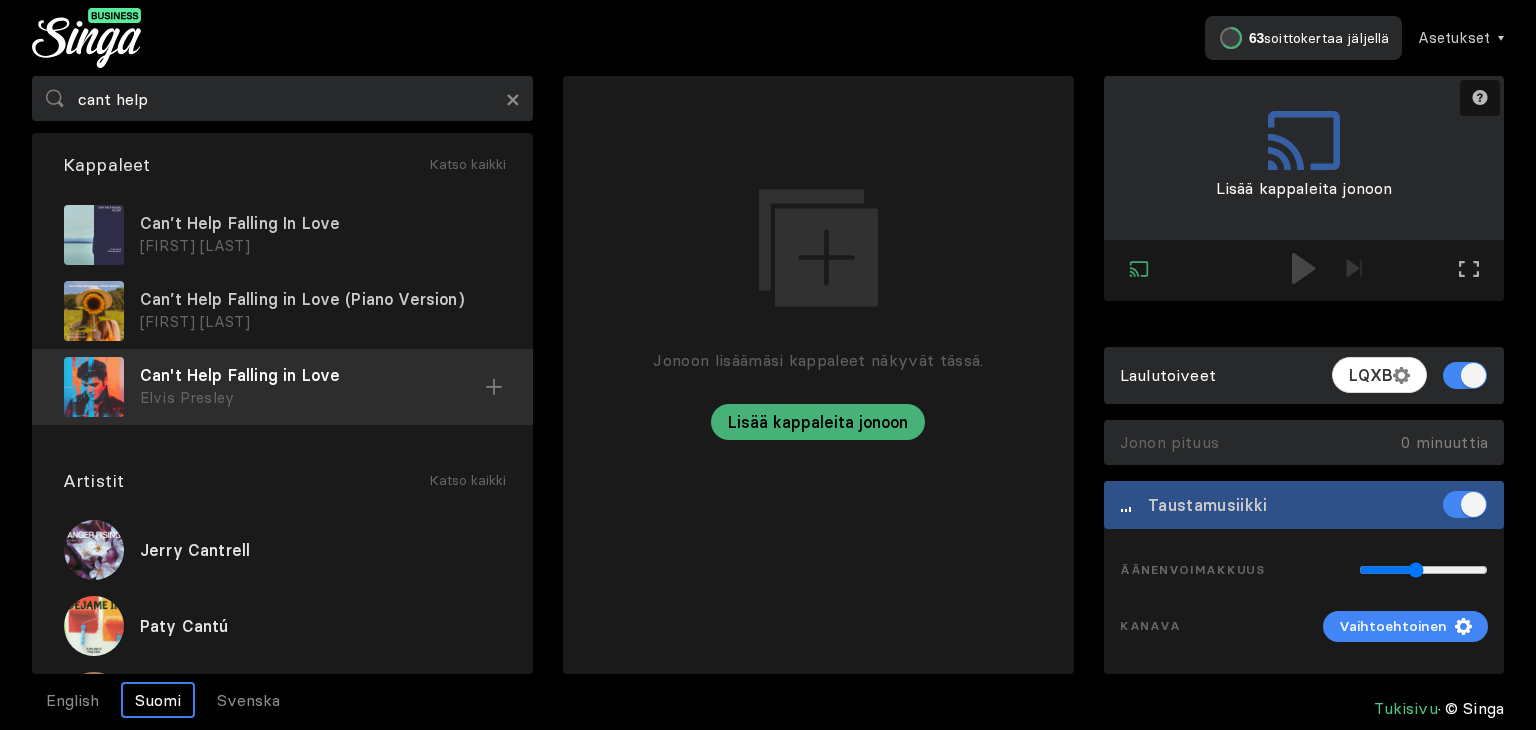 click on "Can't Help Falling in Love" at bounding box center (320, 223) 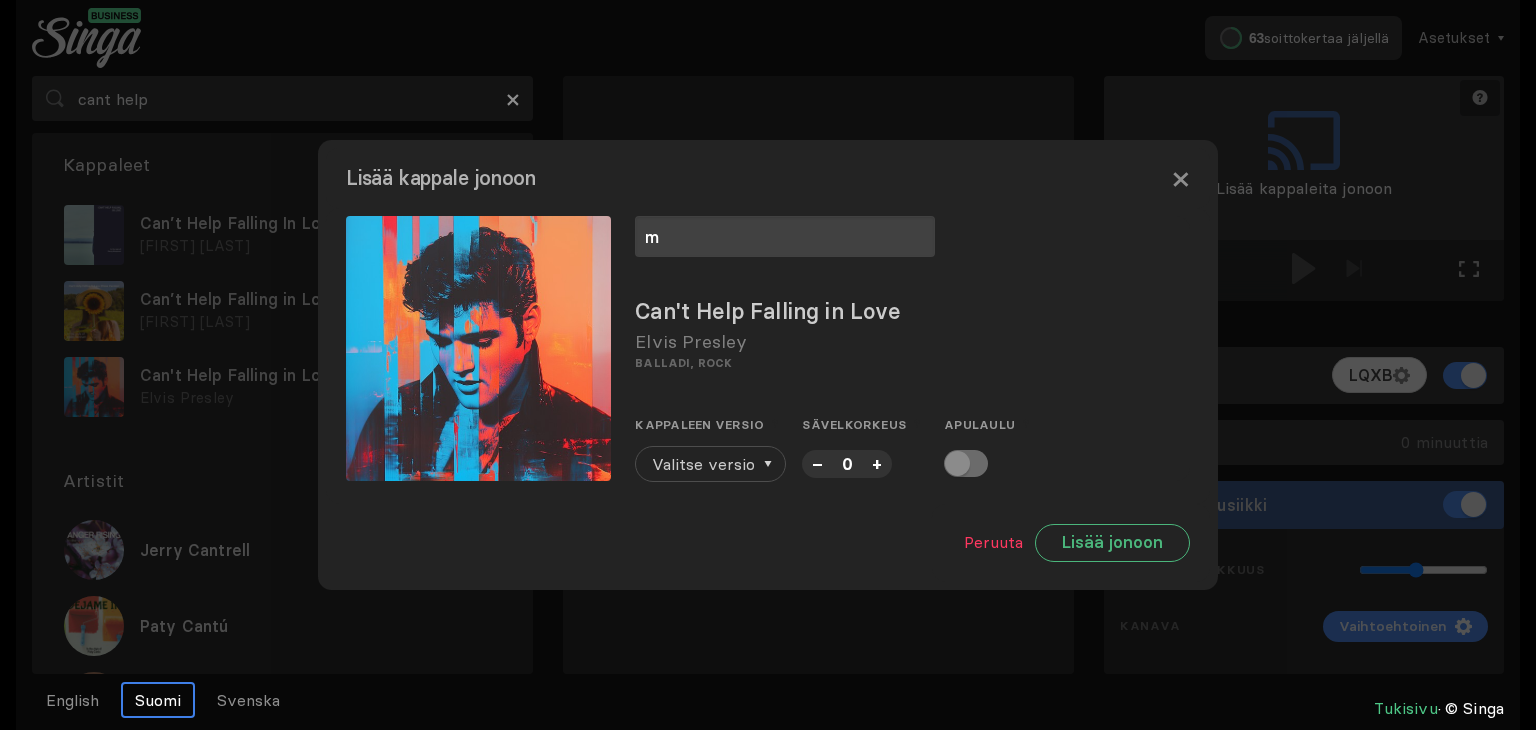type on "m" 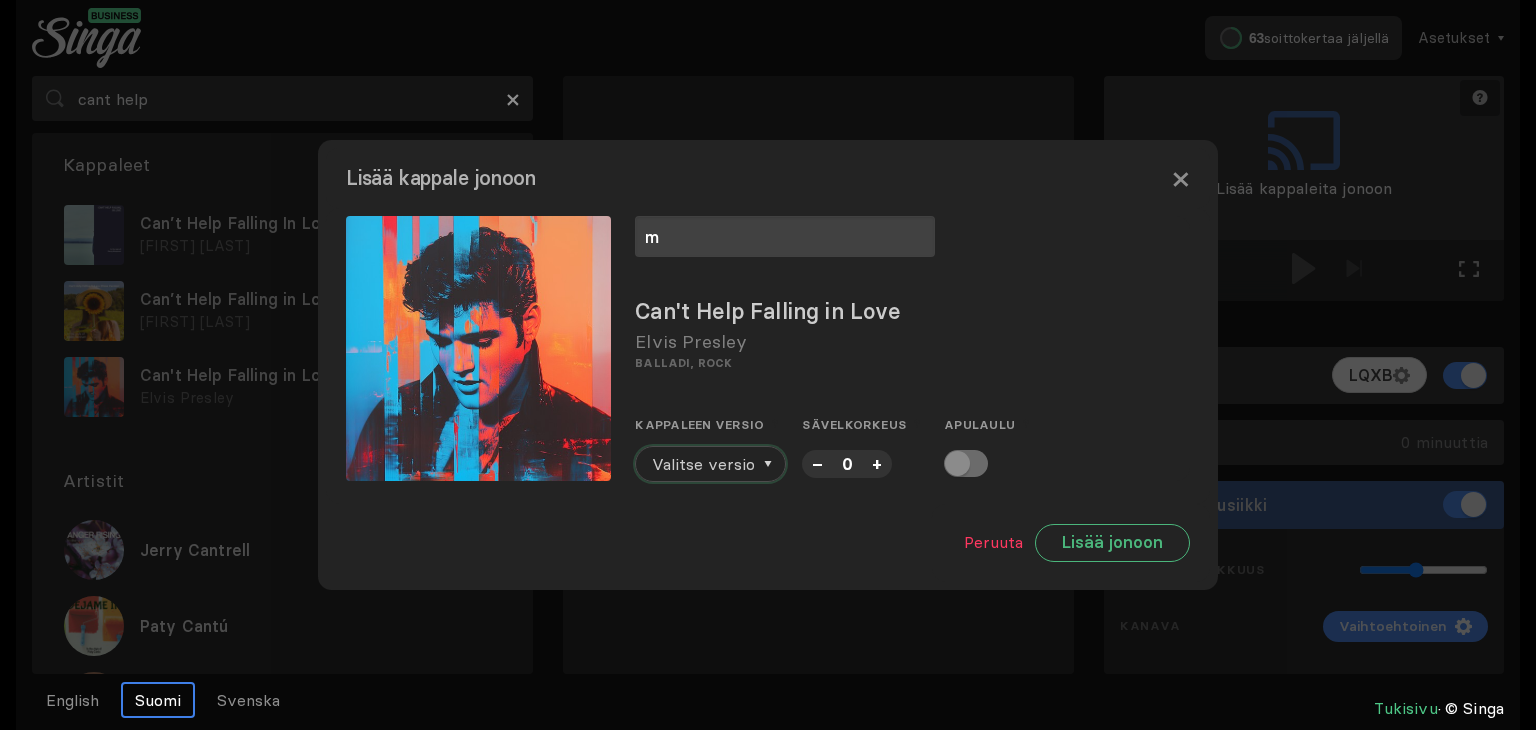 click on "Valitse versio" at bounding box center (703, 464) 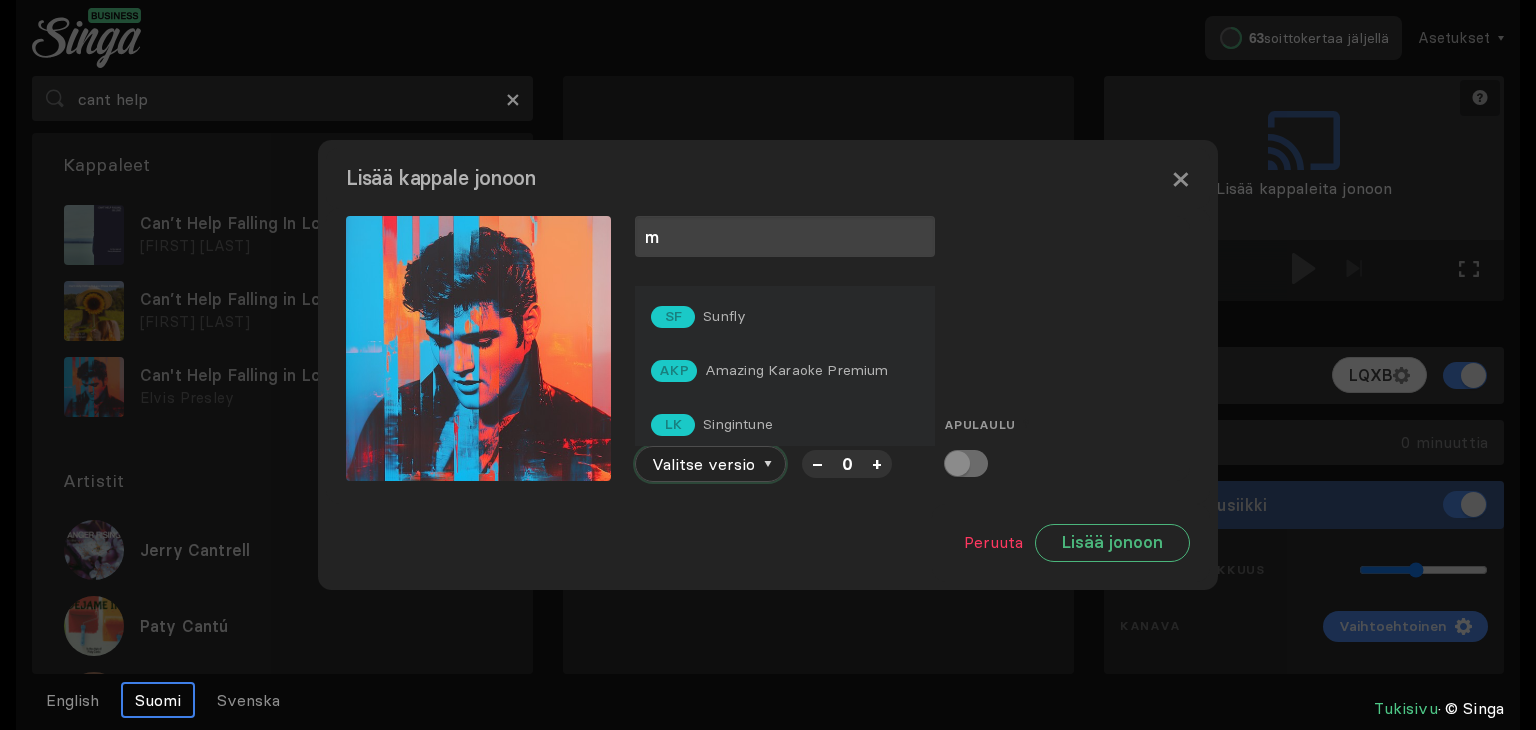 scroll, scrollTop: 324, scrollLeft: 0, axis: vertical 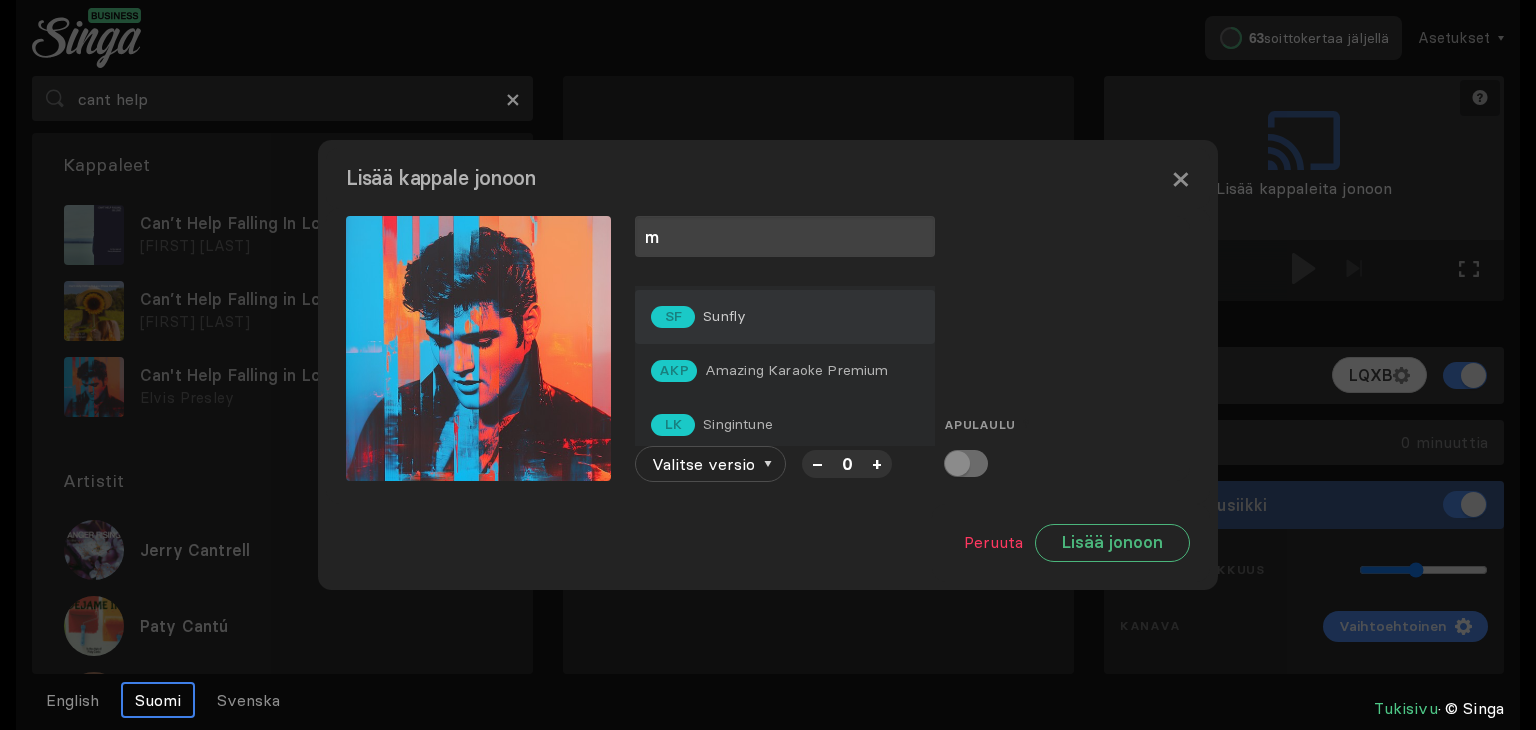 click on "SF Sunfly" at bounding box center (785, 317) 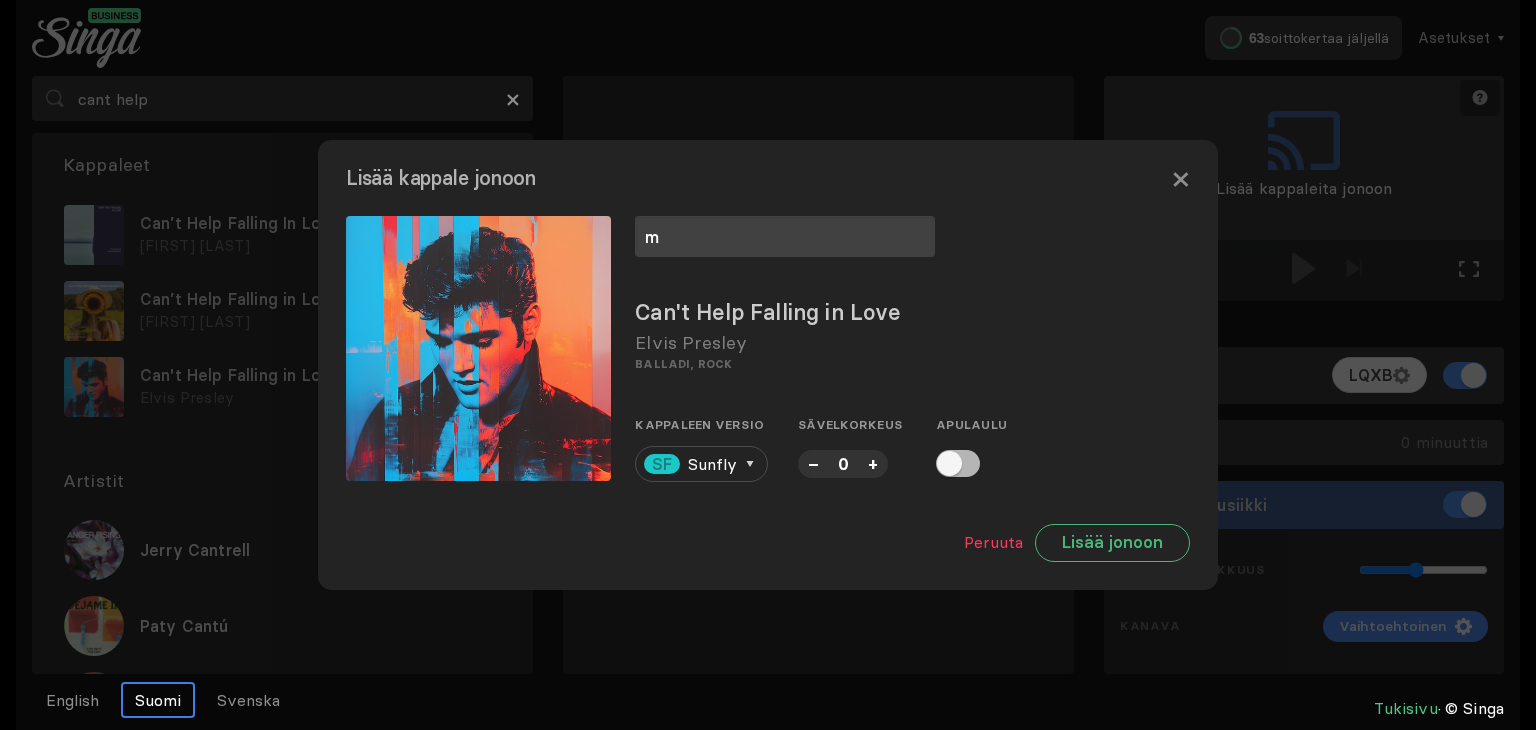 click on "–" at bounding box center [813, 463] 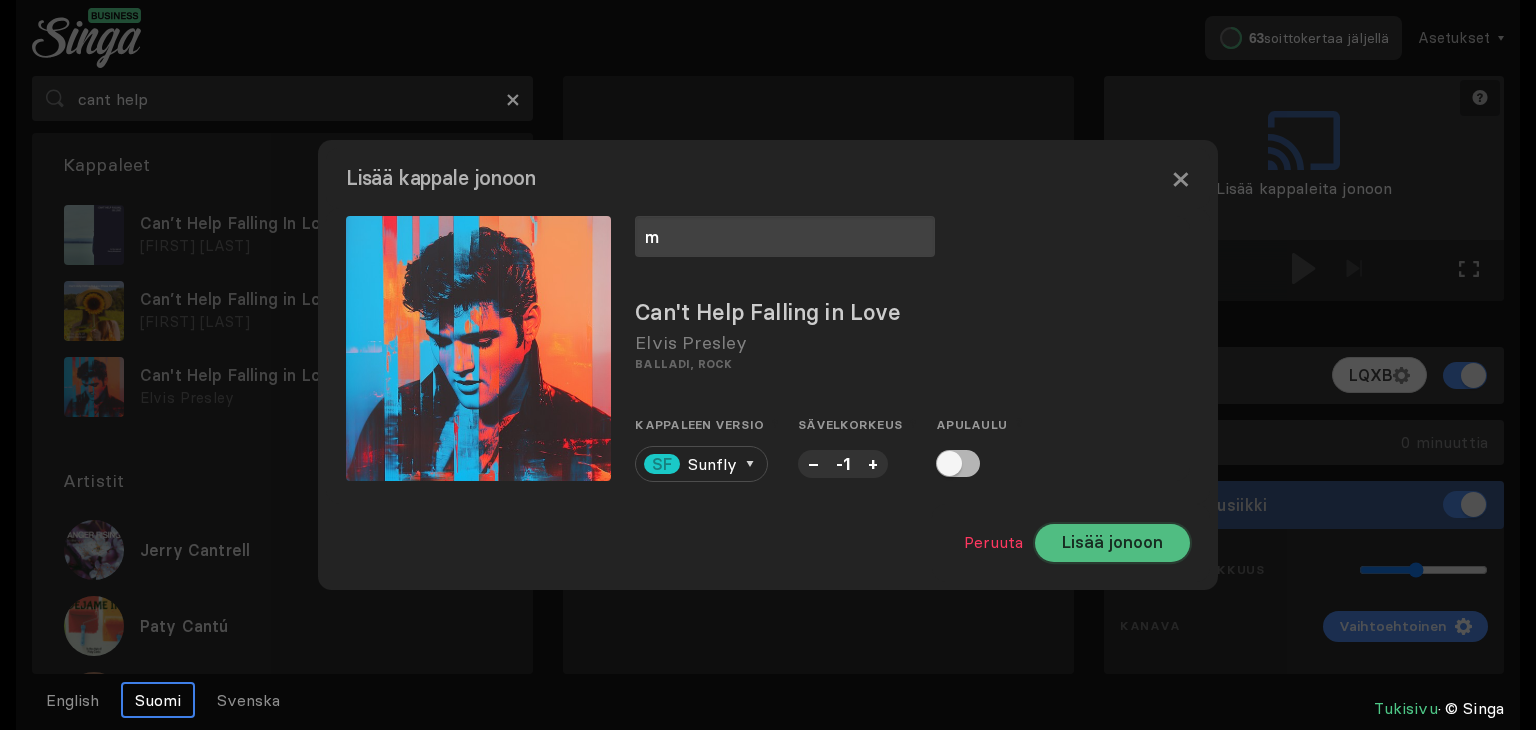 click on "Lisää jonoon" at bounding box center (1112, 543) 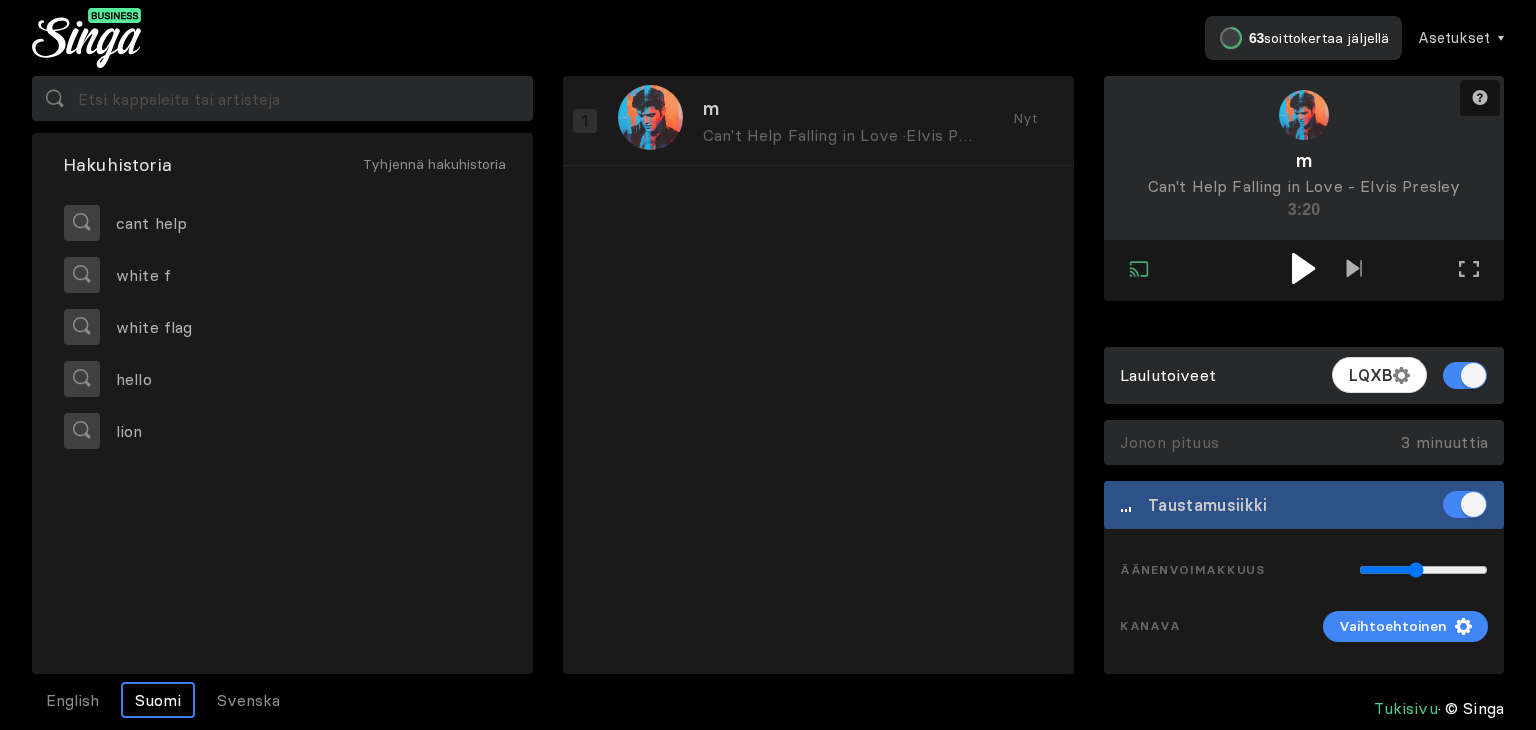 click at bounding box center [1303, 268] 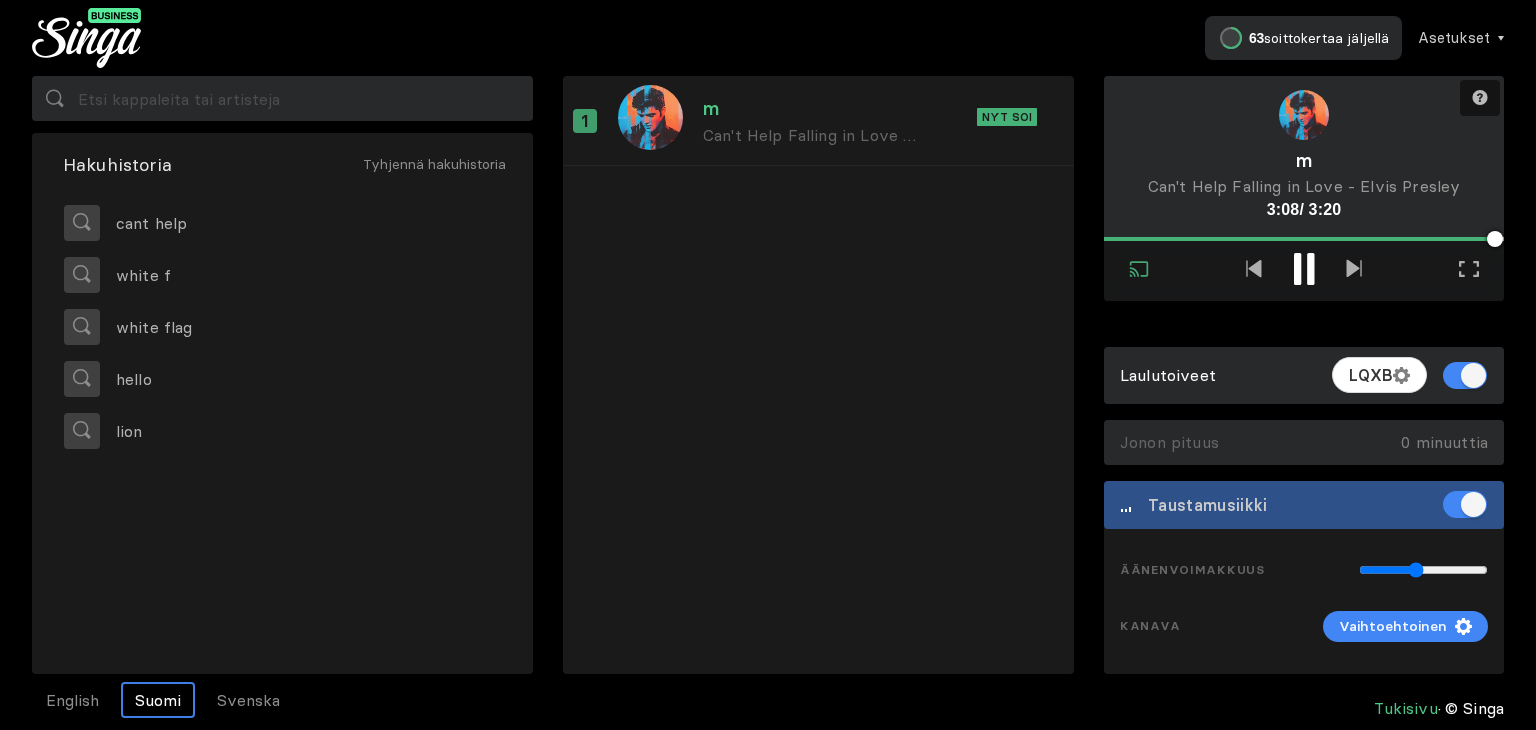 click at bounding box center (1304, 270) 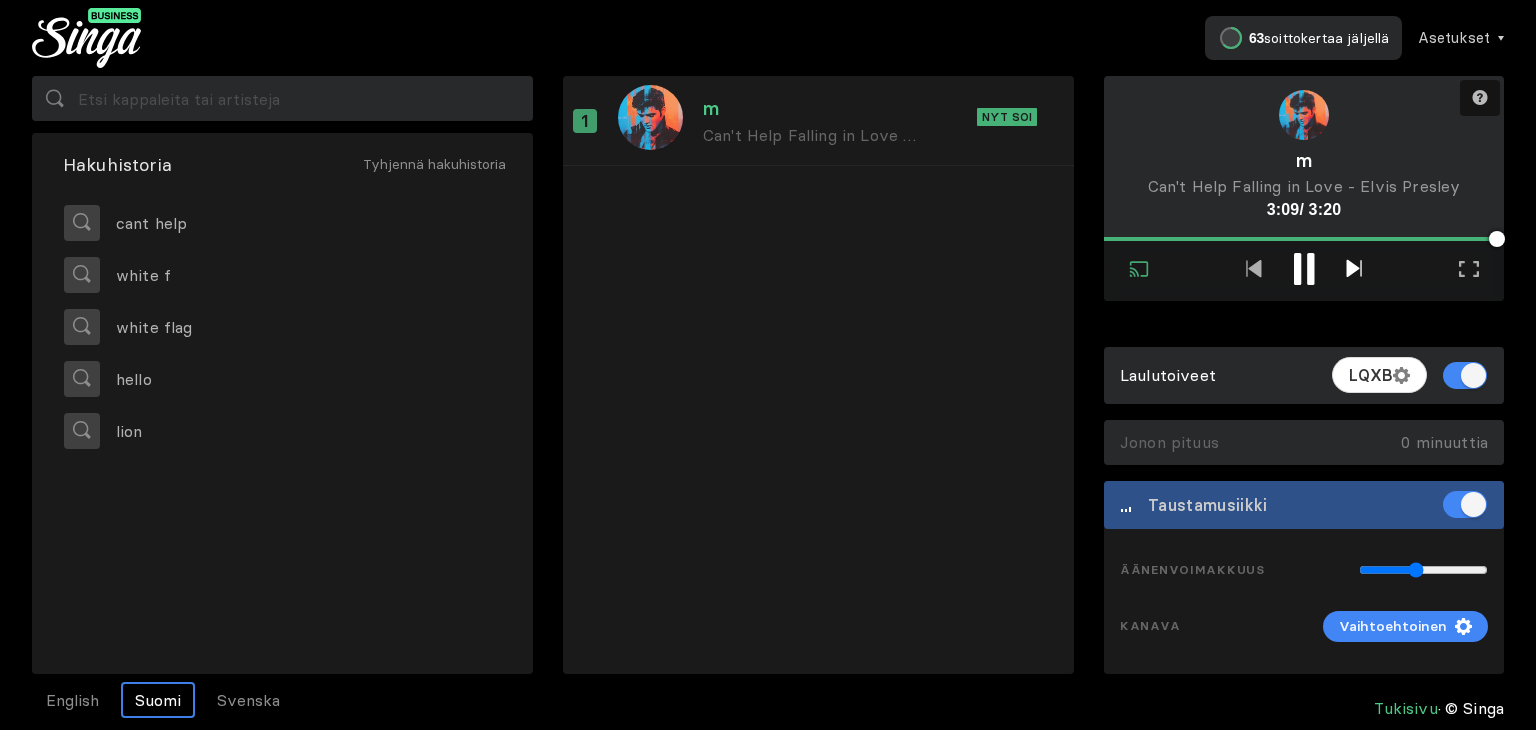 click at bounding box center (1354, 268) 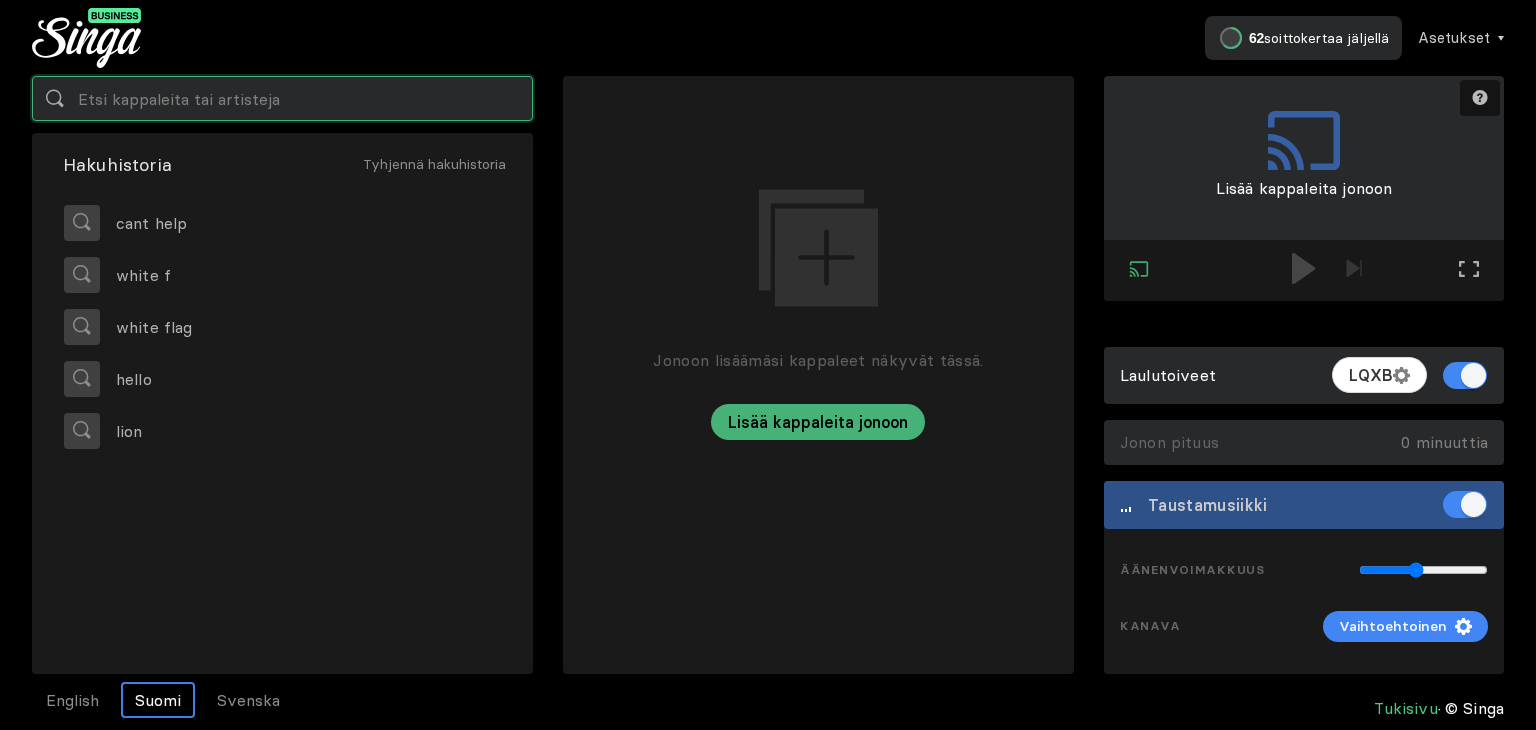 click at bounding box center [282, 98] 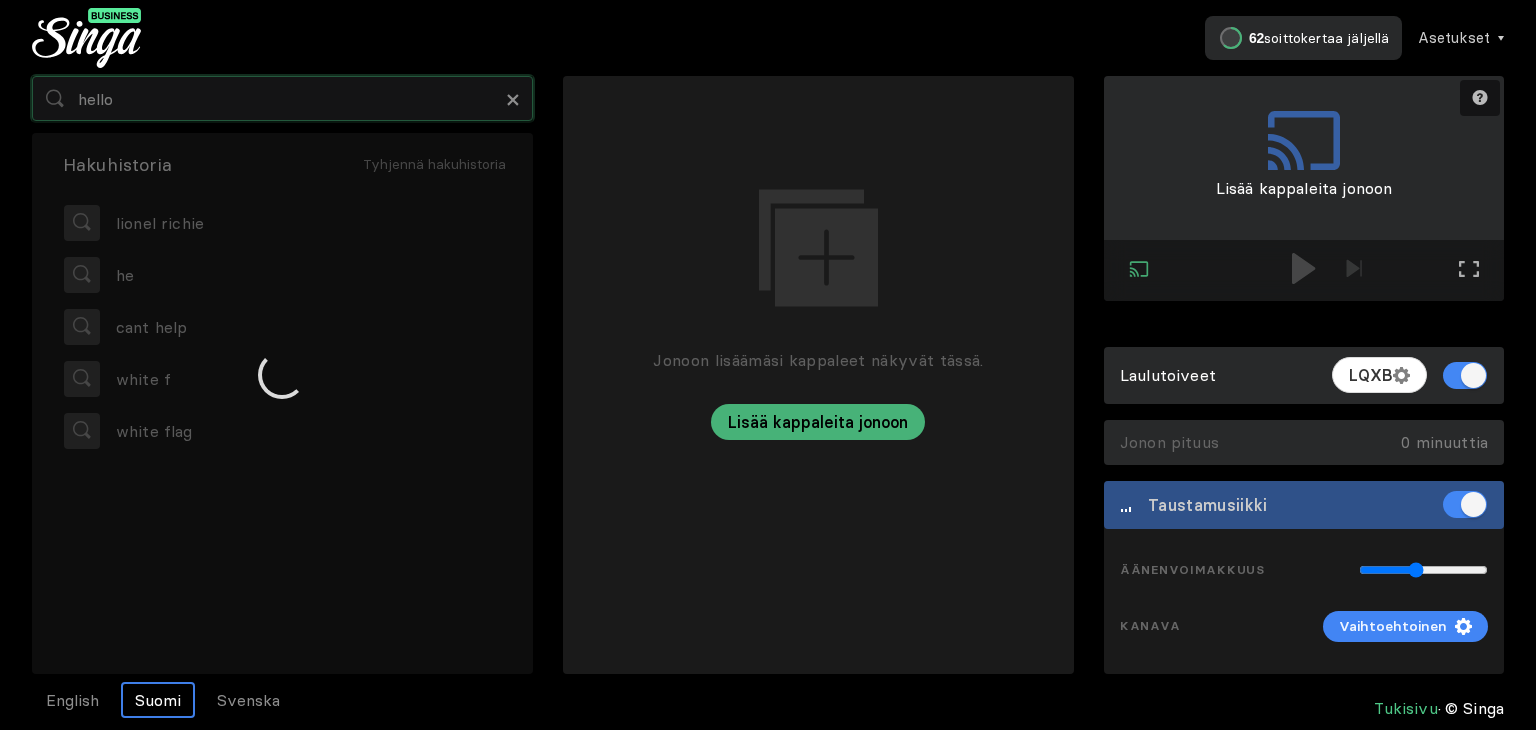 type on "hello" 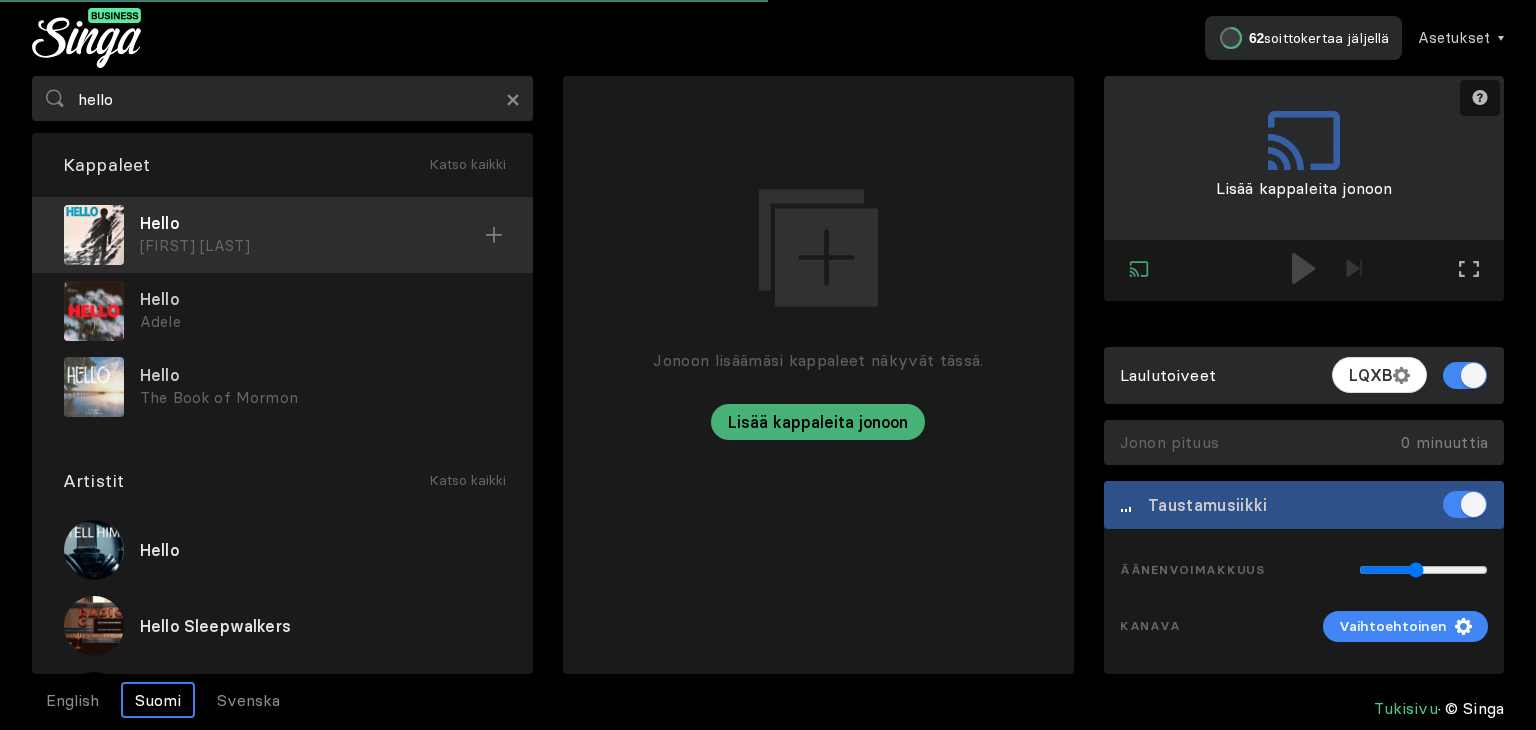 click on "Lionel Richie" at bounding box center [312, 246] 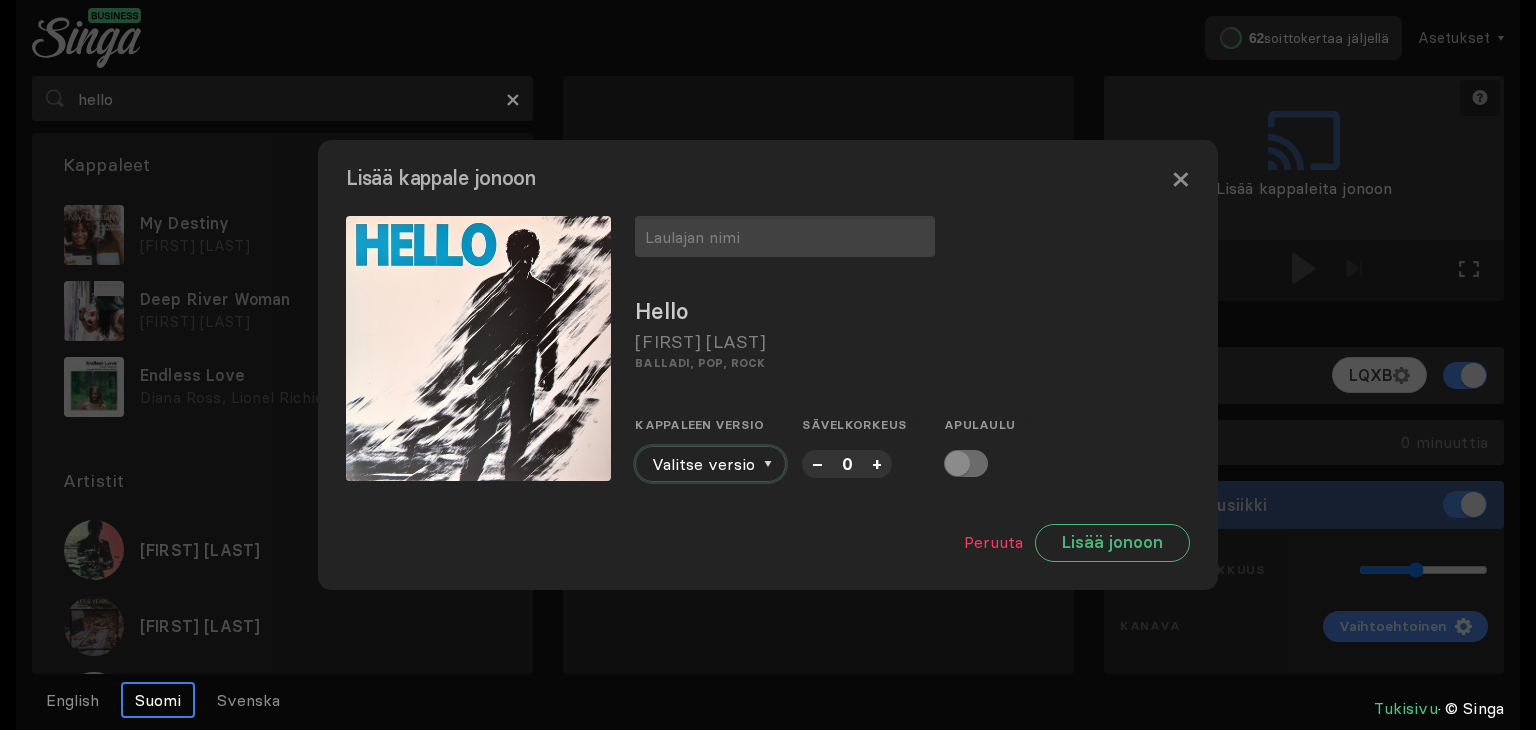 click on "Valitse versio" at bounding box center [710, 464] 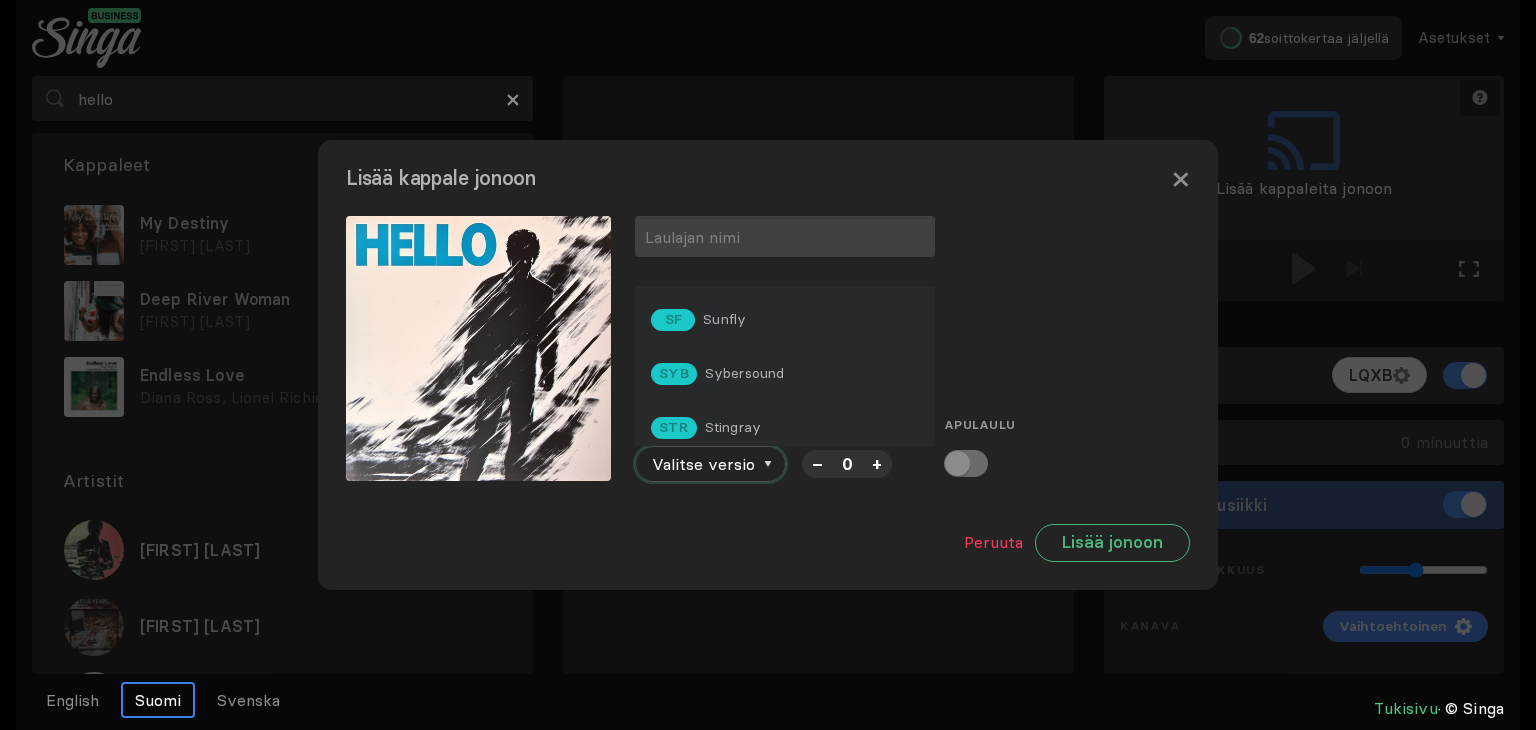 scroll, scrollTop: 268, scrollLeft: 0, axis: vertical 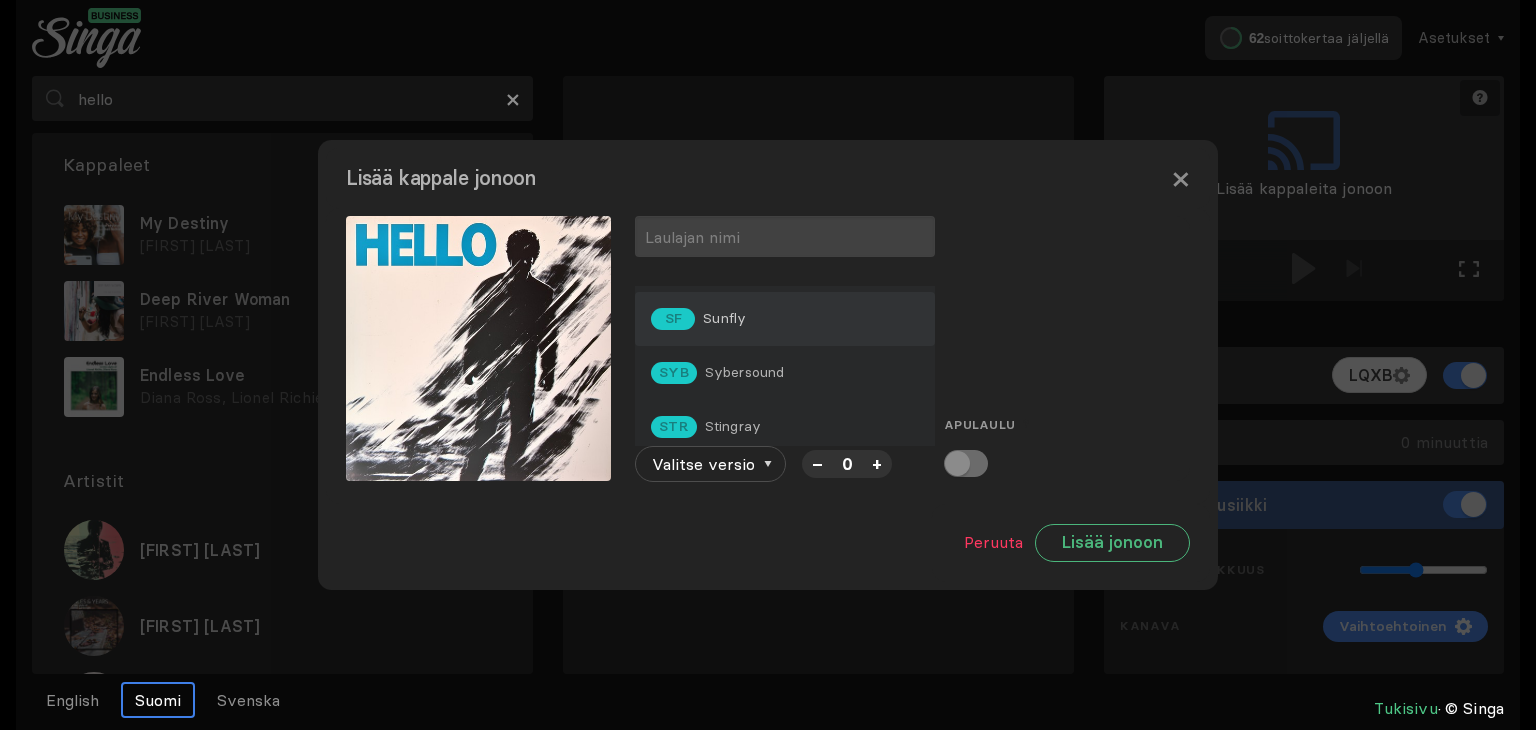 click on "SF Sunfly" at bounding box center [785, 49] 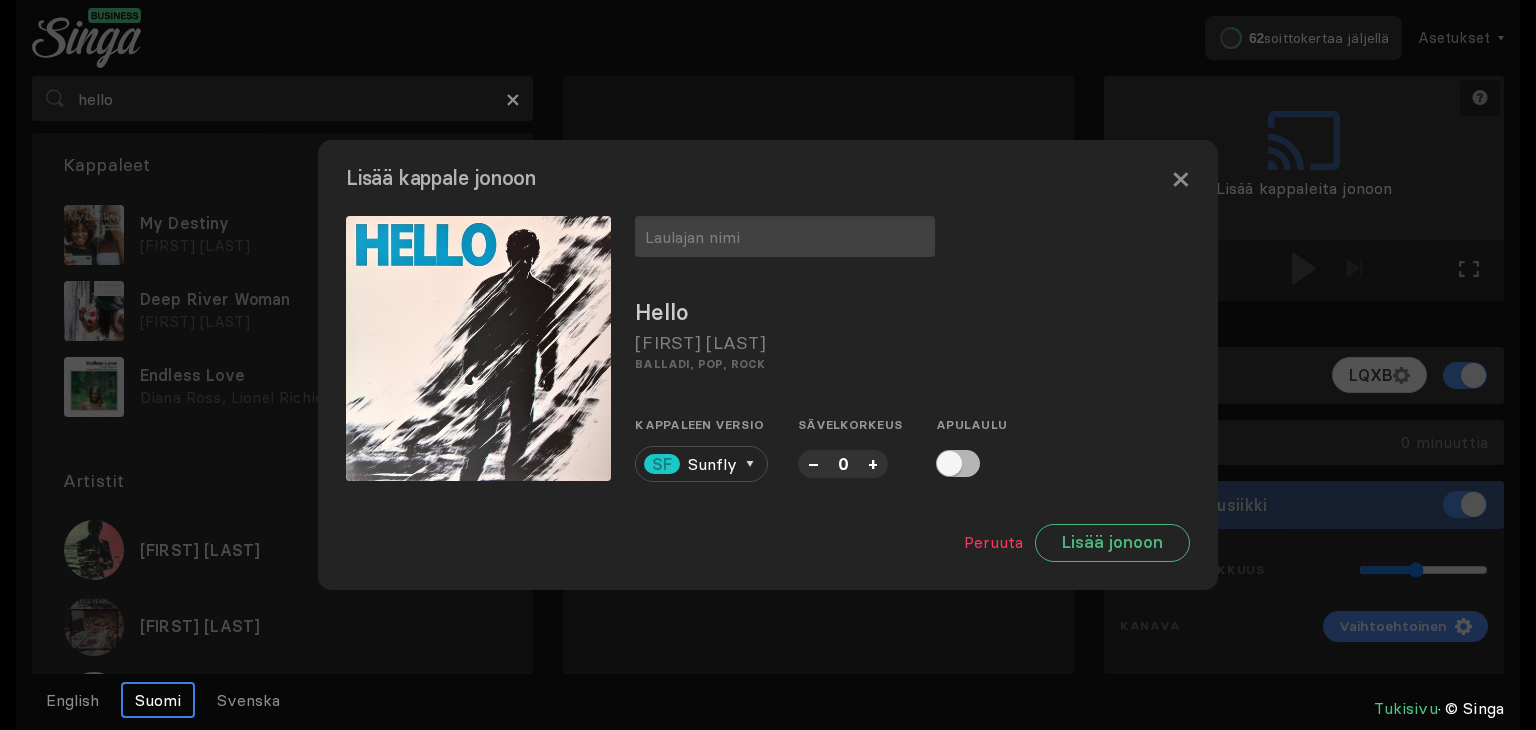 click on "[SYMBOL]" at bounding box center [873, 463] 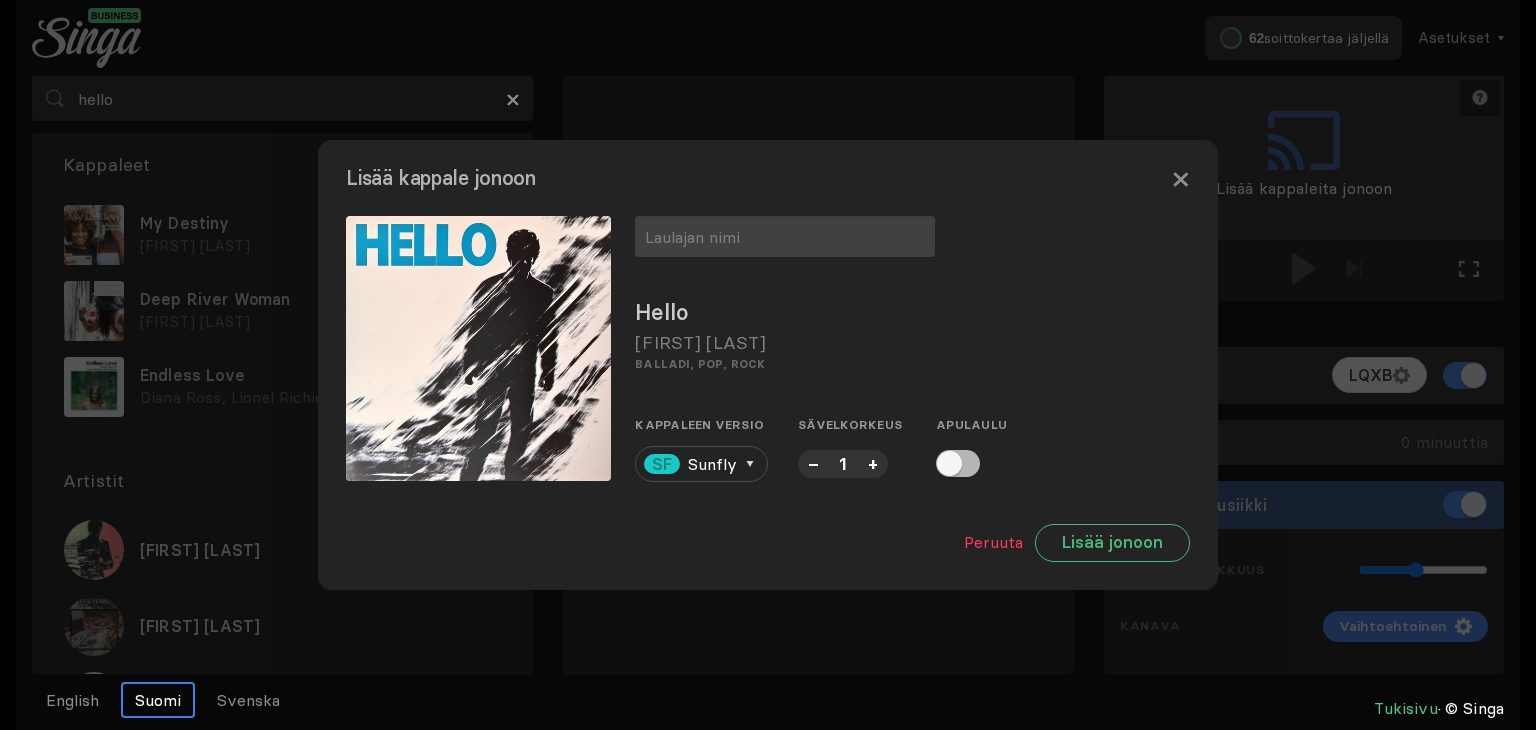 click on "[SYMBOL]" at bounding box center (873, 463) 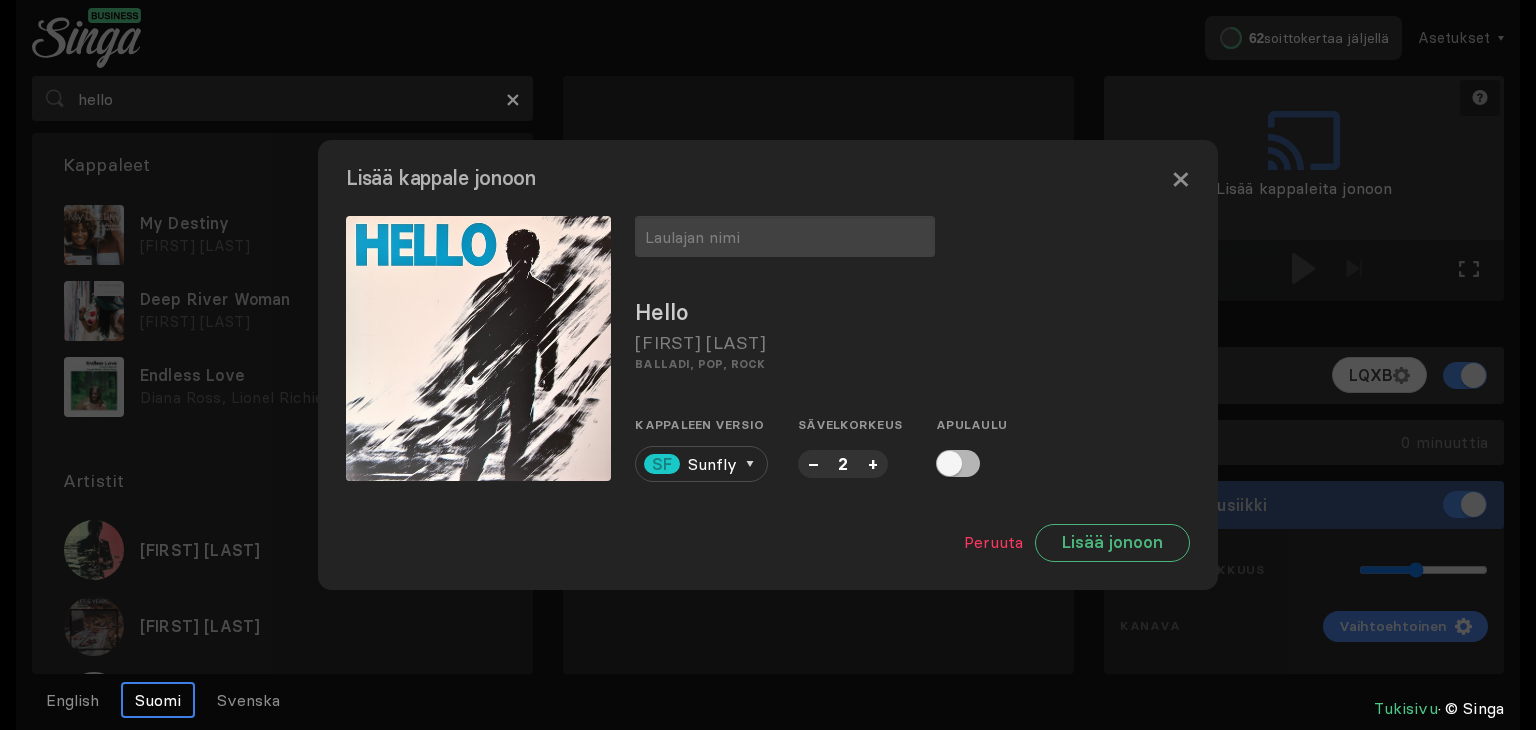 click on "+" at bounding box center [873, 463] 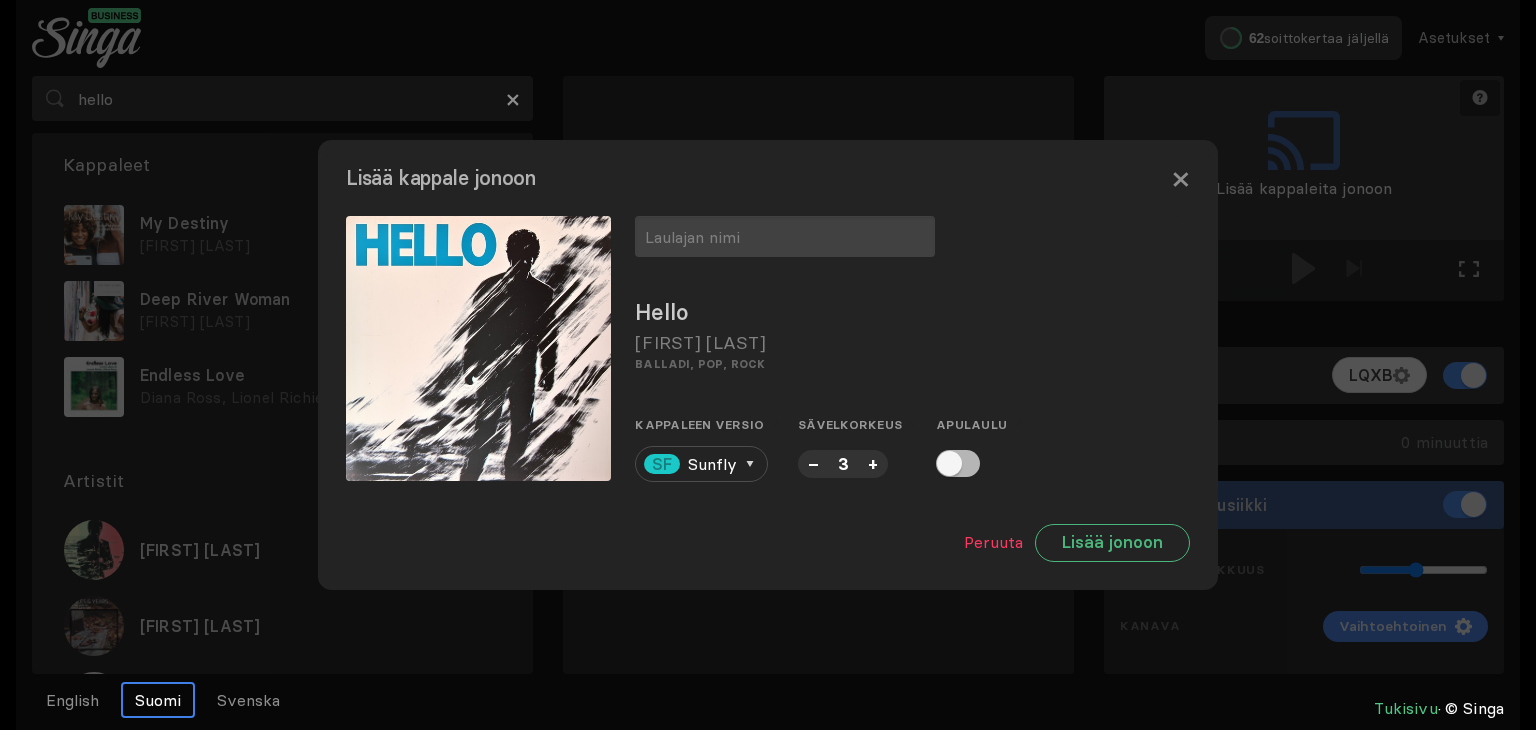 click on "+" at bounding box center [873, 463] 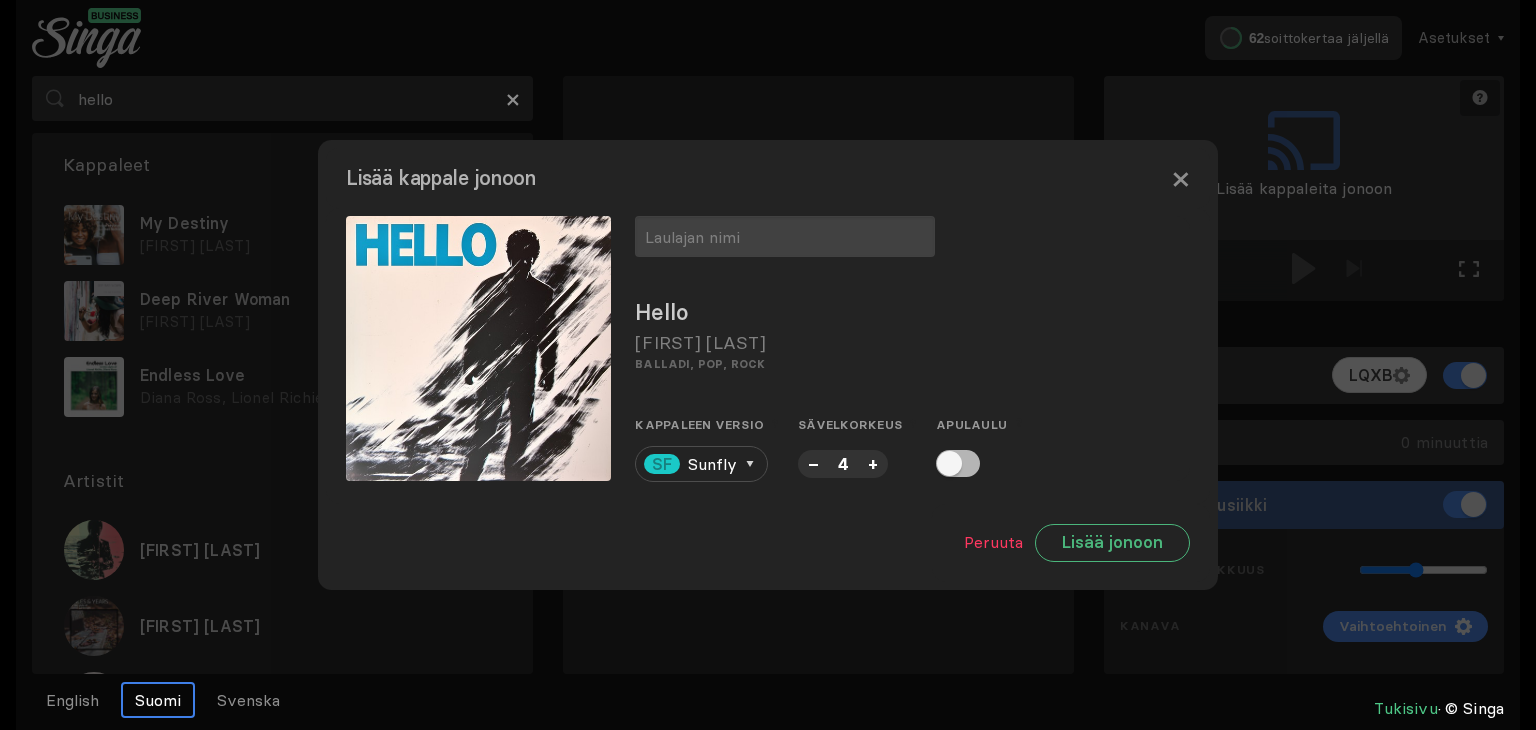 click on "–" at bounding box center (813, 463) 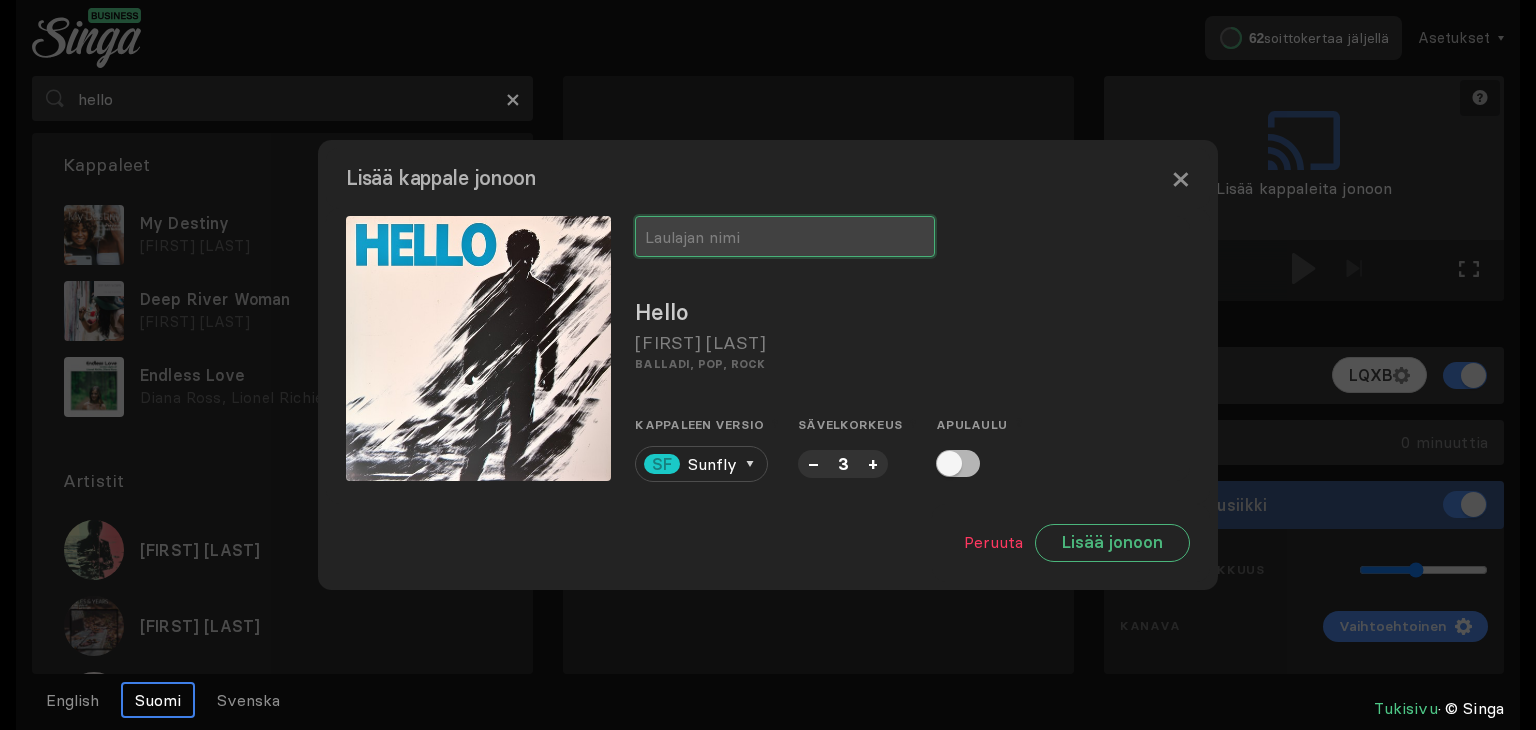 click at bounding box center [785, 236] 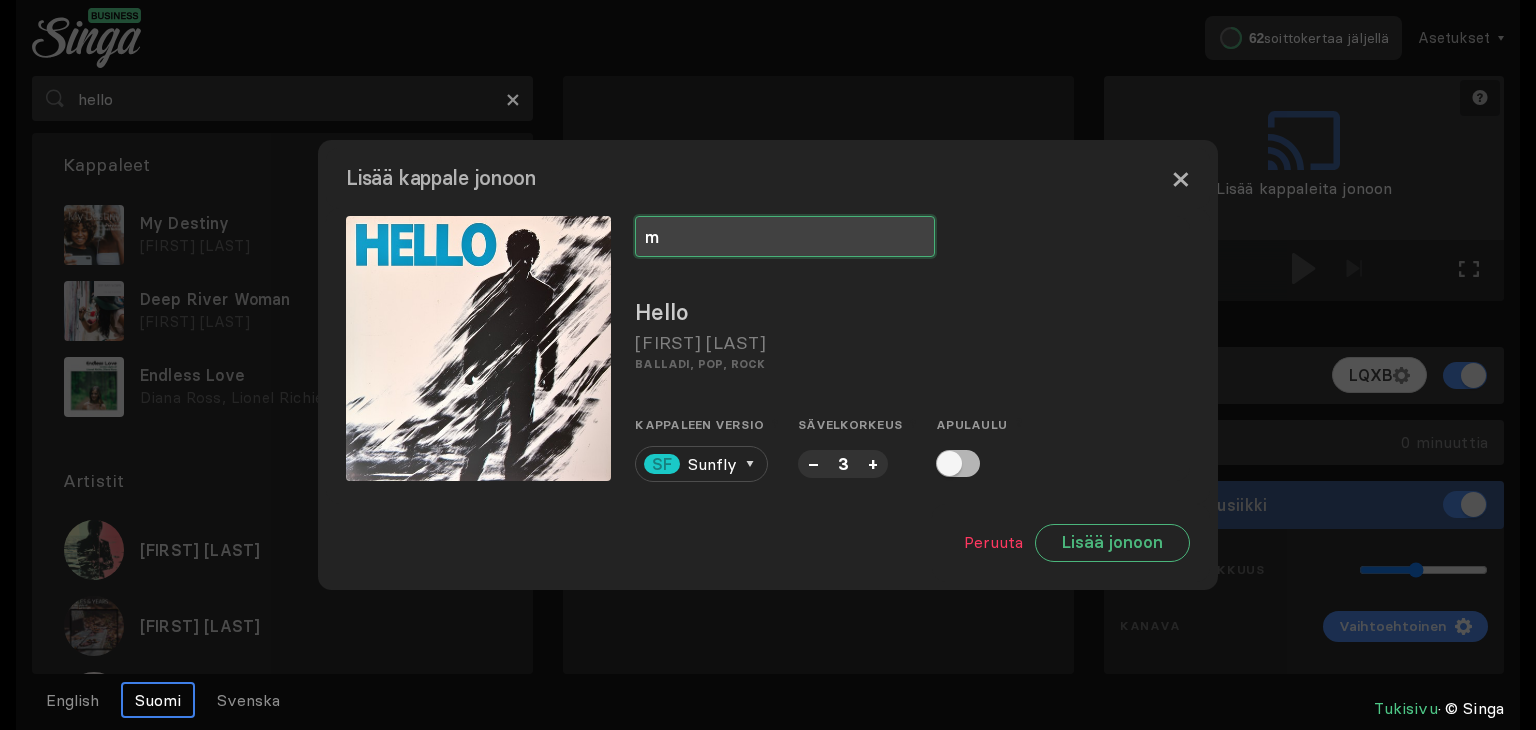 type on "m" 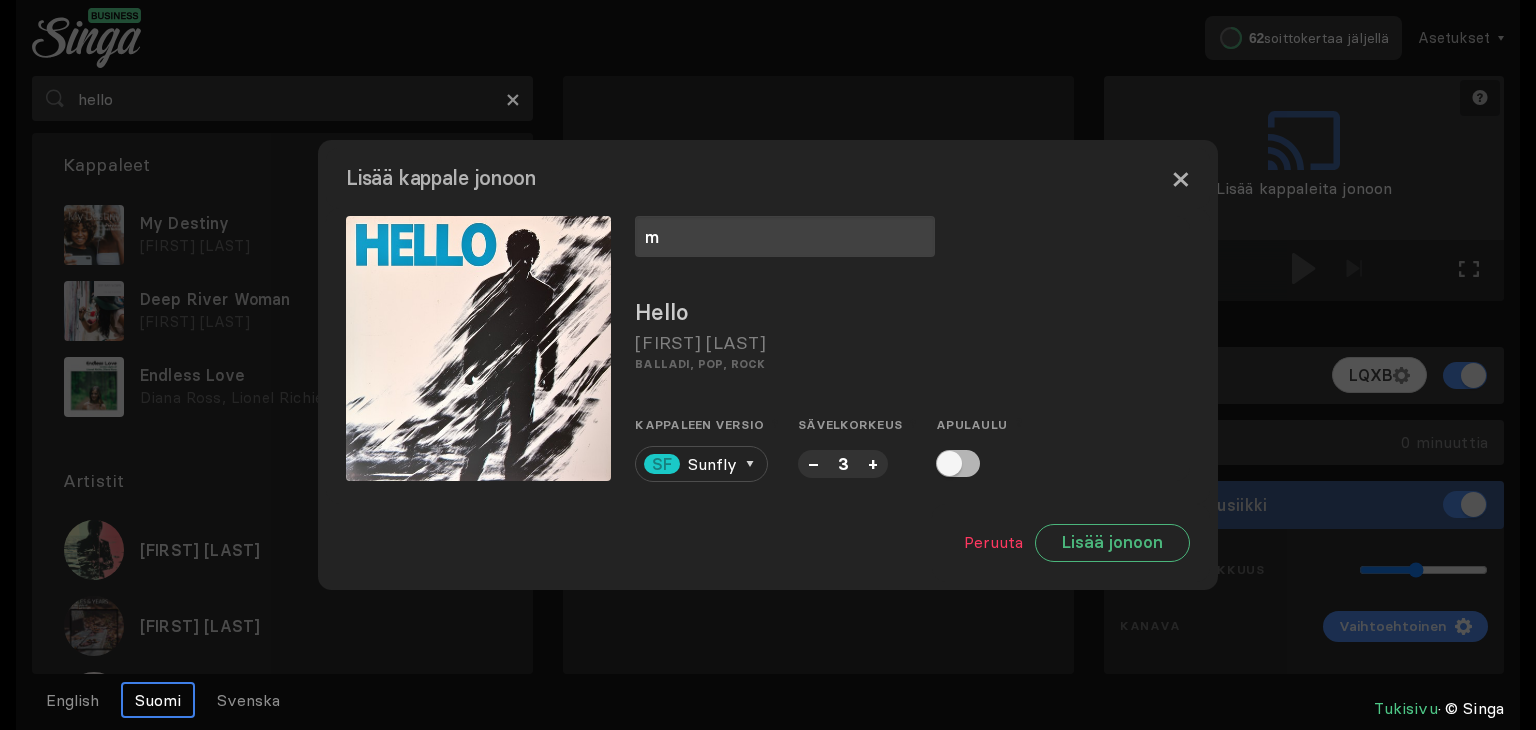 click on "×" at bounding box center [1180, 178] 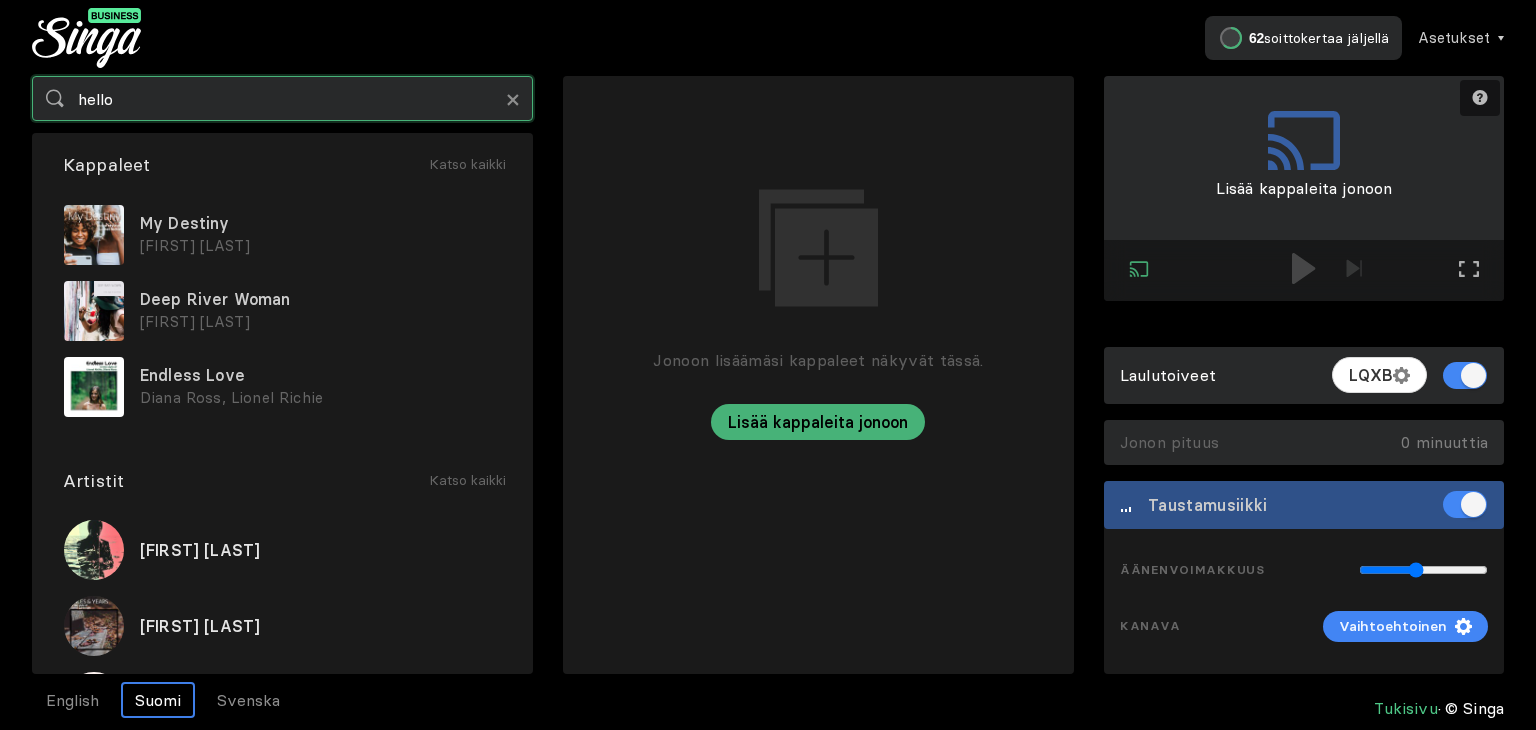 click on "hello" at bounding box center (282, 98) 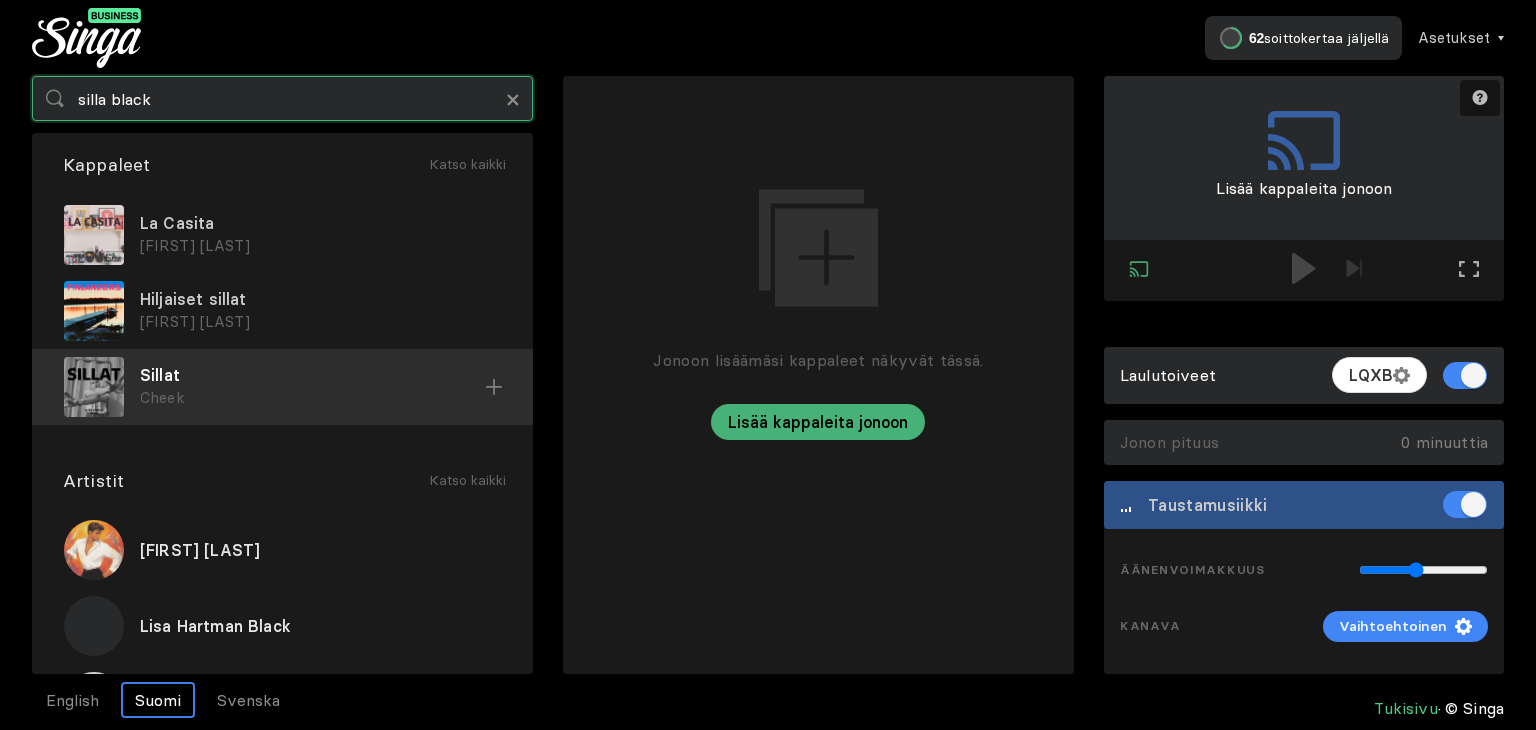 scroll, scrollTop: 66, scrollLeft: 0, axis: vertical 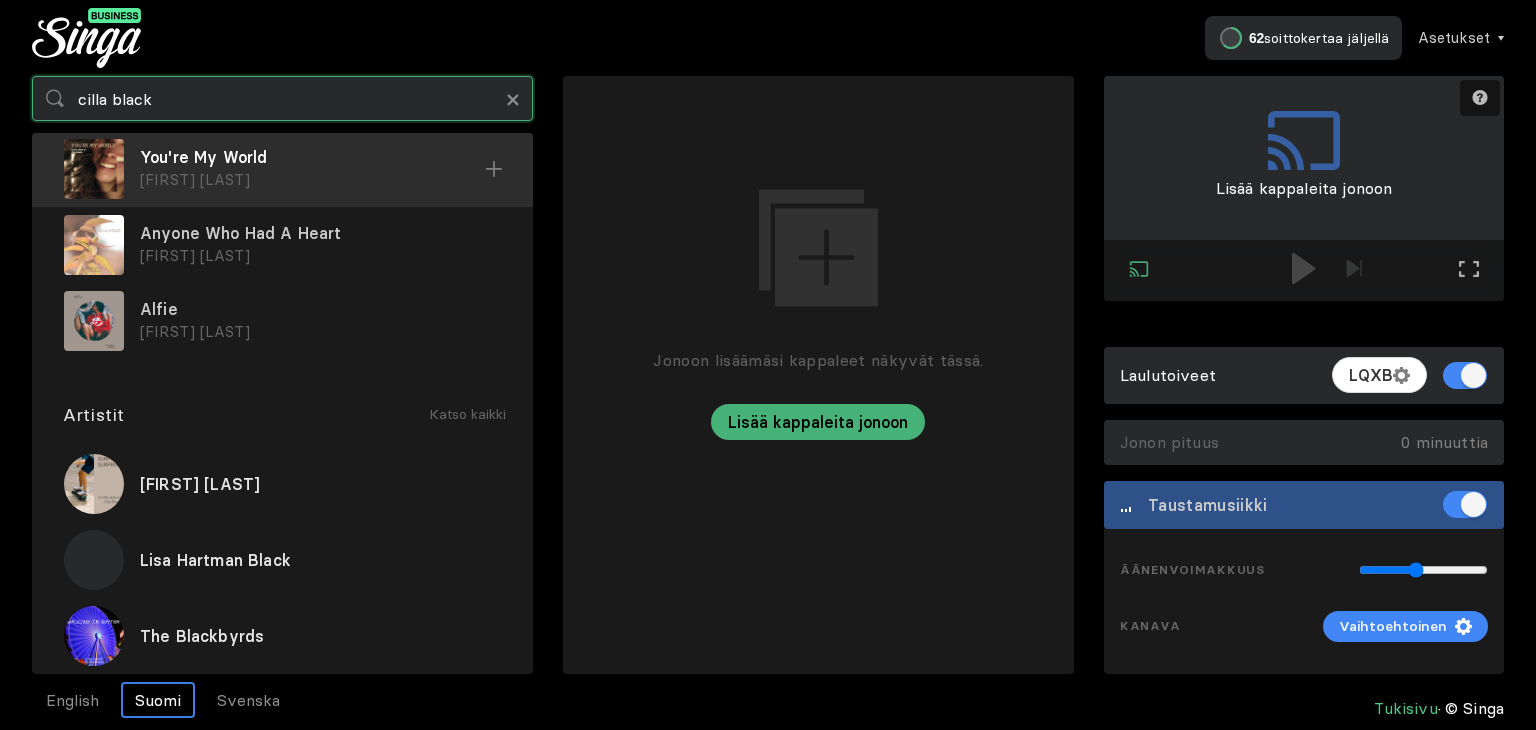 type on "cilla black" 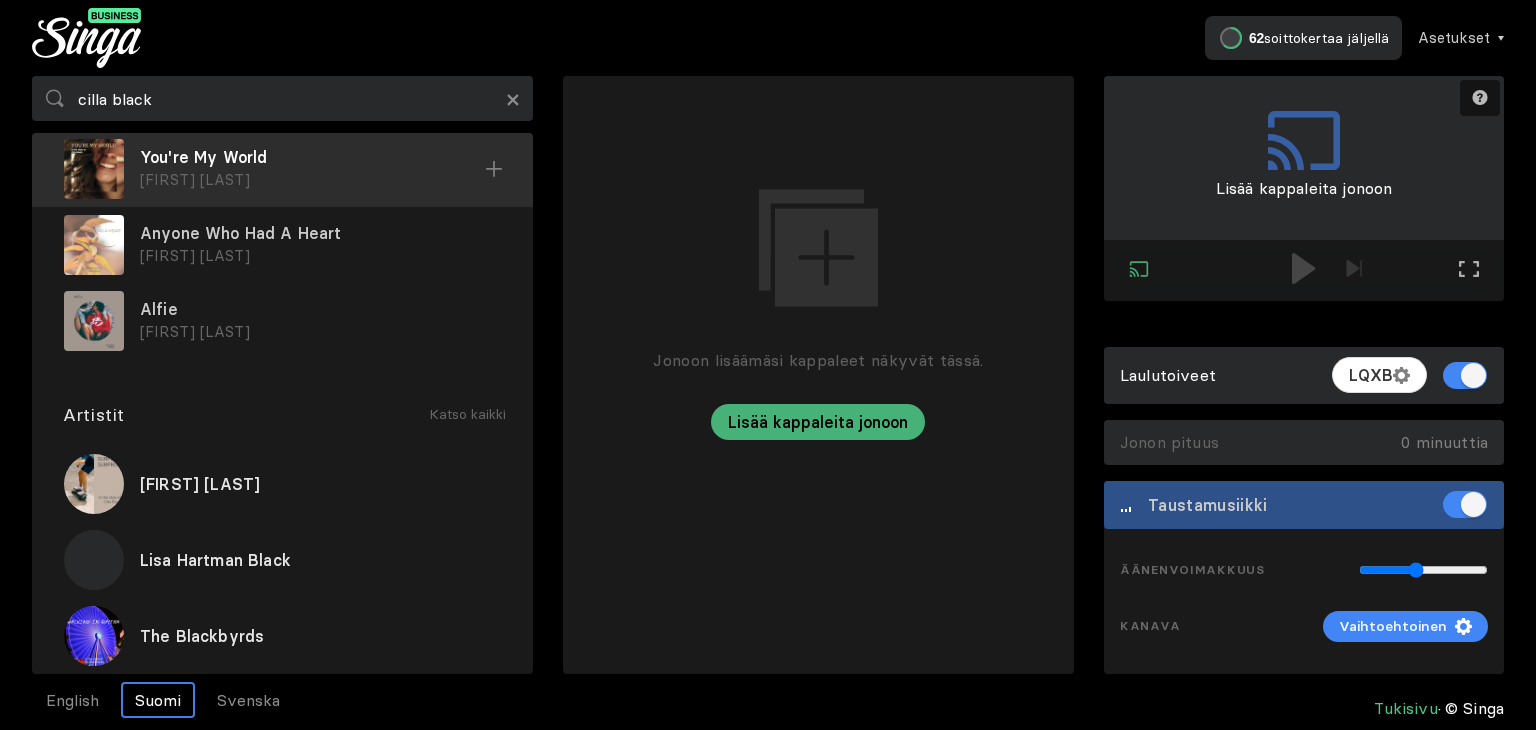 click on "You're My World" at bounding box center [312, 157] 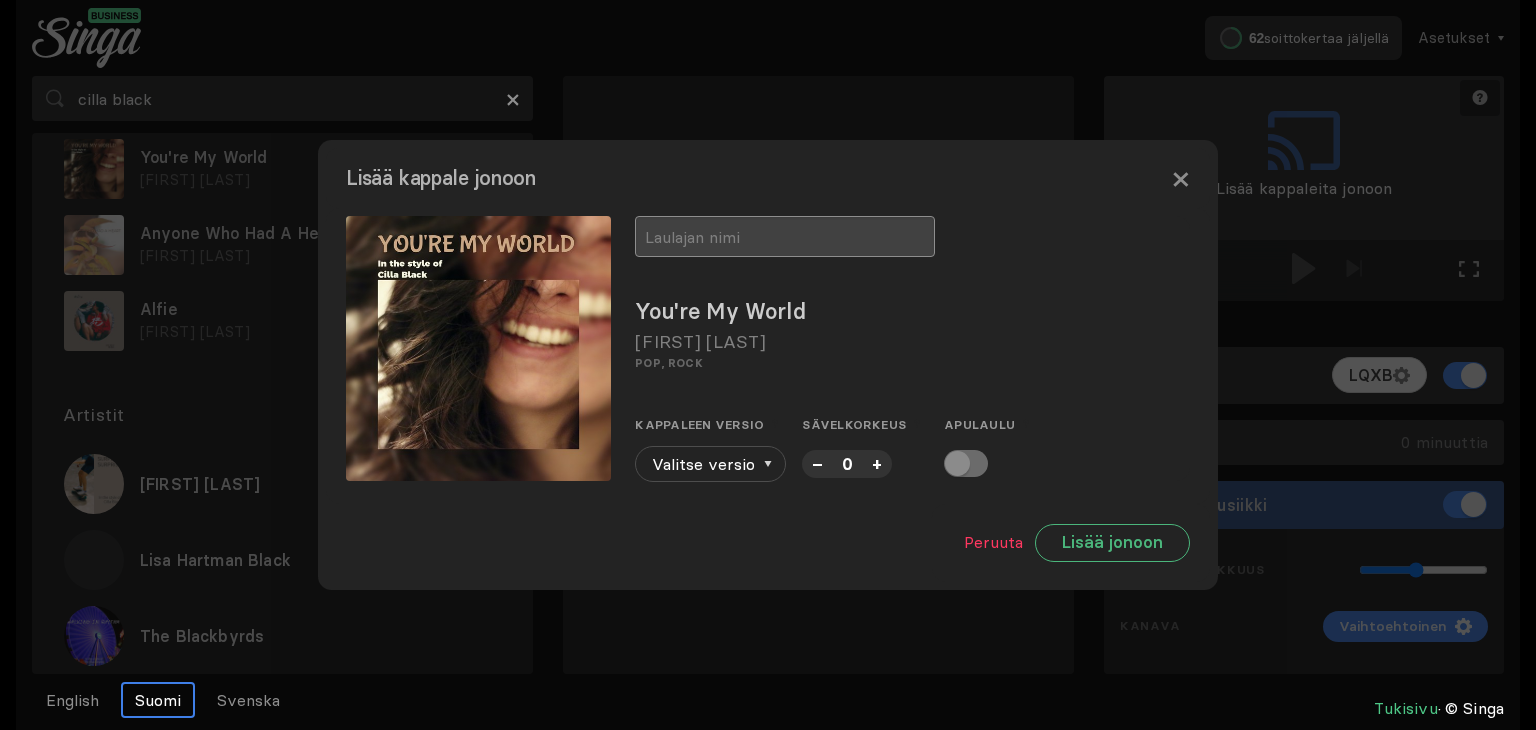 click at bounding box center [785, 236] 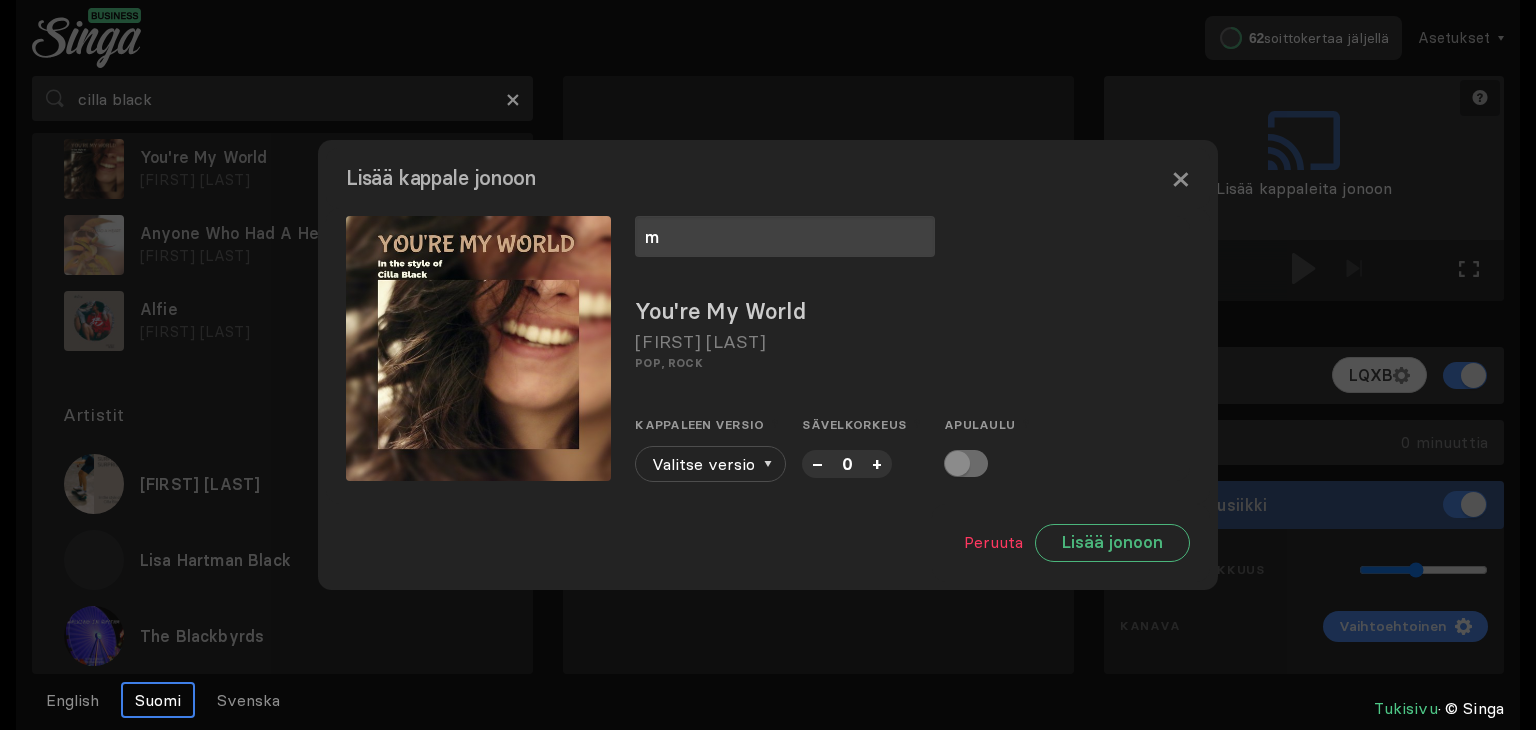 type on "m" 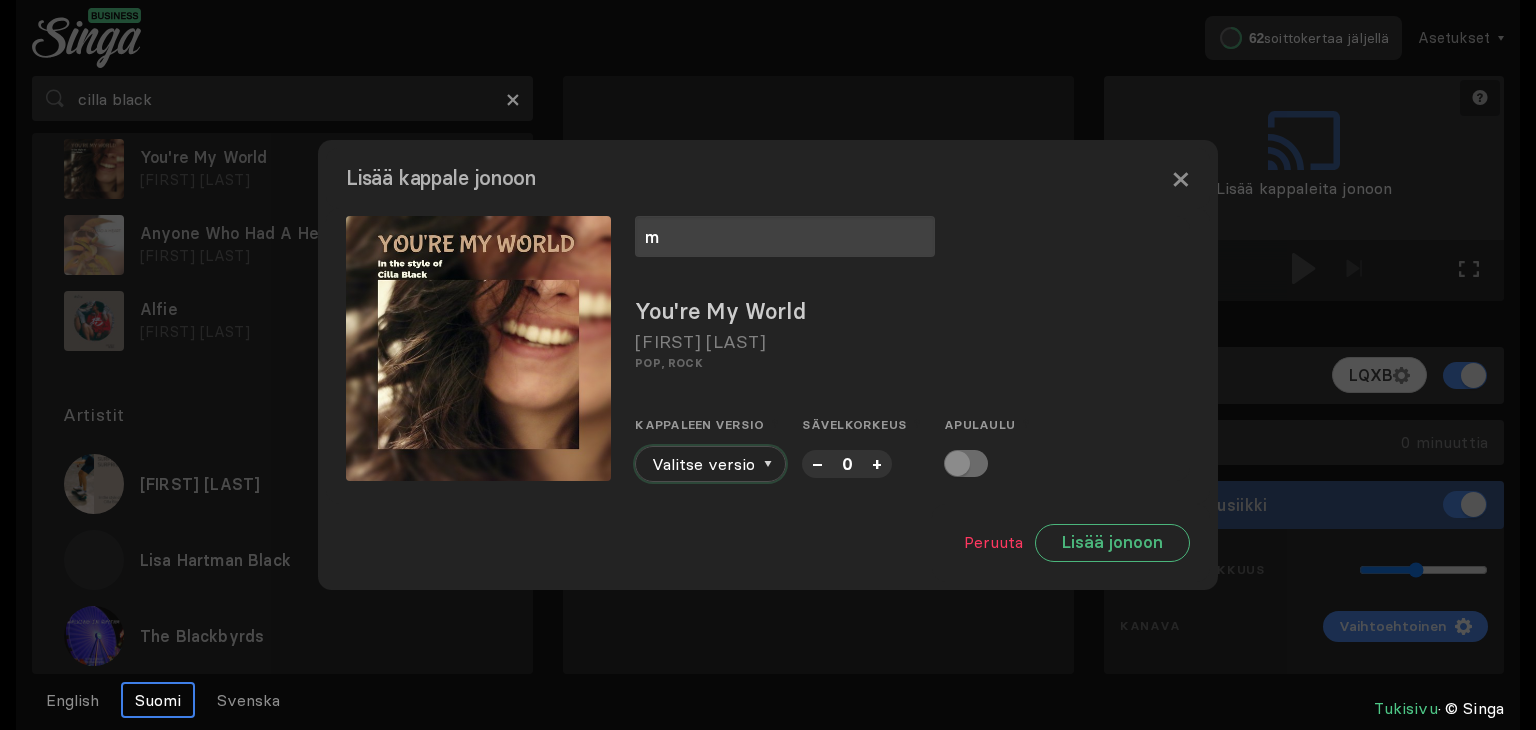 click on "Valitse versio" at bounding box center (710, 464) 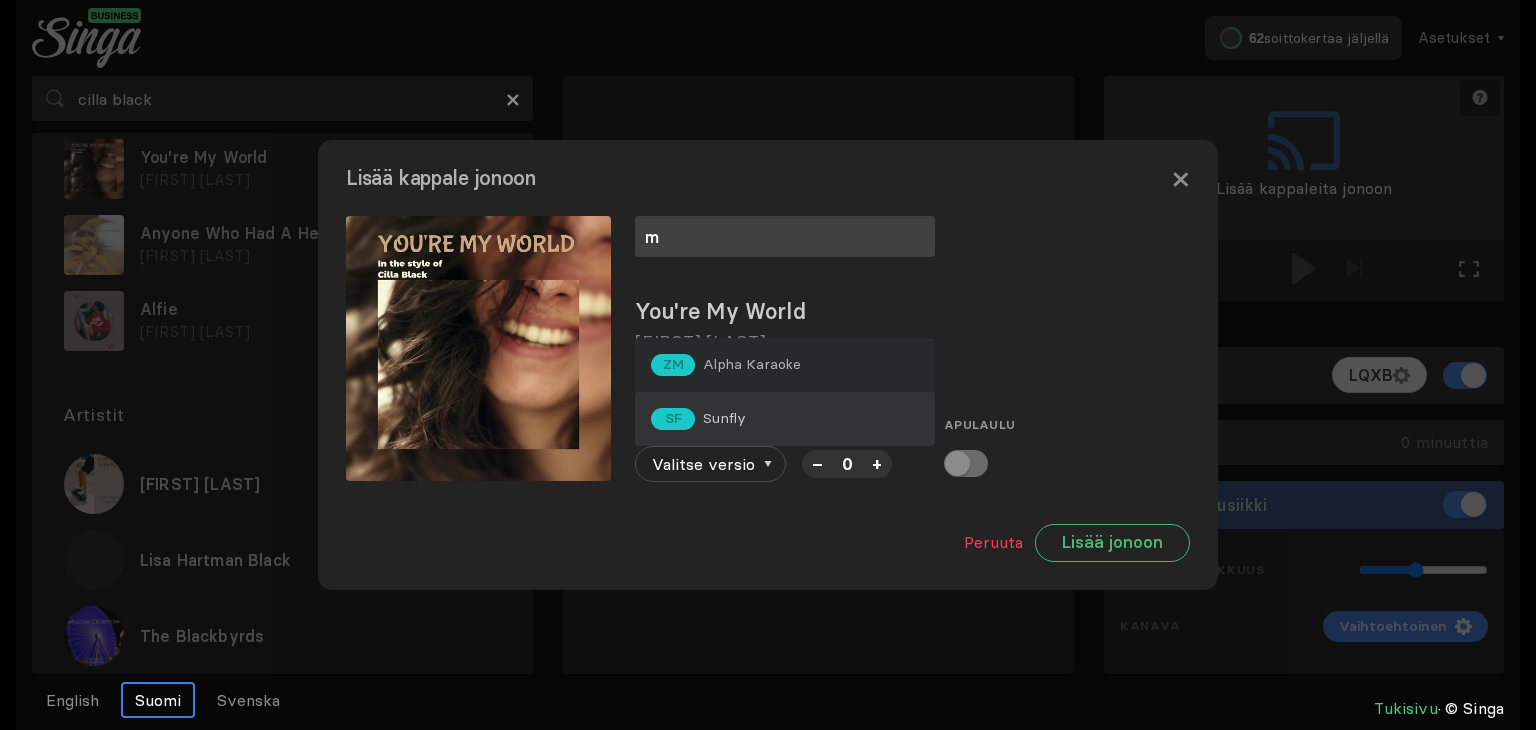 click on "SF Sunfly" at bounding box center [785, 419] 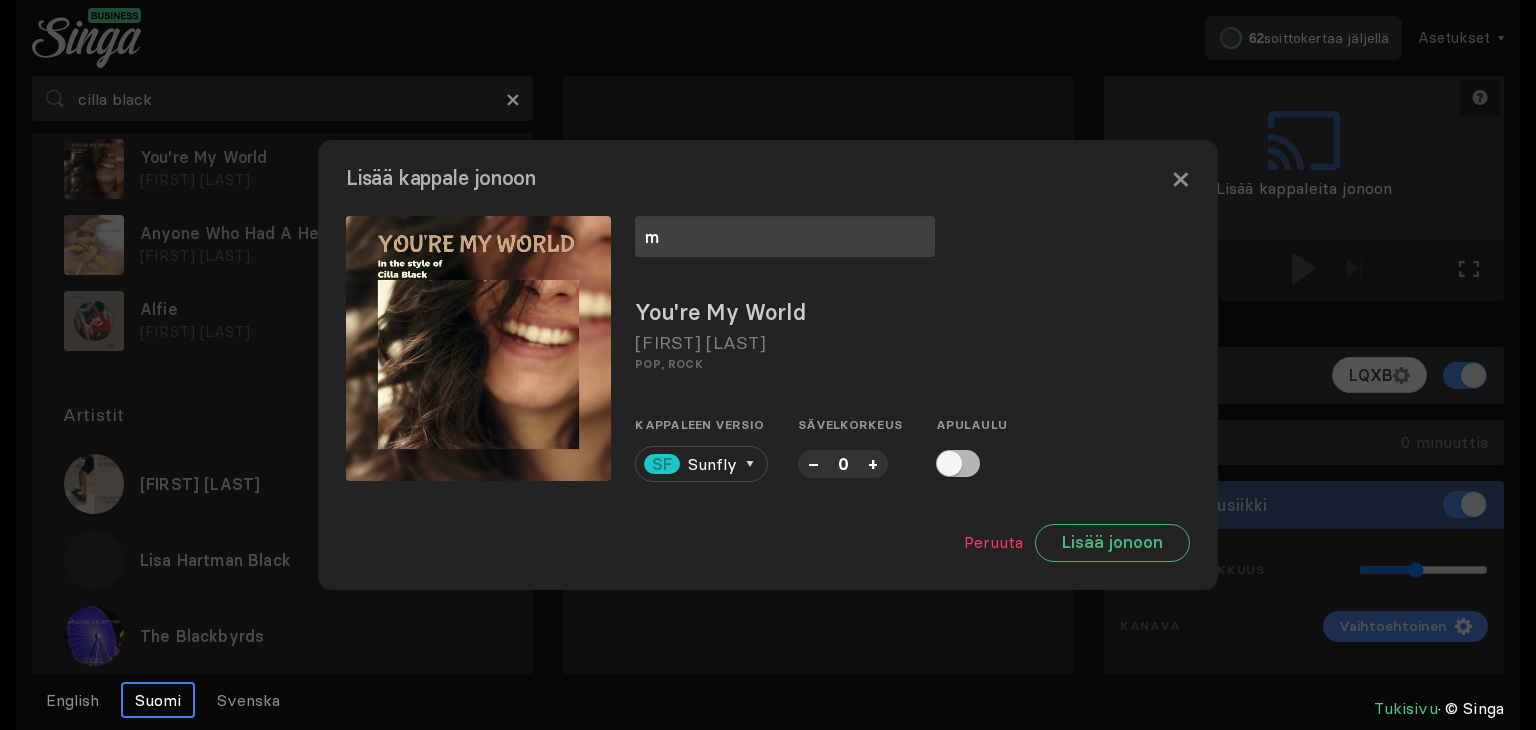 click on "+" at bounding box center (873, 463) 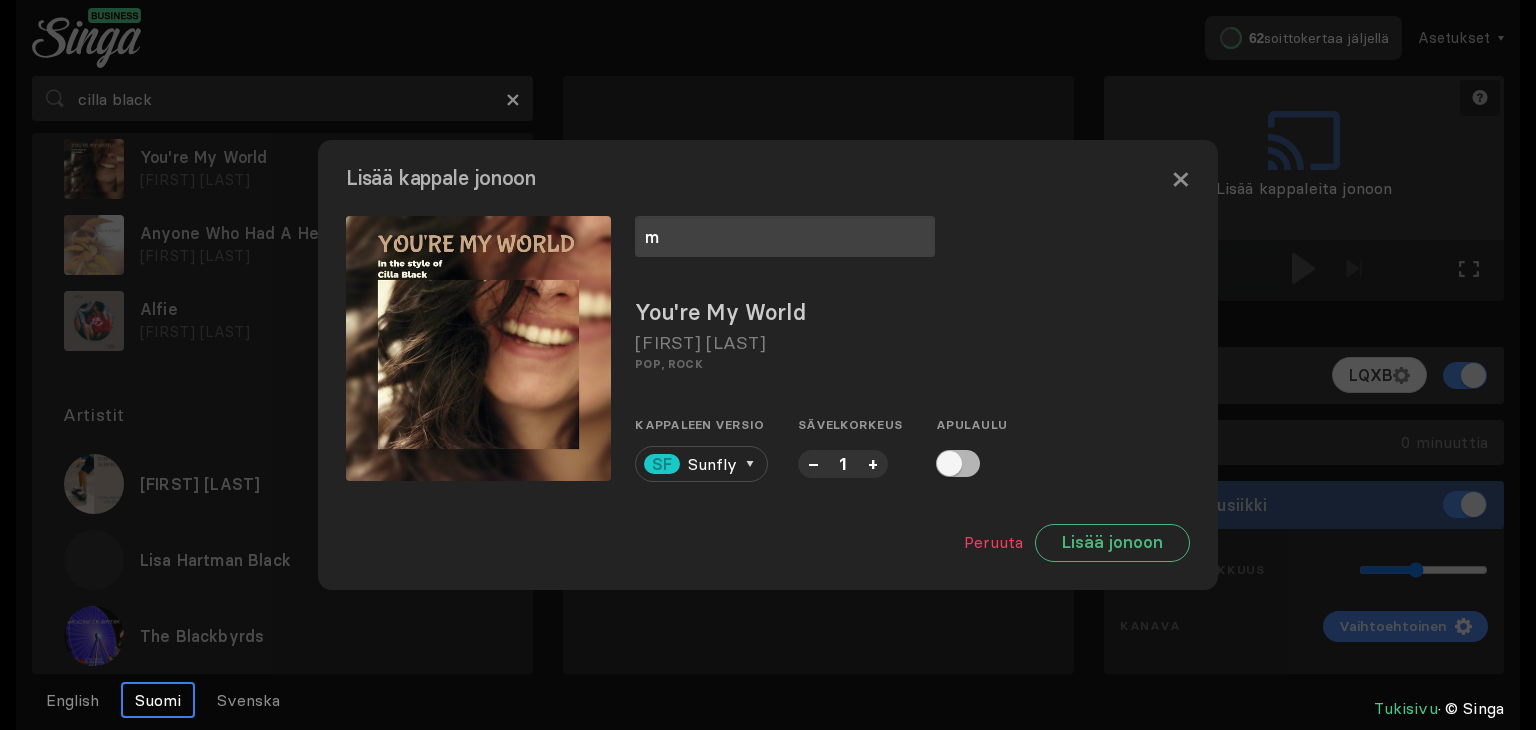 click on "+" at bounding box center (873, 463) 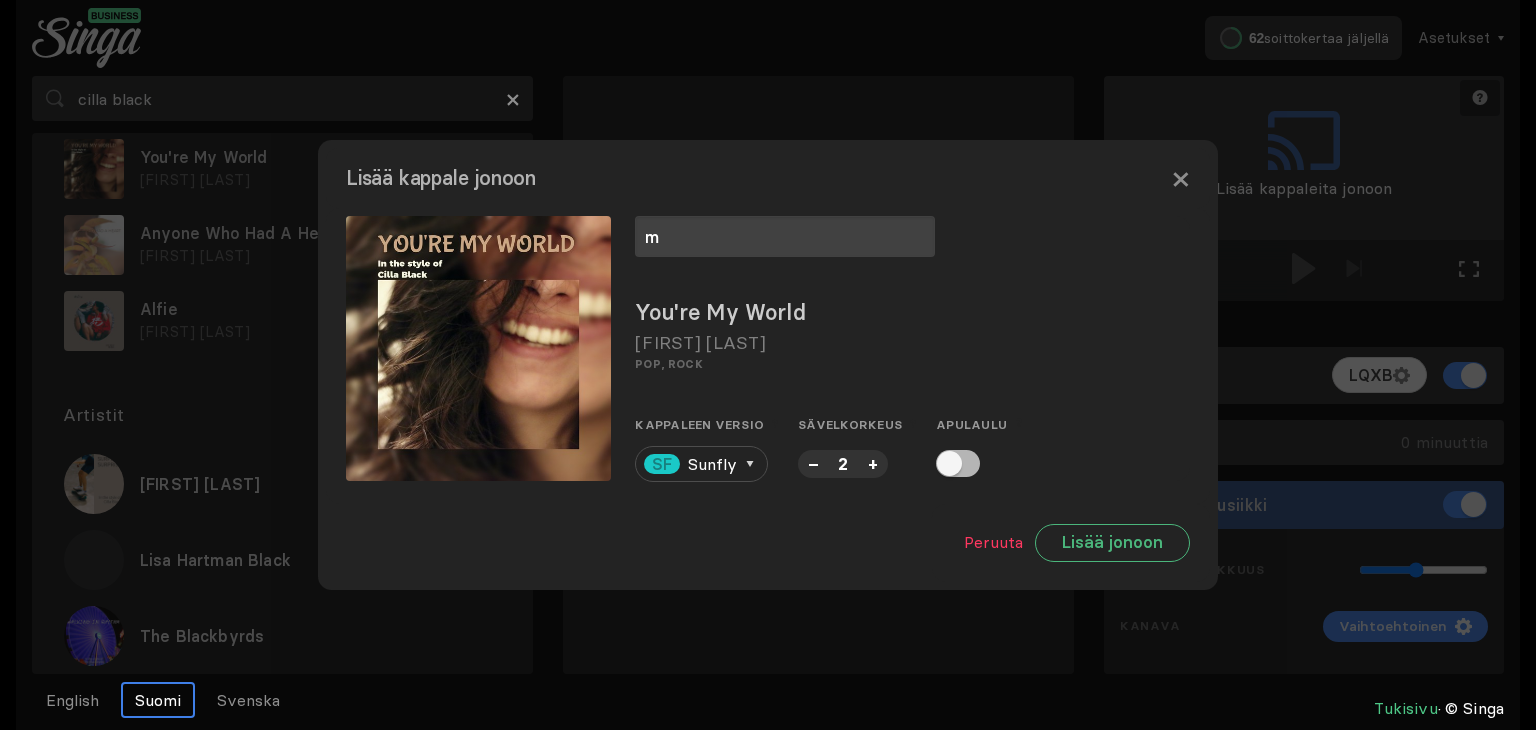 click on "+" at bounding box center [873, 463] 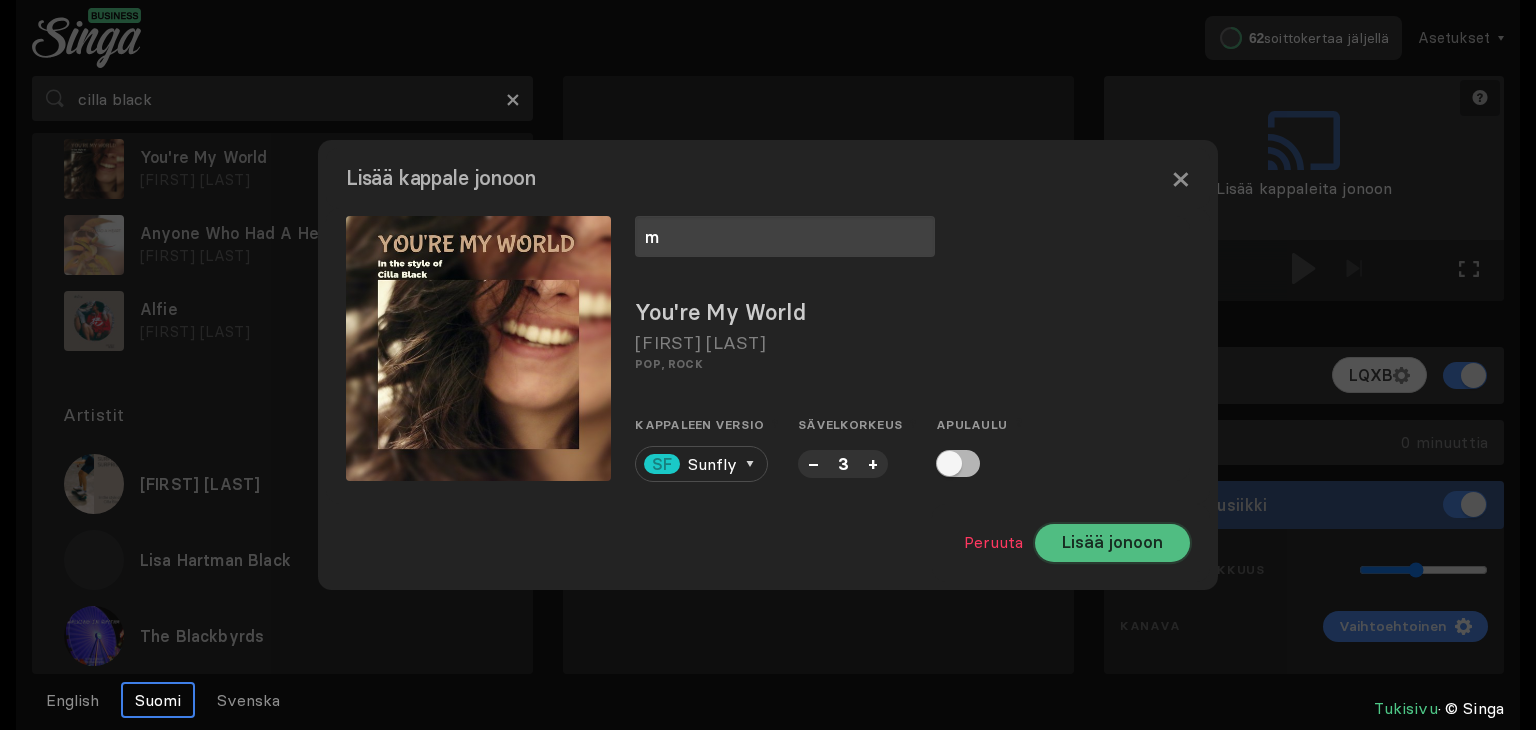 click on "Lorem ipsumd" at bounding box center (1112, 543) 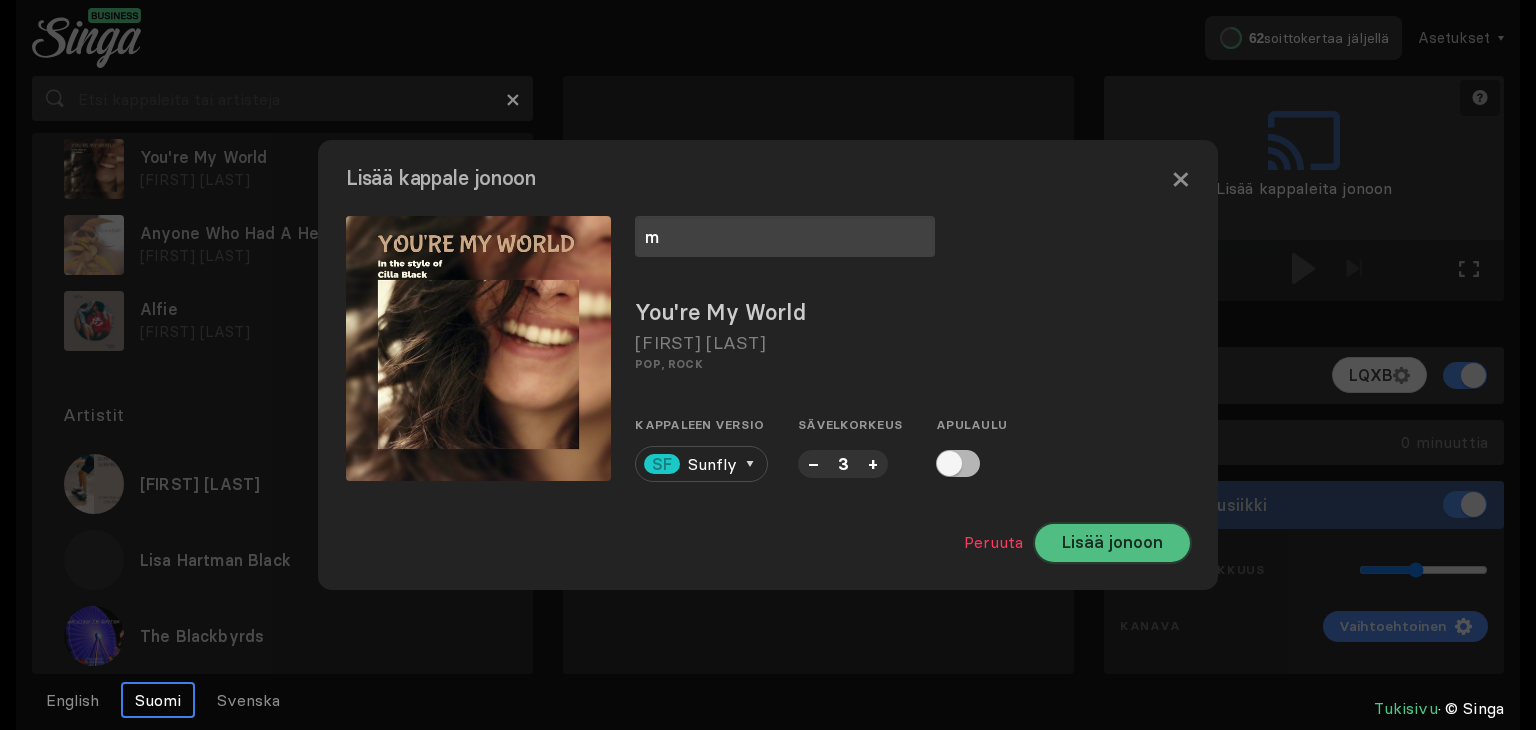 scroll, scrollTop: 0, scrollLeft: 0, axis: both 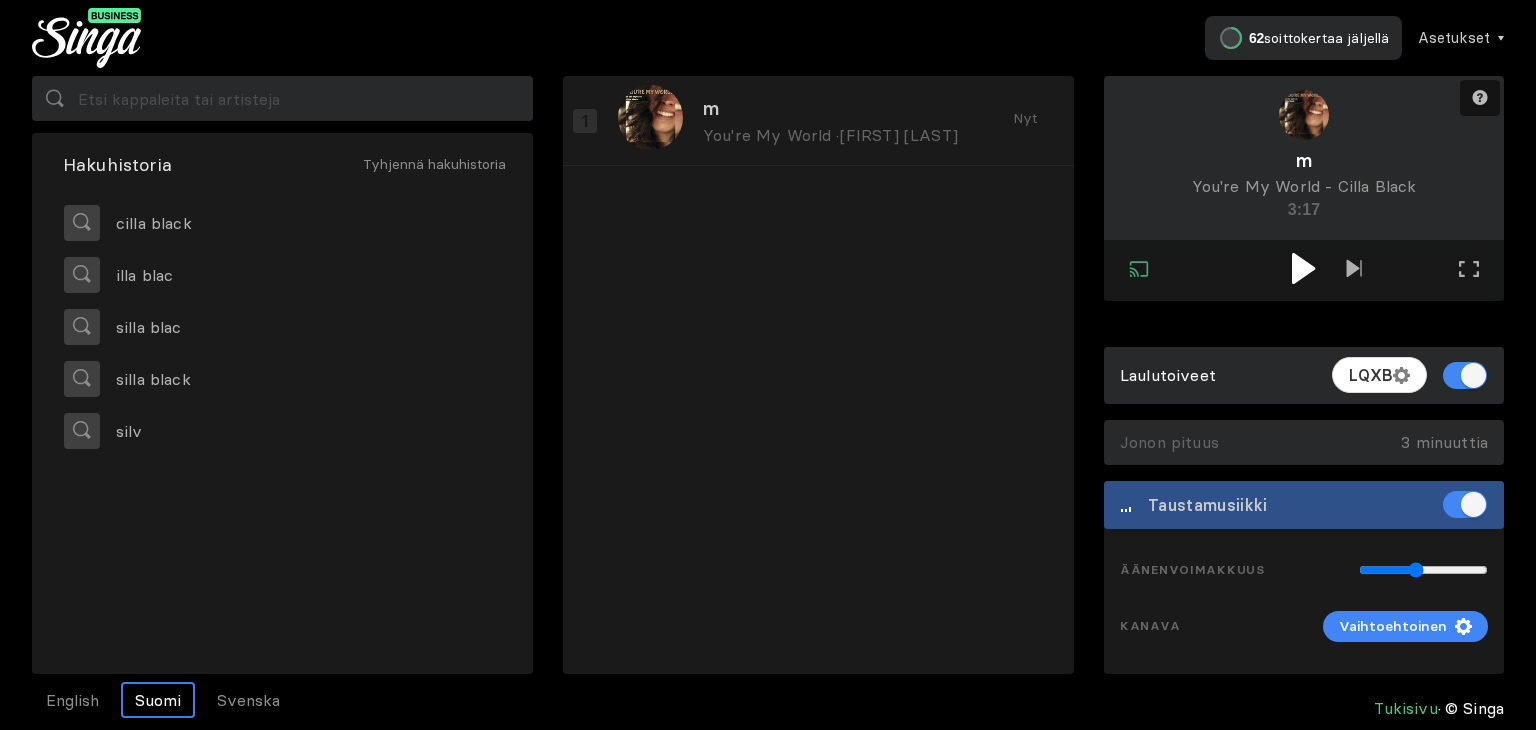 click at bounding box center [1304, 270] 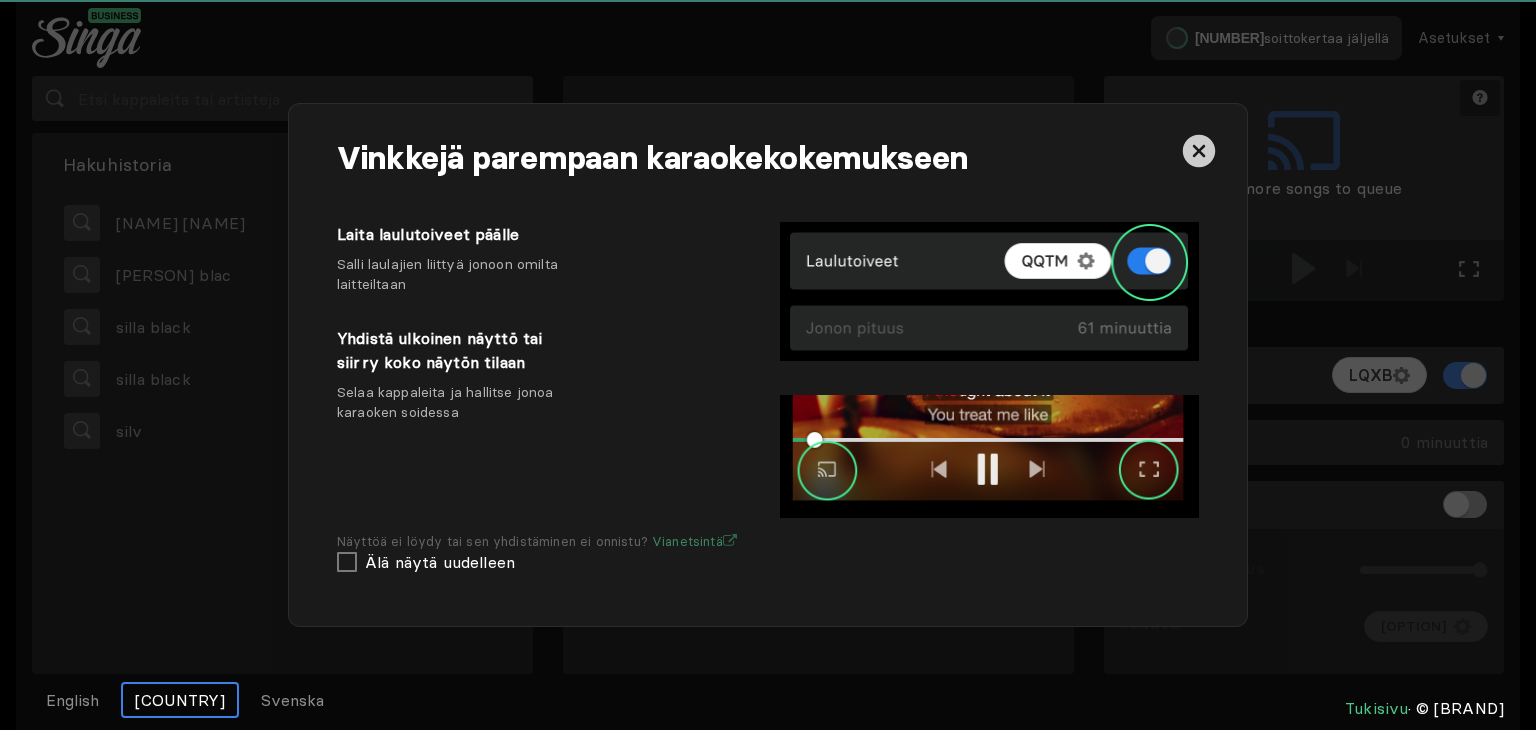 scroll, scrollTop: 0, scrollLeft: 0, axis: both 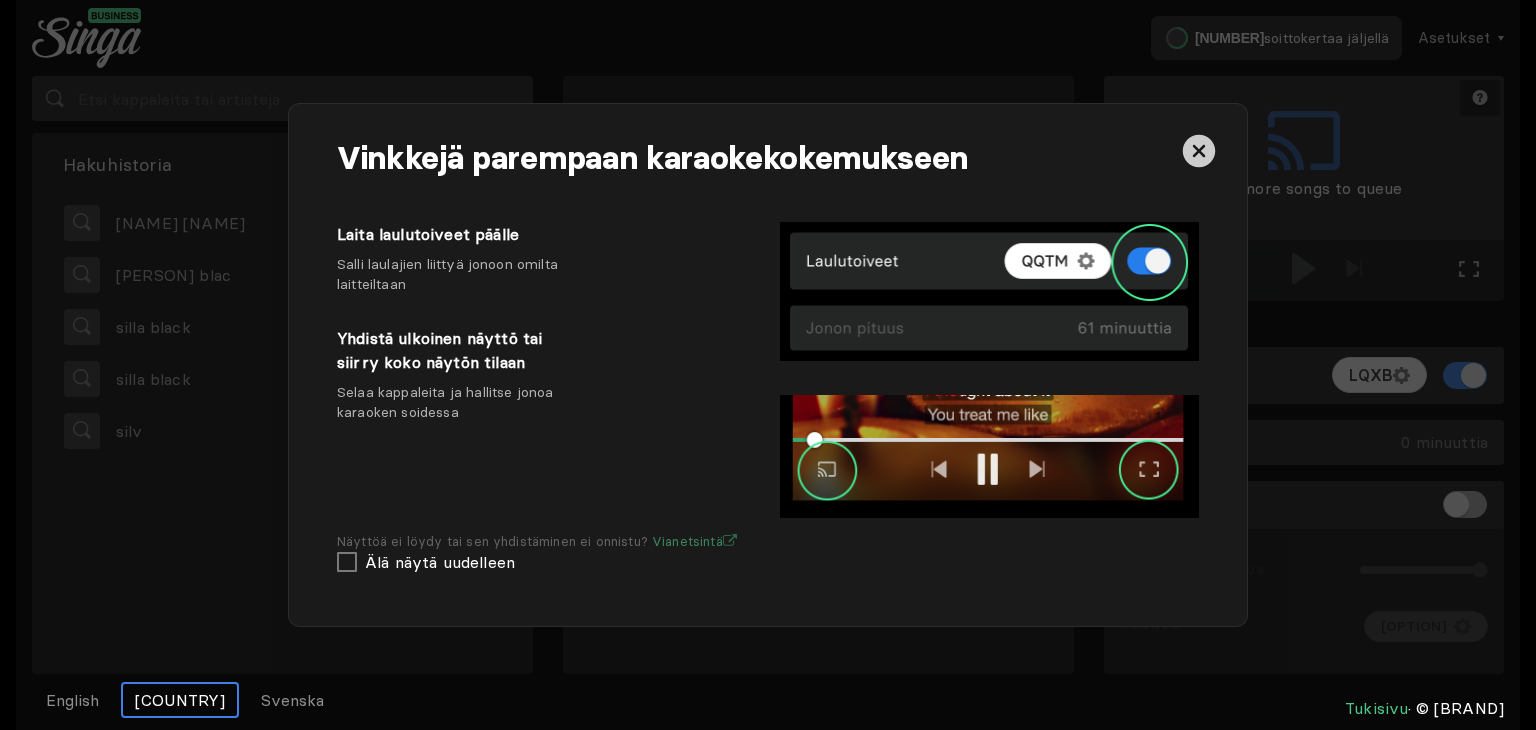 click at bounding box center [1199, 151] 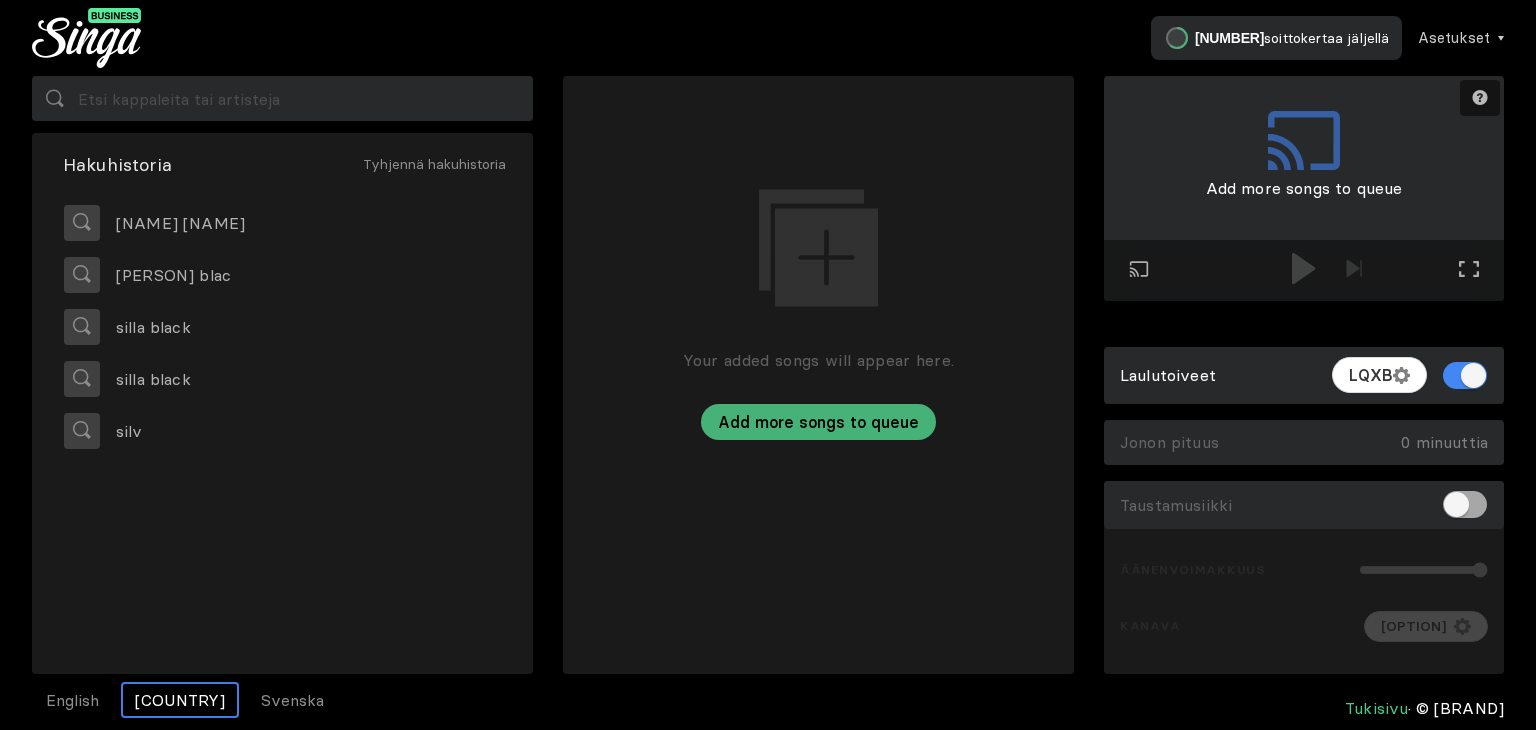 click at bounding box center [1465, 504] 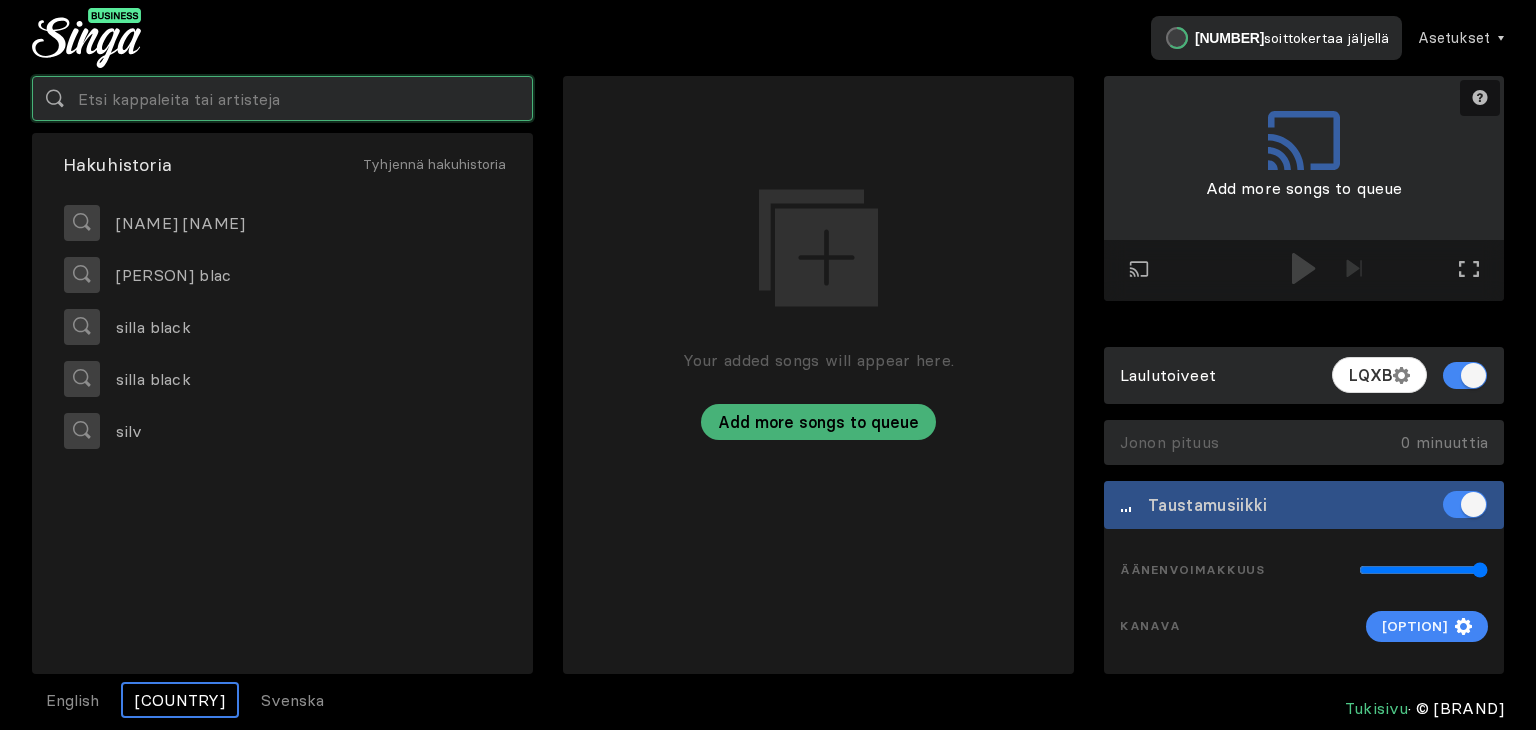 click at bounding box center [282, 98] 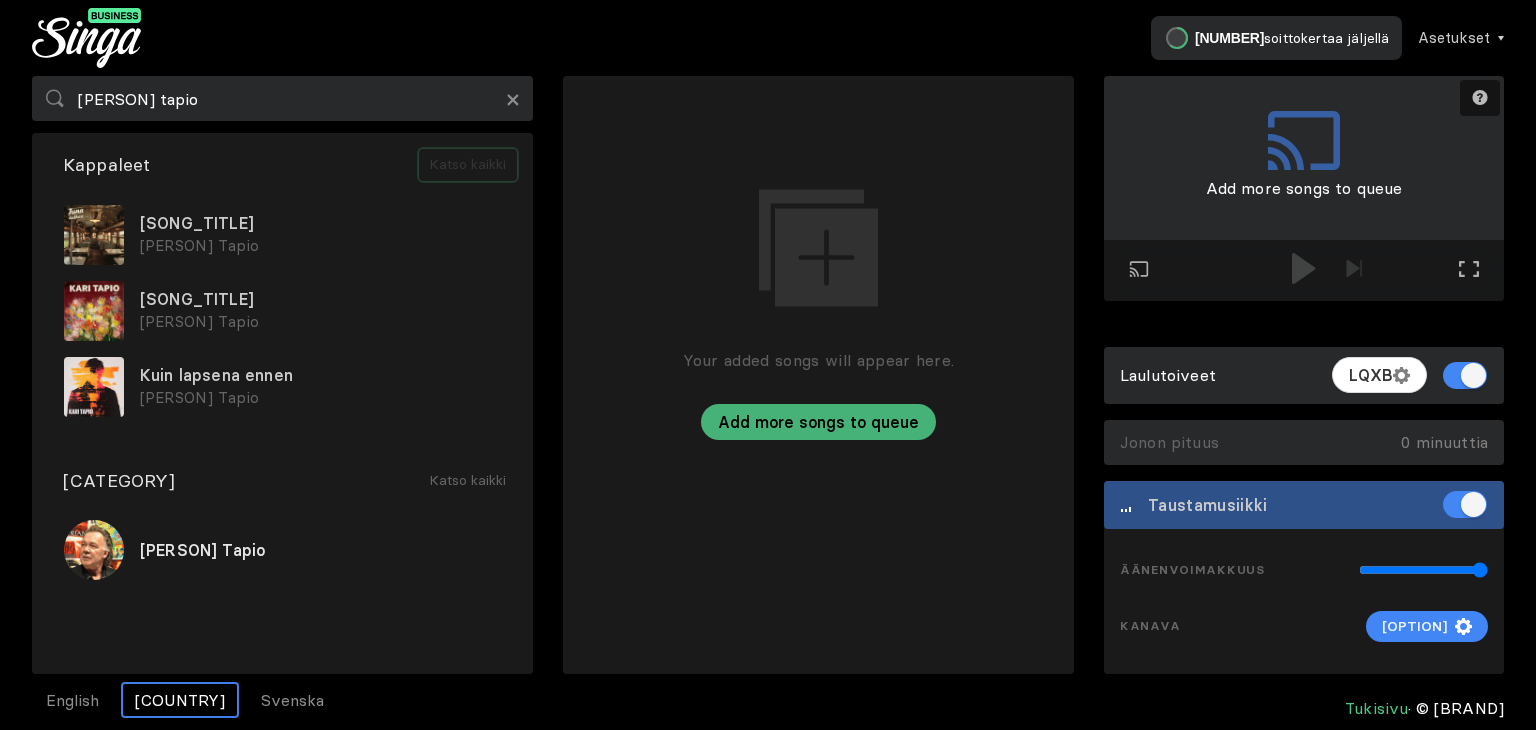 click on "Katso kaikki" at bounding box center [468, 165] 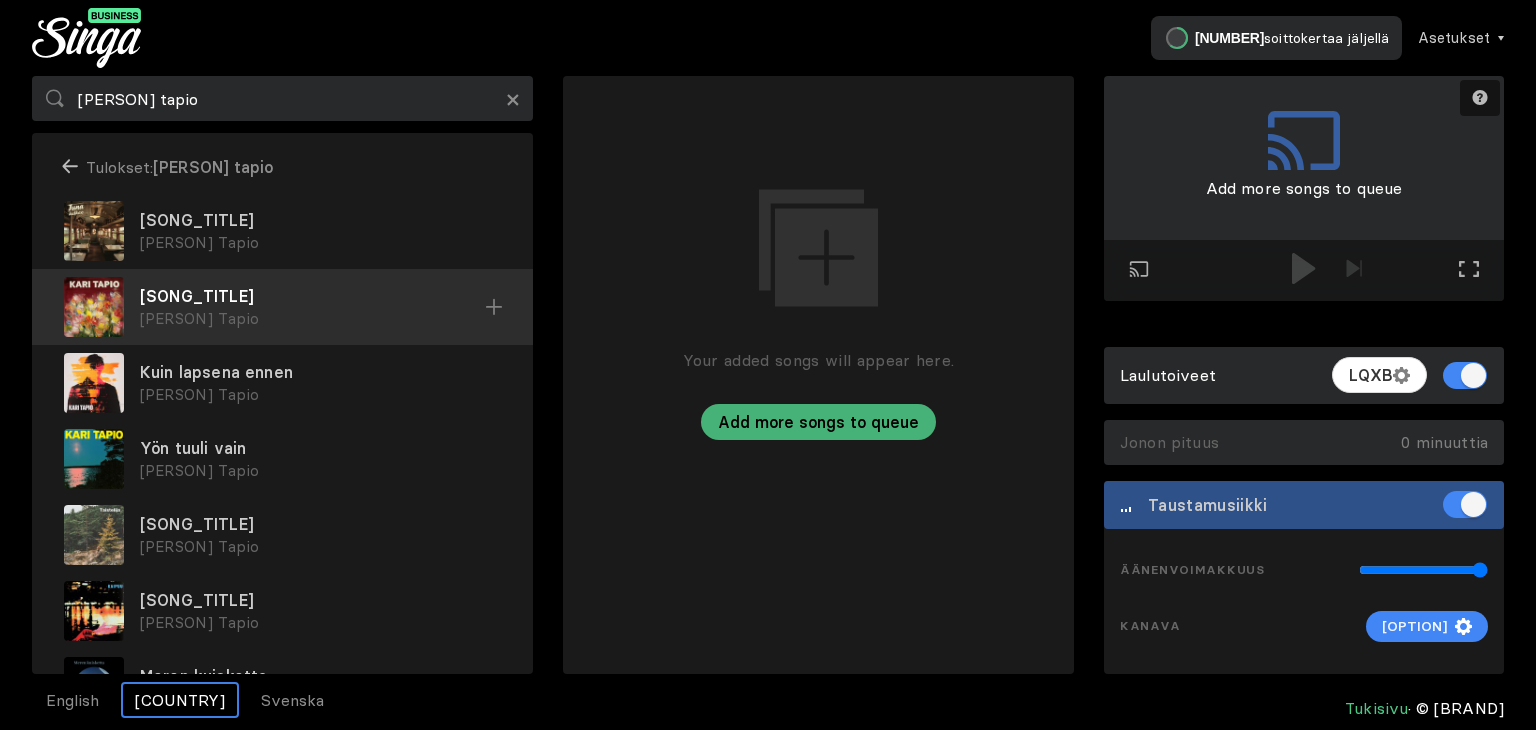 scroll, scrollTop: 354, scrollLeft: 0, axis: vertical 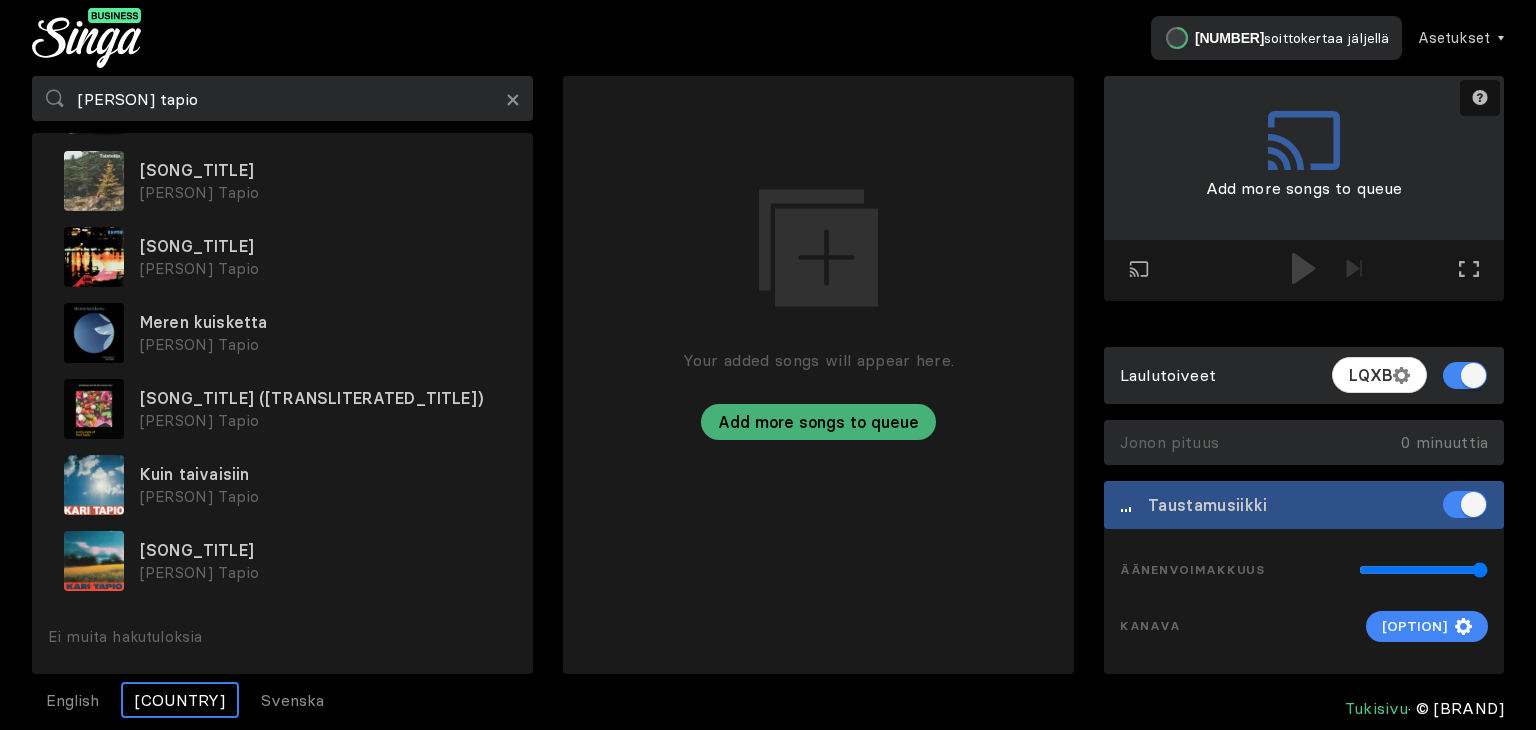 click on "Ei muita hakutuloksia" at bounding box center [282, 636] 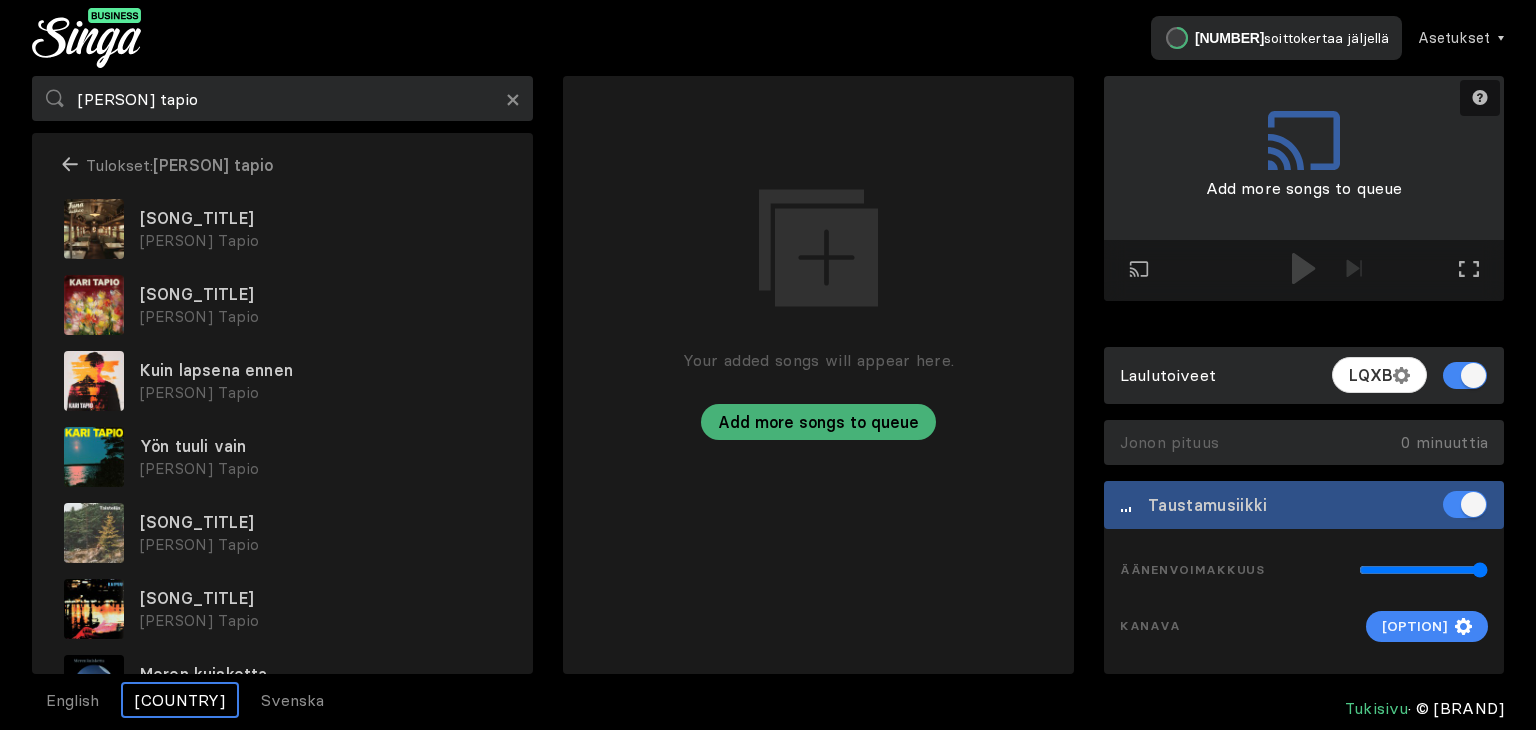 scroll, scrollTop: 0, scrollLeft: 0, axis: both 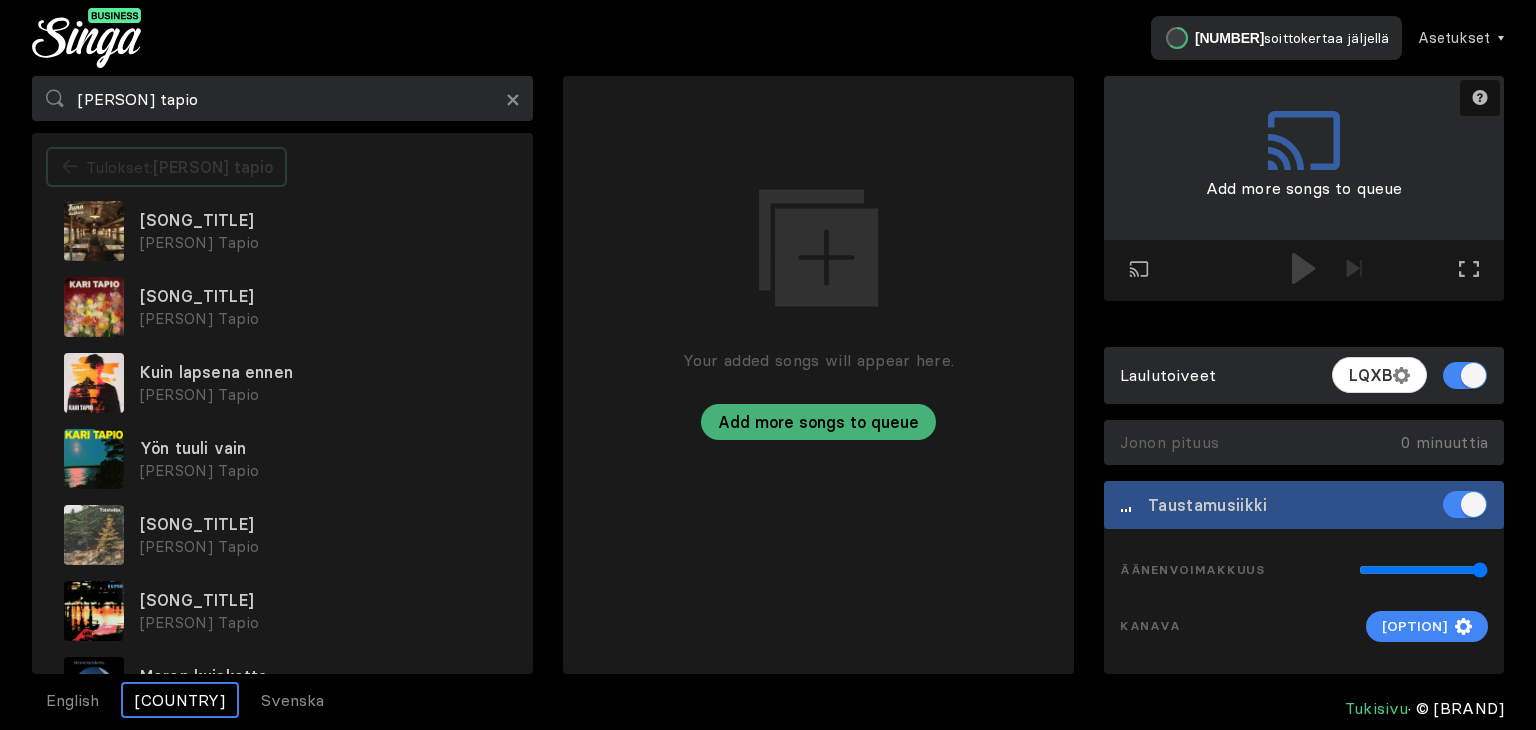 click at bounding box center (69, 166) 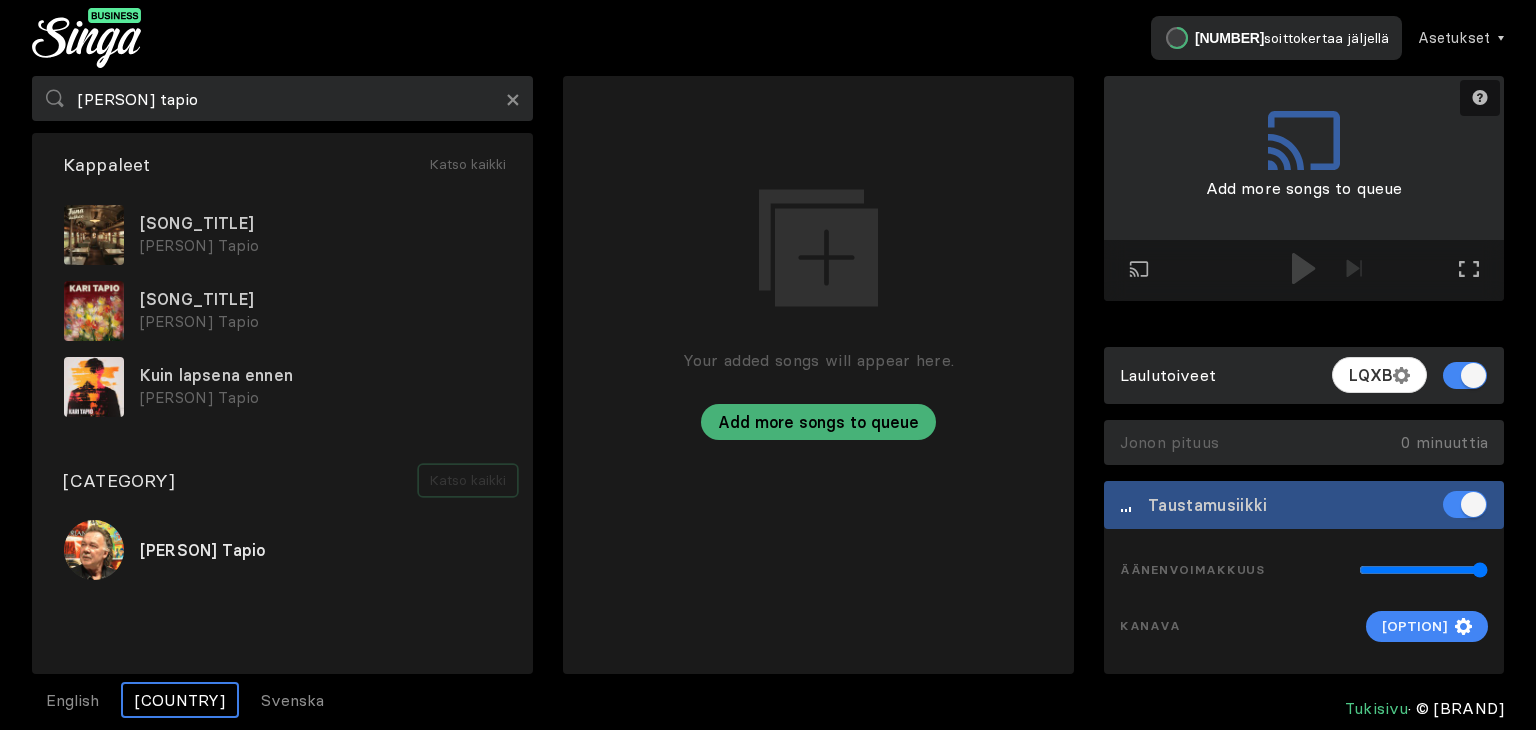 click on "Katso kaikki" at bounding box center [468, 165] 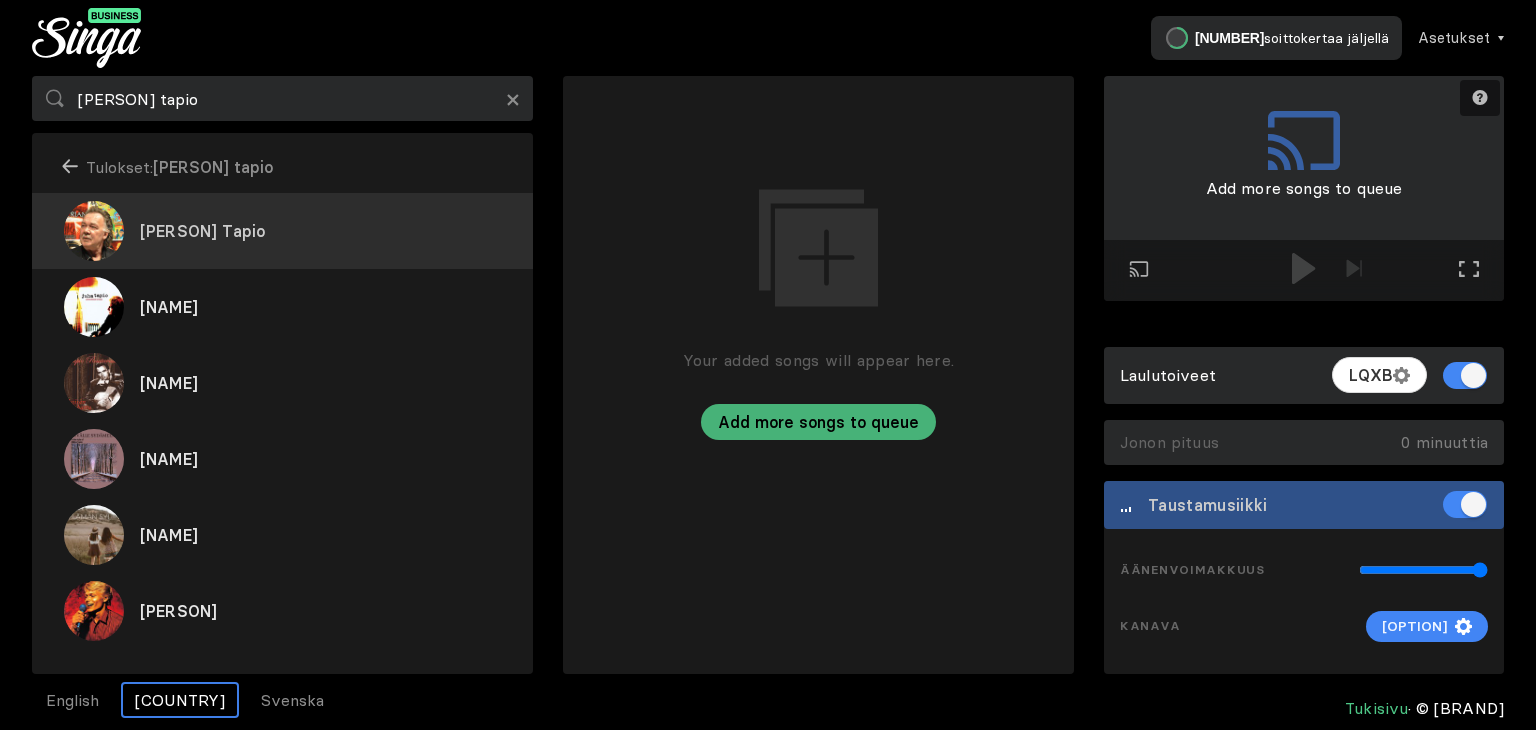 click on "[PERSON] Tapio" at bounding box center [202, 231] 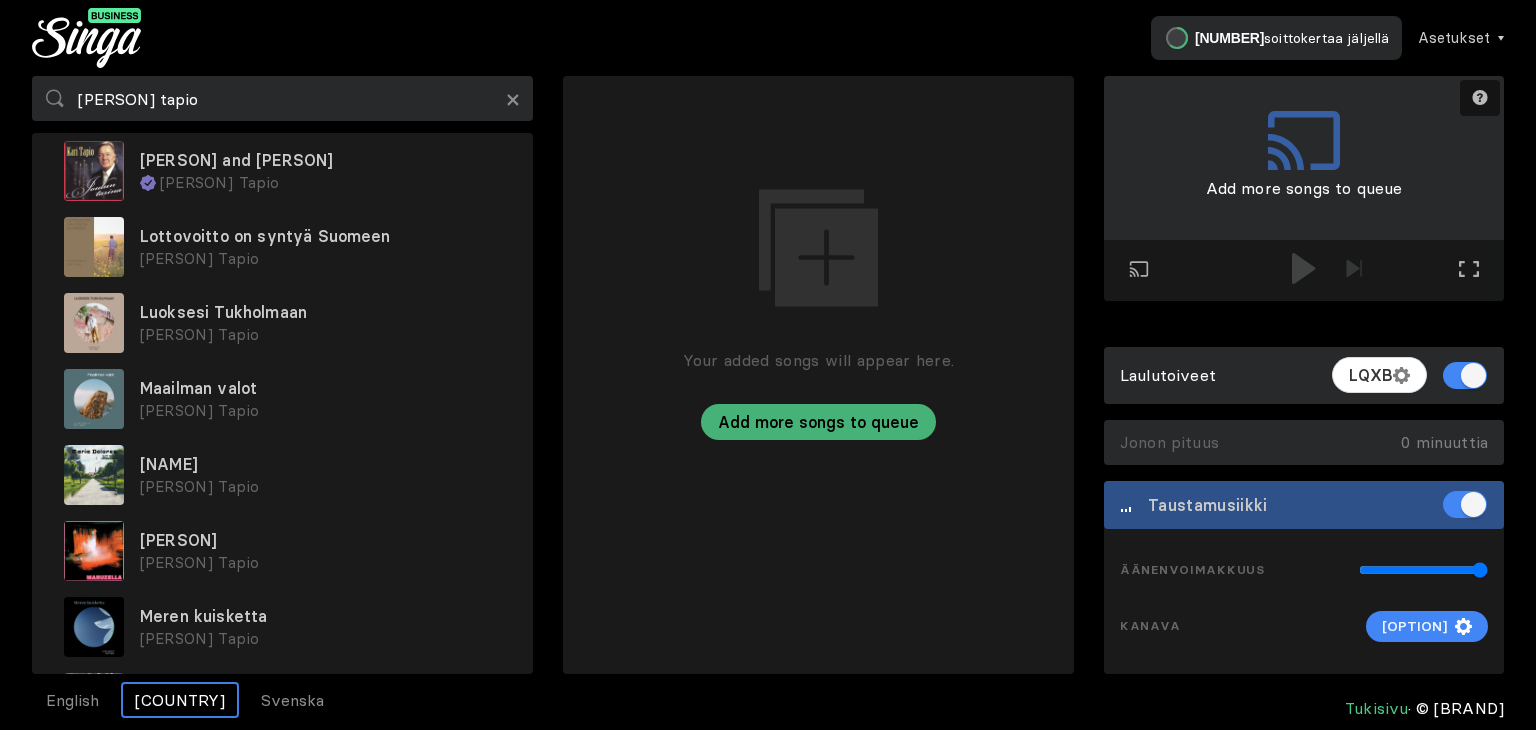 scroll, scrollTop: 4154, scrollLeft: 0, axis: vertical 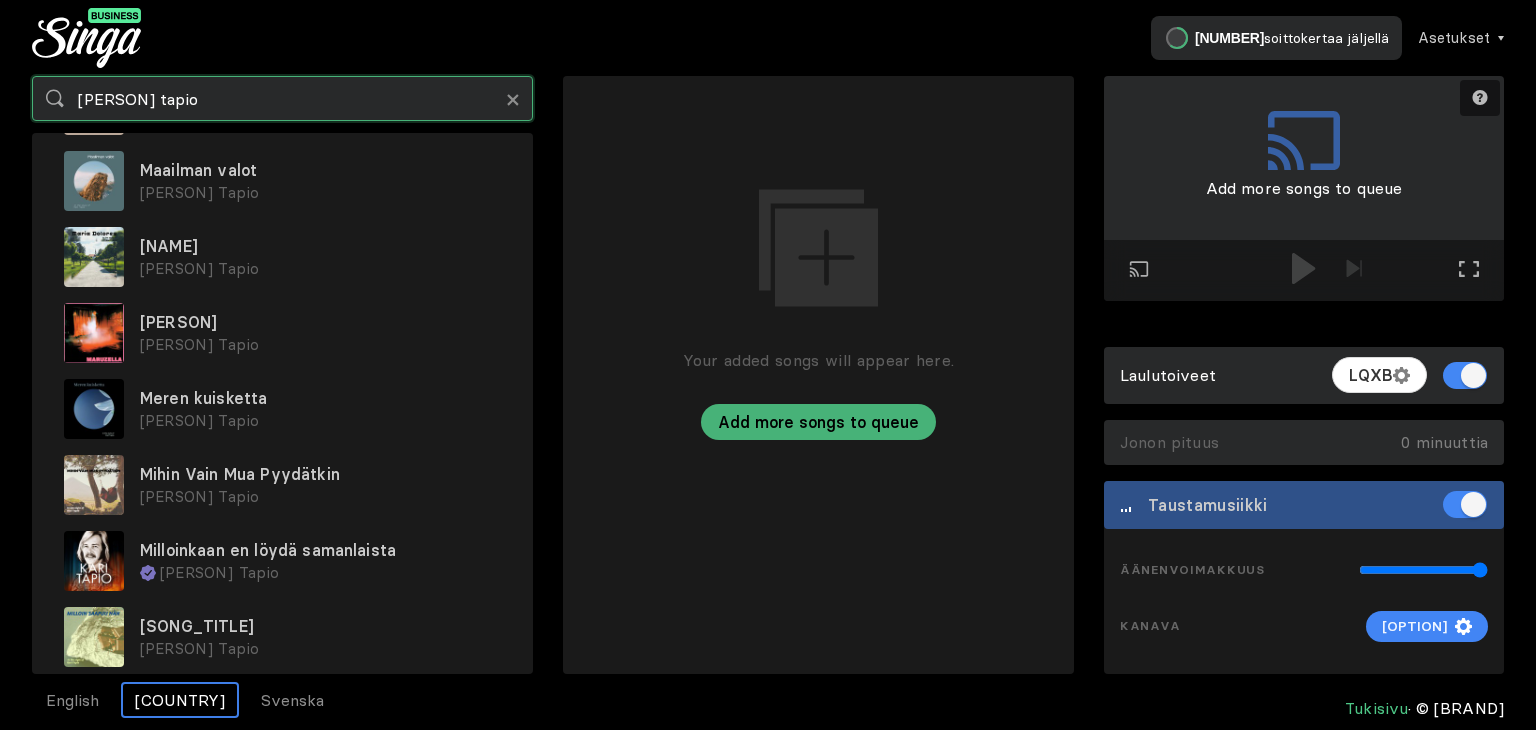 click on "kari tapio" at bounding box center [282, 98] 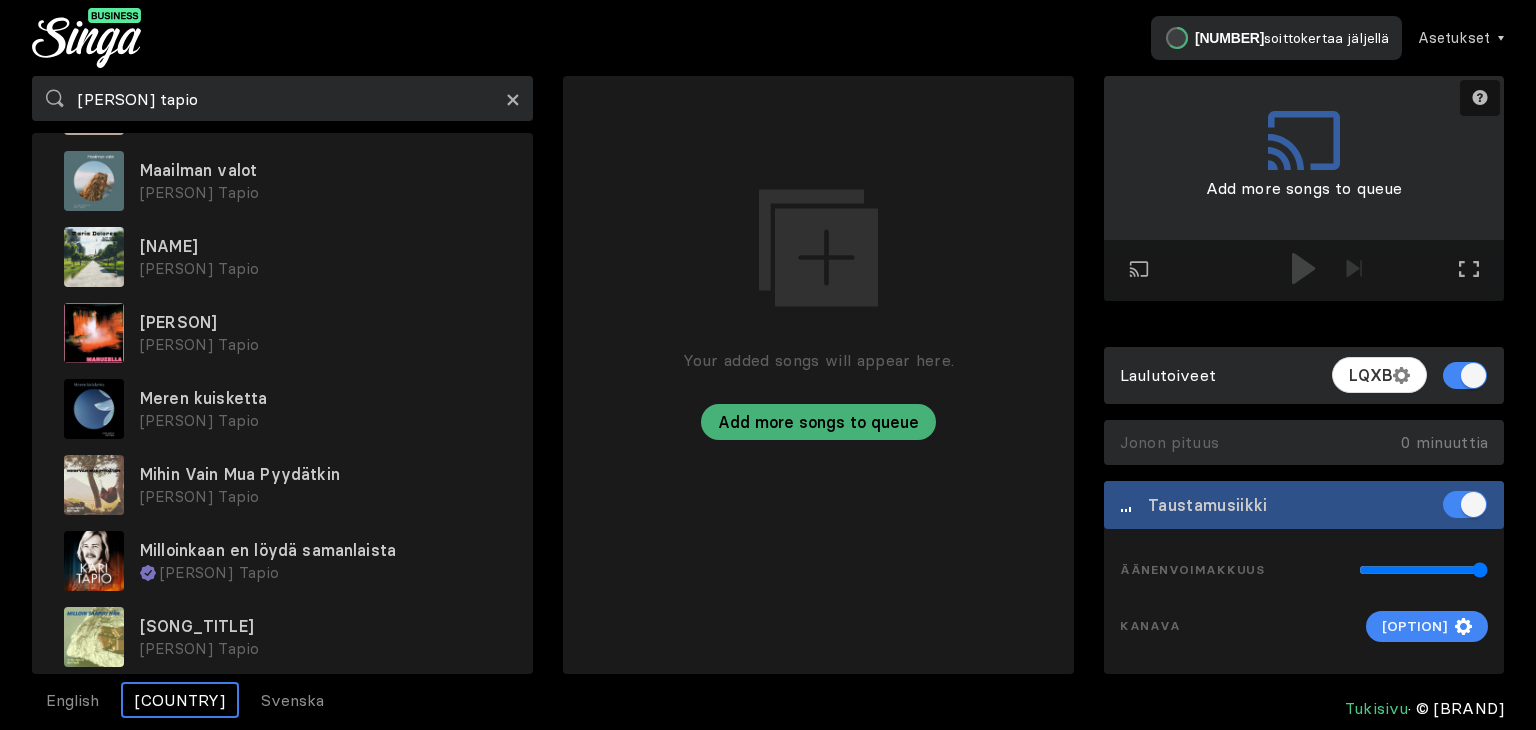 click on "×" at bounding box center [513, 98] 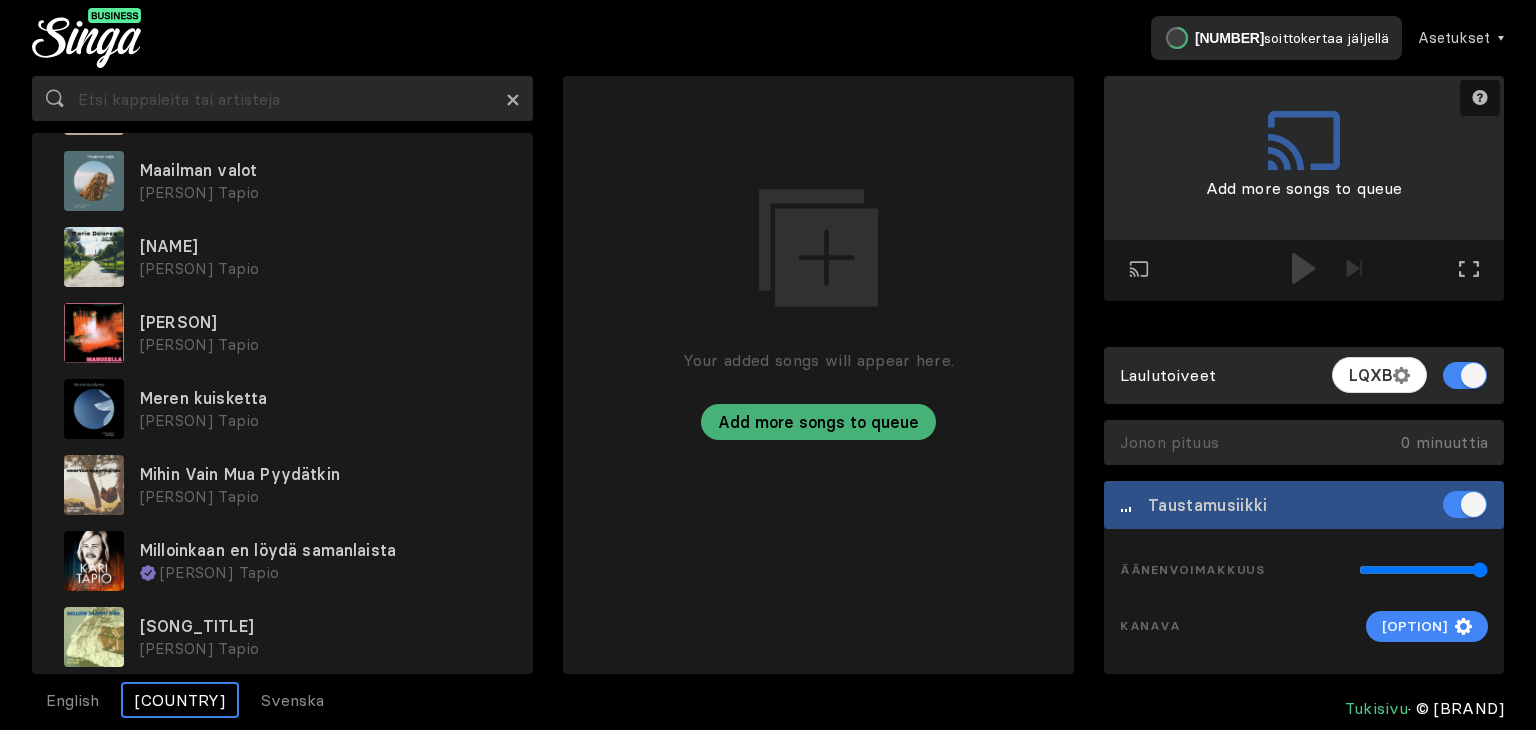 scroll, scrollTop: 0, scrollLeft: 0, axis: both 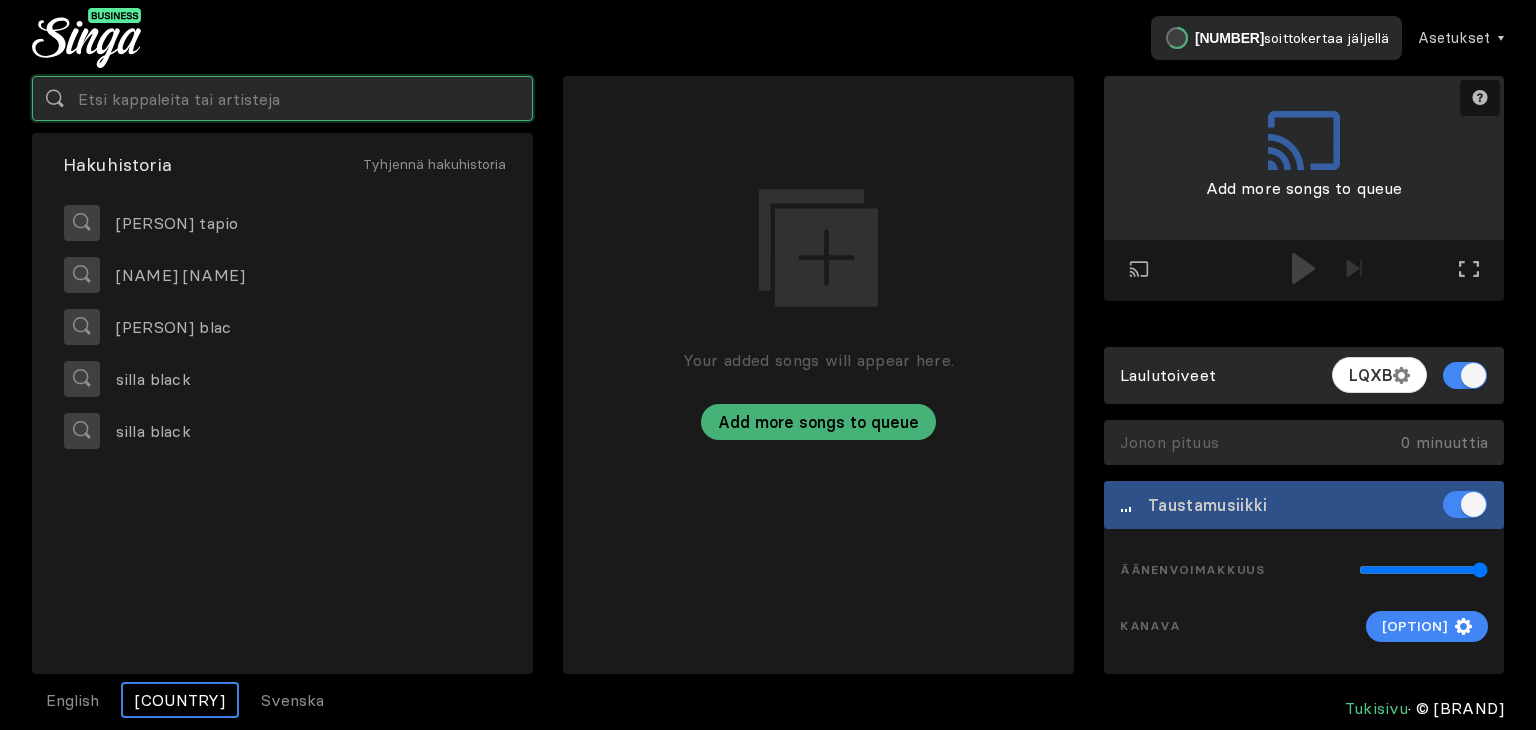 click at bounding box center (282, 98) 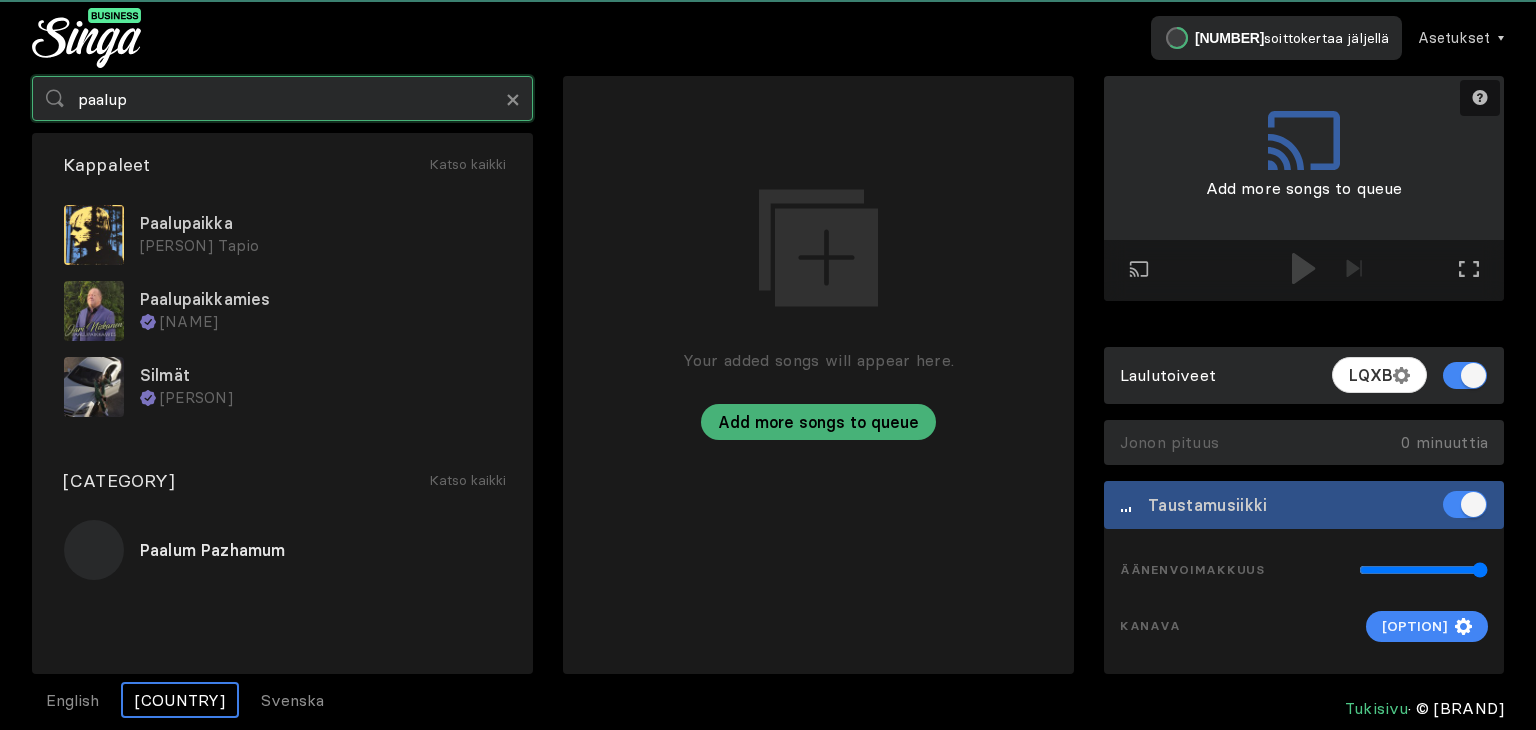 type on "paalup" 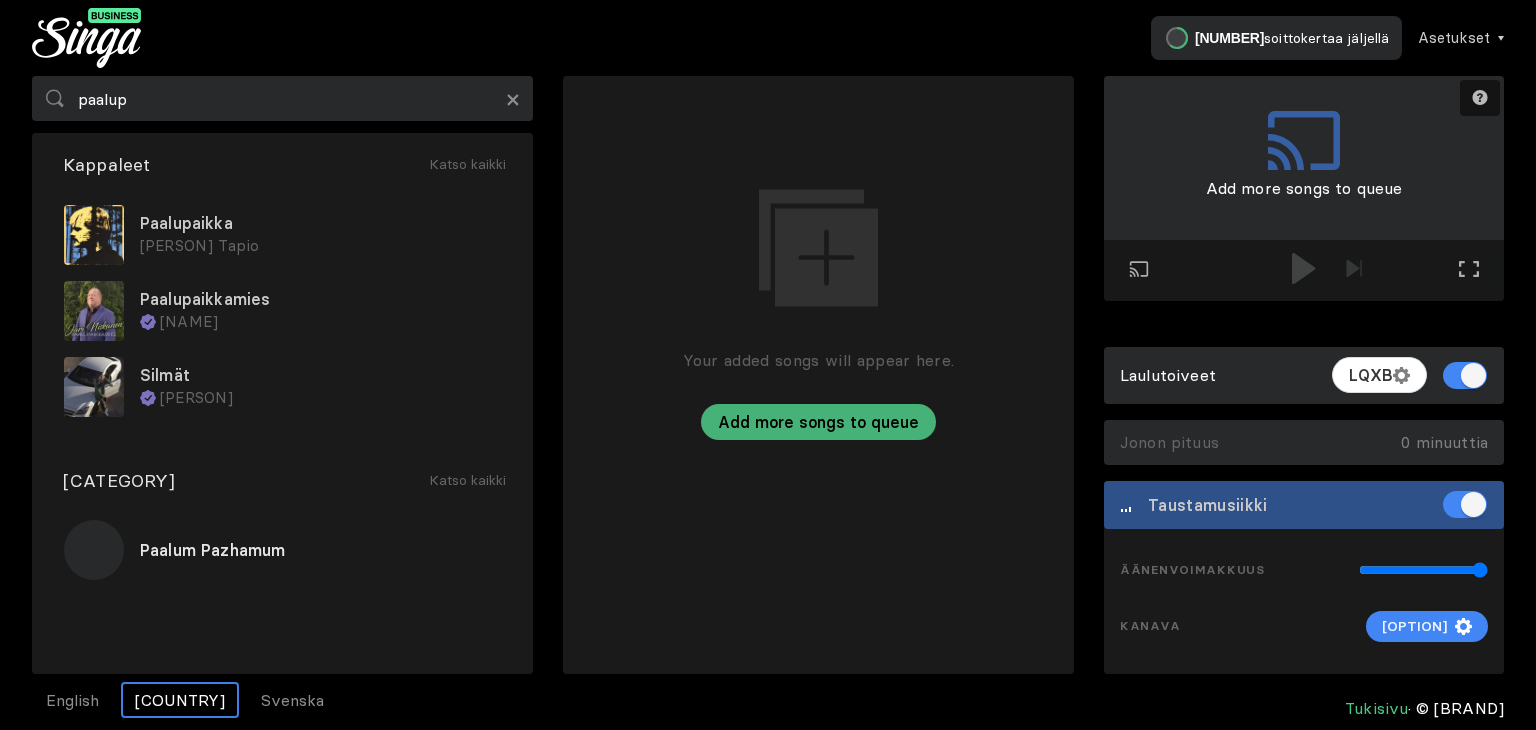 click on "Lore Ipsum" at bounding box center (320, 246) 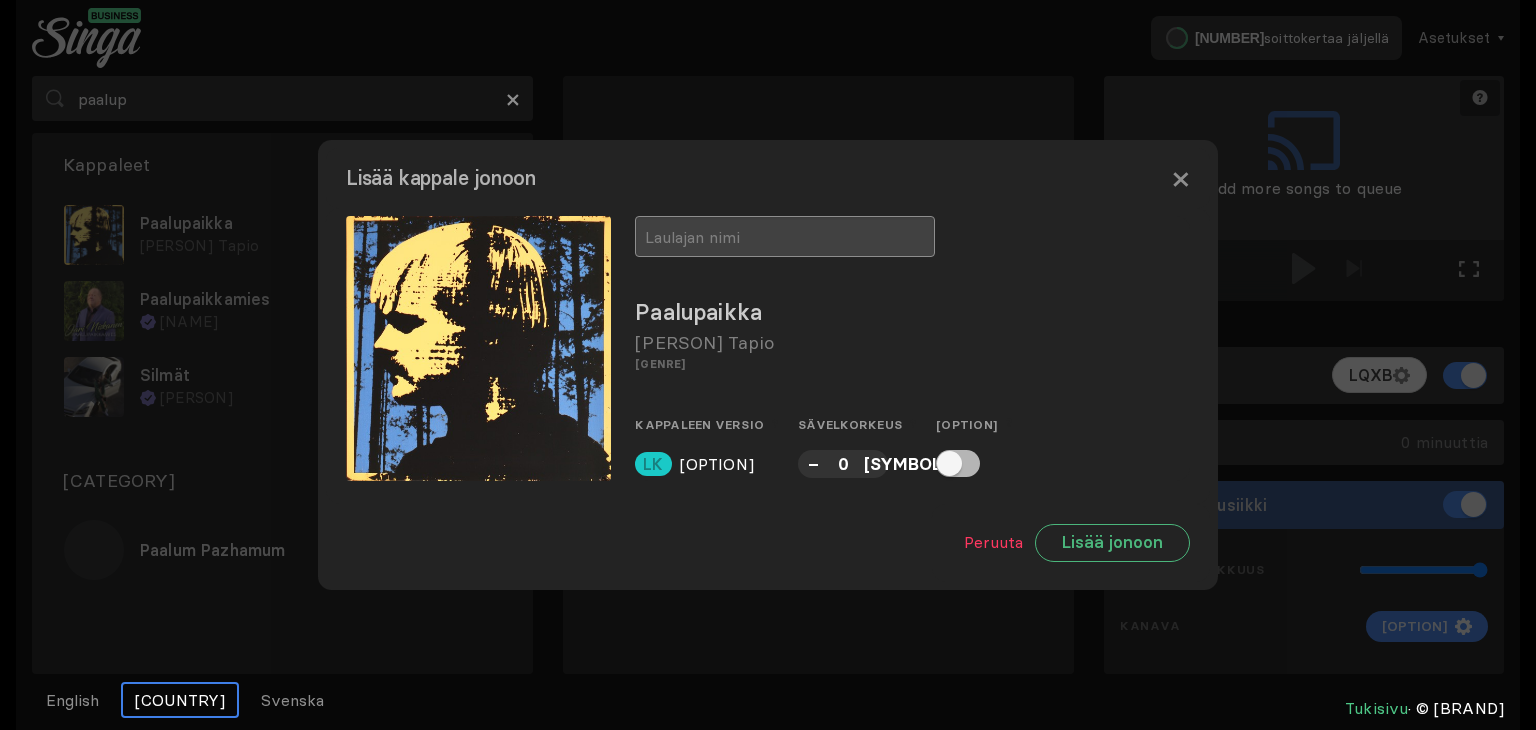 click at bounding box center (785, 236) 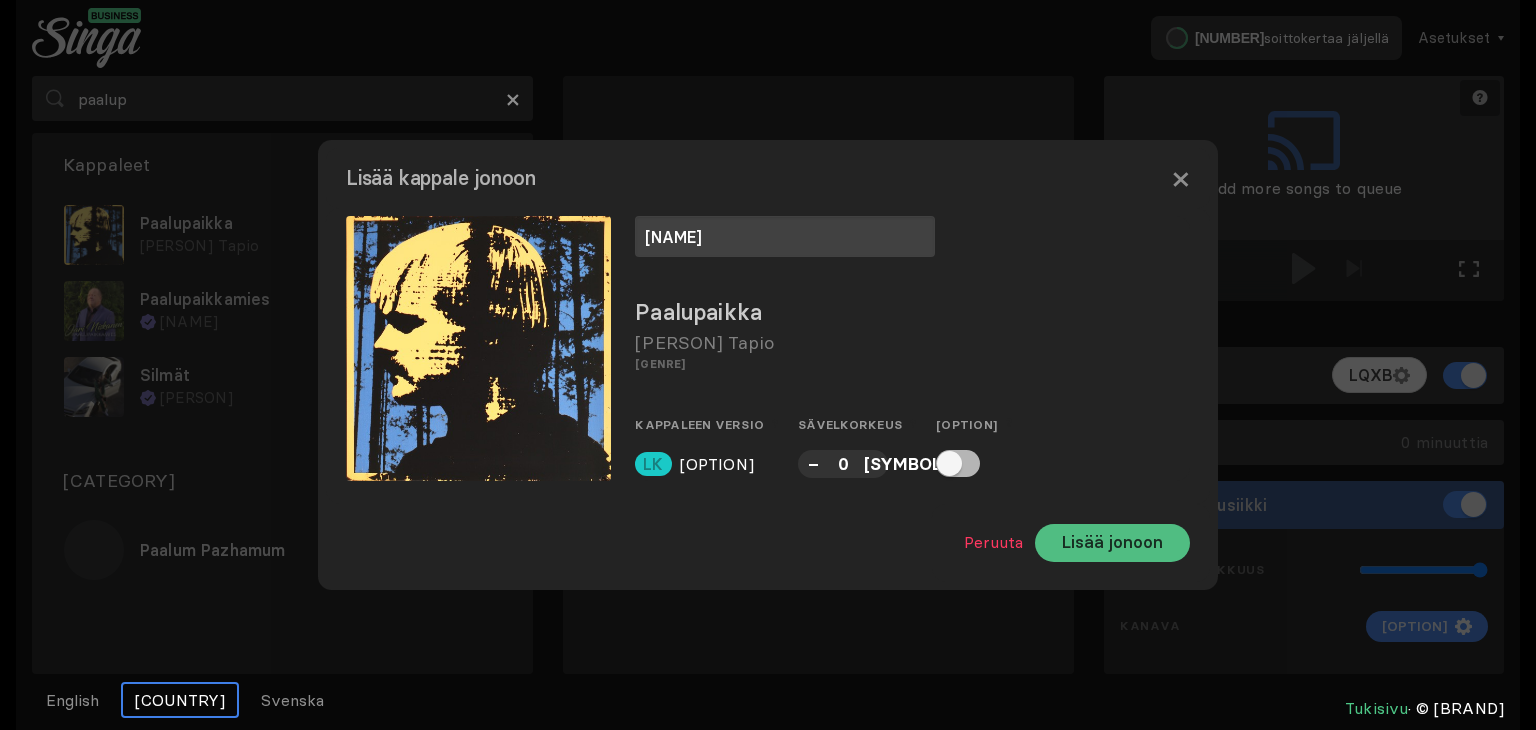 type on "jussi" 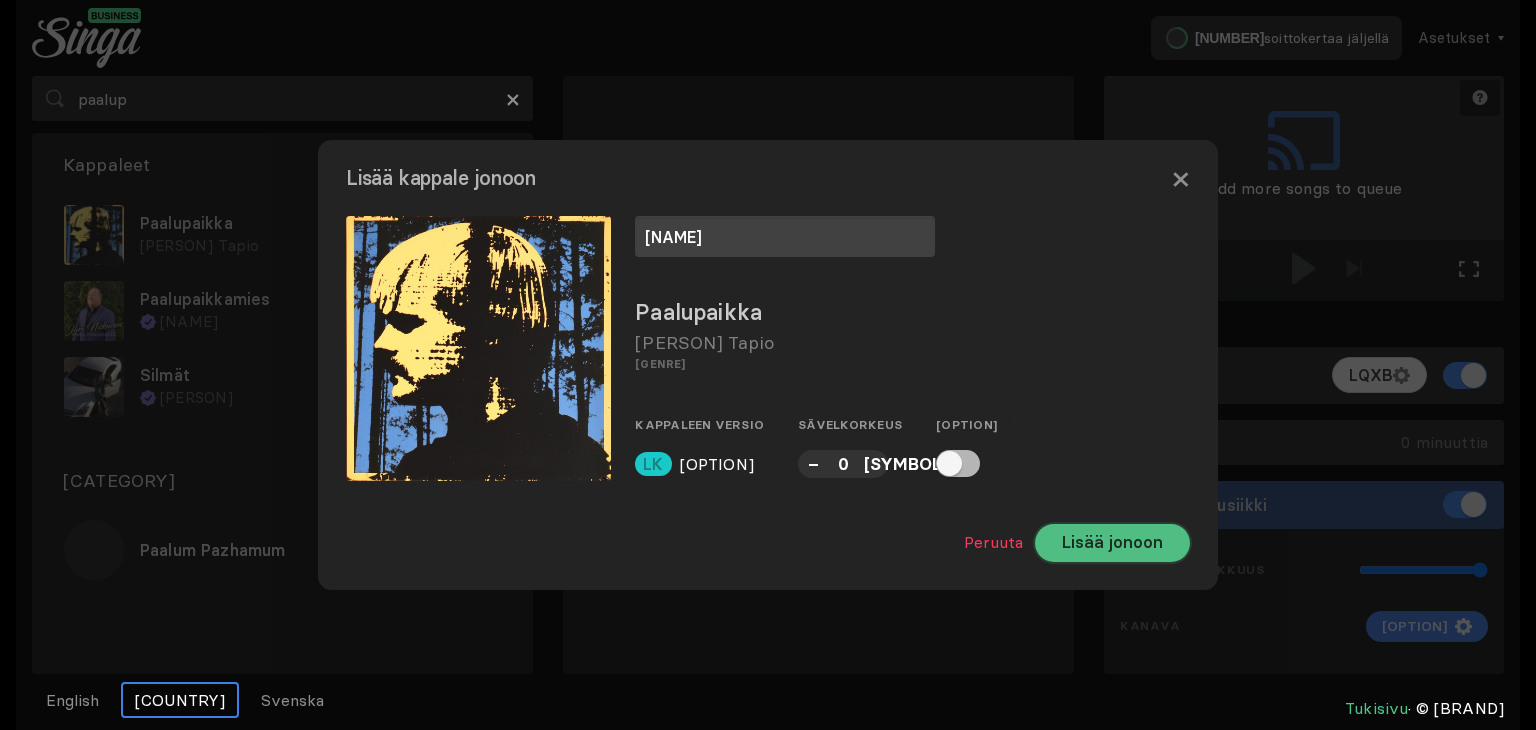 click on "Lorem ipsumd" at bounding box center [1112, 543] 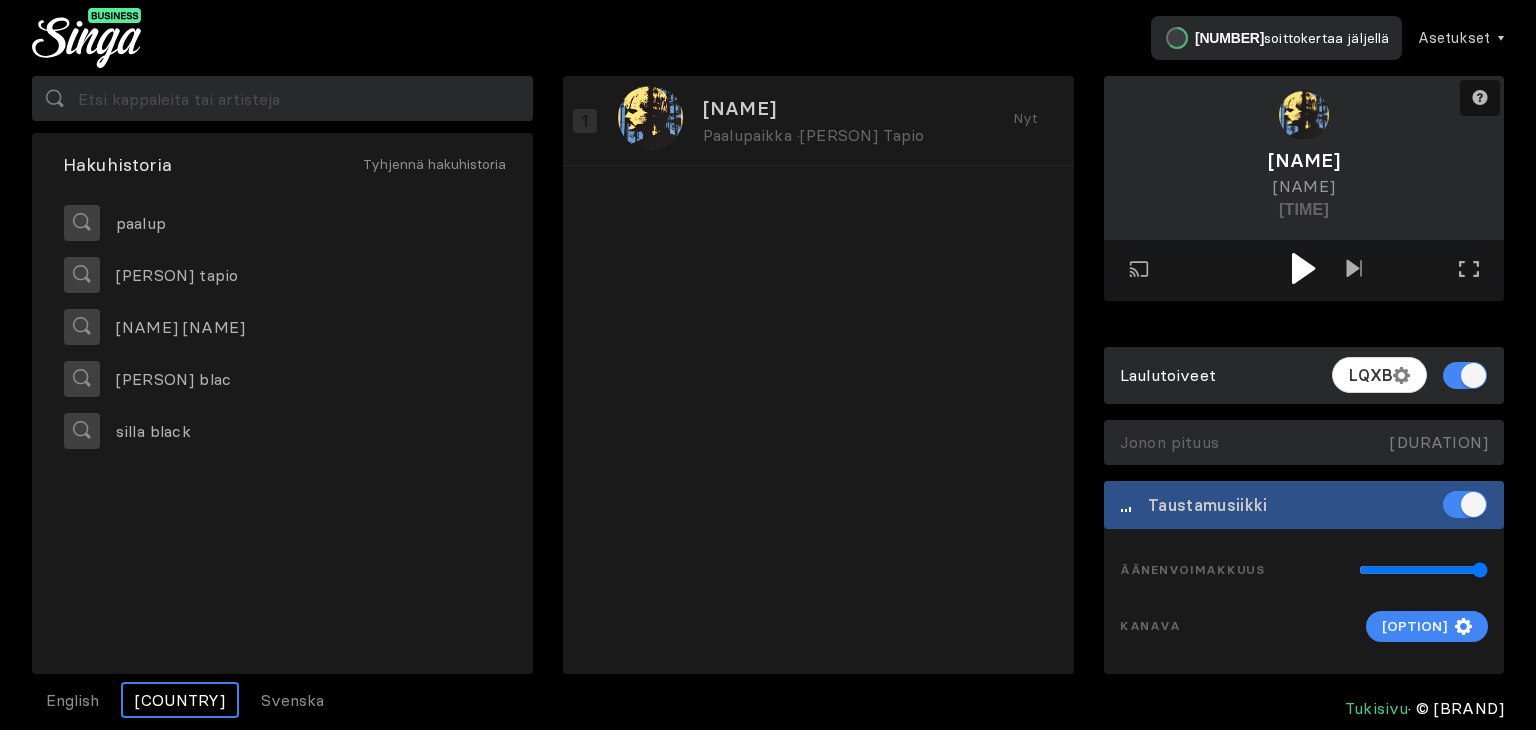 click at bounding box center [1303, 268] 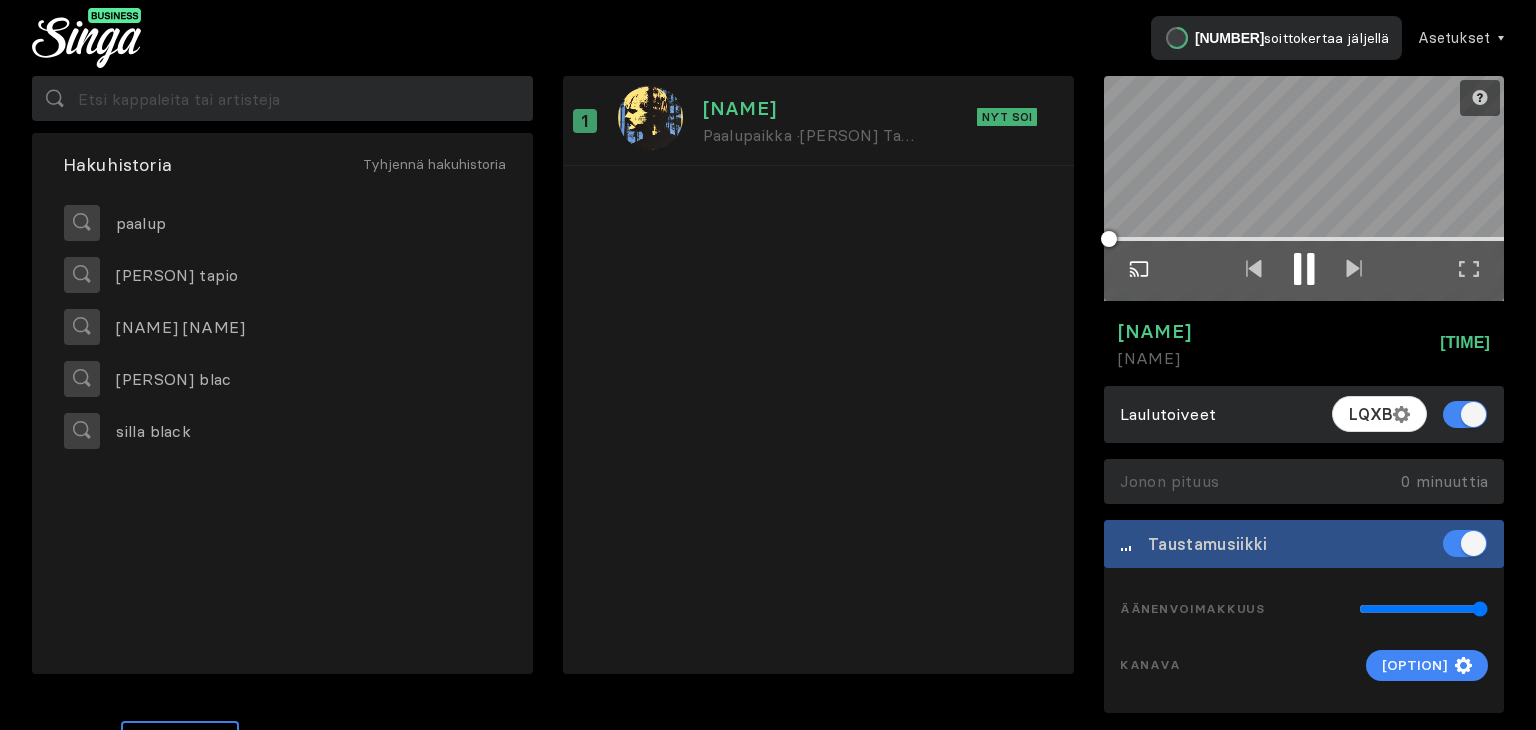 click on "Toista ulkoisessa näytössä" at bounding box center [1139, 270] 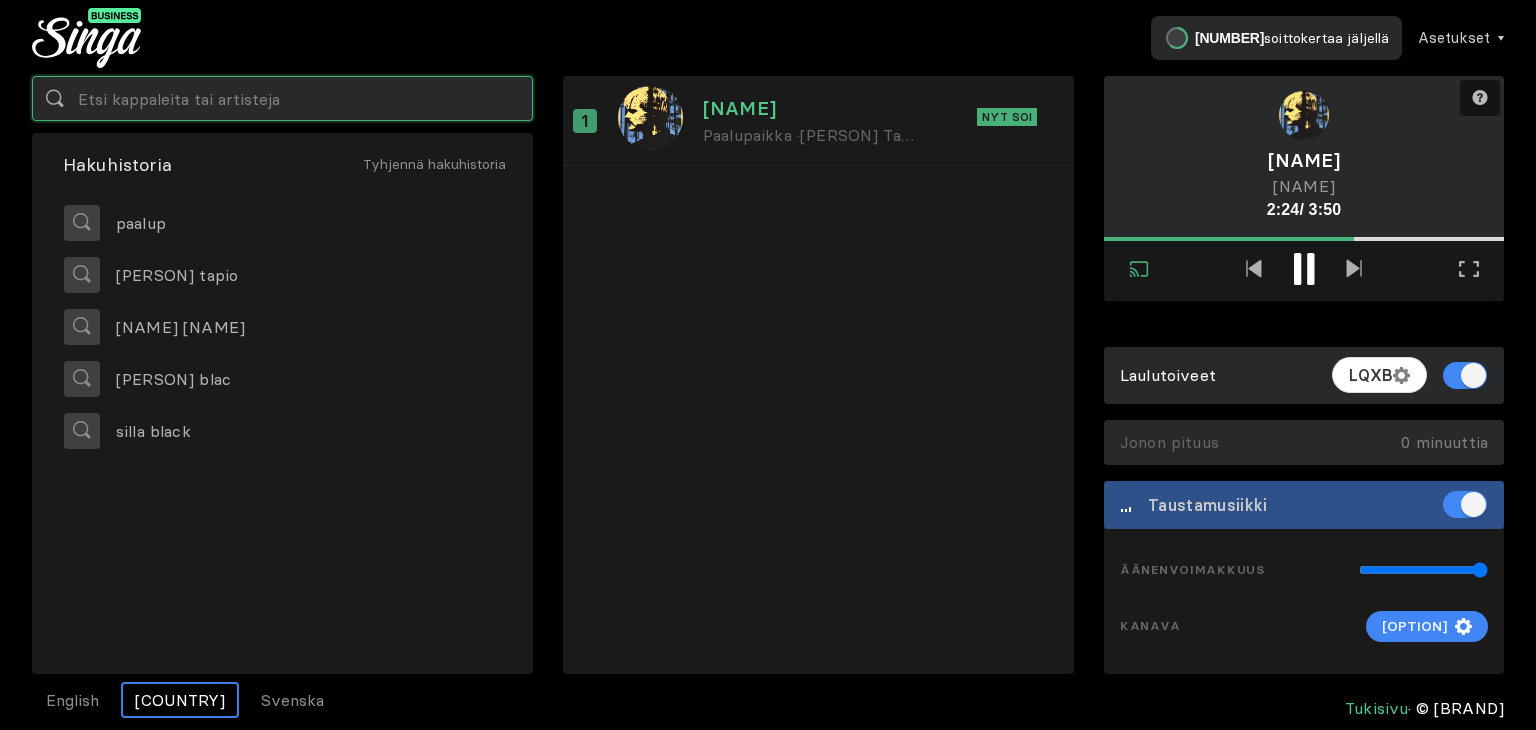 click at bounding box center (282, 98) 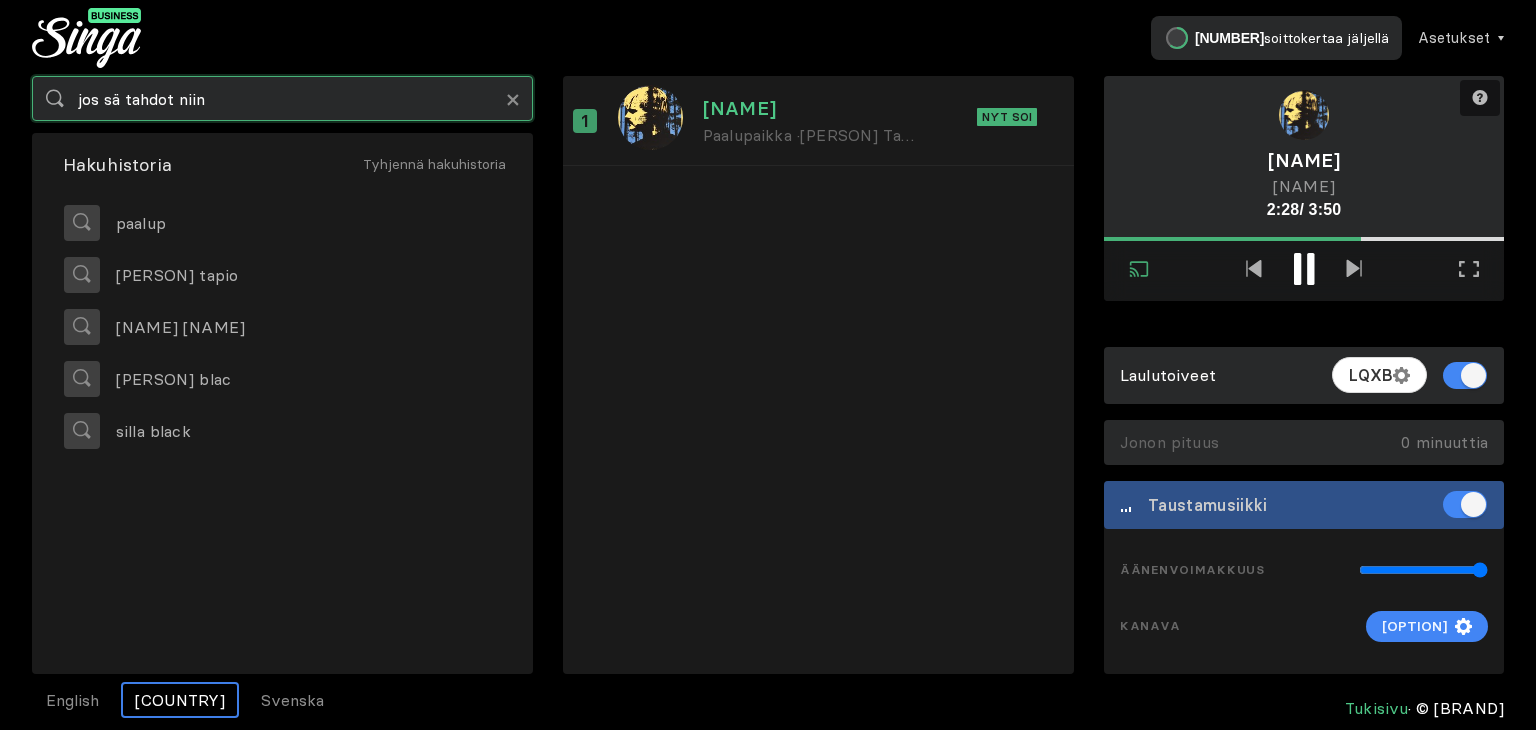 type on "jos sä tahdot niin" 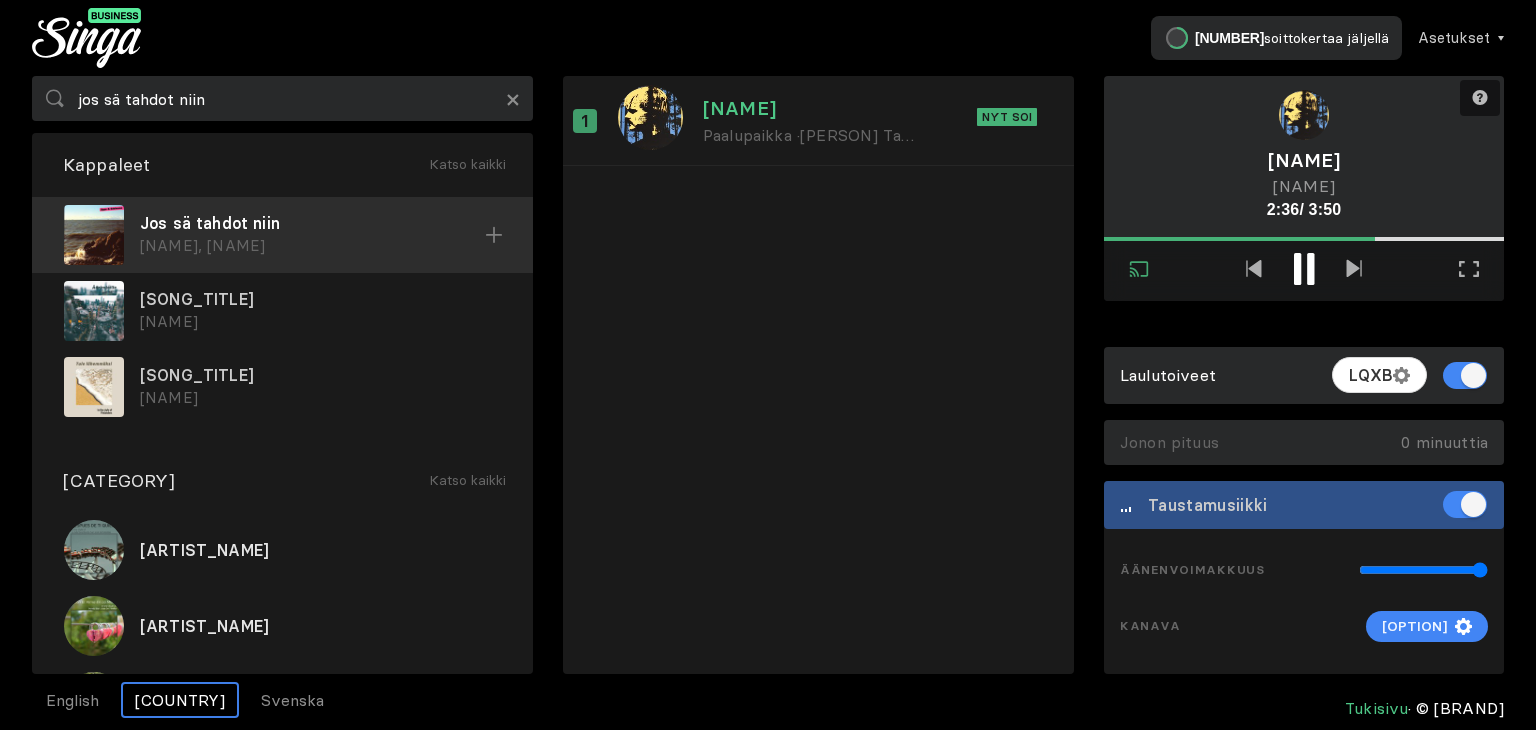 click on "Jos sä tahdot niin" at bounding box center [312, 223] 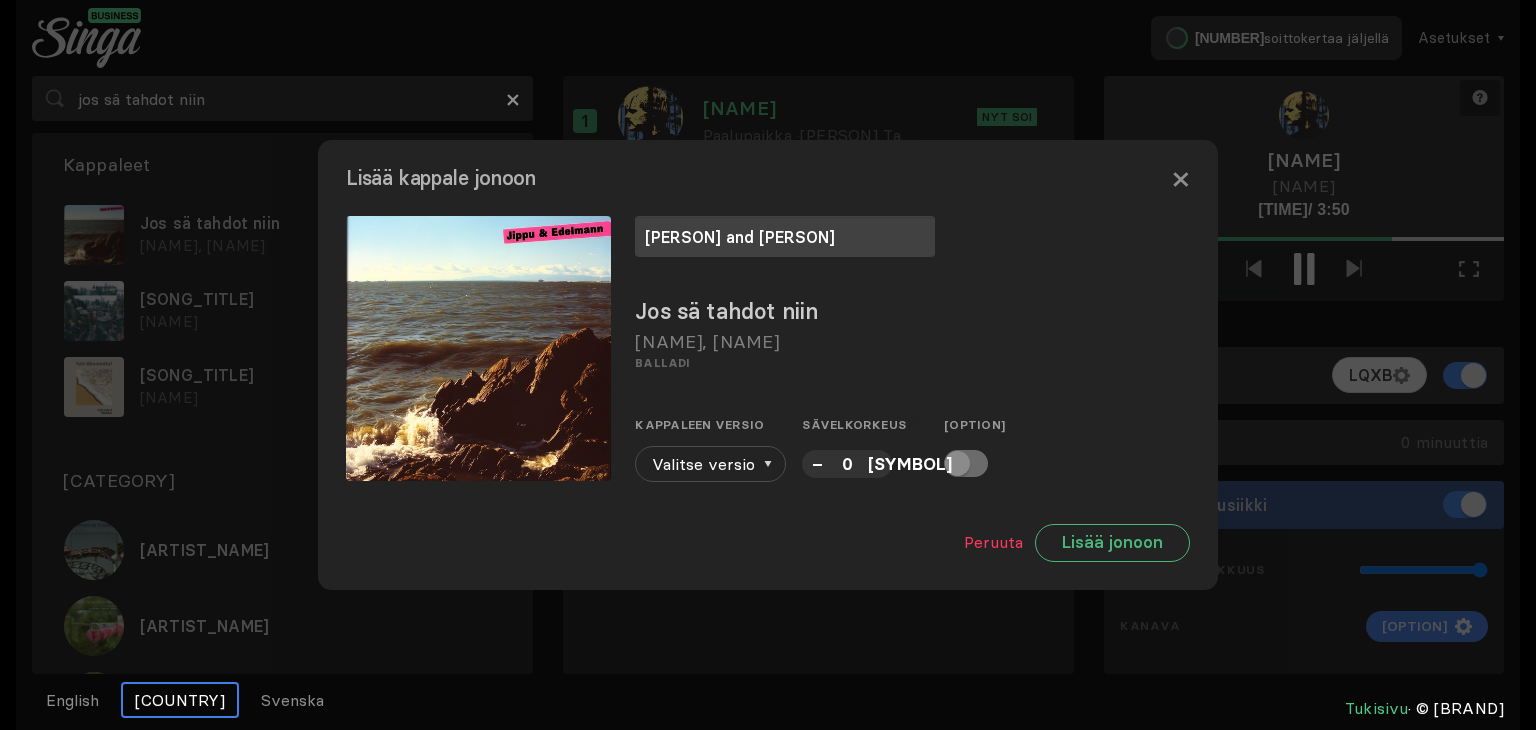 type on "camilla ja jontte" 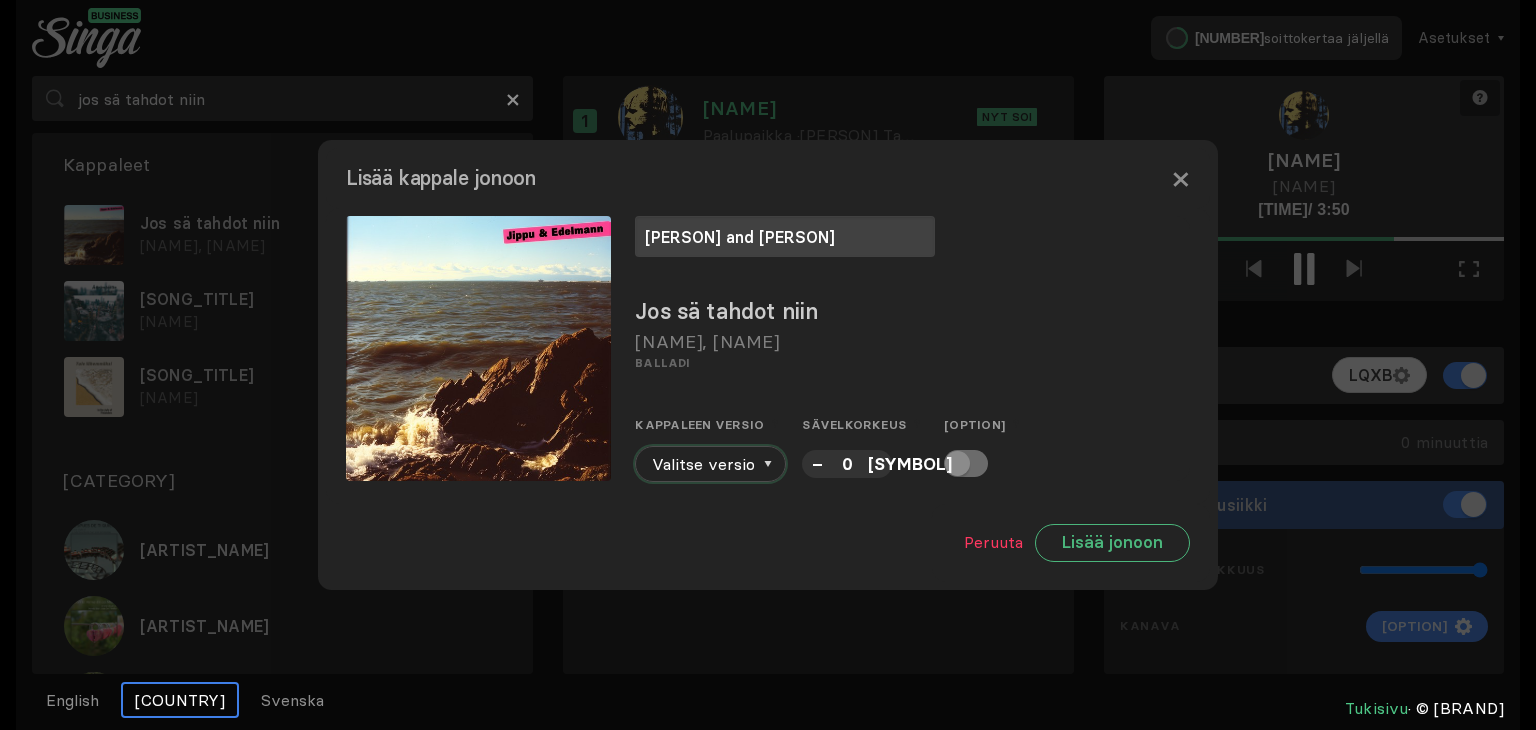 click at bounding box center (768, 464) 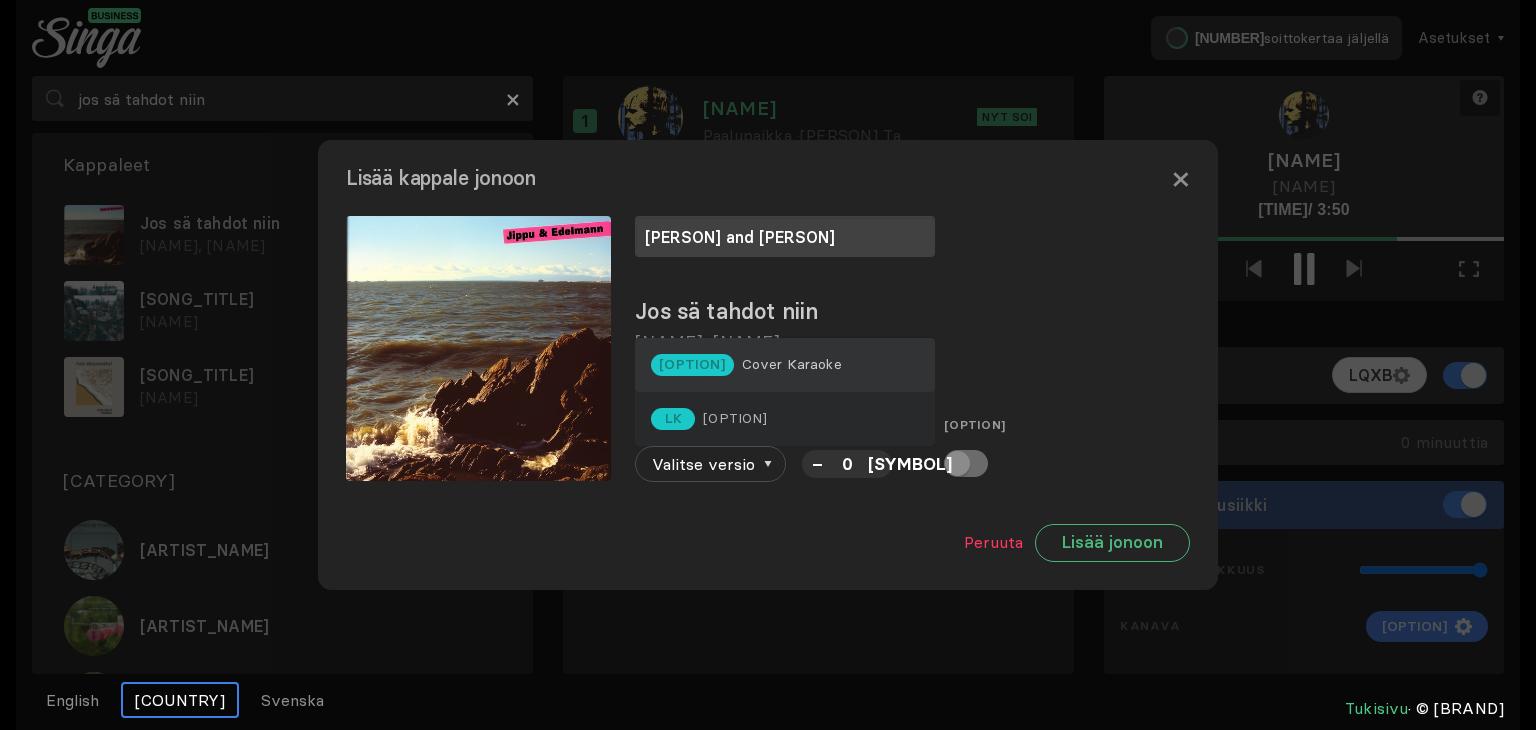 click on "CK Cover Karaoke" at bounding box center [785, 365] 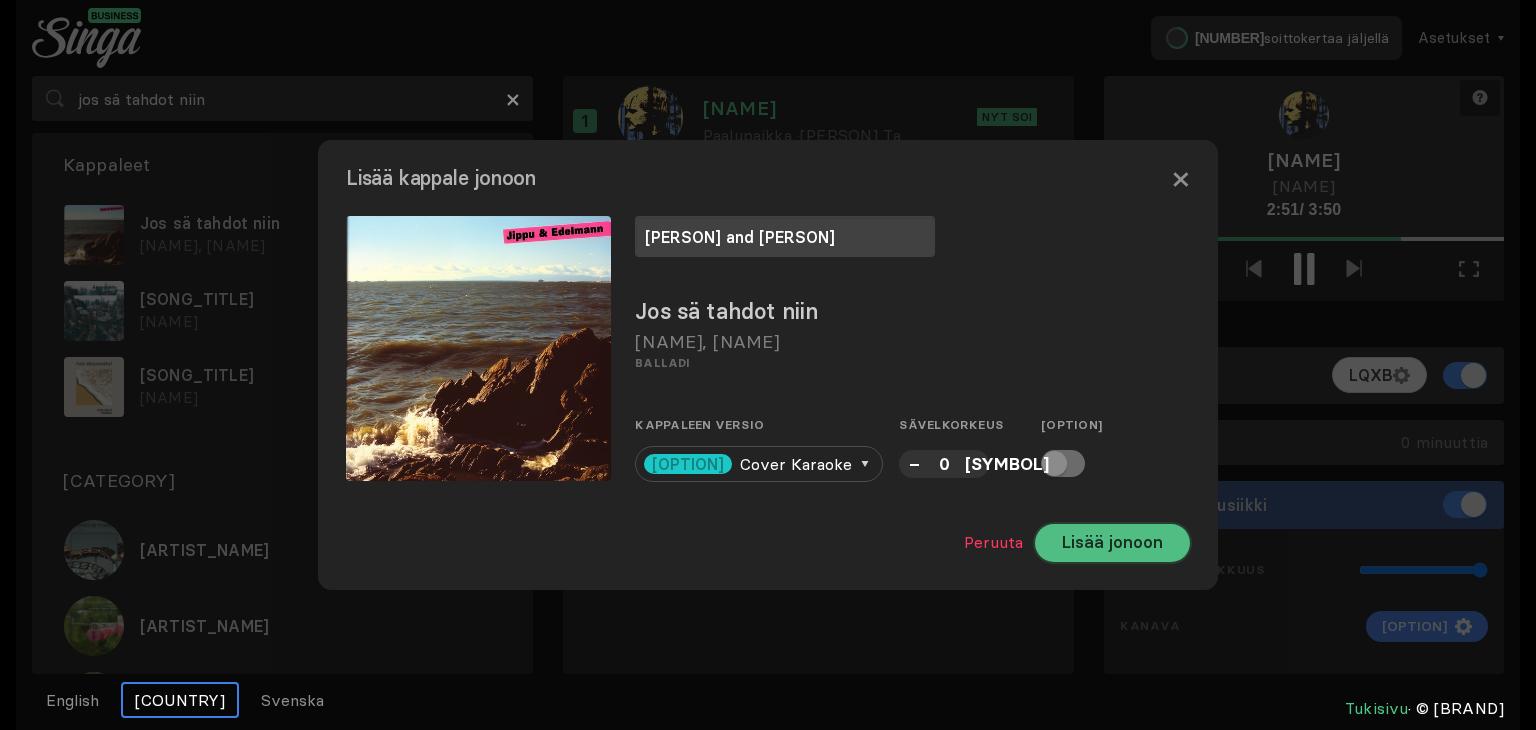 click on "Lorem ipsumd" at bounding box center [1112, 543] 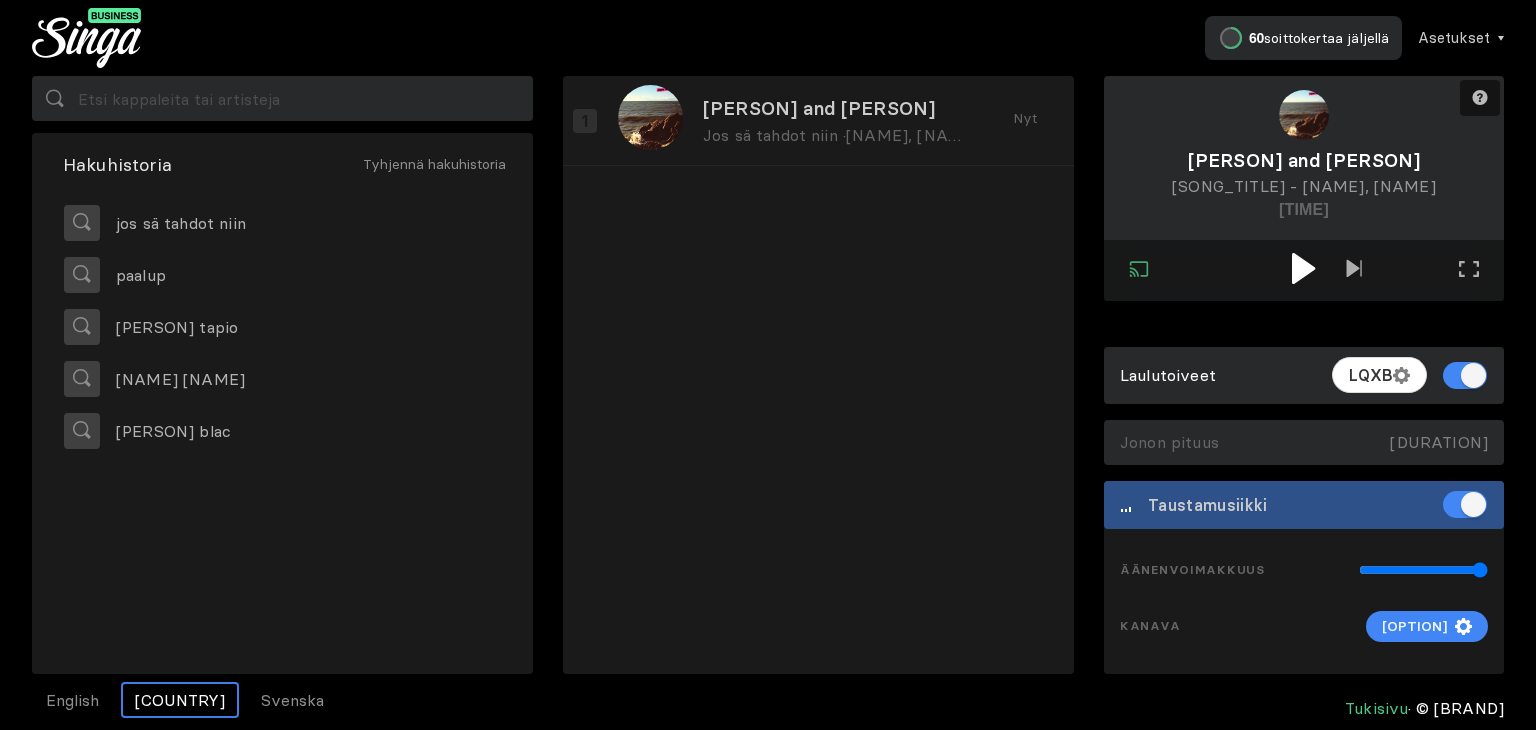 click at bounding box center [1303, 268] 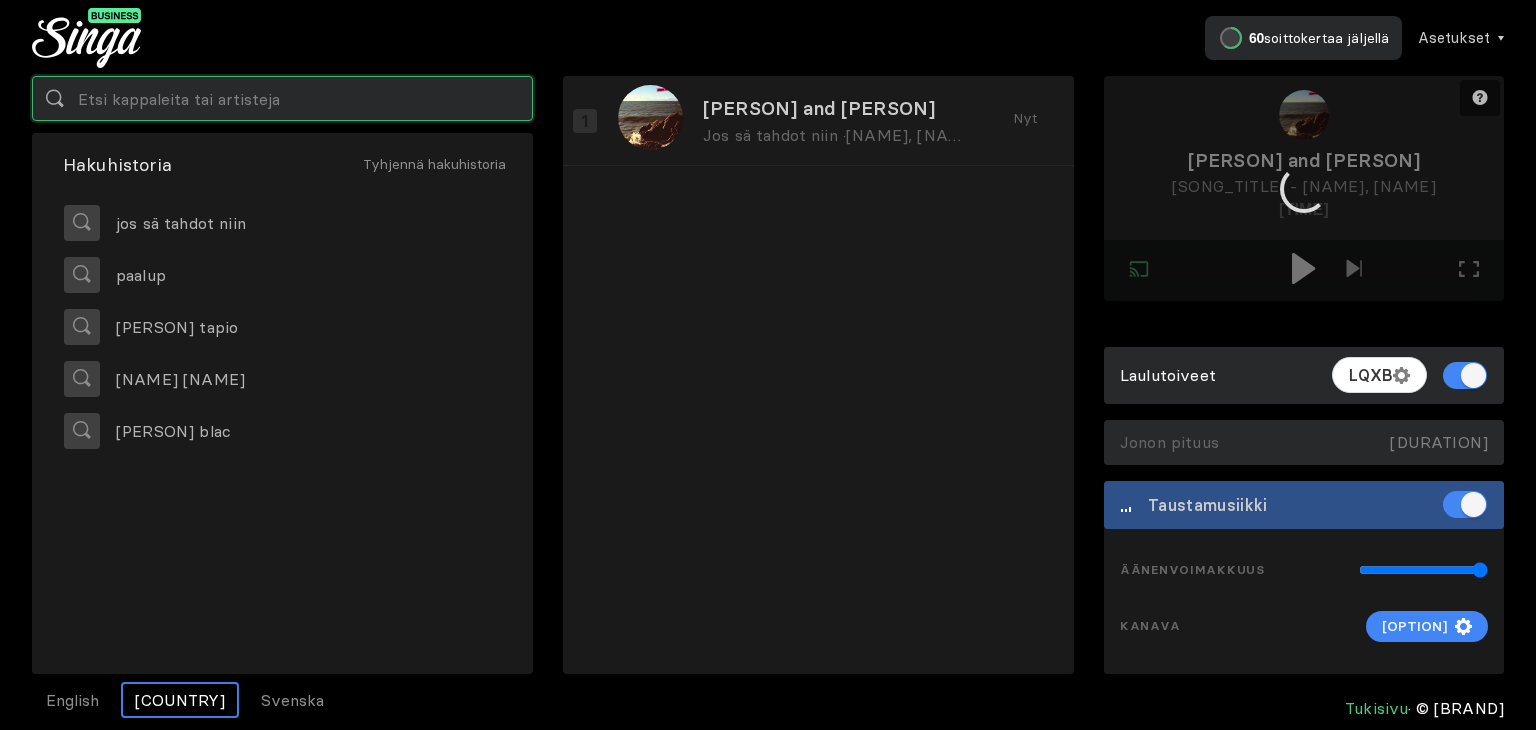 click at bounding box center [282, 98] 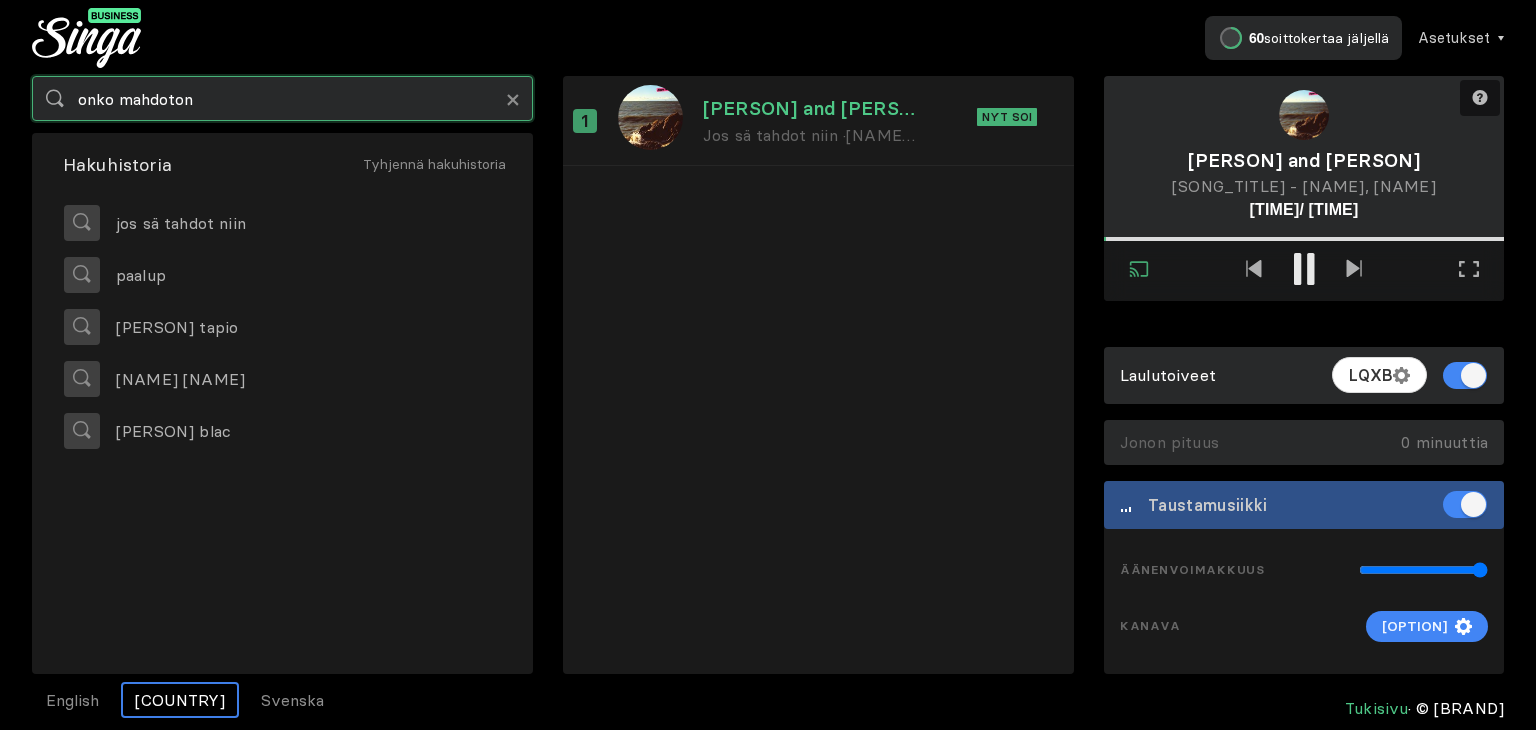 type on "onko mahdoton" 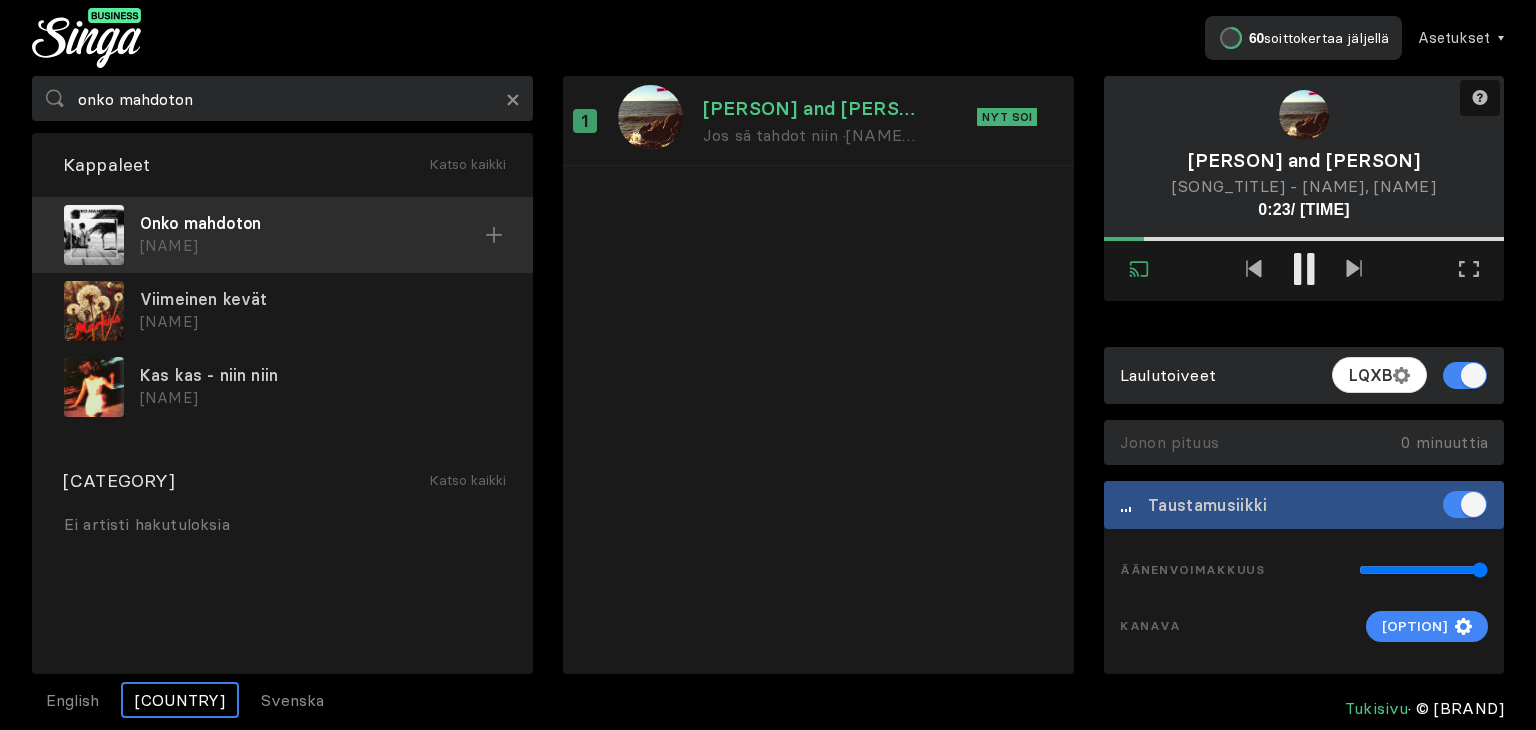 click on "Onko mahdoton" at bounding box center (312, 223) 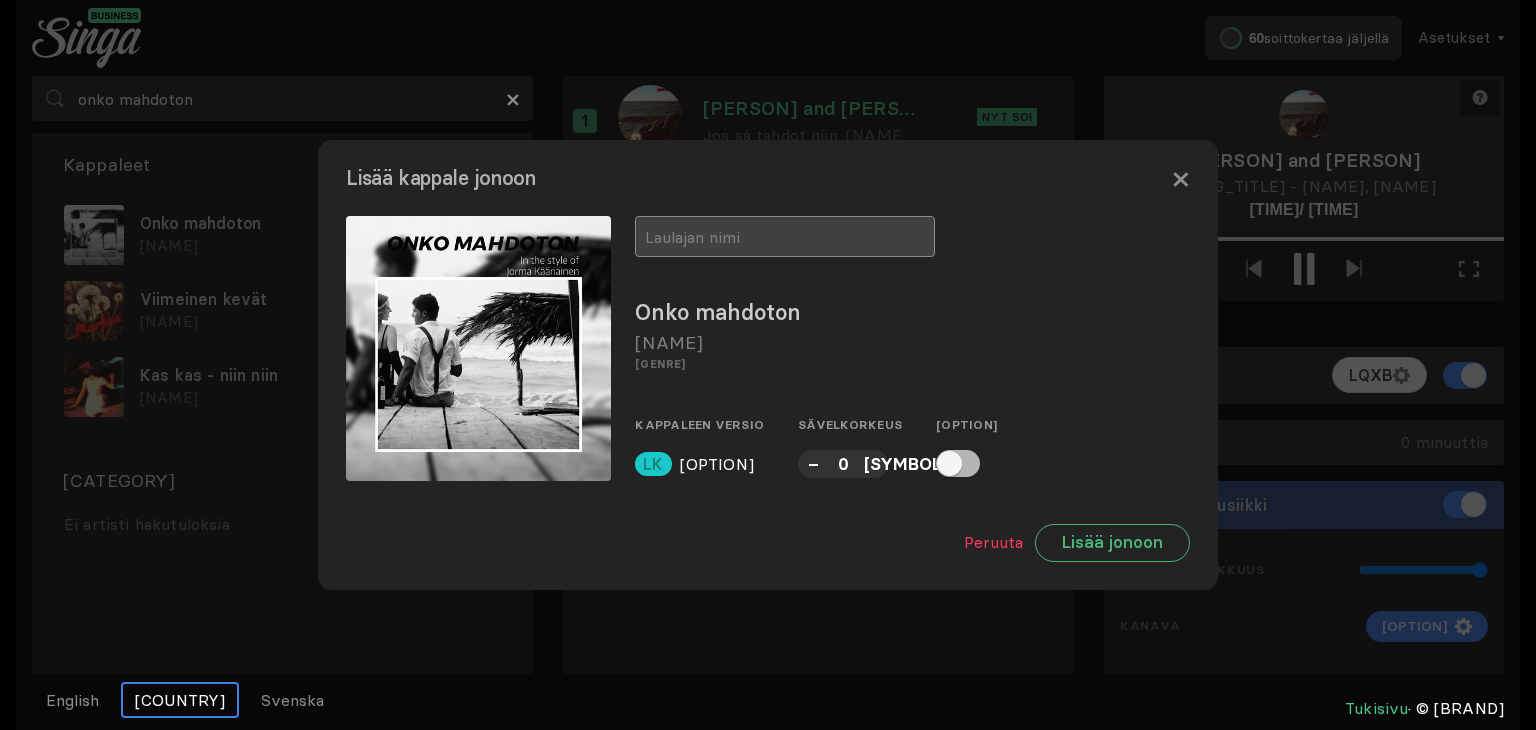 click at bounding box center (785, 236) 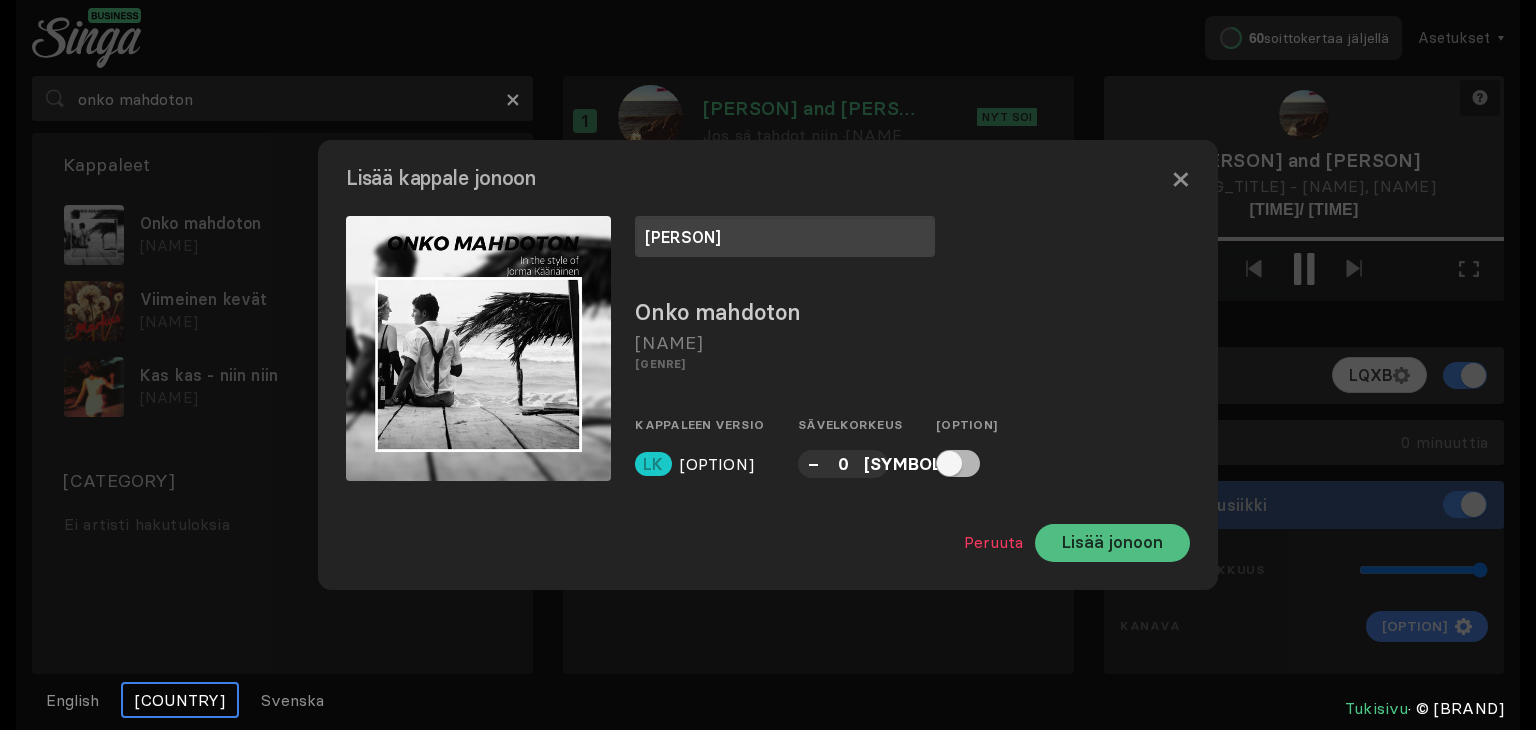 type on "markku" 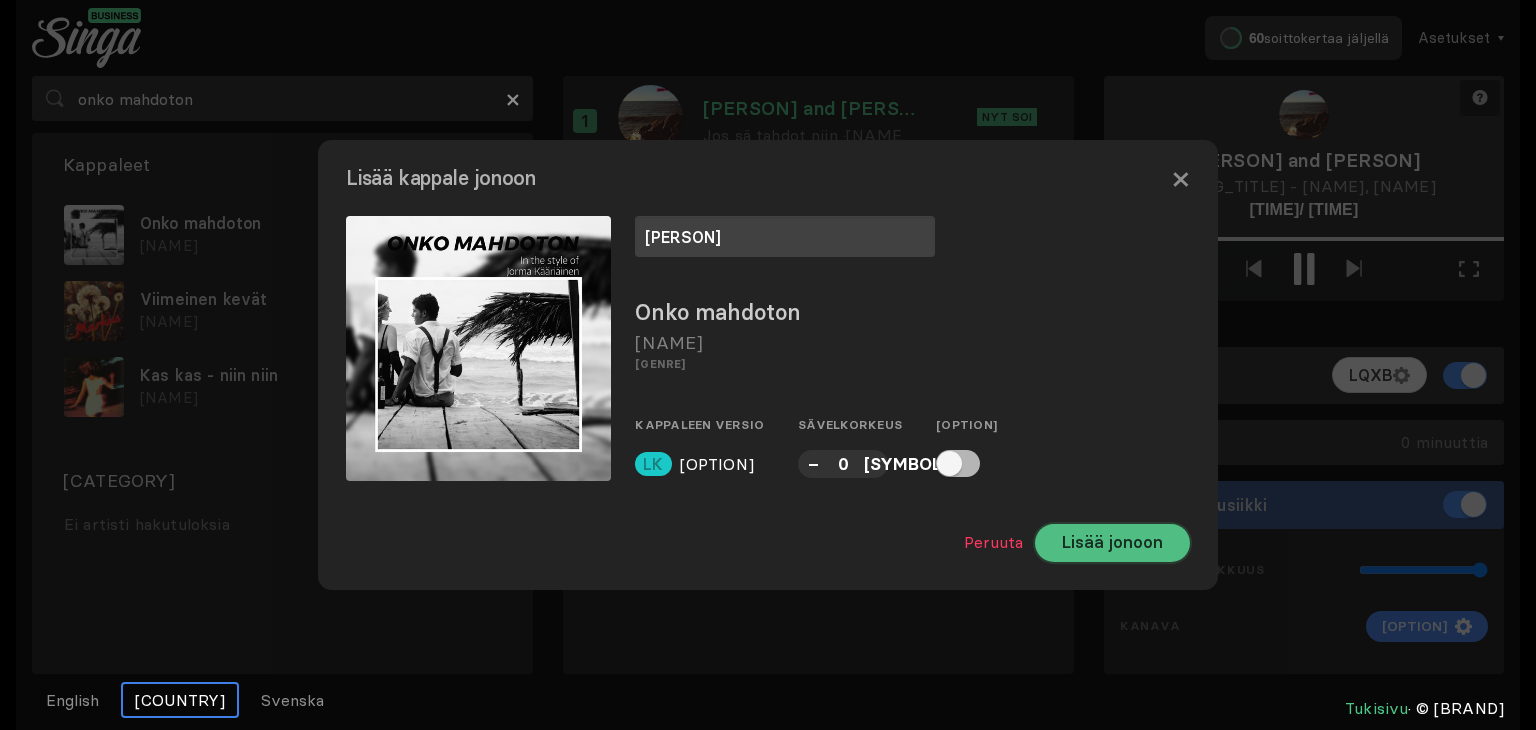 click on "Lorem ipsumd" at bounding box center (1112, 543) 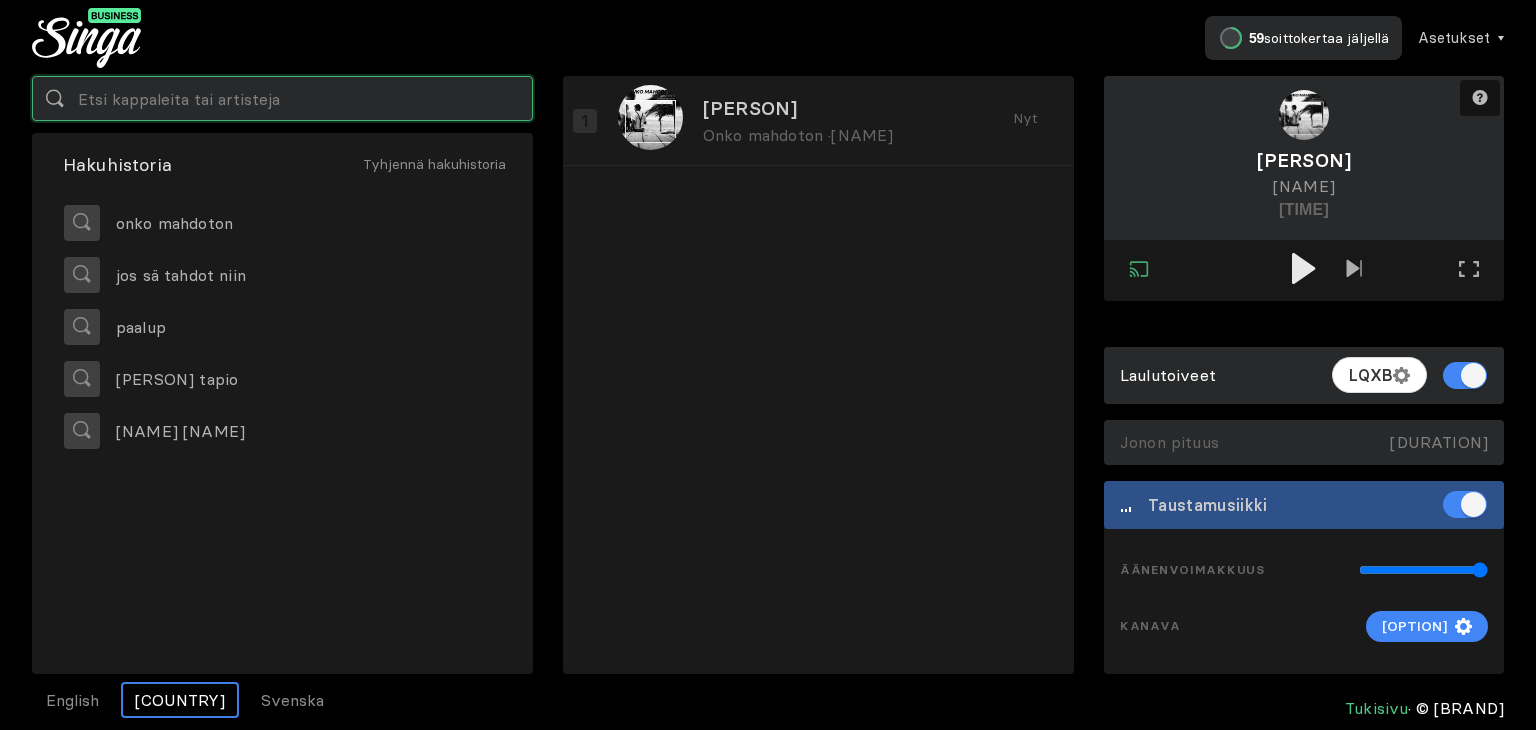 click at bounding box center (282, 98) 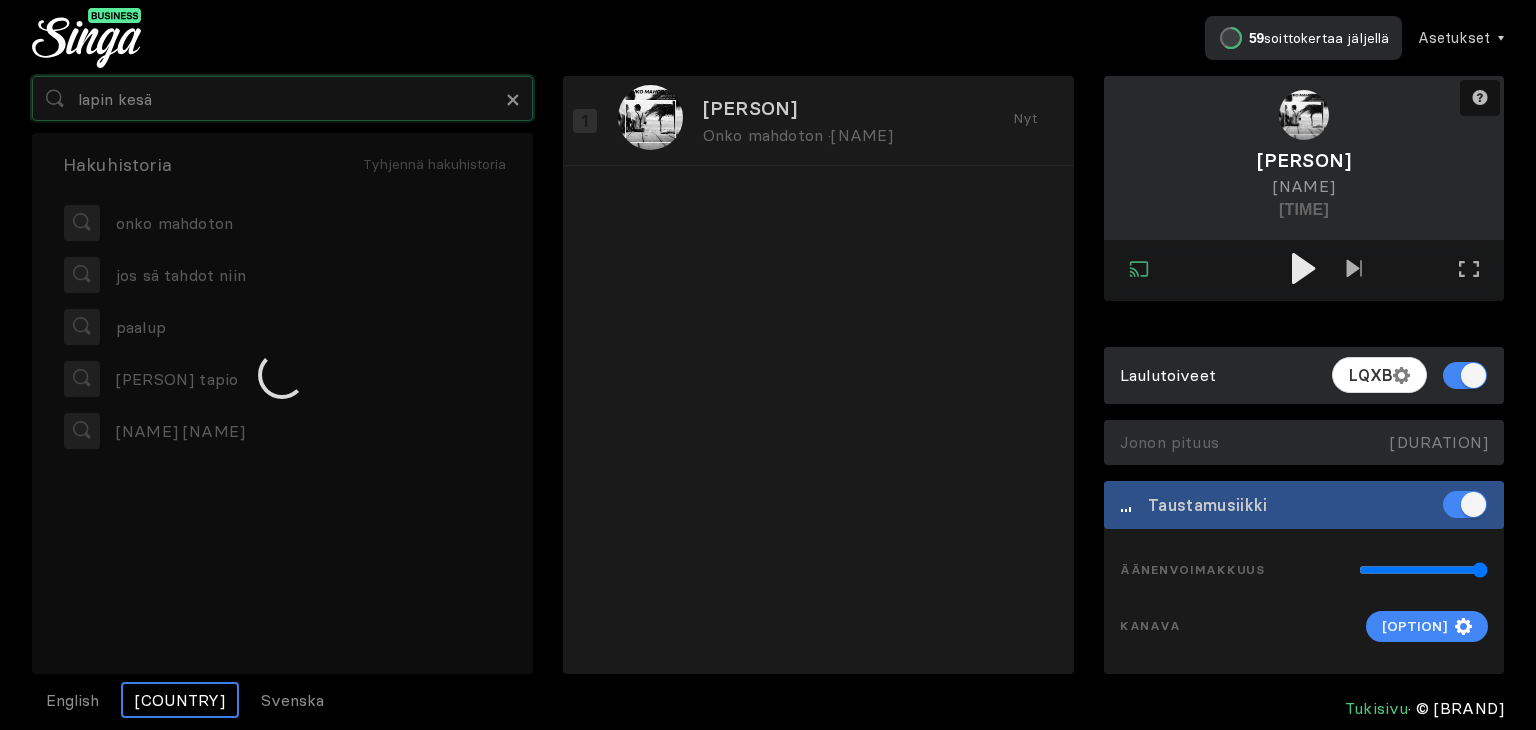 type on "lapin kesä" 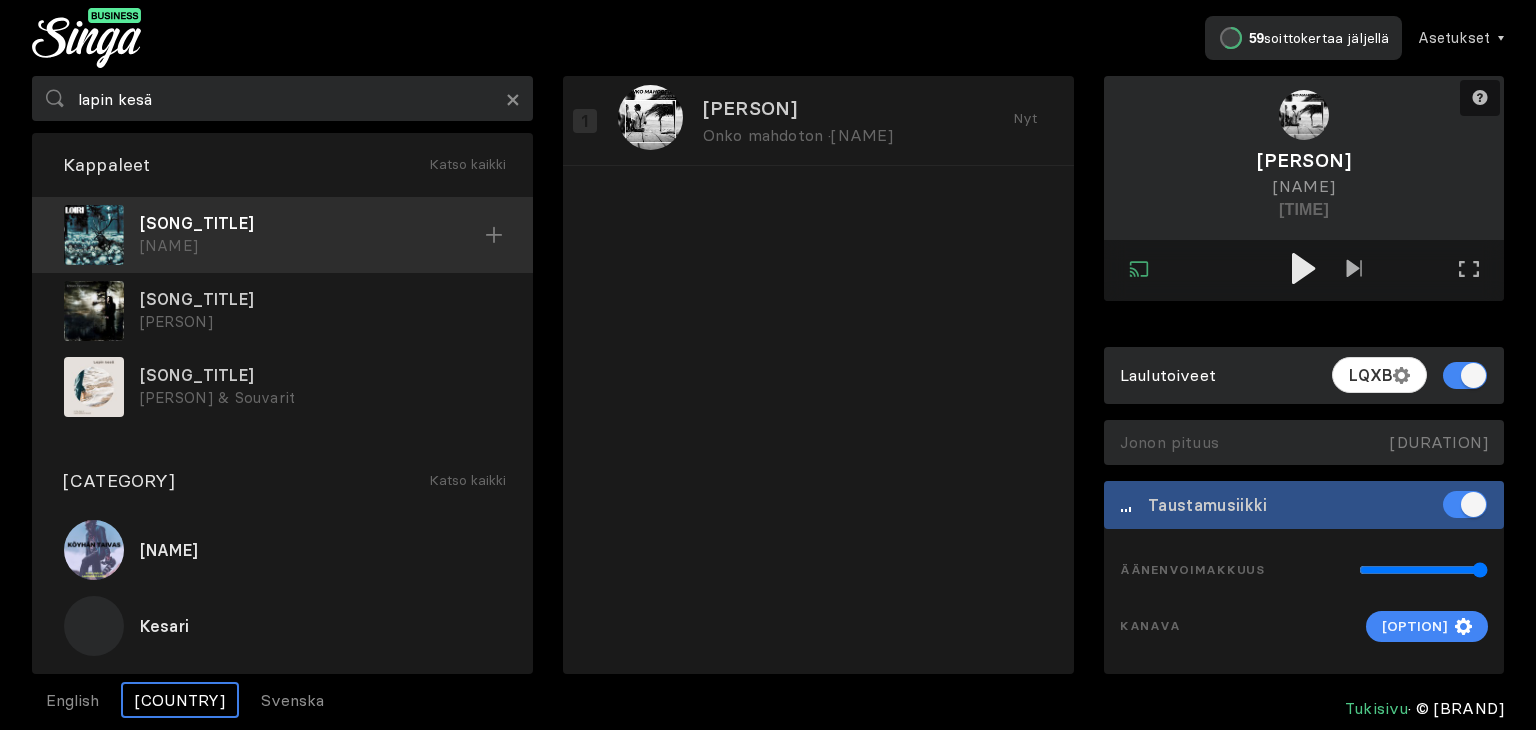click on "Lore-Ipsum Dolor" at bounding box center [312, 246] 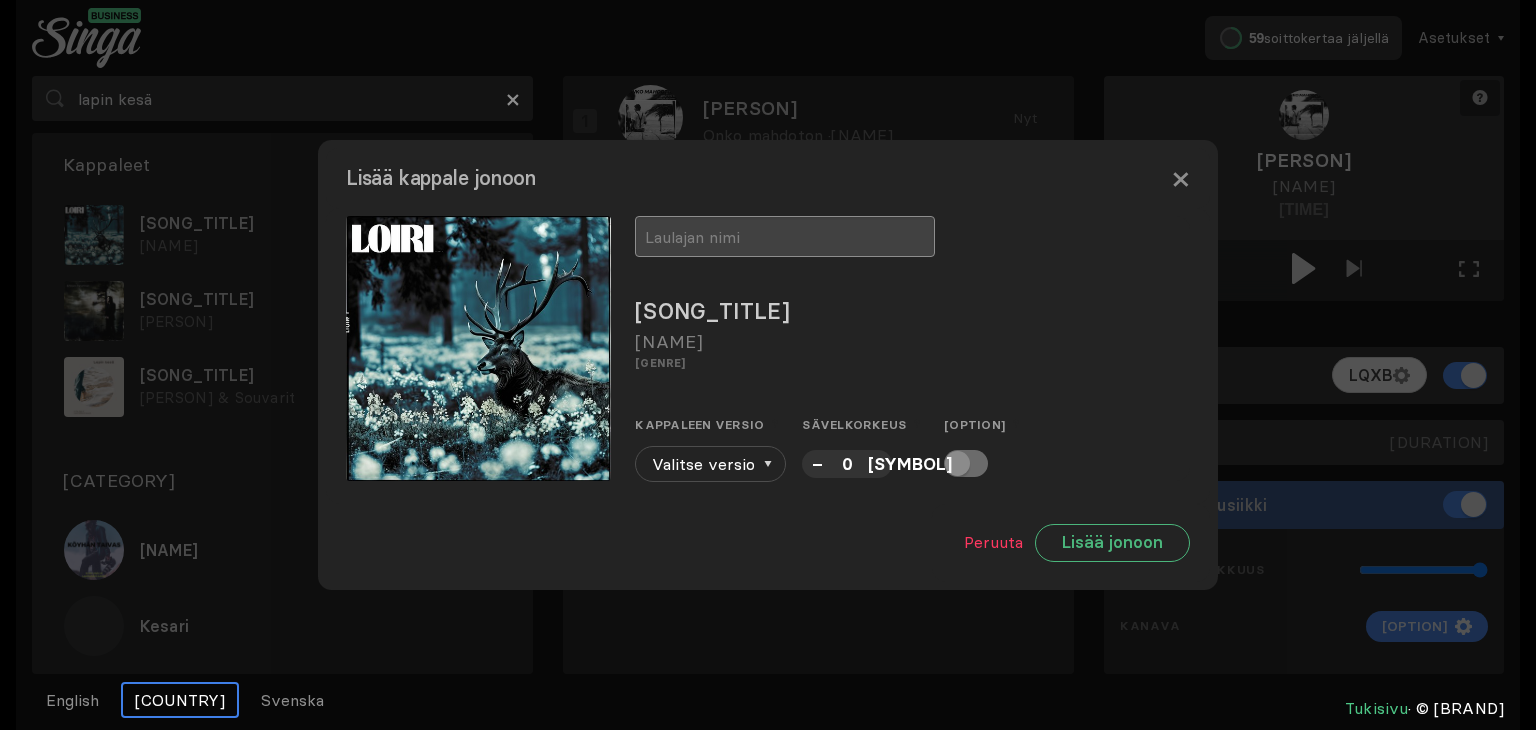 click at bounding box center (785, 236) 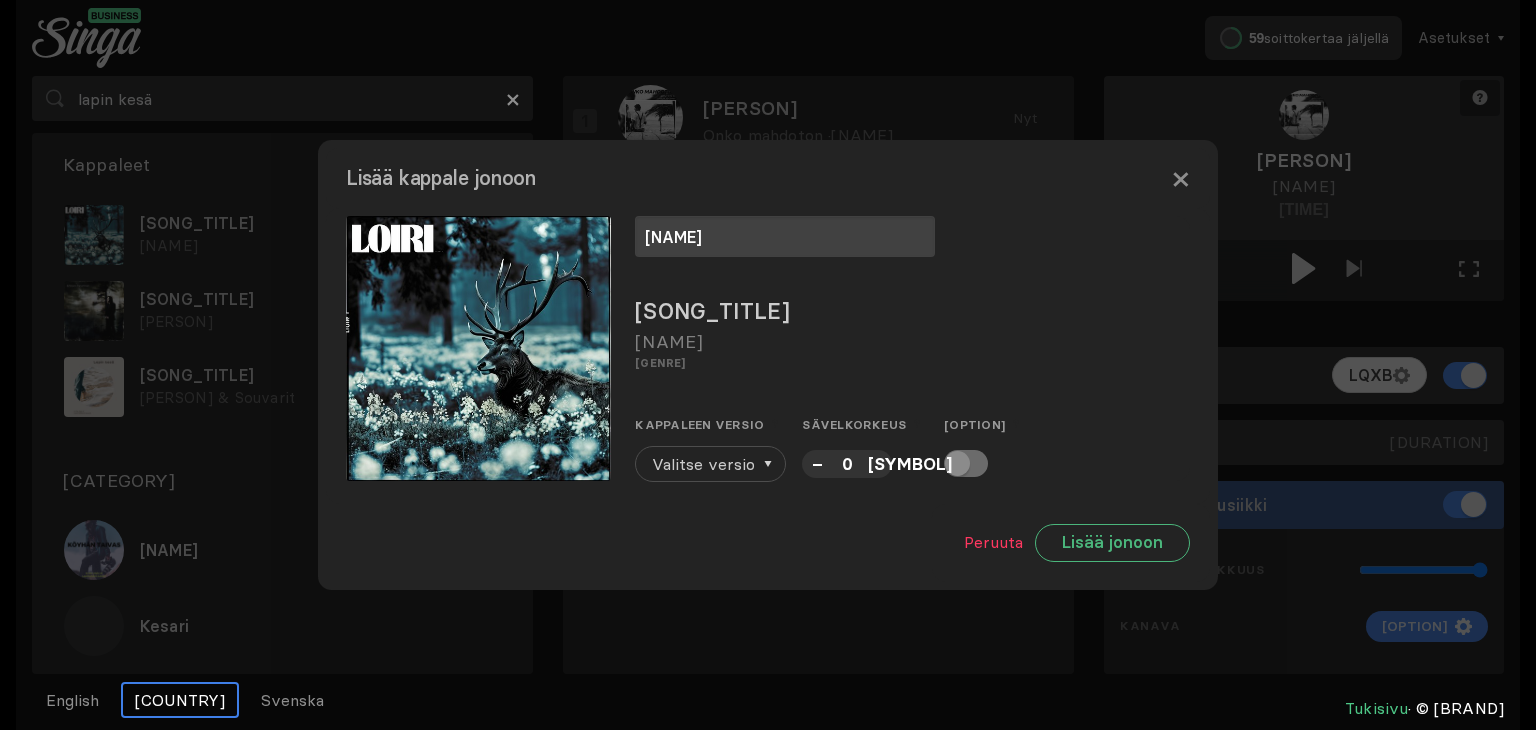 type on "jussi" 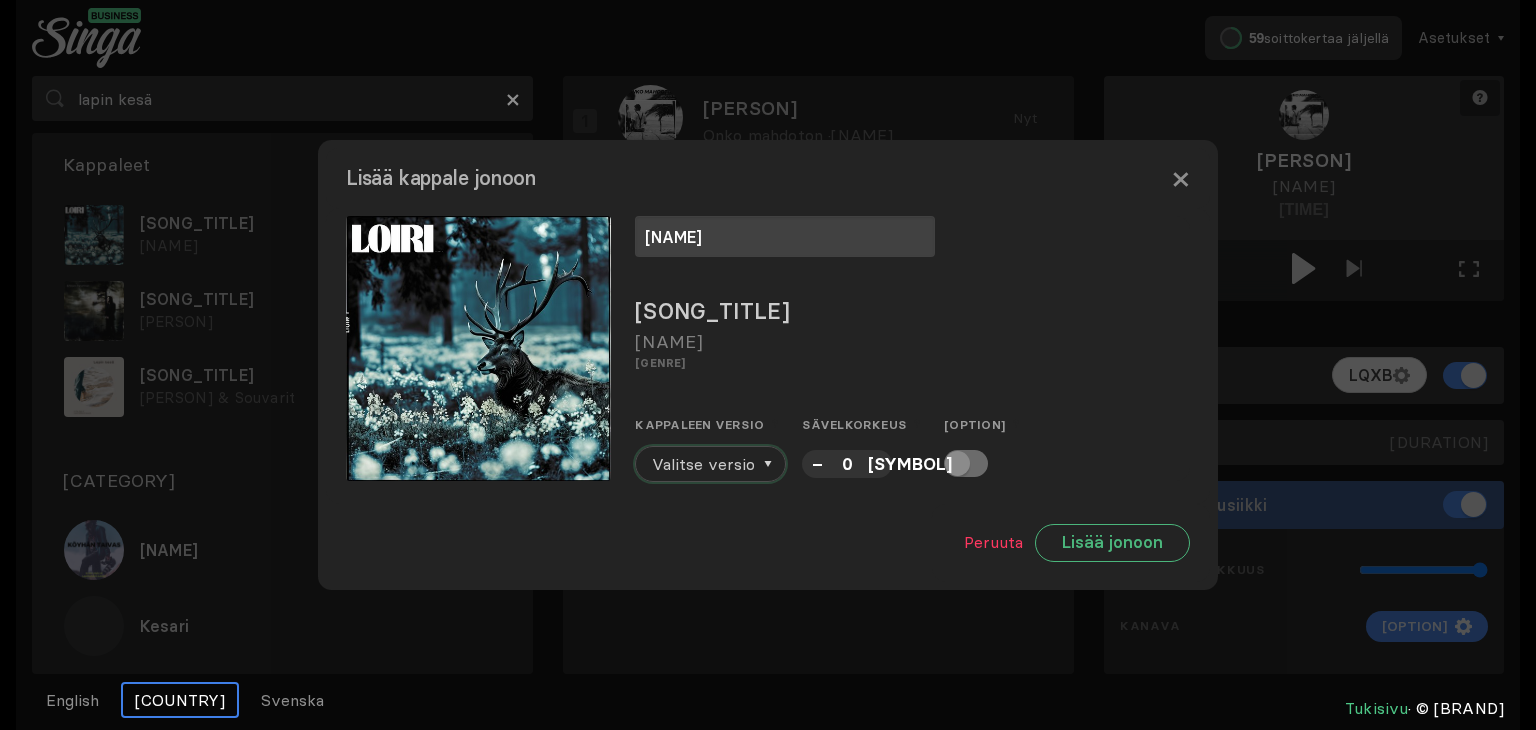 click on "Valitse versio" at bounding box center [703, 464] 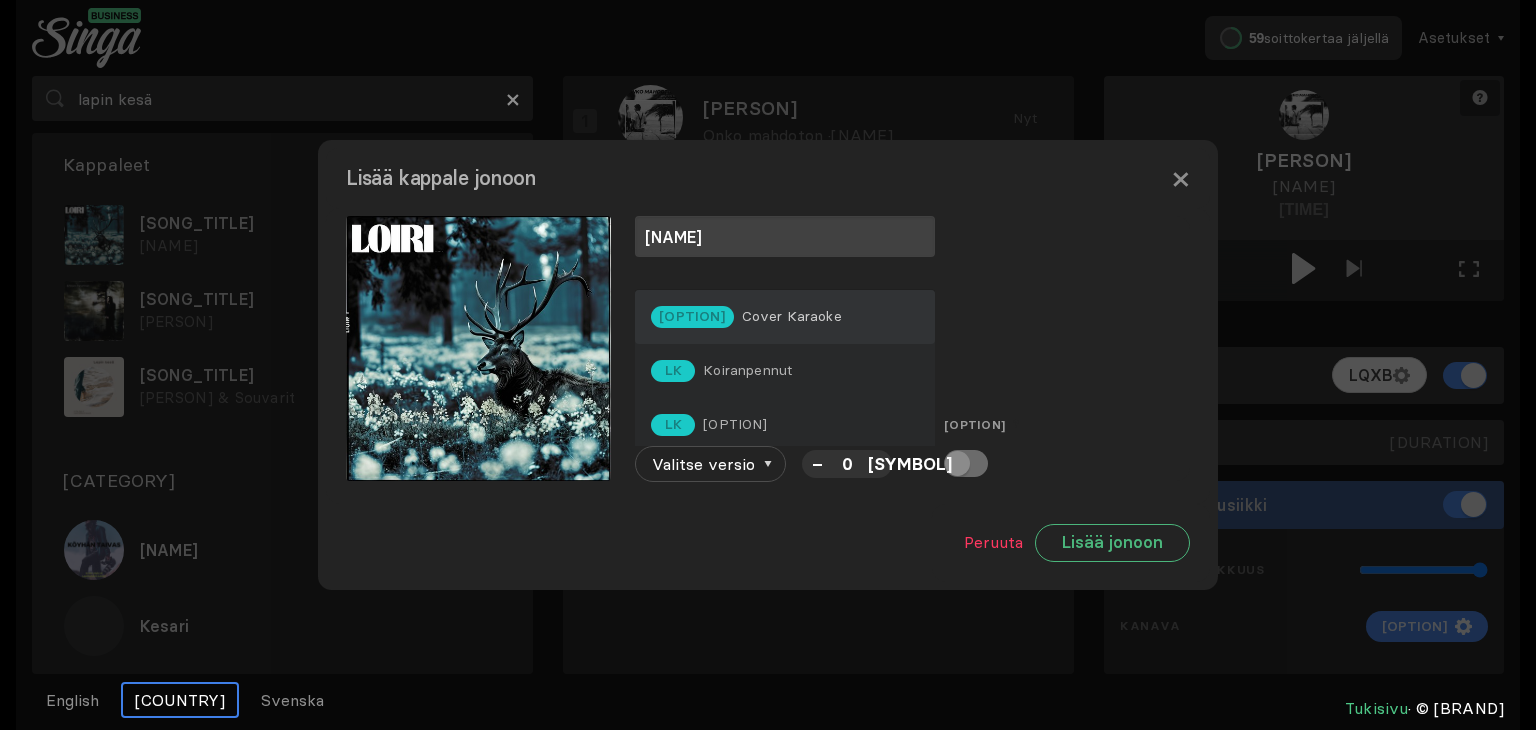 click on "CK Cover Karaoke" at bounding box center (785, 317) 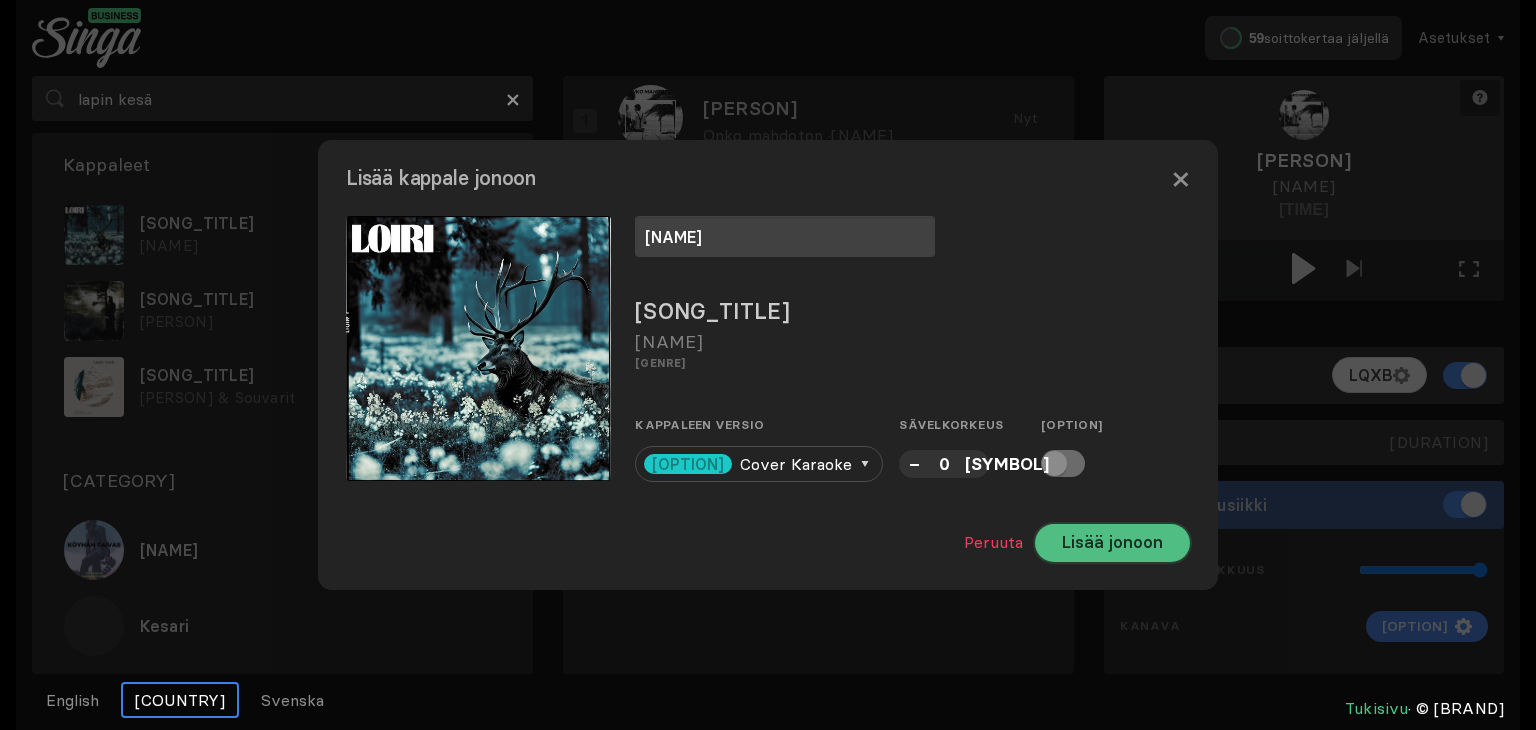 click on "Lorem ipsumd" at bounding box center [1112, 543] 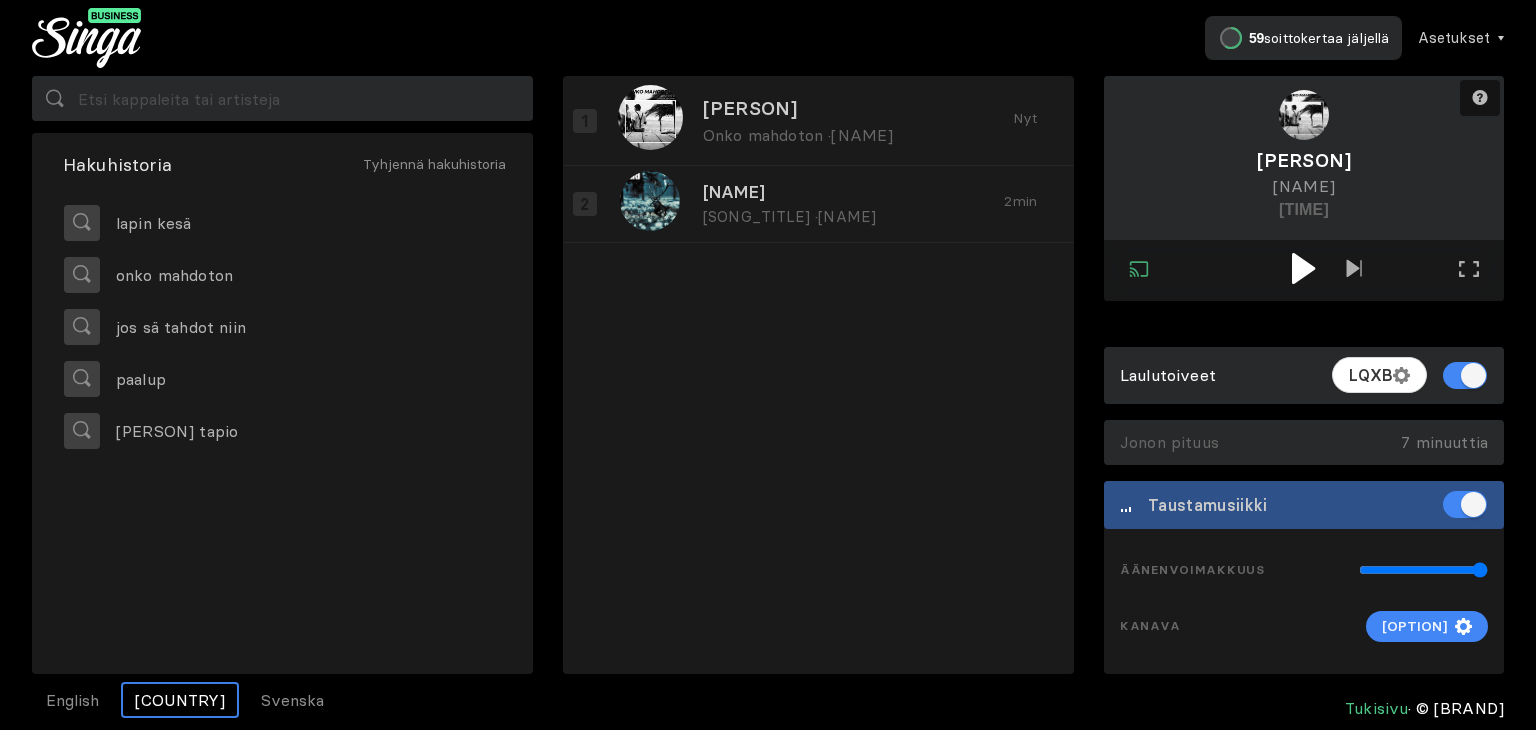 click at bounding box center [1303, 268] 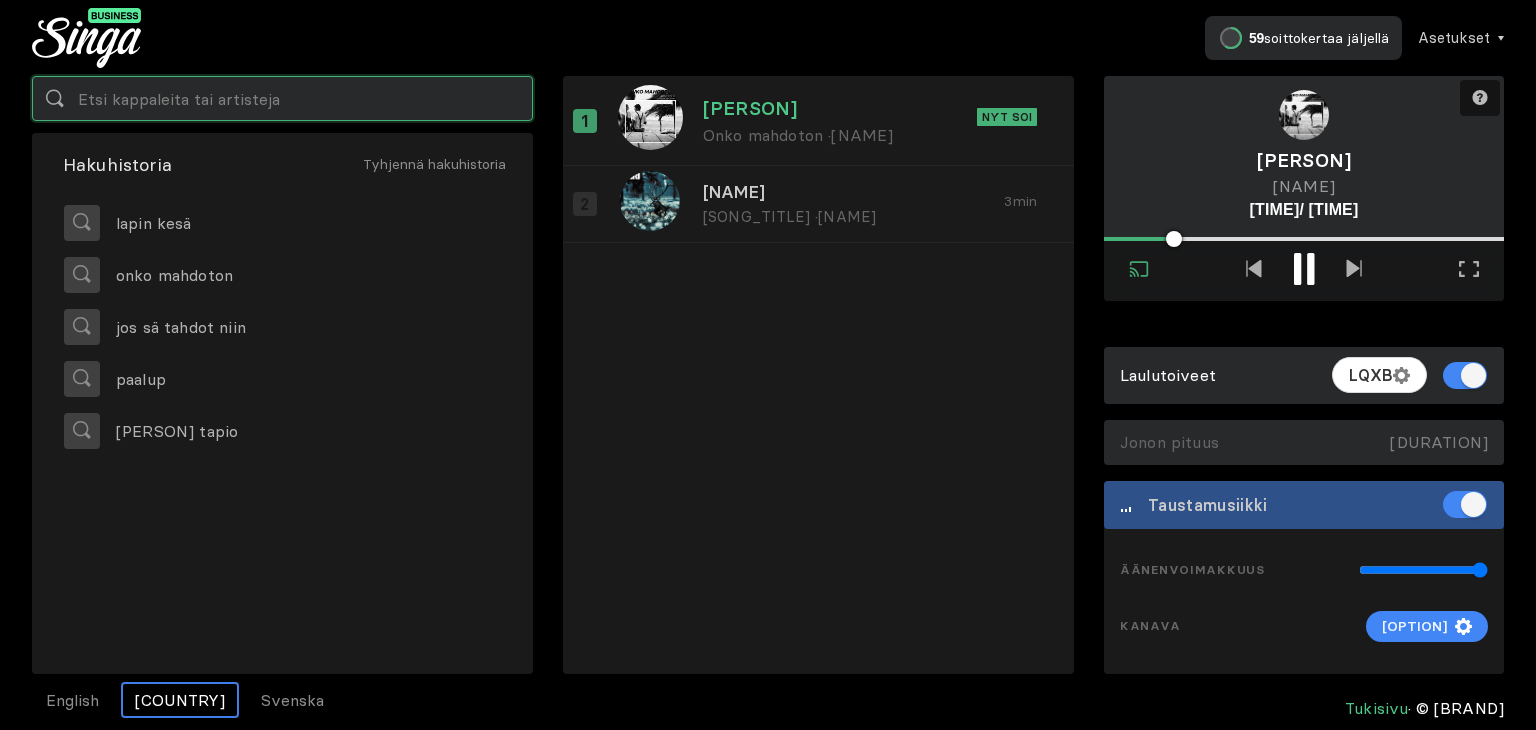 click at bounding box center [282, 98] 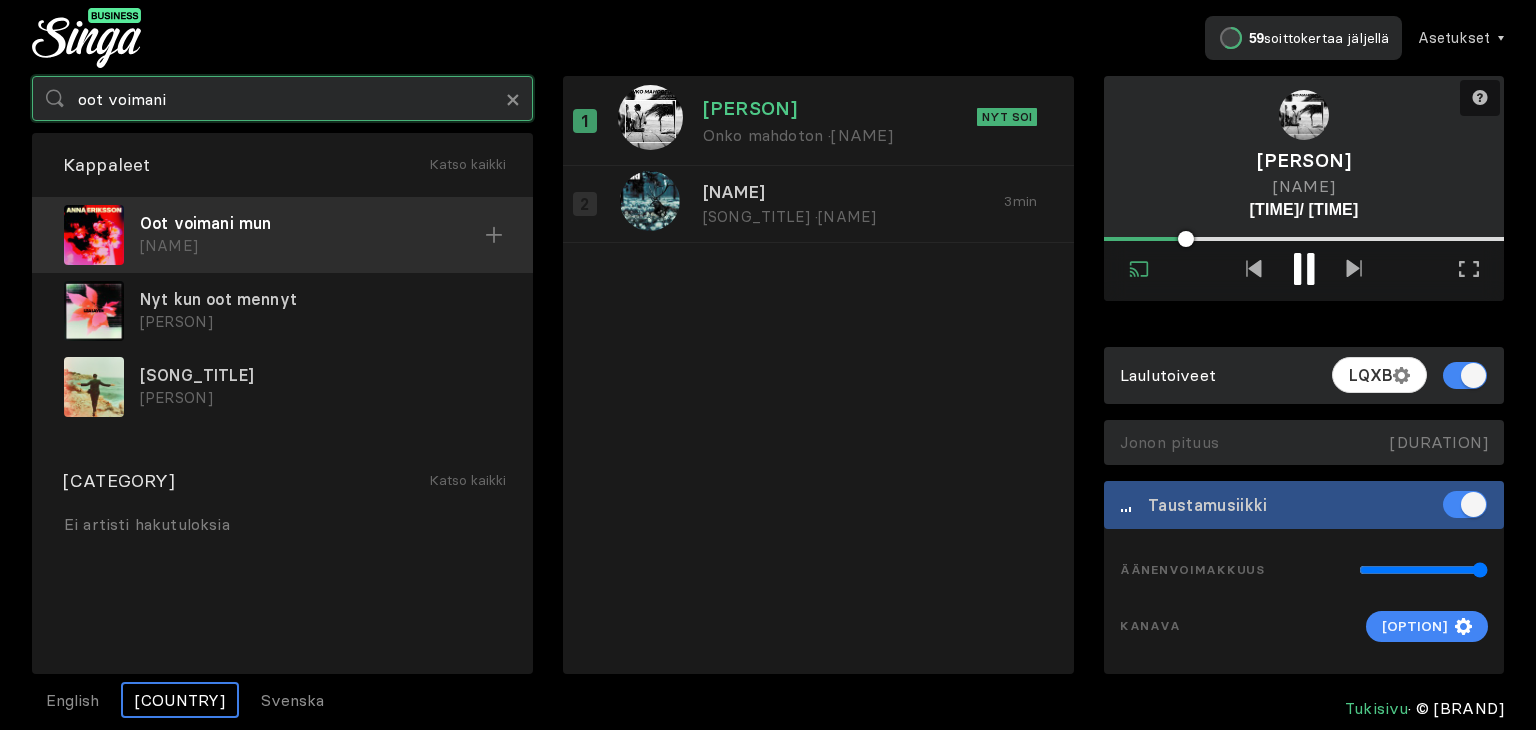 type on "oot voimani" 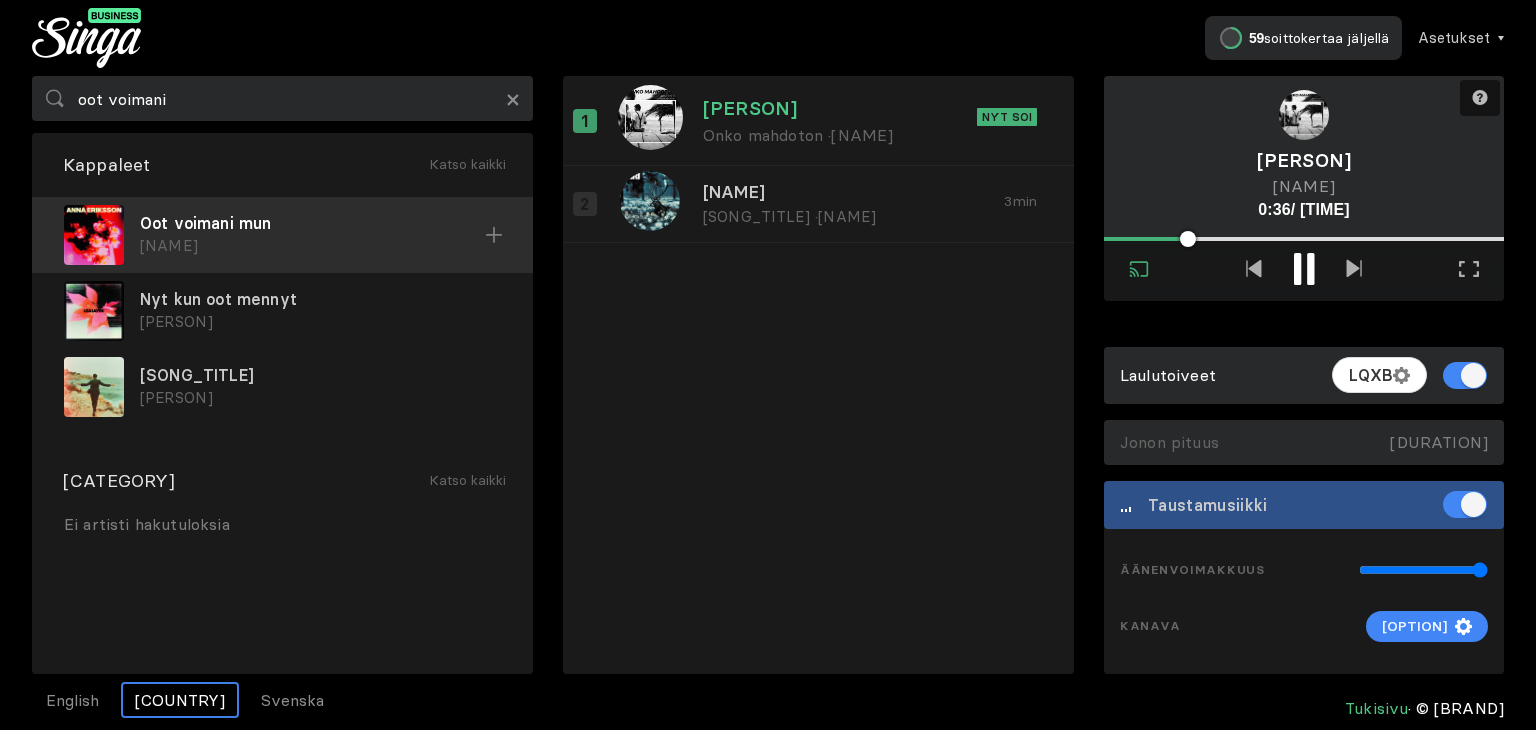 click on "[FIRST] [LAST]" at bounding box center (312, 246) 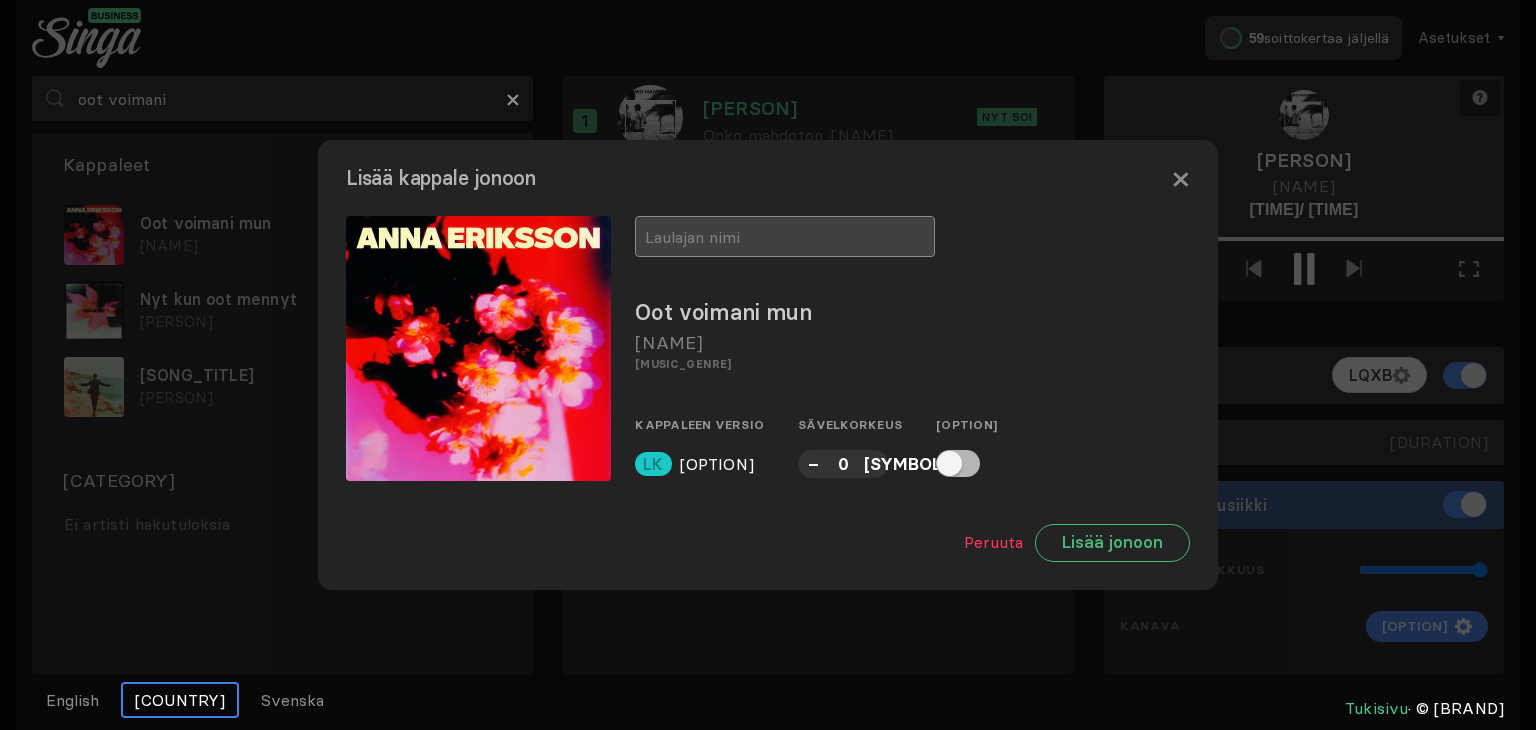 click at bounding box center [785, 236] 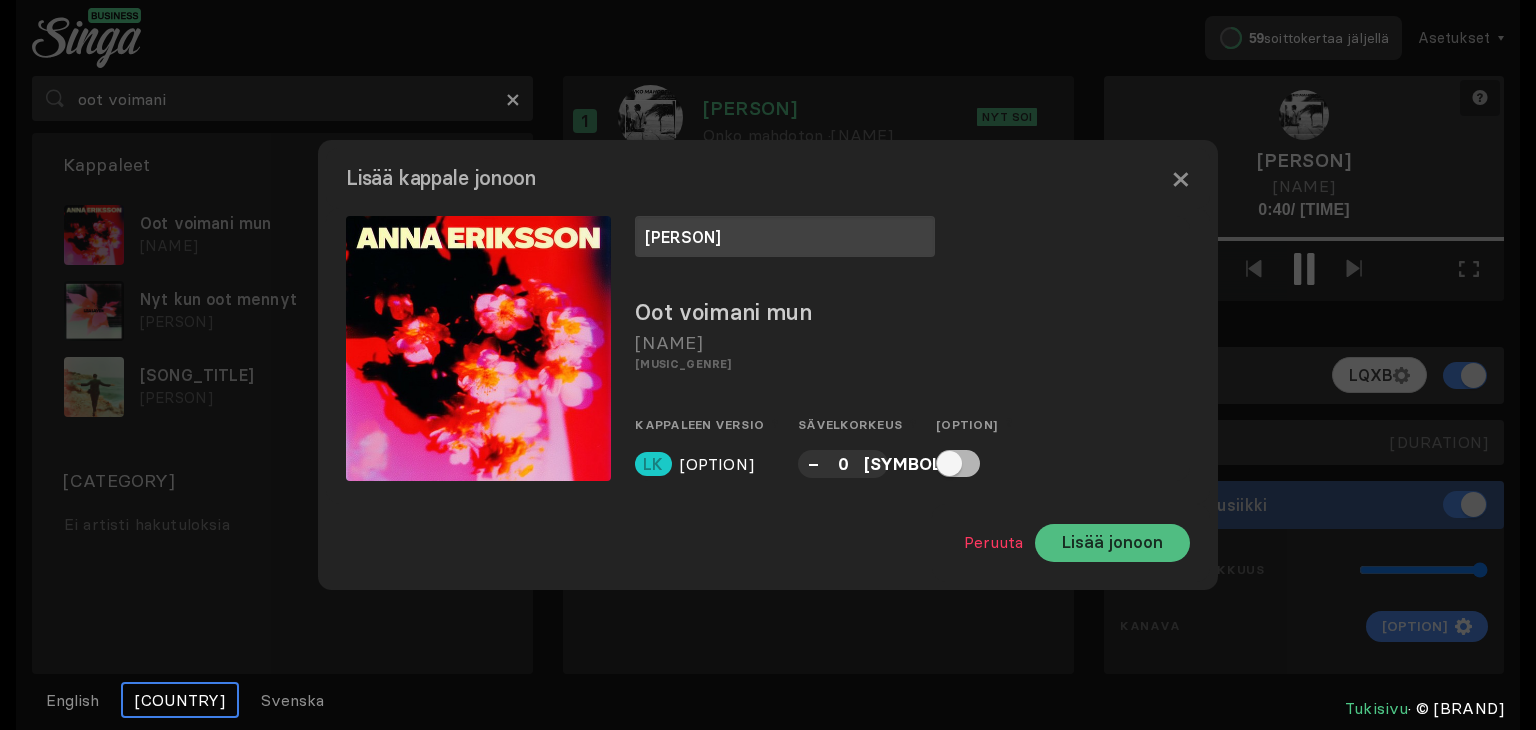 type on "lorem" 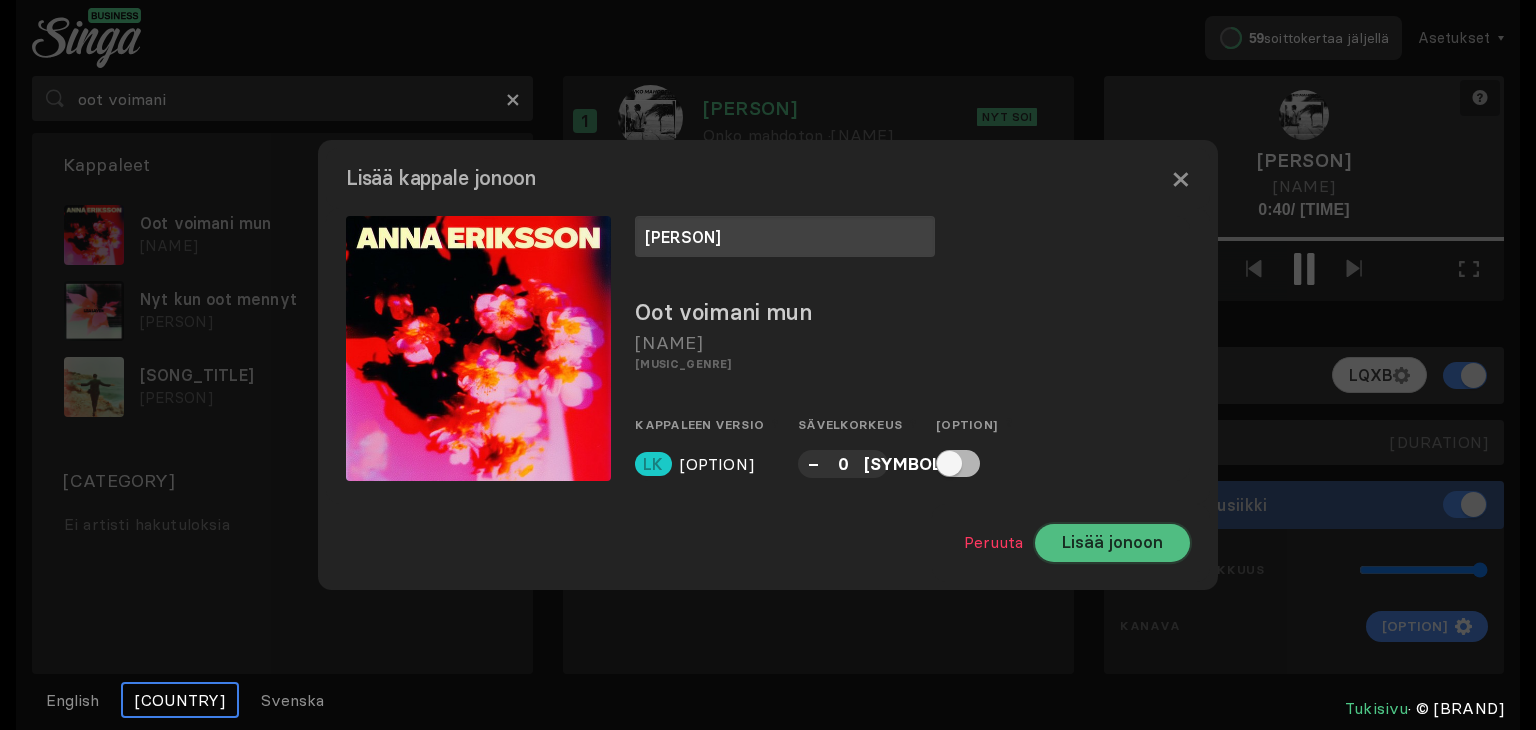 click on "Lorem ipsumd" at bounding box center [1112, 543] 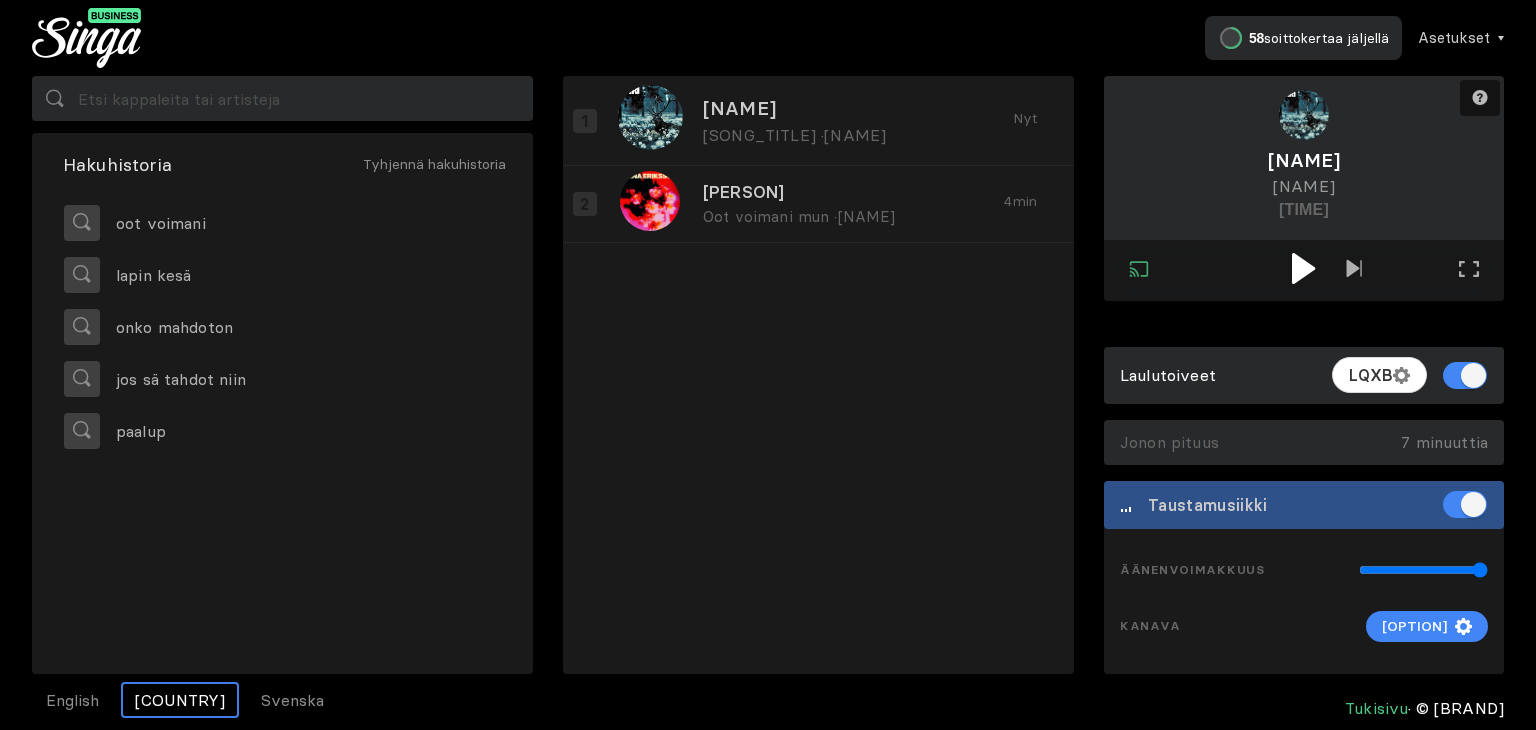 click at bounding box center (1304, 270) 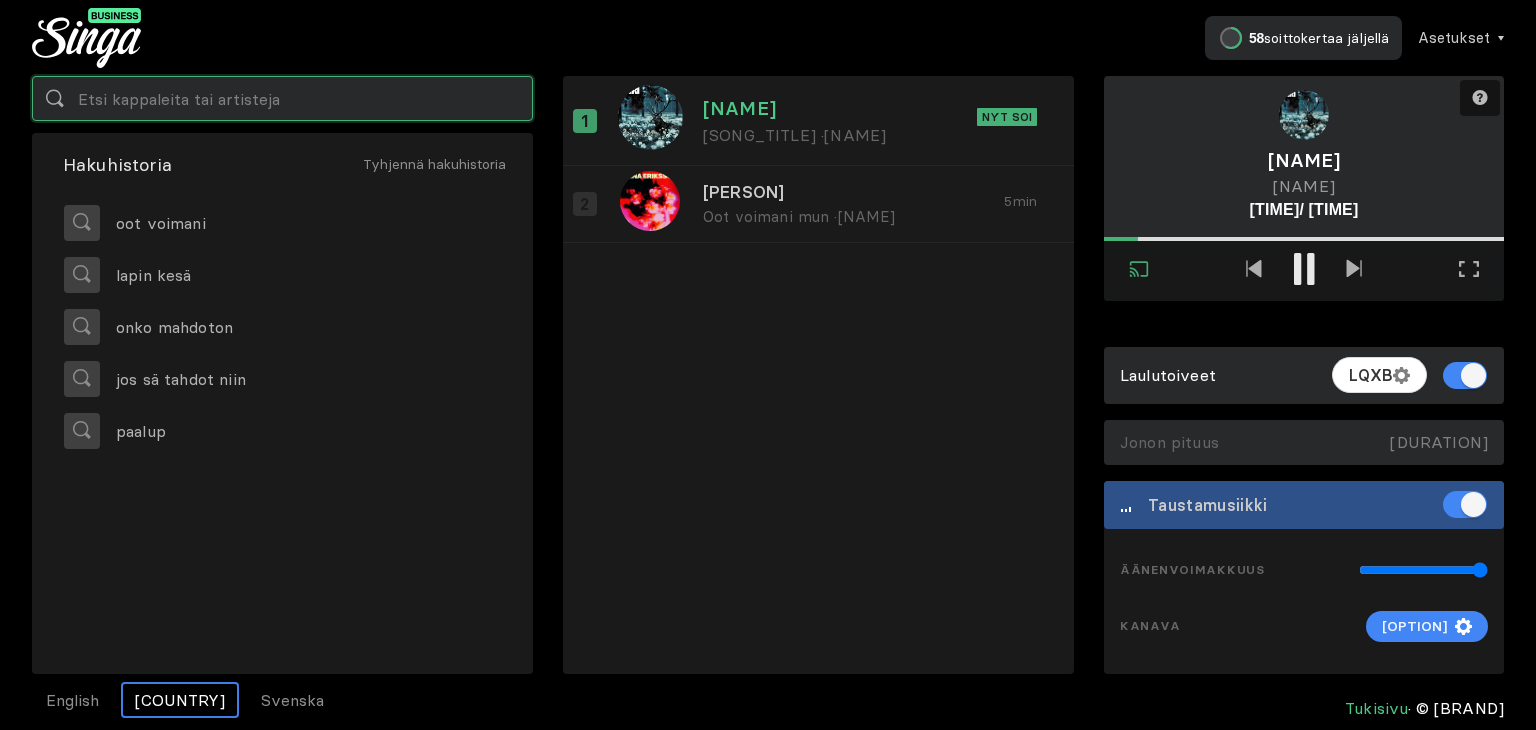 click at bounding box center (282, 98) 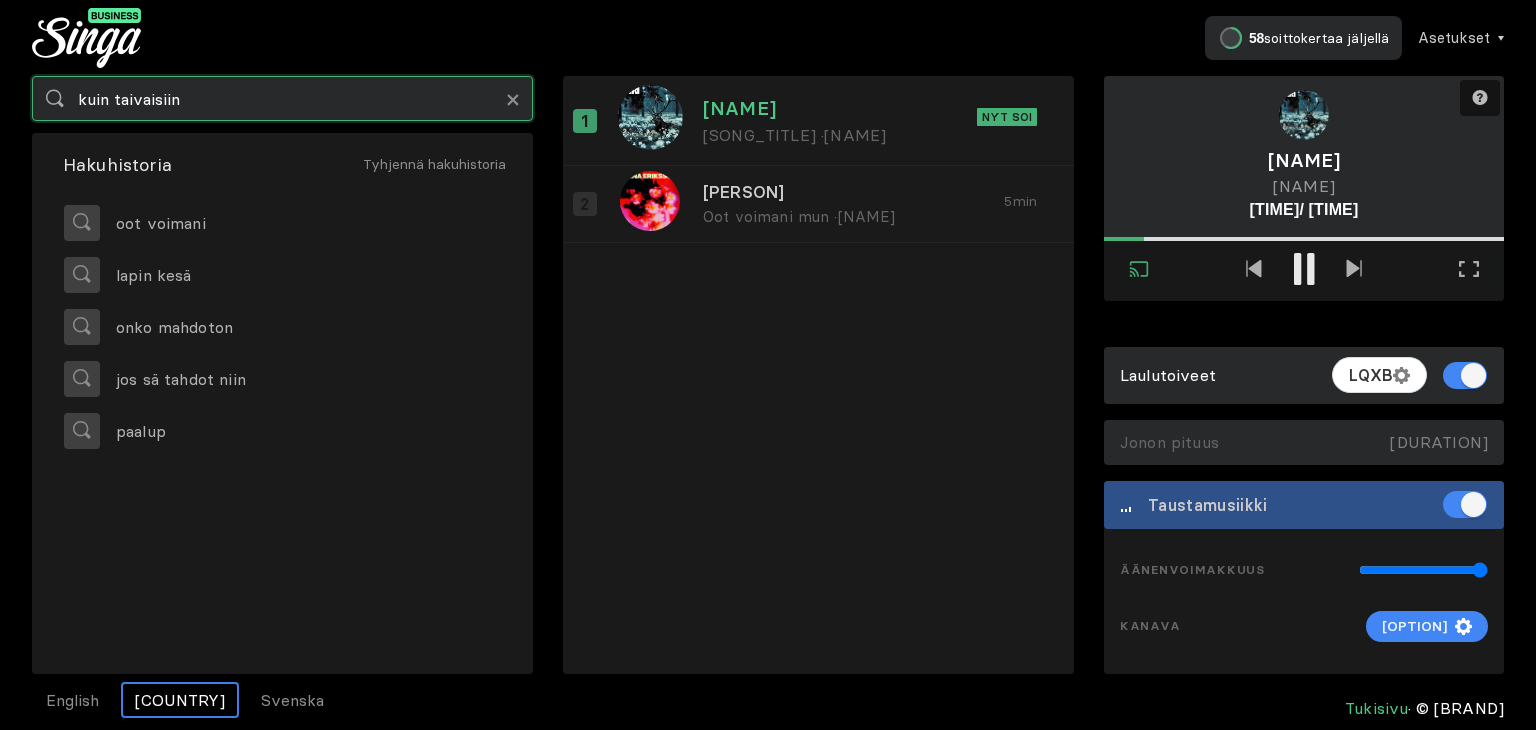 type on "kuin taivaisiin" 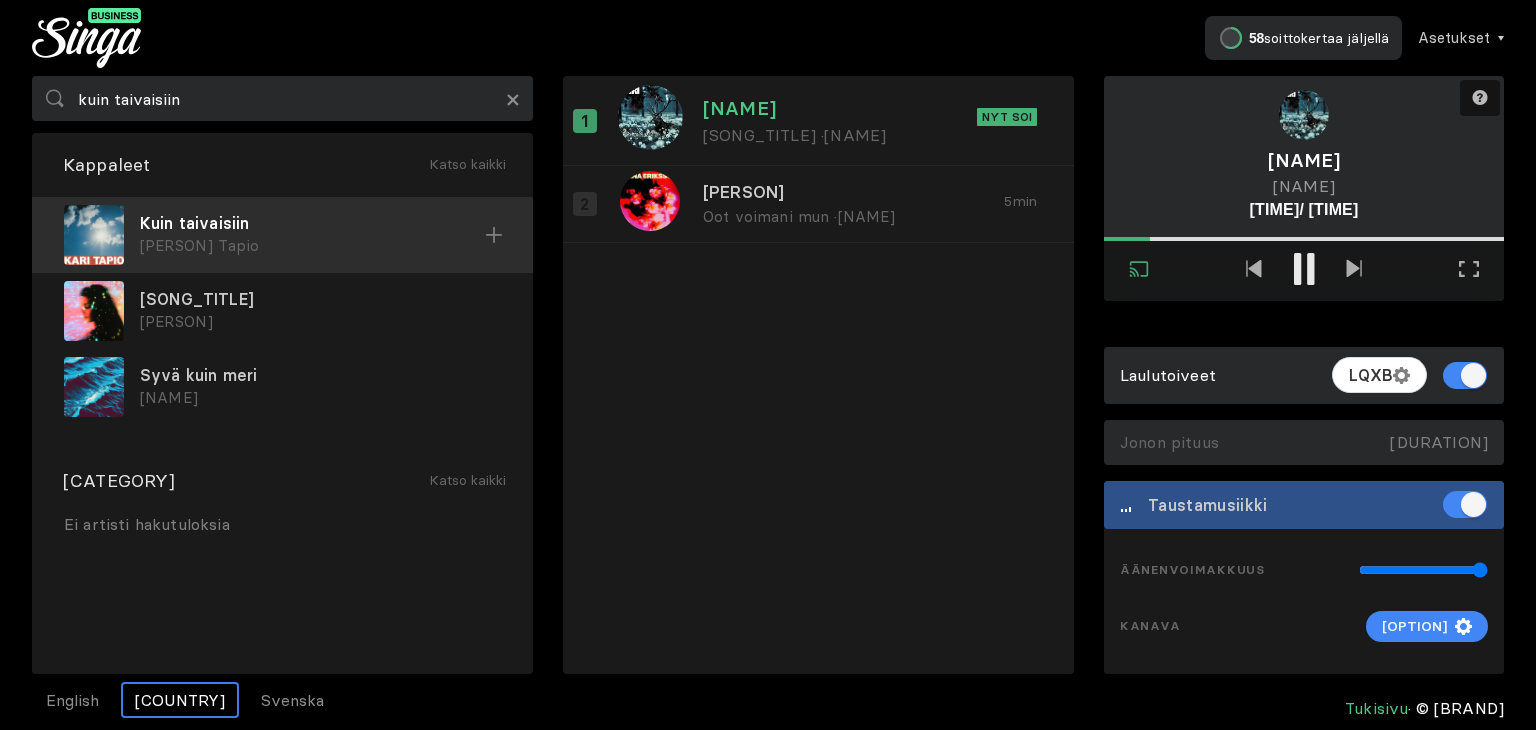 click on "Lore Ipsum" at bounding box center [312, 246] 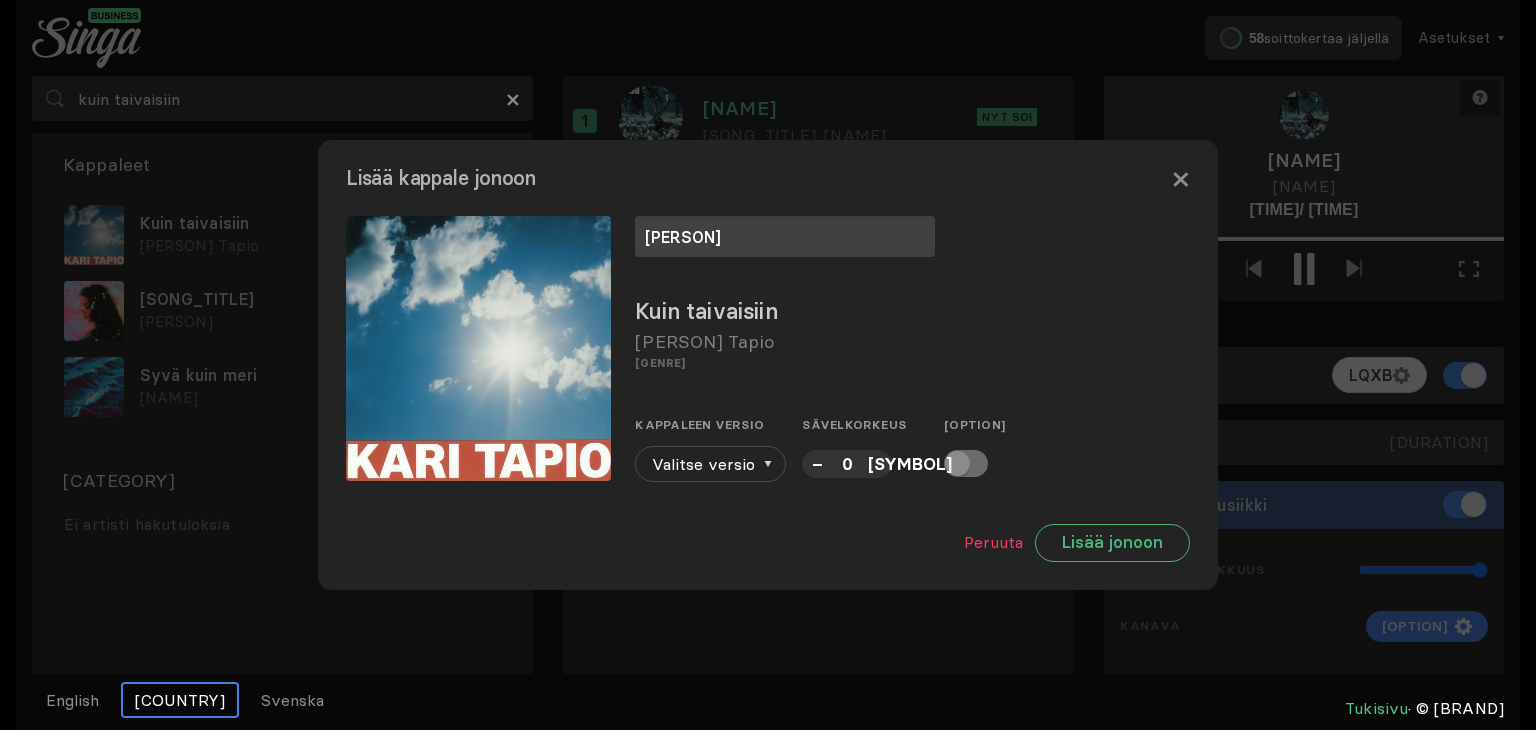 type on "markku" 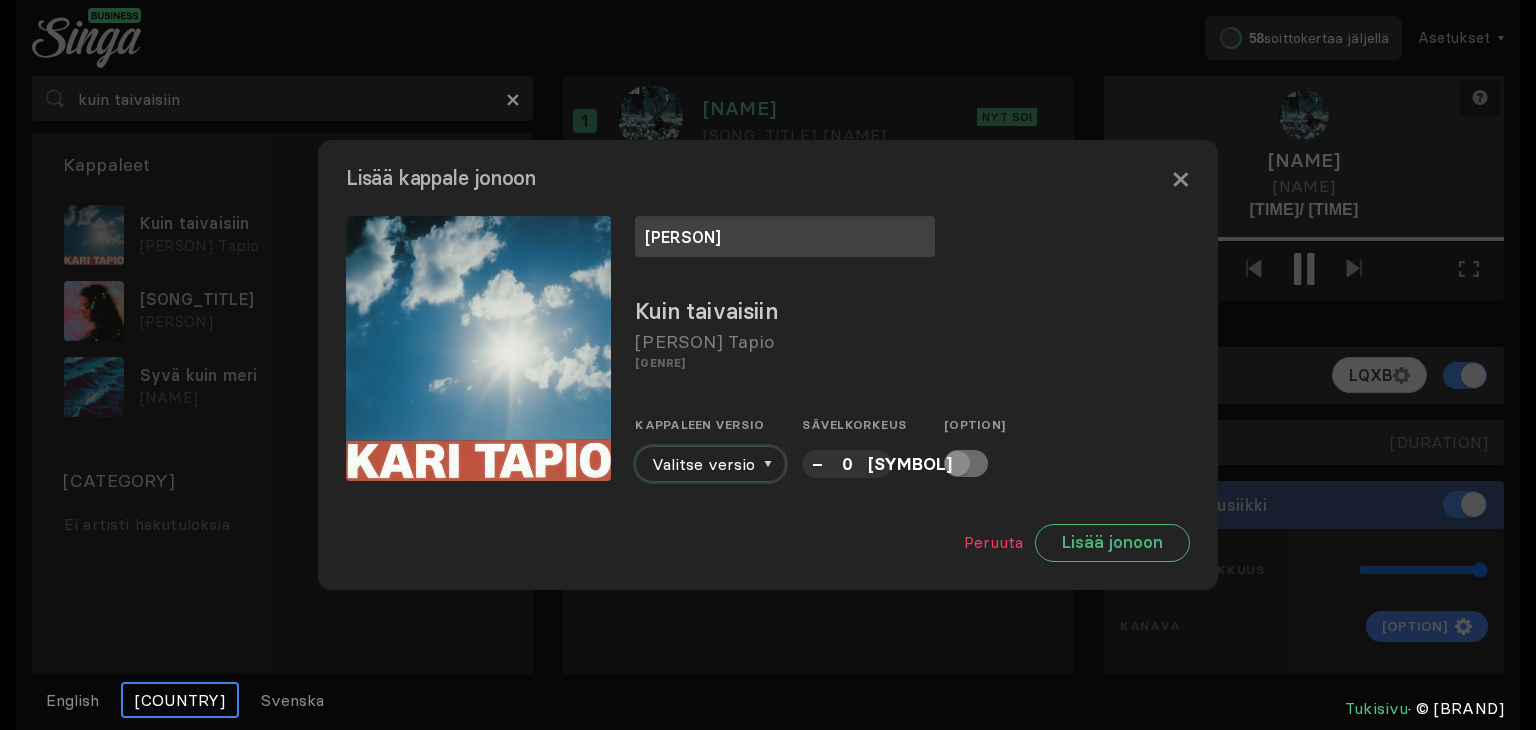 click on "Valitse versio" at bounding box center [710, 464] 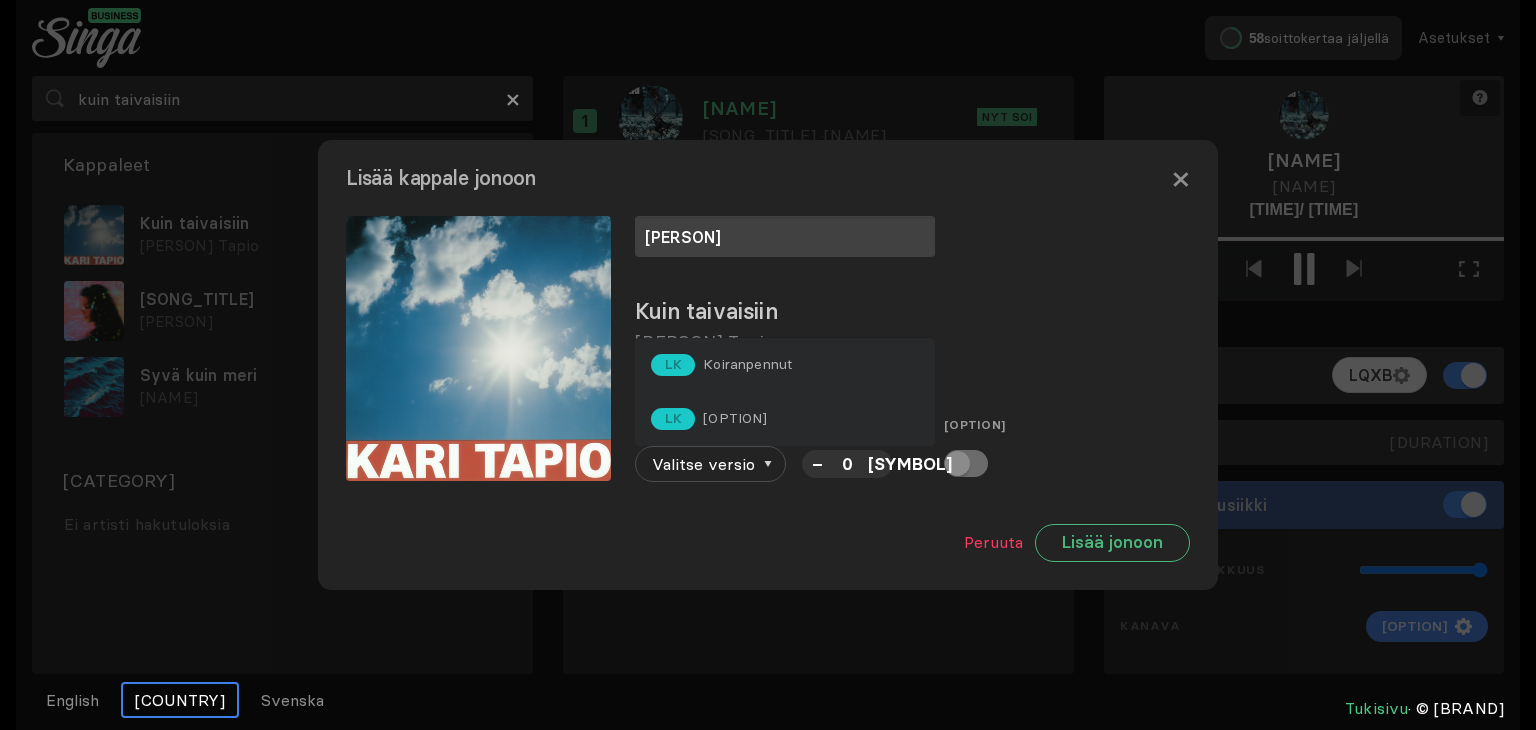 click on "markku" at bounding box center [912, 236] 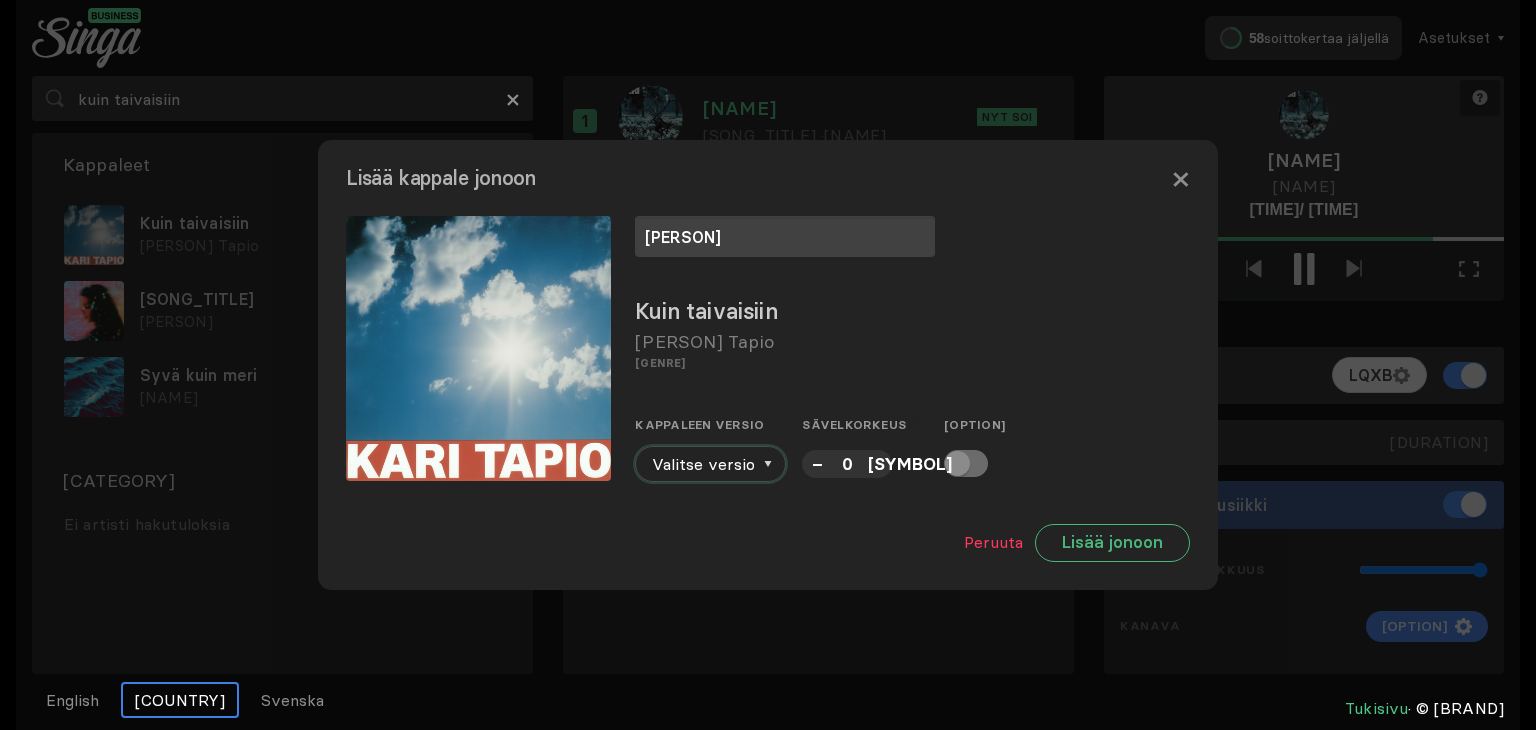 click on "Valitse versio" at bounding box center [710, 464] 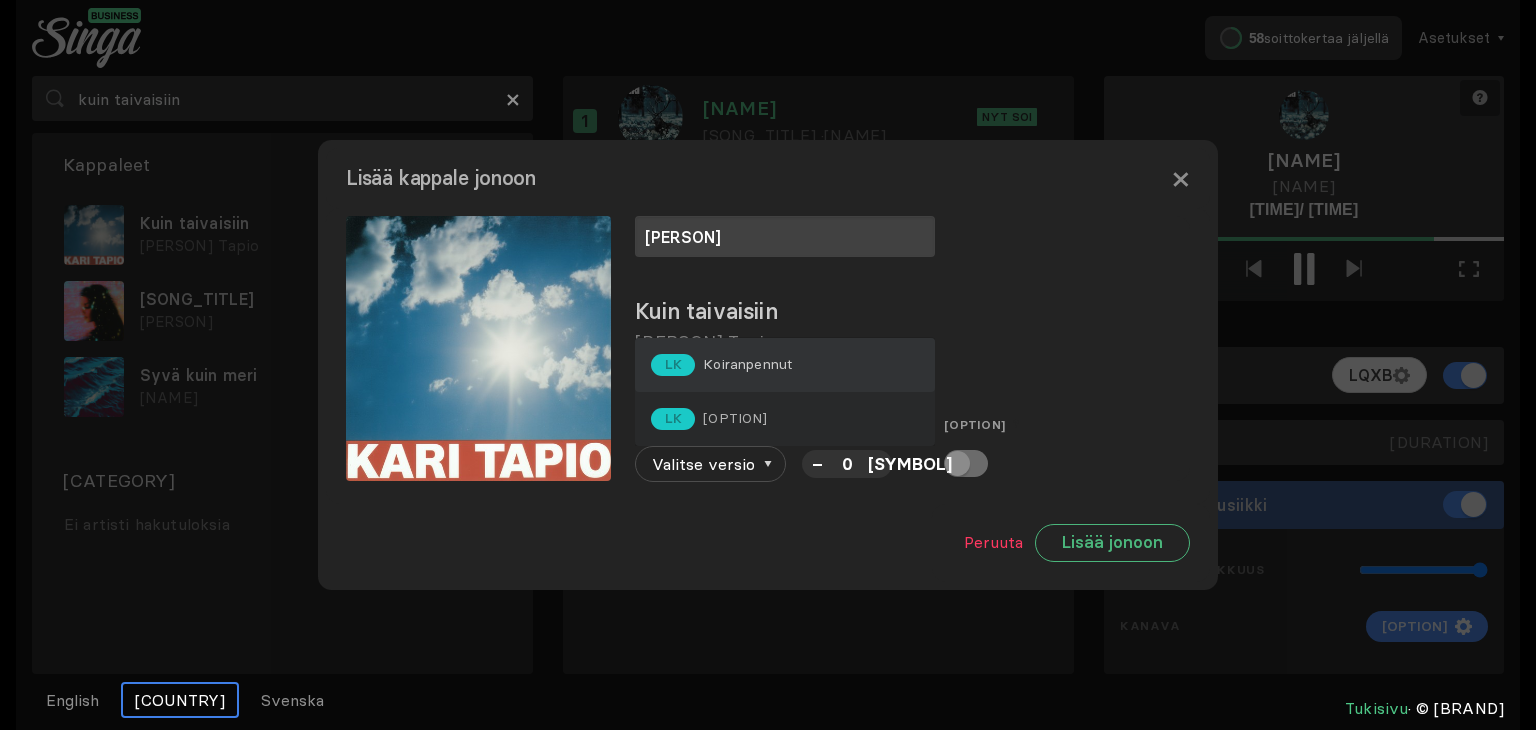 click on "[FIRST] [LAST]" at bounding box center [785, 365] 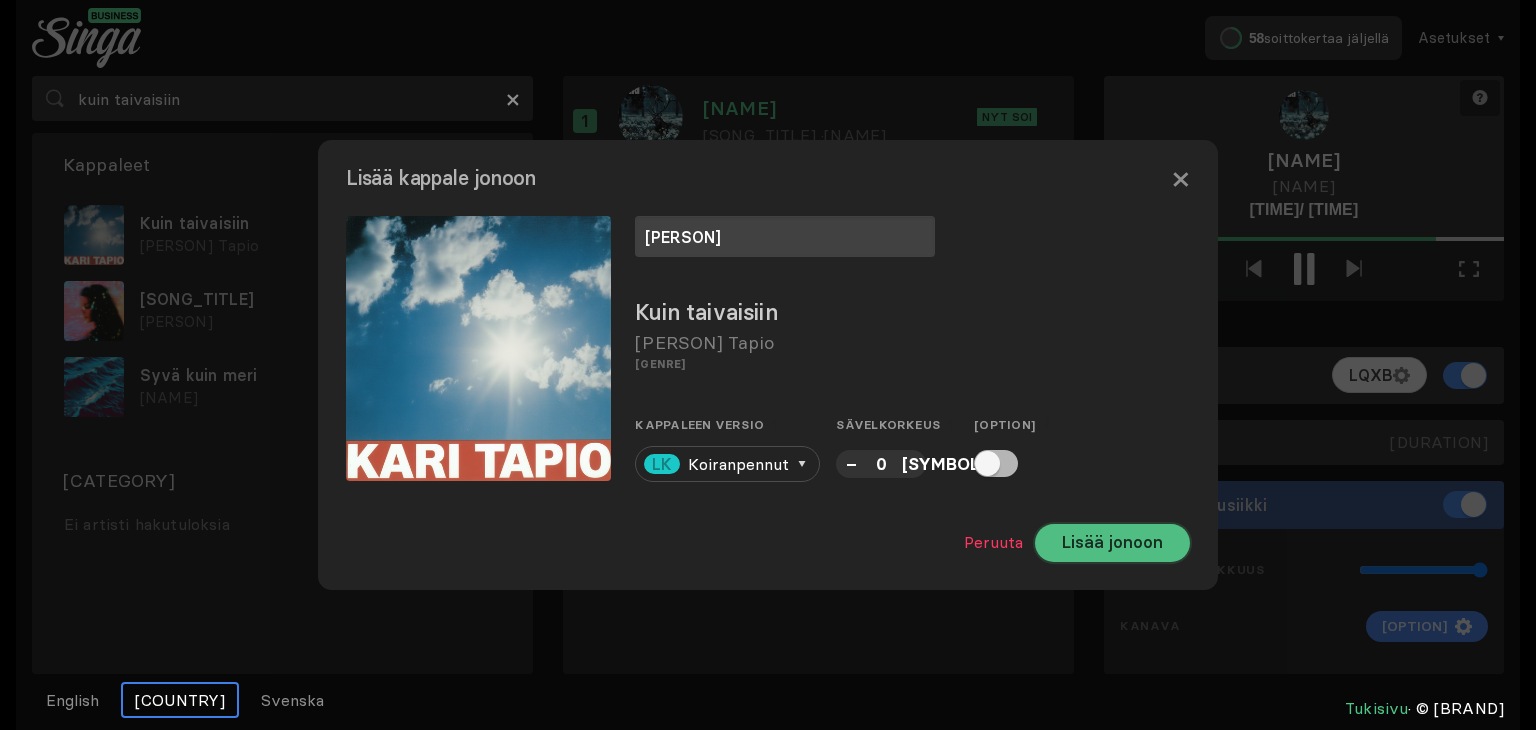 click on "Lorem ipsumd" at bounding box center (1112, 543) 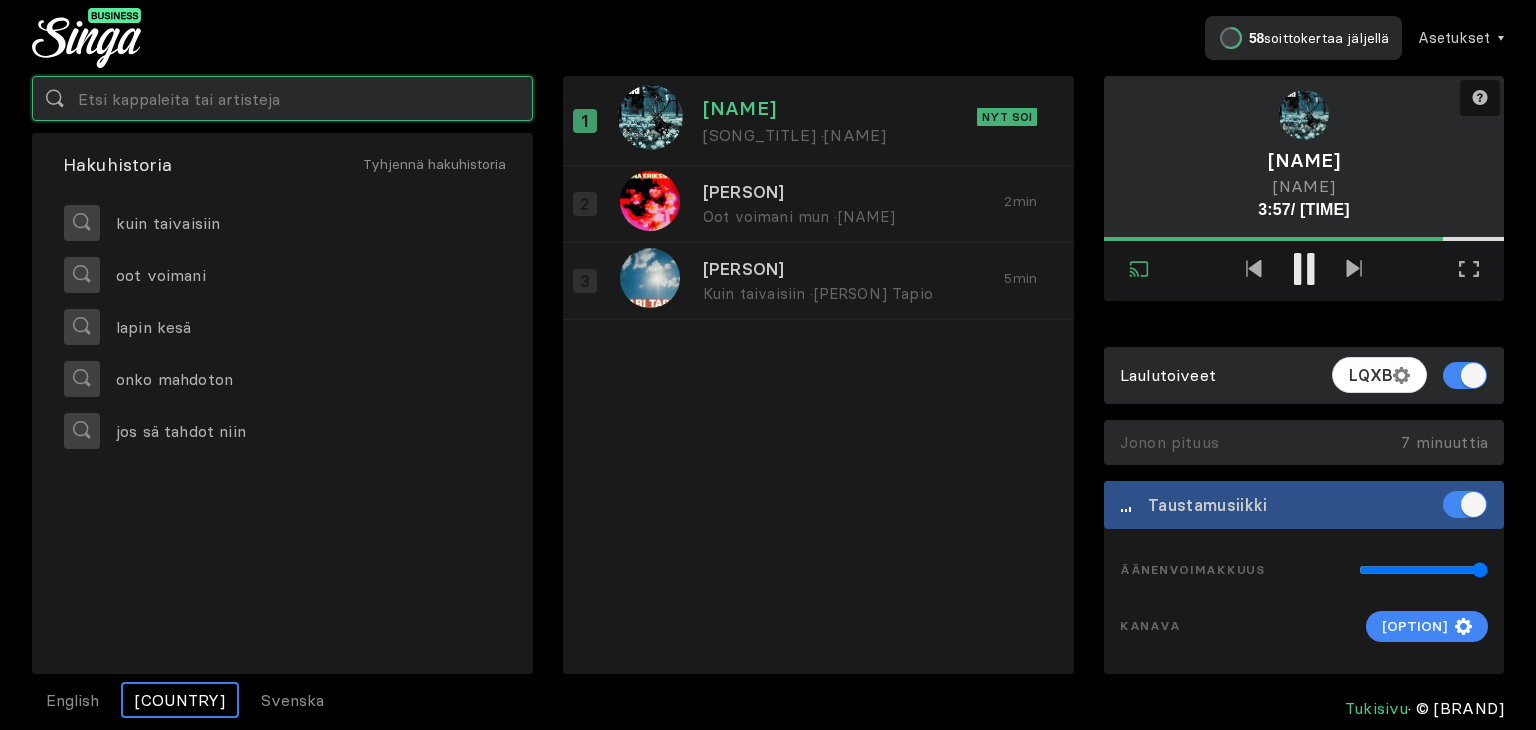 click at bounding box center (282, 98) 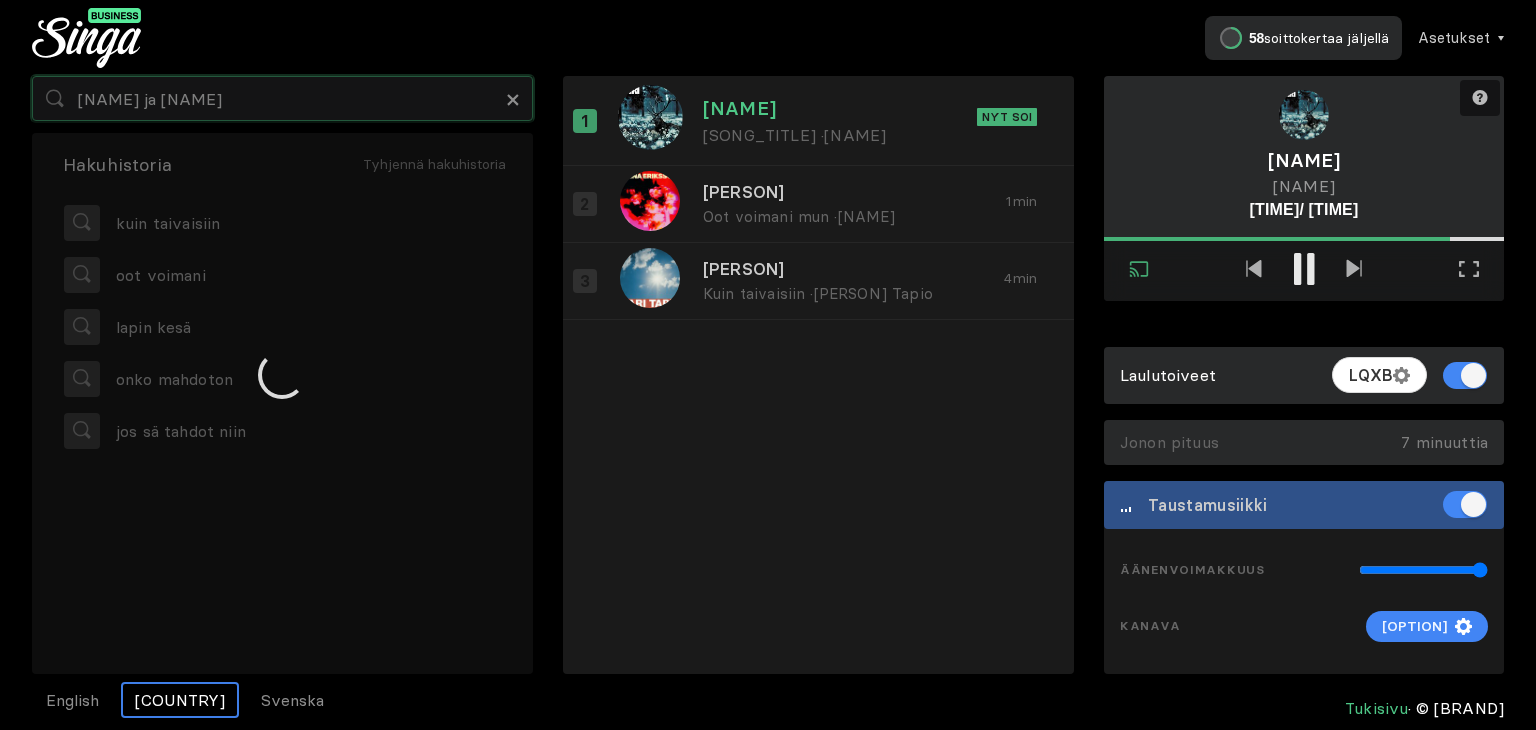 type on "juliet ja joonatan" 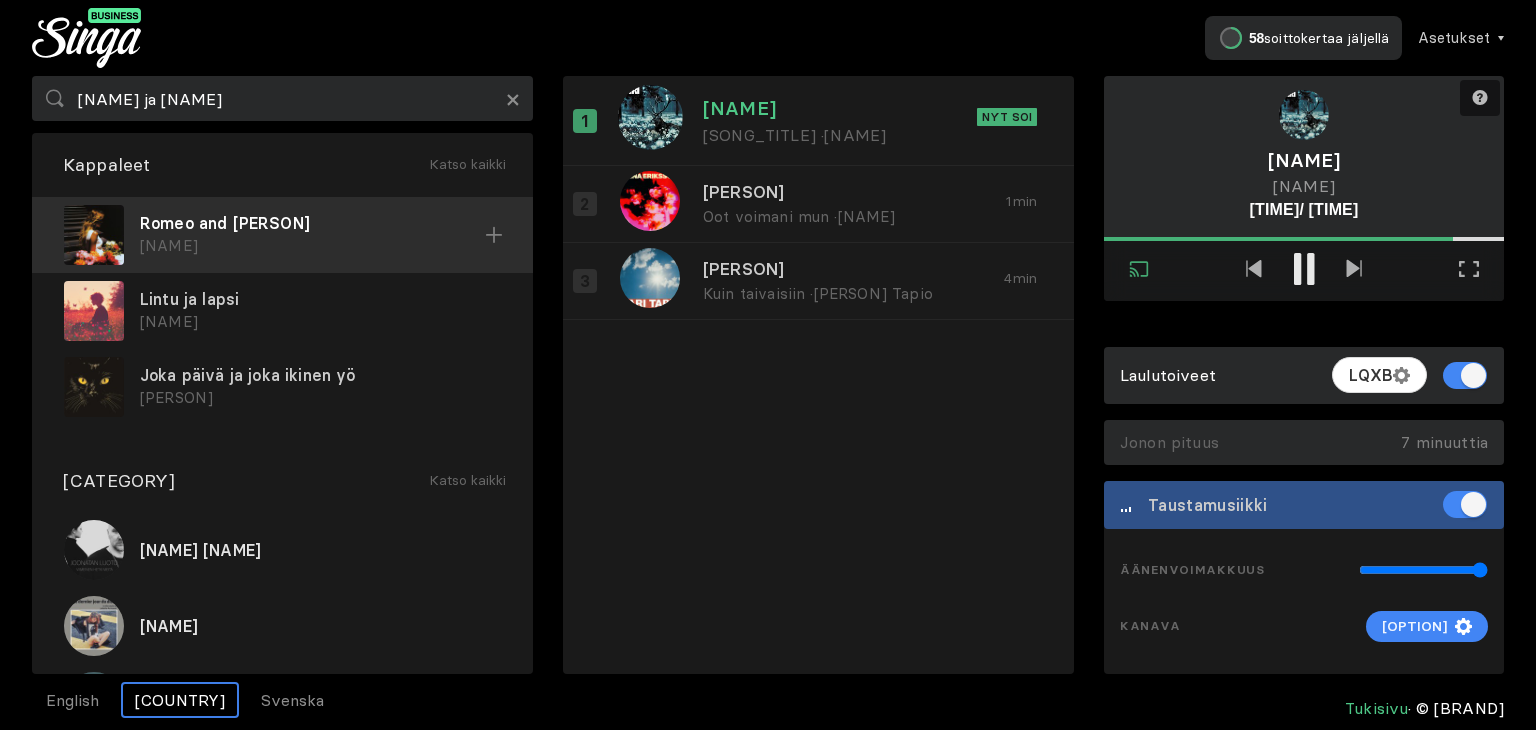 click on "[FIRST] [LAST]" at bounding box center (312, 246) 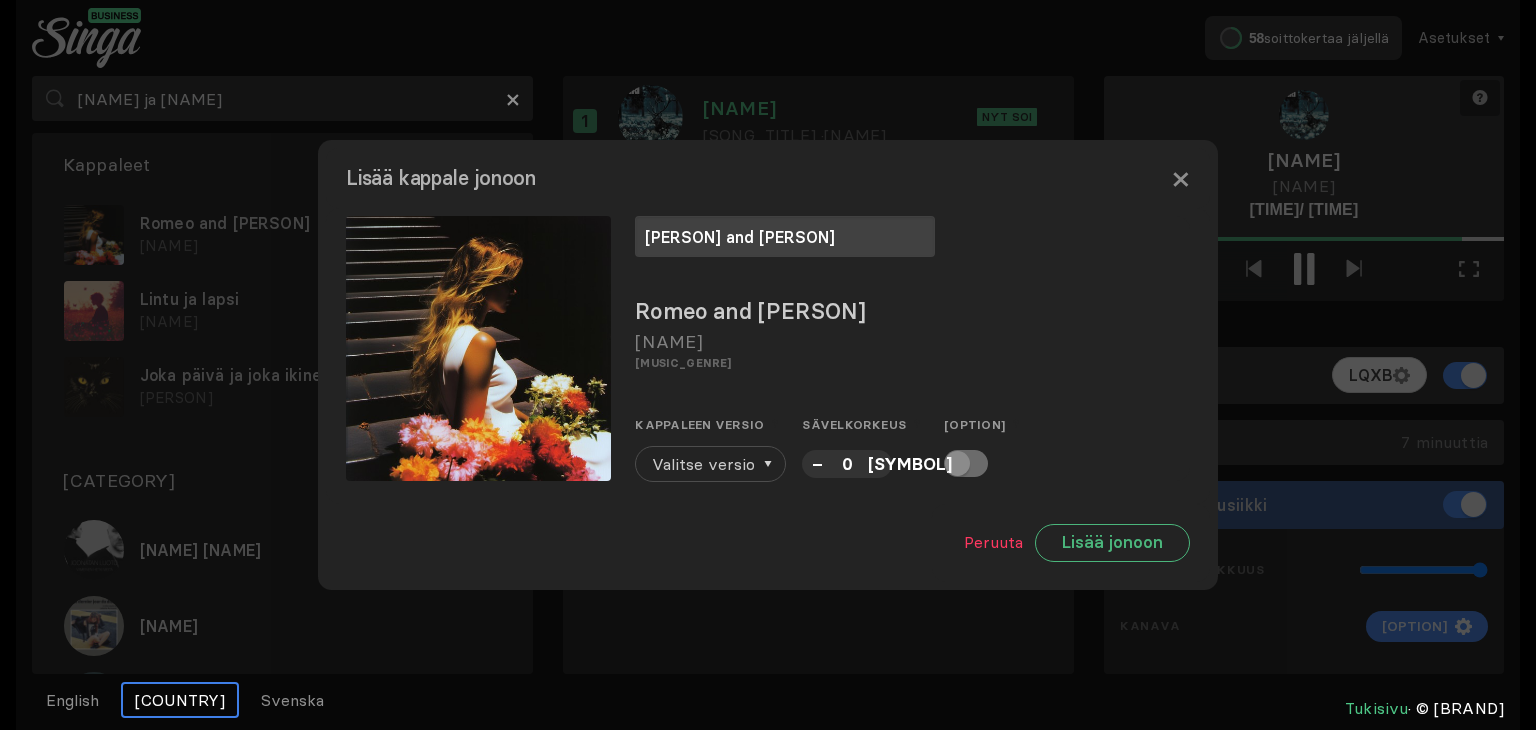 type on "camilla ja roosa" 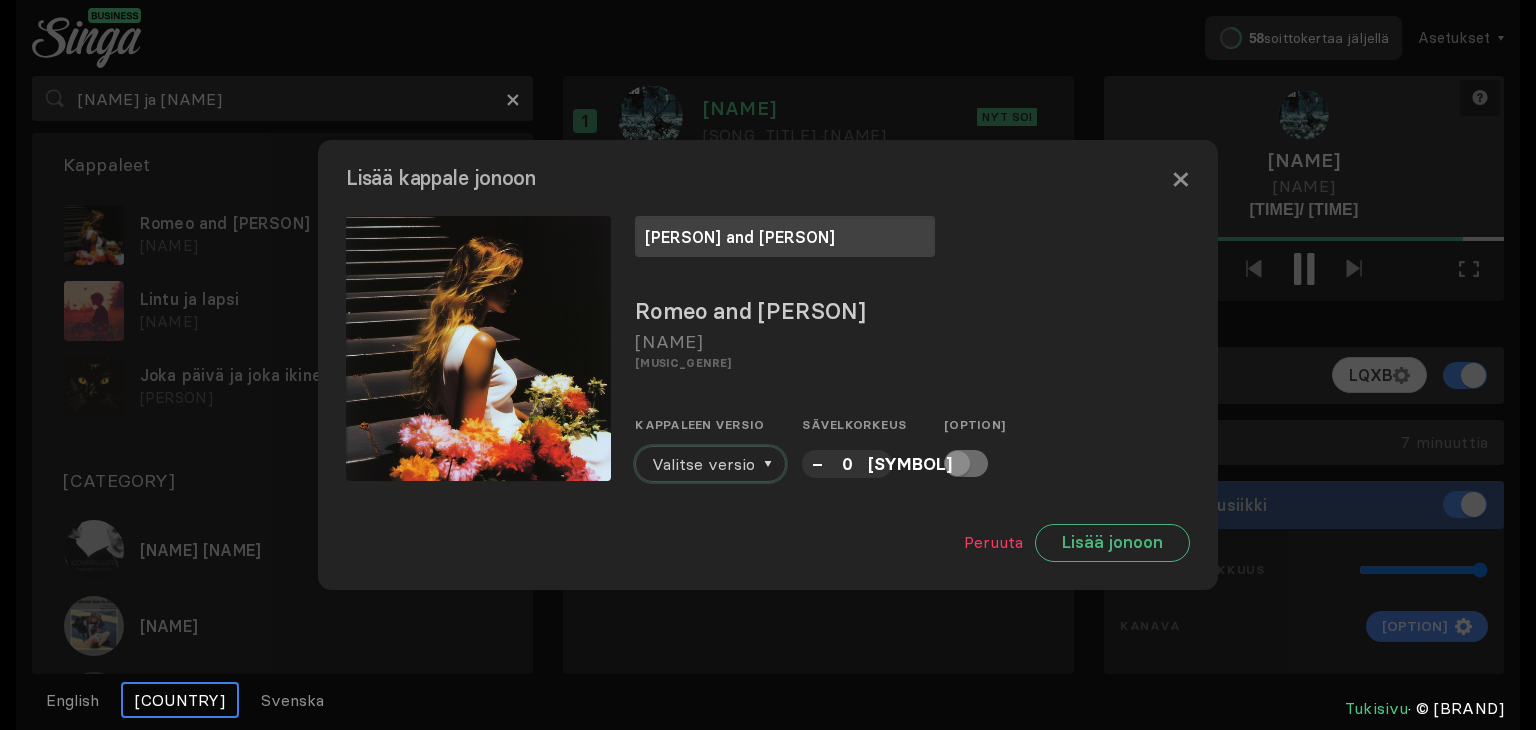 click on "Valitse versio" at bounding box center (703, 464) 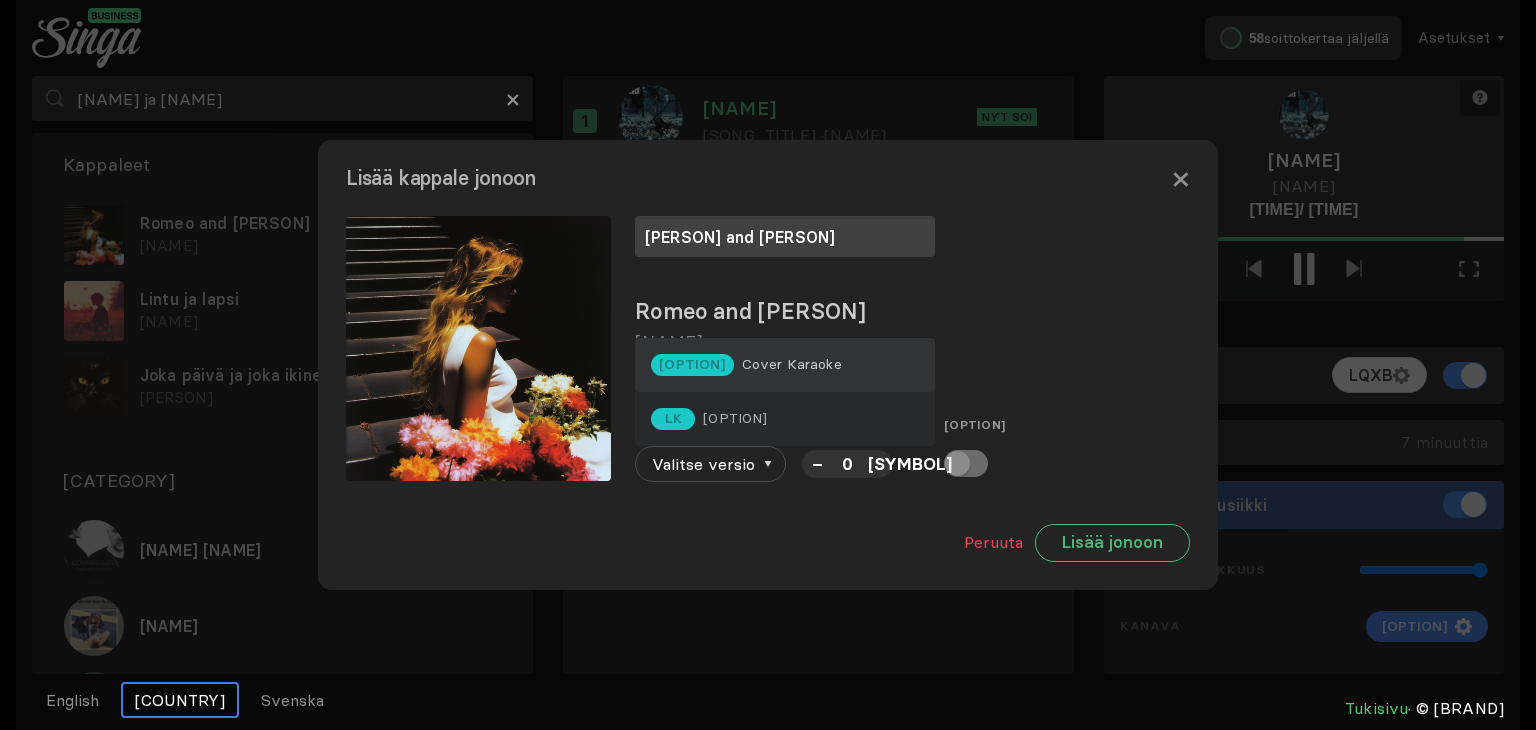 click on "Lorem Ipsumdo" at bounding box center (792, 364) 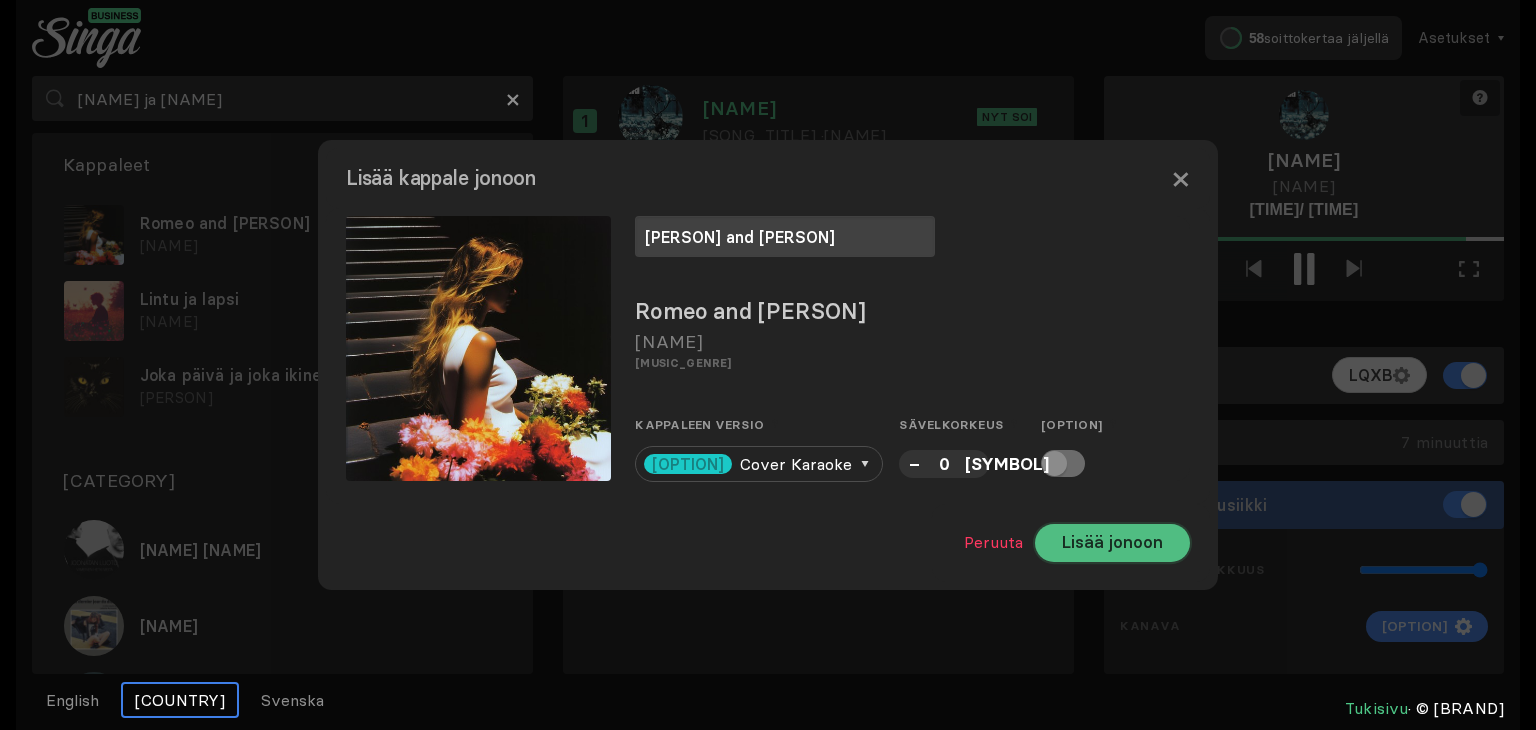click on "Lorem ipsumd" at bounding box center [1112, 543] 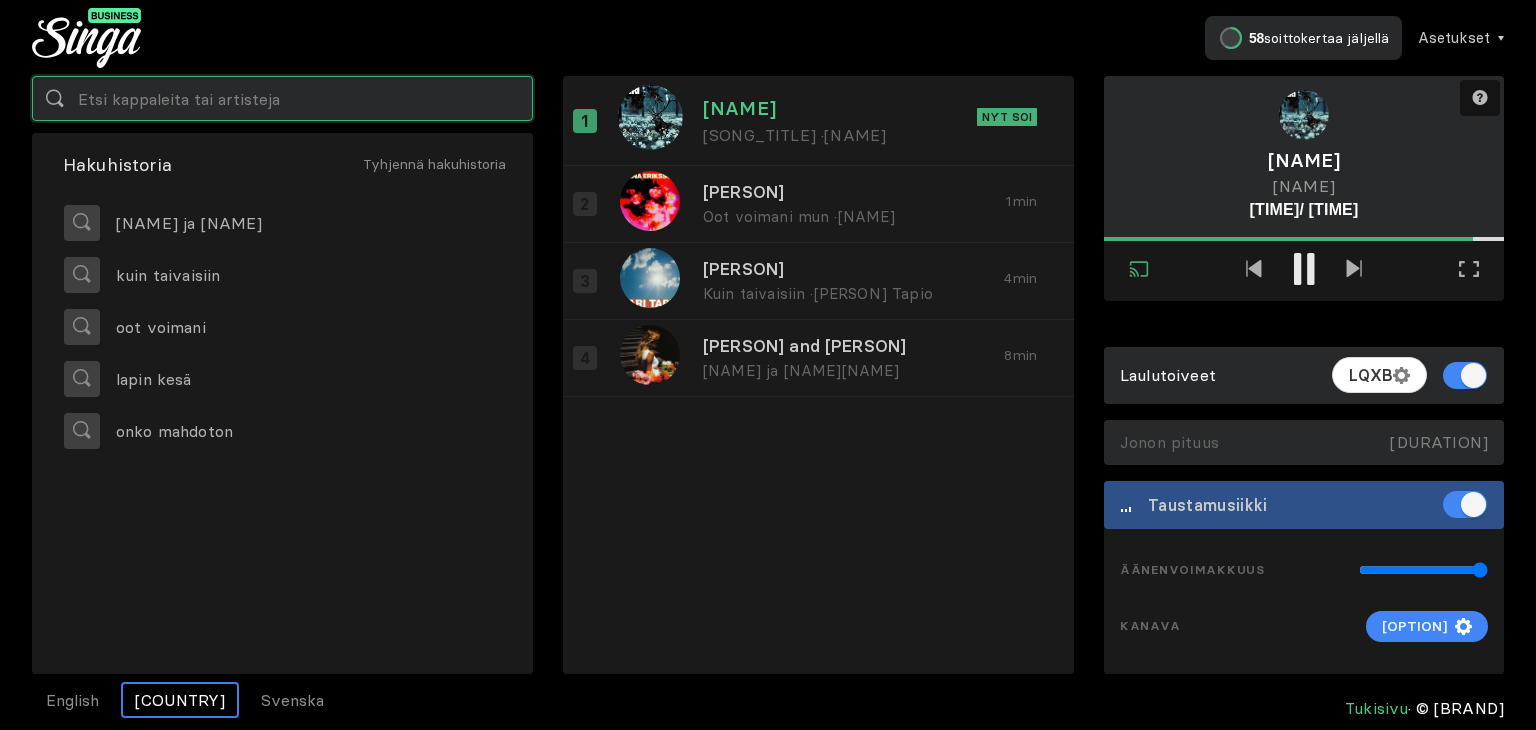 click at bounding box center (282, 98) 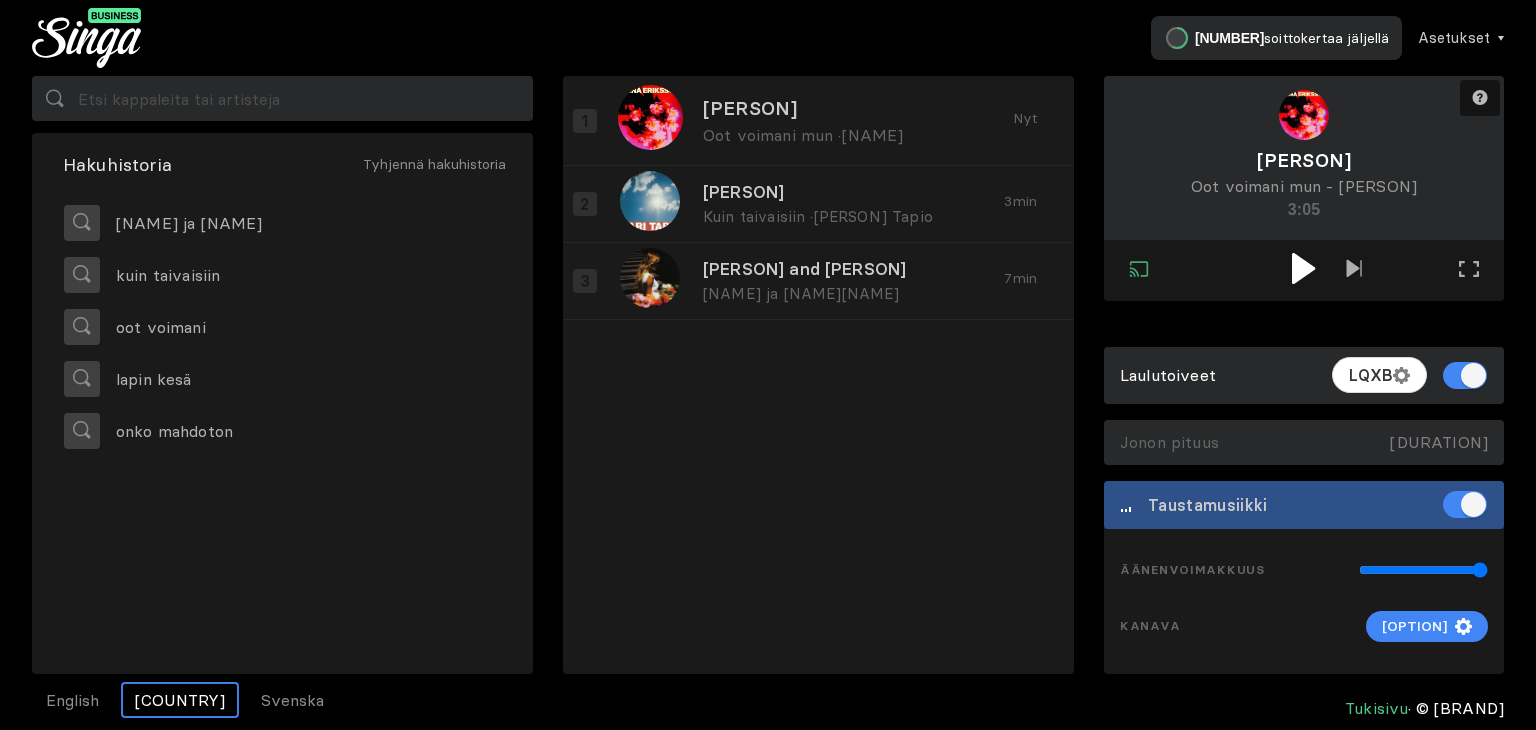 click at bounding box center (1303, 268) 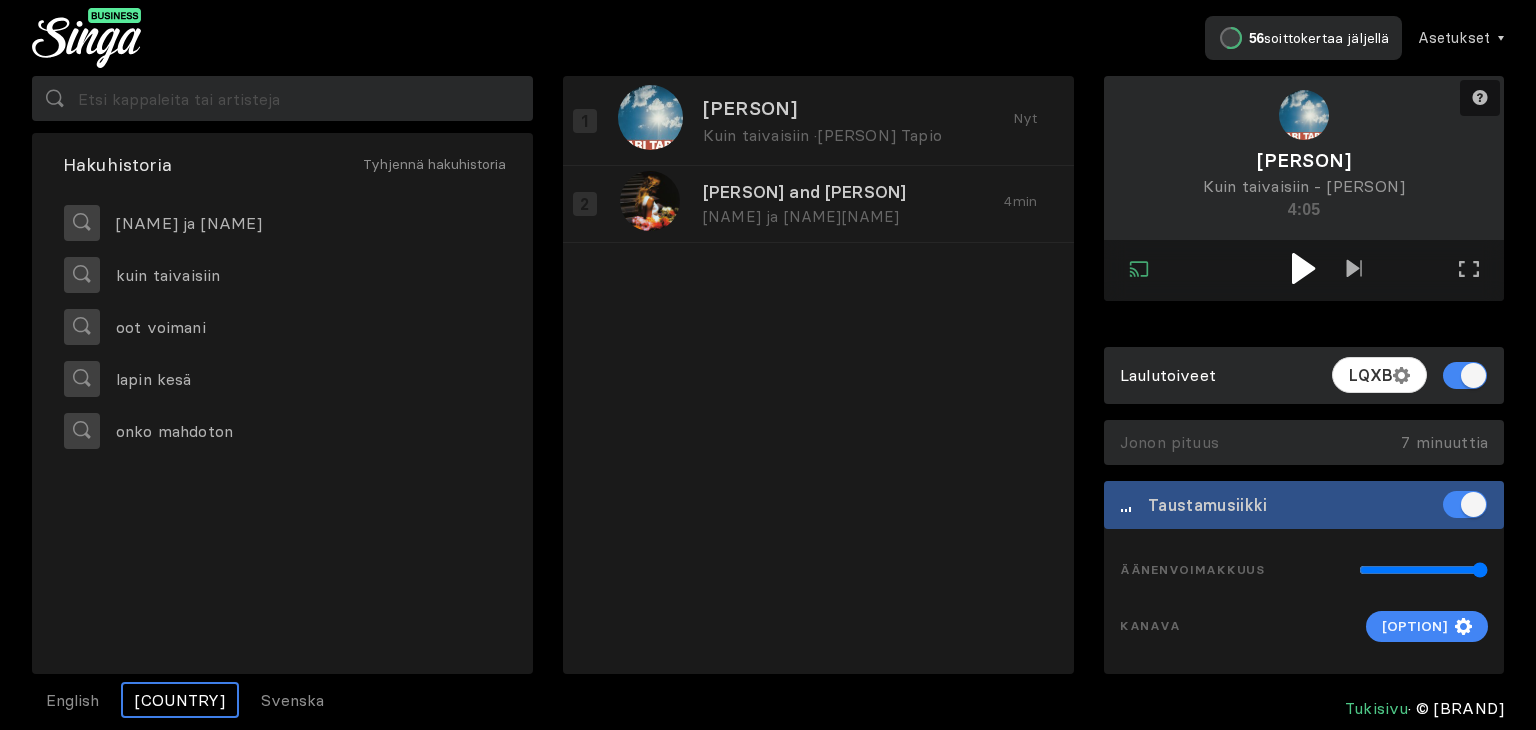 click at bounding box center [1303, 268] 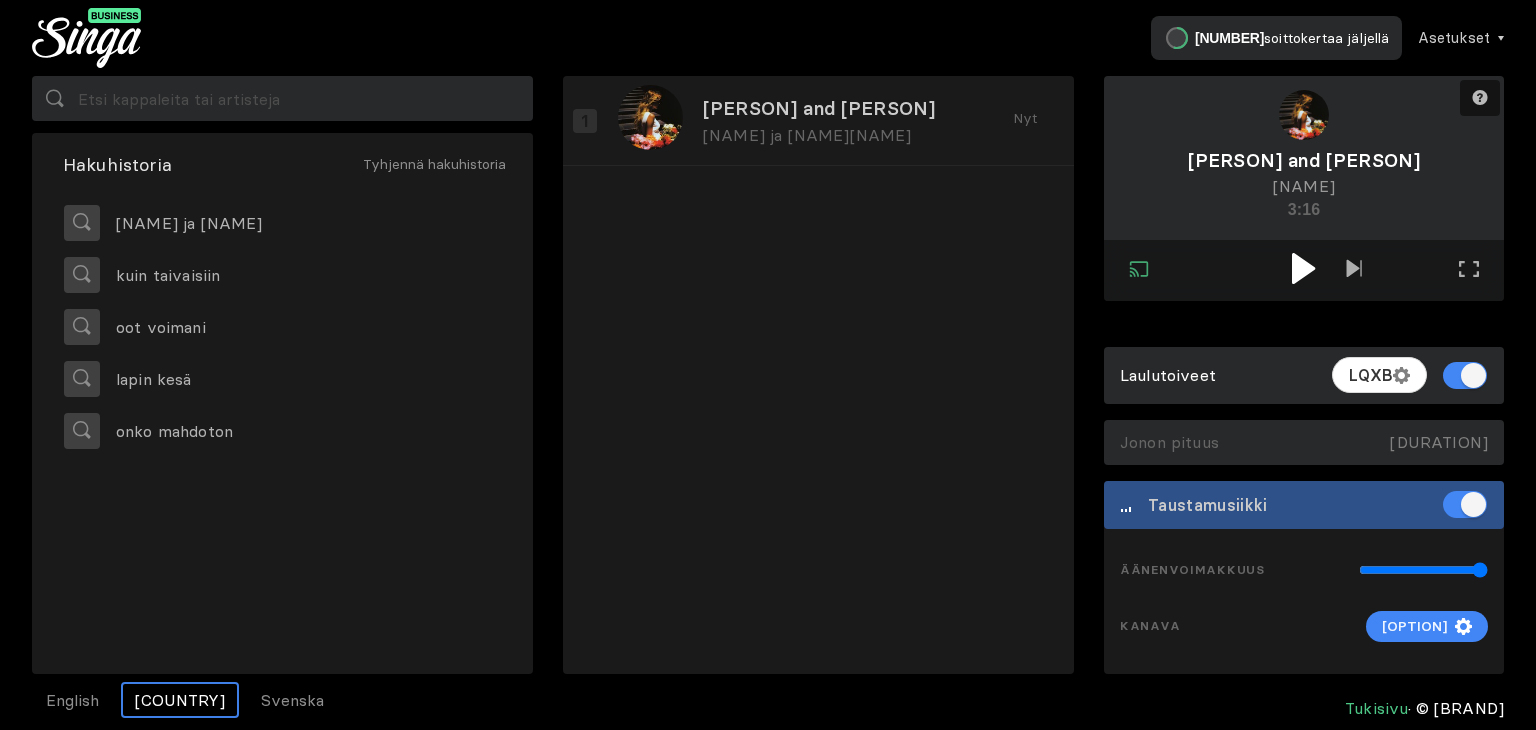 click at bounding box center [1303, 268] 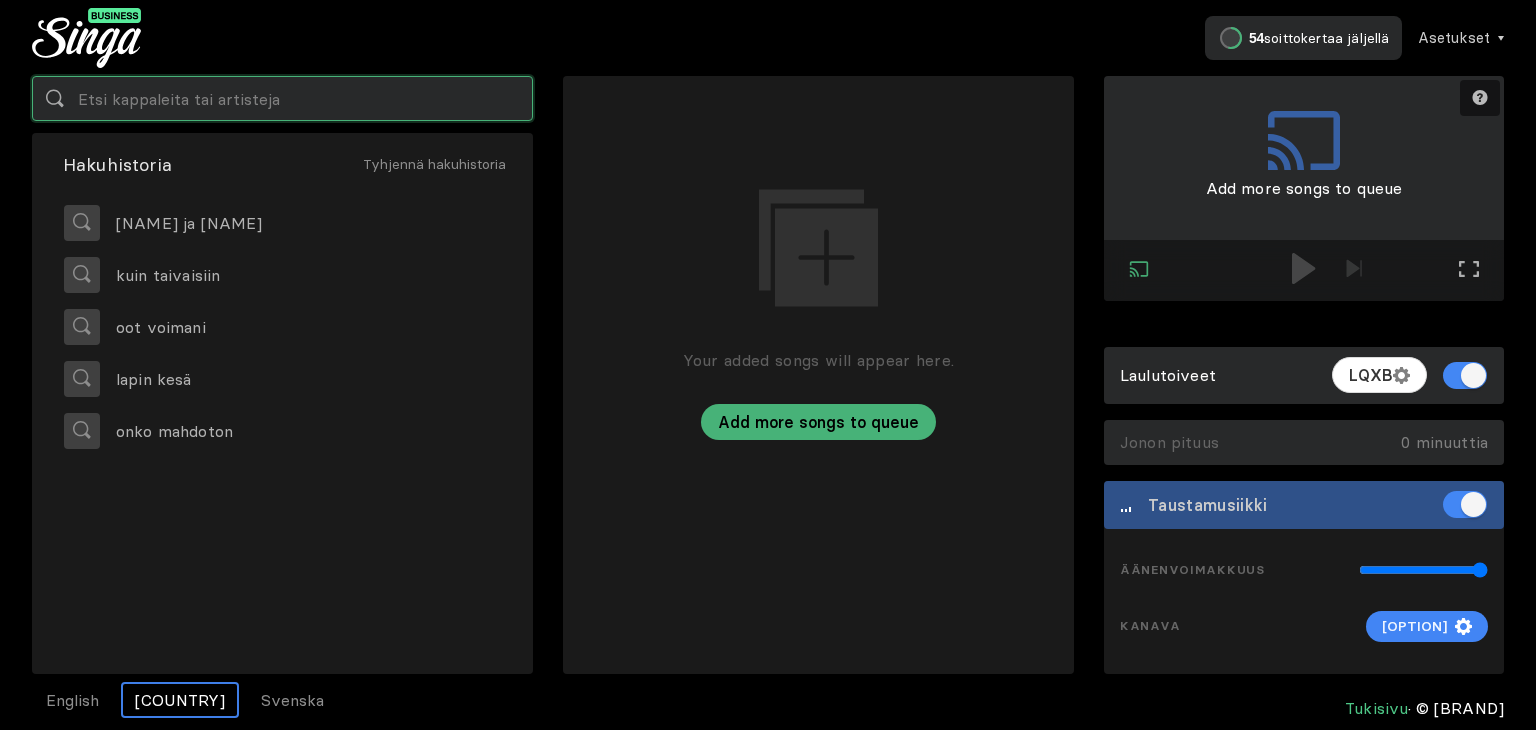 click at bounding box center (282, 98) 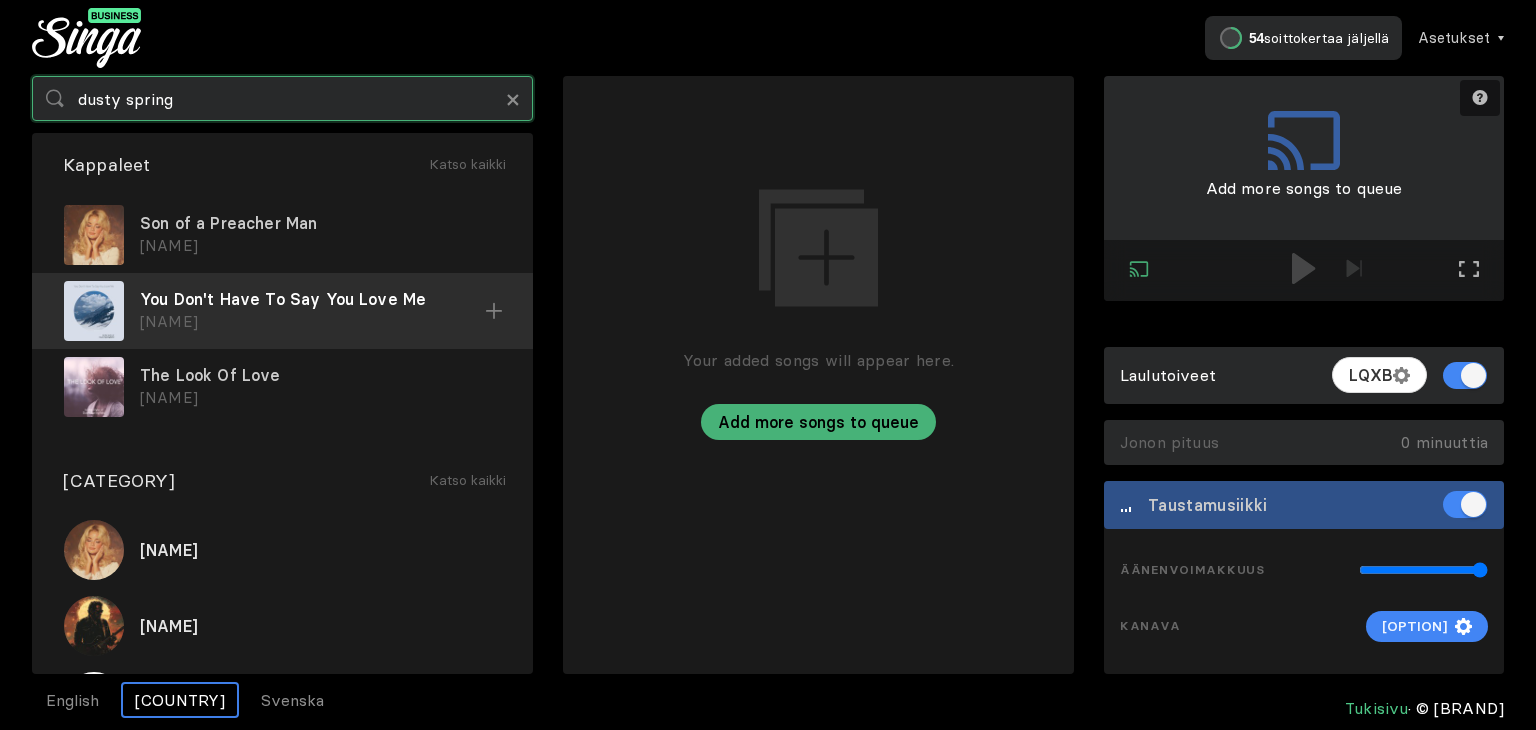 type on "dusty spring" 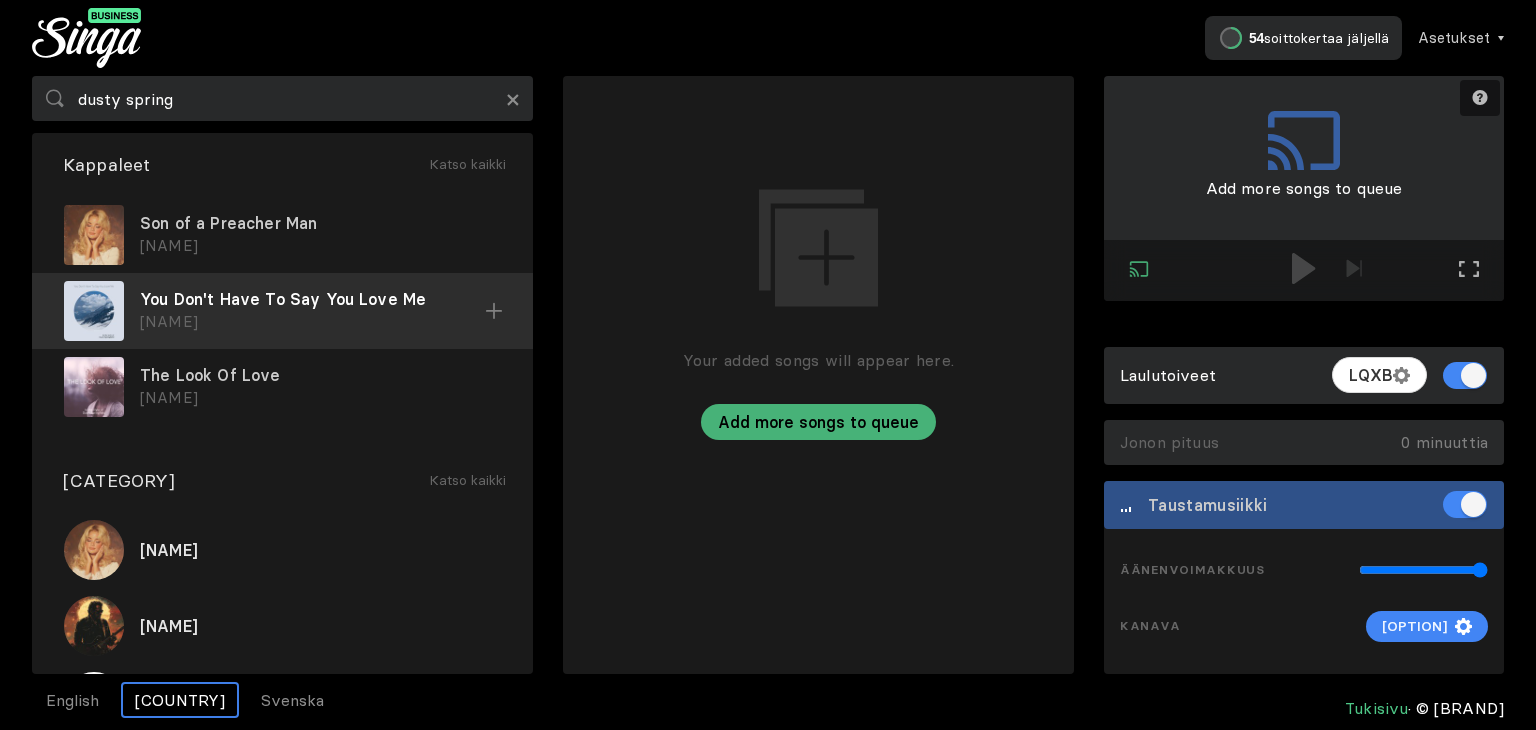 click on "You Don't Have To Say You Love Me" at bounding box center (320, 223) 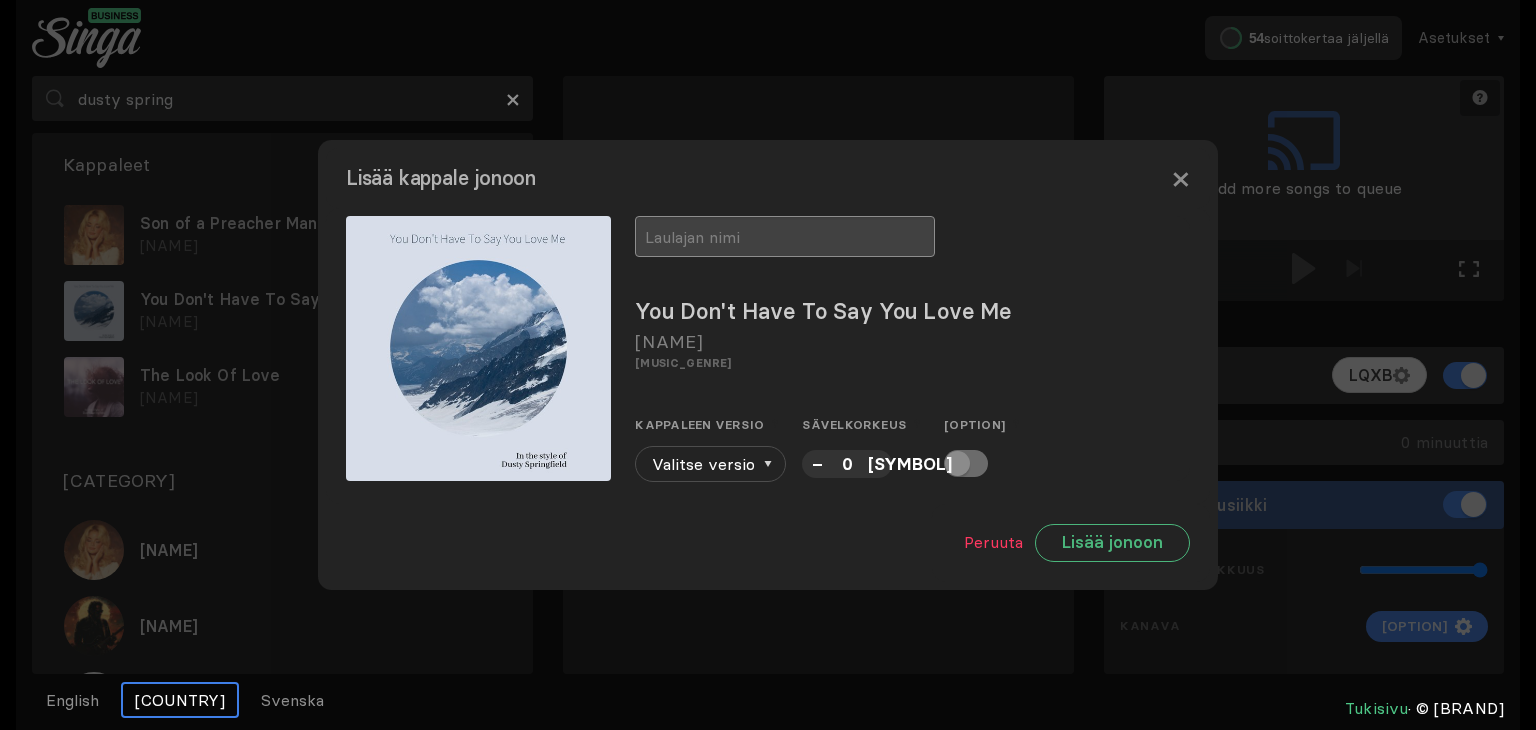 click at bounding box center [785, 236] 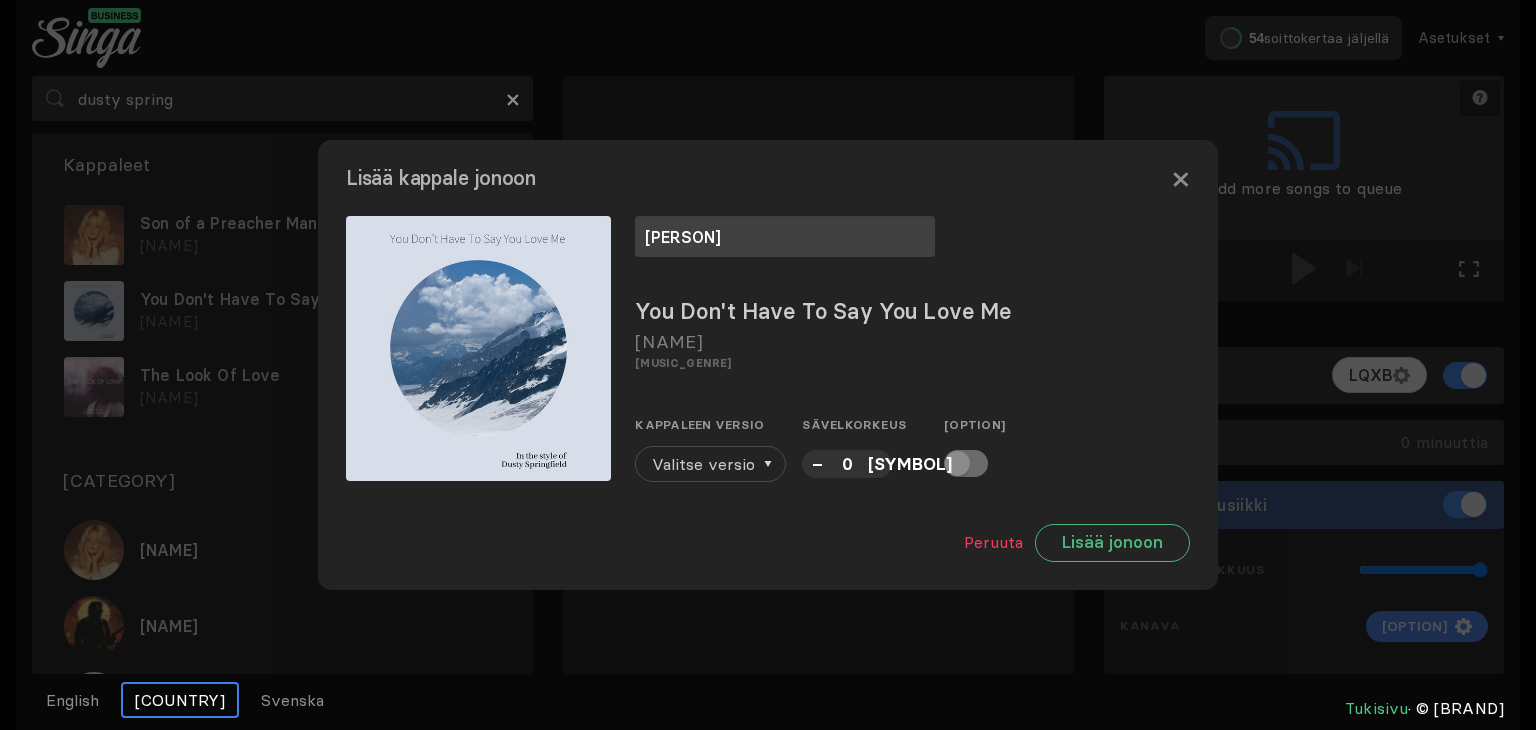 type on "markku" 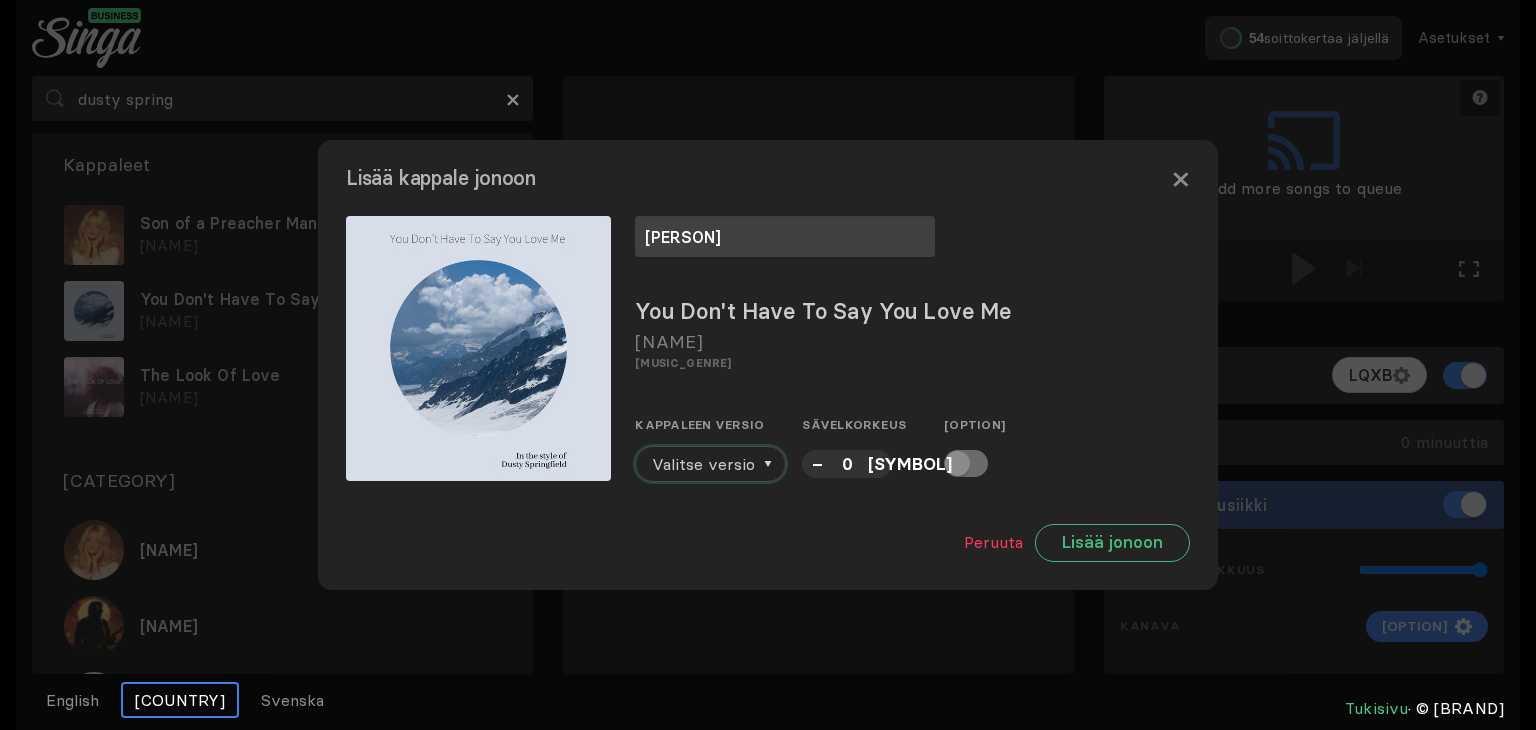 click on "Valitse versio" at bounding box center [703, 464] 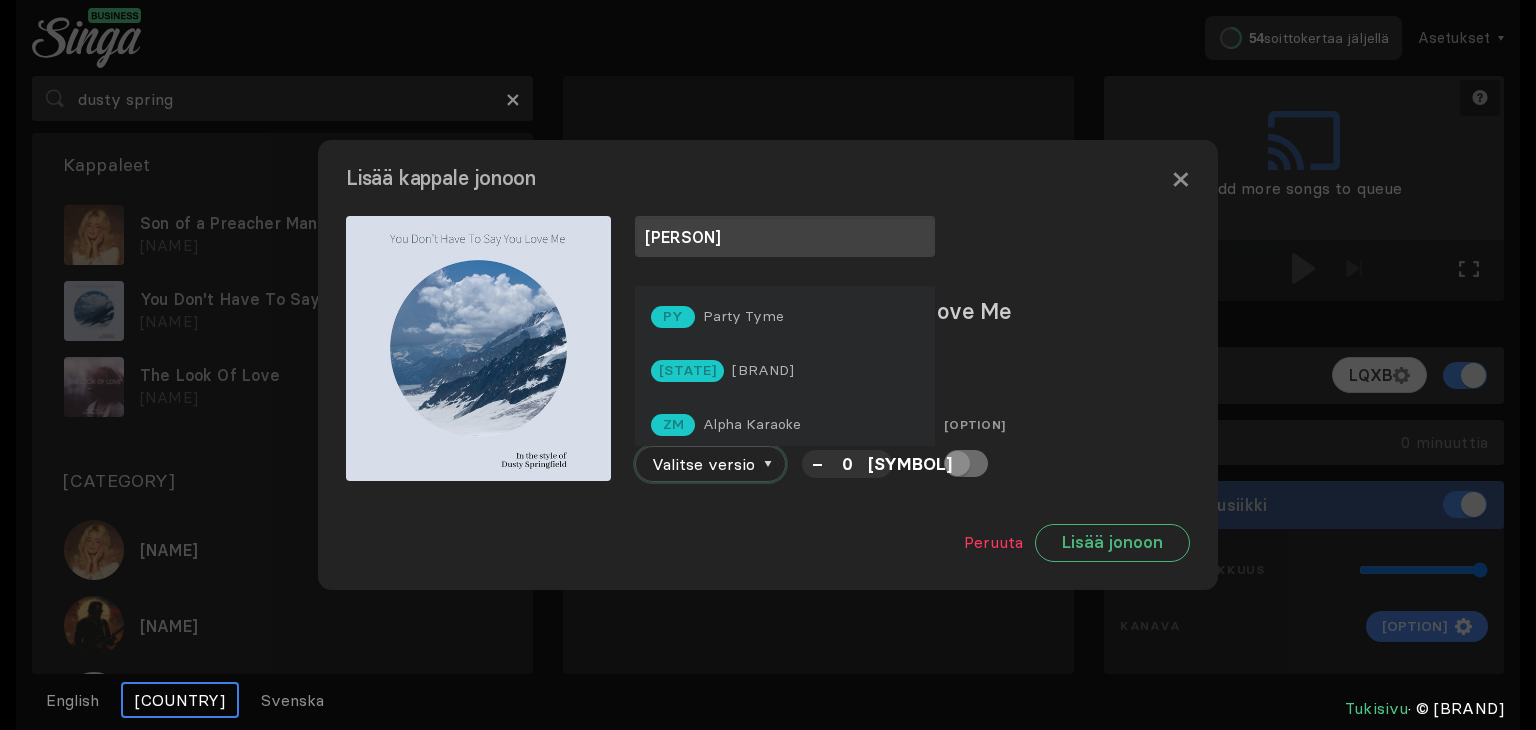 scroll, scrollTop: 164, scrollLeft: 0, axis: vertical 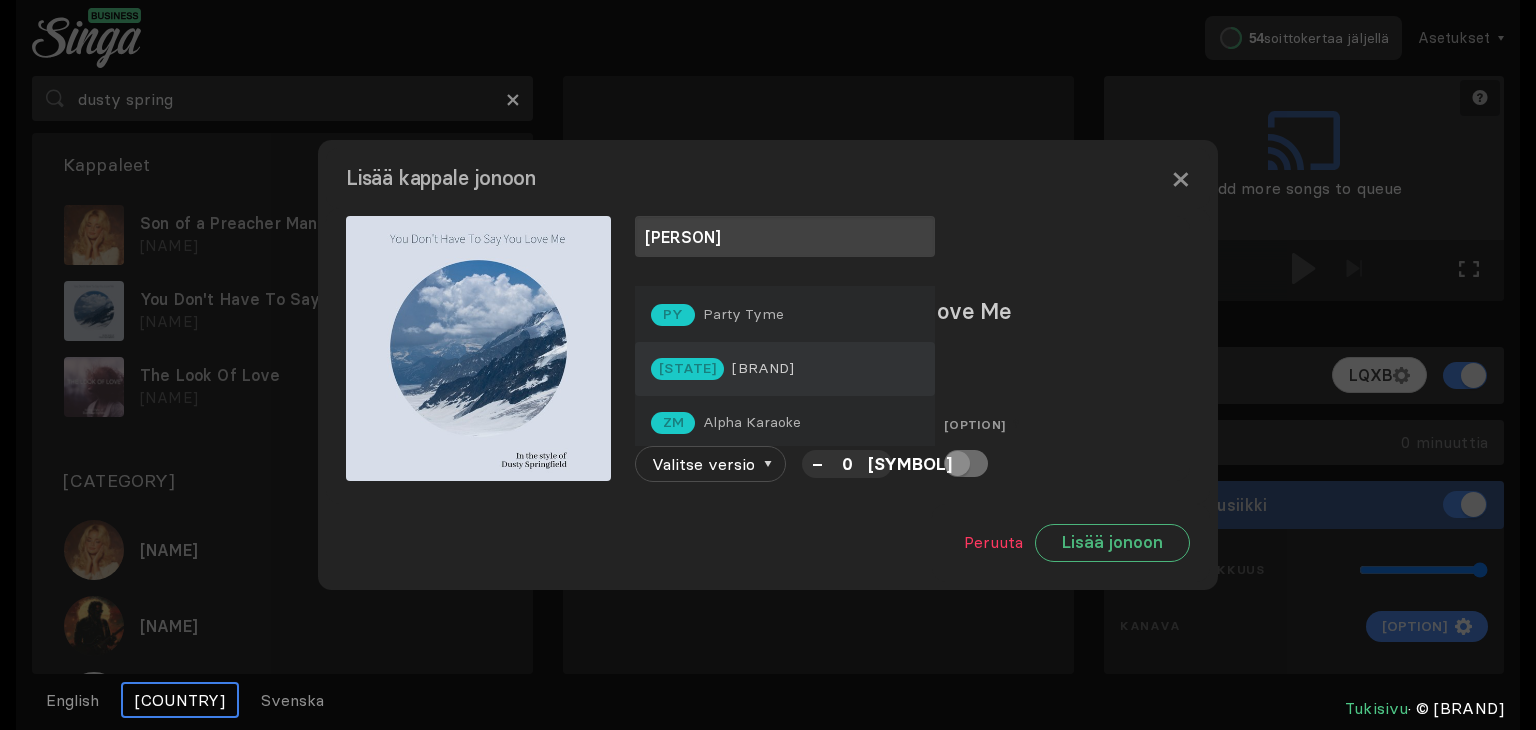 click on "SF Sunfly" at bounding box center (785, 153) 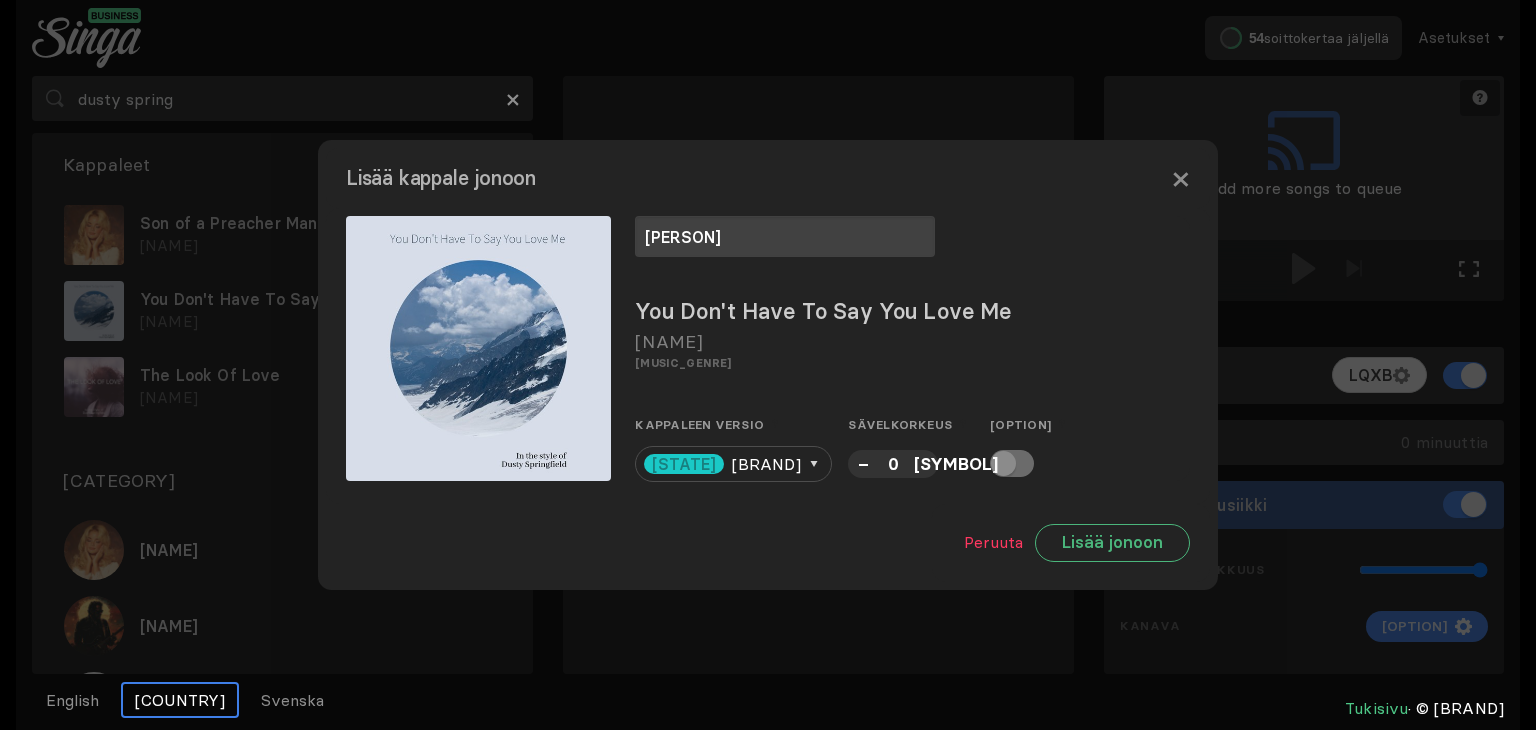 click on "+" at bounding box center (923, 463) 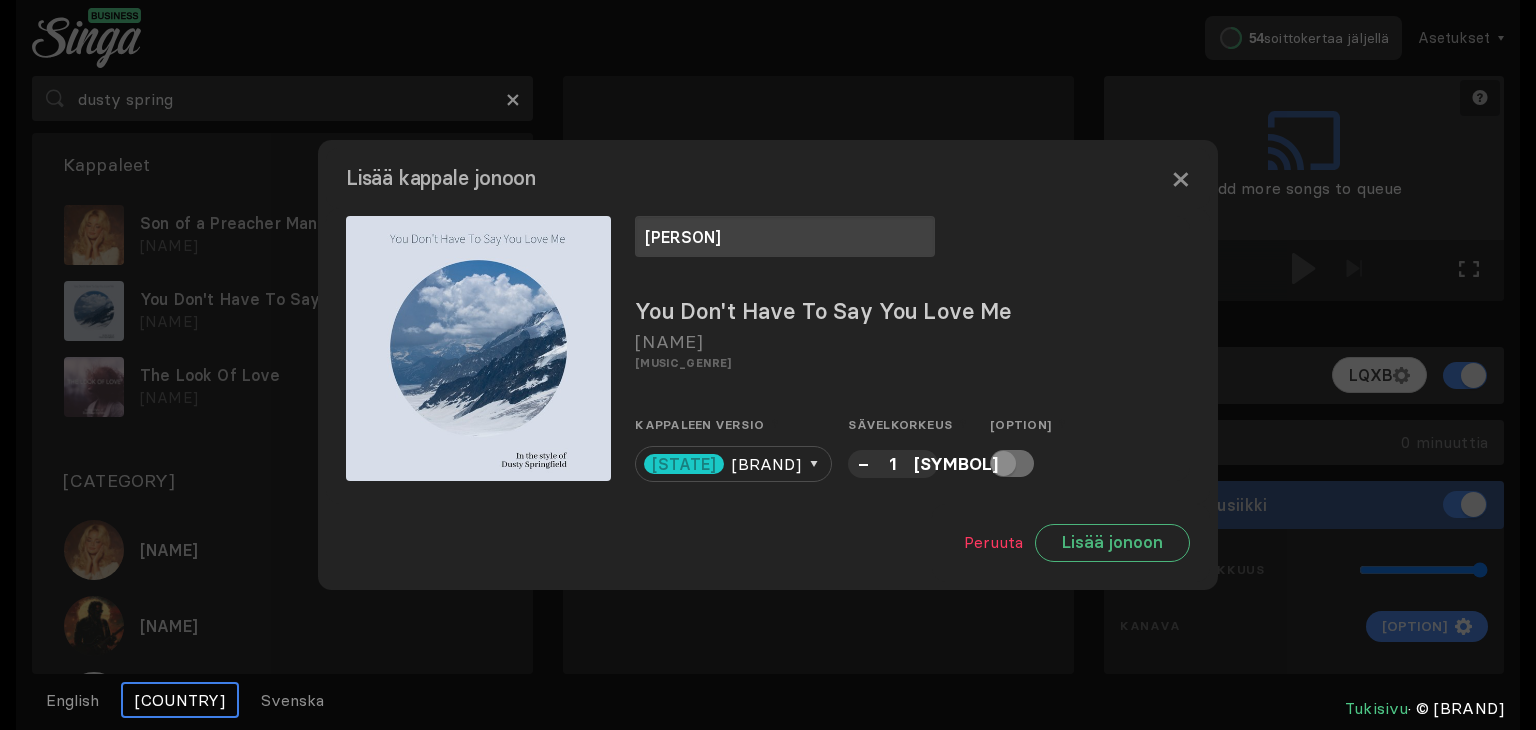 click on "+" at bounding box center (923, 463) 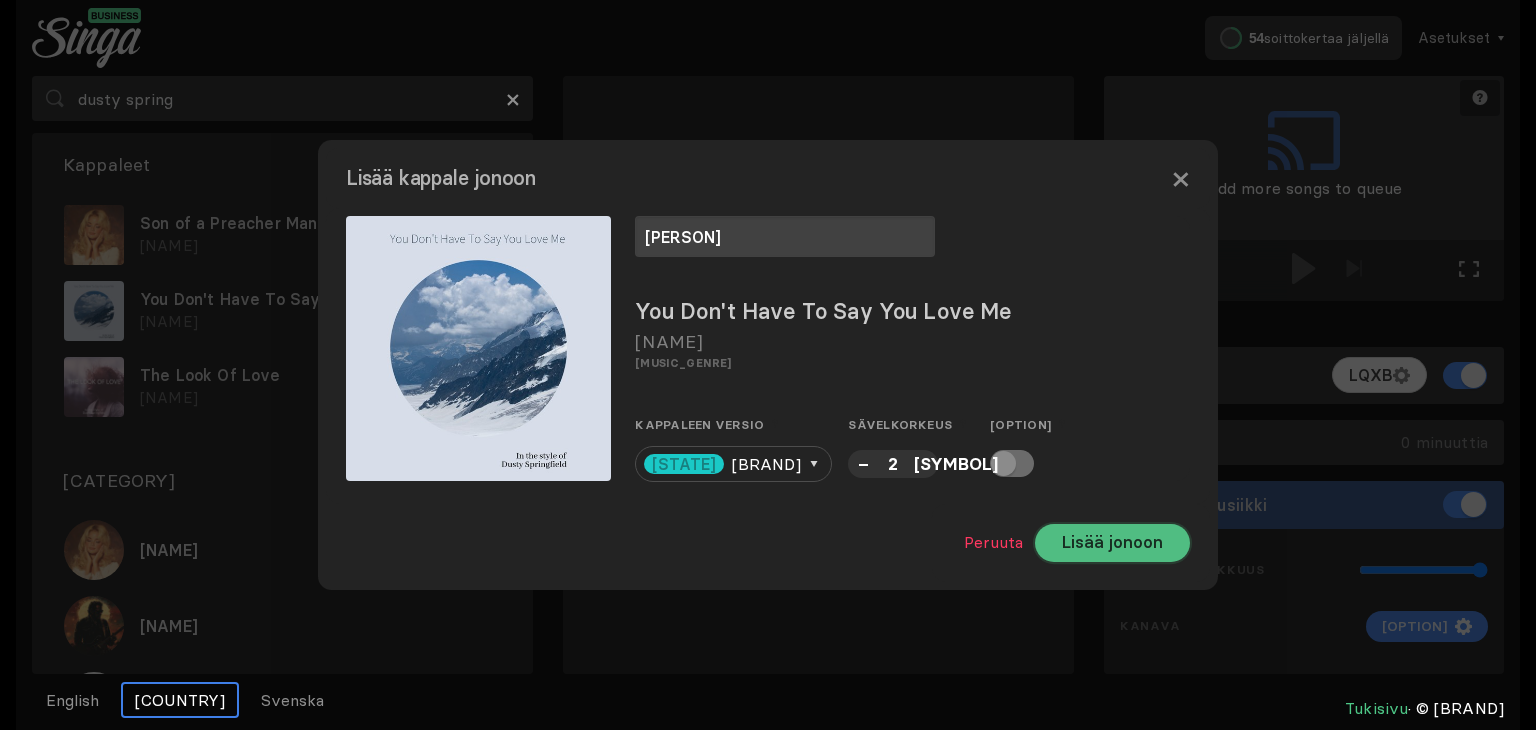 click on "Lorem ipsumd" at bounding box center (1112, 543) 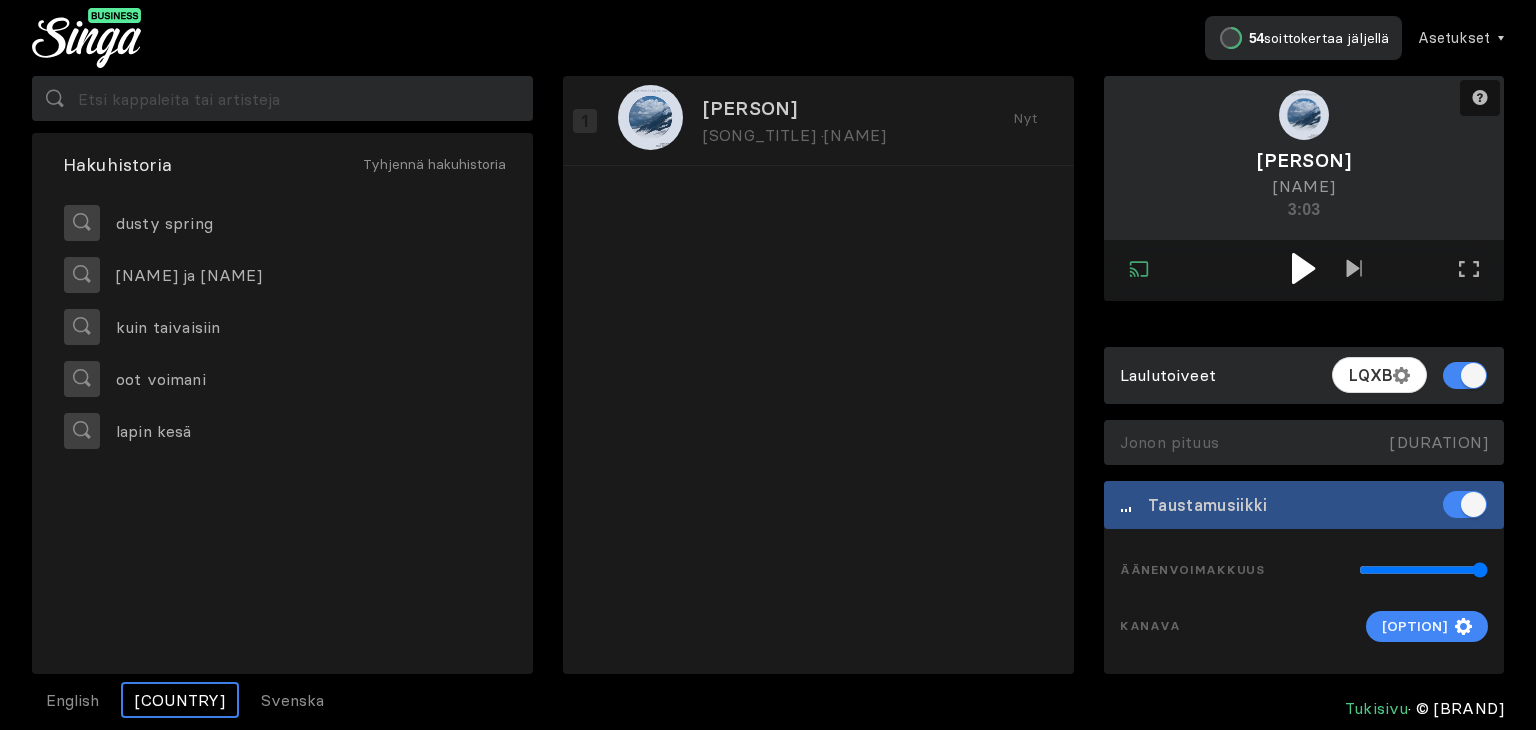 click at bounding box center (1303, 268) 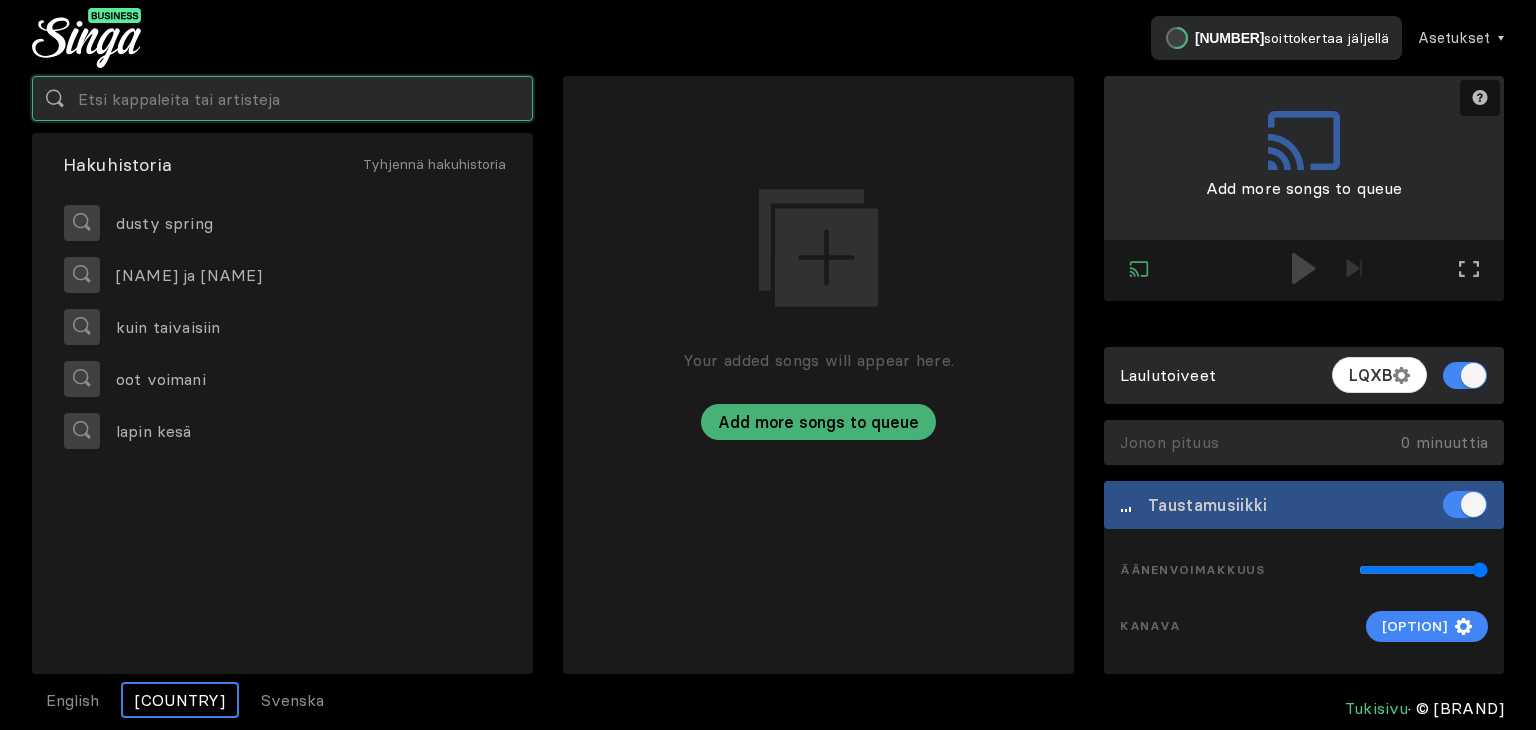 click at bounding box center [282, 98] 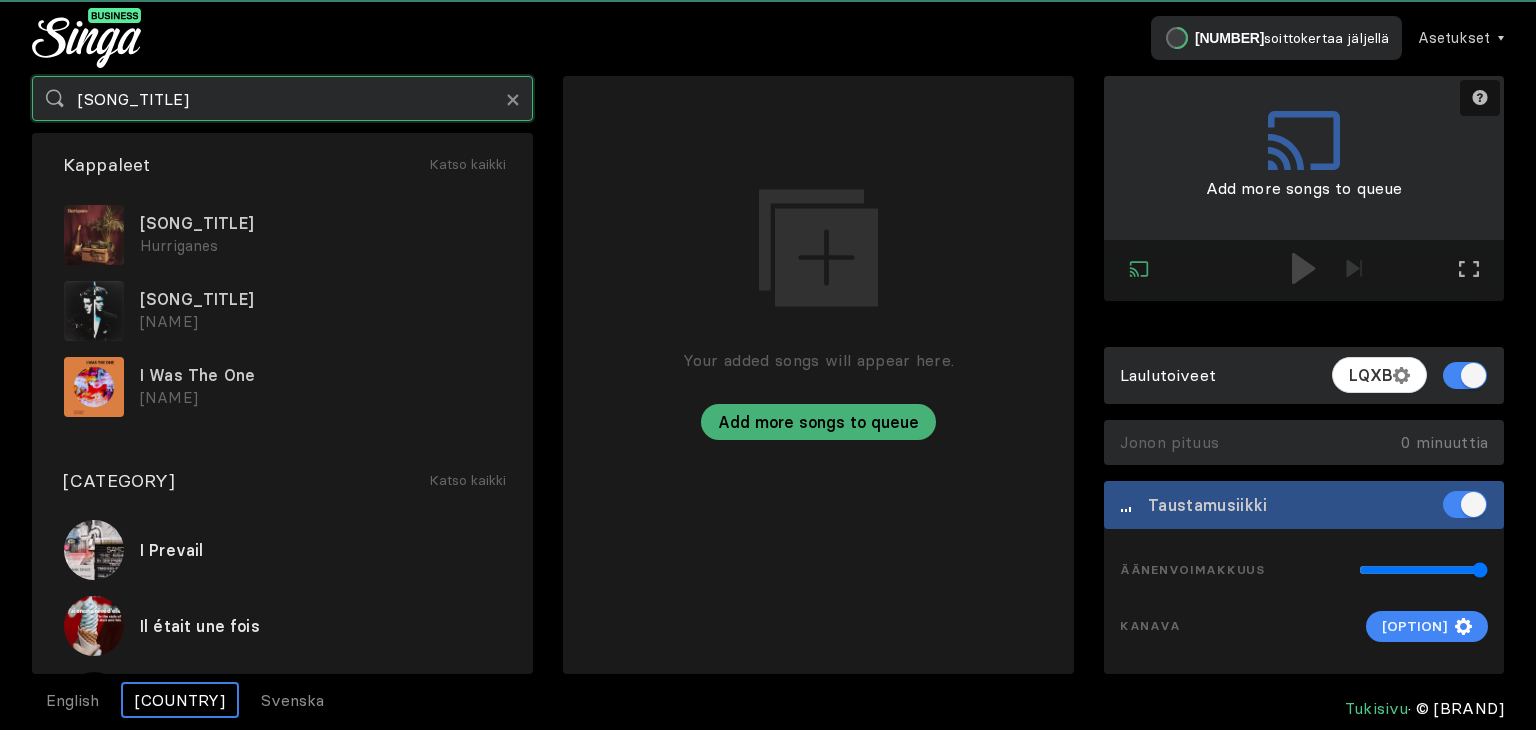 type on "i will stay" 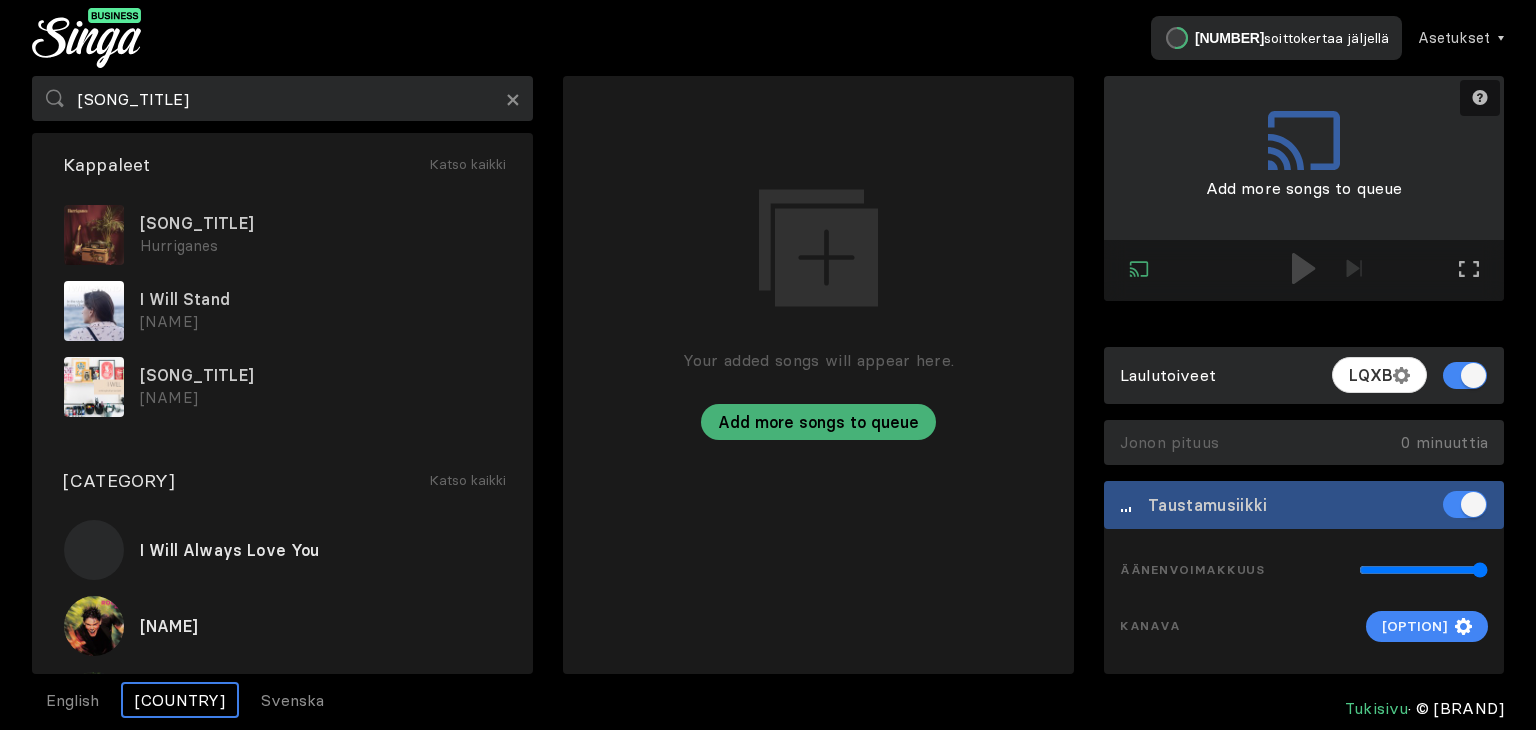 click on "Hurriganes" at bounding box center [320, 246] 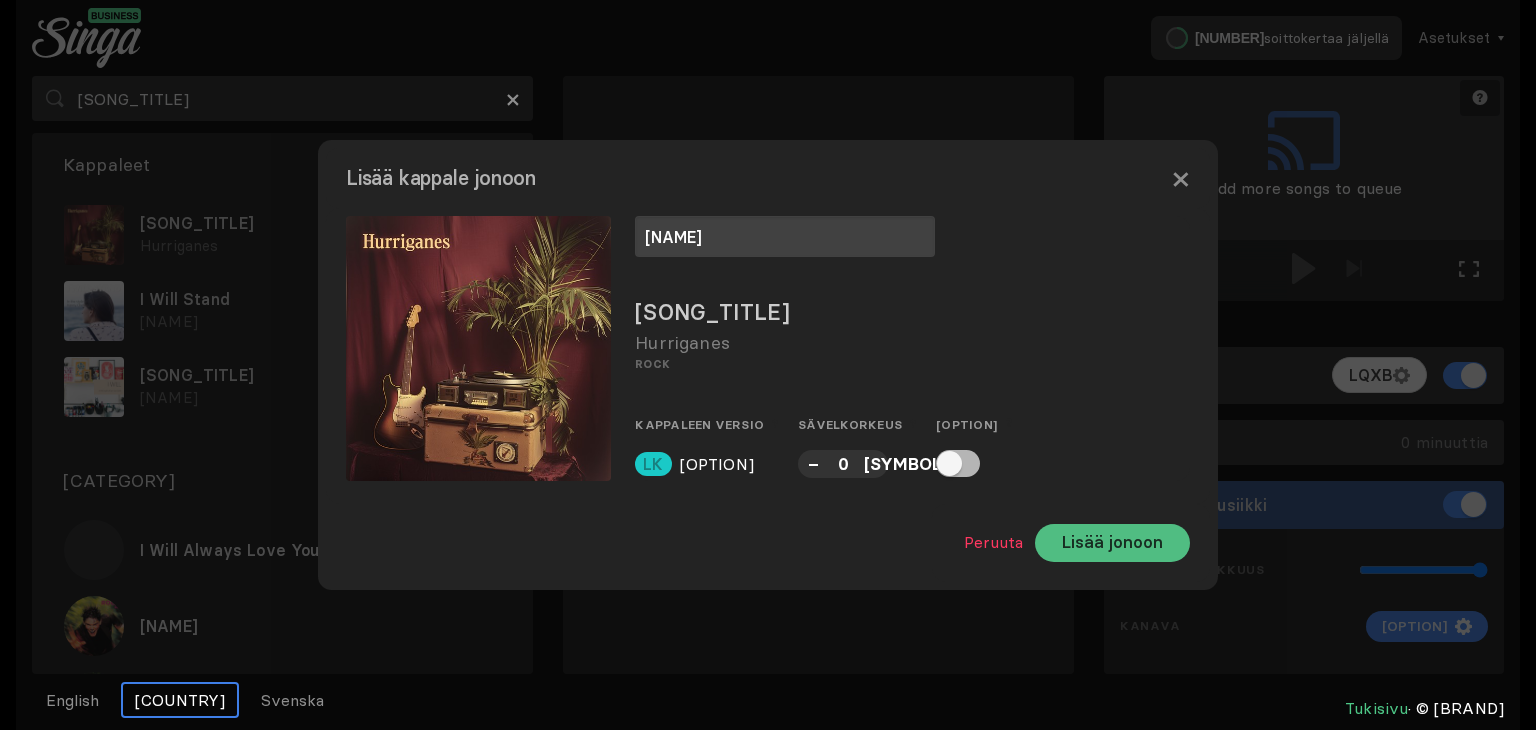 type on "jussi" 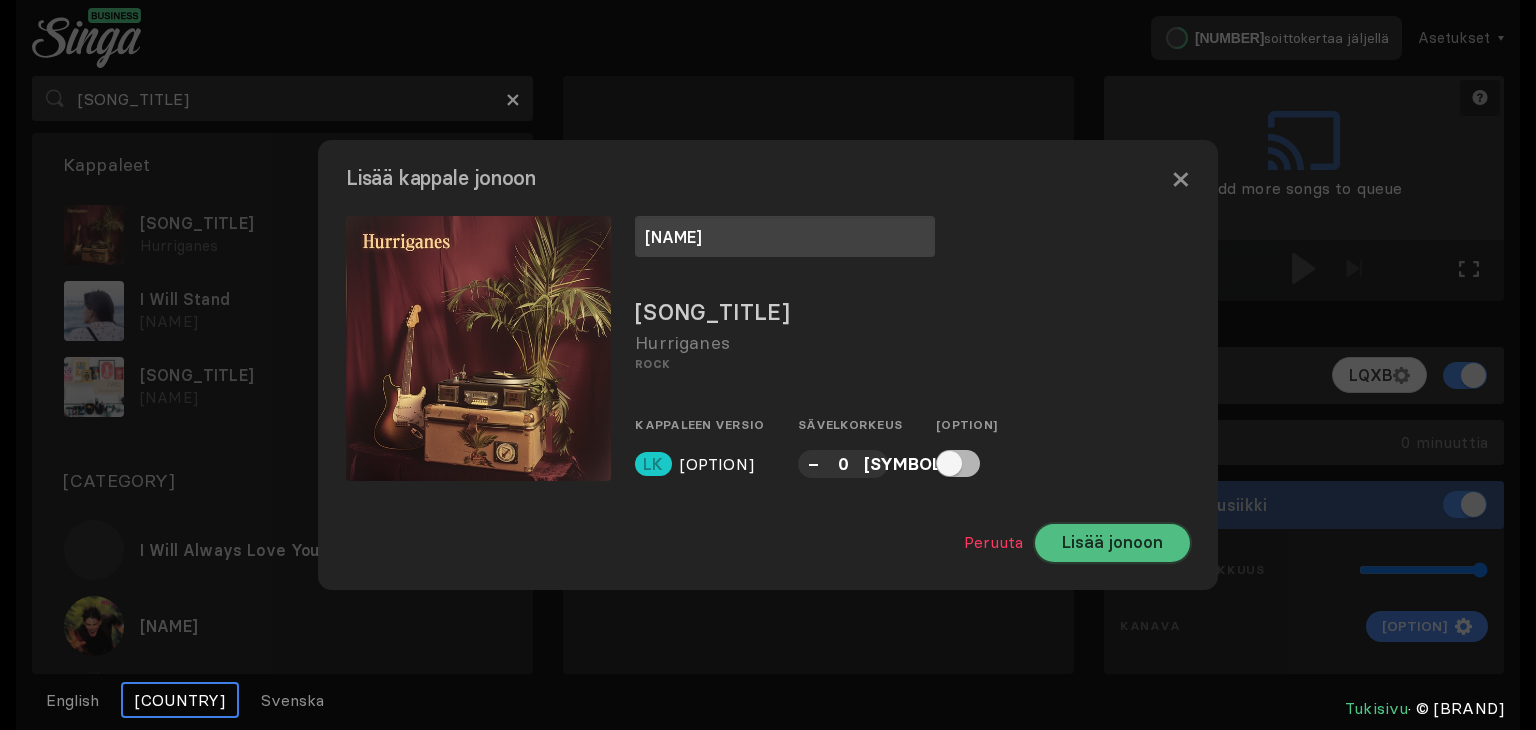 click on "Lorem ipsumd" at bounding box center (1112, 543) 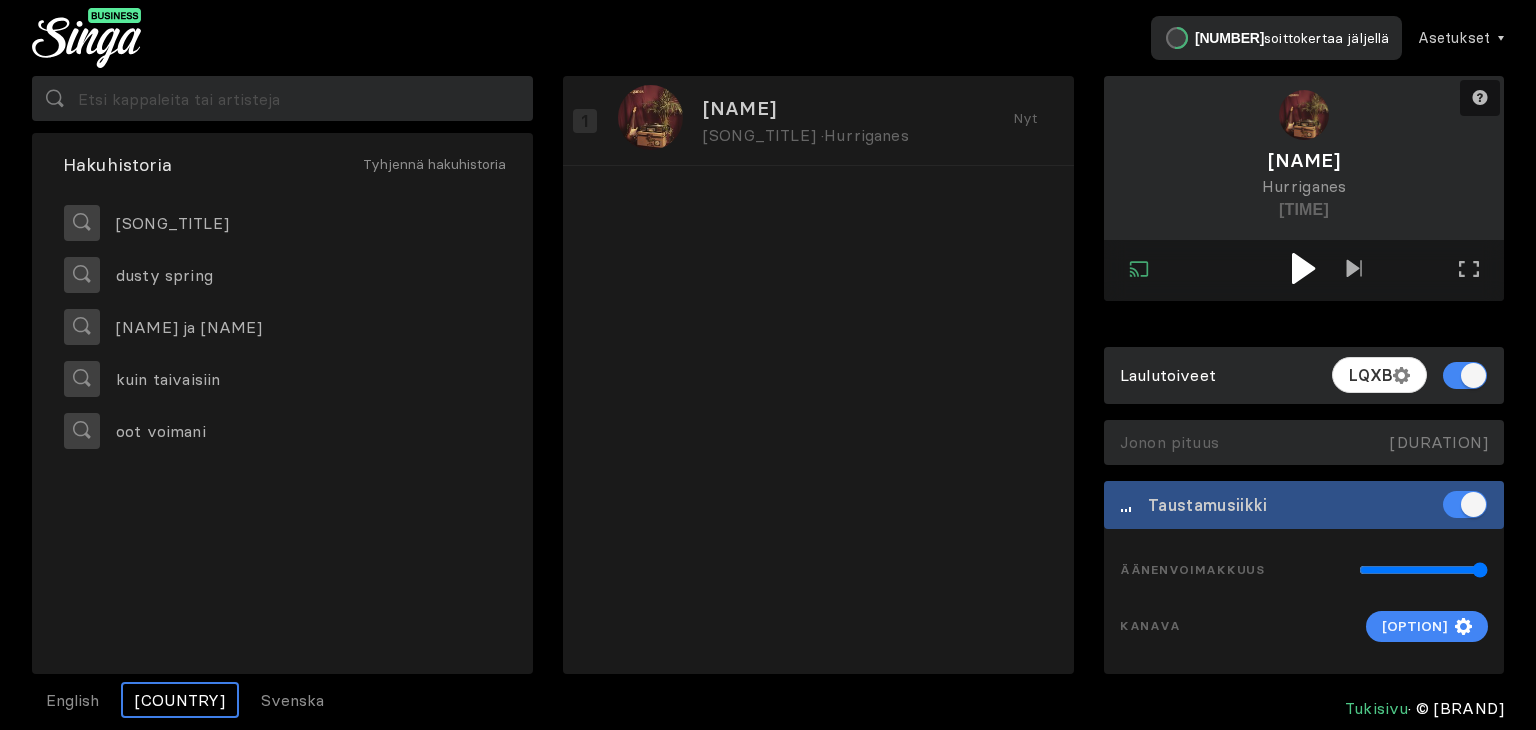 click at bounding box center (1304, 268) 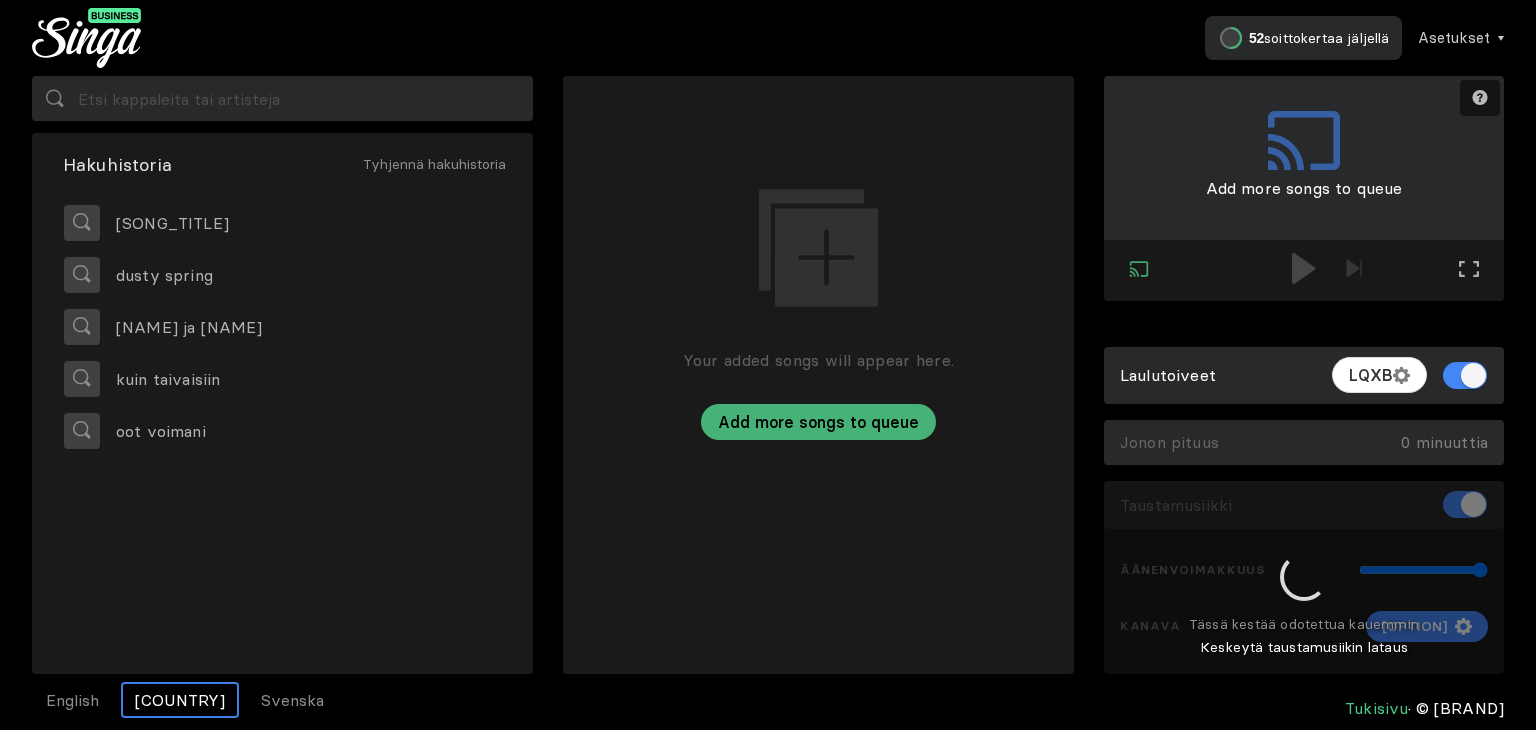 click at bounding box center (1304, 578) 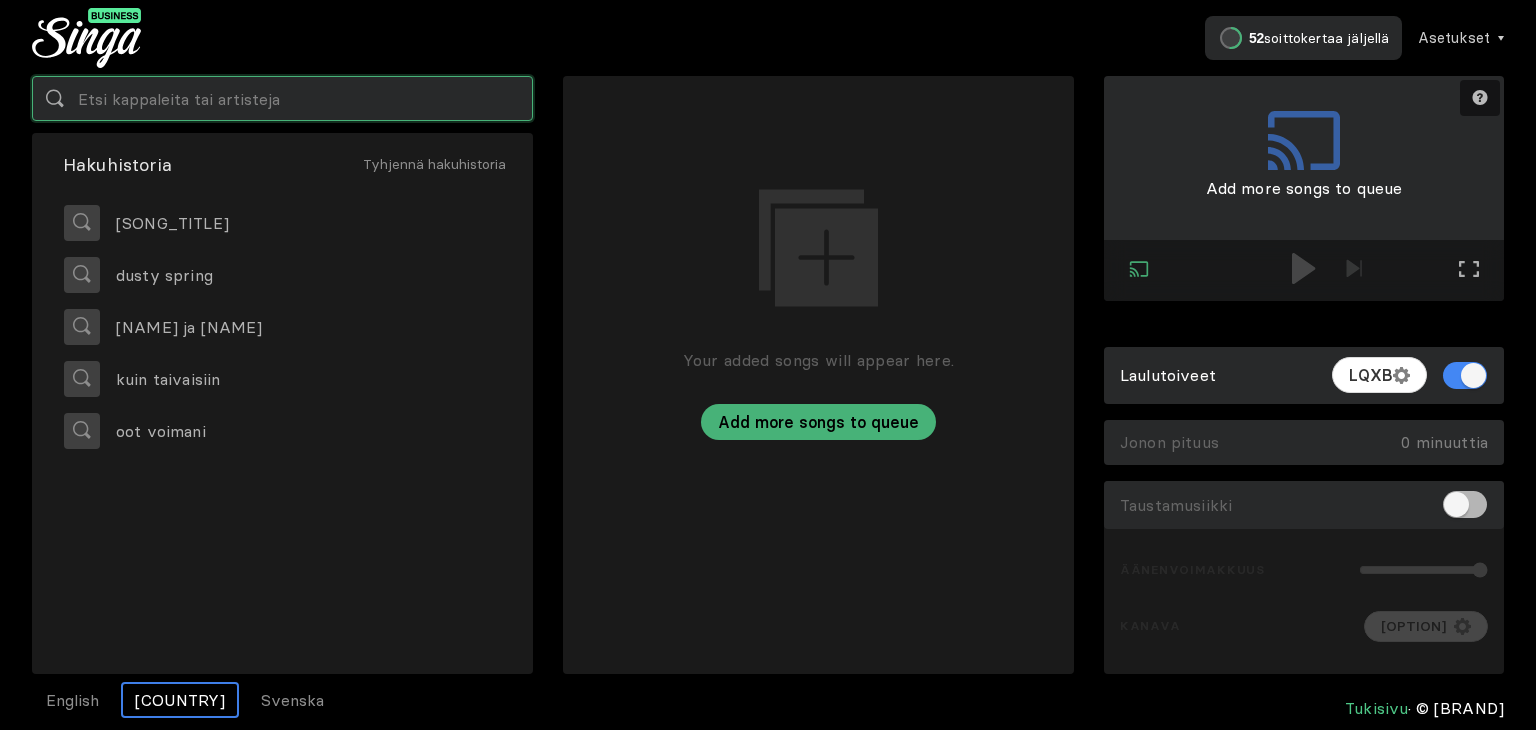 click at bounding box center (282, 98) 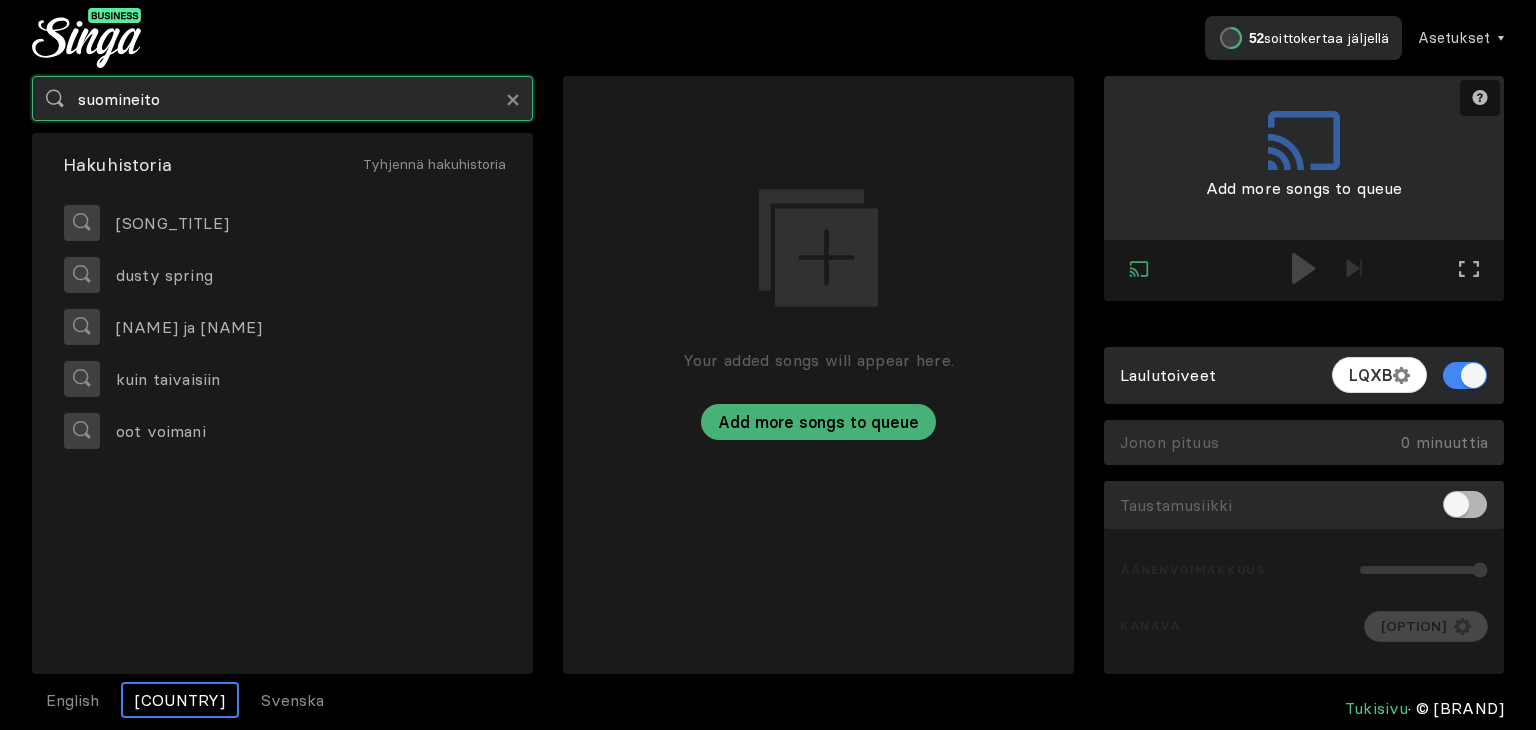 type on "suomineito" 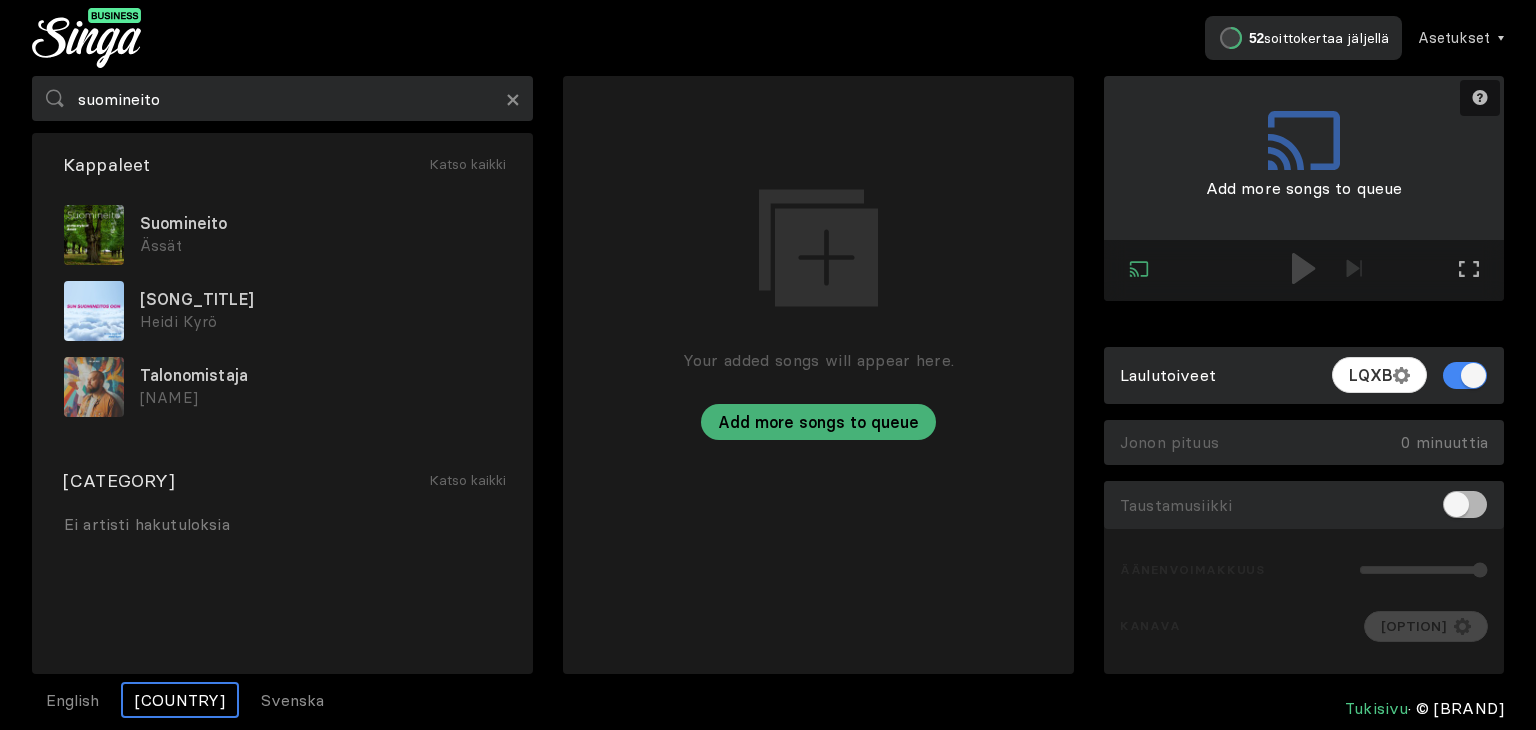 click on "Ässät" at bounding box center (320, 246) 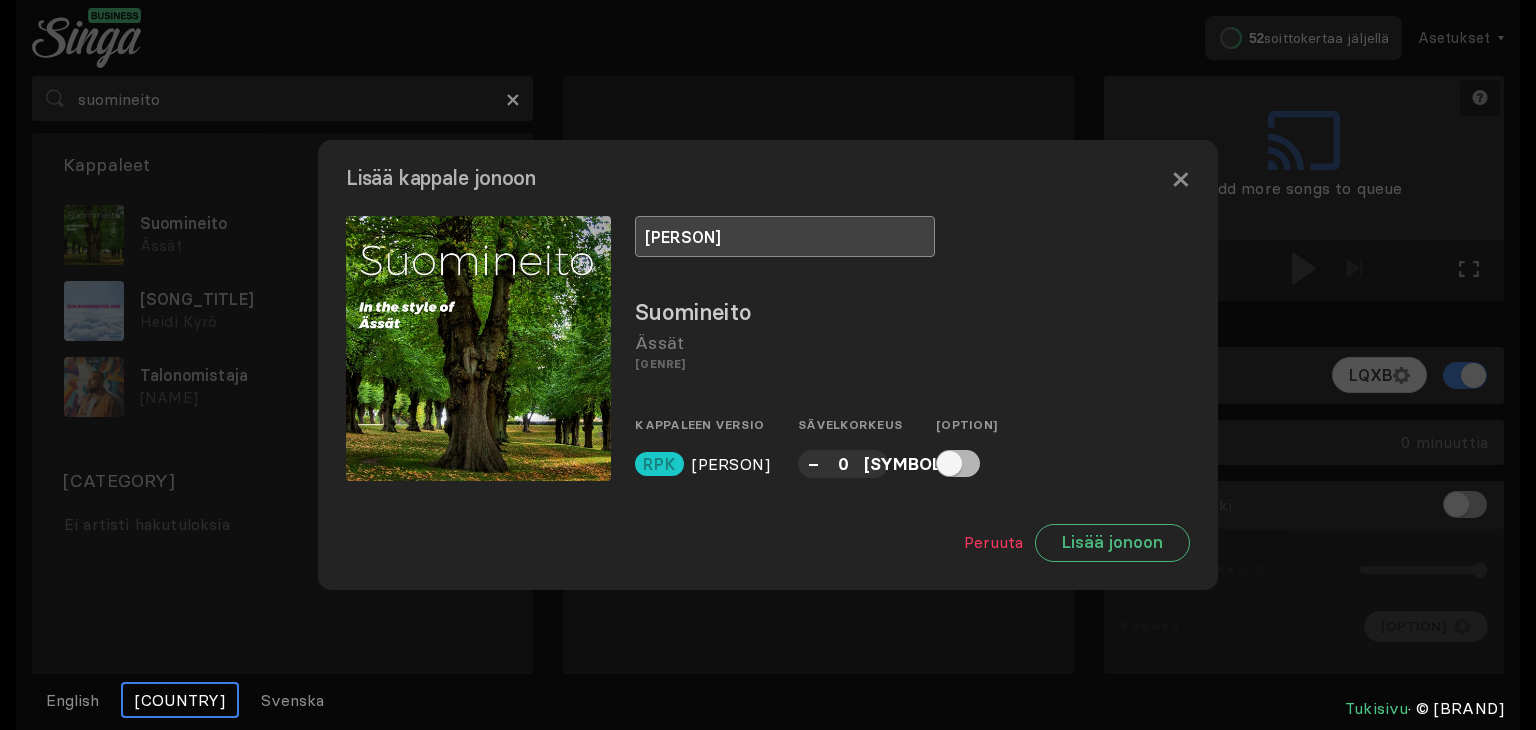 type on "lorem" 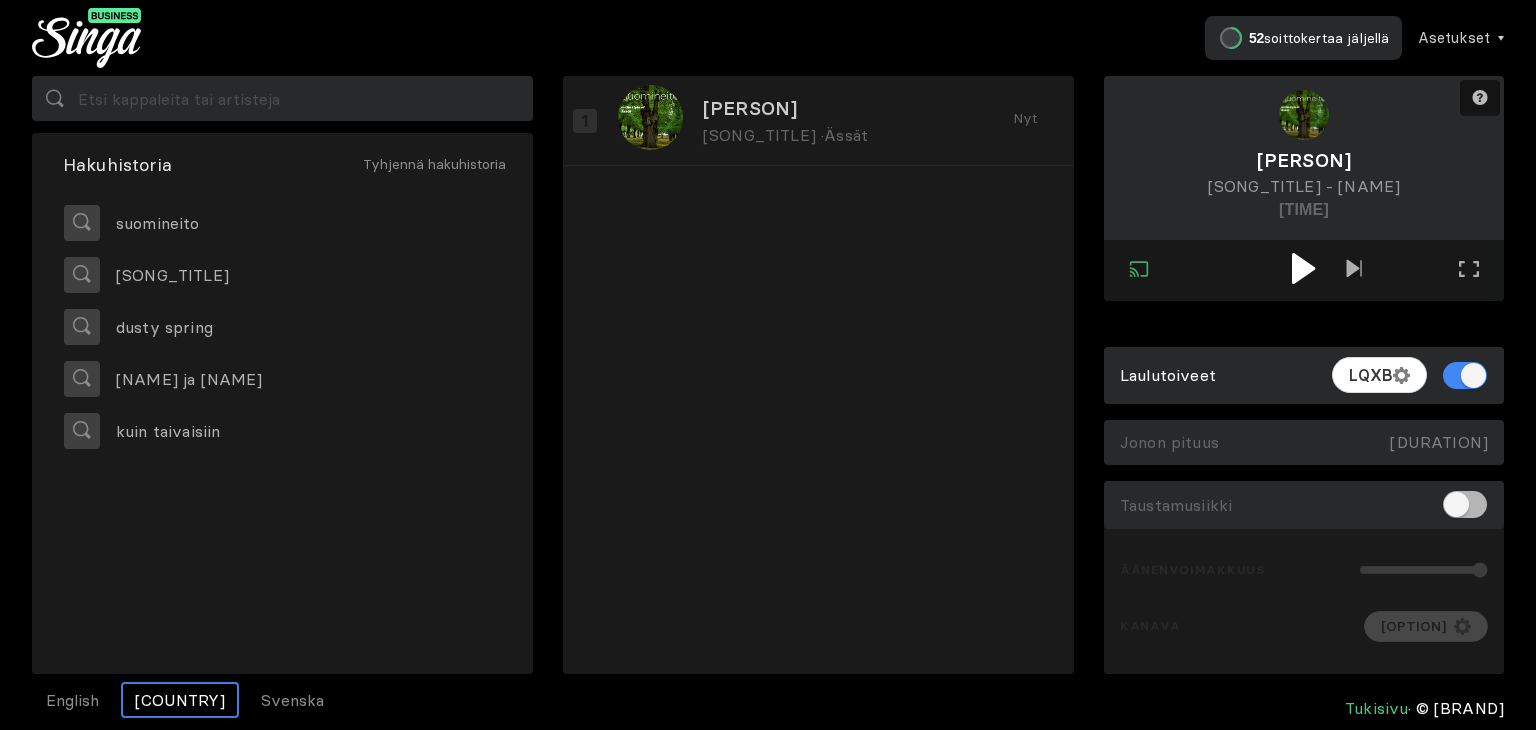 click at bounding box center (1303, 268) 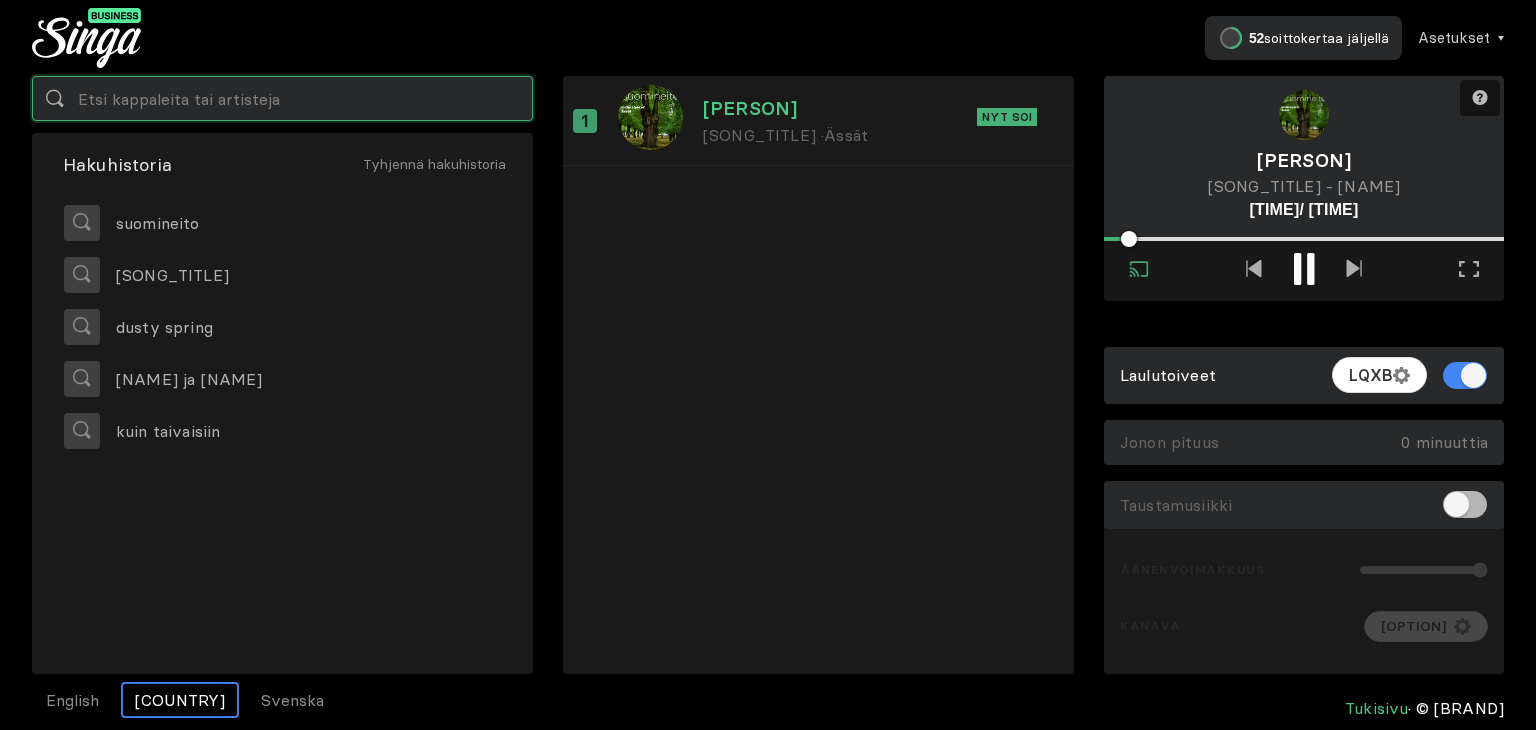 click at bounding box center (282, 98) 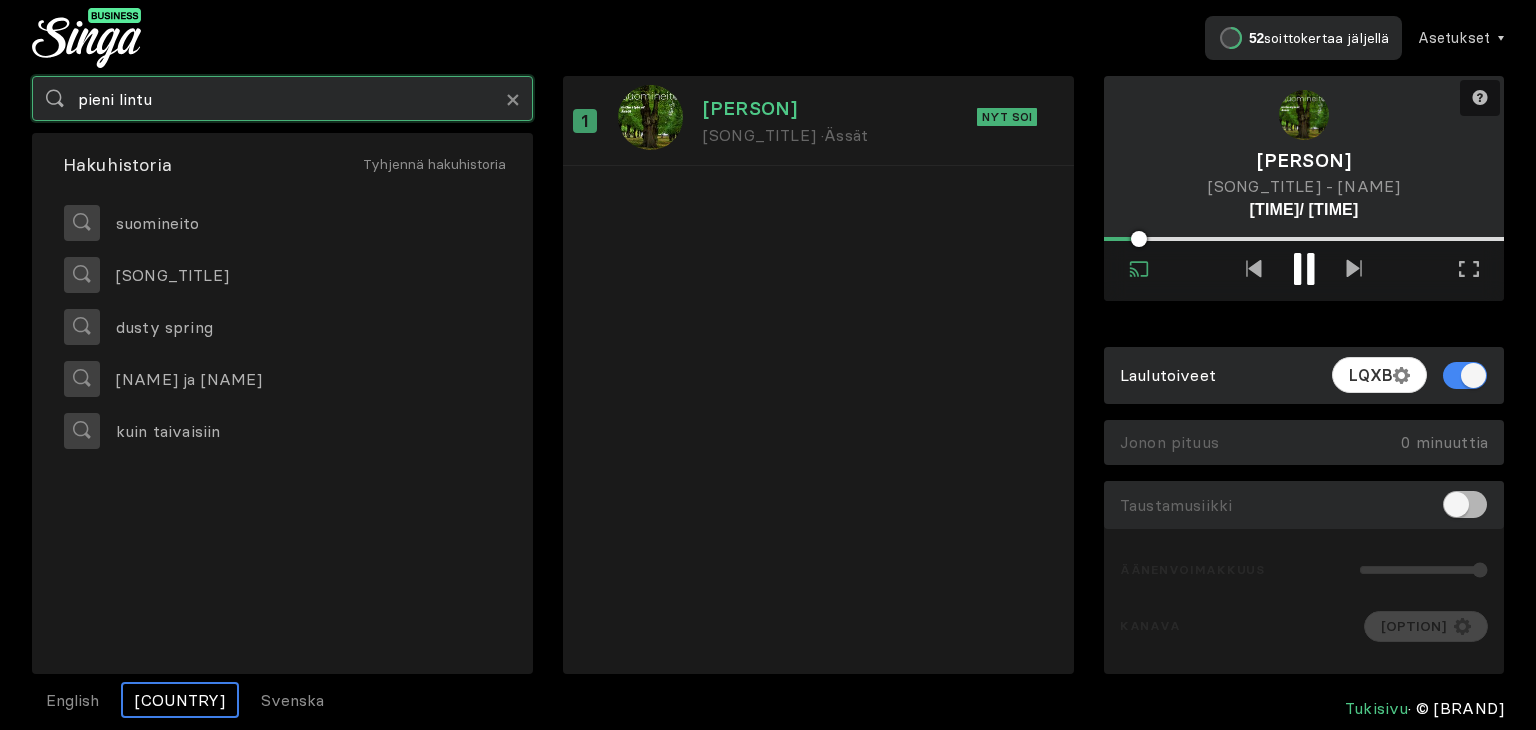 type on "[SONG_TITLE]" 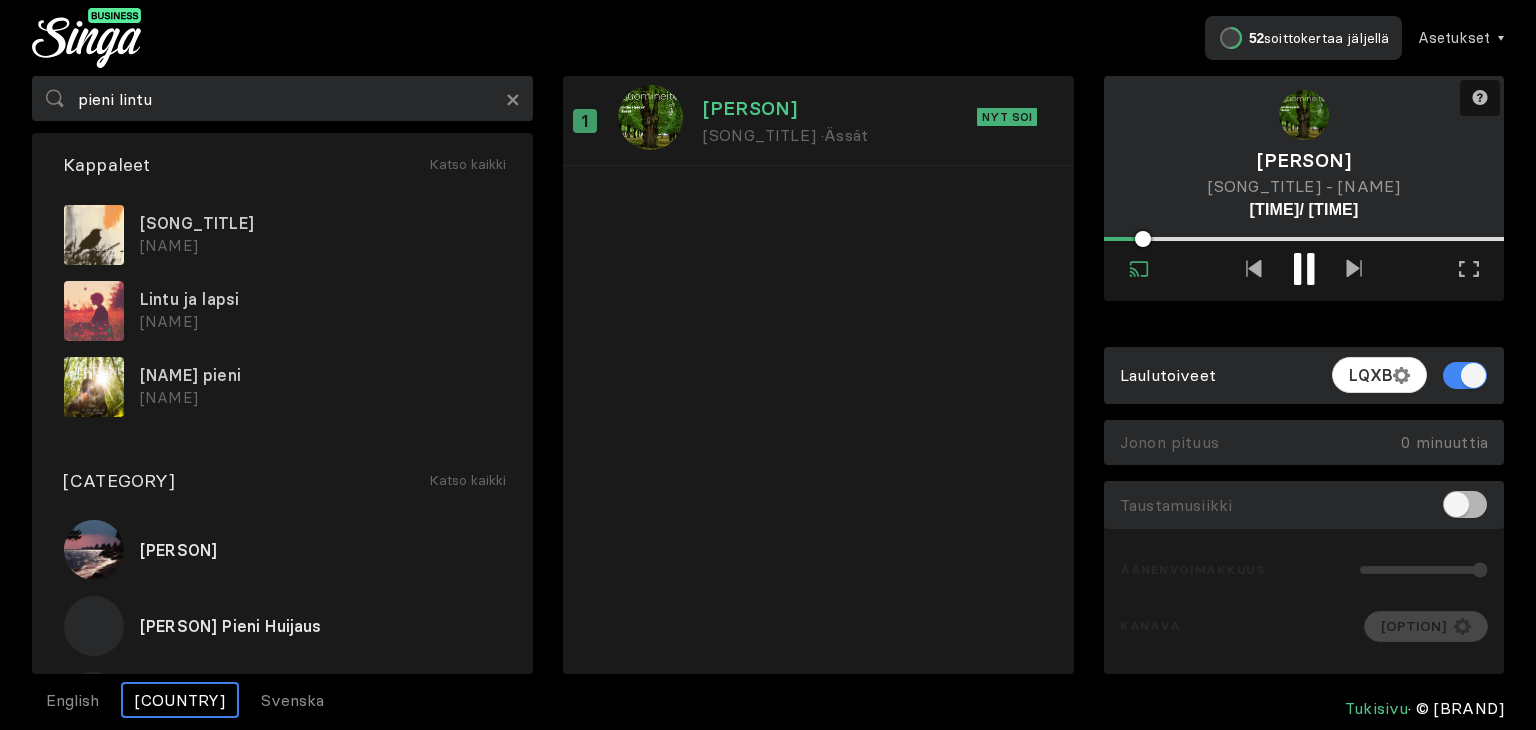 click on "Loremip" at bounding box center [320, 246] 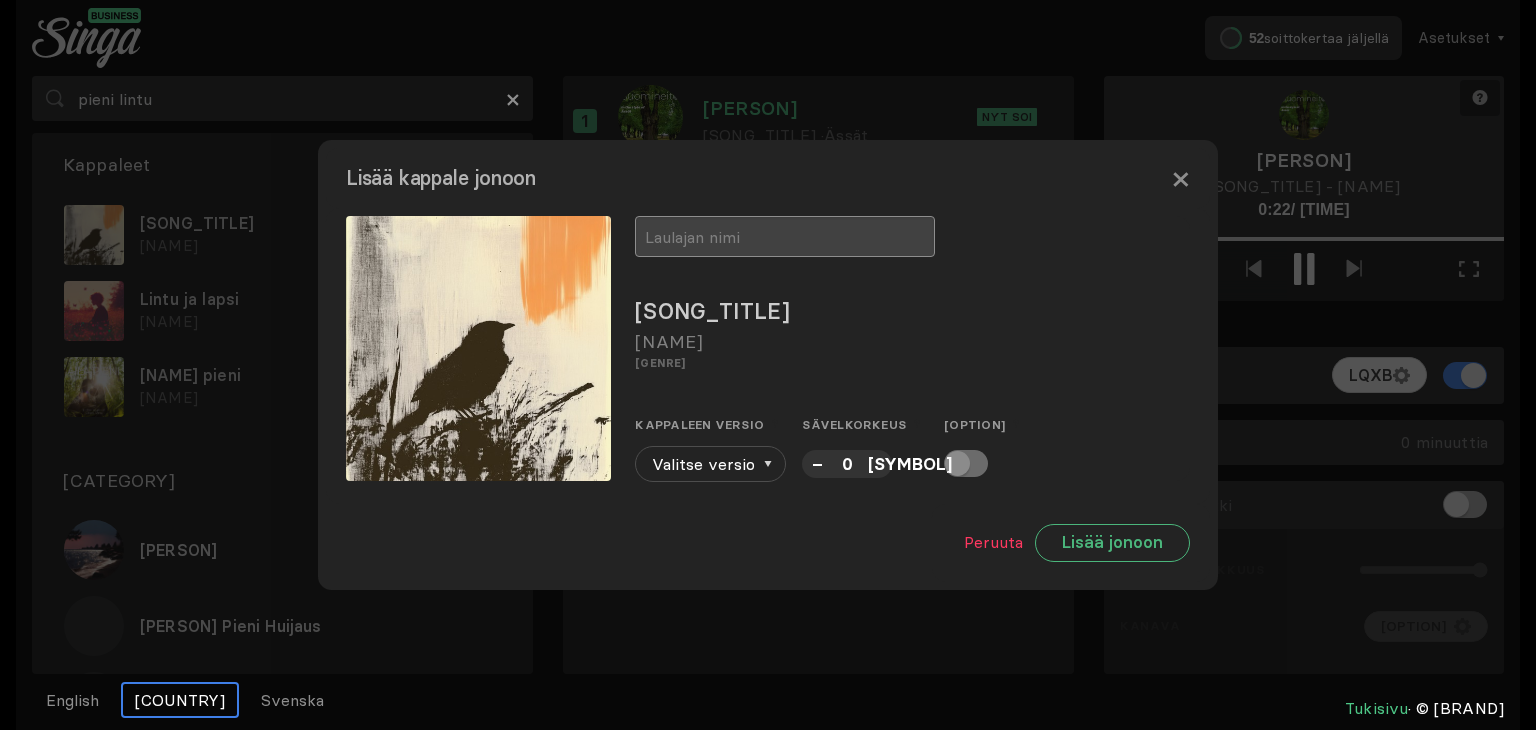 click at bounding box center (785, 236) 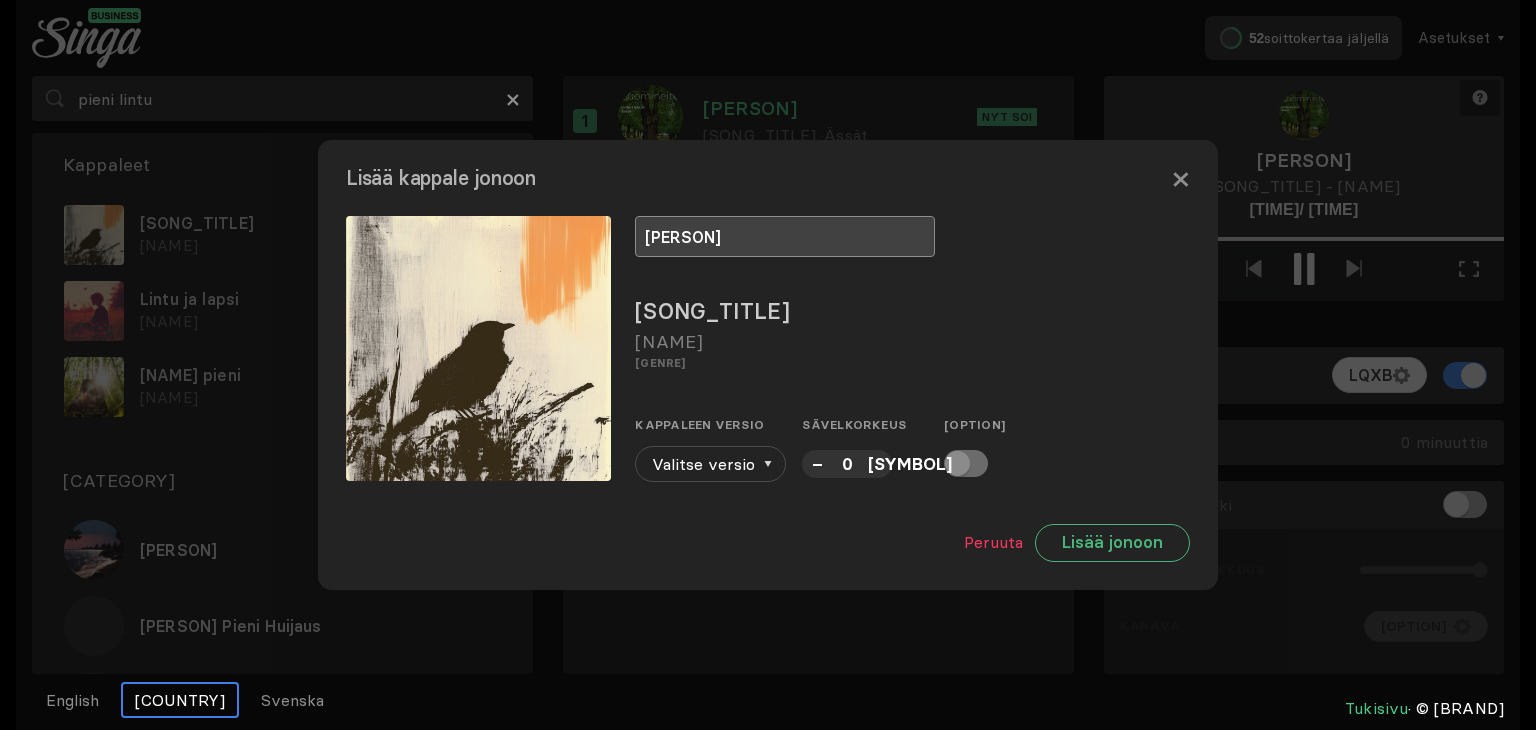 type on "mervi" 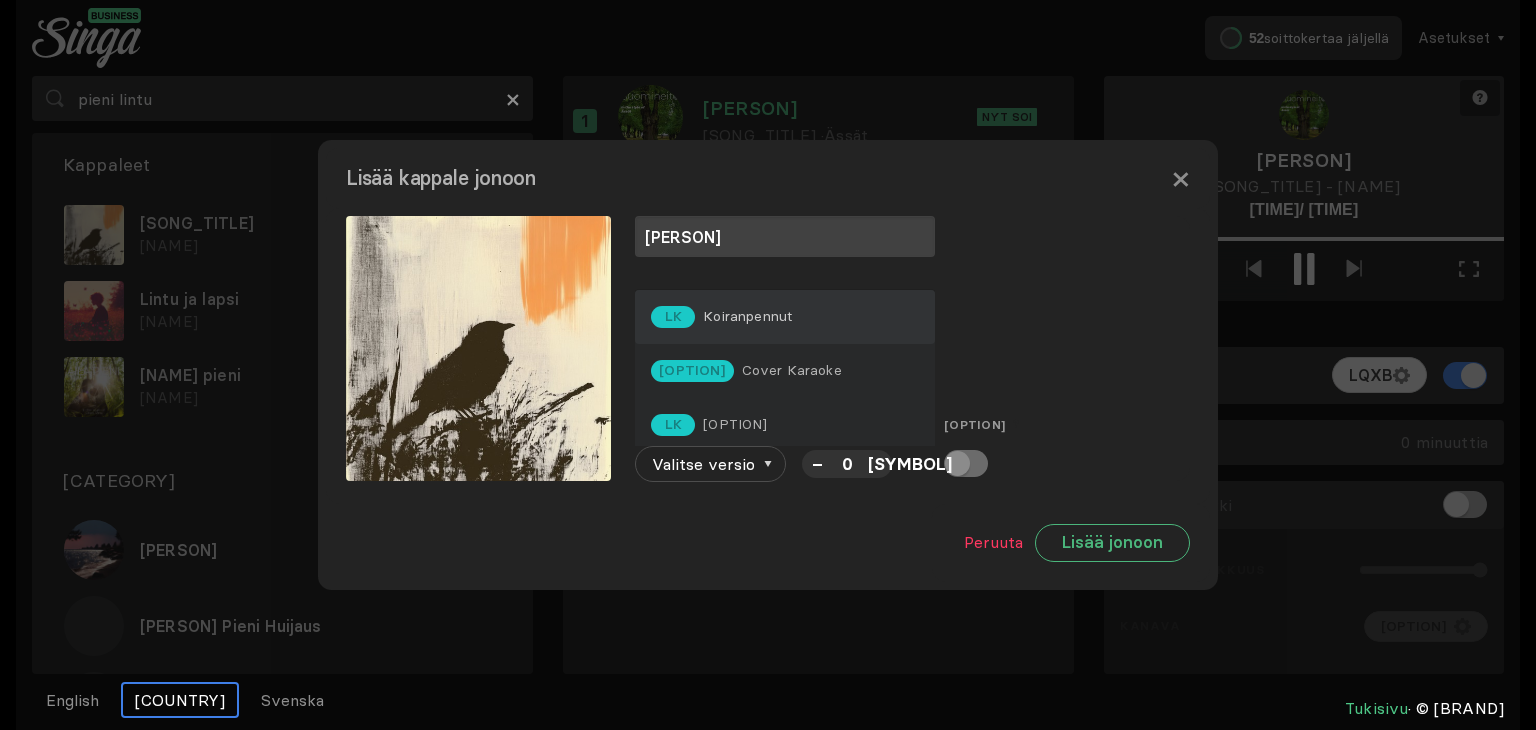 click on "[FIRST] [LAST]" at bounding box center (785, 317) 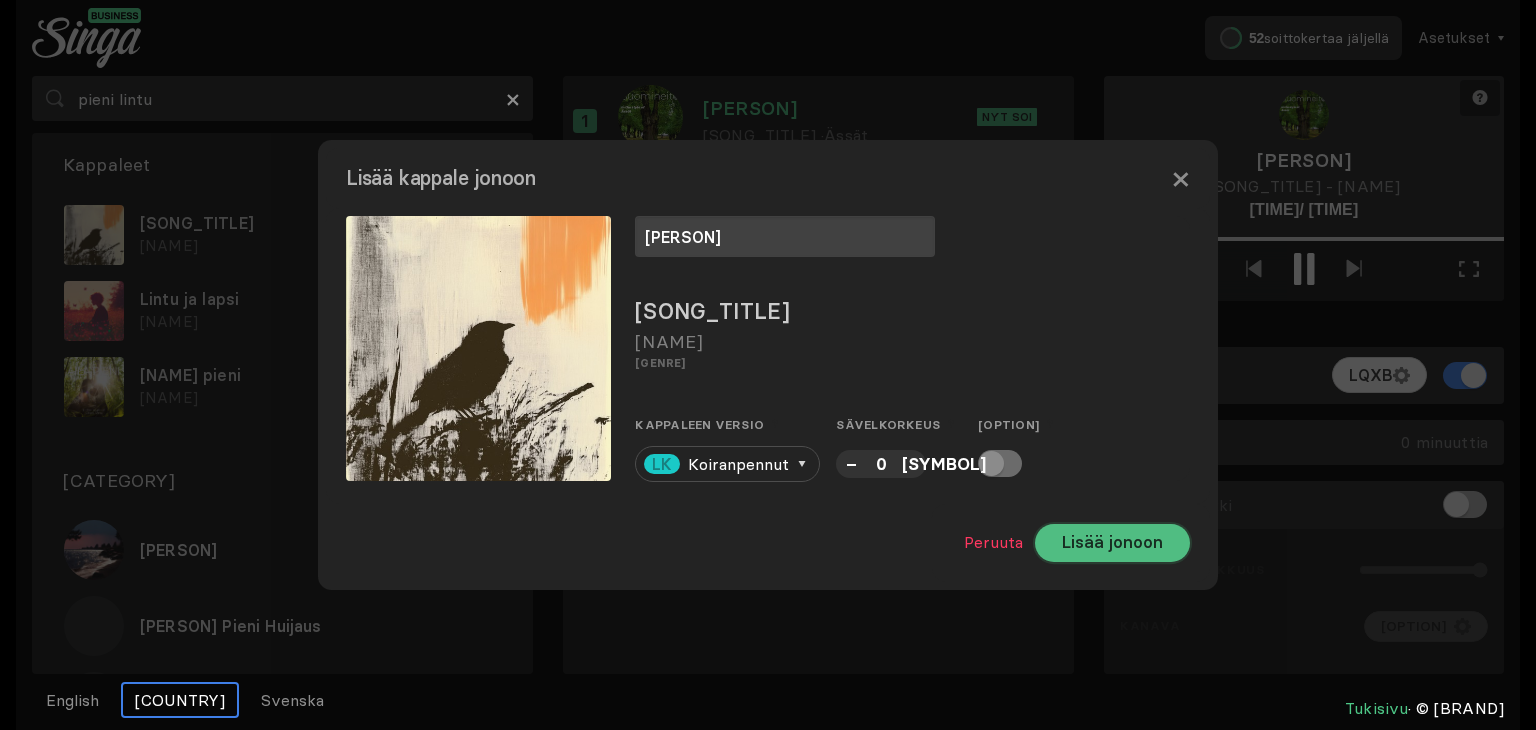 click on "Lorem ipsumd" at bounding box center [1112, 543] 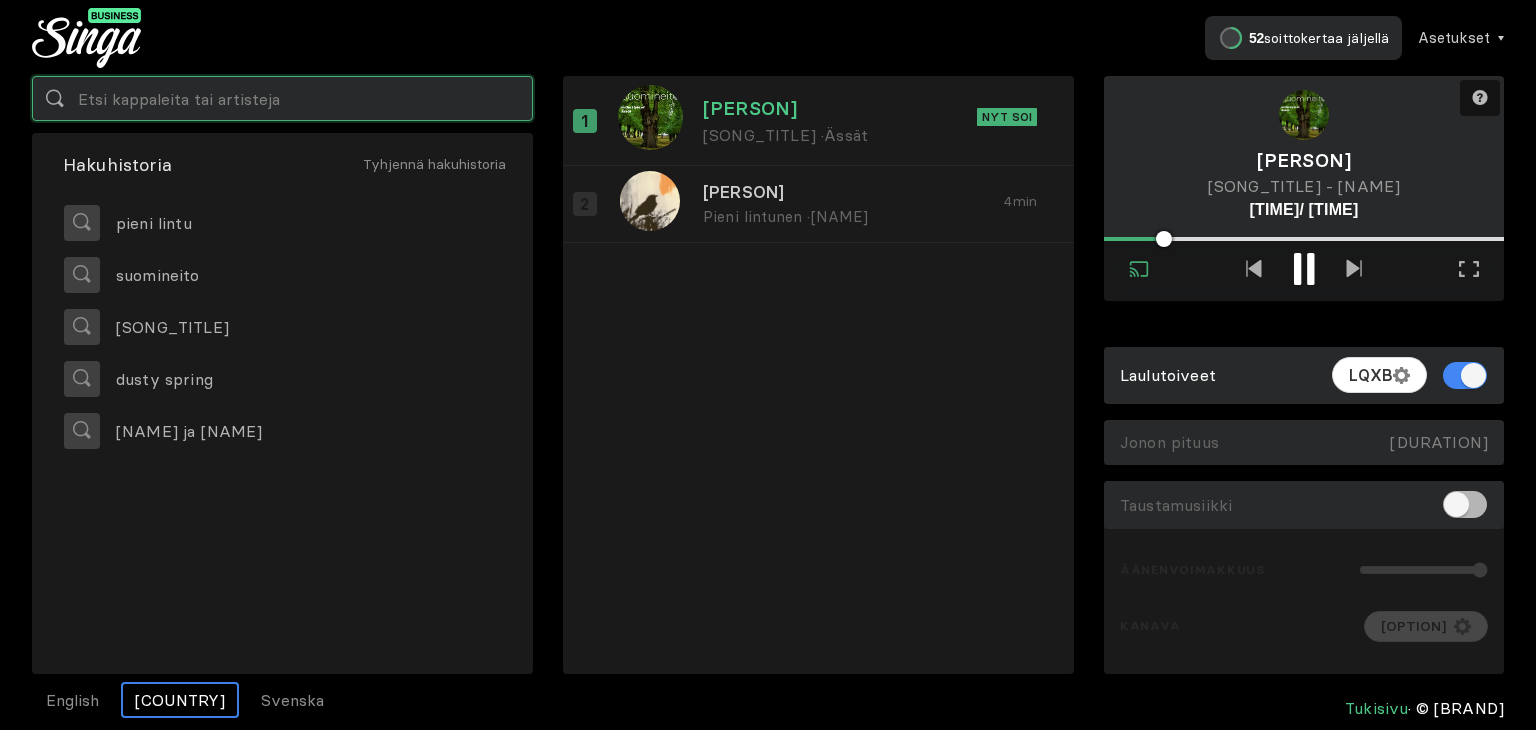 click at bounding box center (282, 98) 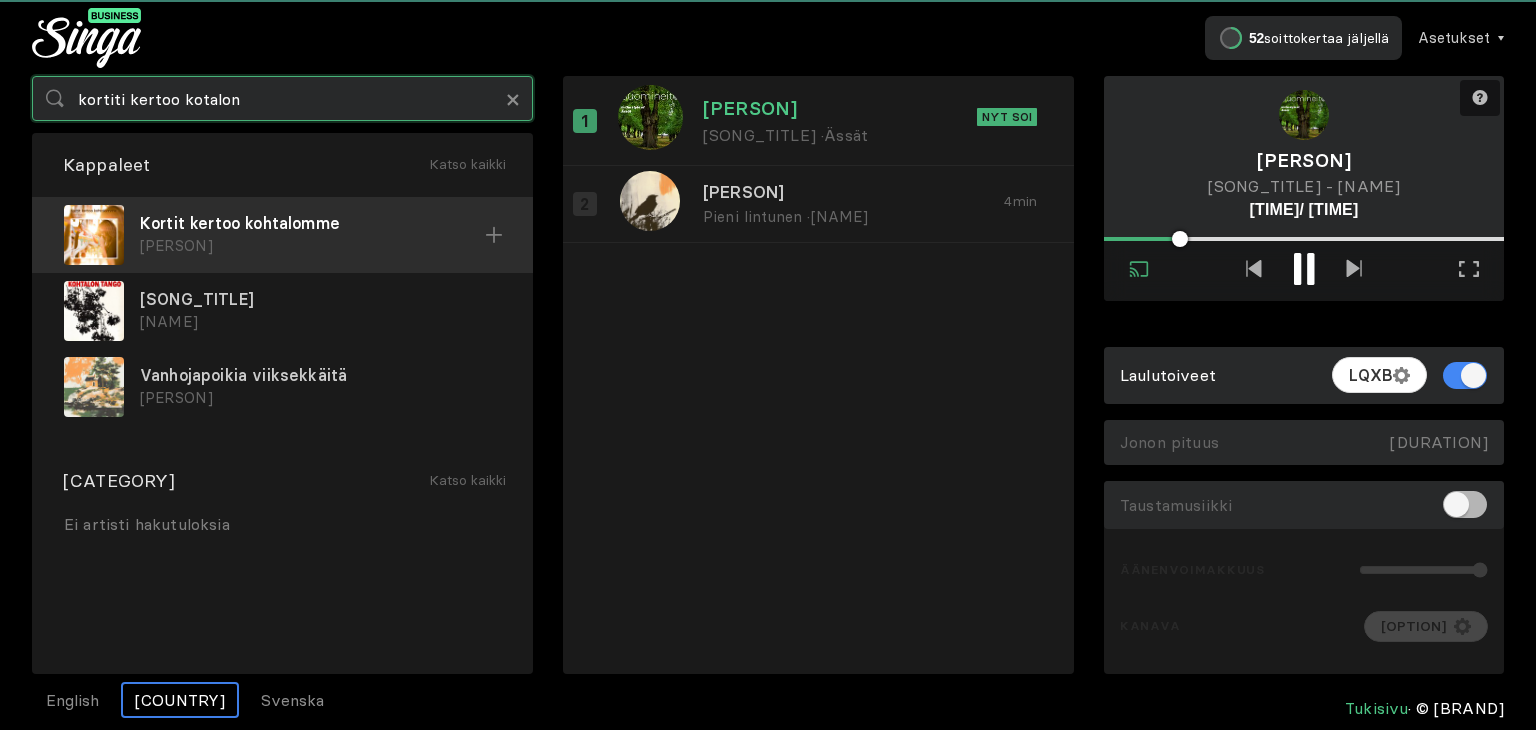 type on "kortiti kertoo kotalon" 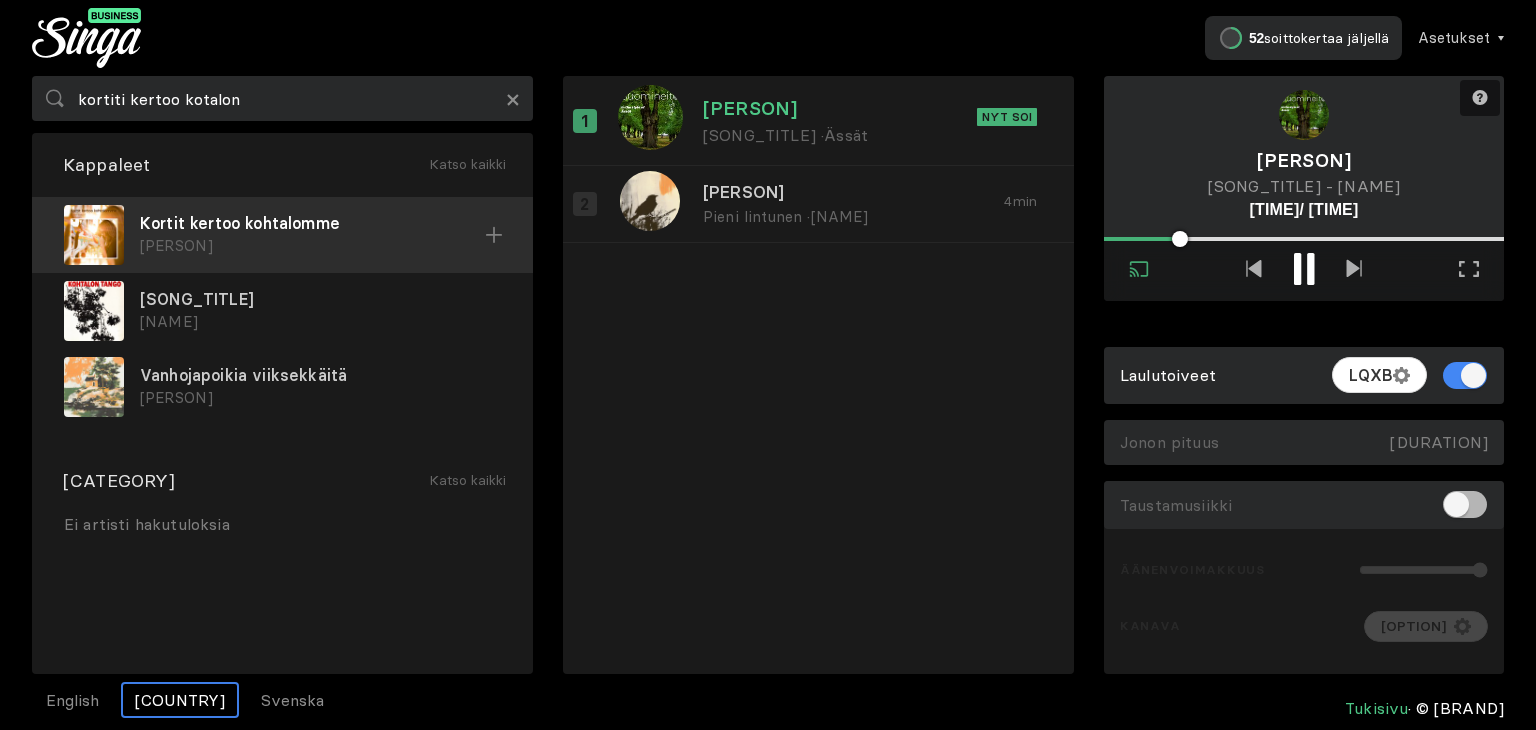click on "Kortit kertoo kohtalomme" at bounding box center (312, 223) 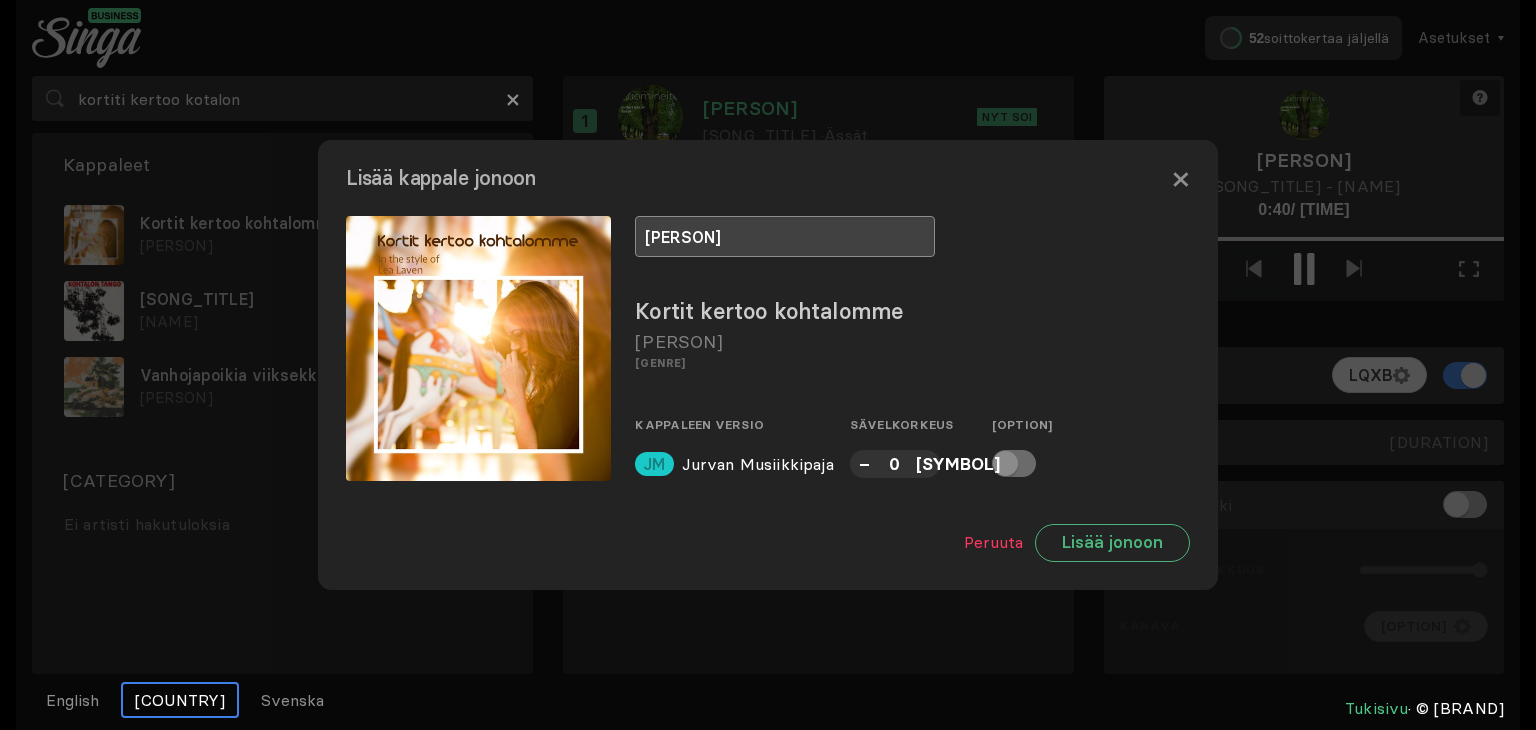 type on "minna" 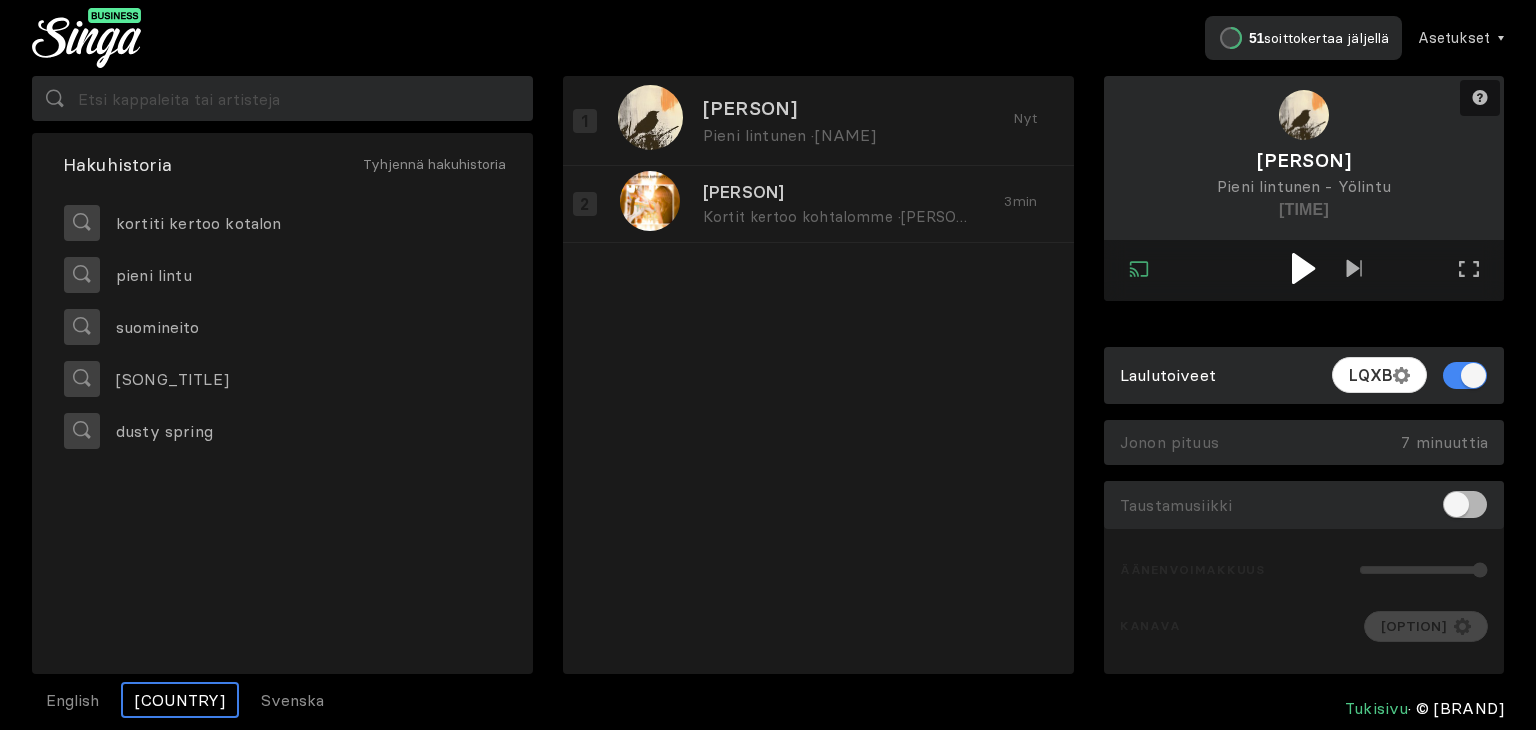 click at bounding box center [1303, 268] 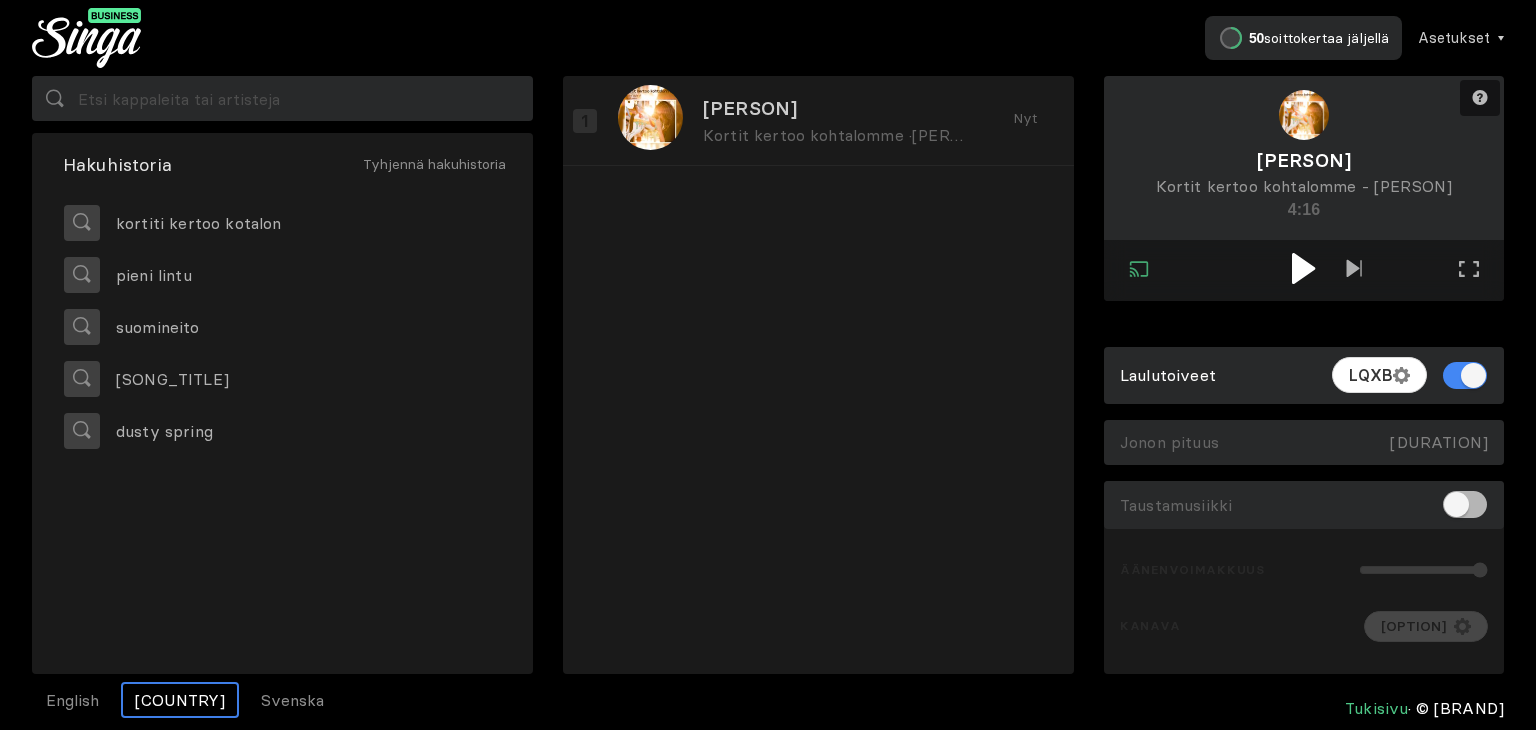 click at bounding box center (1303, 268) 